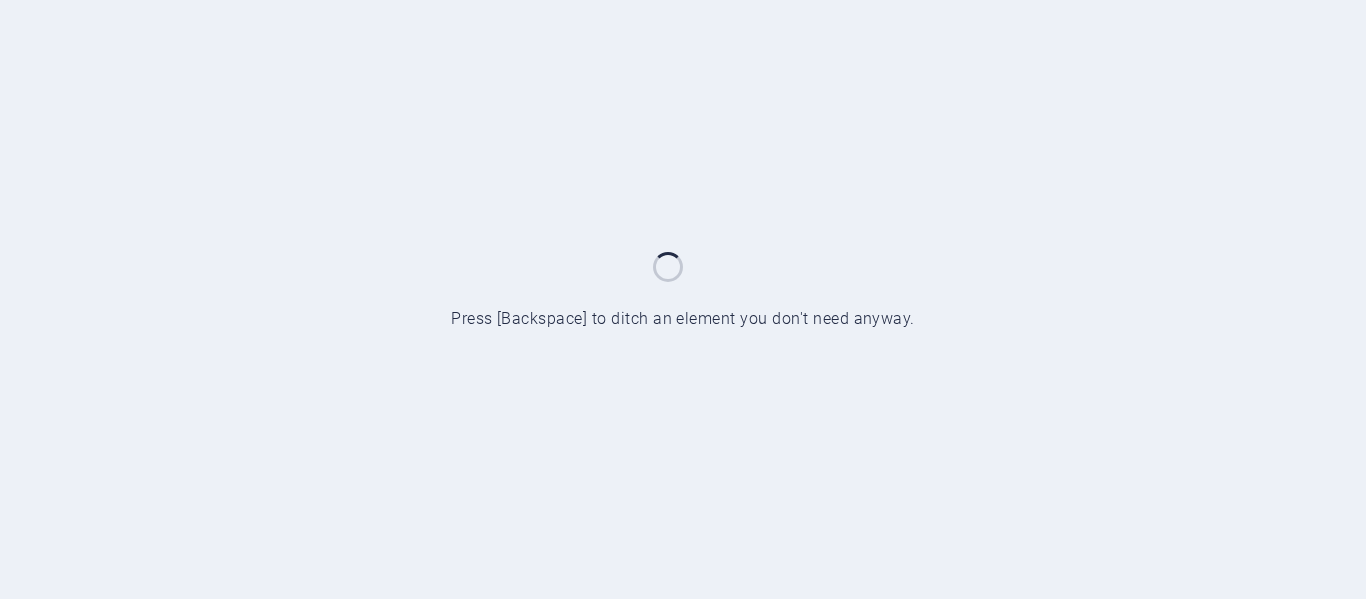 scroll, scrollTop: 0, scrollLeft: 0, axis: both 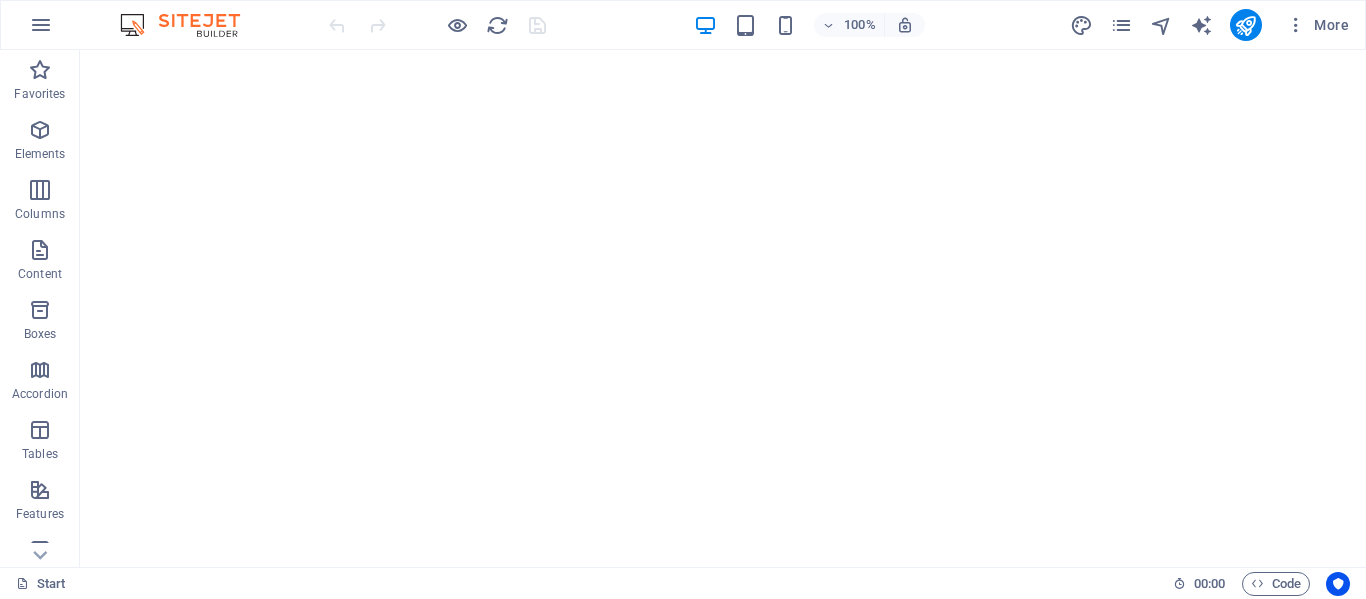 click at bounding box center [190, 25] 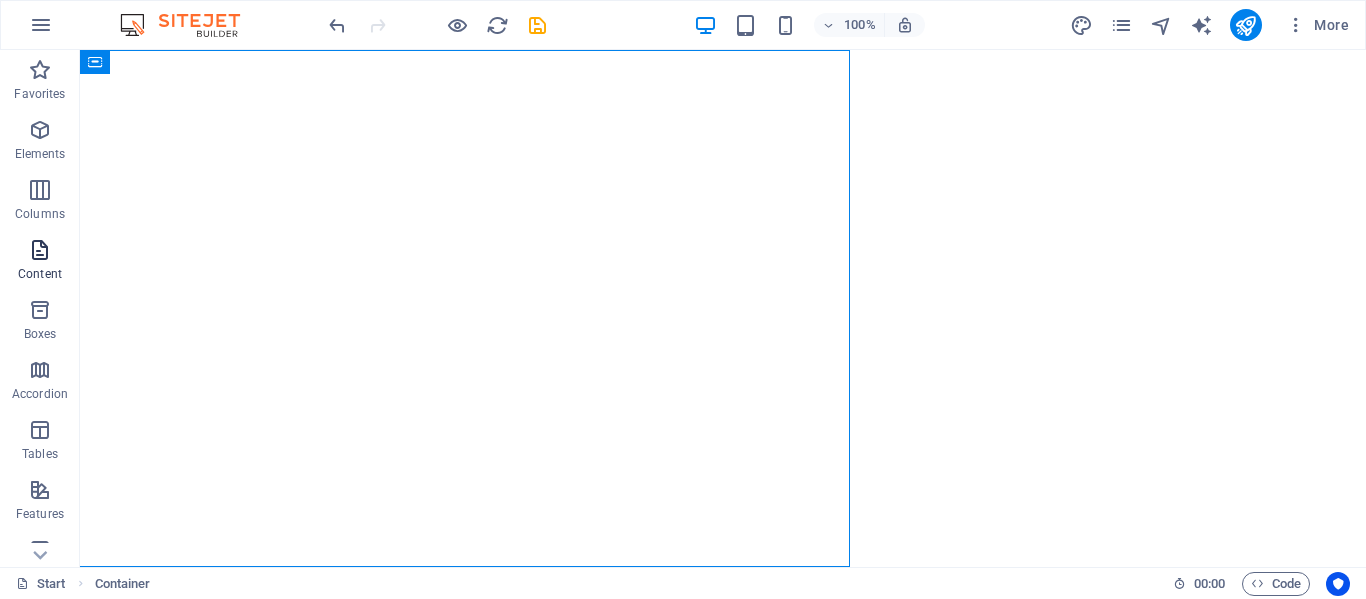 click on "Content" at bounding box center (40, 274) 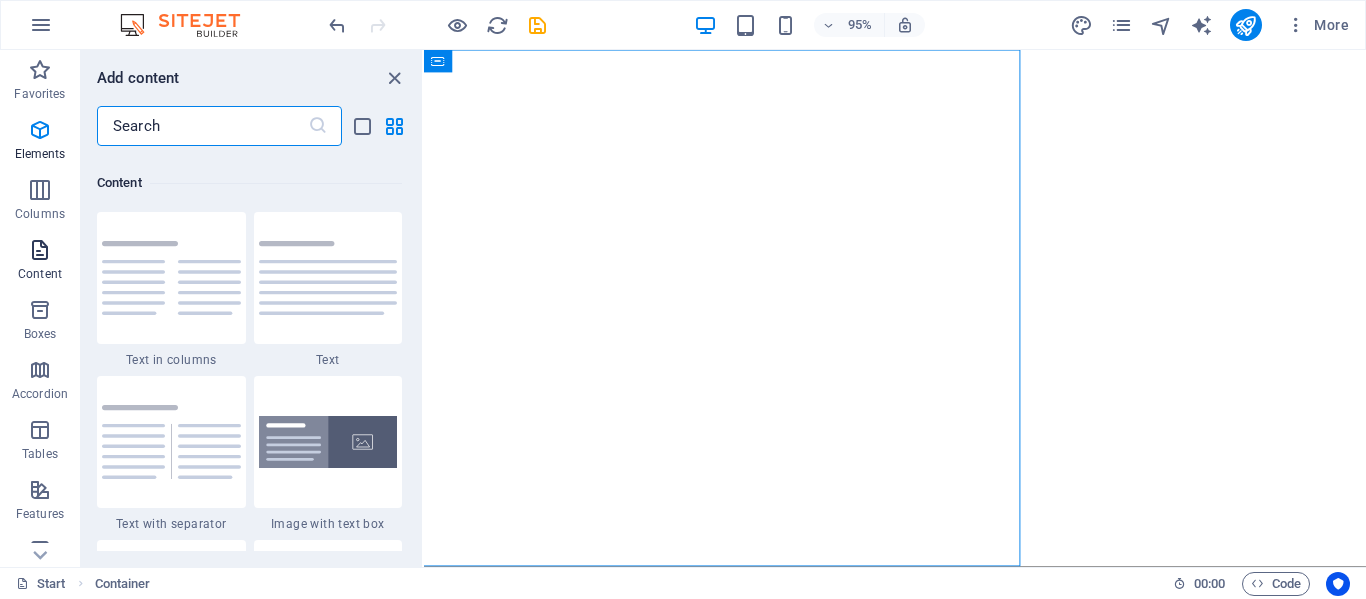 scroll, scrollTop: 3499, scrollLeft: 0, axis: vertical 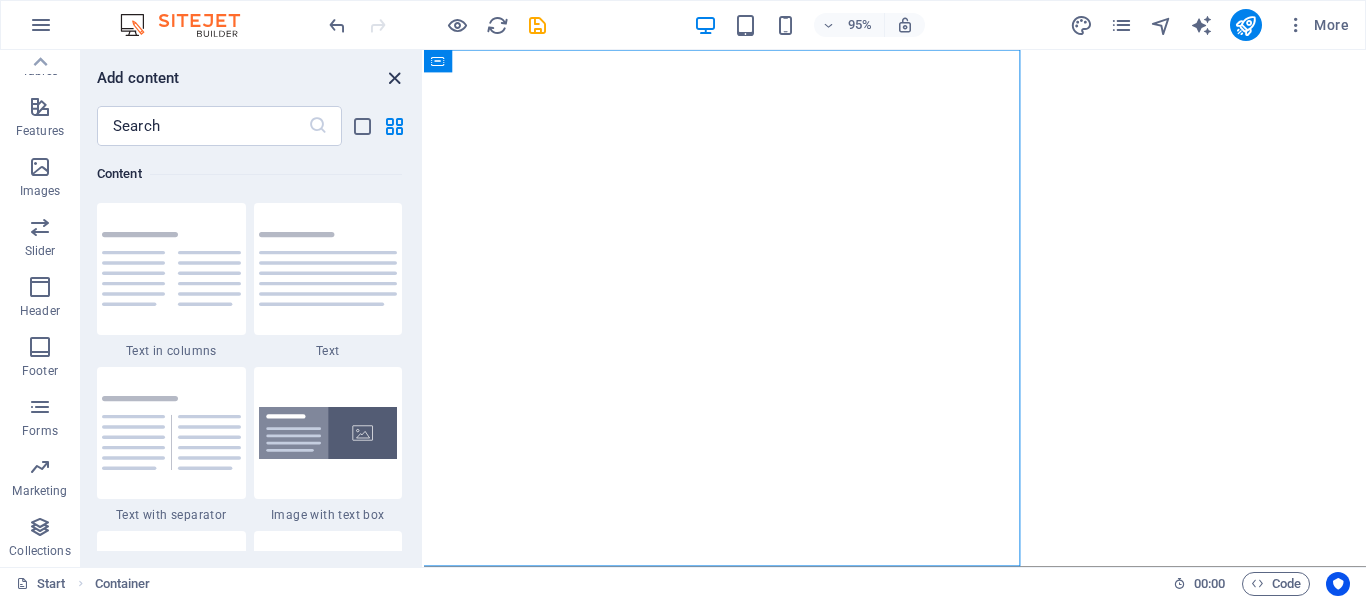 click at bounding box center [394, 78] 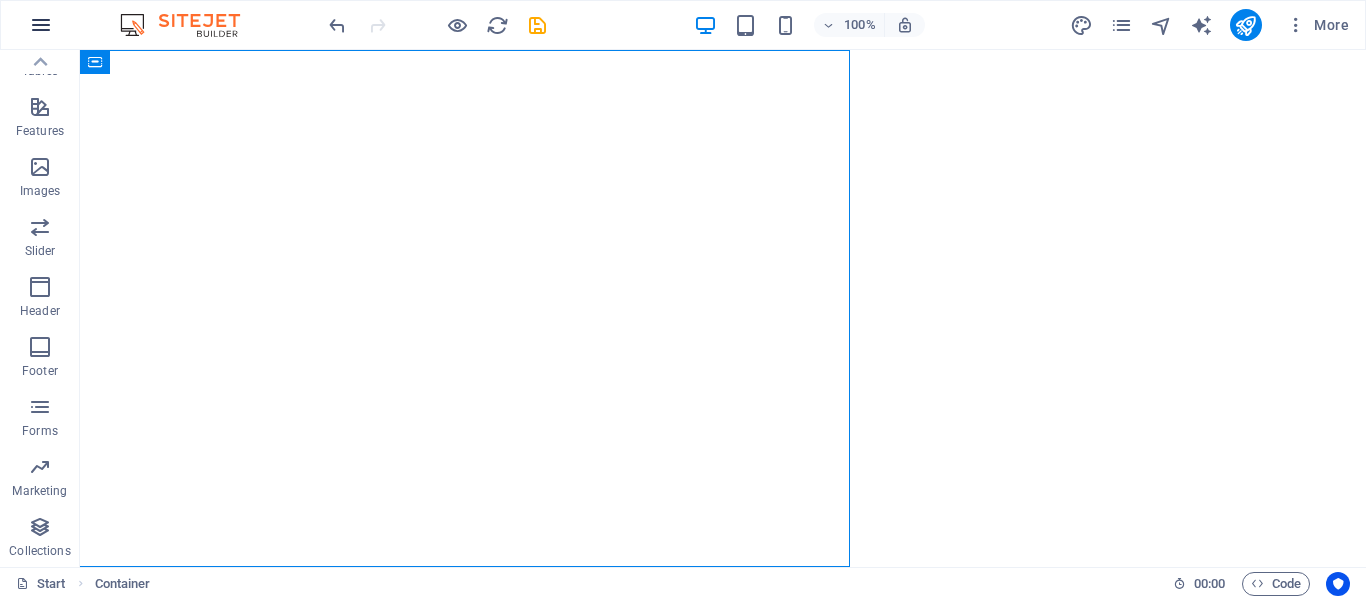 click at bounding box center (41, 25) 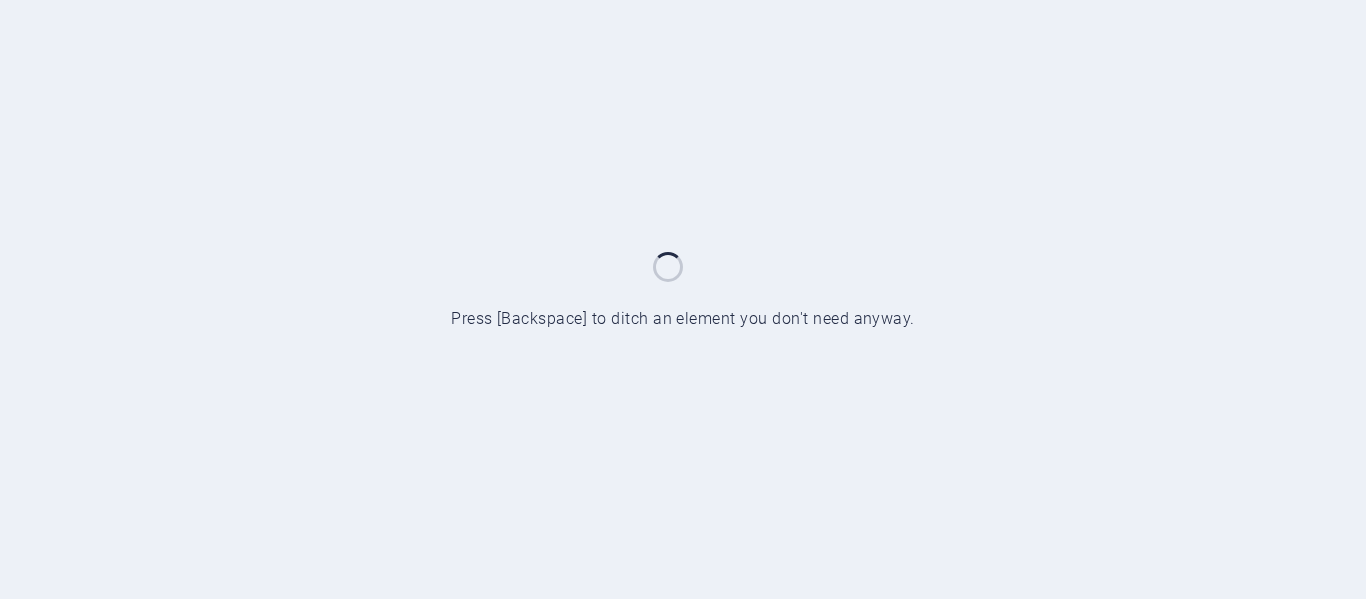 scroll, scrollTop: 0, scrollLeft: 0, axis: both 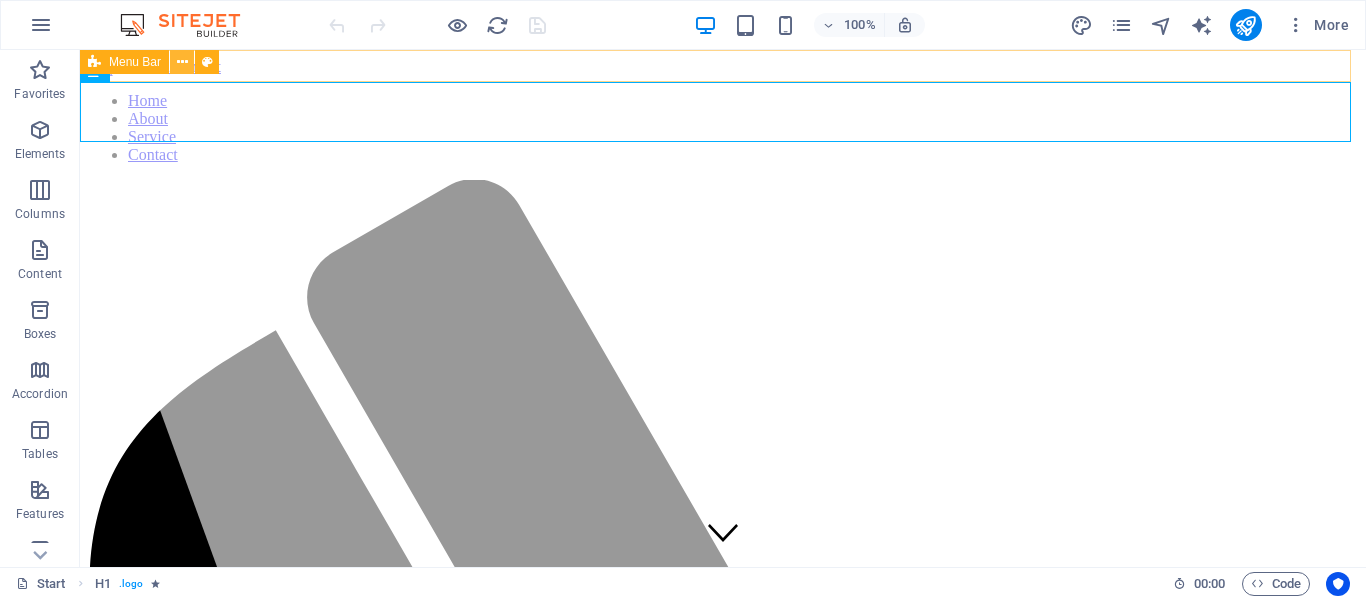 click at bounding box center [182, 62] 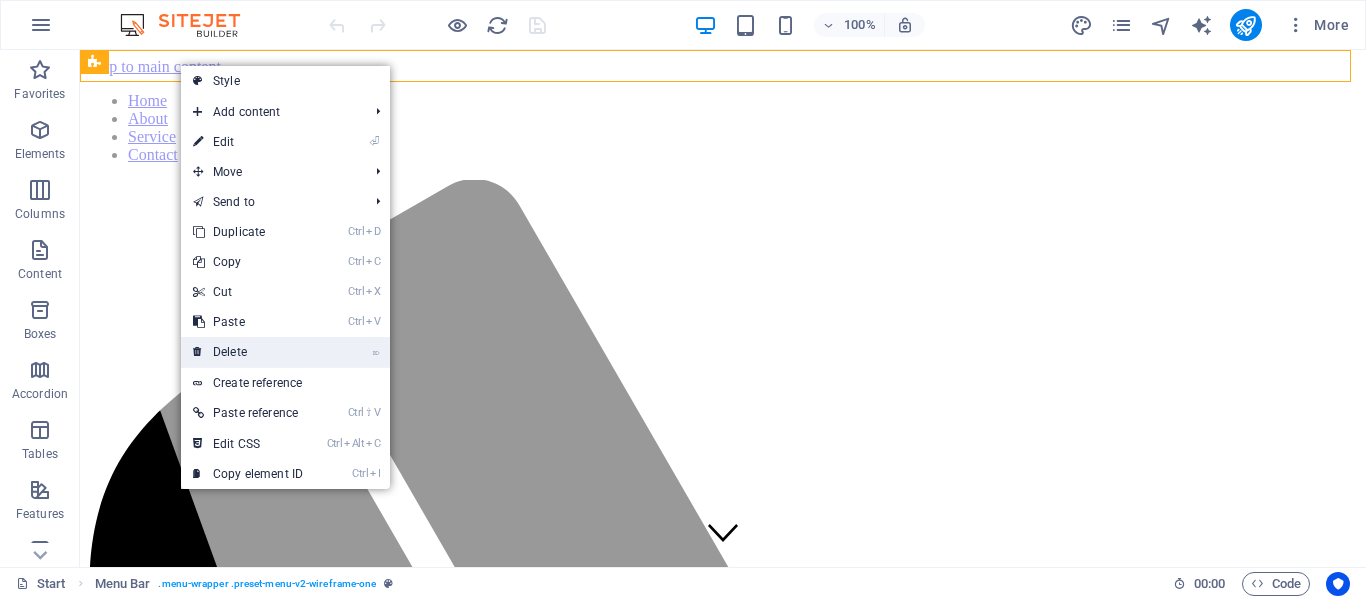 click on "⌦  Delete" at bounding box center [248, 352] 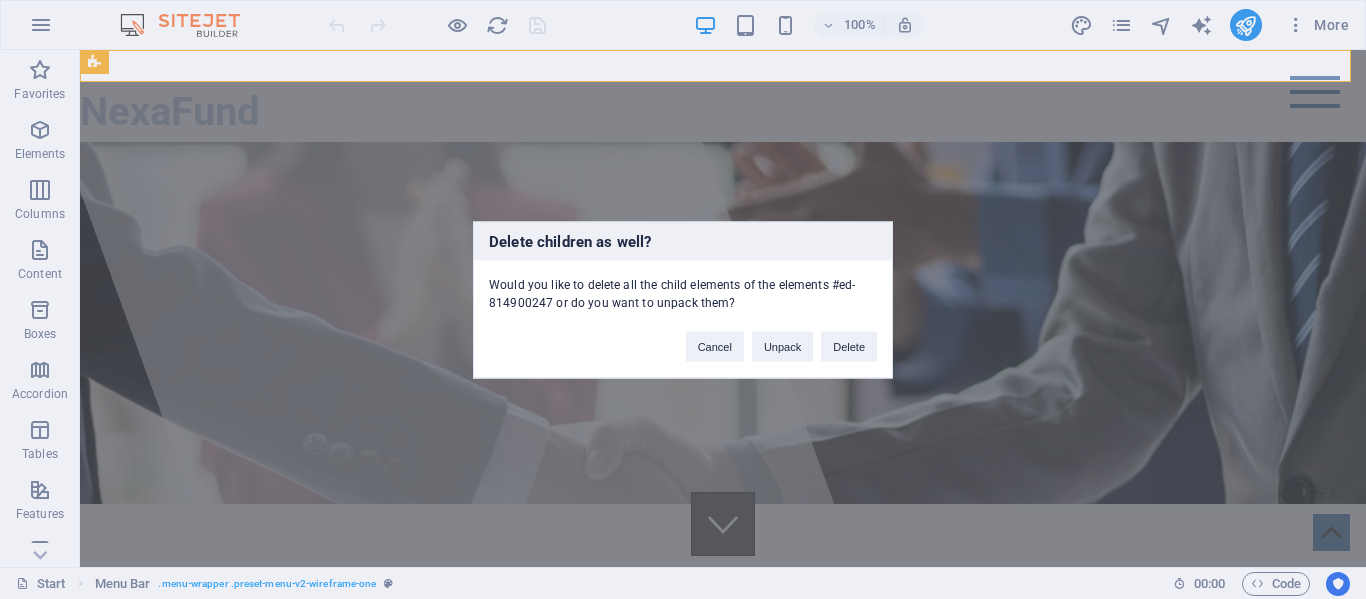 click on "Delete children as well? Would you like to delete all the child elements of the elements #ed-814900247 or do you want to unpack them? Cancel Unpack Delete" at bounding box center (683, 299) 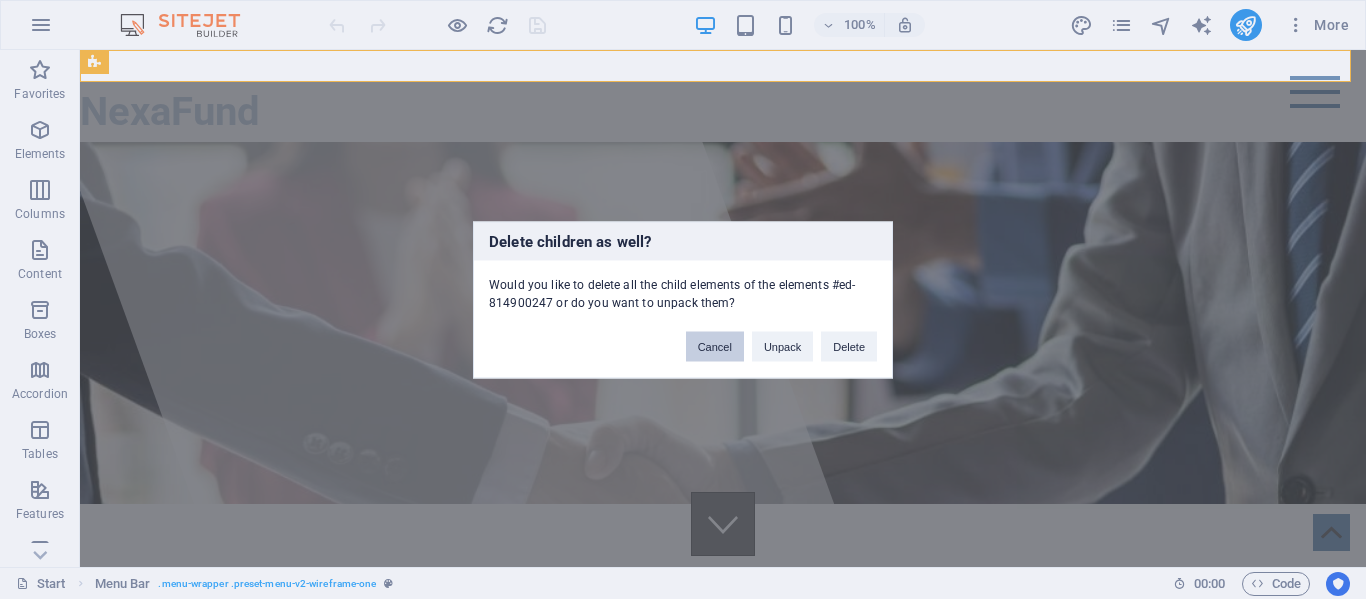 click on "Cancel" at bounding box center (715, 346) 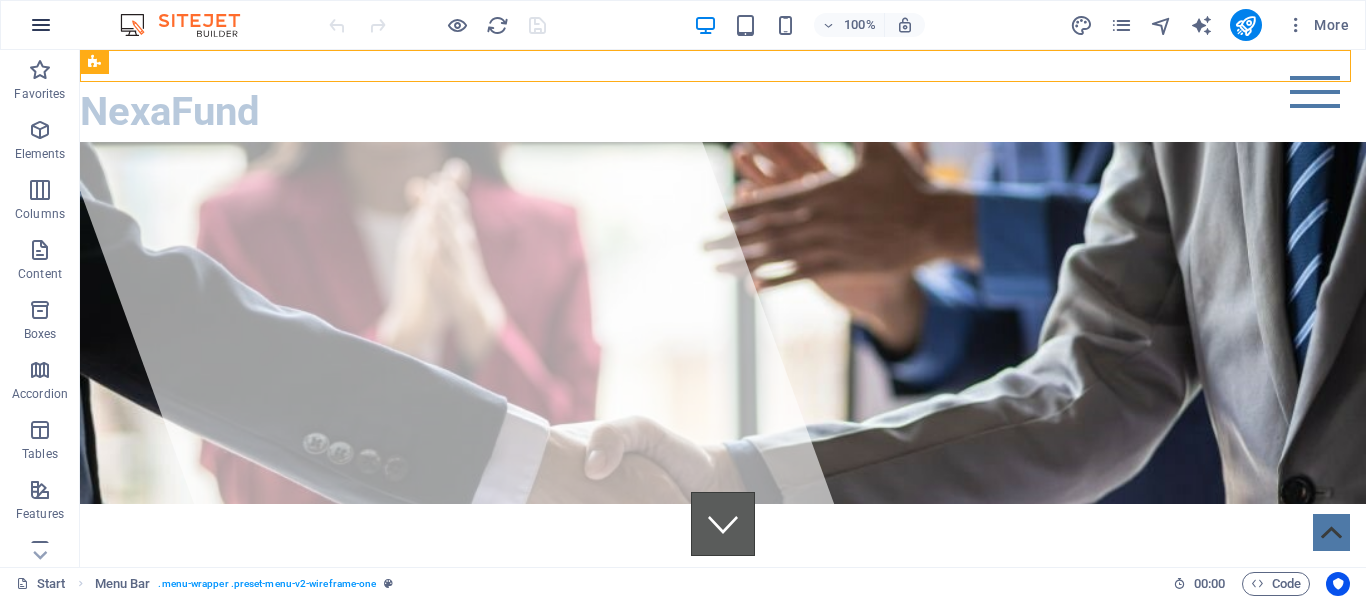 click at bounding box center (41, 25) 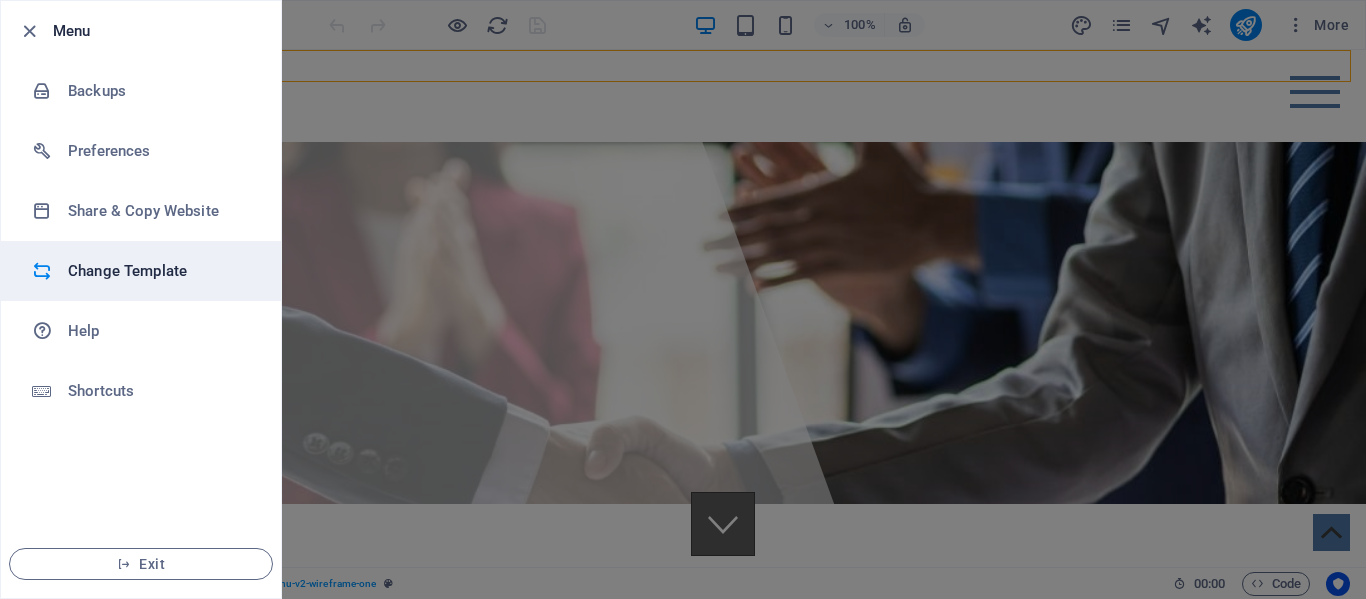 click on "Change Template" at bounding box center (160, 271) 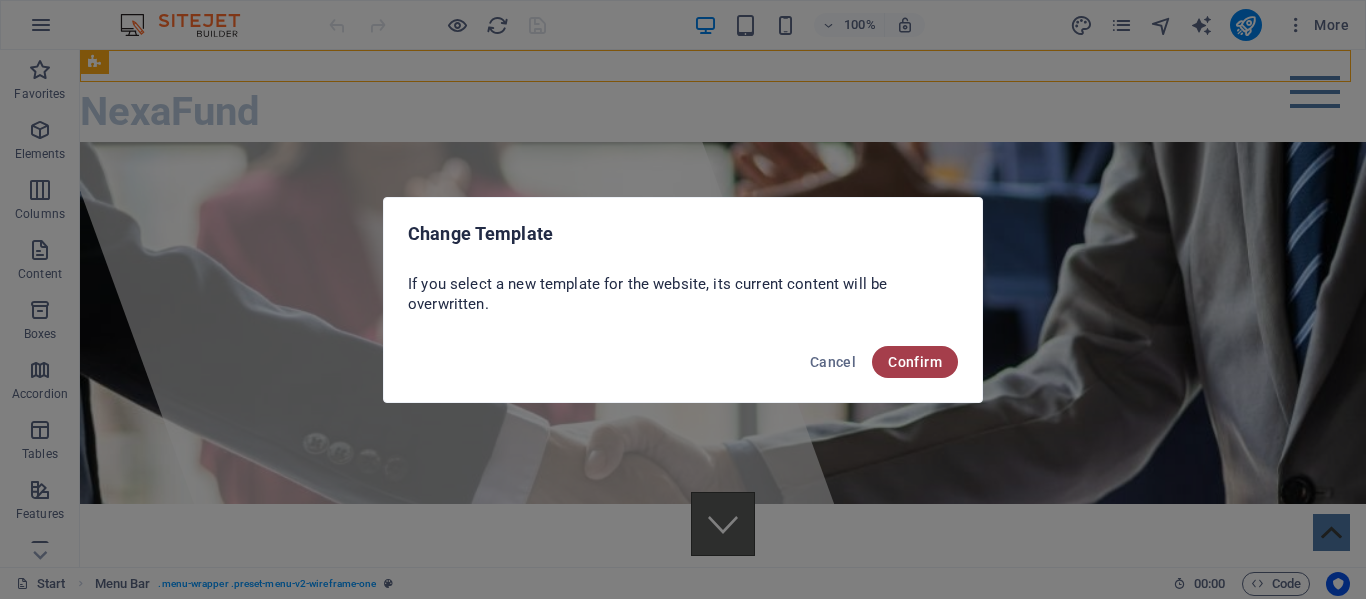 click on "Confirm" at bounding box center (915, 362) 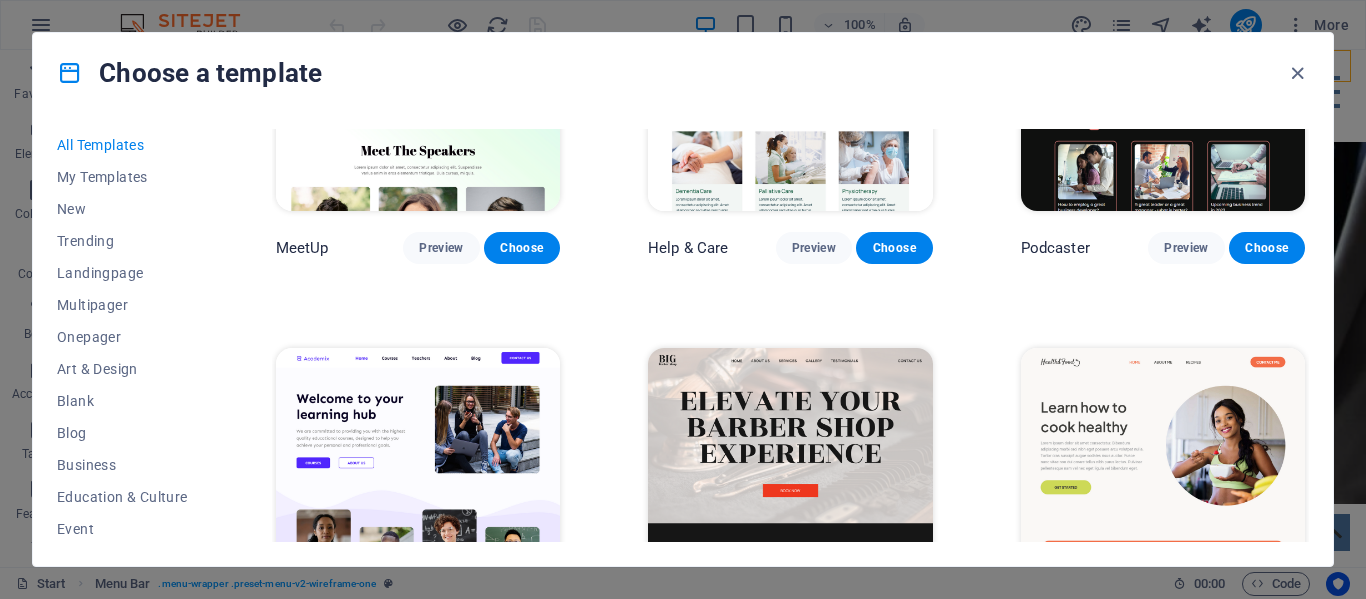scroll, scrollTop: 1382, scrollLeft: 0, axis: vertical 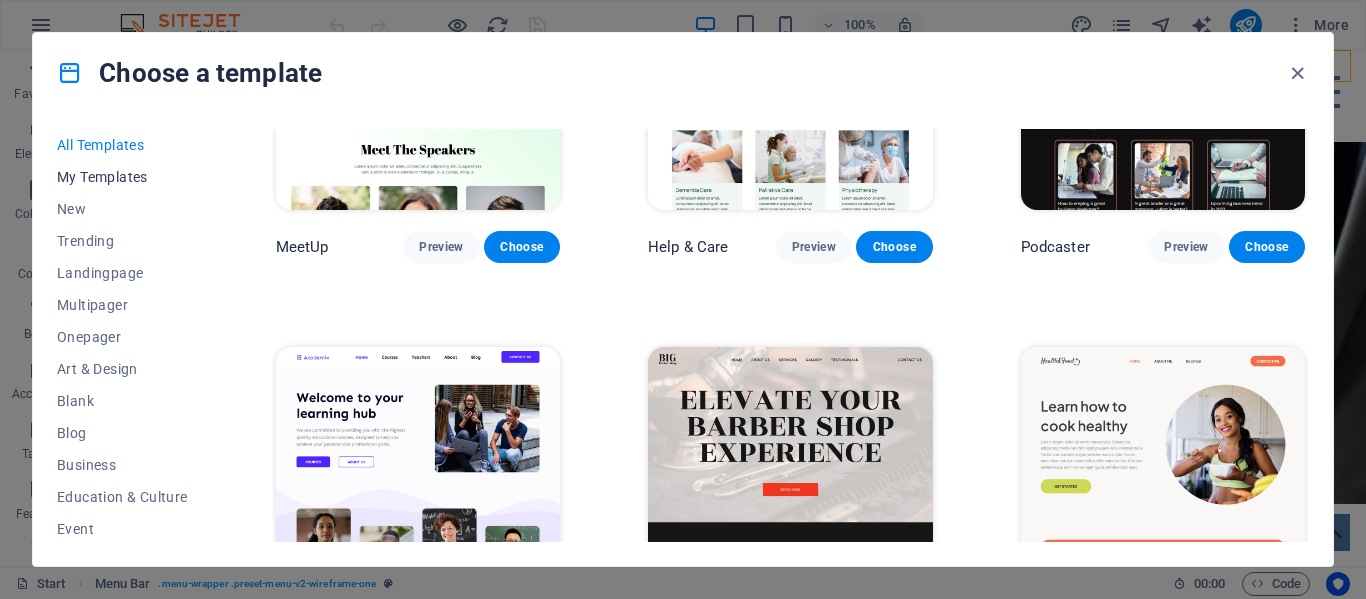 click on "My Templates" at bounding box center [122, 177] 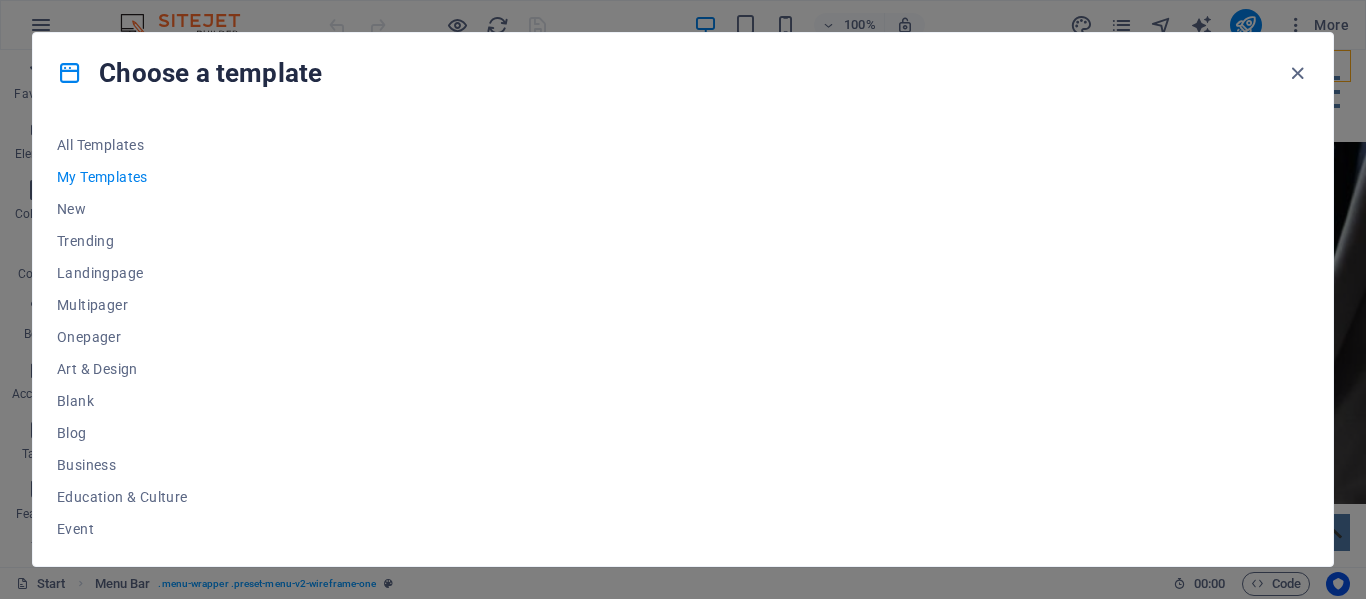 scroll, scrollTop: 0, scrollLeft: 0, axis: both 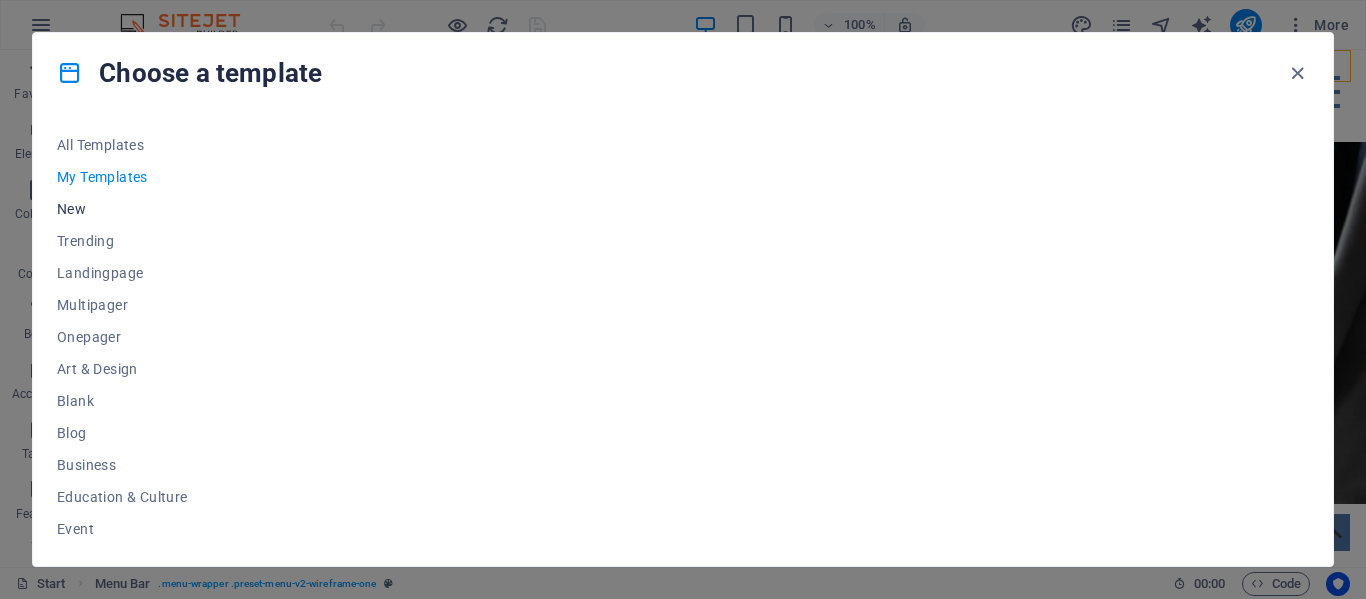click on "New" at bounding box center [122, 209] 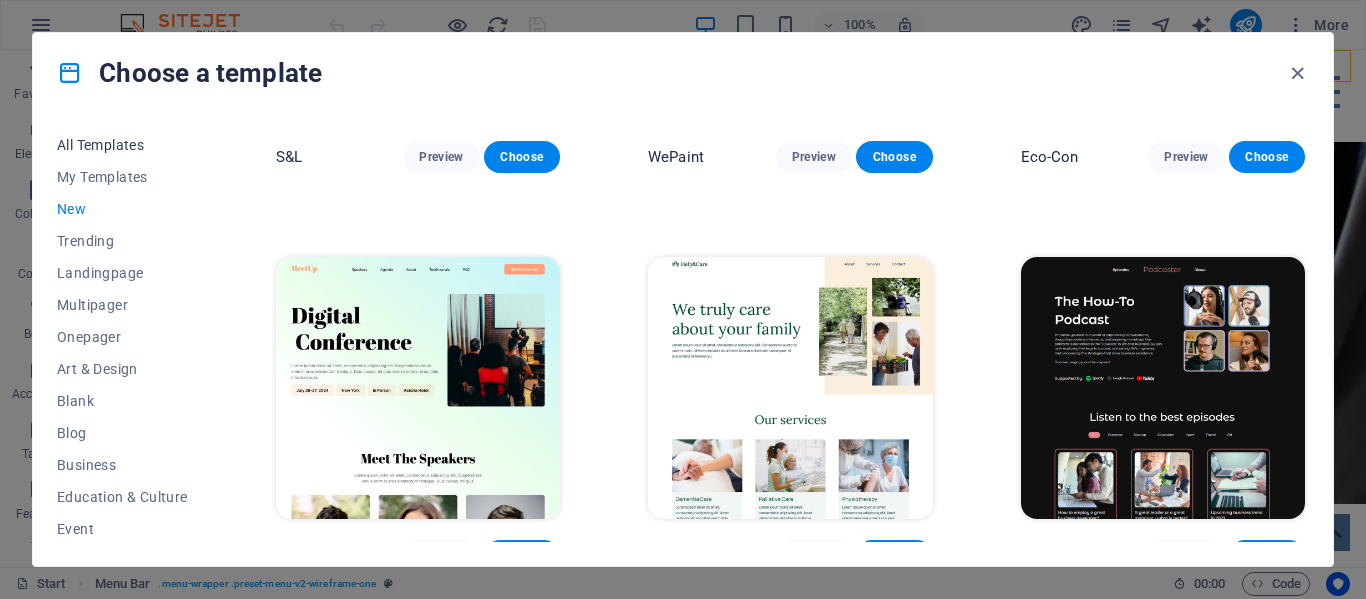 scroll, scrollTop: 1070, scrollLeft: 0, axis: vertical 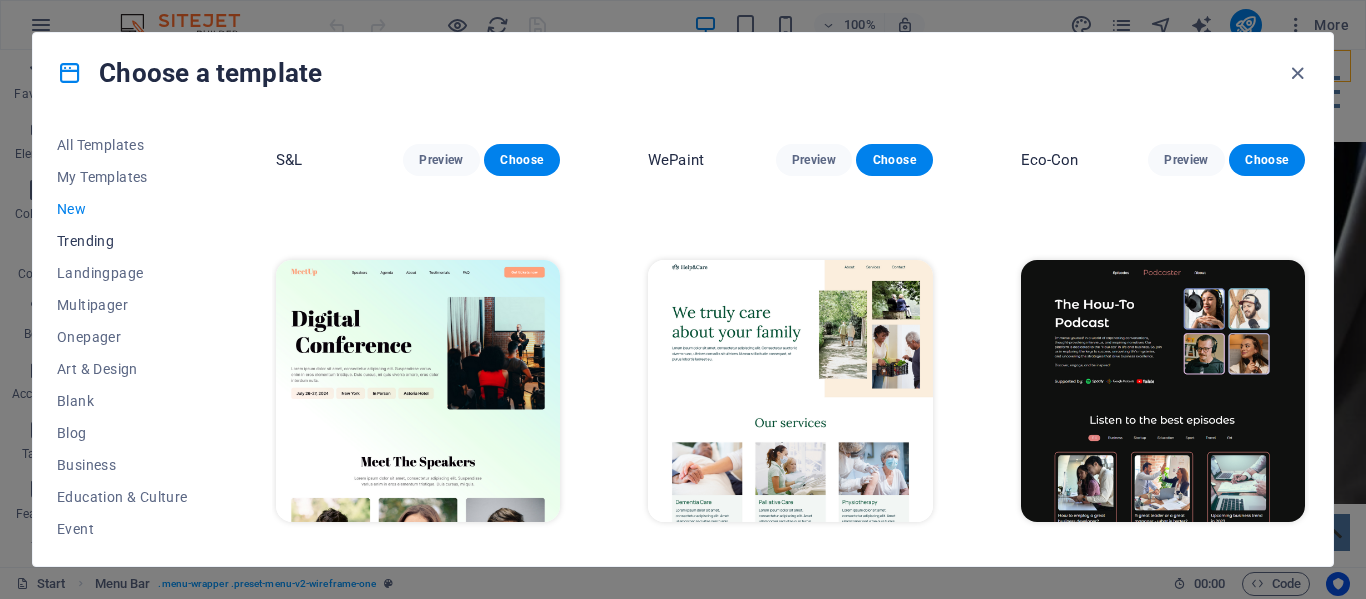 click on "Trending" at bounding box center (122, 241) 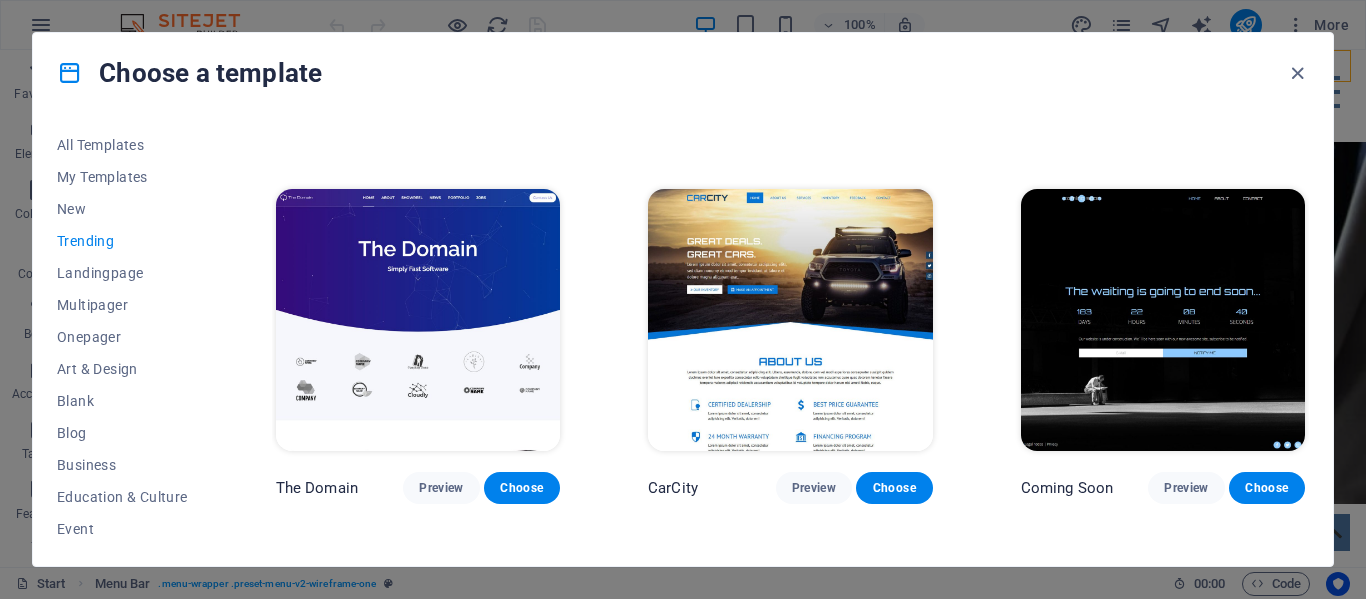 scroll, scrollTop: 1542, scrollLeft: 0, axis: vertical 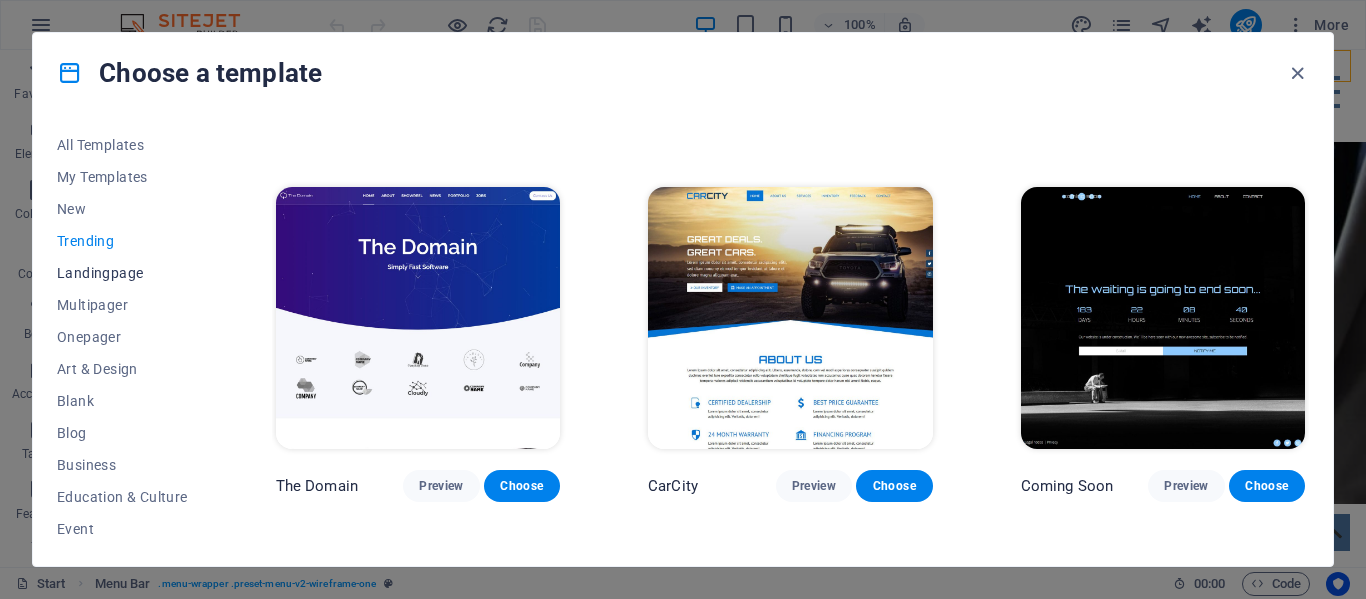 click on "Landingpage" at bounding box center [122, 273] 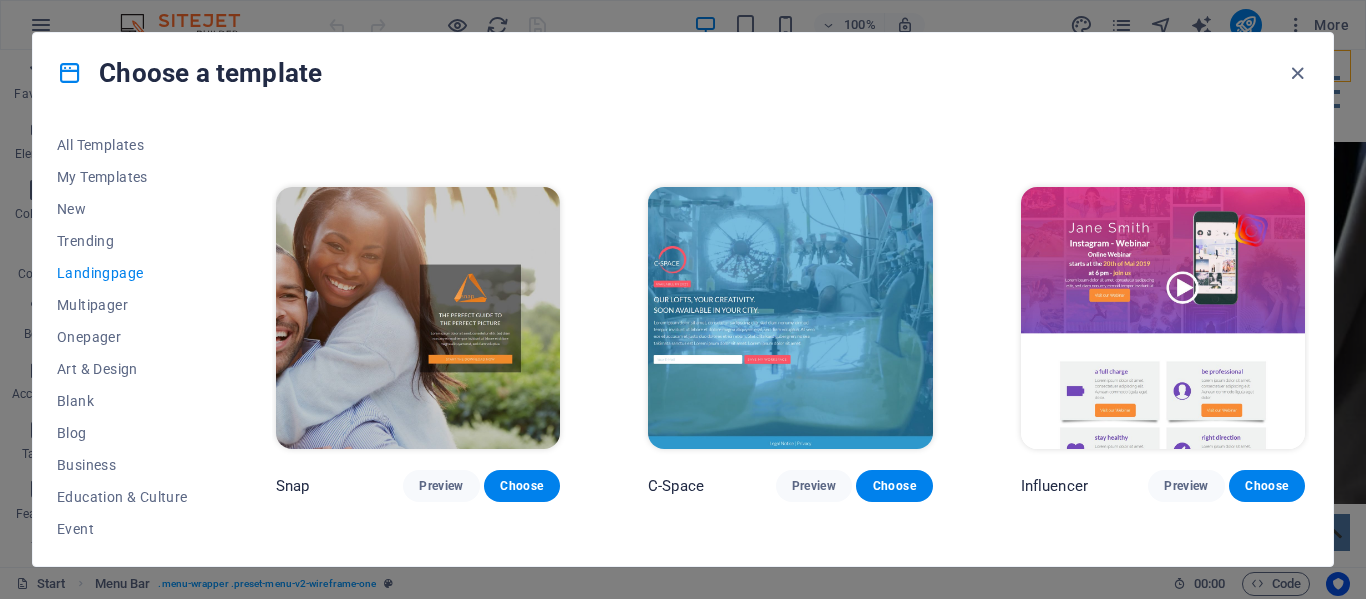 scroll, scrollTop: 3078, scrollLeft: 0, axis: vertical 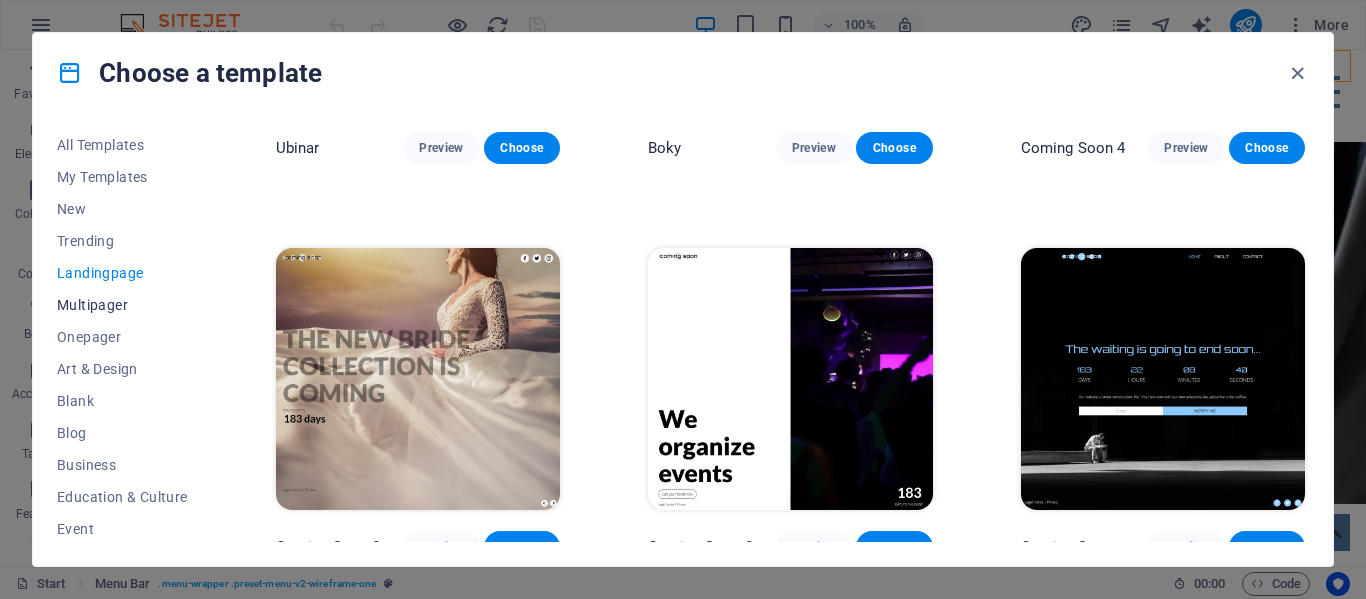 click on "Multipager" at bounding box center [122, 305] 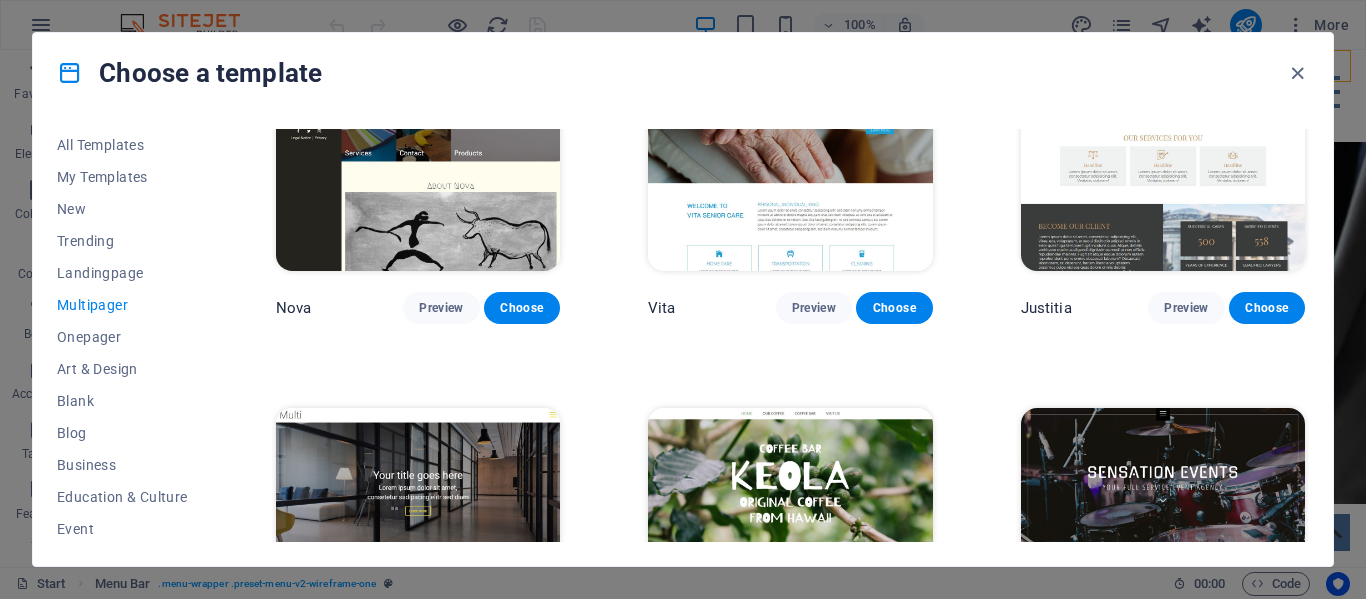 scroll, scrollTop: 7724, scrollLeft: 0, axis: vertical 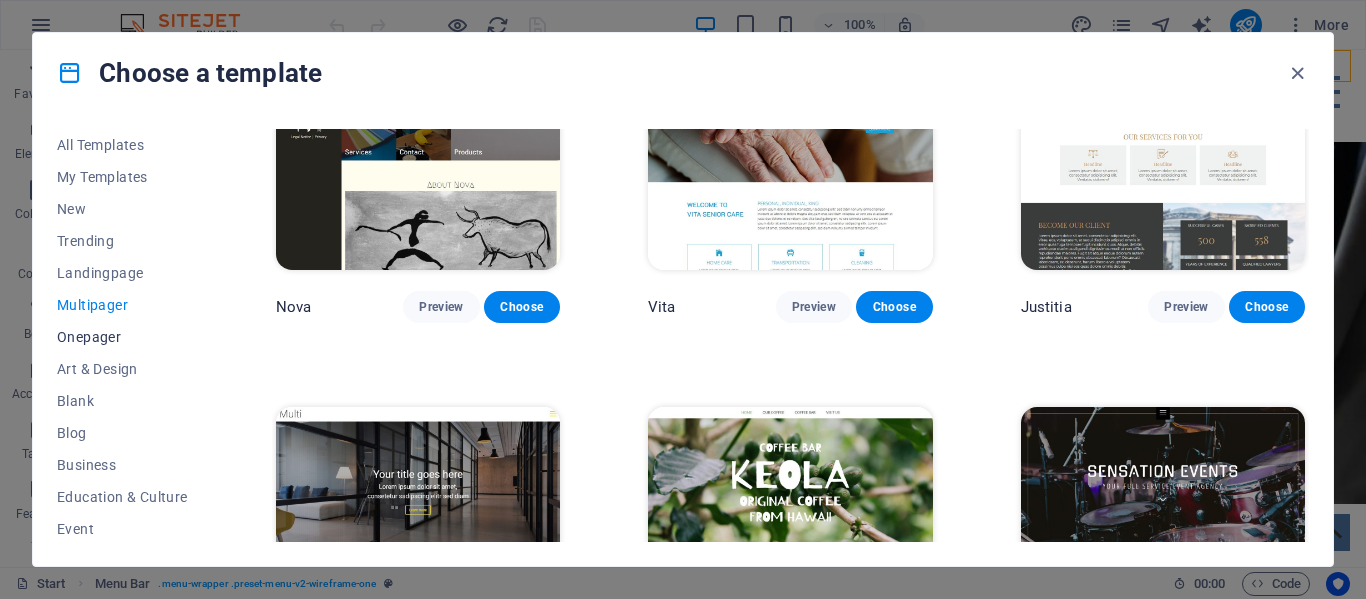 click on "Onepager" at bounding box center (122, 337) 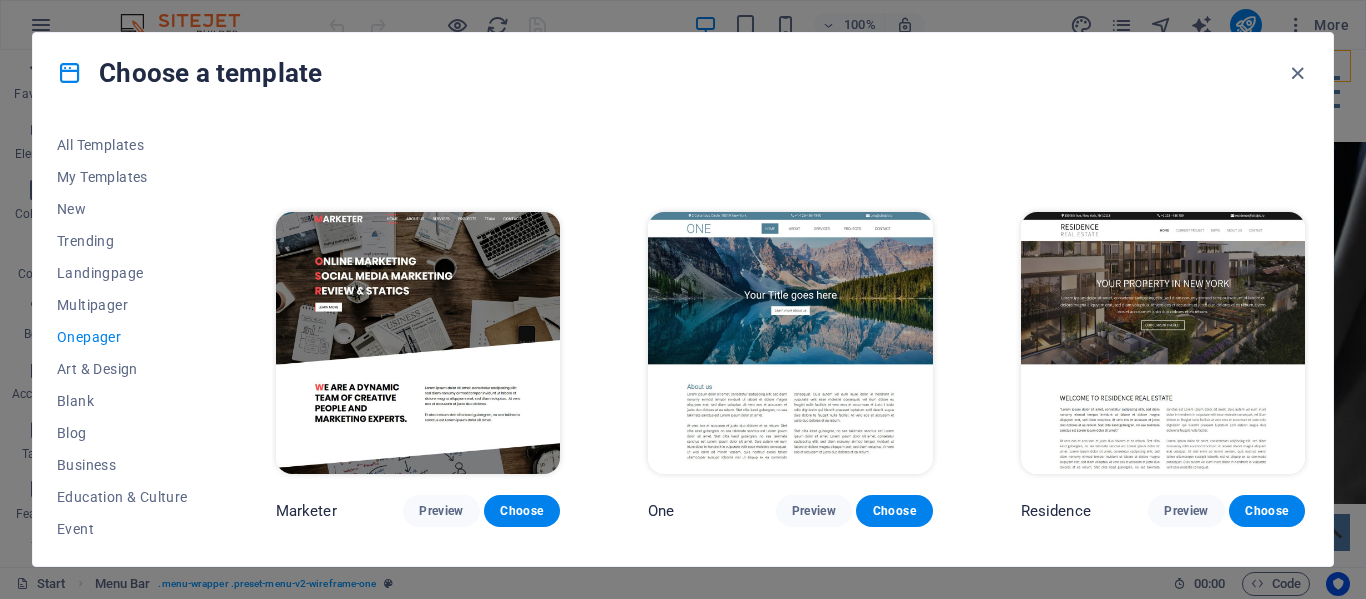 scroll, scrollTop: 7915, scrollLeft: 0, axis: vertical 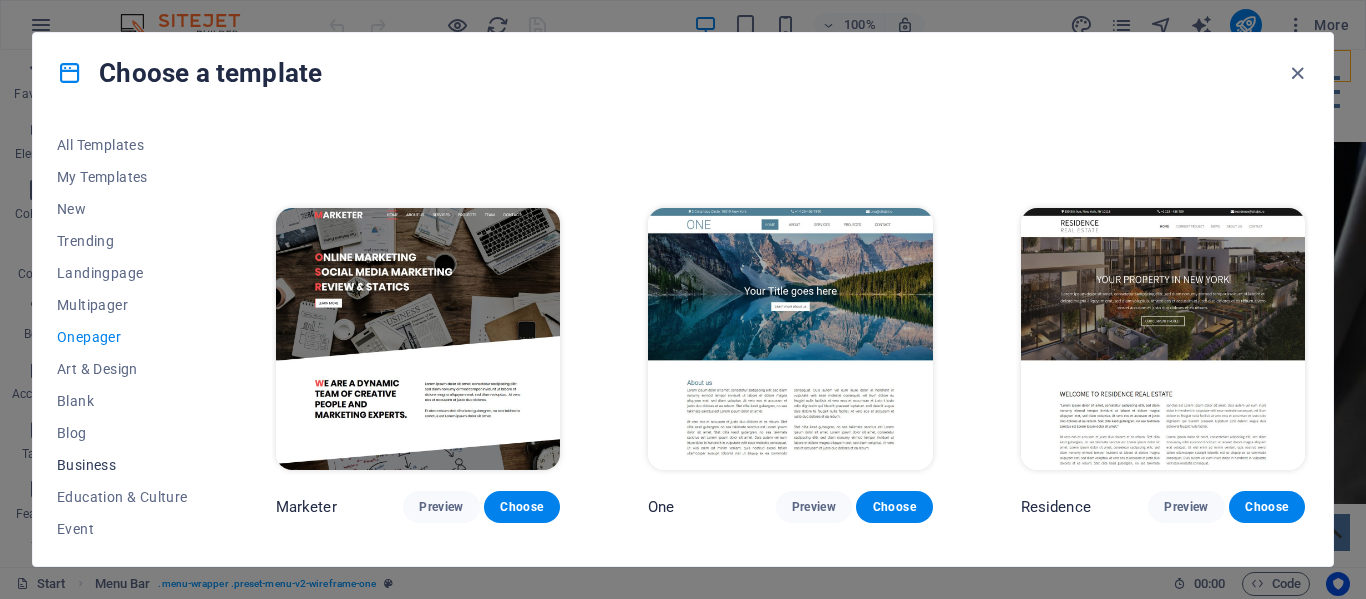 click on "Business" at bounding box center (122, 465) 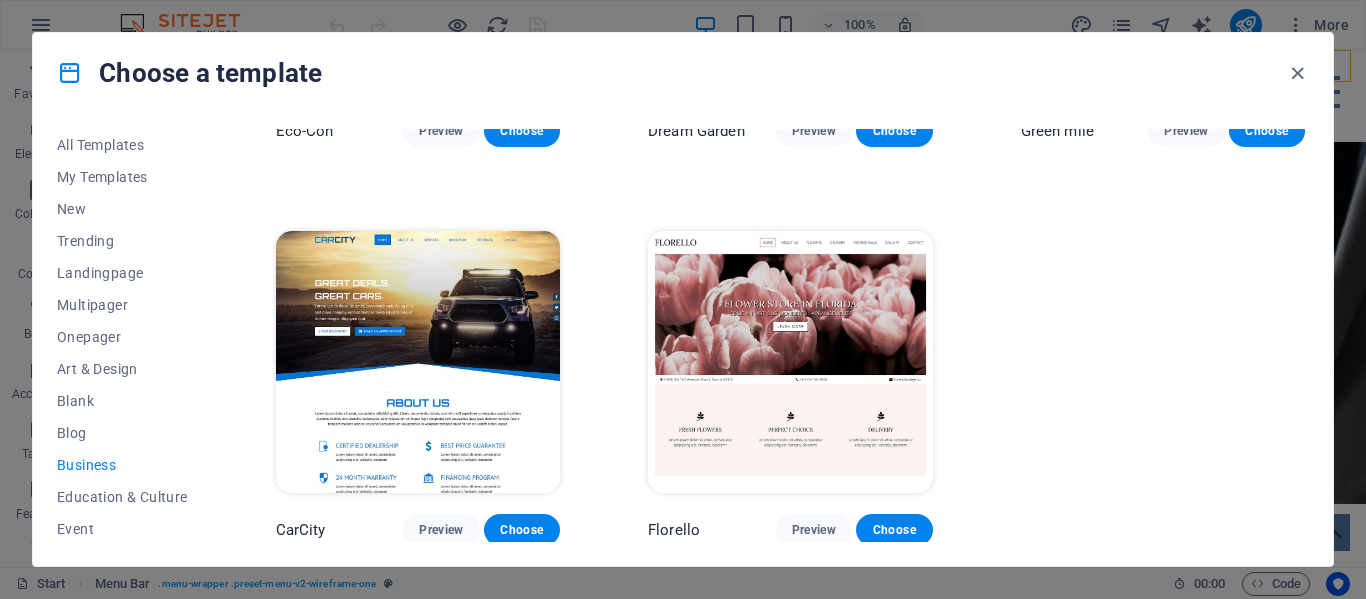 scroll, scrollTop: 0, scrollLeft: 0, axis: both 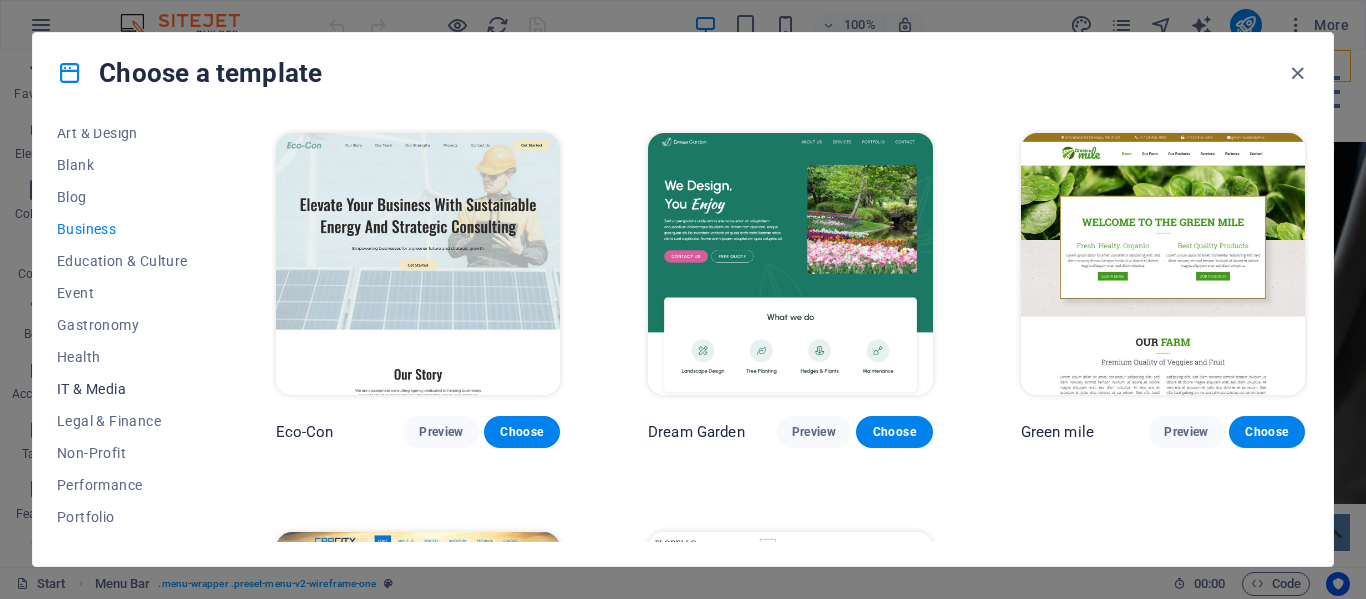 click on "IT & Media" at bounding box center (122, 389) 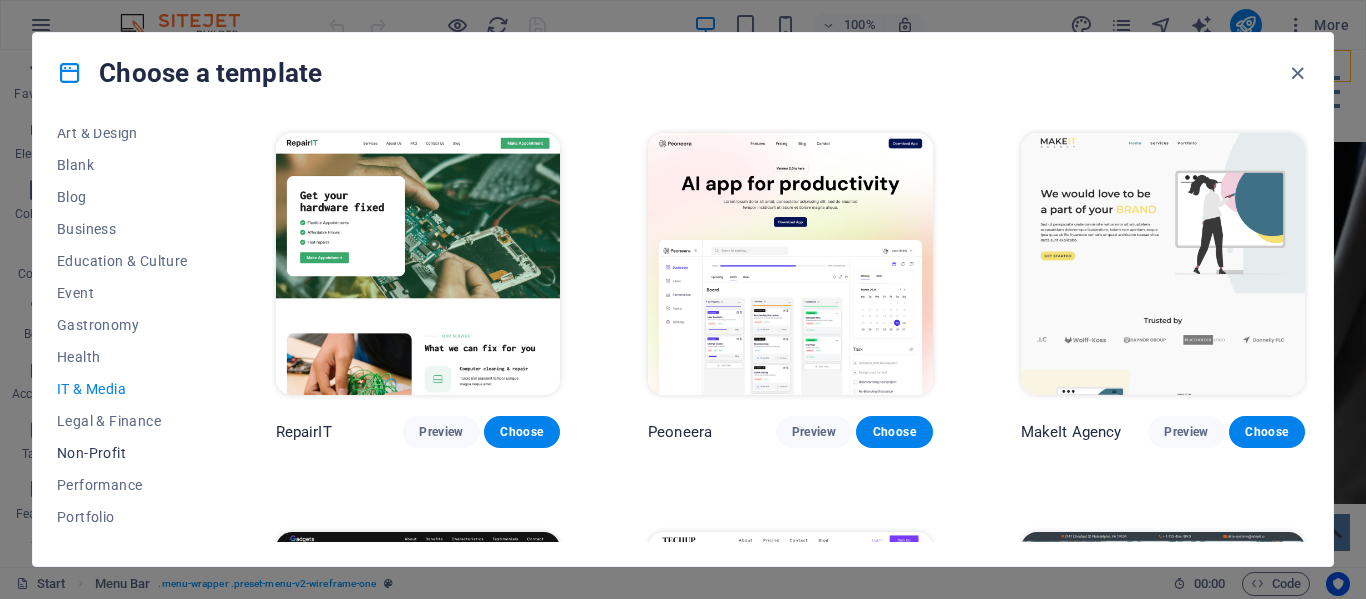 click on "Non-Profit" at bounding box center [122, 453] 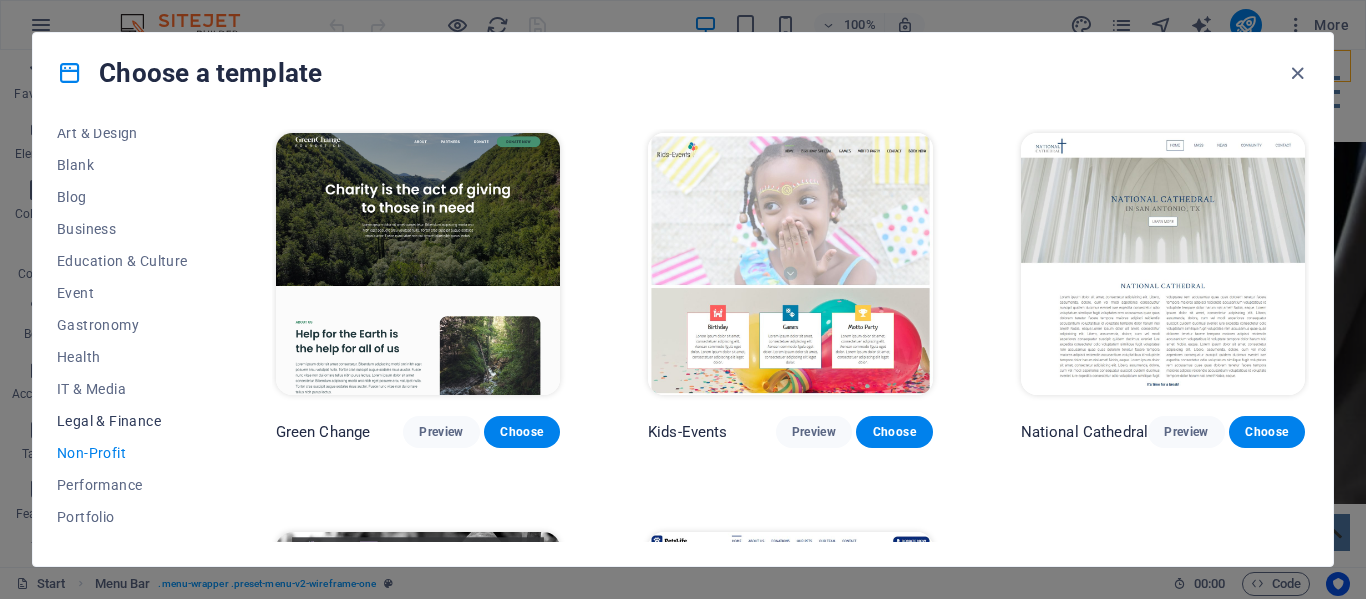 click on "Legal & Finance" at bounding box center (122, 421) 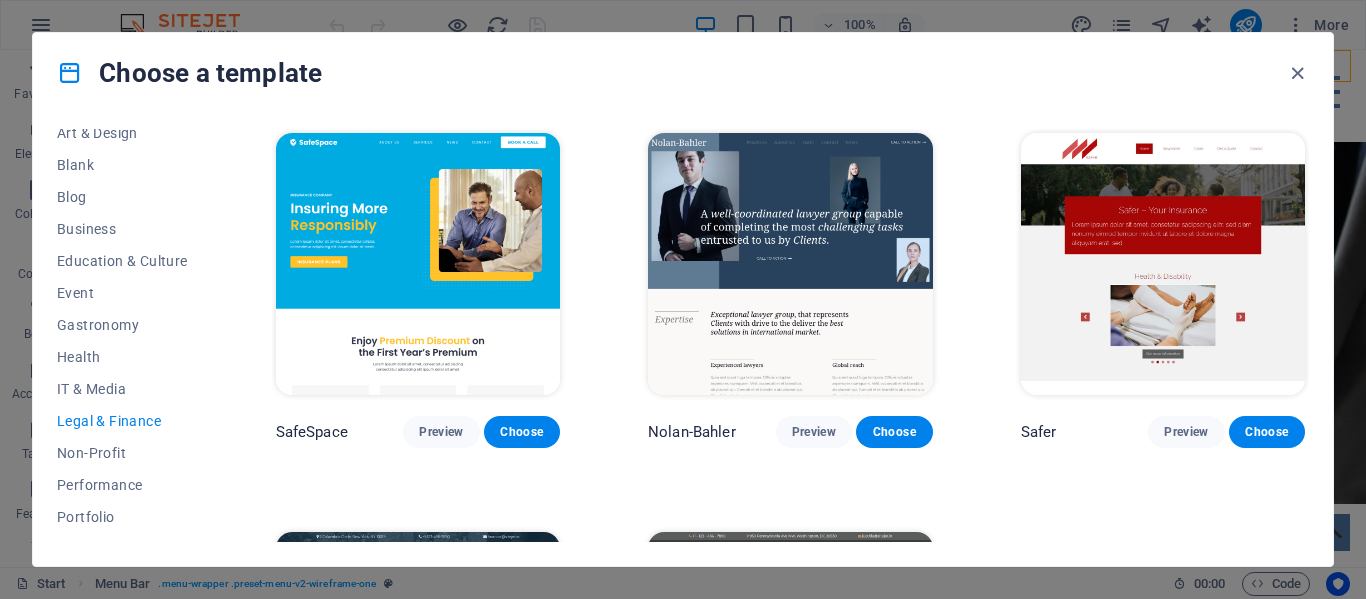 scroll, scrollTop: 301, scrollLeft: 0, axis: vertical 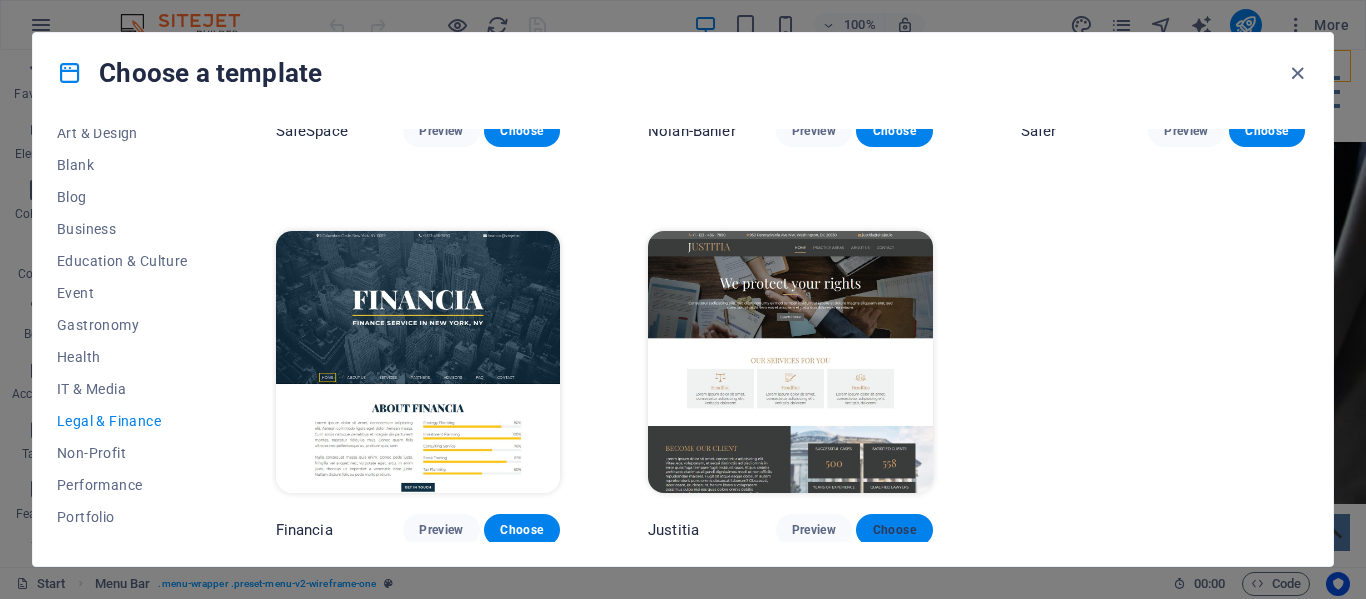 click on "Choose" at bounding box center [894, 530] 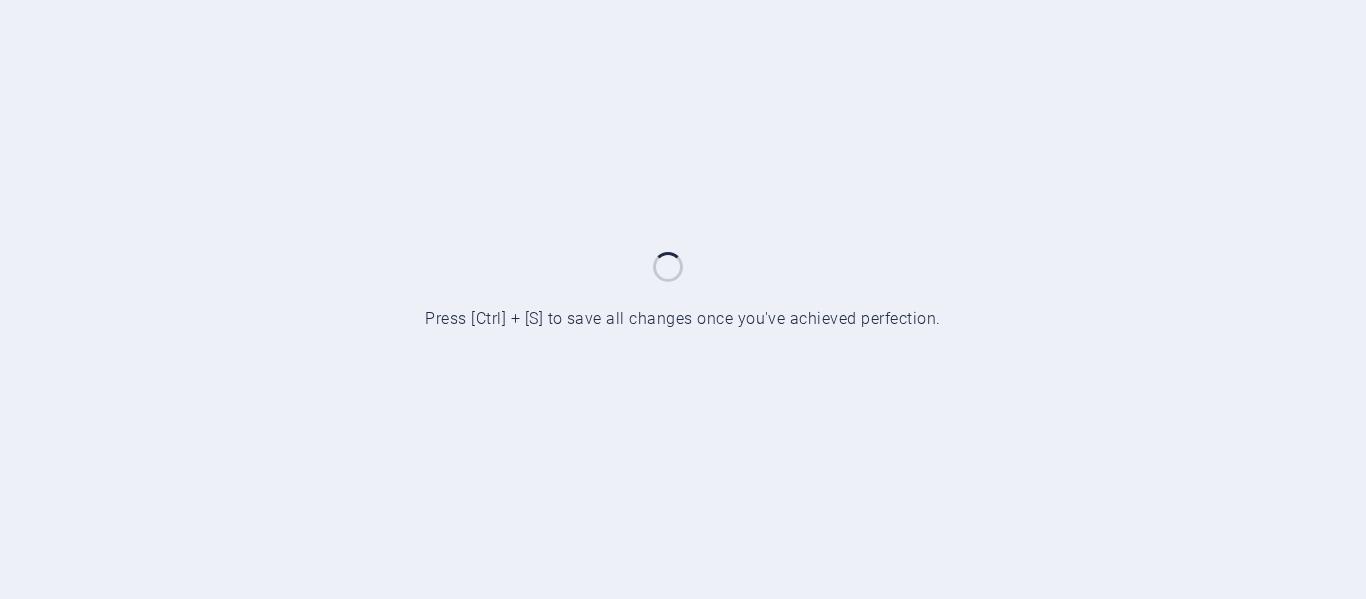 scroll, scrollTop: 0, scrollLeft: 0, axis: both 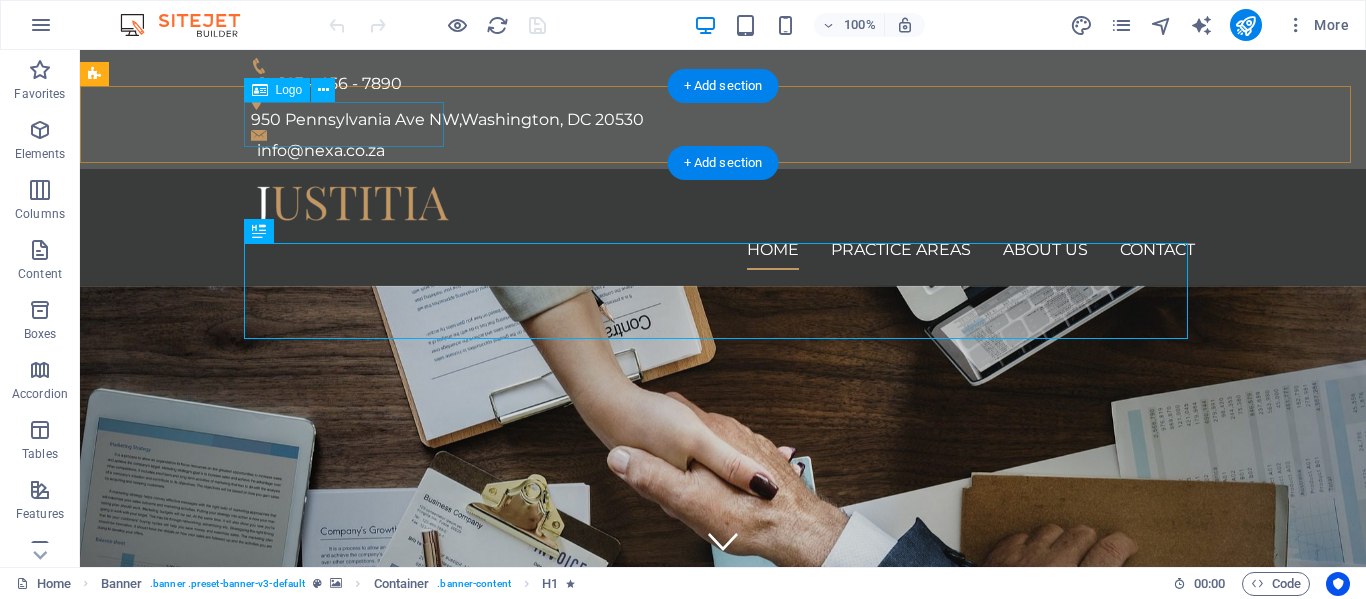 click at bounding box center [723, 207] 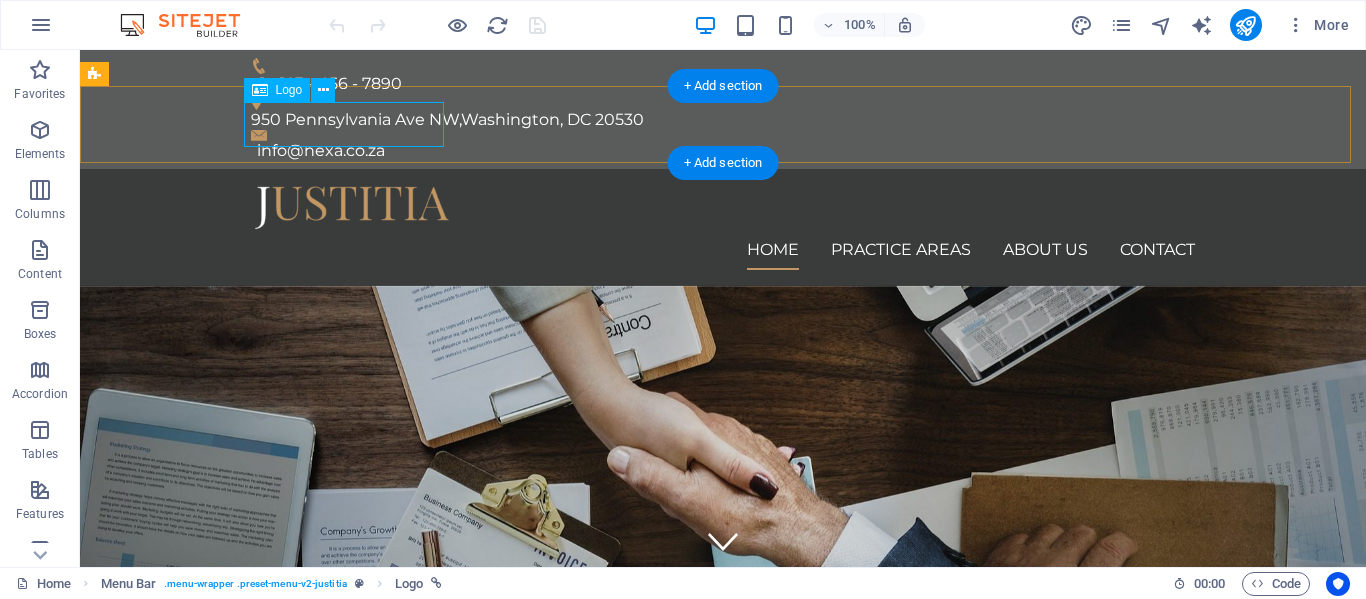 click at bounding box center [723, 207] 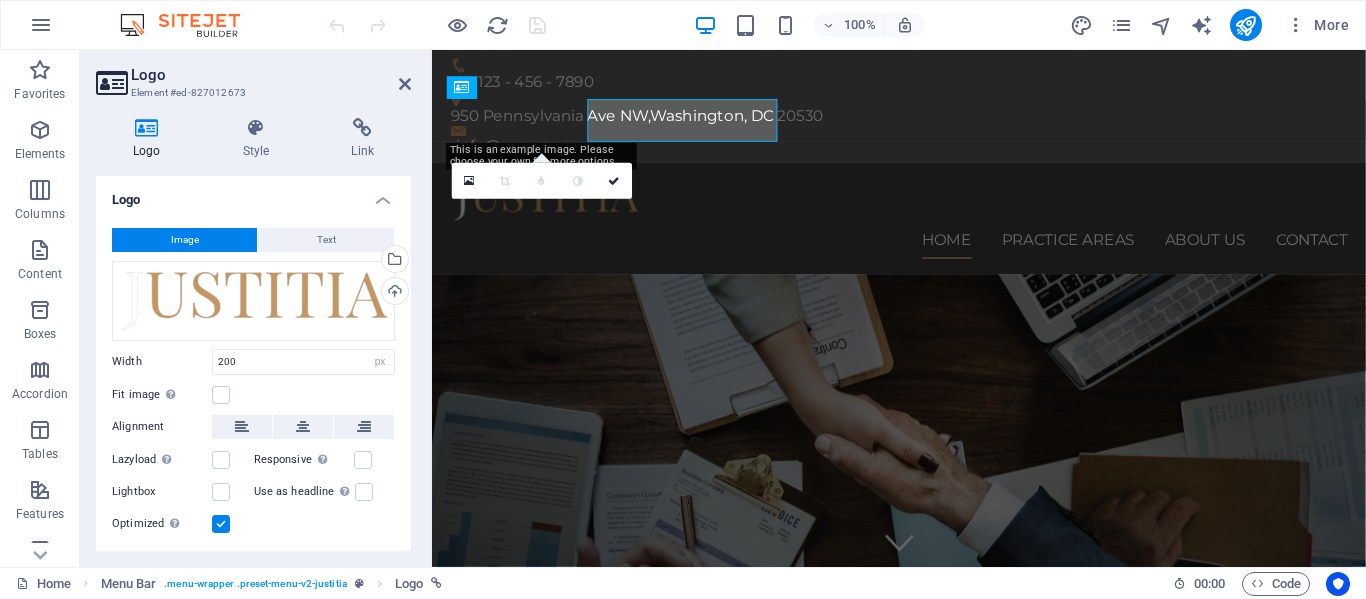 click on "Phone Email Page Home" at bounding box center [253, 334] 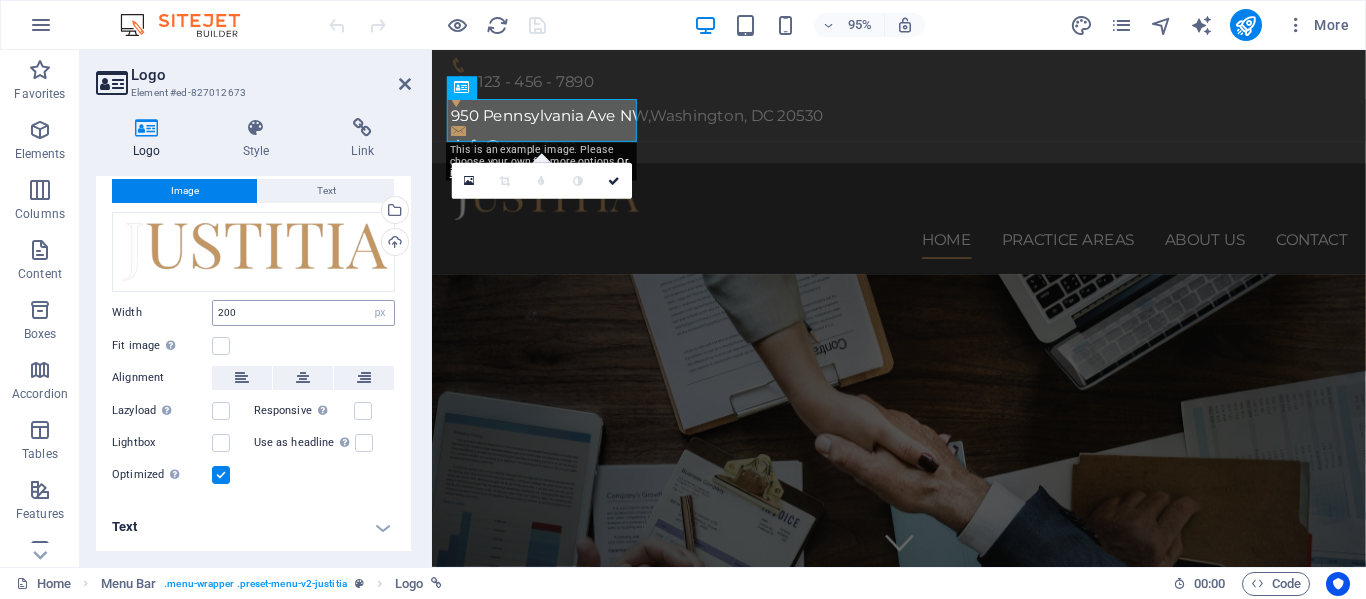 scroll, scrollTop: 0, scrollLeft: 0, axis: both 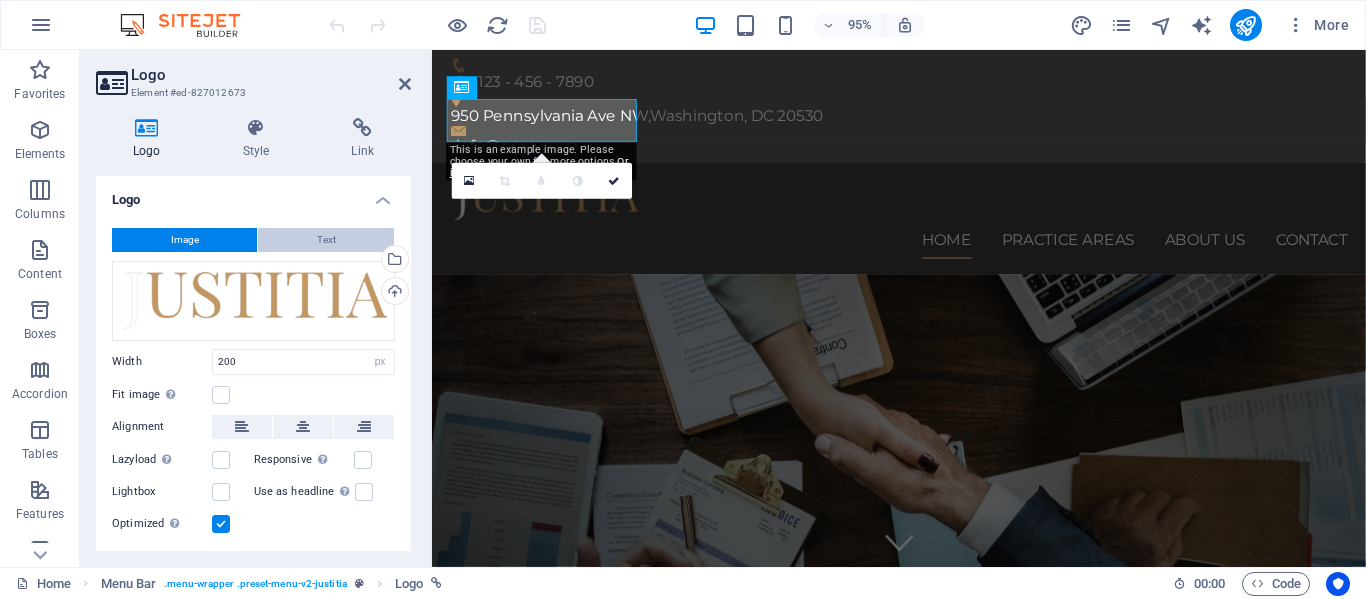 click on "Text" at bounding box center (326, 240) 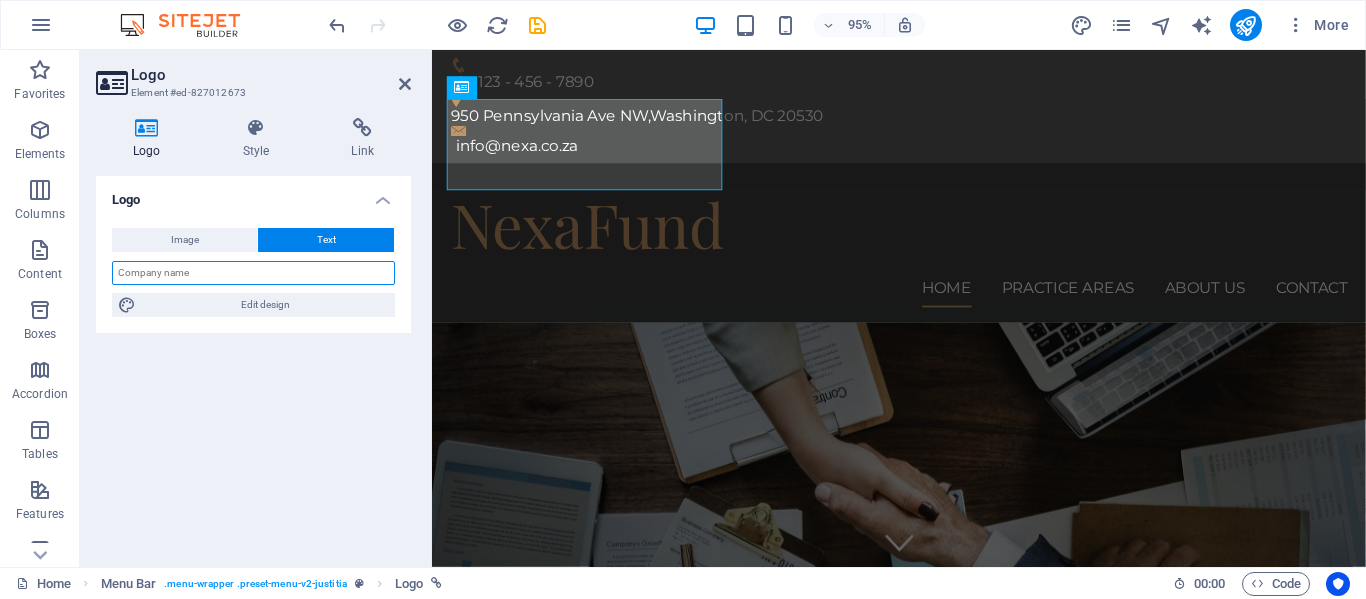 click at bounding box center [253, 273] 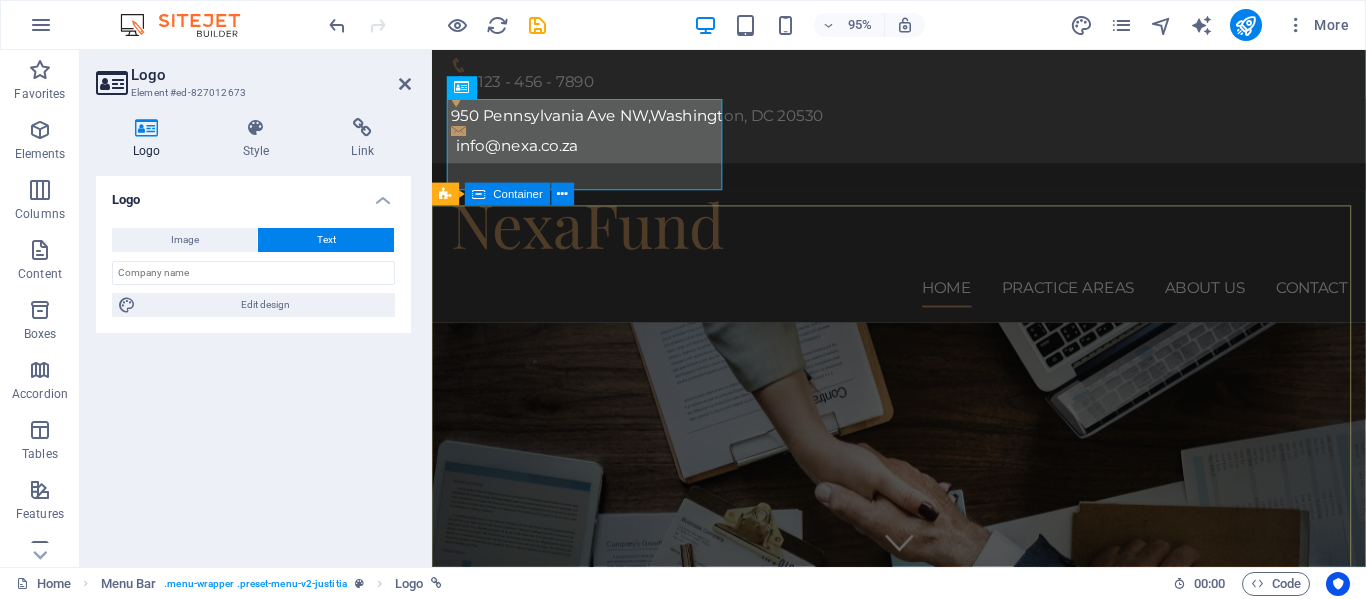 click on "We protect your rights Consetetur sadipscing elitr, sed diam nonumy eirmod tempor invidunt ut labore et dolore magna aliquyam erat, sed diam voluptua. At vero eos et accusam et justo duo dolores et ea rebum. Learn more" at bounding box center [923, 917] 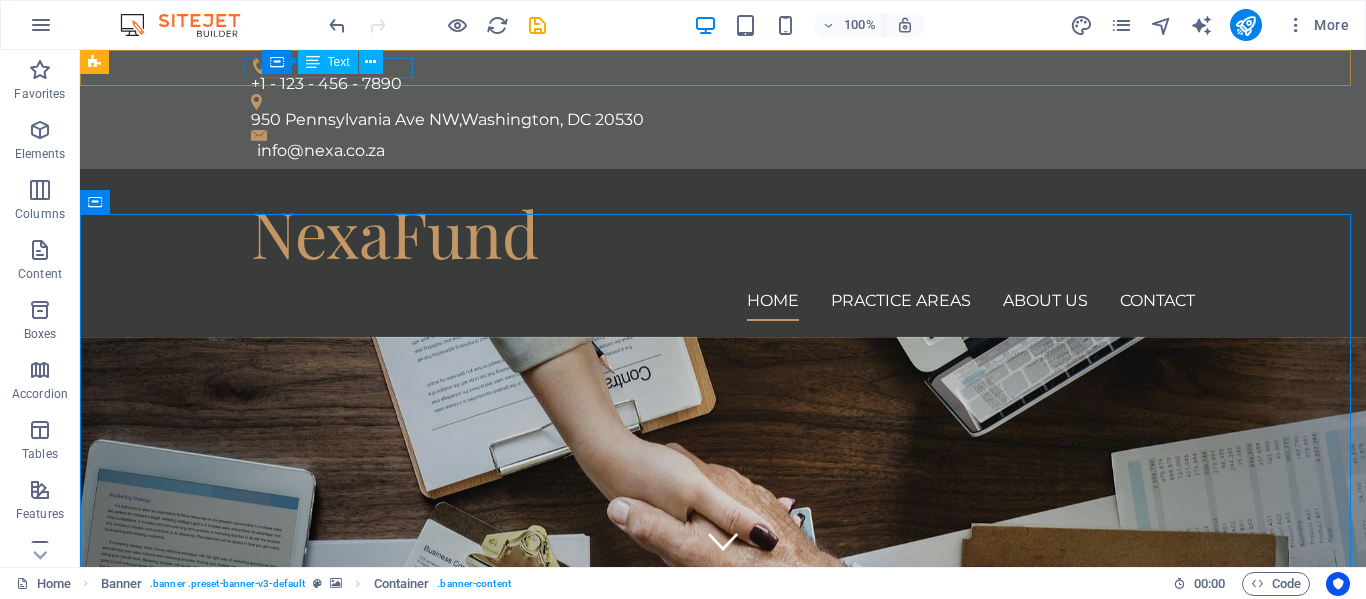 click on "Container   Text" at bounding box center (329, 62) 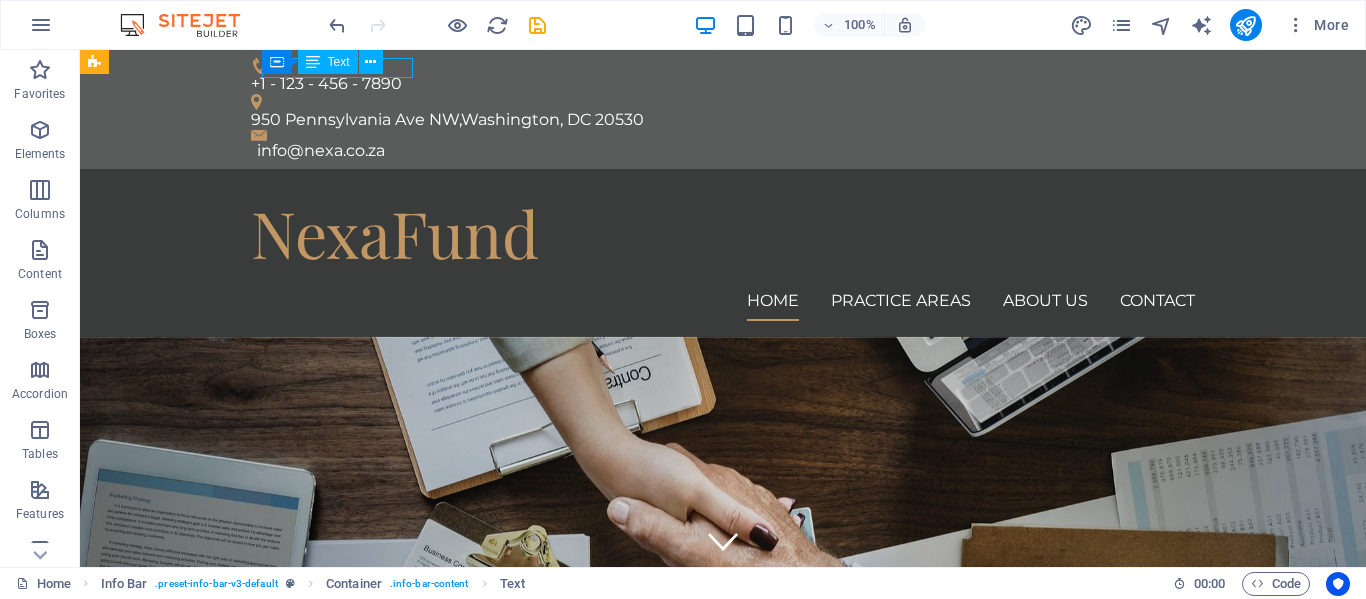 click on "Container   Text" at bounding box center [329, 62] 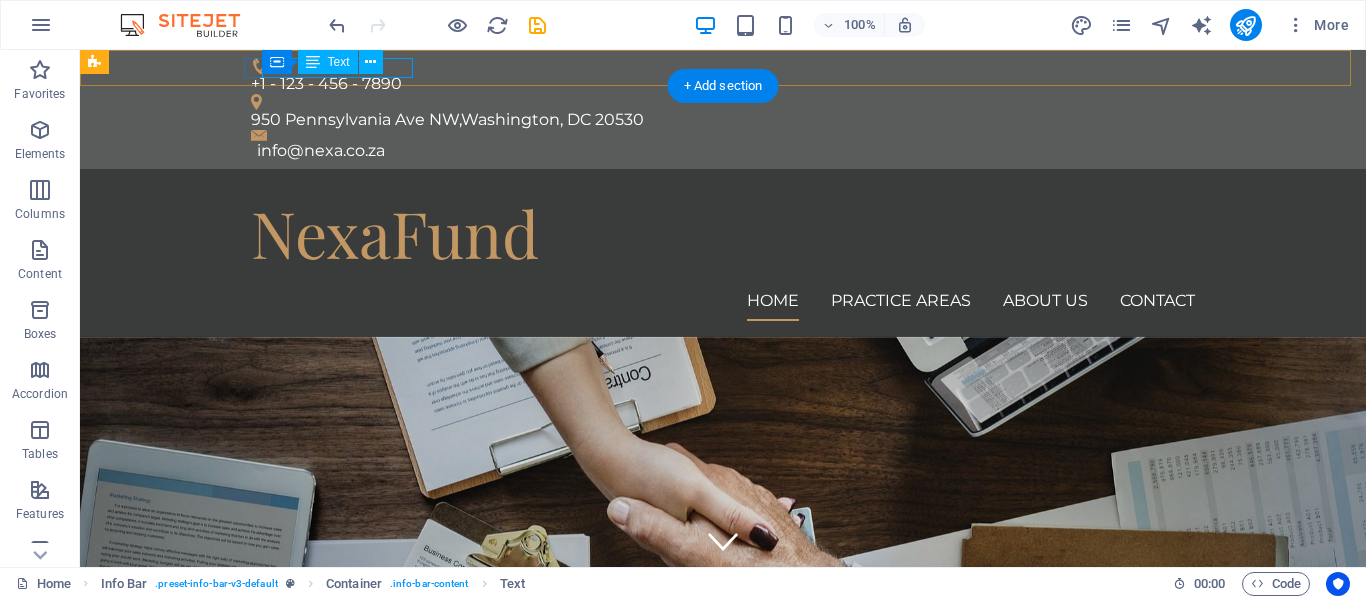click on "+1 - 123 - 456 - 7890" at bounding box center (715, 84) 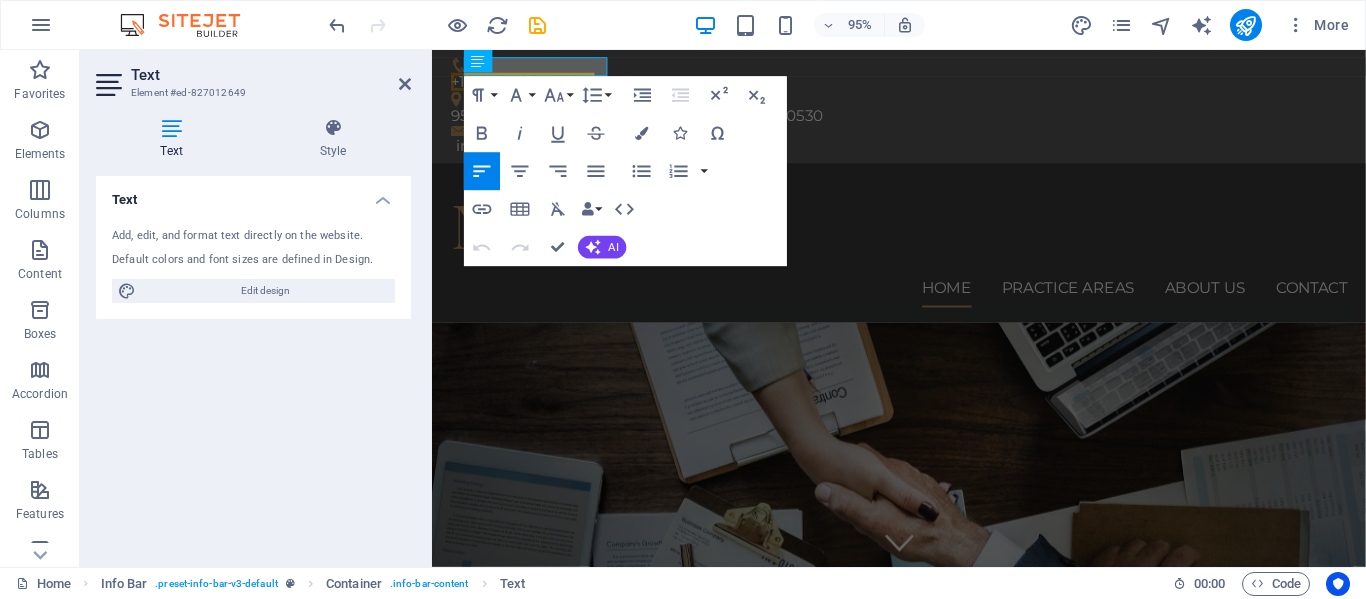 click on "Text Element #ed-827012649" at bounding box center [253, 76] 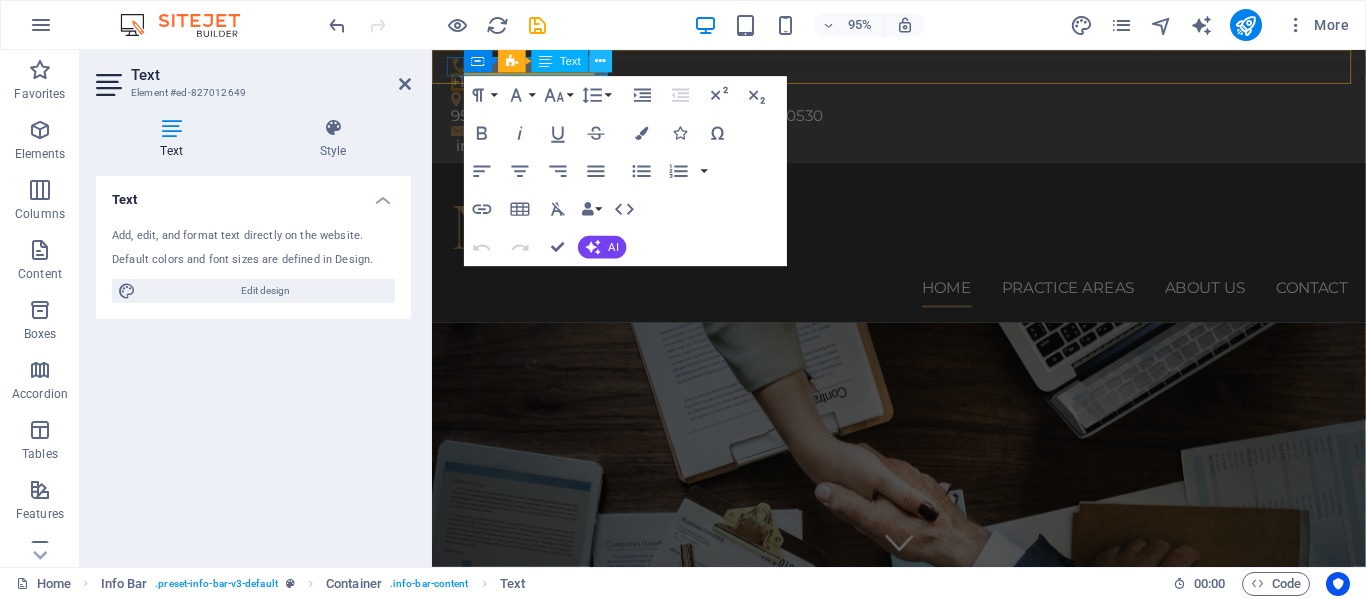 click at bounding box center (601, 61) 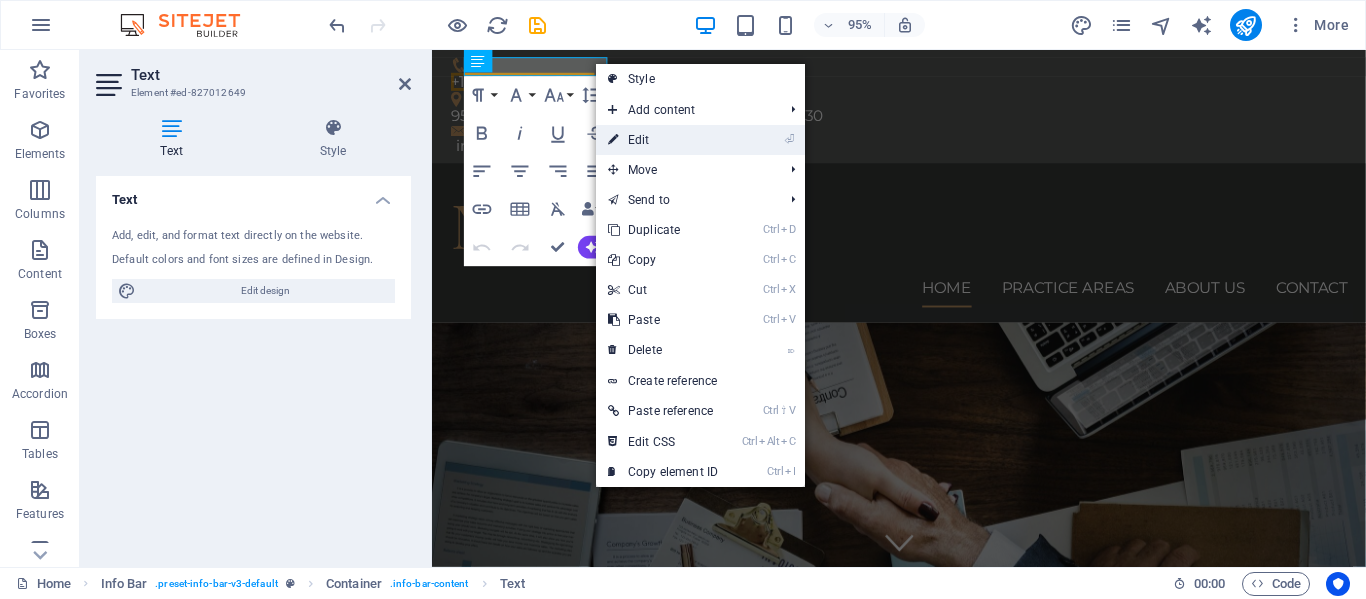 click on "⏎  Edit" at bounding box center [663, 140] 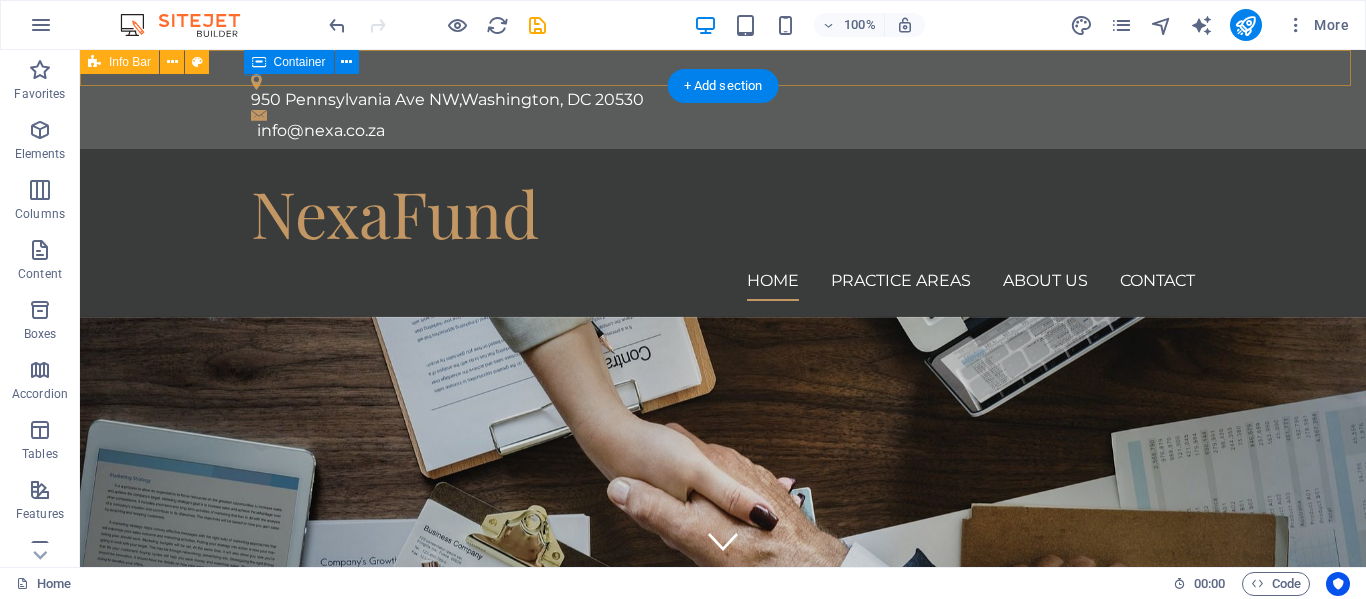 click on "950 Pennsylvania Ave NW , [CITY], [STATE] [POSTAL_CODE] info@[EMAIL] Home About us Contact Contact Our Office 065 830 5838 info@[EMAIL] Mon-Fri: 8am- 04:30pm ← Move left → Move right ↑ Move up ↓ Move down + Zoom in - Zoom out Home Jump left by 75% End Jump right by 75% Page Up Jump up by 75% Page Down Jump down by 75% Map Terrain Satellite Labels Keyboard shortcuts Map Data Map data ©2025 Google Map data ©2025 Google 1 km  Click to toggle between metric and imperial units Terms Report a map error Contact us now   I have read and understand the privacy policy. Unreadable? Load new Submit Explore our site Home Practice Areas About us Contact Legal Notice Privacy Lorem ipsum dolor sit amet, consetetur sadipscing elitr, sed diam nonumy eirmod tempor invidunt ut labore et dolore magna aliquyam erat, sed diam voluptua. Service Offerings Personal Injury Industrial Injury Insurance Claims Automobile Accindents Criminal Defense Elder Law Keep in touch 950 Pennsylvania Ave NW   [POSTAL_CODE]" at bounding box center [723, 99] 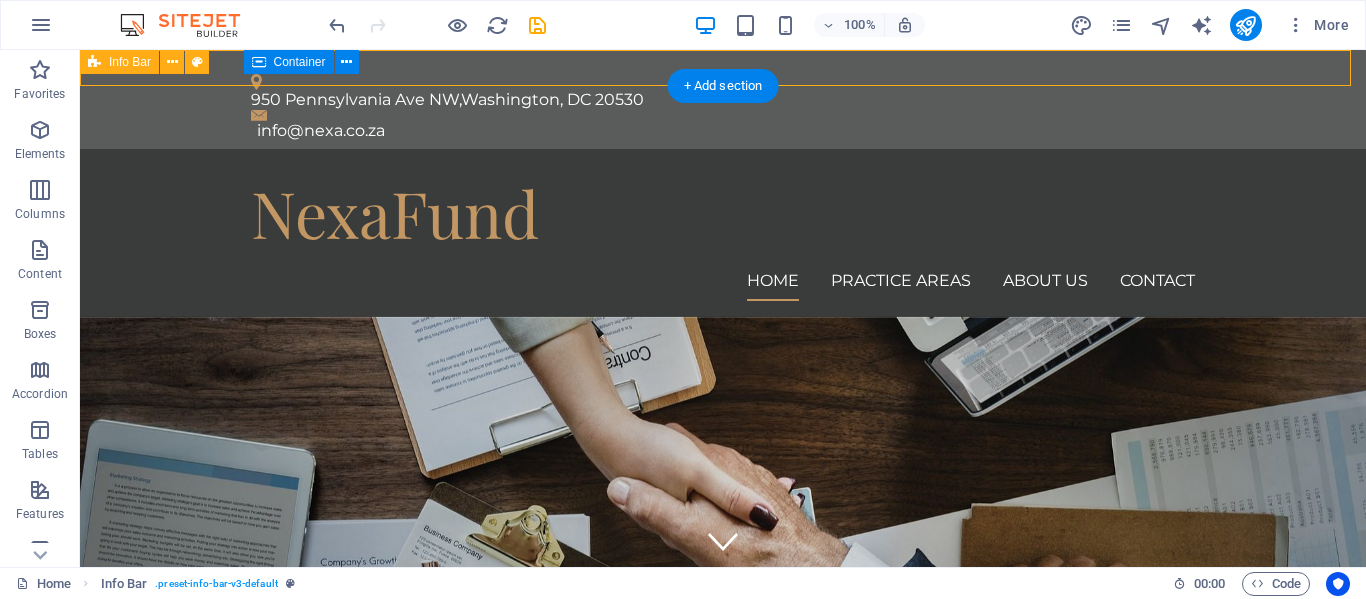 click on "950 Pennsylvania Ave NW , [CITY], [STATE] [POSTAL_CODE] info@[EMAIL] Home About us Contact Contact Our Office 065 830 5838 info@[EMAIL] Mon-Fri: 8am- 04:30pm ← Move left → Move right ↑ Move up ↓ Move down + Zoom in - Zoom out Home Jump left by 75% End Jump right by 75% Page Up Jump up by 75% Page Down Jump down by 75% Map Terrain Satellite Labels Keyboard shortcuts Map Data Map data ©2025 Google Map data ©2025 Google 1 km  Click to toggle between metric and imperial units Terms Report a map error Contact us now   I have read and understand the privacy policy. Unreadable? Load new Submit Explore our site Home Practice Areas About us Contact Legal Notice Privacy Lorem ipsum dolor sit amet, consetetur sadipscing elitr, sed diam nonumy eirmod tempor invidunt ut labore et dolore magna aliquyam erat, sed diam voluptua. Service Offerings Personal Injury Industrial Injury Insurance Claims Automobile Accindents Criminal Defense Elder Law Keep in touch 950 Pennsylvania Ave NW   [POSTAL_CODE]" at bounding box center (723, 99) 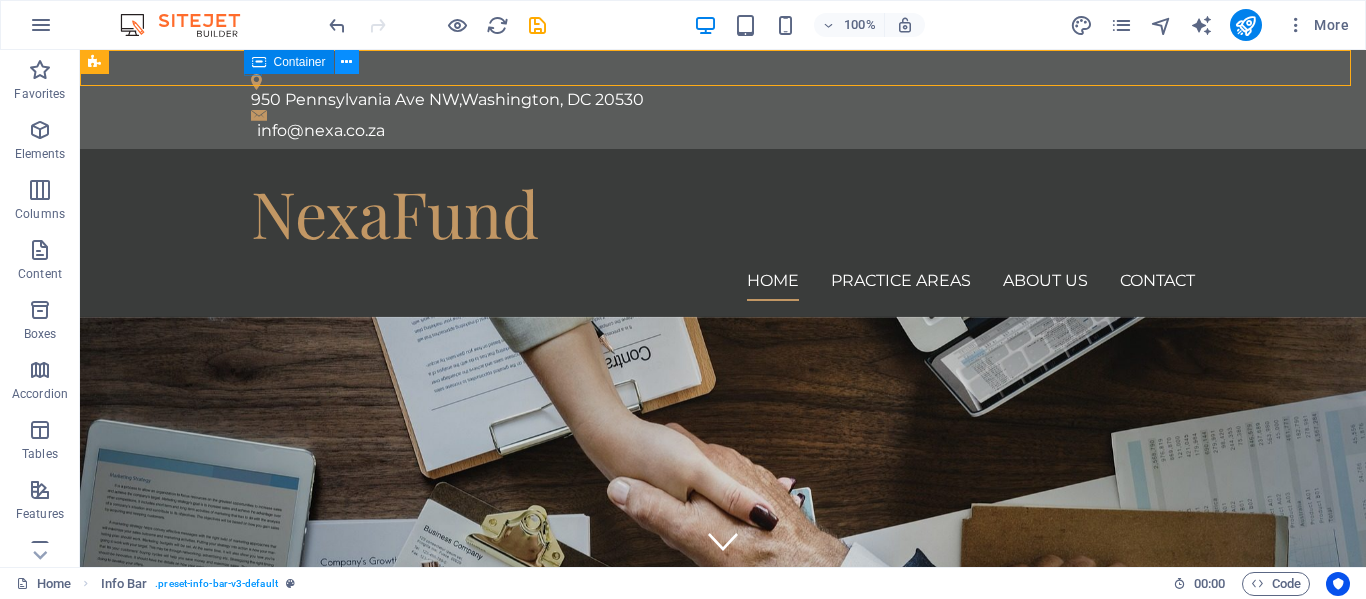 click at bounding box center [347, 62] 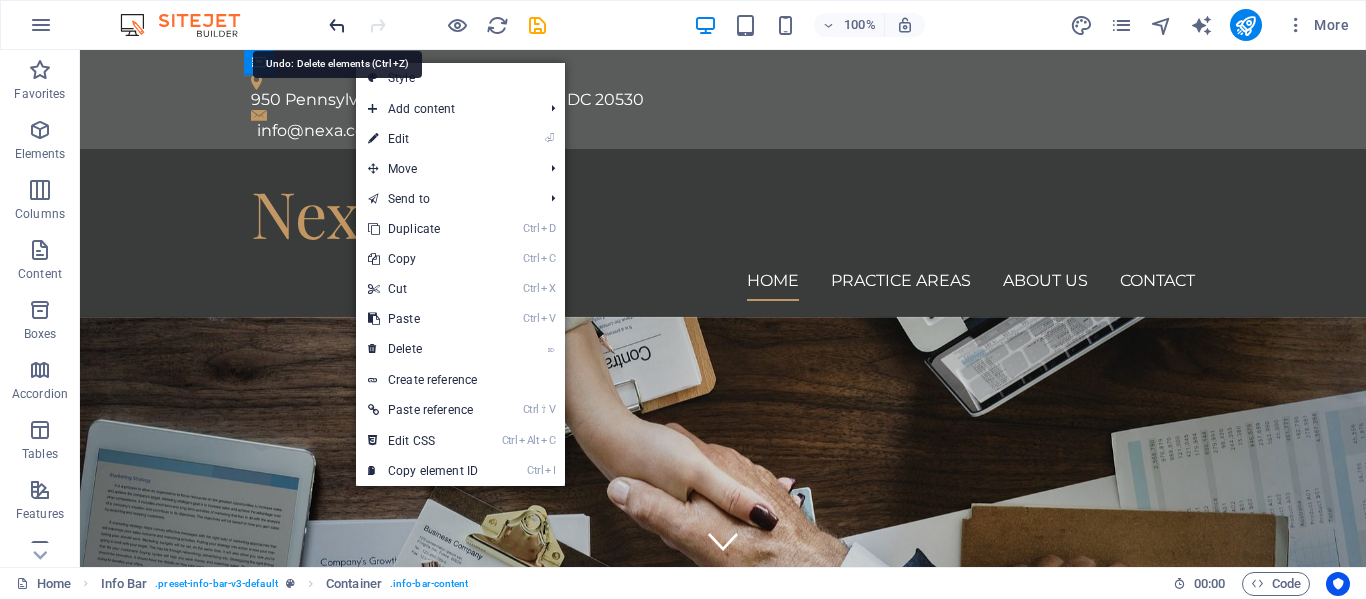 click at bounding box center (337, 25) 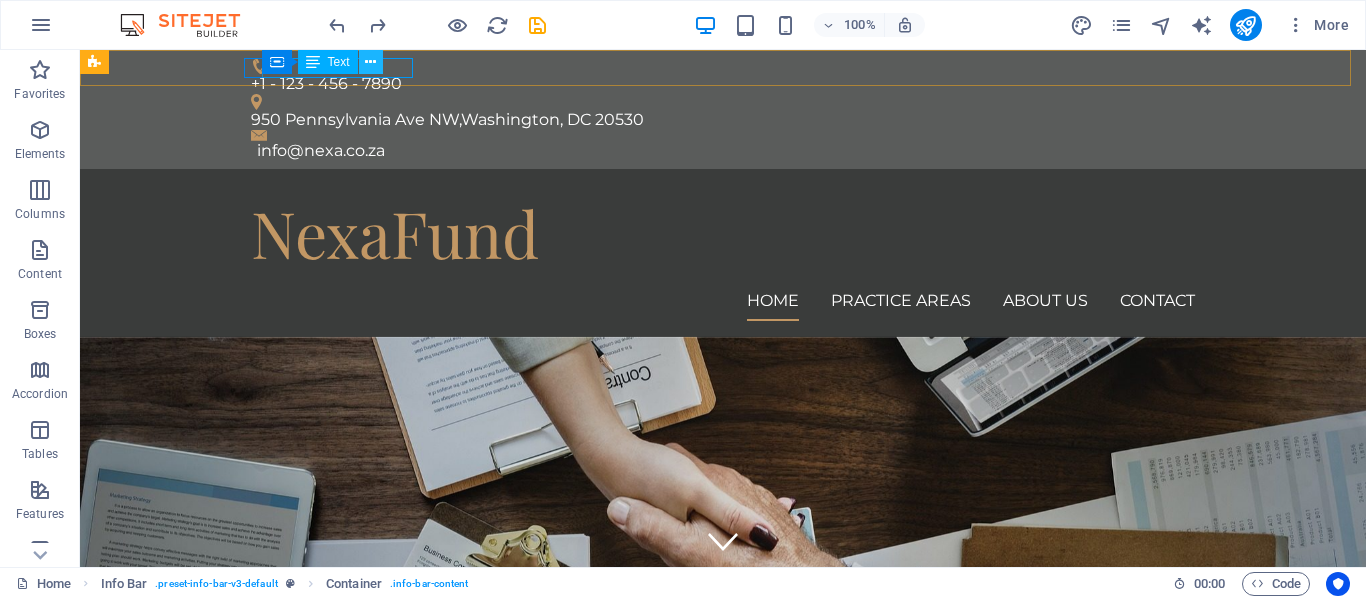 click at bounding box center (370, 62) 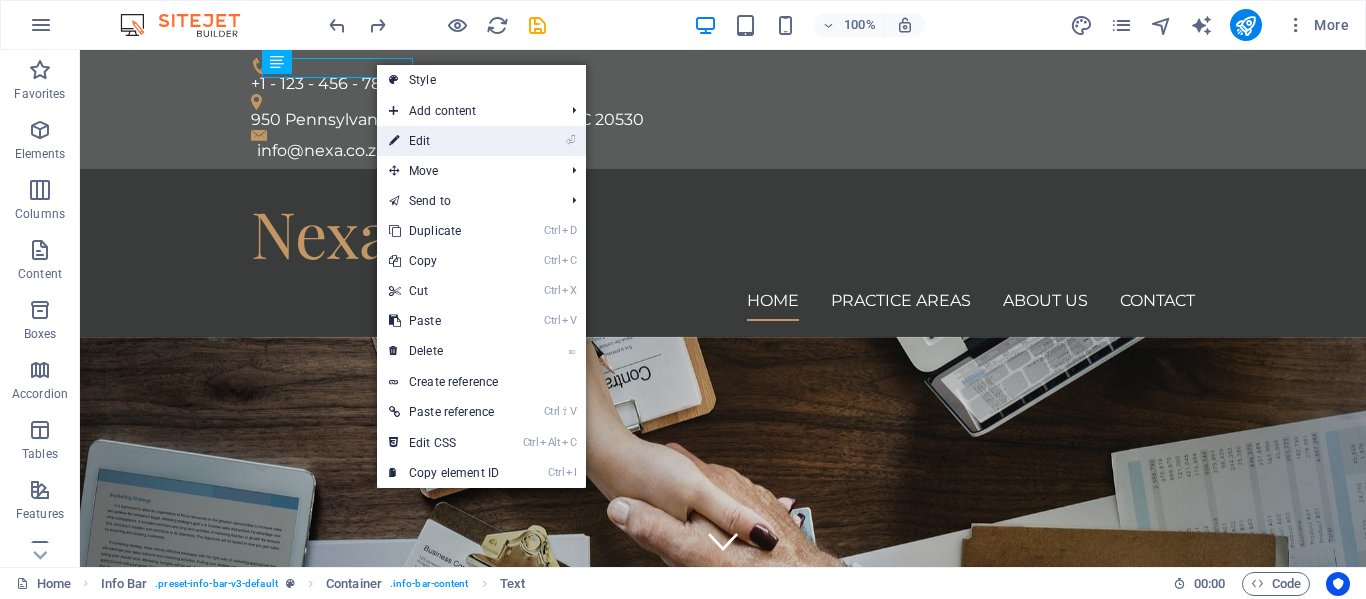 click on "⏎  Edit" at bounding box center [444, 141] 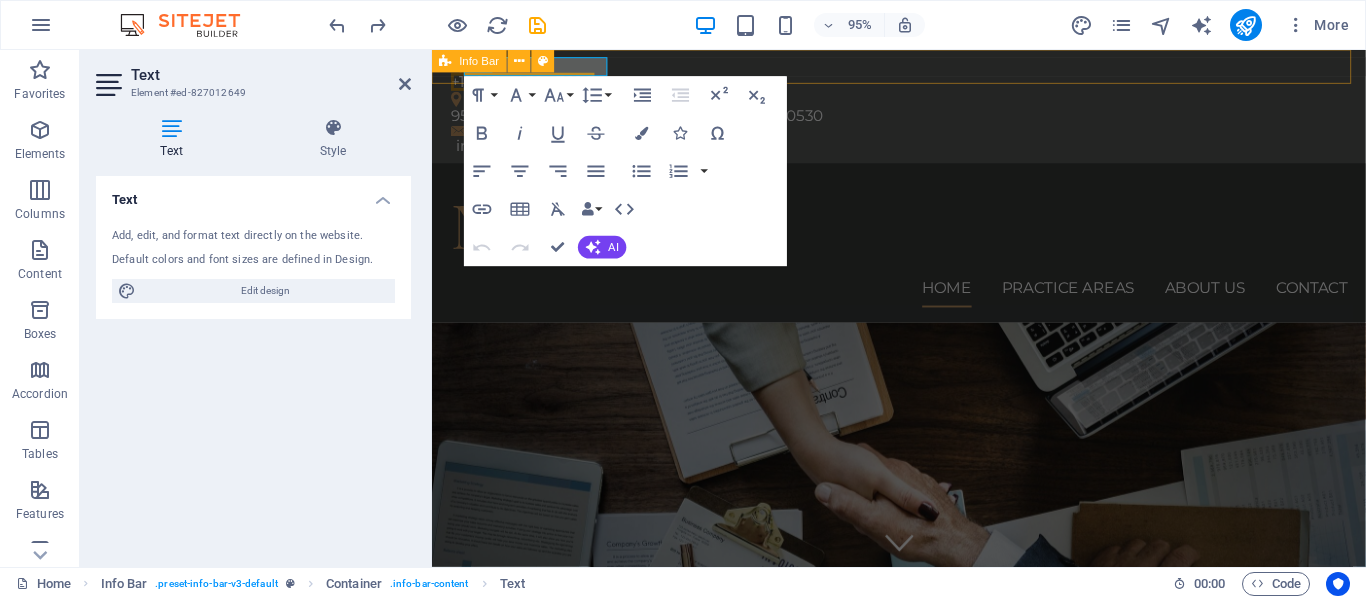 click on "Add, edit, and format text directly on the website." at bounding box center [253, 236] 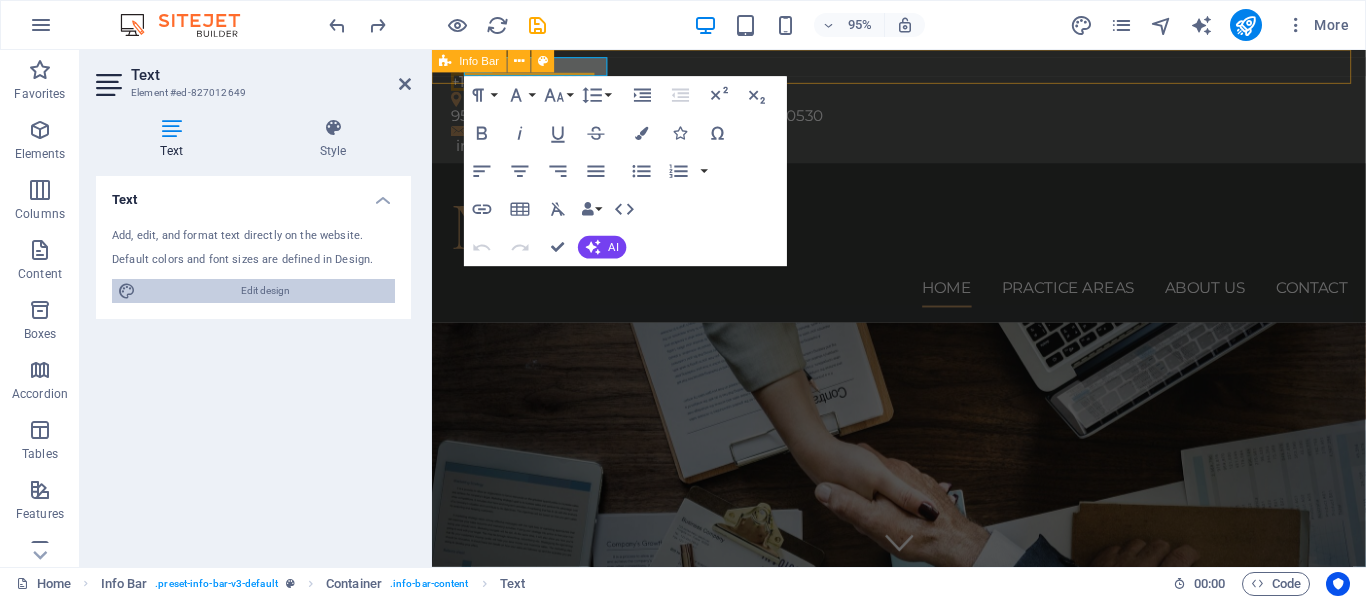 click on "Edit design" at bounding box center [265, 291] 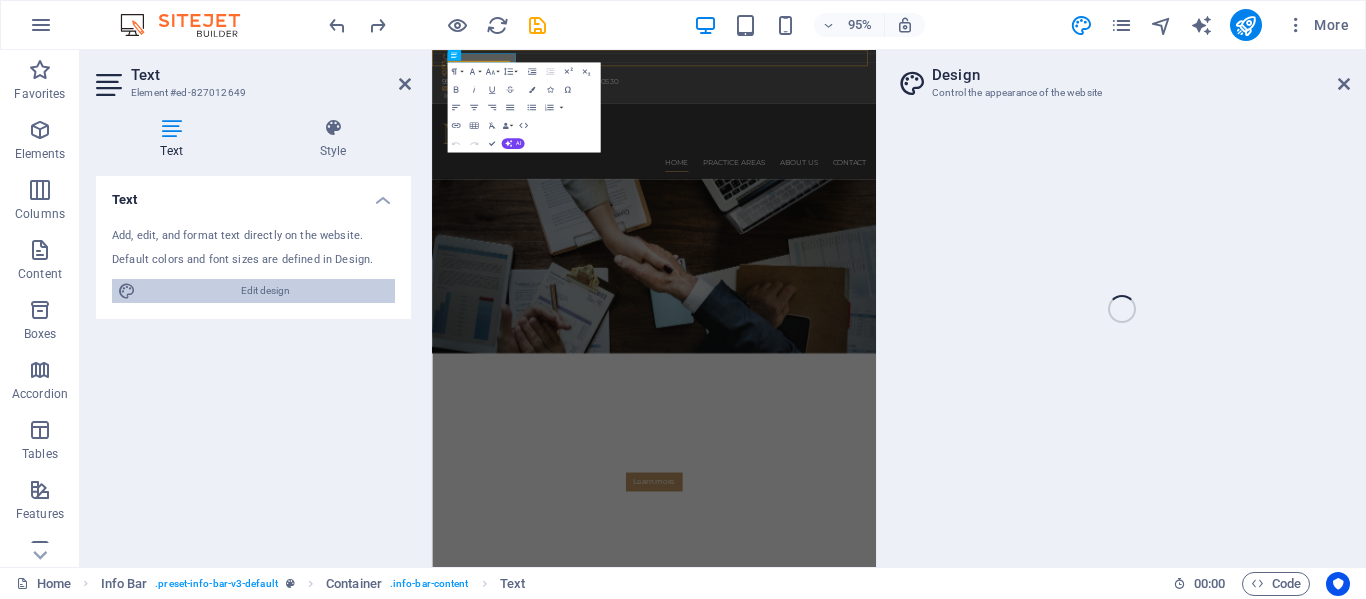 click on "Edit design" at bounding box center [265, 291] 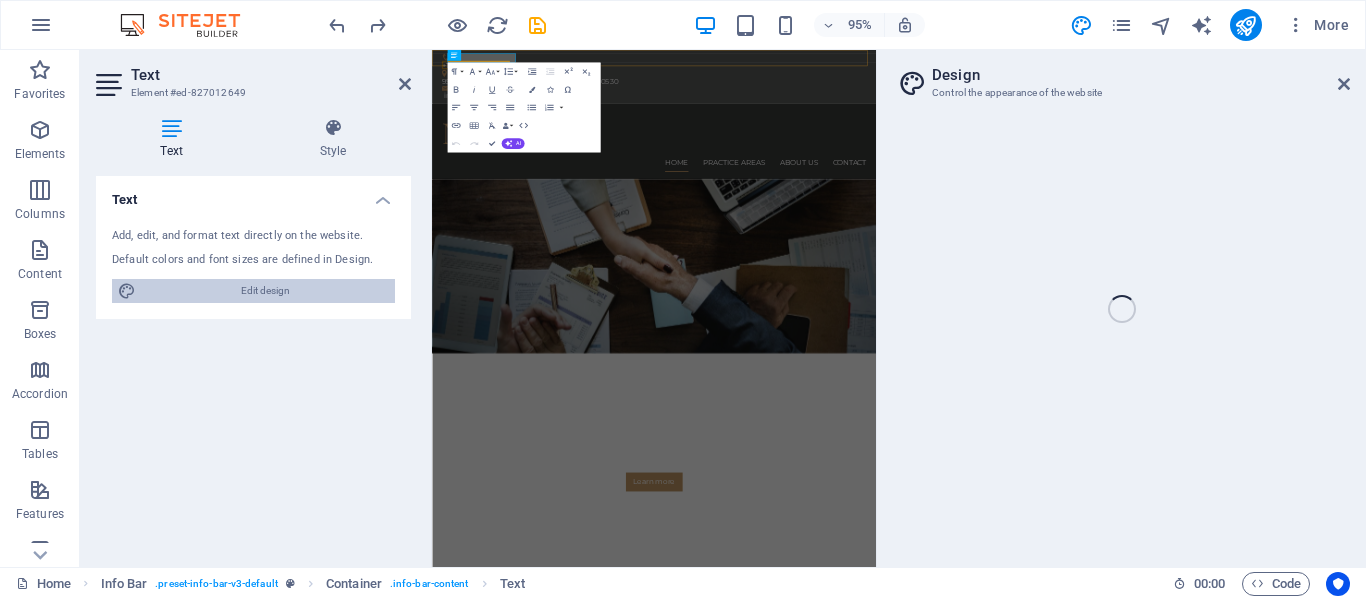 select on "px" 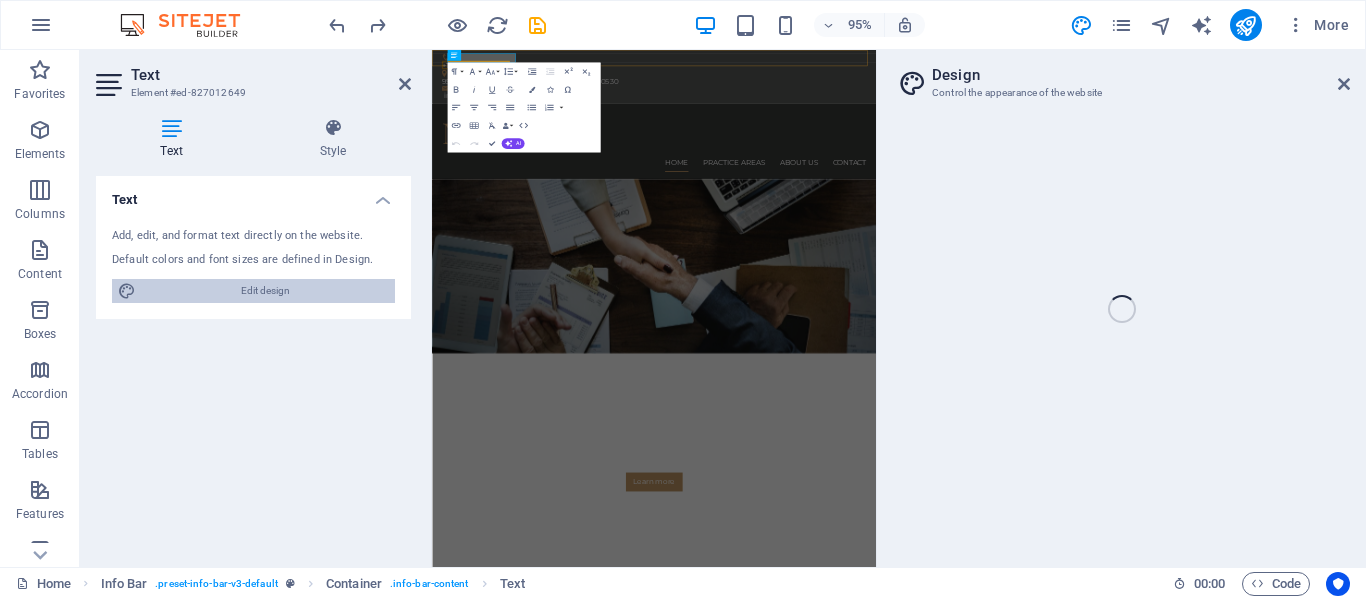 select on "400" 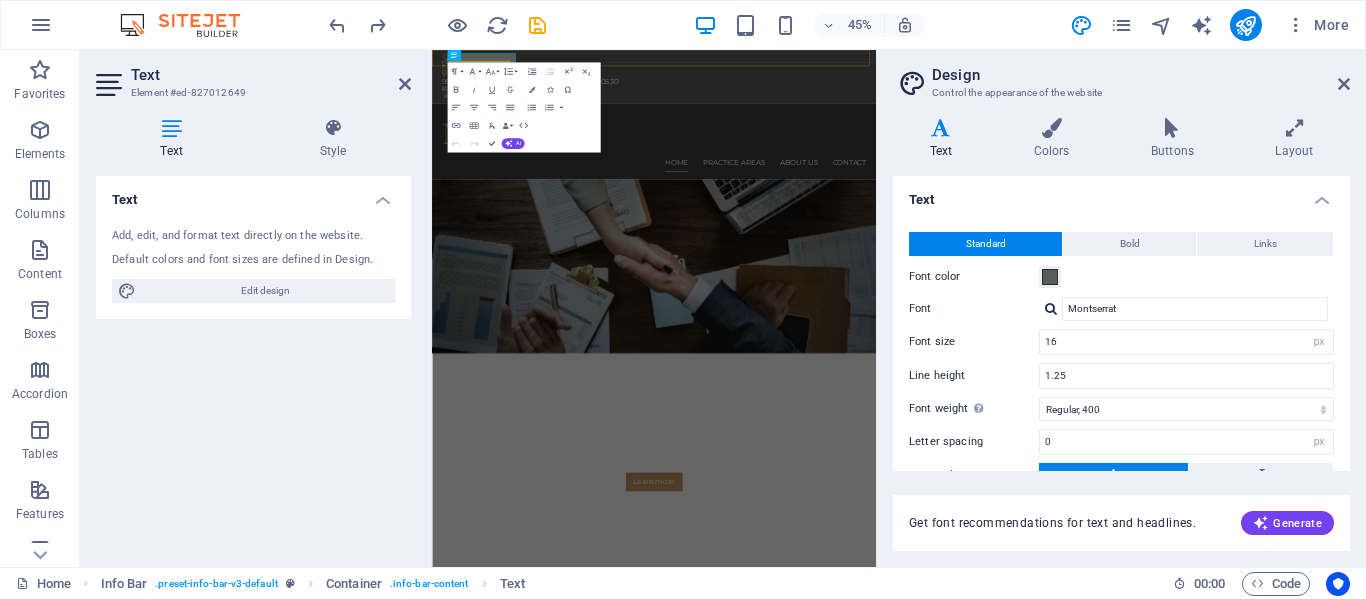 click on "Text" at bounding box center [253, 194] 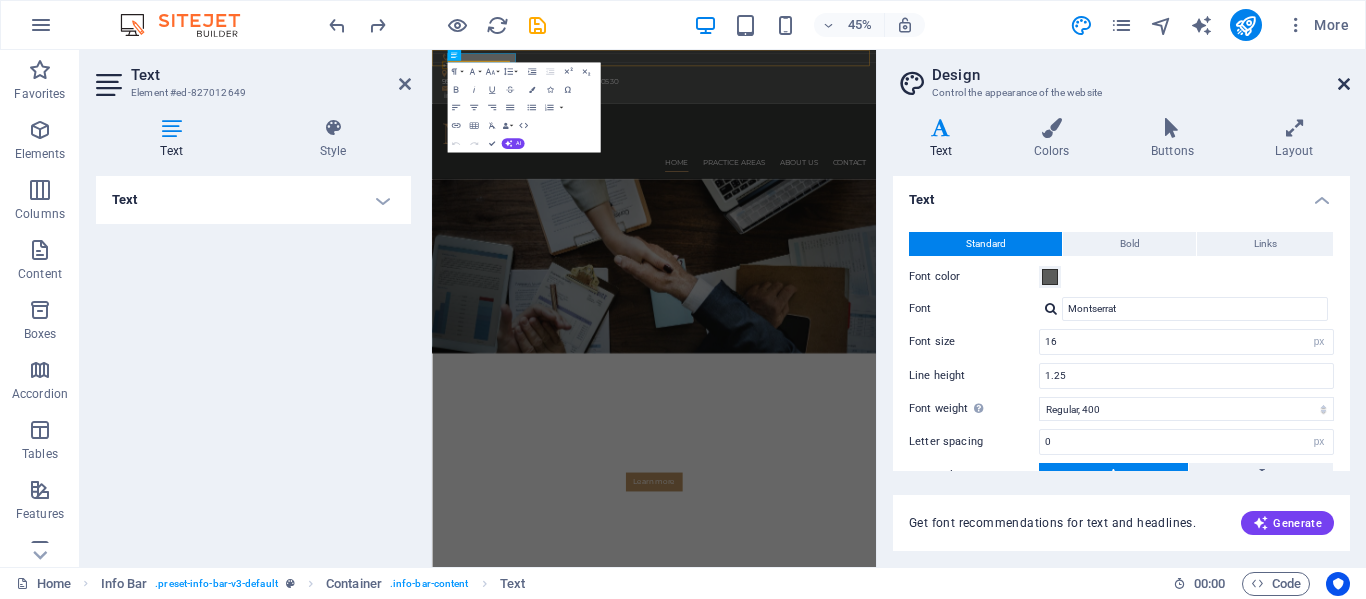 click at bounding box center [1344, 84] 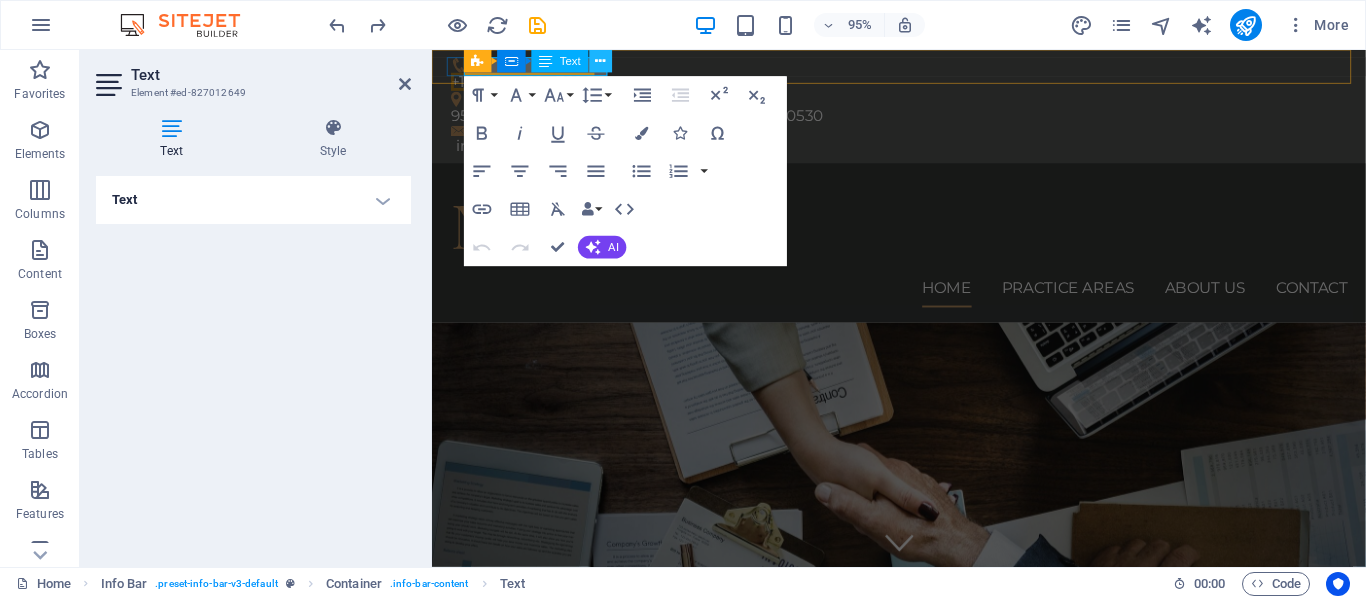 click at bounding box center [601, 61] 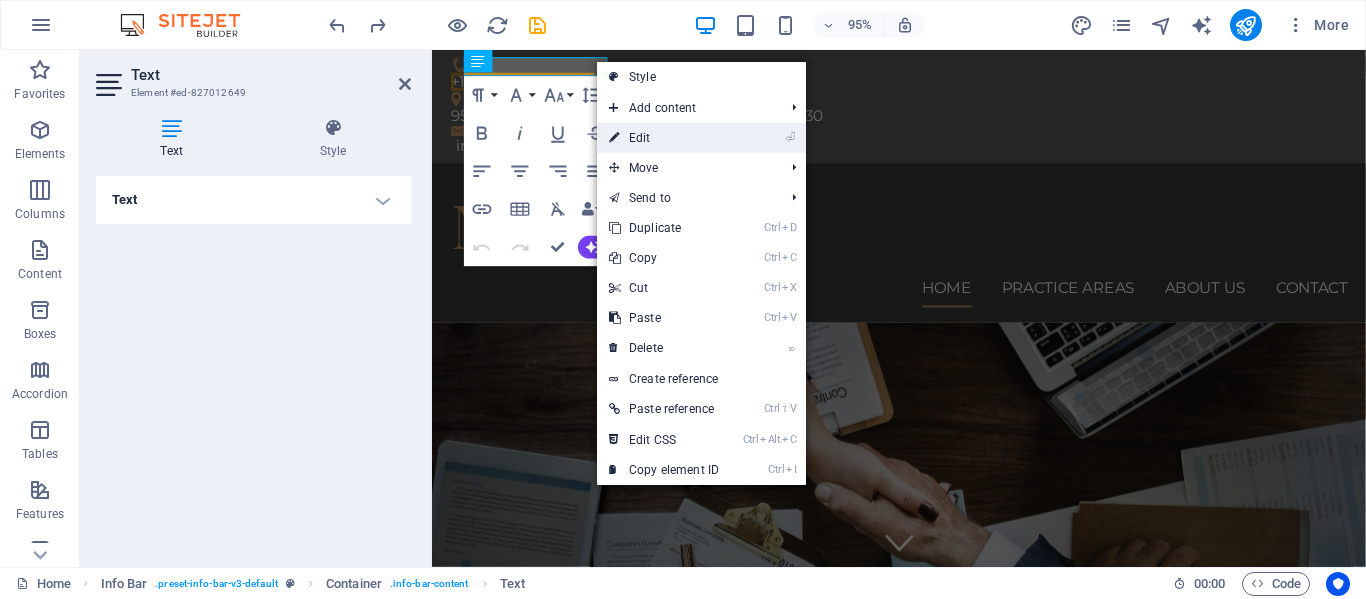 click on "⏎  Edit" at bounding box center [701, 138] 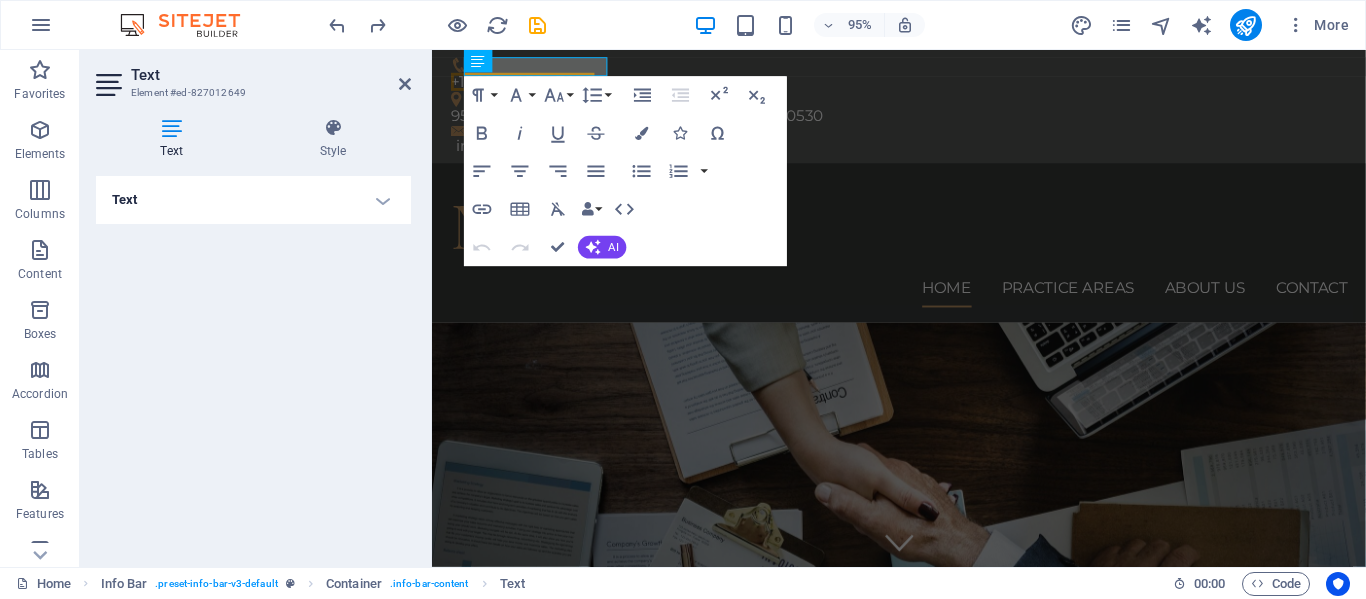 click on "Text" at bounding box center [253, 200] 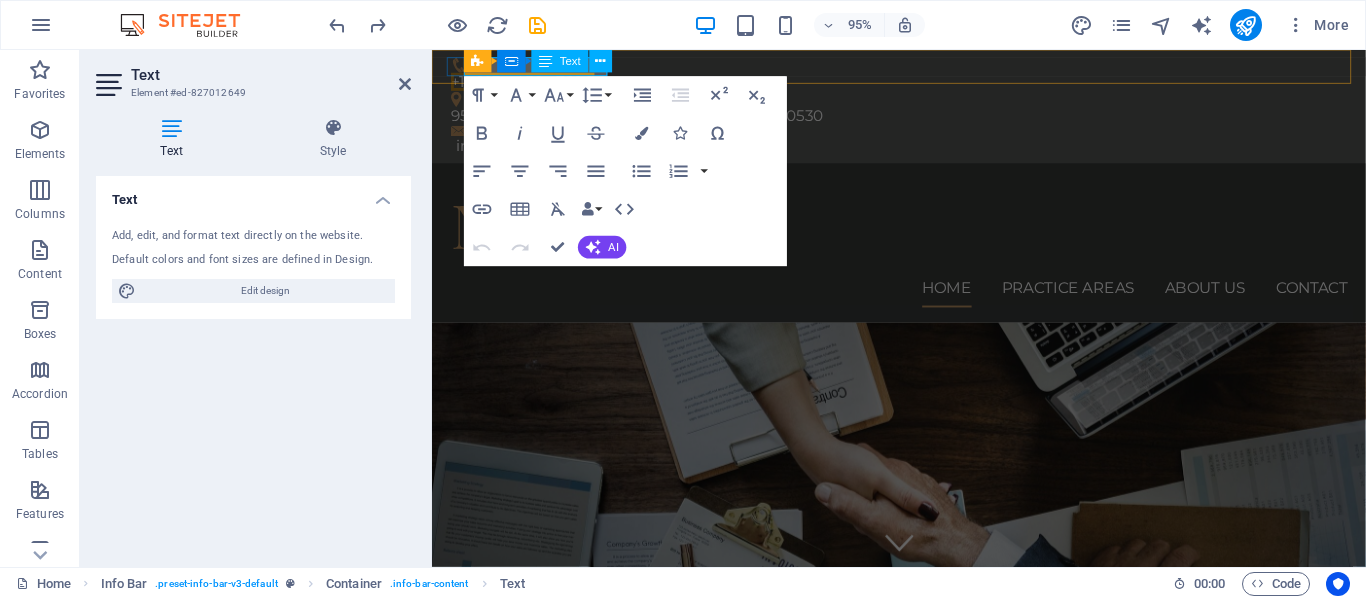 click on "Text" at bounding box center (560, 61) 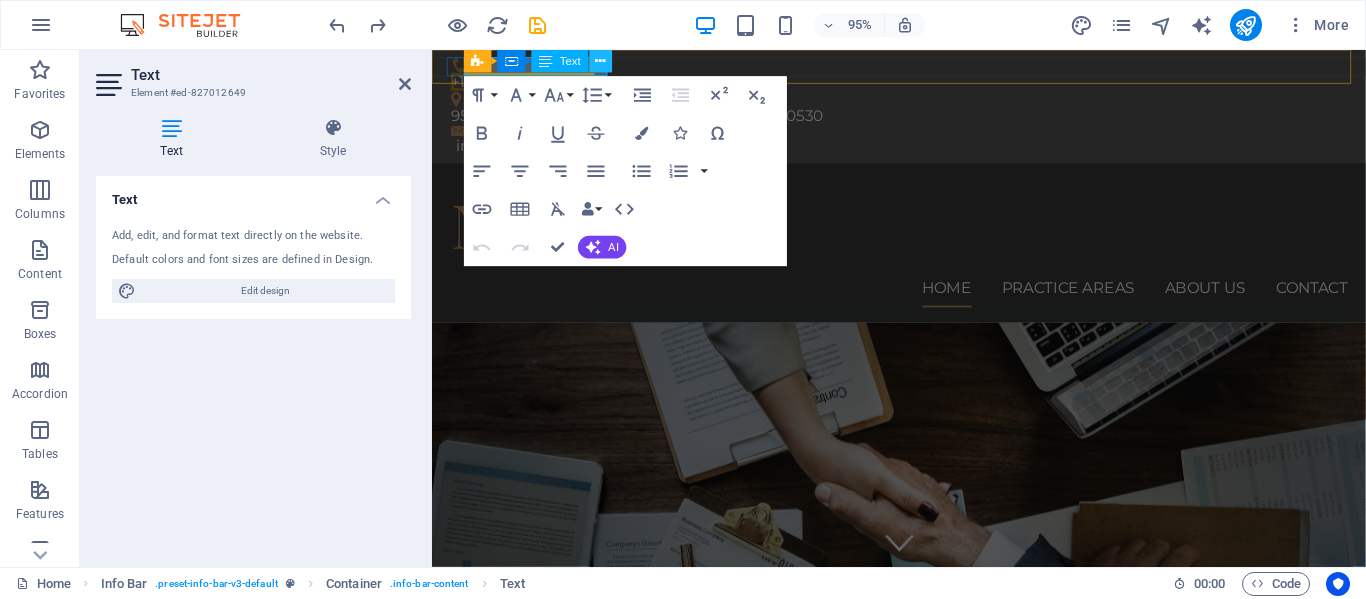 click at bounding box center [601, 61] 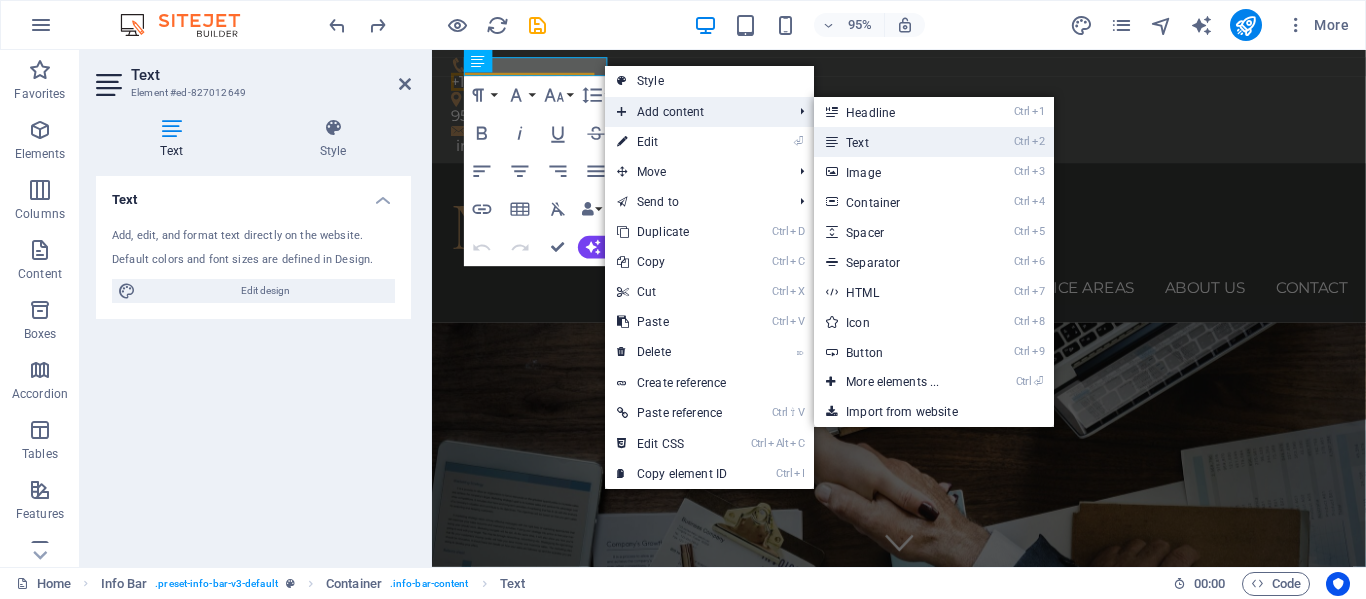 click on "Ctrl 2  Text" at bounding box center (896, 142) 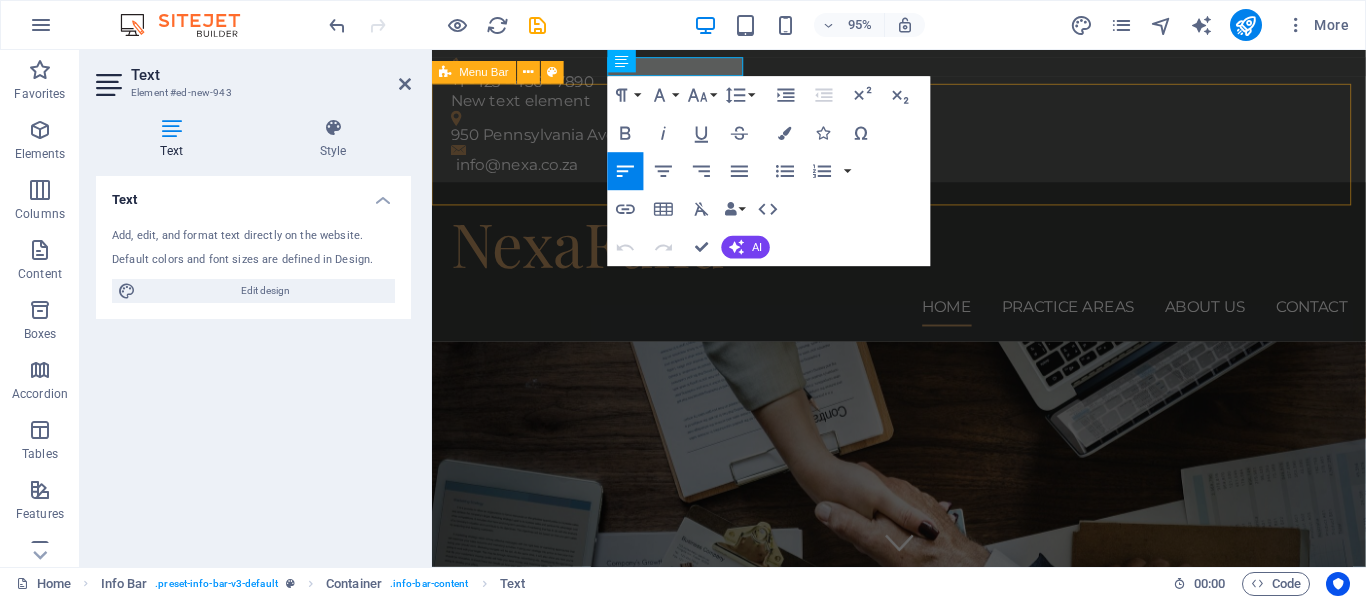 click on "NexaFund Home Practice Areas About us Contact" at bounding box center [923, 273] 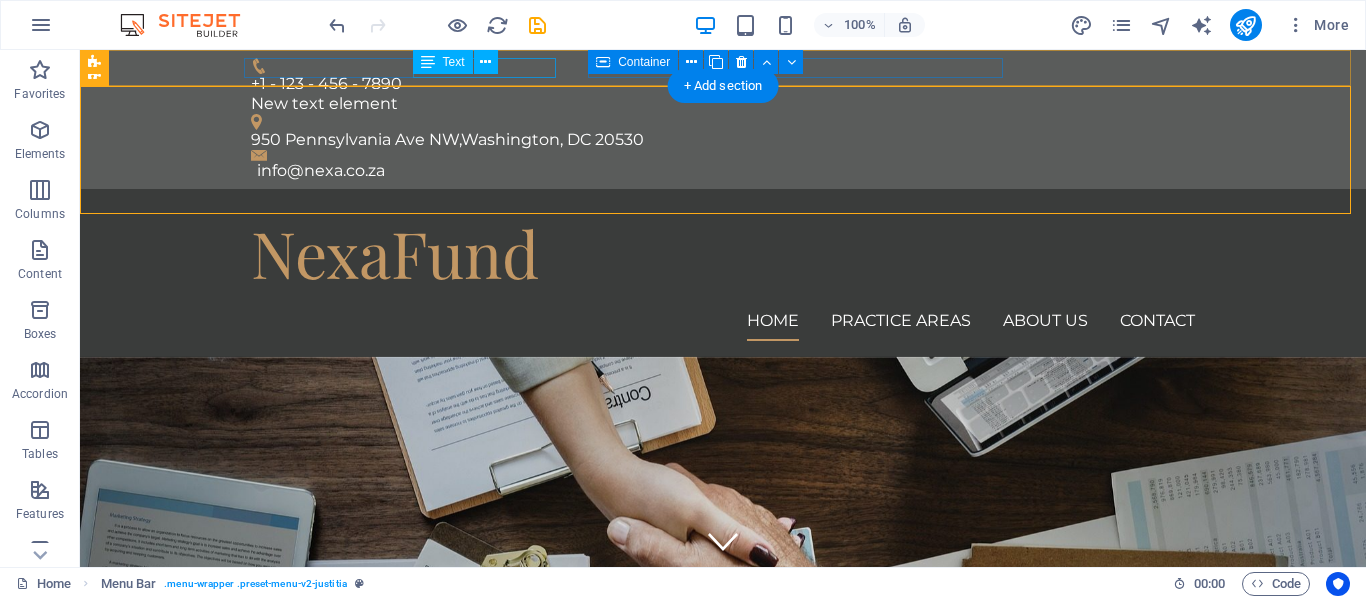 click on "New text element" at bounding box center (715, 104) 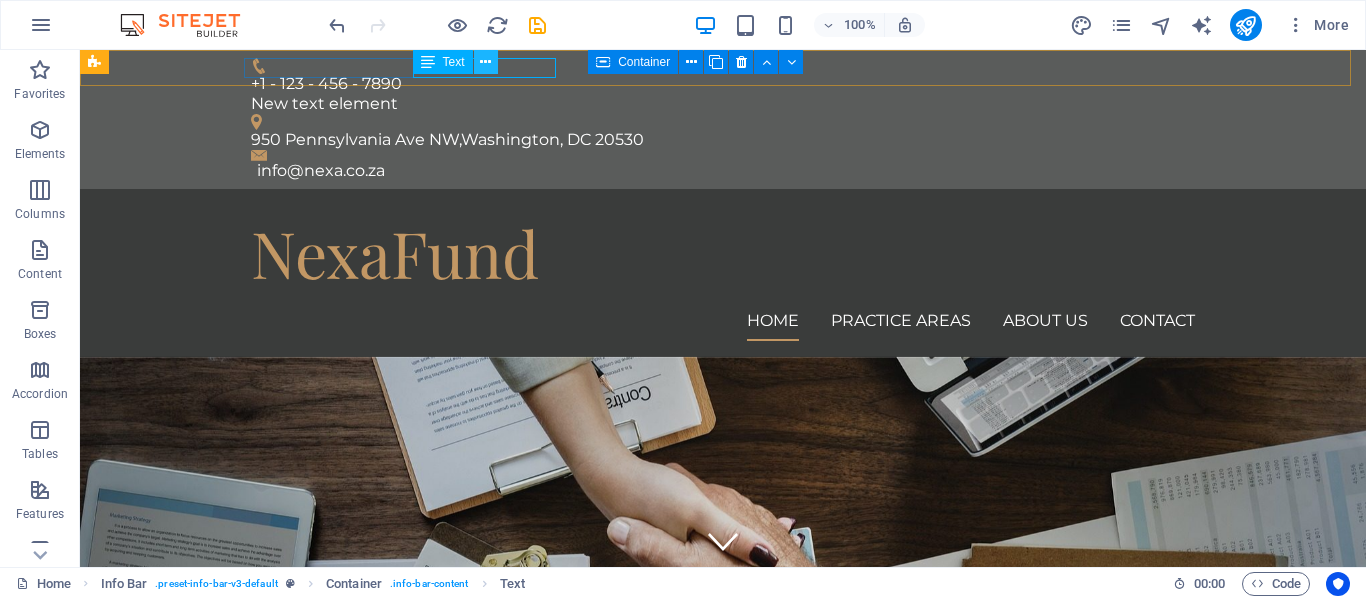 click at bounding box center [485, 62] 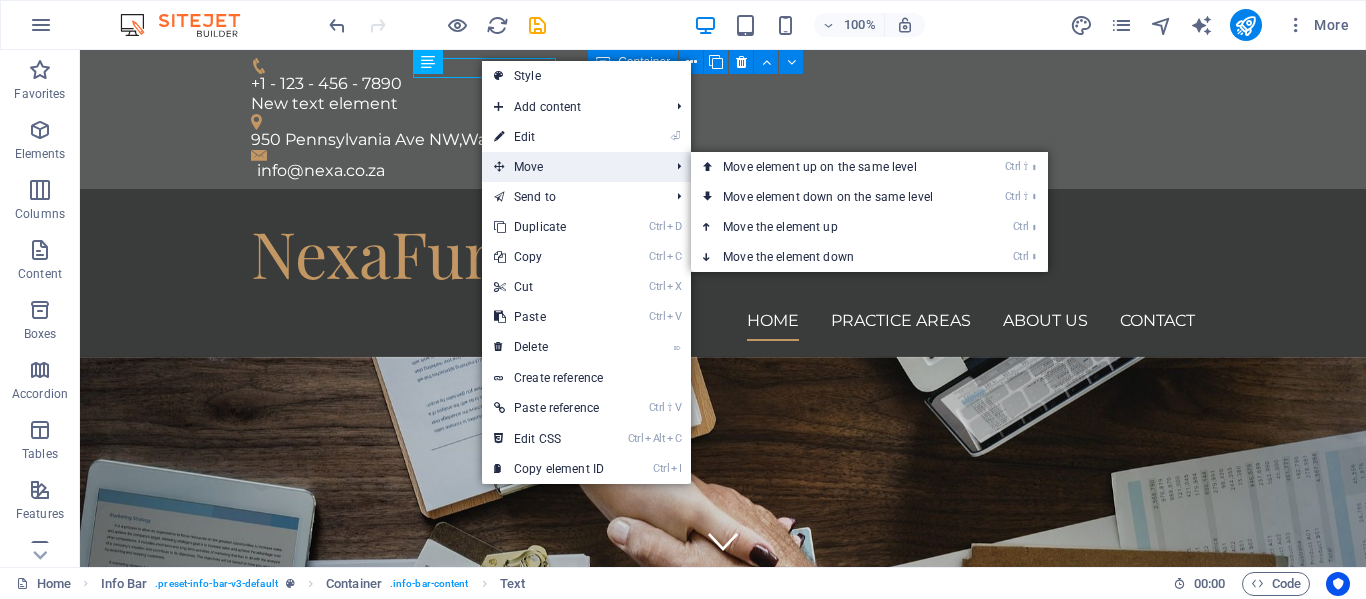 click on "Move" at bounding box center (571, 167) 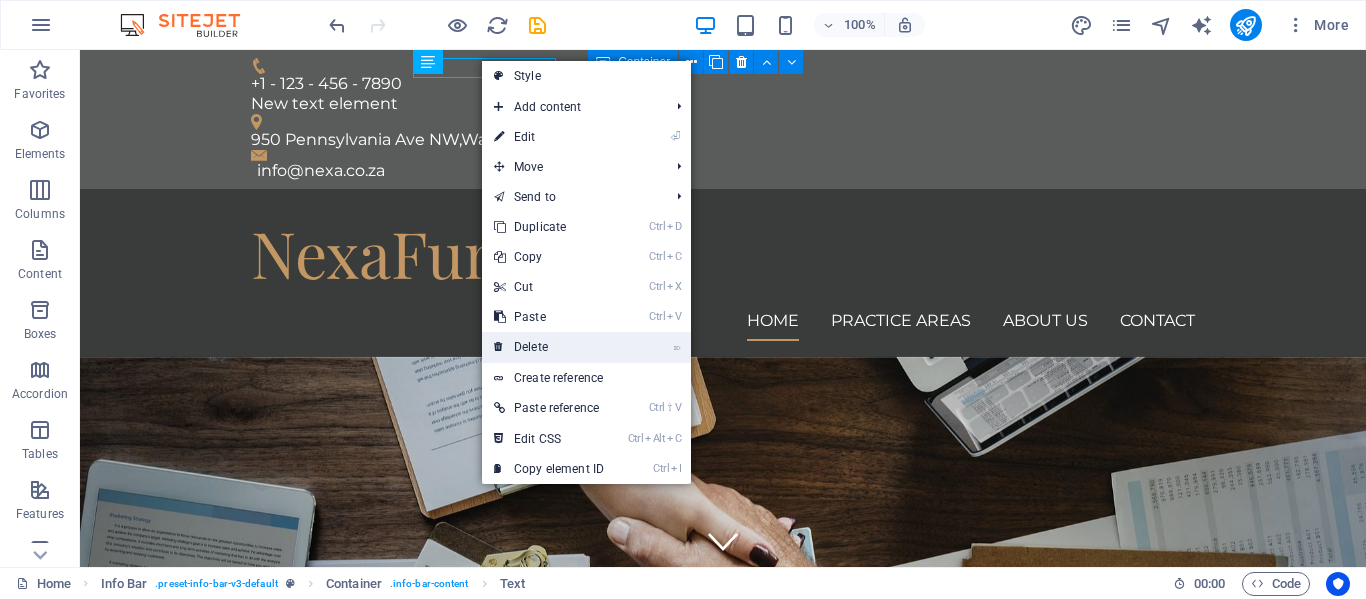 click on "⌦  Delete" at bounding box center (549, 347) 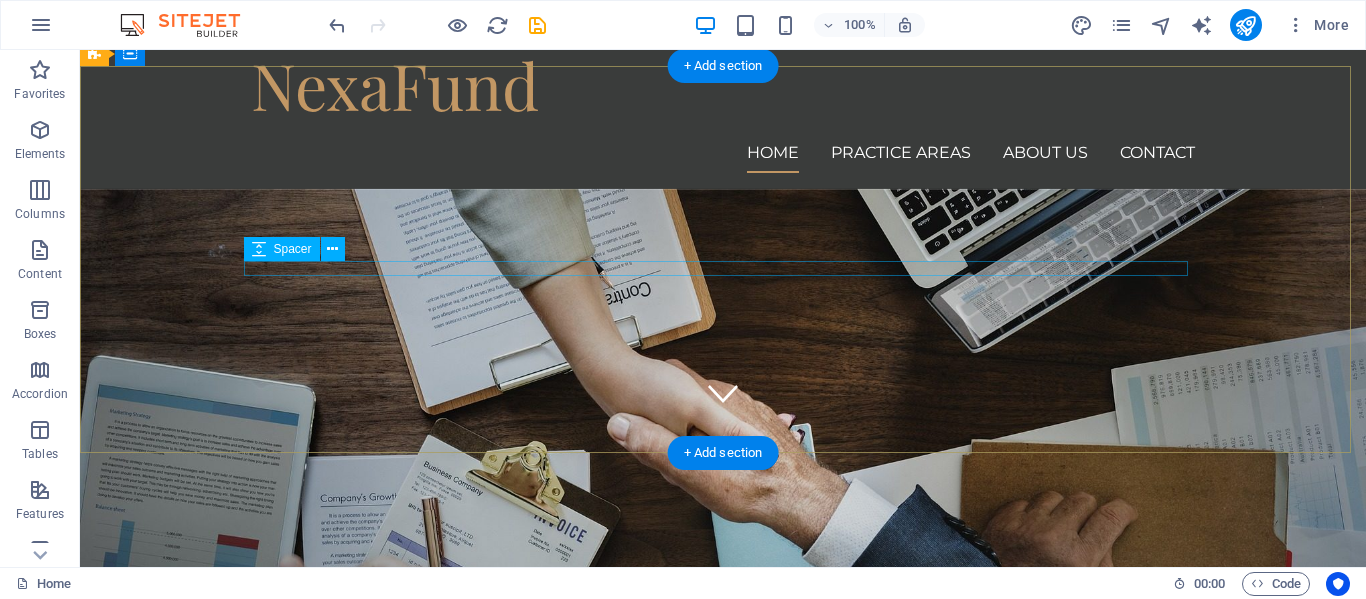 scroll, scrollTop: 156, scrollLeft: 0, axis: vertical 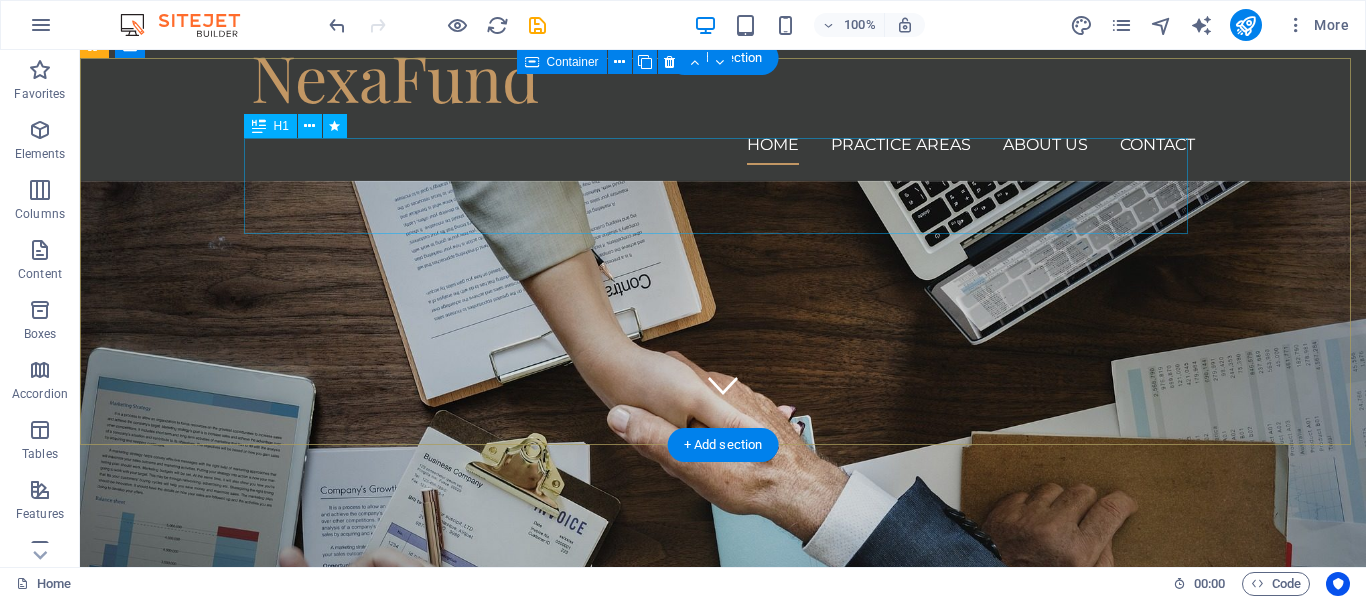 click on "We protect your rights" at bounding box center (723, 824) 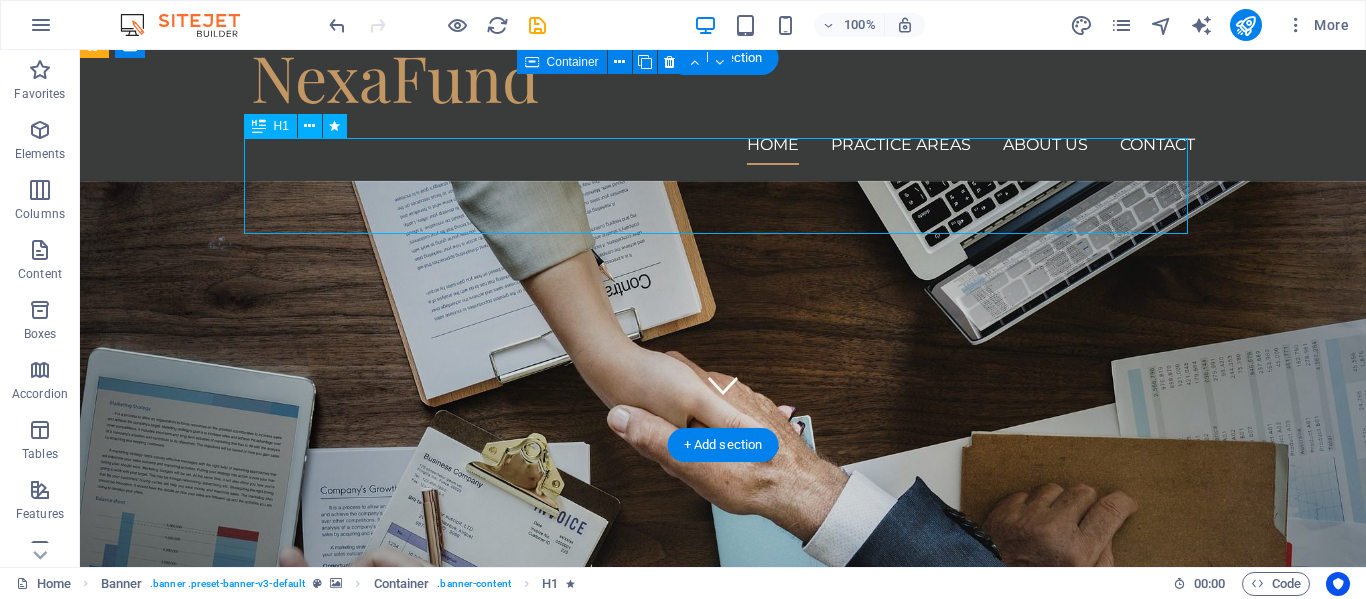 click on "We protect your rights" at bounding box center [723, 824] 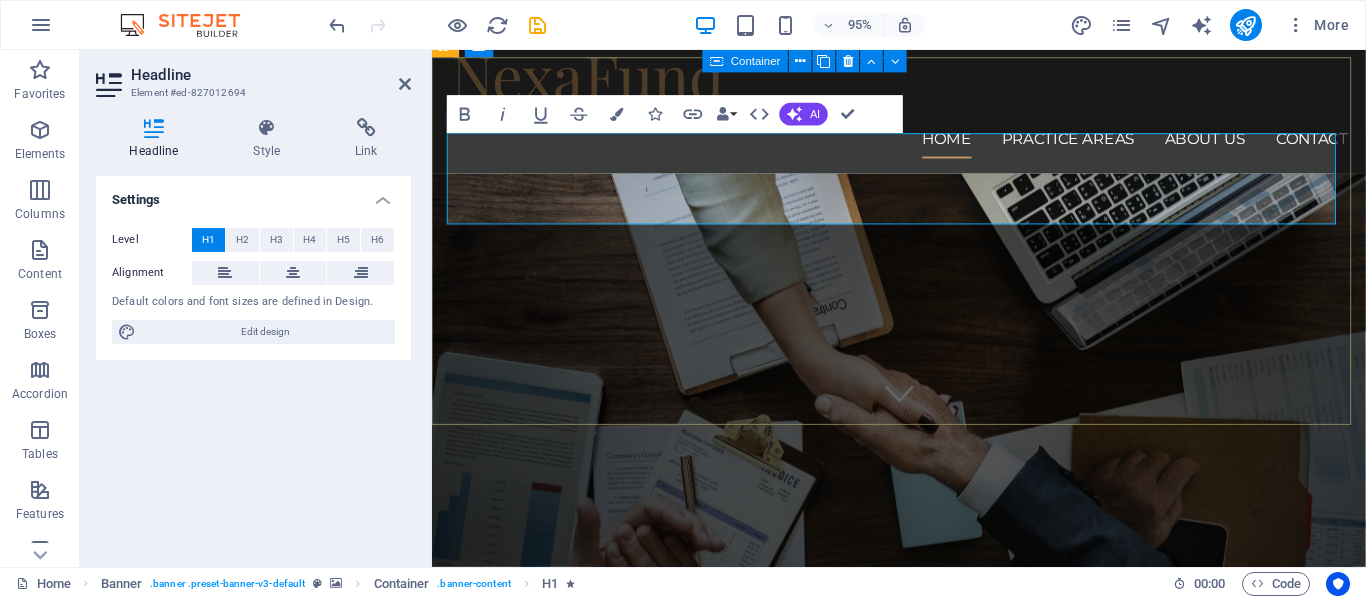 click on "We protect your rights" at bounding box center [924, 823] 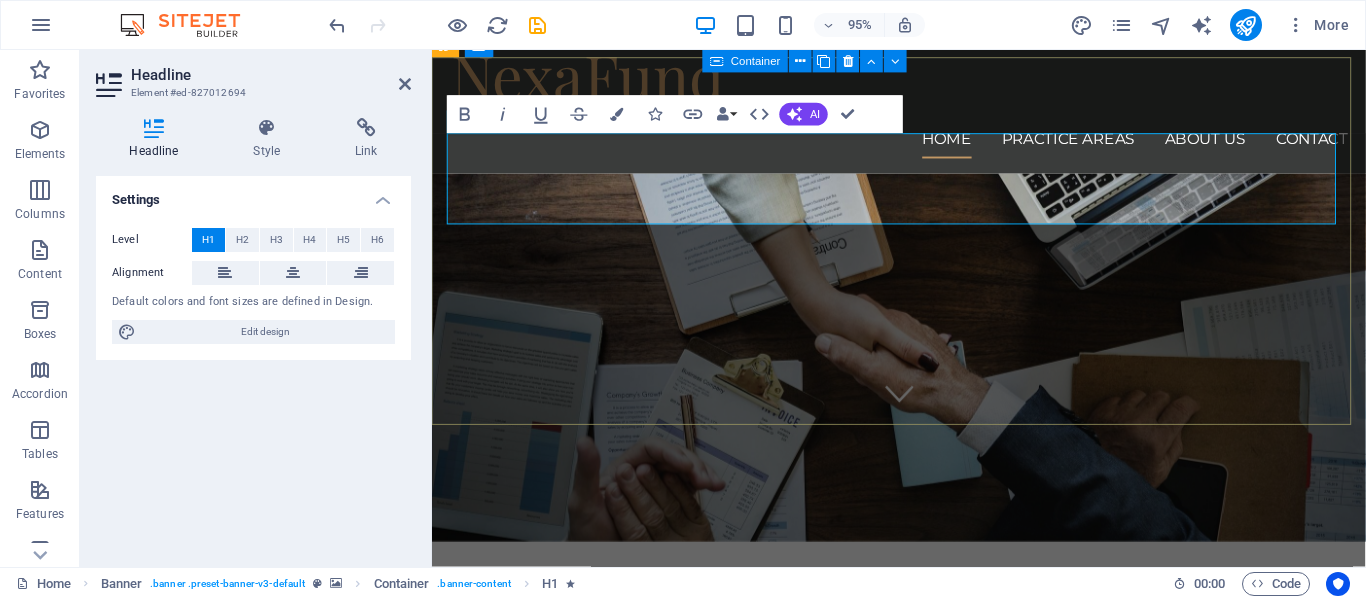 type 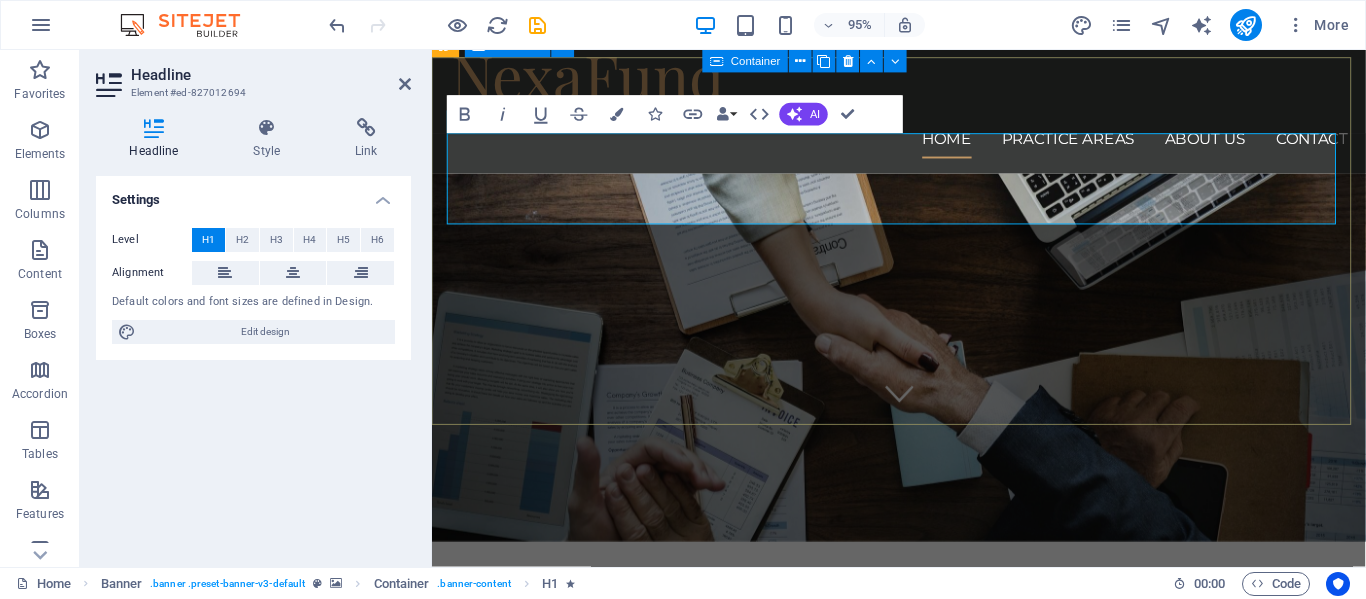 click on "linking Ambition To Capital Consetetur sadipscing elitr, sed diam nonumy eirmod tempor invidunt ut labore et dolore magna aliquyam erat, sed diam voluptua. At vero eos et accusam et justo duo dolores et ea rebum. Learn more" at bounding box center [923, 761] 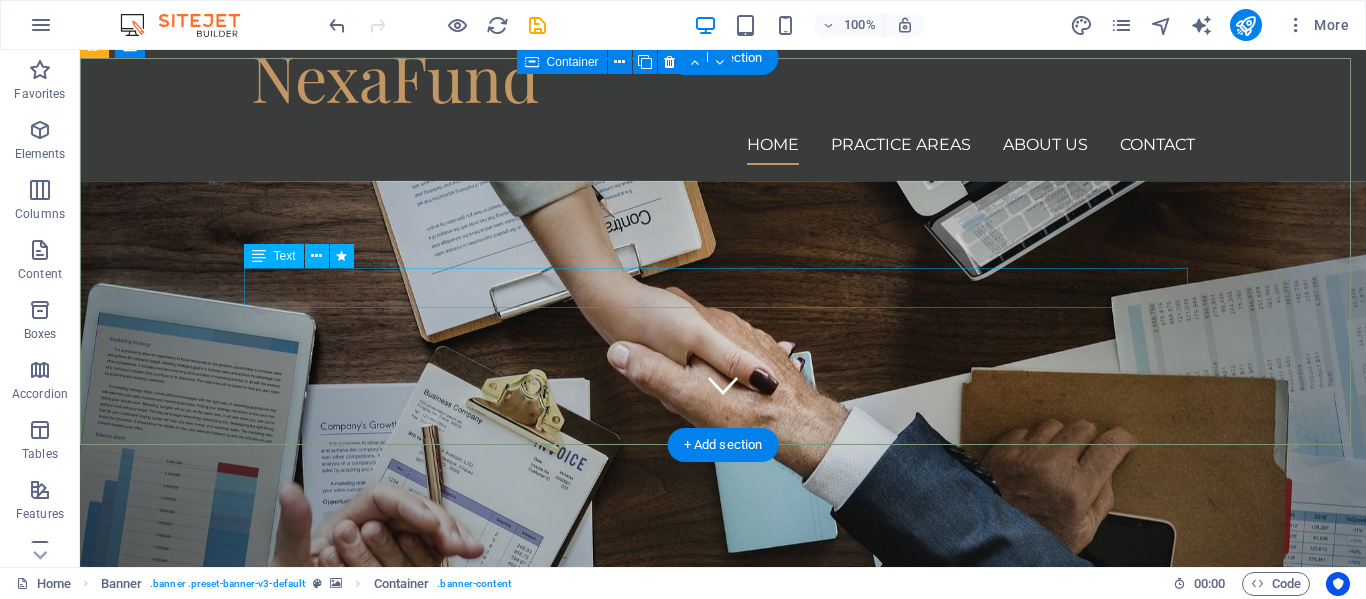 click on "Consetetur sadipscing elitr, sed diam nonumy eirmod tempor invidunt ut labore et dolore magna aliquyam erat, sed diam voluptua. At vero eos et accusam et justo duo dolores et ea rebum." at bounding box center (723, 798) 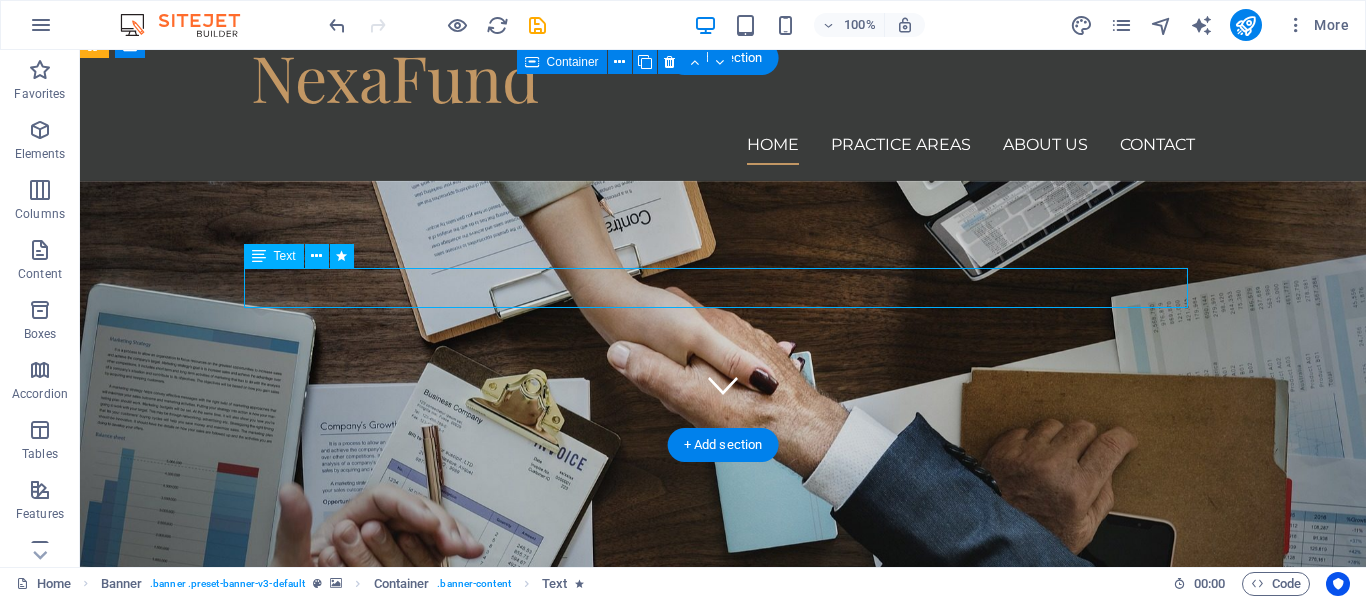 click on "Consetetur sadipscing elitr, sed diam nonumy eirmod tempor invidunt ut labore et dolore magna aliquyam erat, sed diam voluptua. At vero eos et accusam et justo duo dolores et ea rebum." at bounding box center (723, 798) 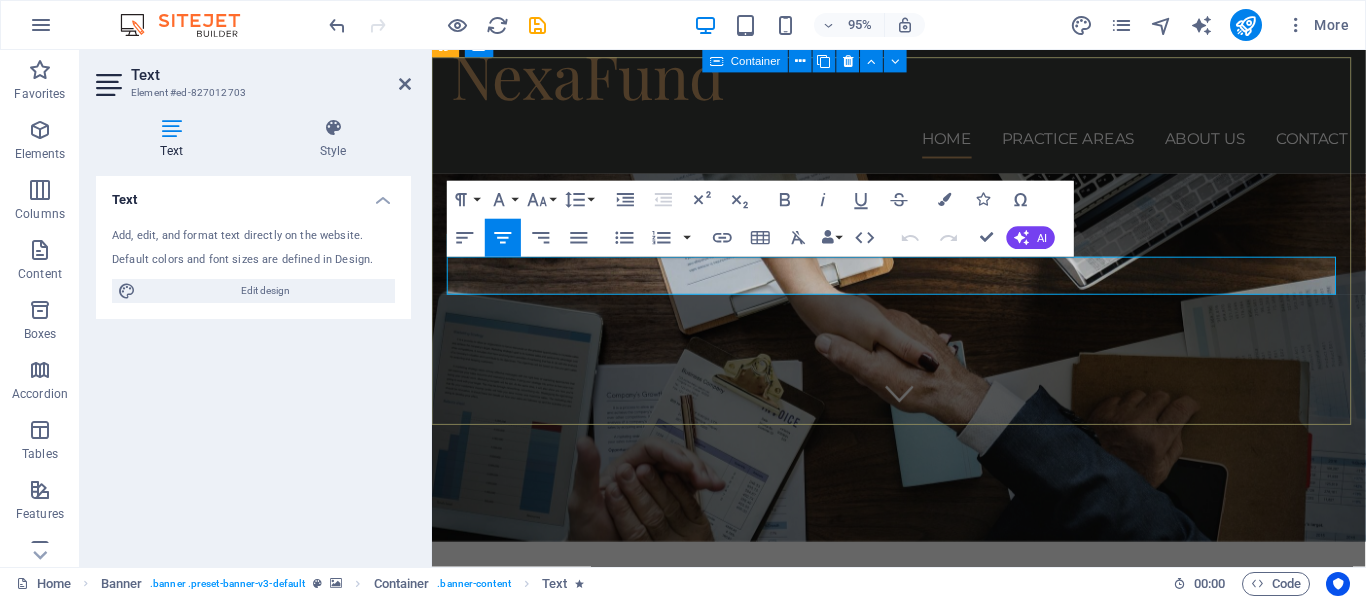 click on "Consetetur sadipscing elitr, sed diam nonumy eirmod tempor invidunt ut labore et dolore magna aliquyam erat, sed diam voluptua. At vero eos et accusam et justo duo dolores et ea rebum." at bounding box center [923, 797] 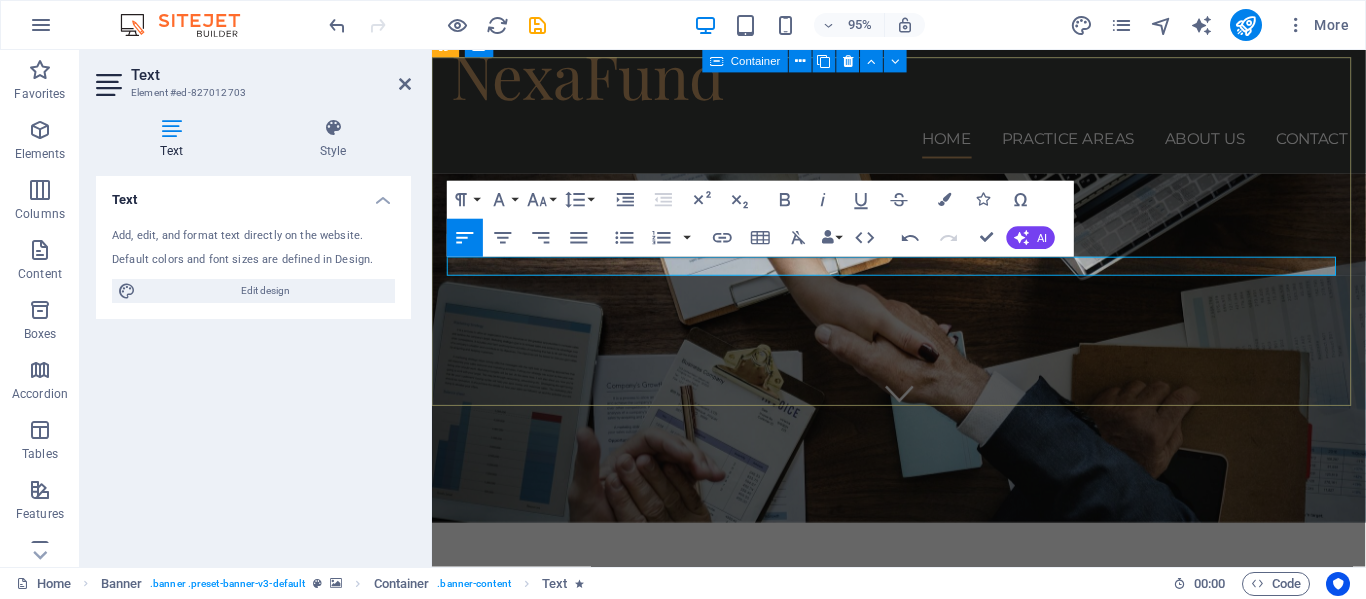 type 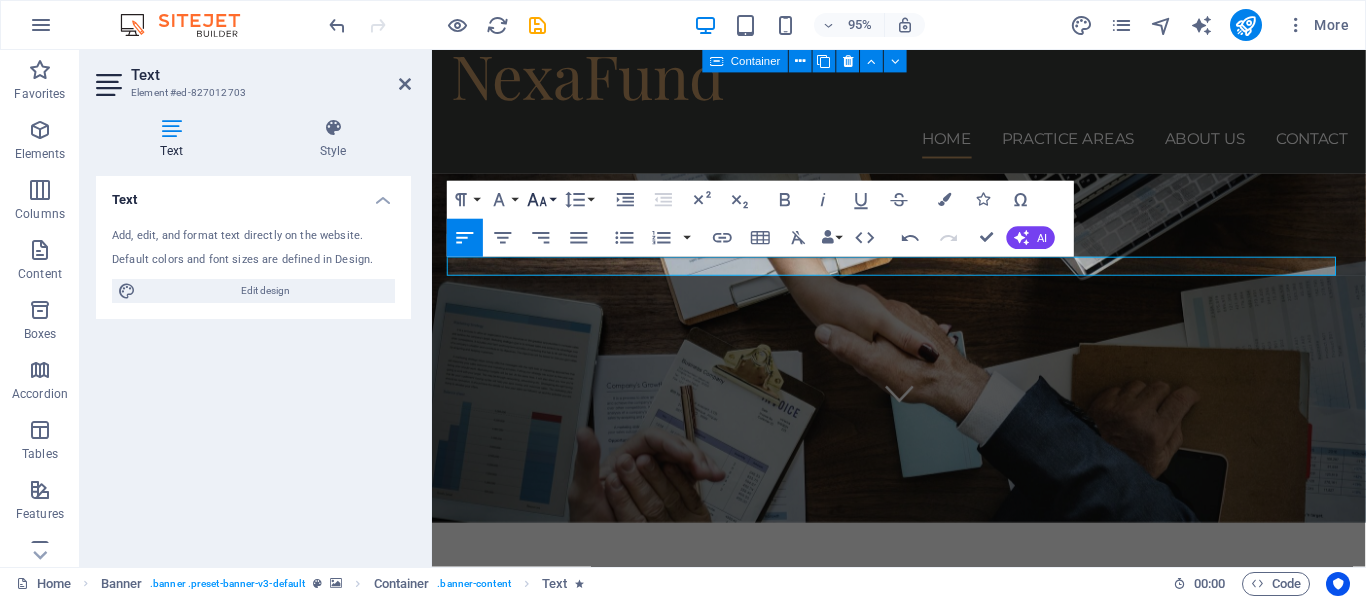 click on "Font Size" at bounding box center (541, 200) 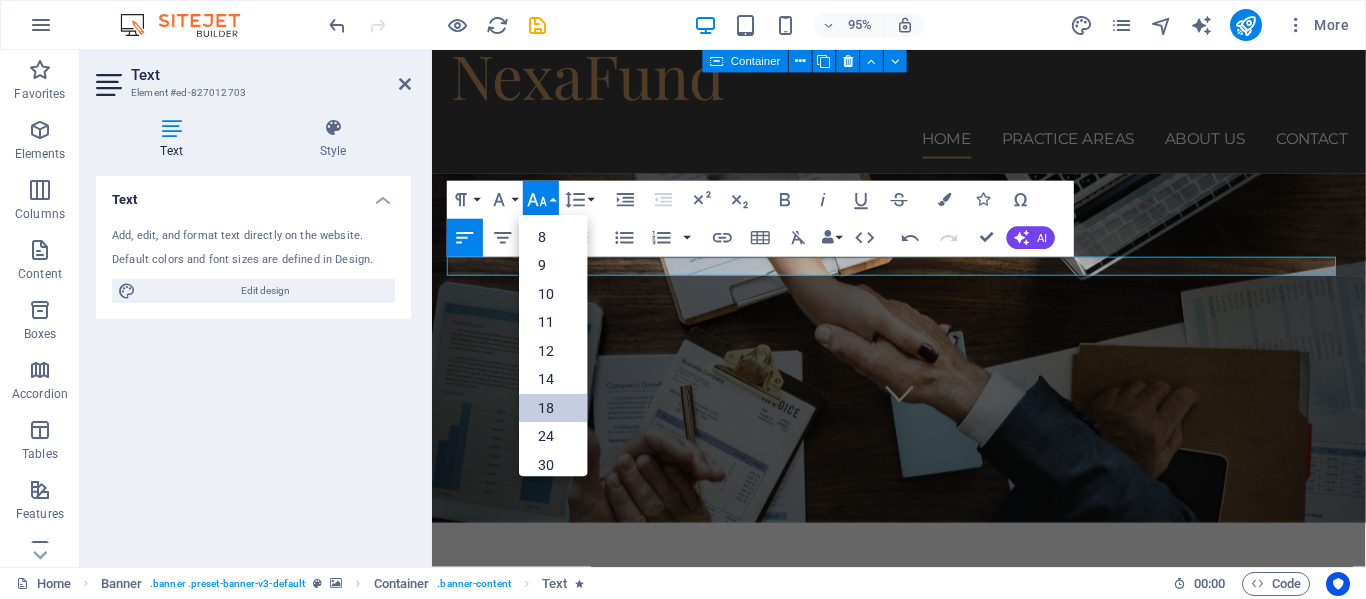 click on "18" at bounding box center [553, 408] 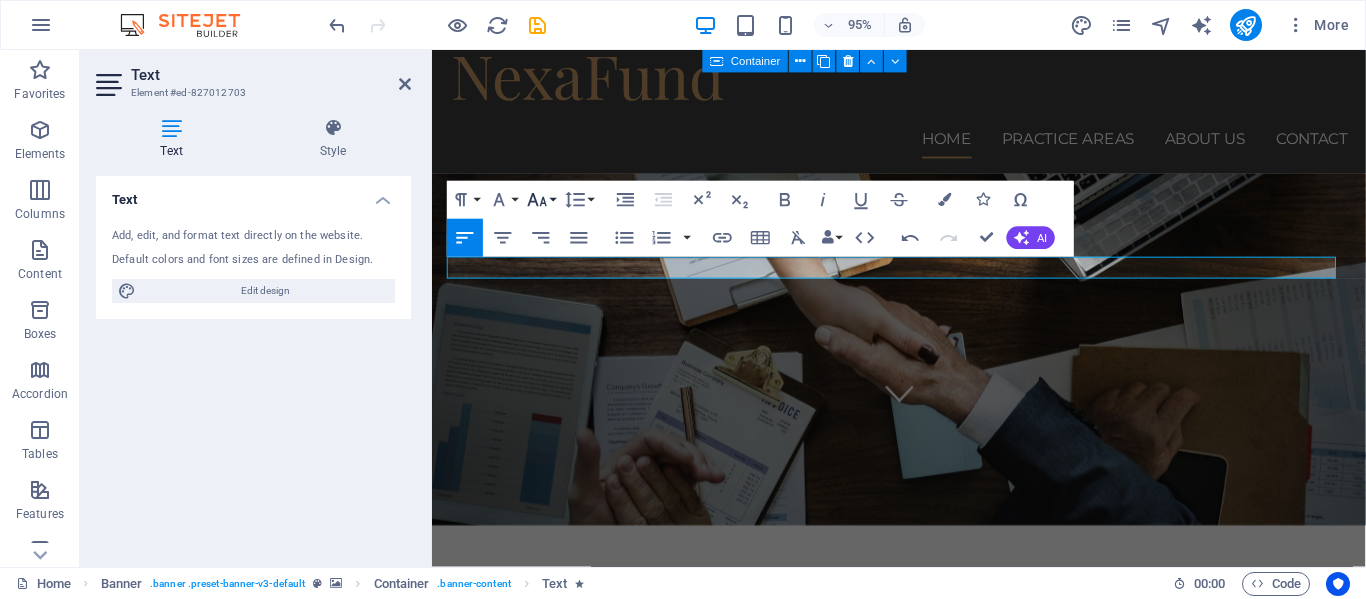 click on "Font Size" at bounding box center (541, 200) 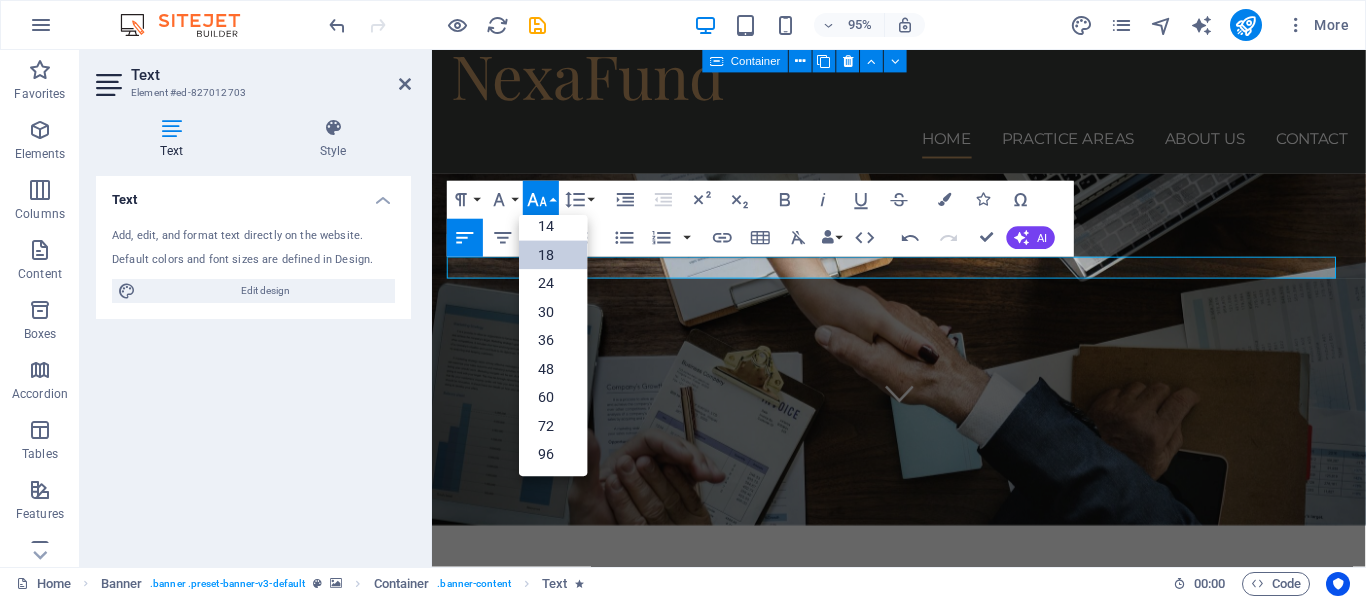 scroll, scrollTop: 161, scrollLeft: 0, axis: vertical 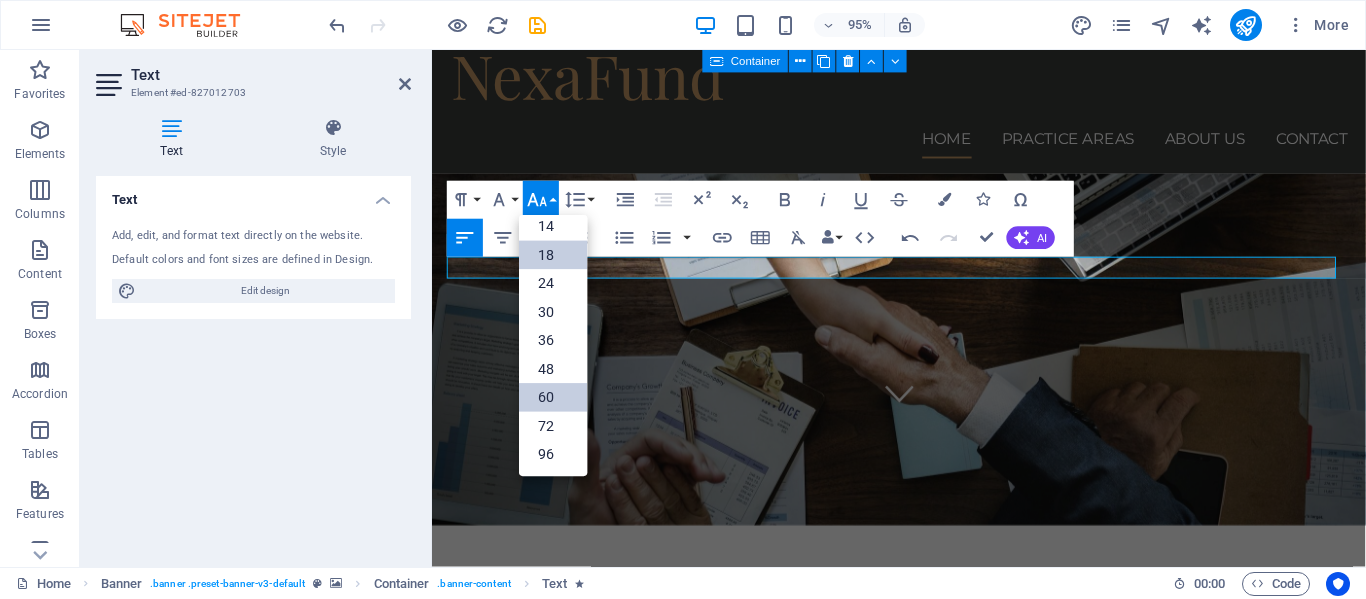 click on "60" at bounding box center [553, 397] 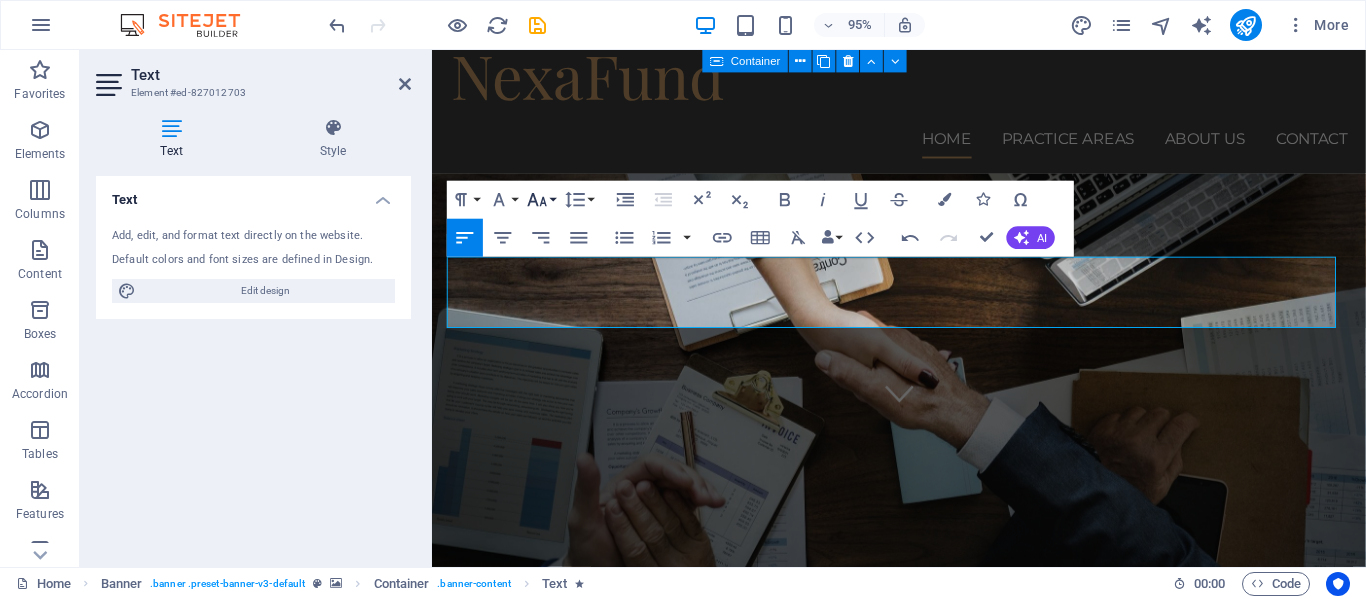 click on "Font Size" at bounding box center (541, 200) 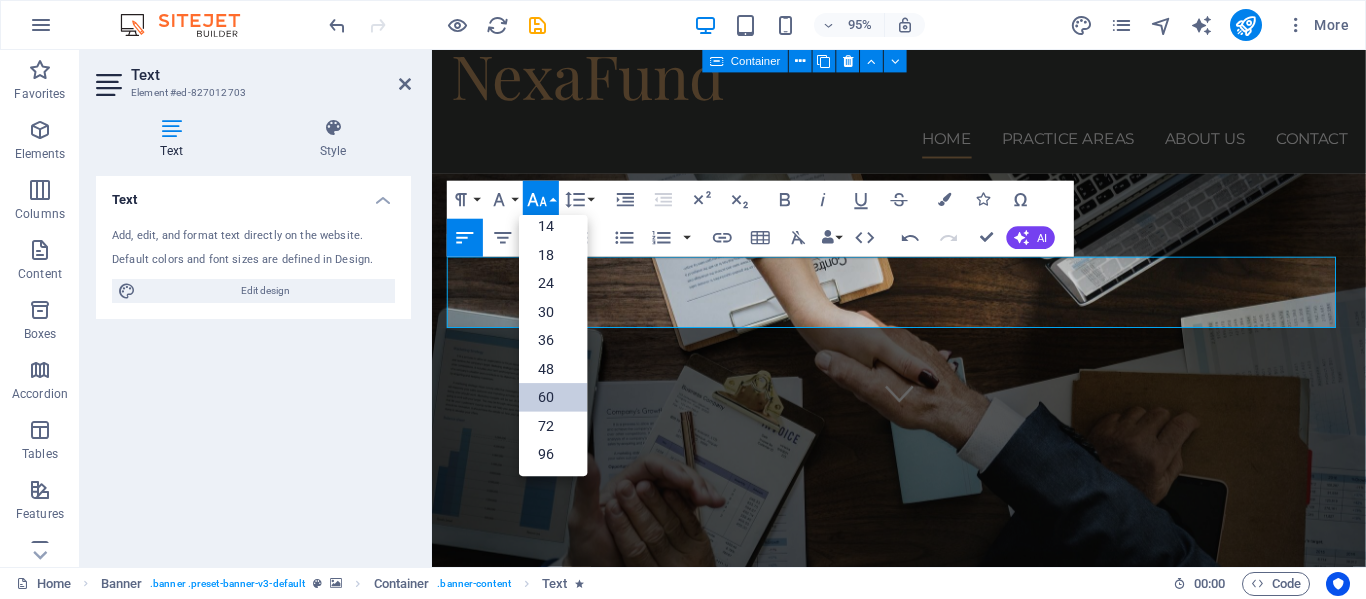 scroll, scrollTop: 161, scrollLeft: 0, axis: vertical 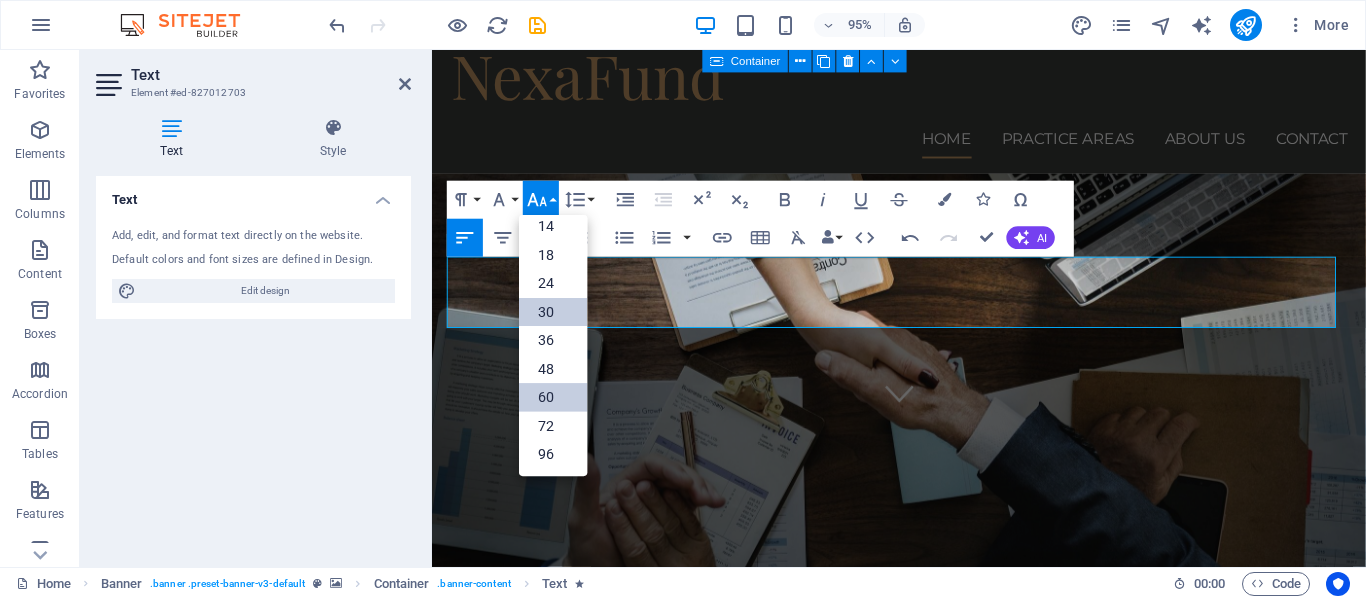 click on "30" at bounding box center (553, 312) 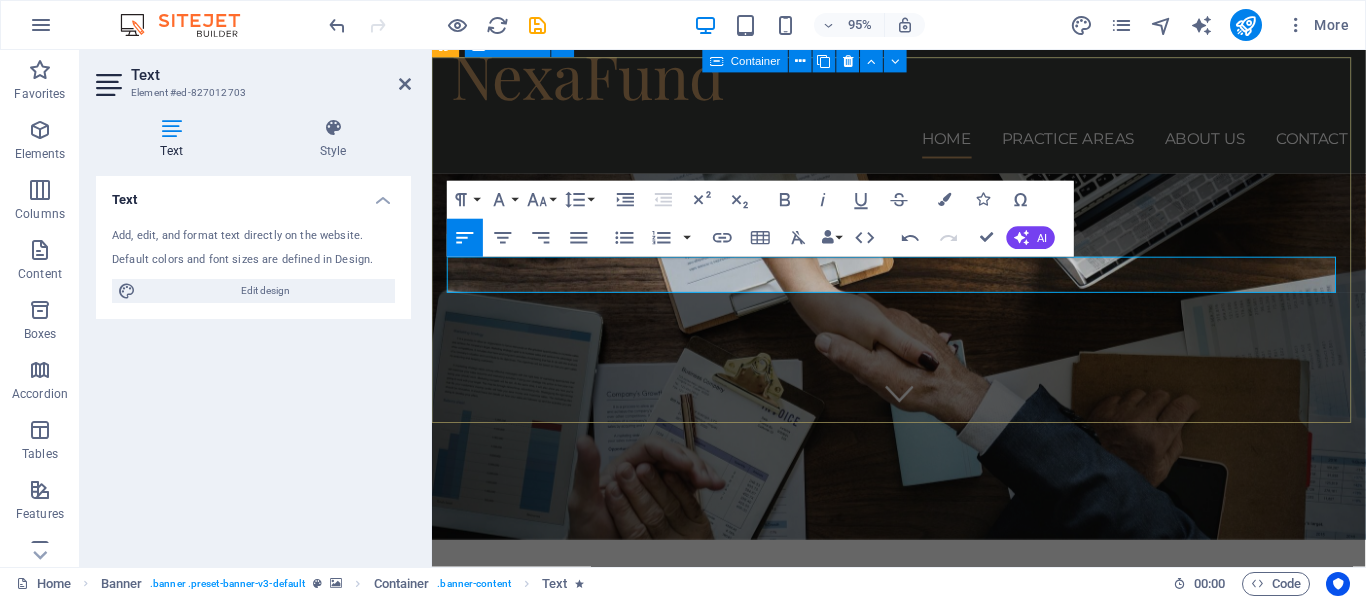 drag, startPoint x: 922, startPoint y: 287, endPoint x: 444, endPoint y: 289, distance: 478.00418 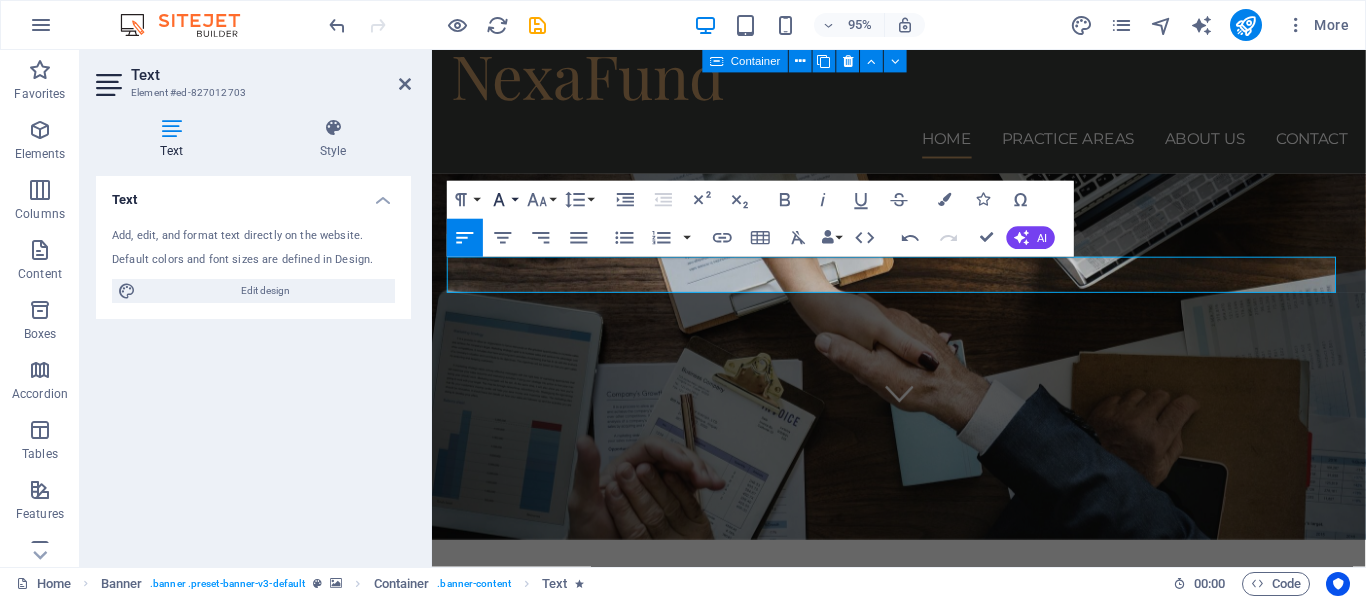 click on "Font Family" at bounding box center [503, 200] 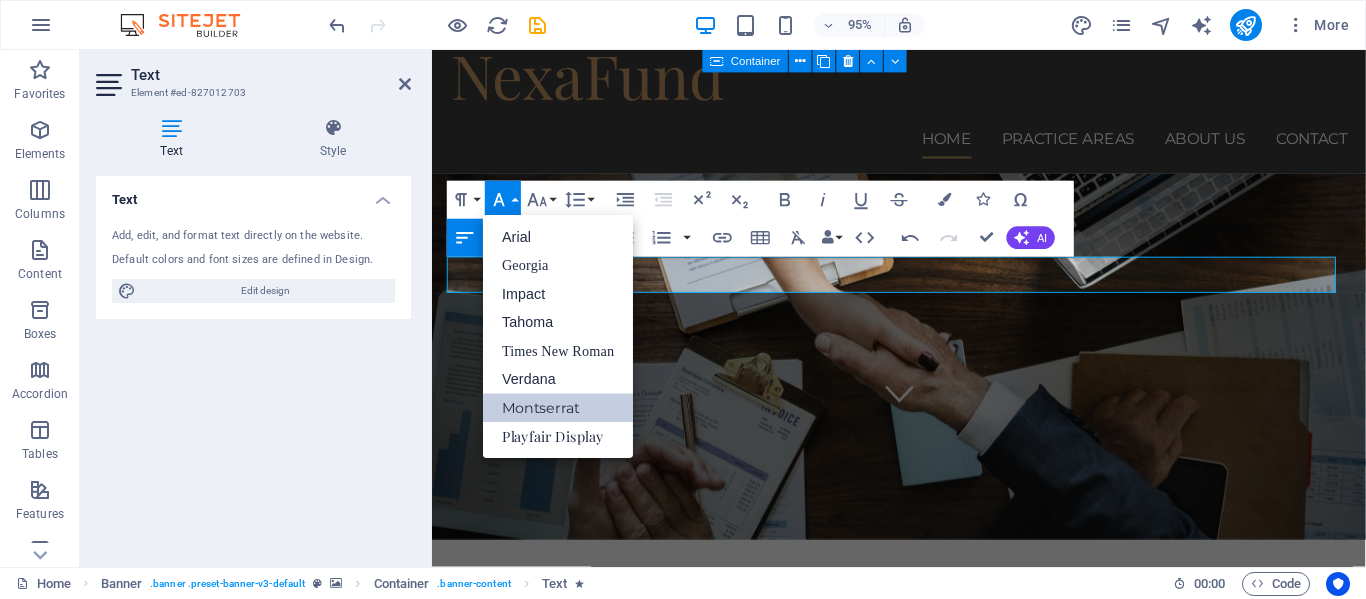 scroll, scrollTop: 0, scrollLeft: 0, axis: both 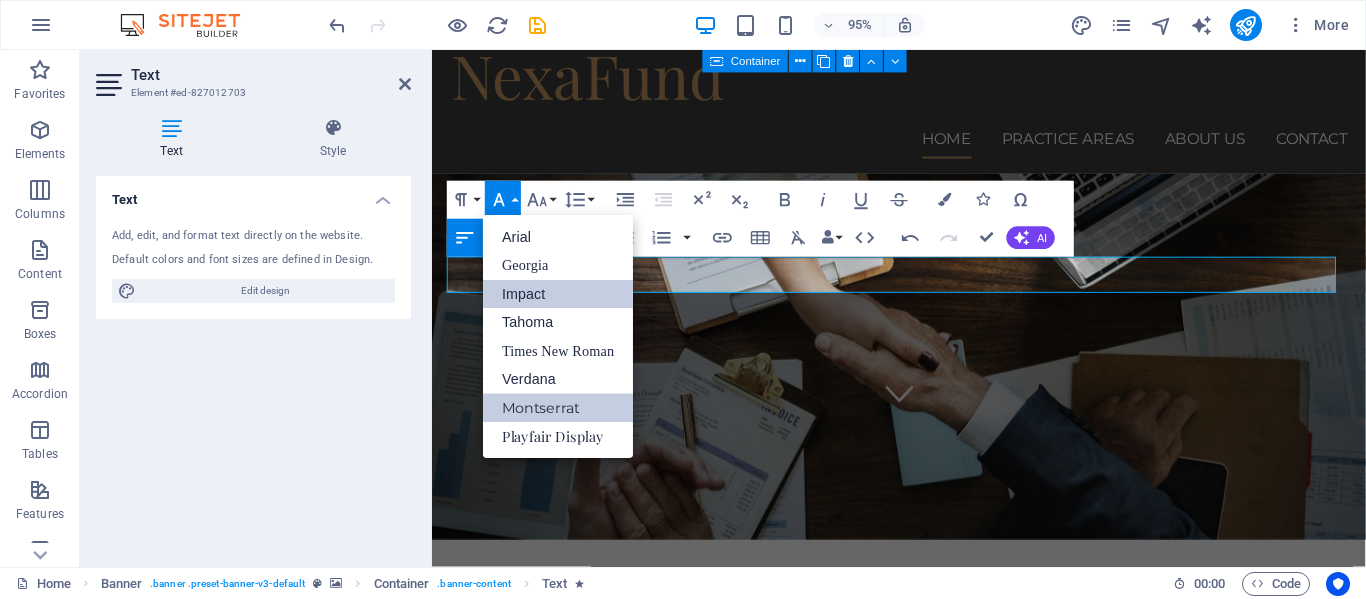 click on "Impact" at bounding box center [558, 294] 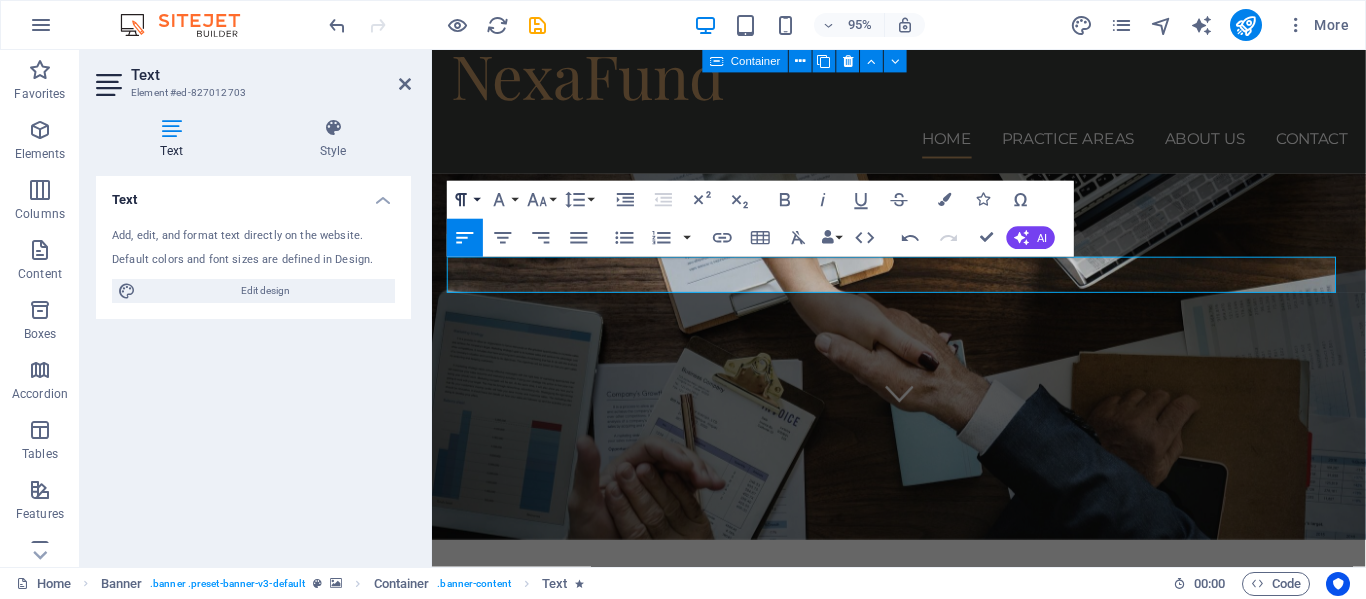 click on "Paragraph Format" at bounding box center [465, 200] 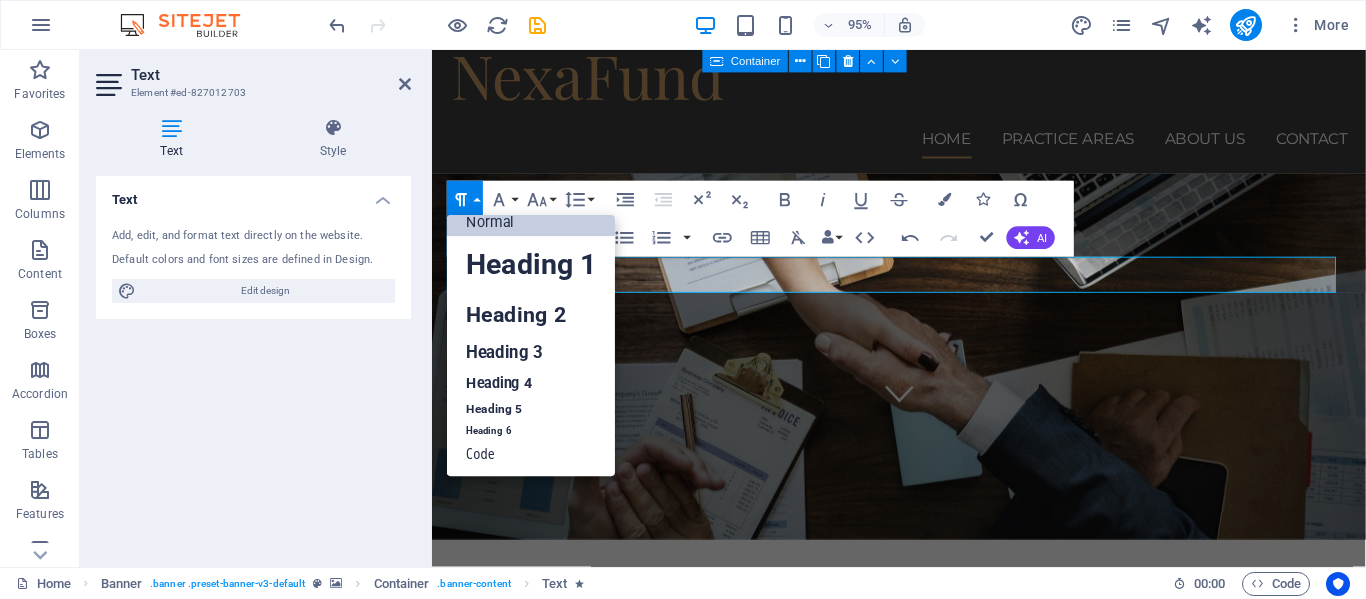 scroll, scrollTop: 16, scrollLeft: 0, axis: vertical 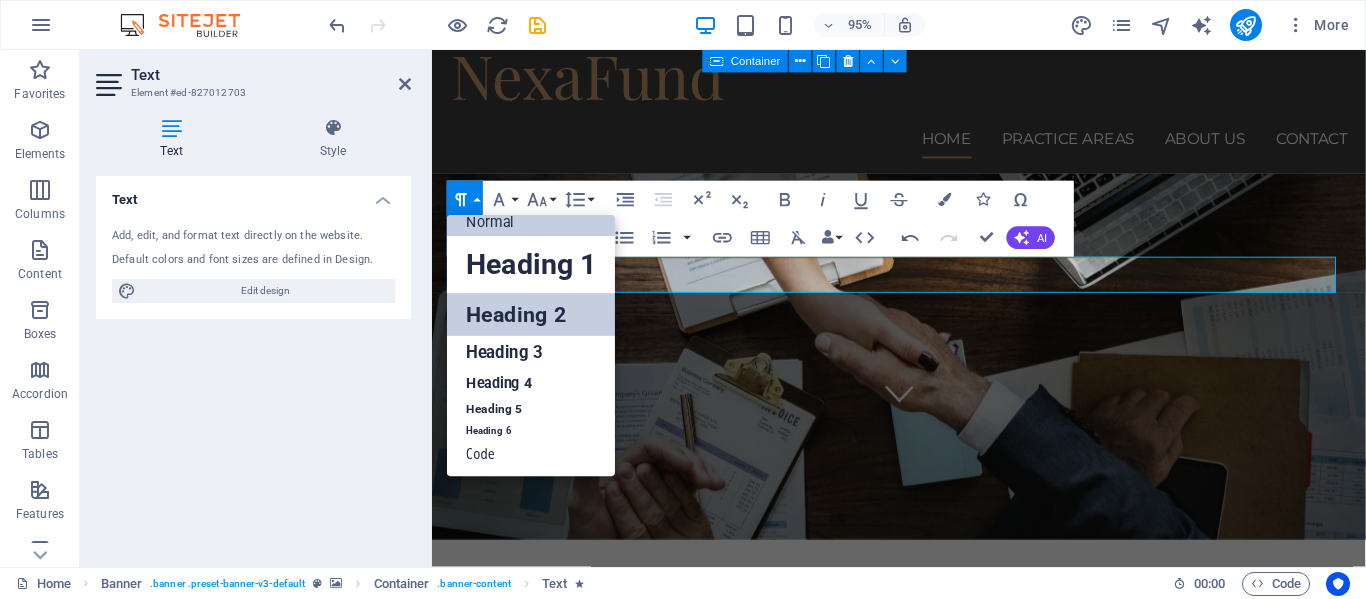 click on "Heading 2" at bounding box center (531, 314) 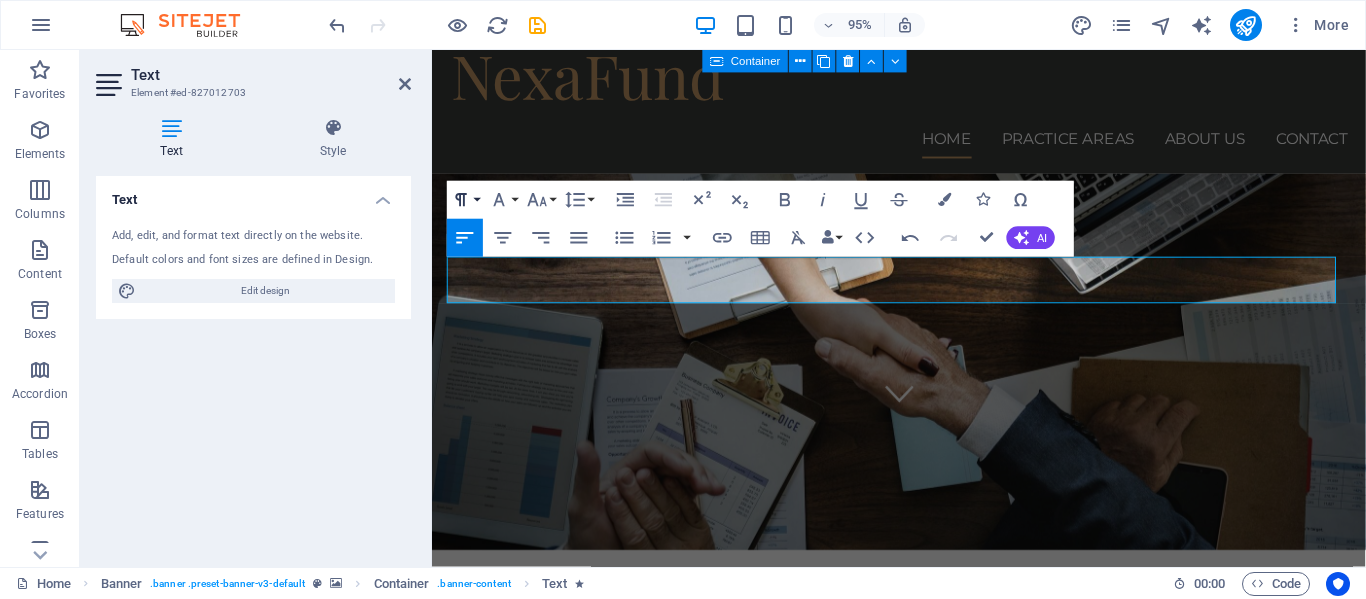 click on "Paragraph Format" at bounding box center (465, 200) 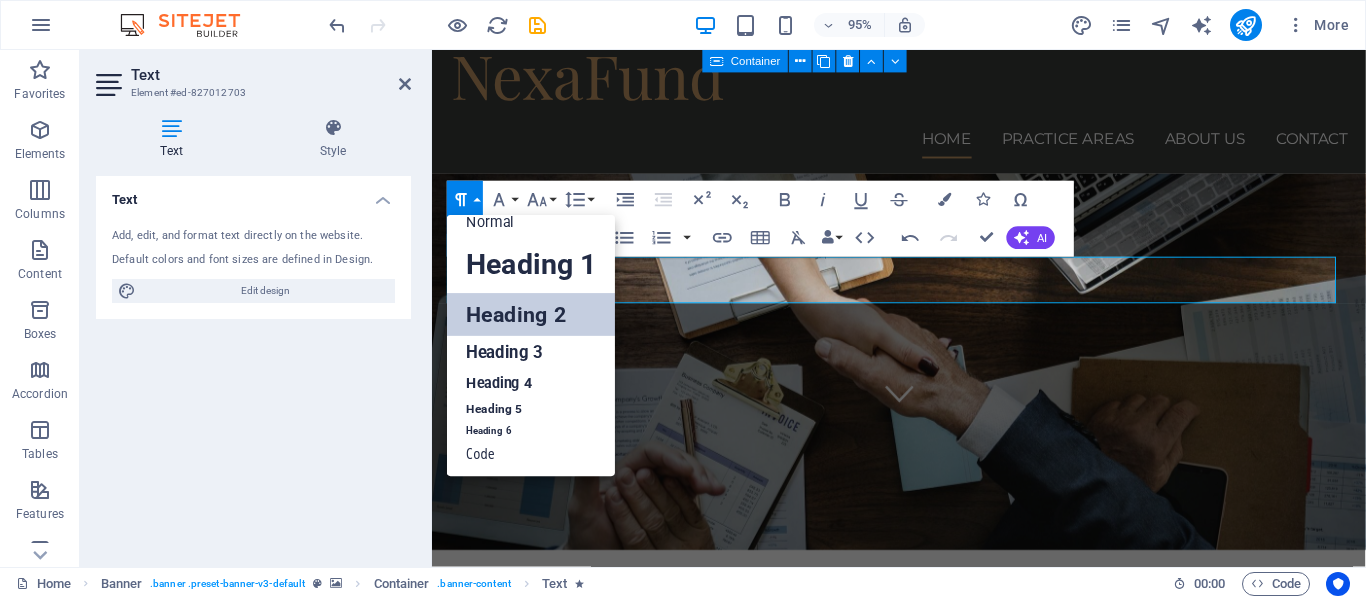 scroll, scrollTop: 16, scrollLeft: 0, axis: vertical 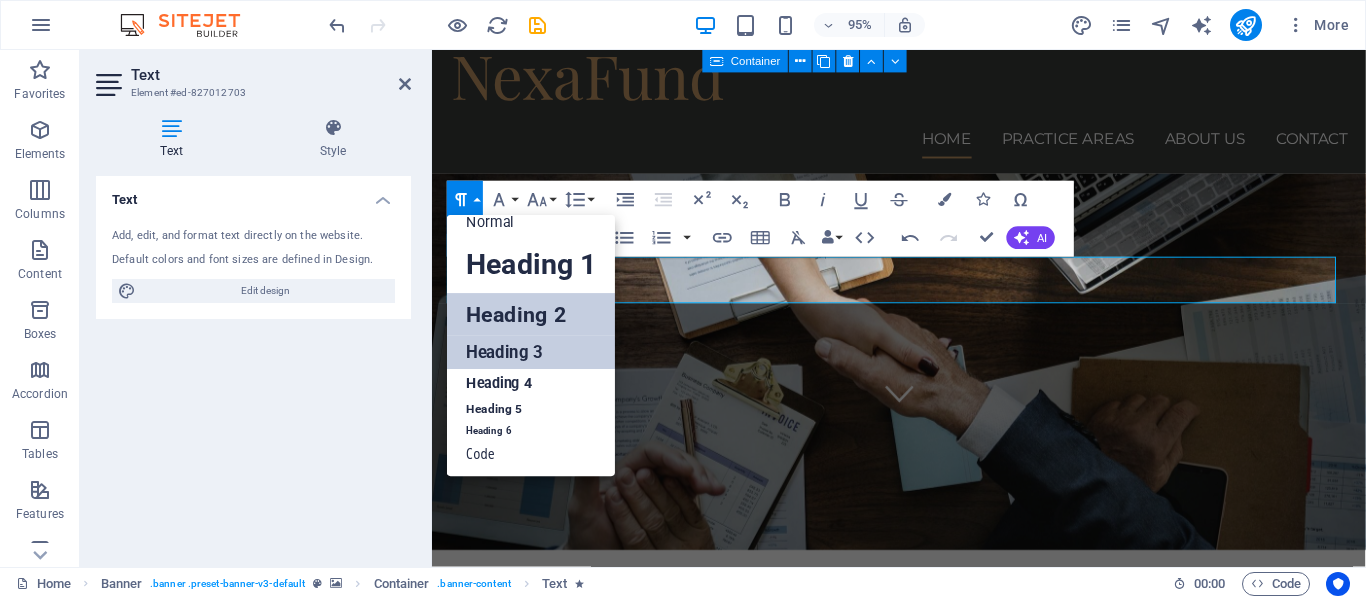 click on "Heading 3" at bounding box center (531, 352) 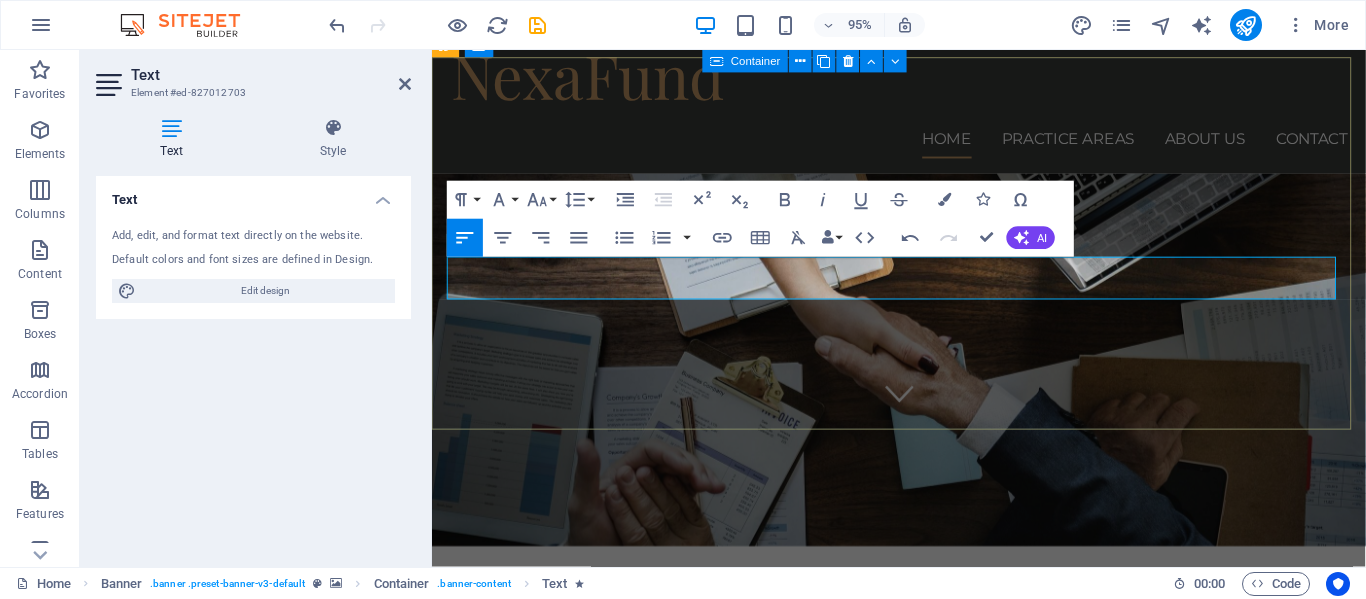 click on "Dou want to be linked with the relevant funfunder? if yes..." at bounding box center [719, 809] 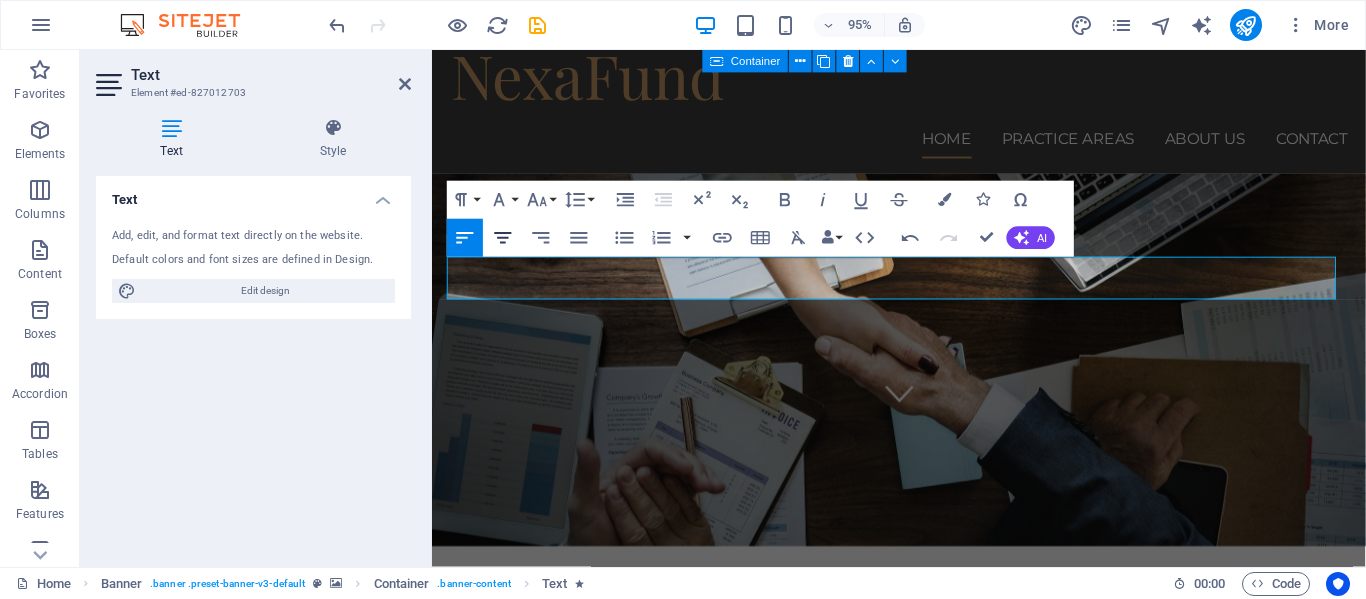 click 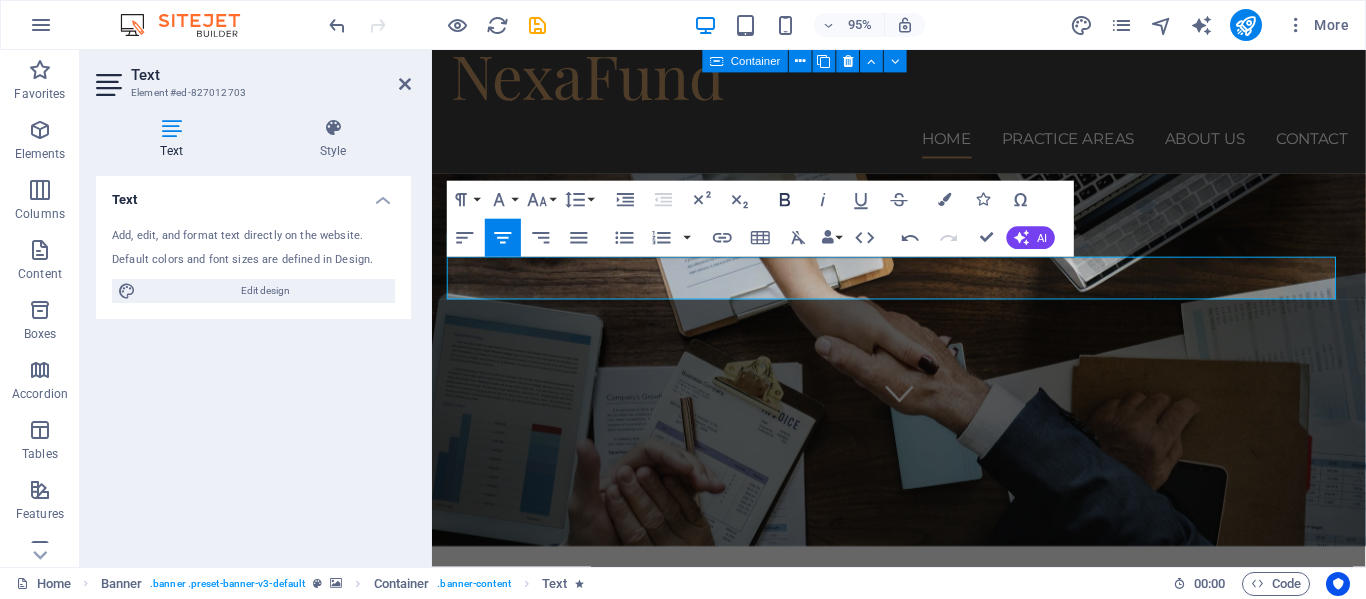click 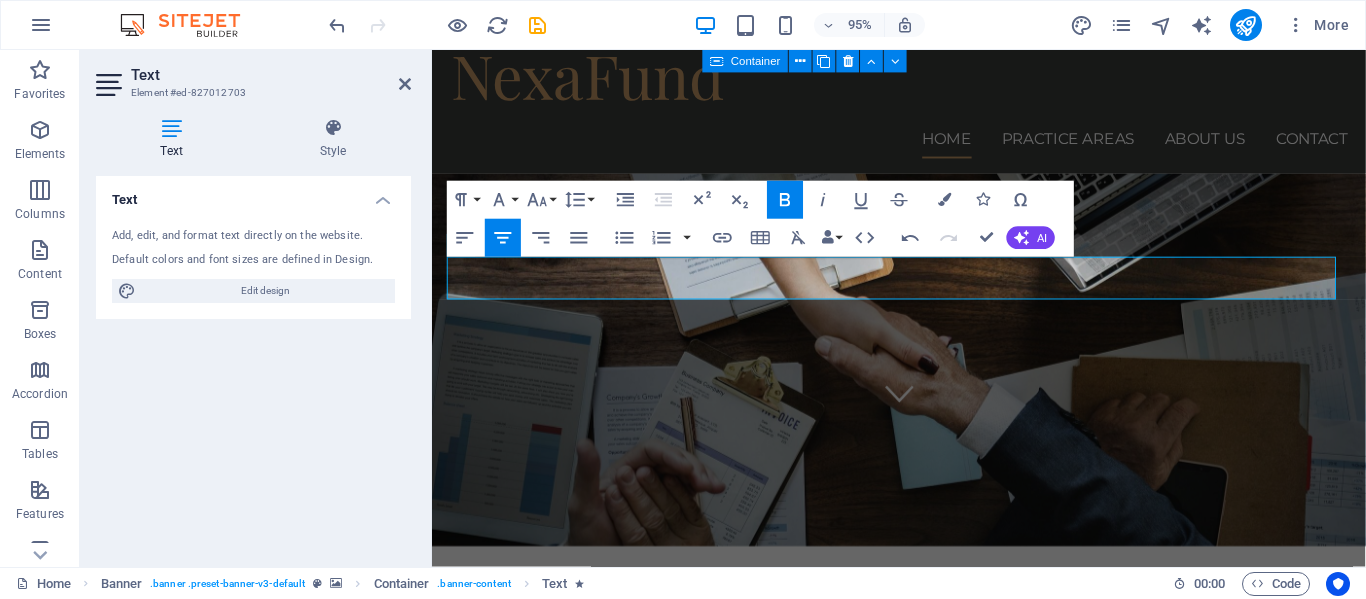 click 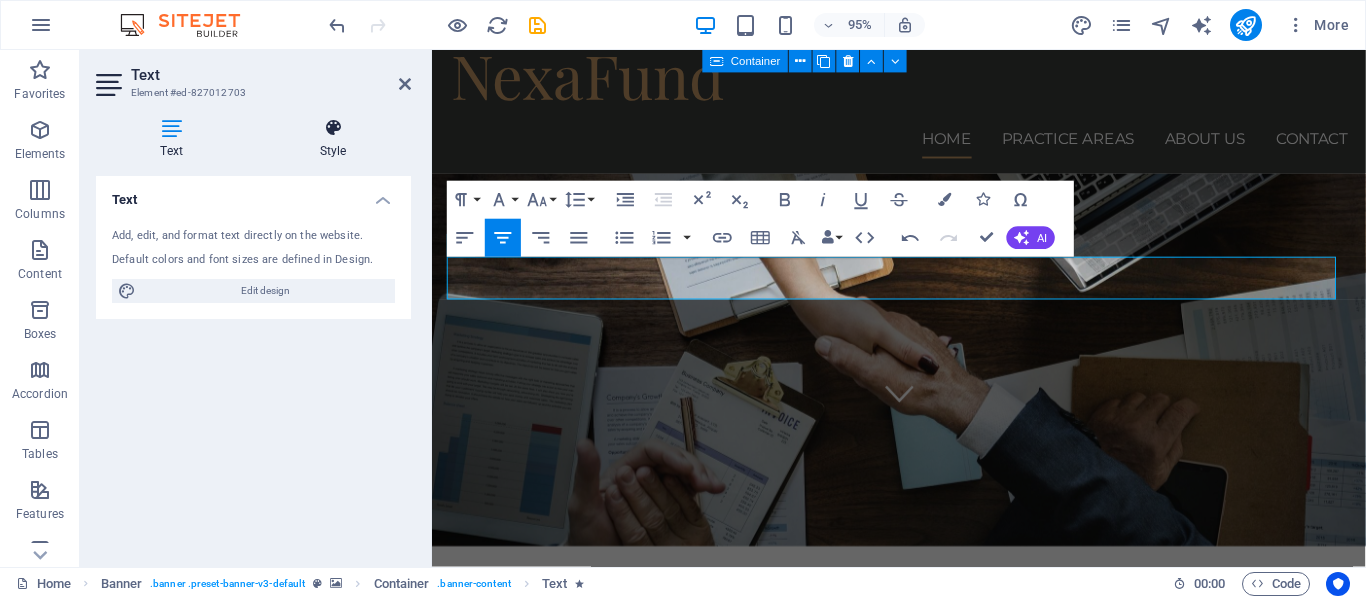 click at bounding box center (333, 128) 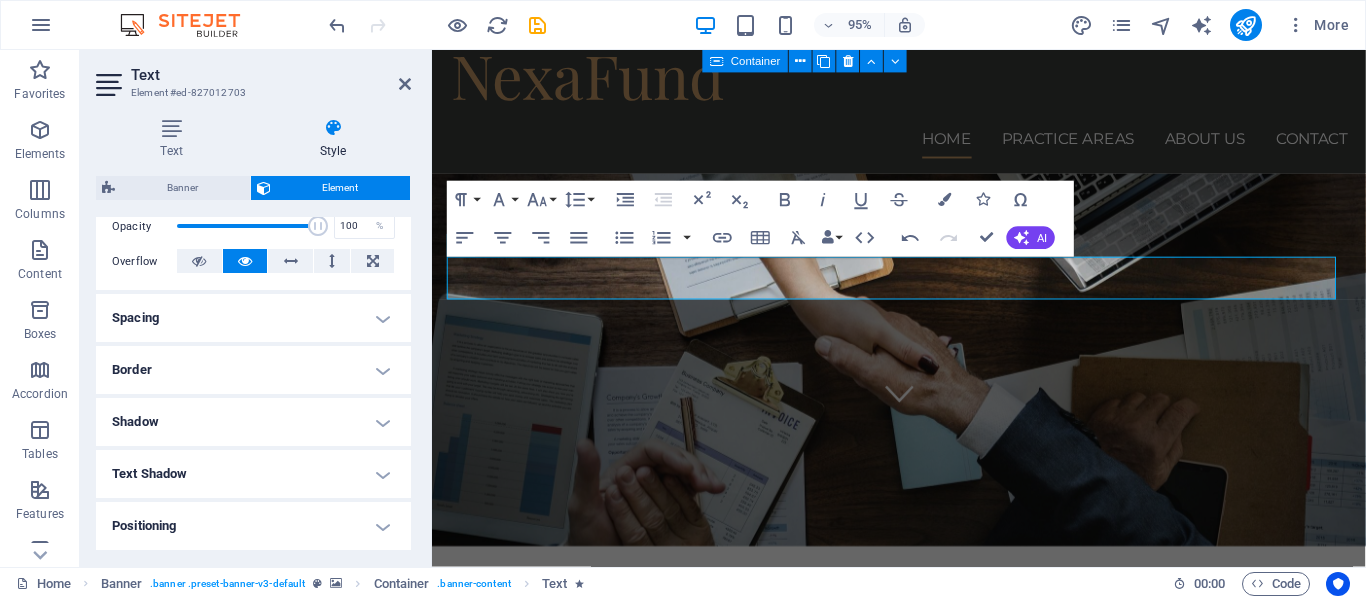 scroll, scrollTop: 511, scrollLeft: 0, axis: vertical 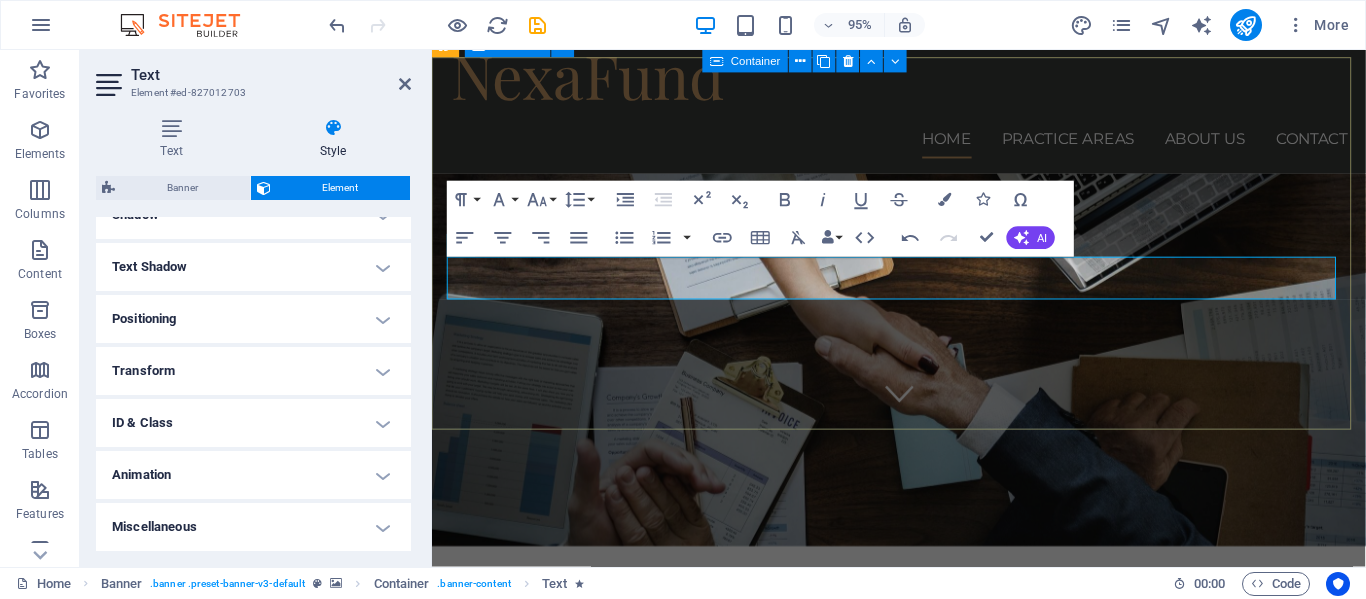 click on "linking Ambition To Capital Do want to be linked with the relevant funfunder? if yes... ​ Learn more" at bounding box center (923, 769) 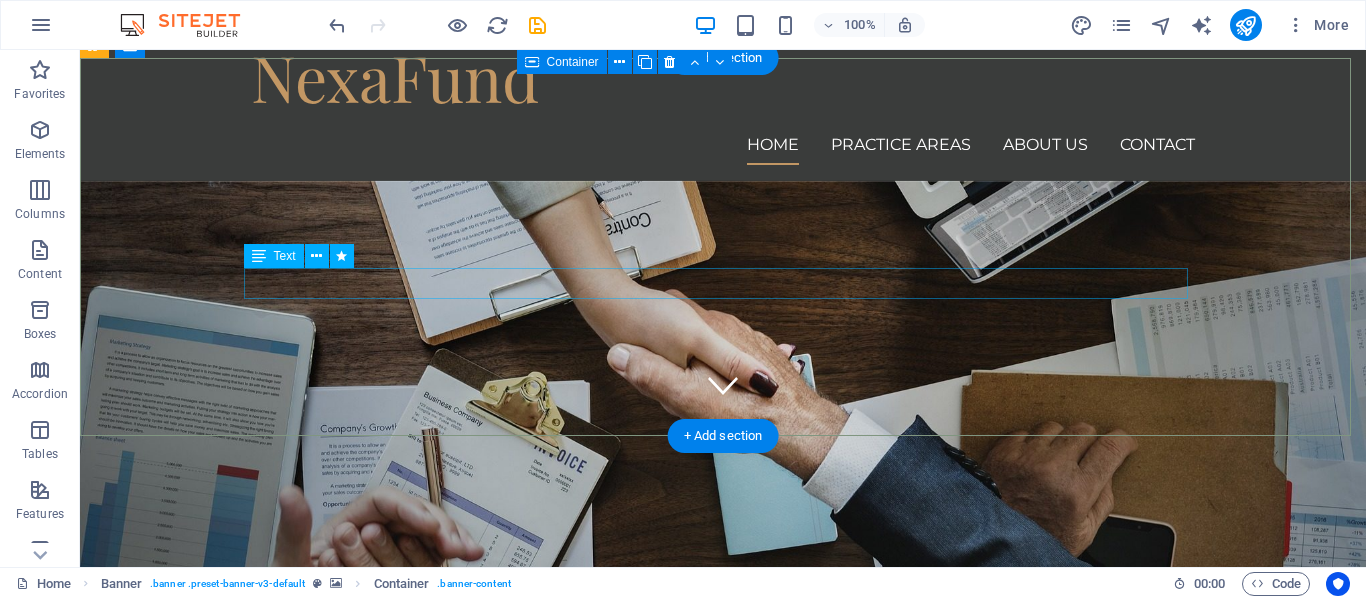 click on "Do want to be linked with the relevant funfunder? if yes..." at bounding box center (723, 799) 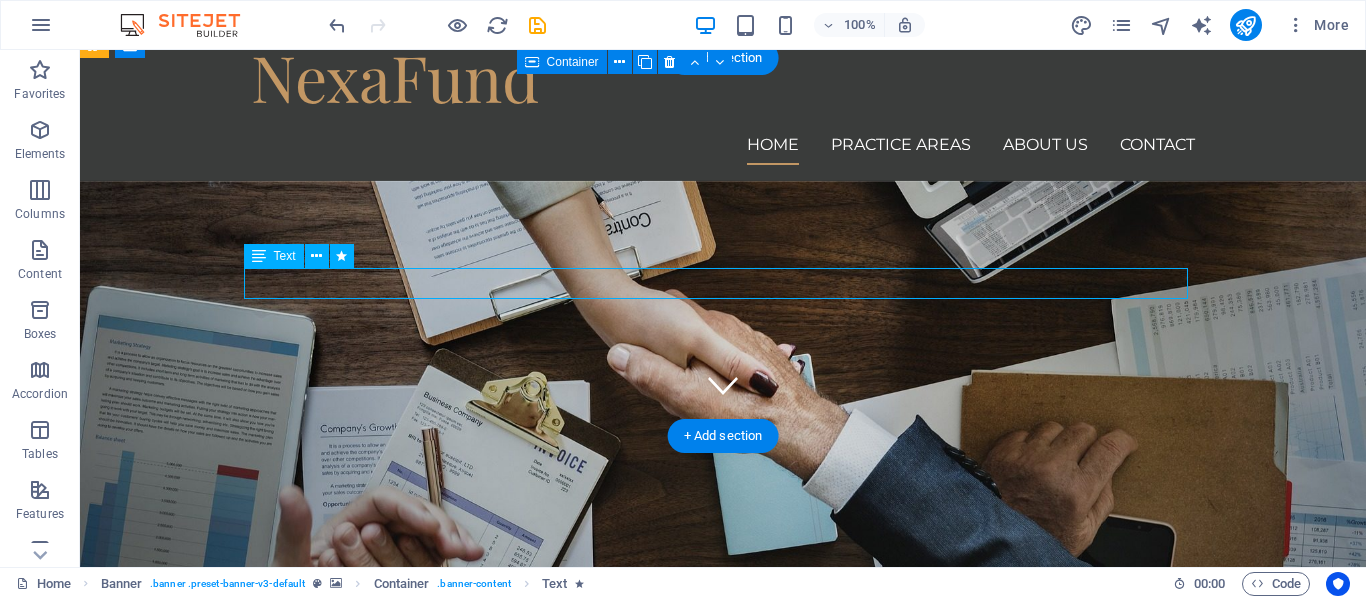 click on "Do want to be linked with the relevant funfunder? if yes..." at bounding box center [723, 799] 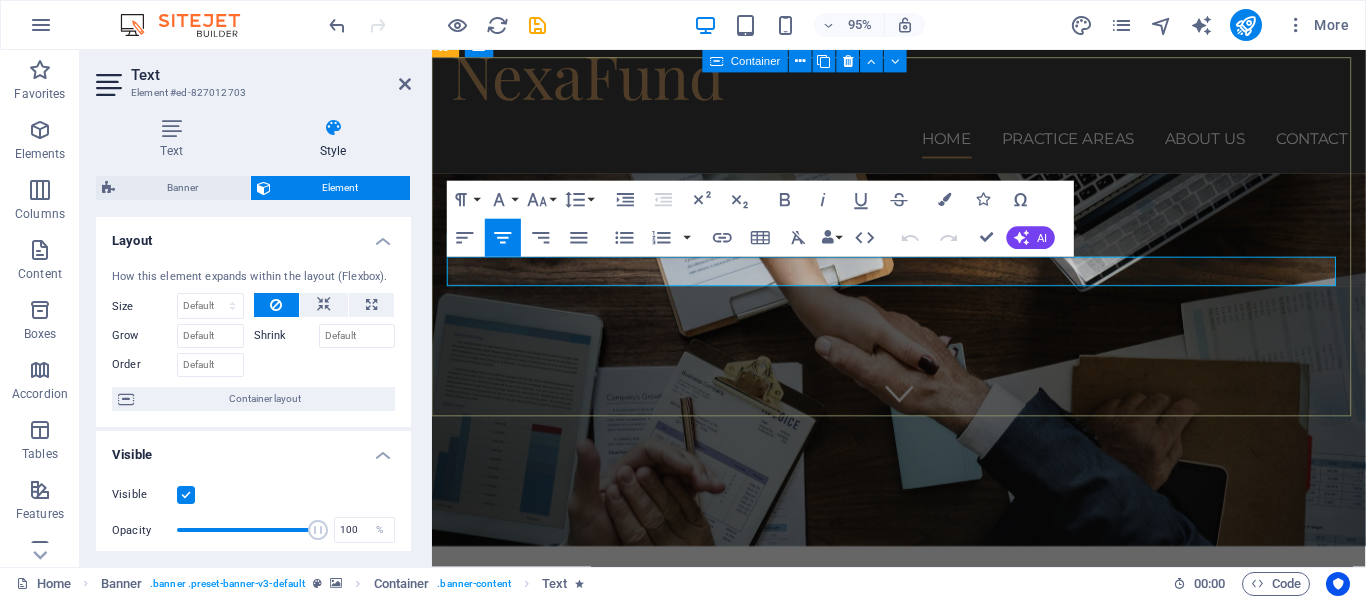 click on "Do want to be linked with the relevant funfunder? if yes..." at bounding box center (923, 799) 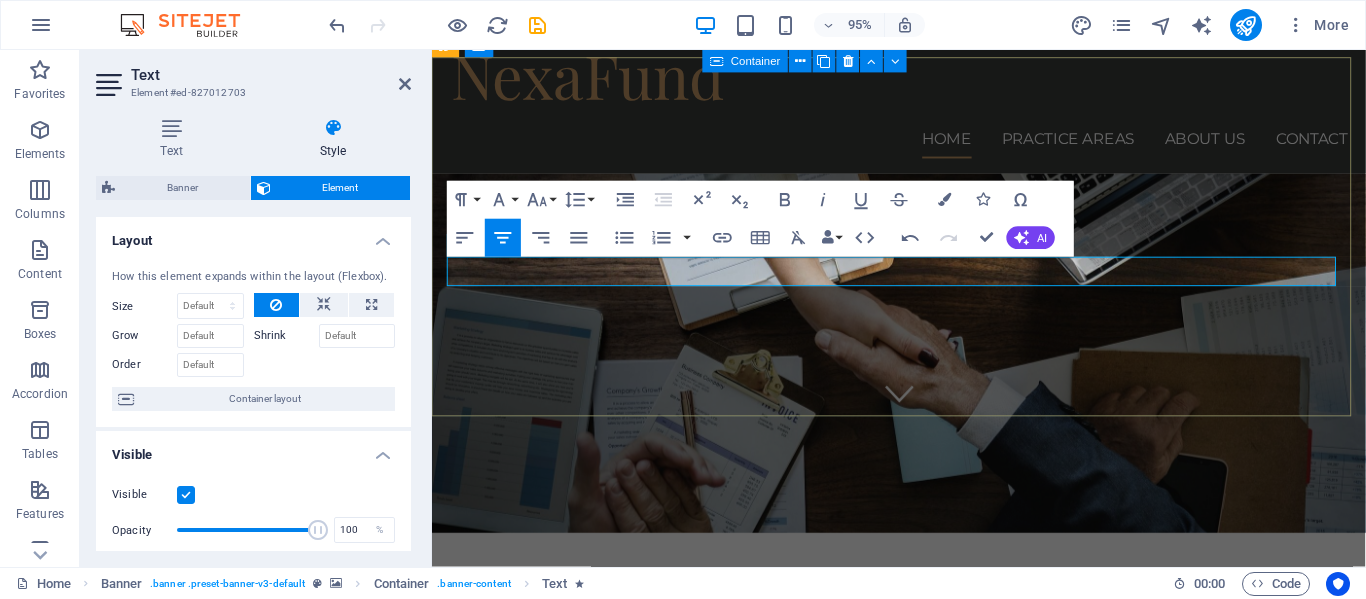 click on "Do want to be linked with the relevant funder? if yes..." at bounding box center (924, 785) 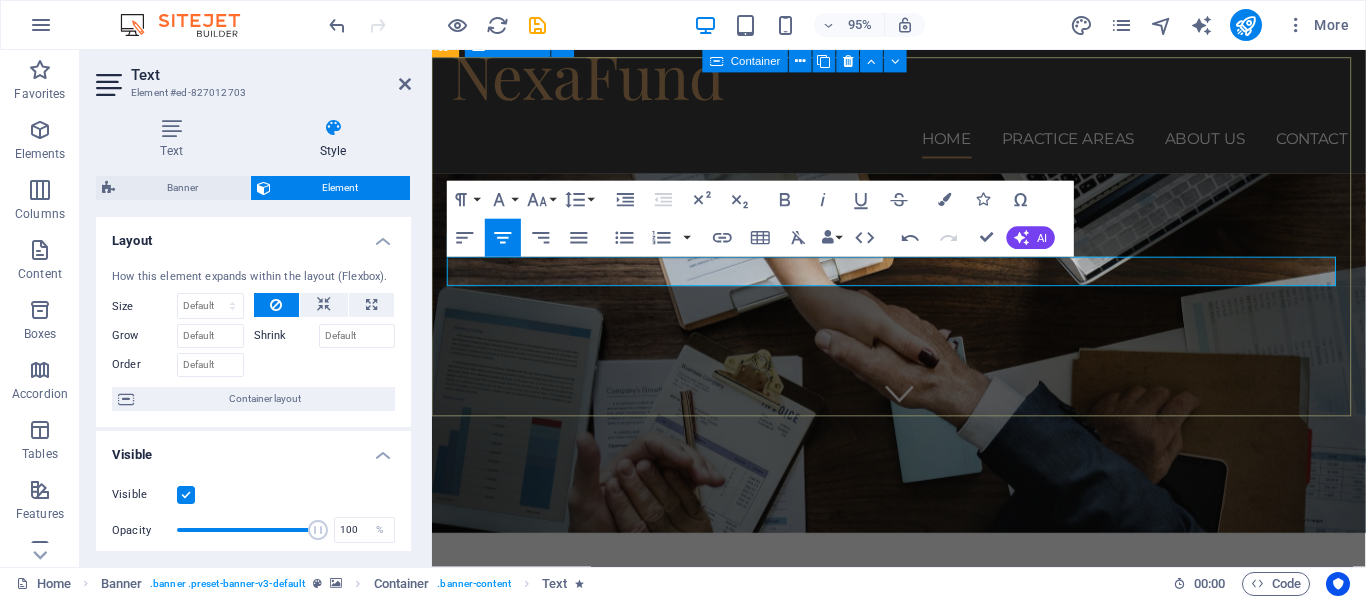 click on "linking Ambition To Capital Do want to be linked with the relevant funder? if yes... Learn more" at bounding box center (923, 748) 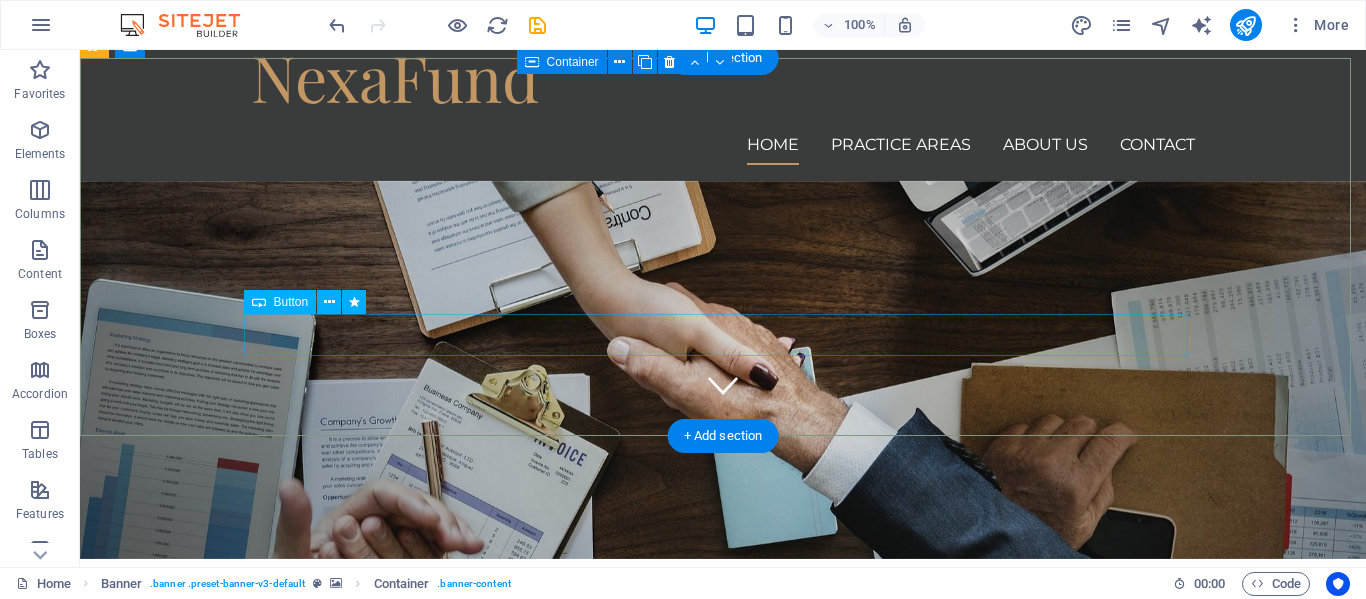 click on "Learn more" at bounding box center [723, 837] 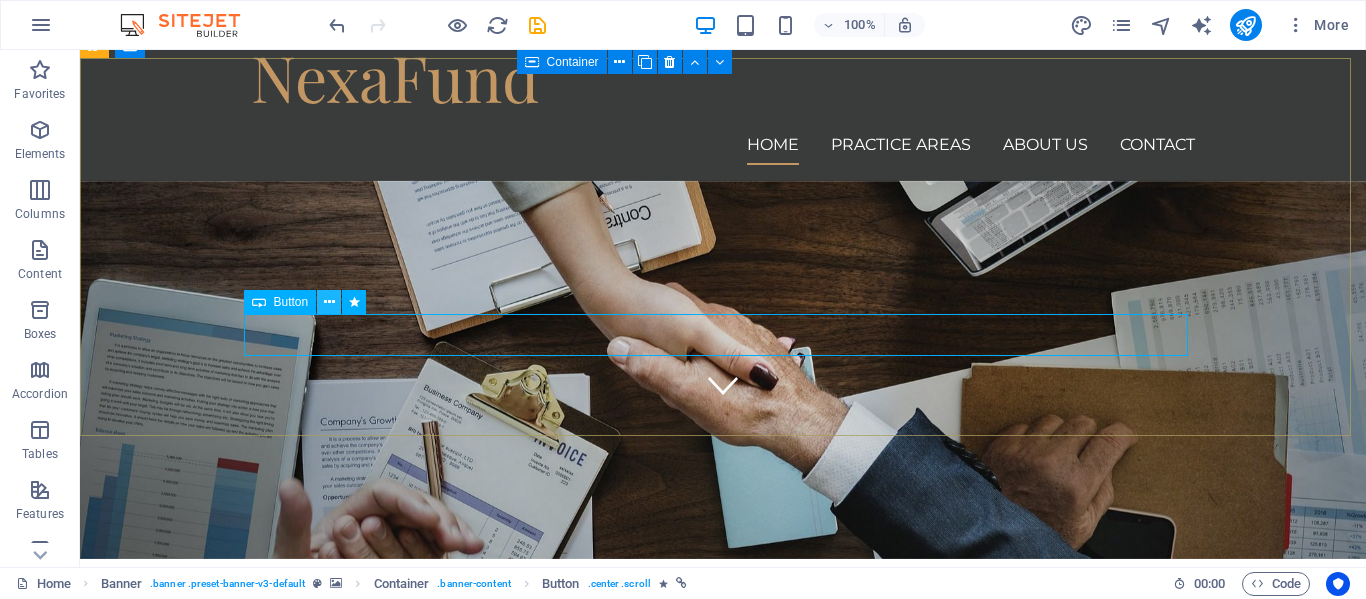 click at bounding box center [329, 302] 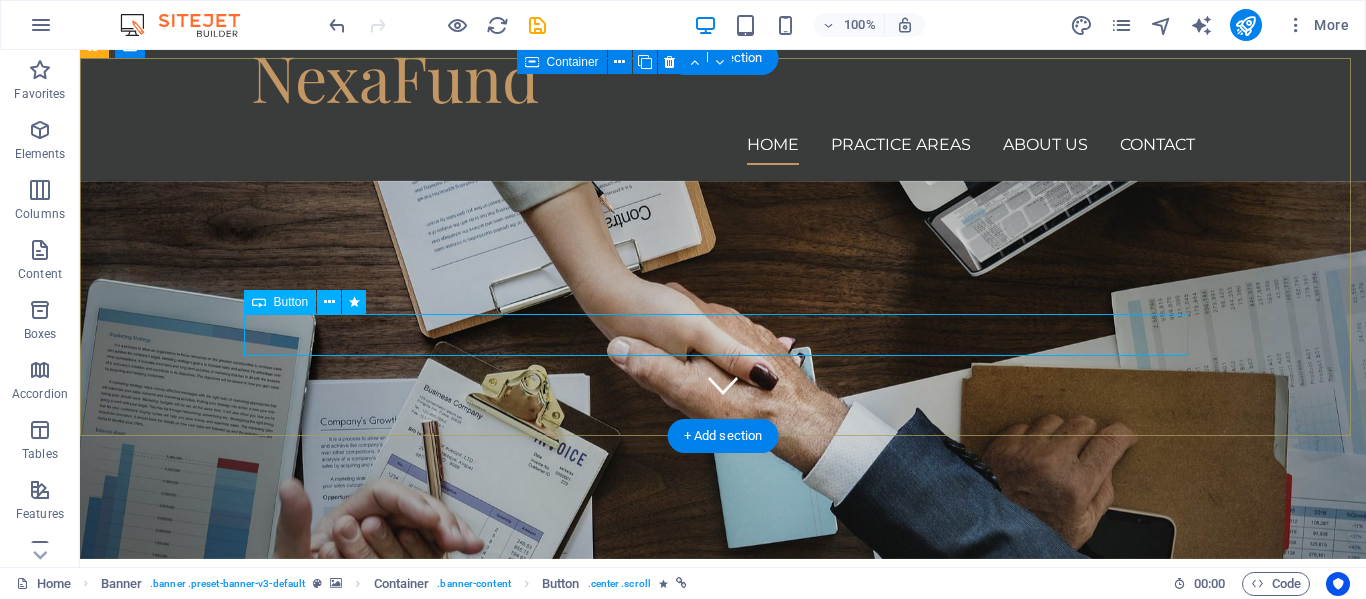 click on "Learn more" at bounding box center (723, 837) 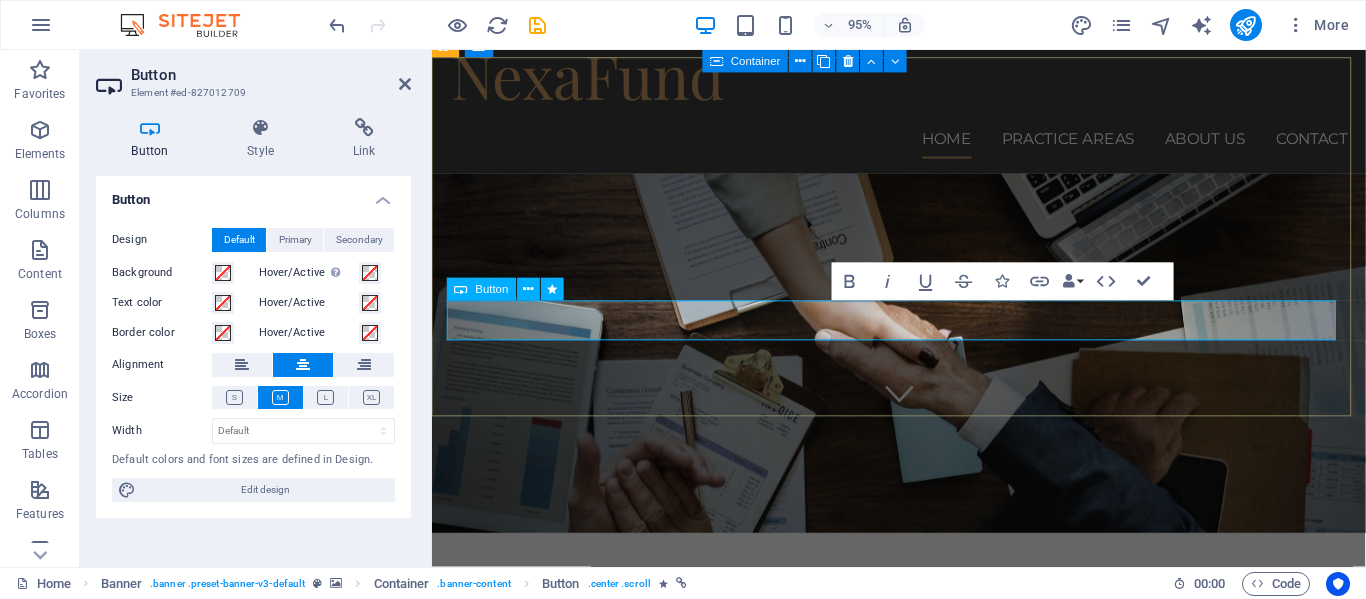 click on "Learn more" at bounding box center (924, 837) 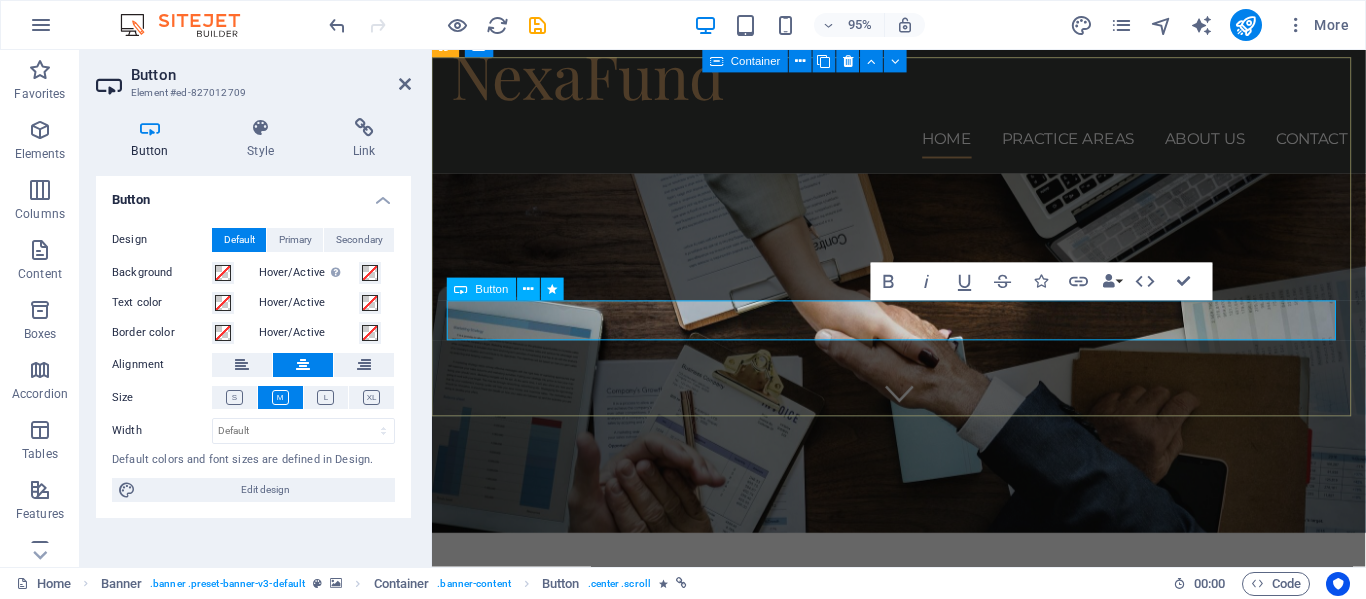 type 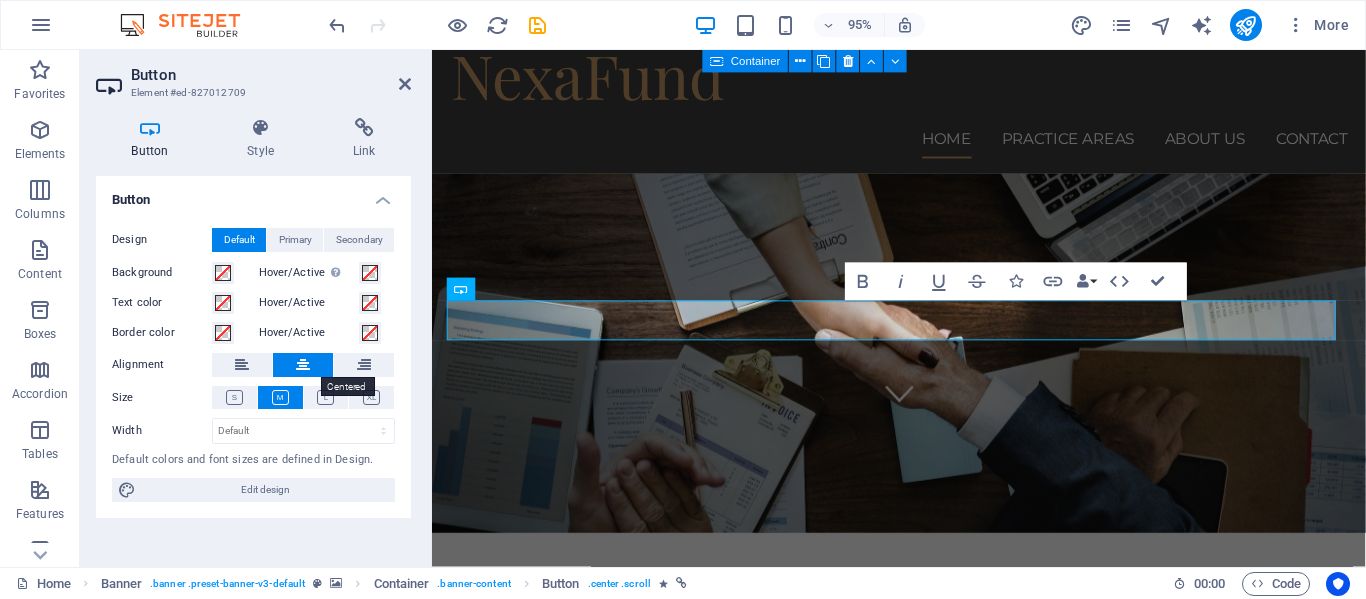 click at bounding box center [303, 365] 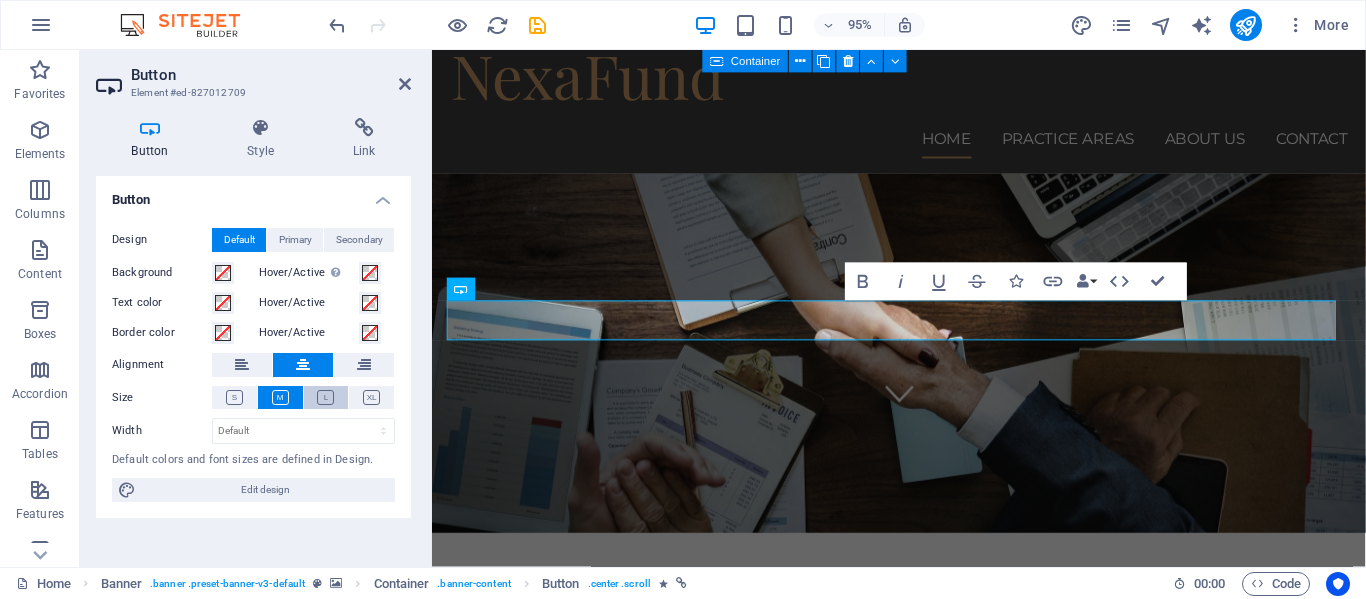 click at bounding box center (325, 397) 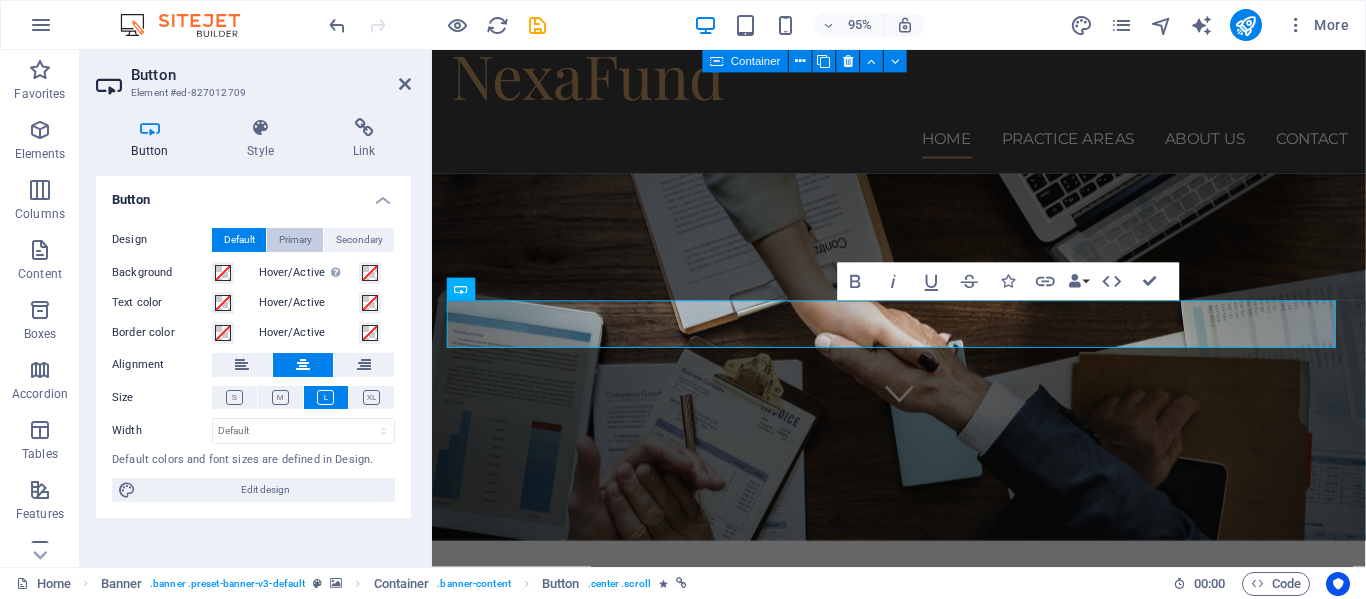click on "Primary" at bounding box center (295, 240) 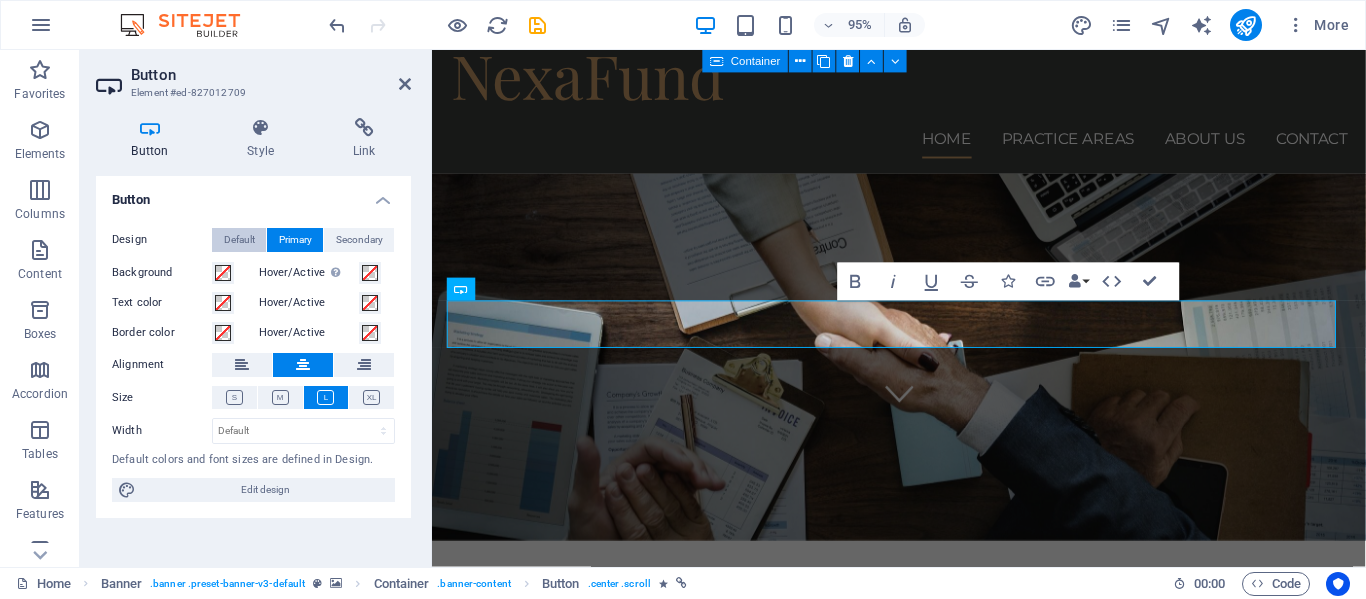 click on "Default" at bounding box center [239, 240] 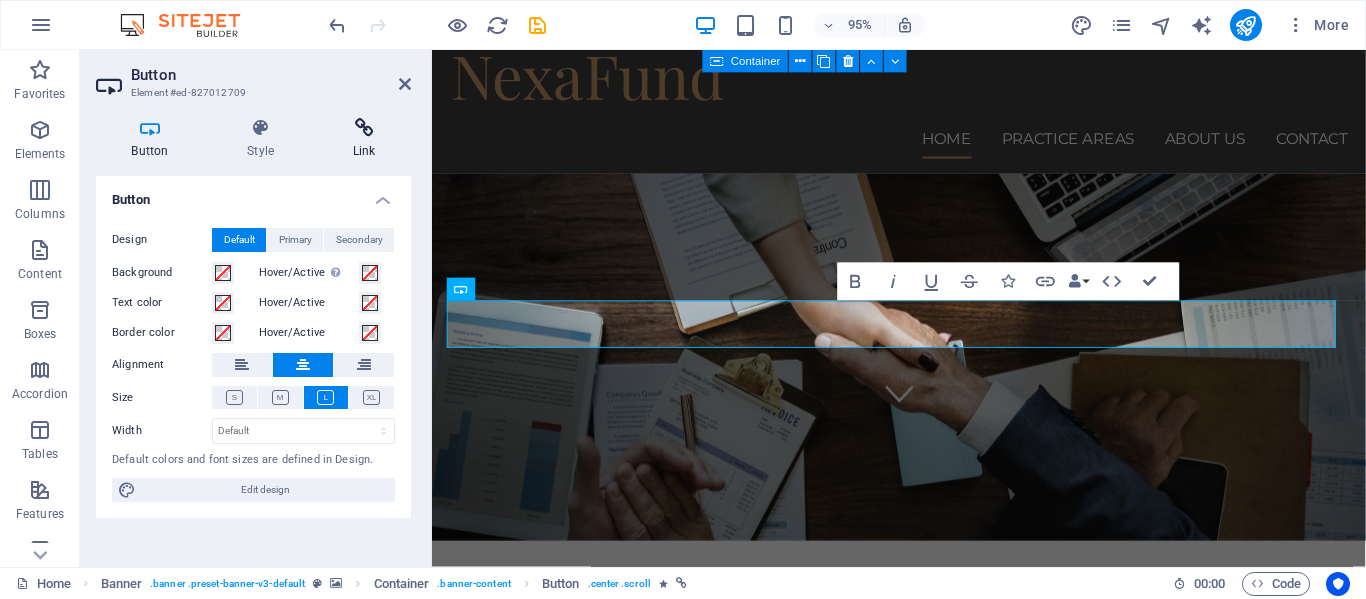 click at bounding box center [364, 128] 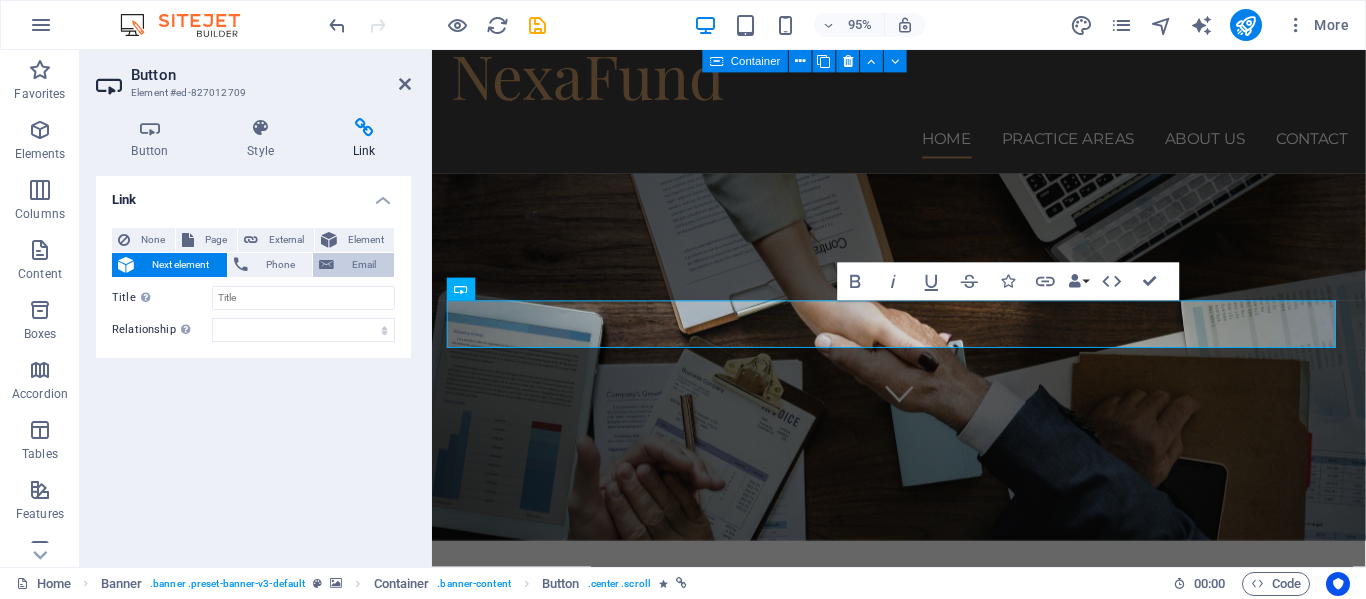 click on "Email" at bounding box center [364, 265] 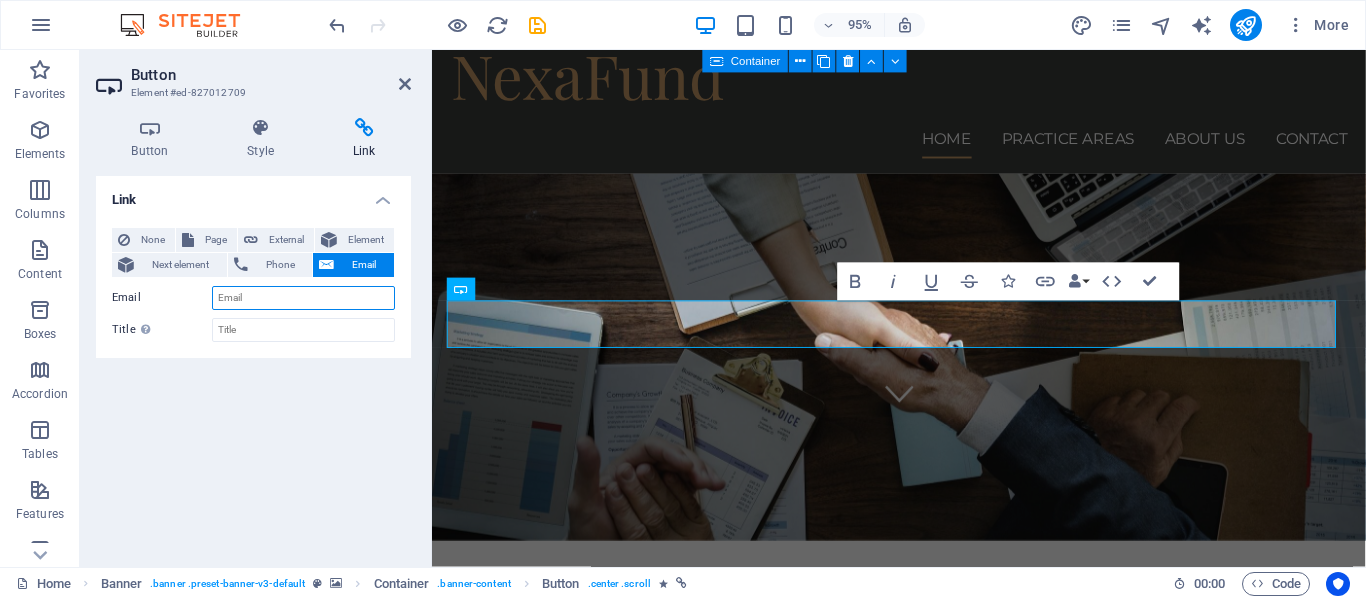 click on "Email" at bounding box center (303, 298) 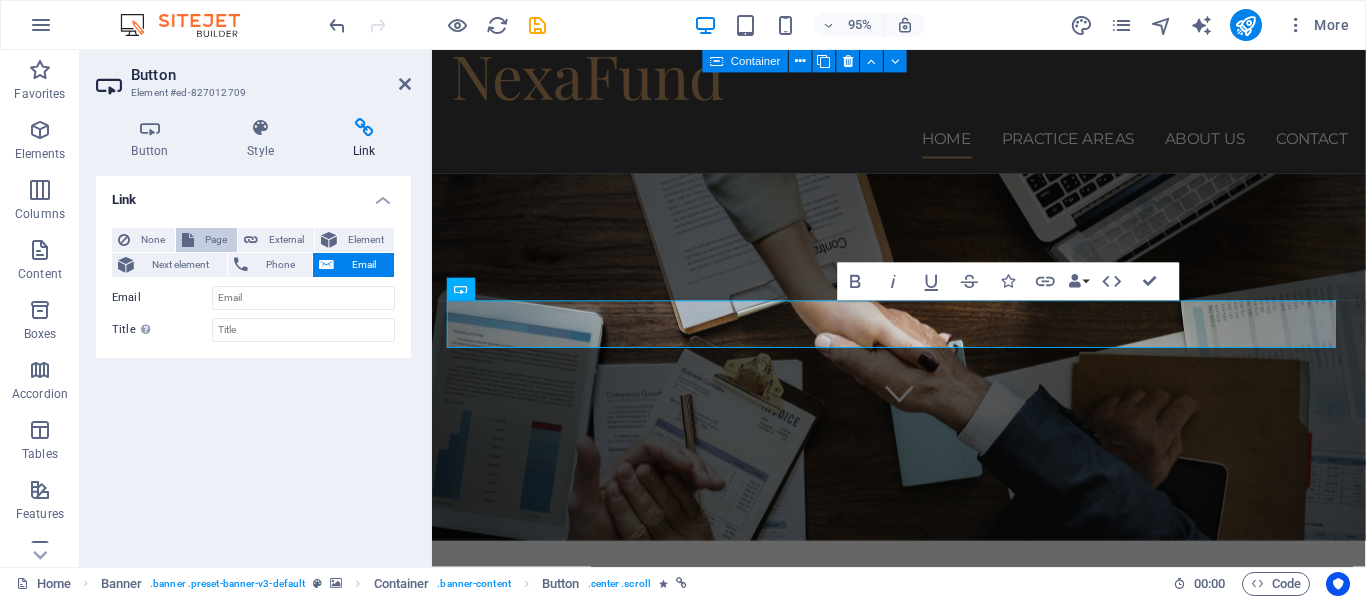 click on "Page" at bounding box center (215, 240) 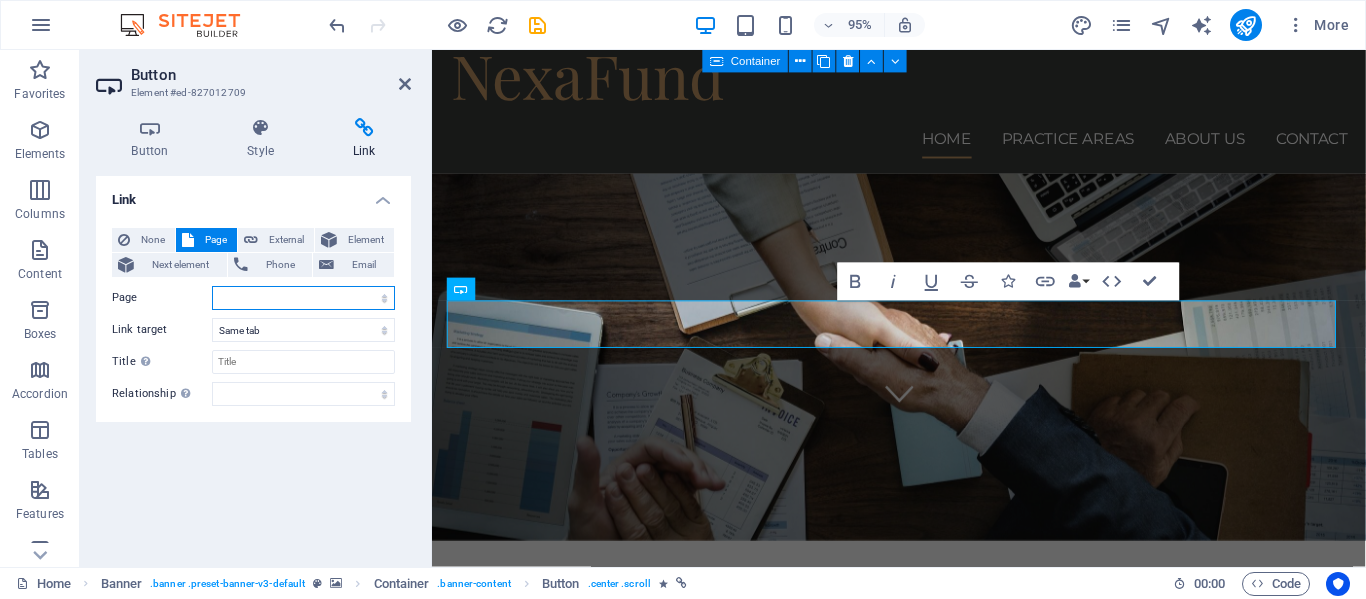 click on "Home Practice Areas About us Contact Legal Notice Privacy" at bounding box center (303, 298) 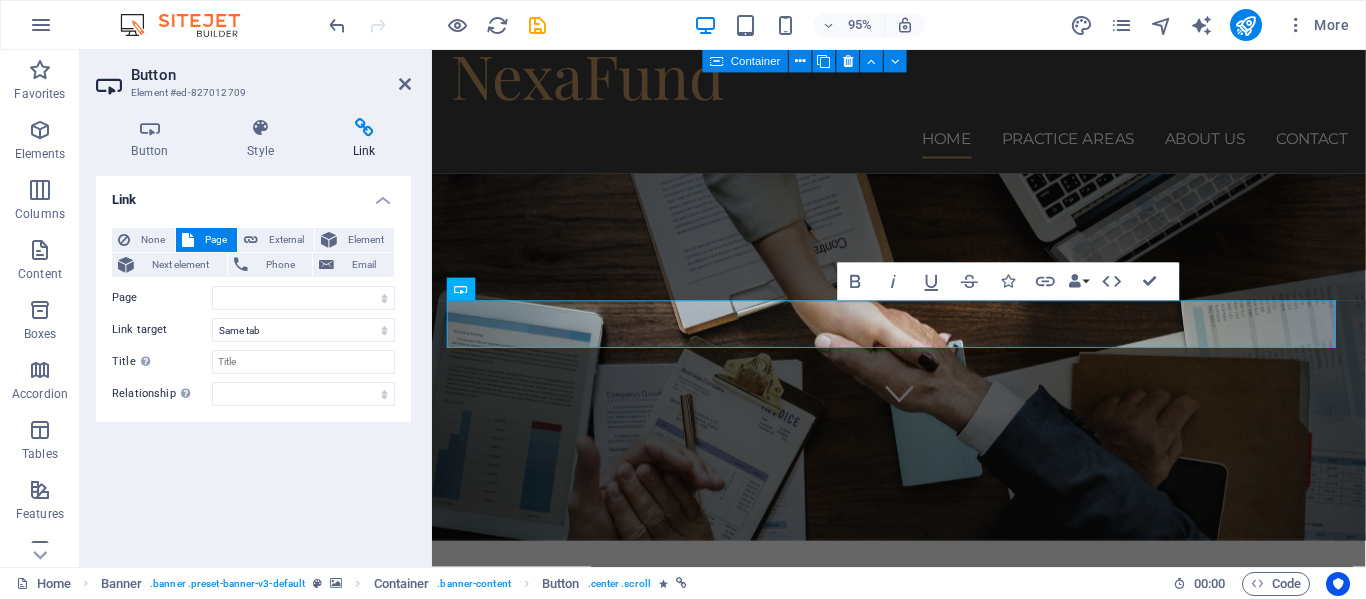 click on "Link" at bounding box center [253, 194] 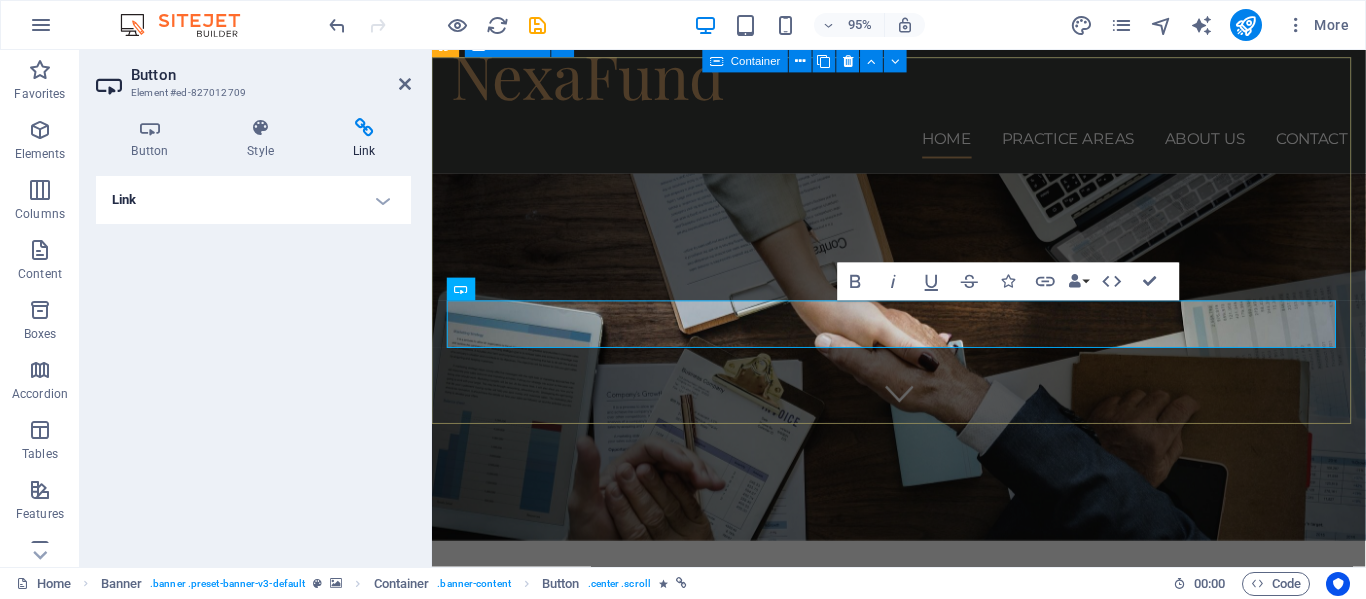 click on "linking Ambition To Capital Do want to be linked with the relevant funder? if yes... Link Me" at bounding box center [923, 760] 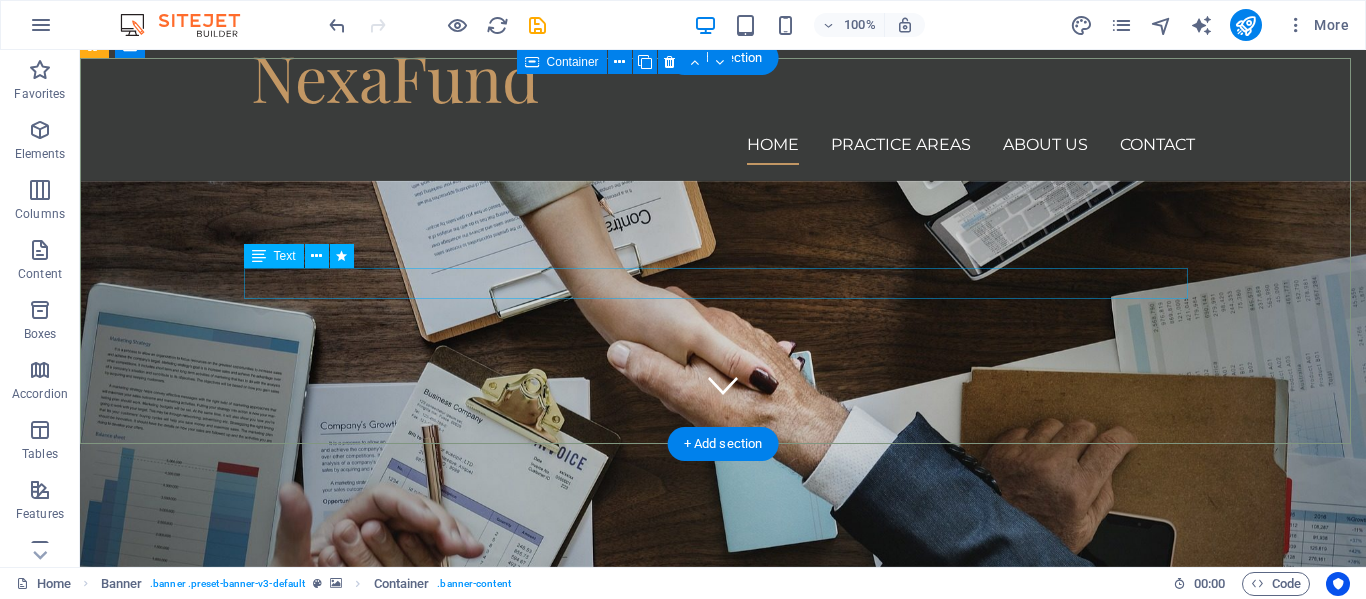 click on "Do want to be linked with the relevant funder? if yes..." at bounding box center [723, 793] 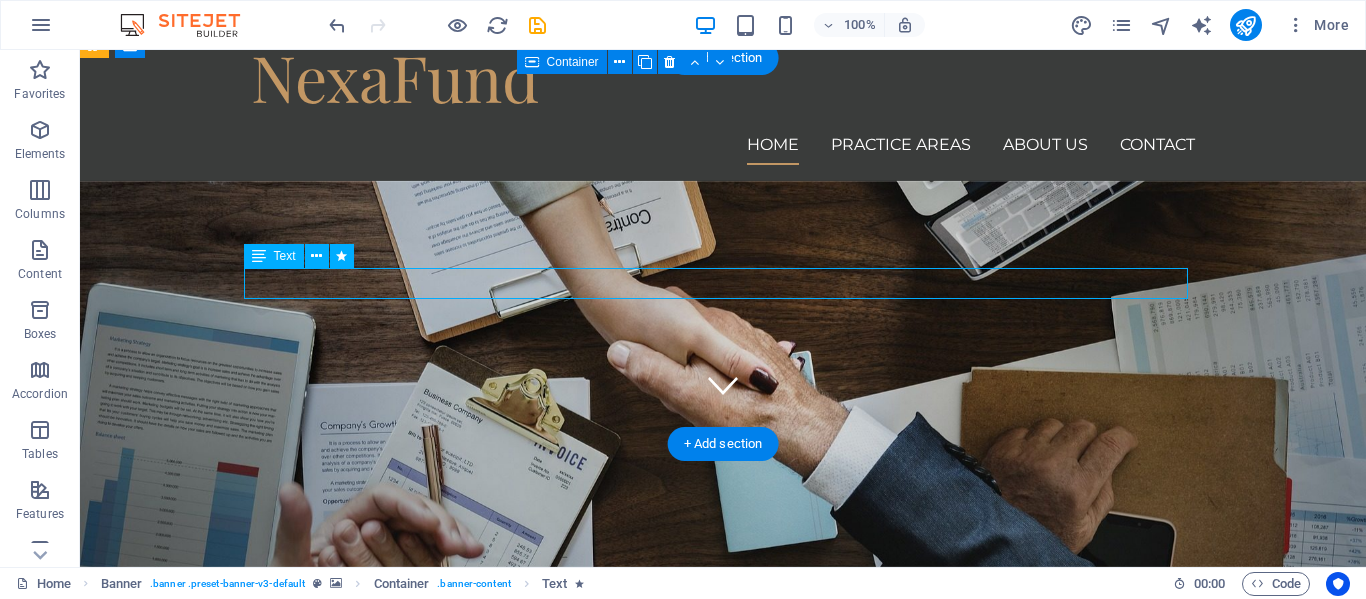 click on "Do want to be linked with the relevant funder? if yes..." at bounding box center [723, 793] 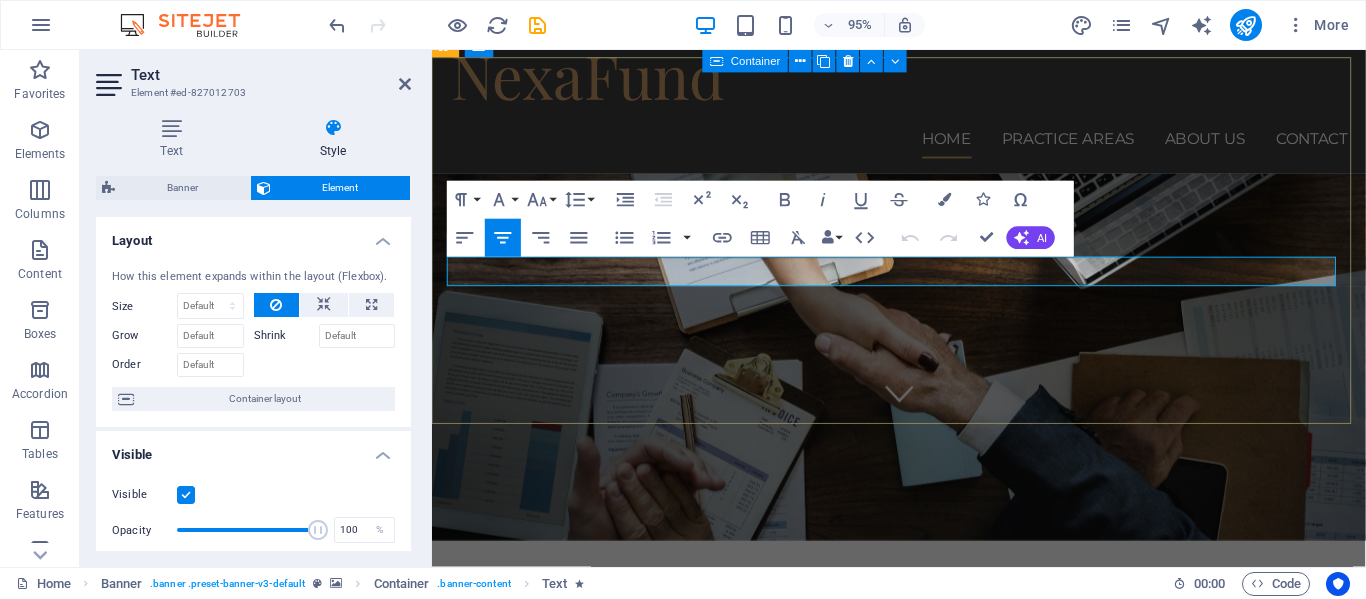 click on "Do want to be linked with the relevant funder? if yes..." at bounding box center [924, 793] 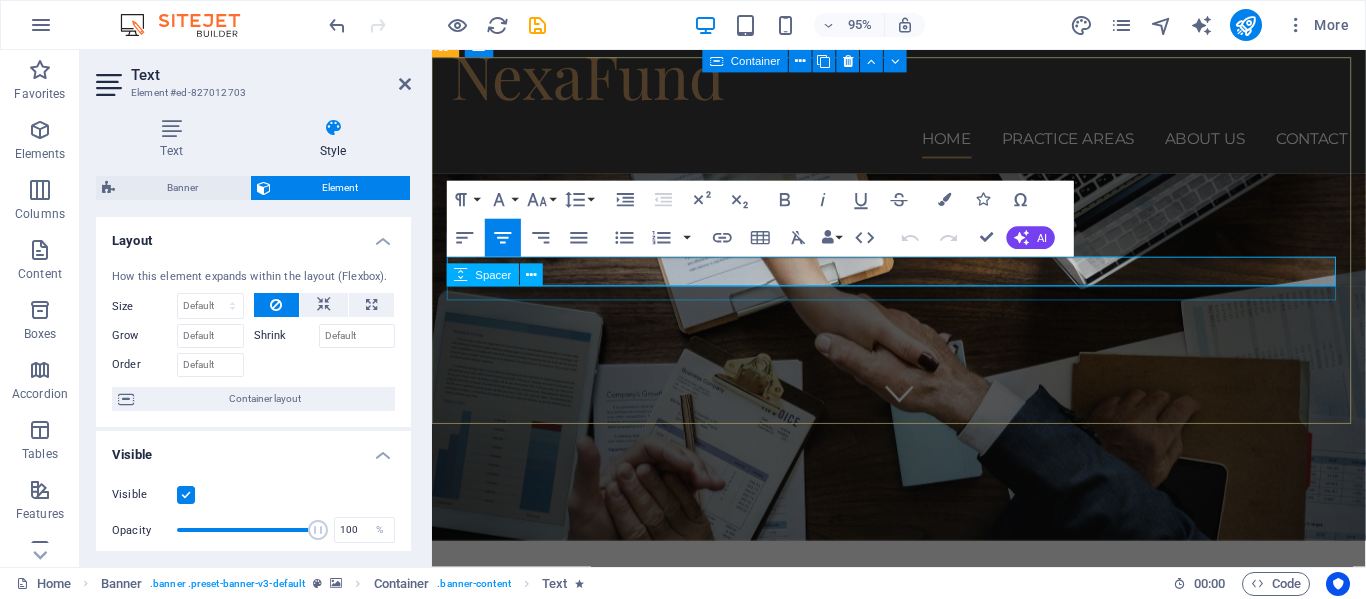 drag, startPoint x: 1141, startPoint y: 286, endPoint x: 678, endPoint y: 302, distance: 463.27637 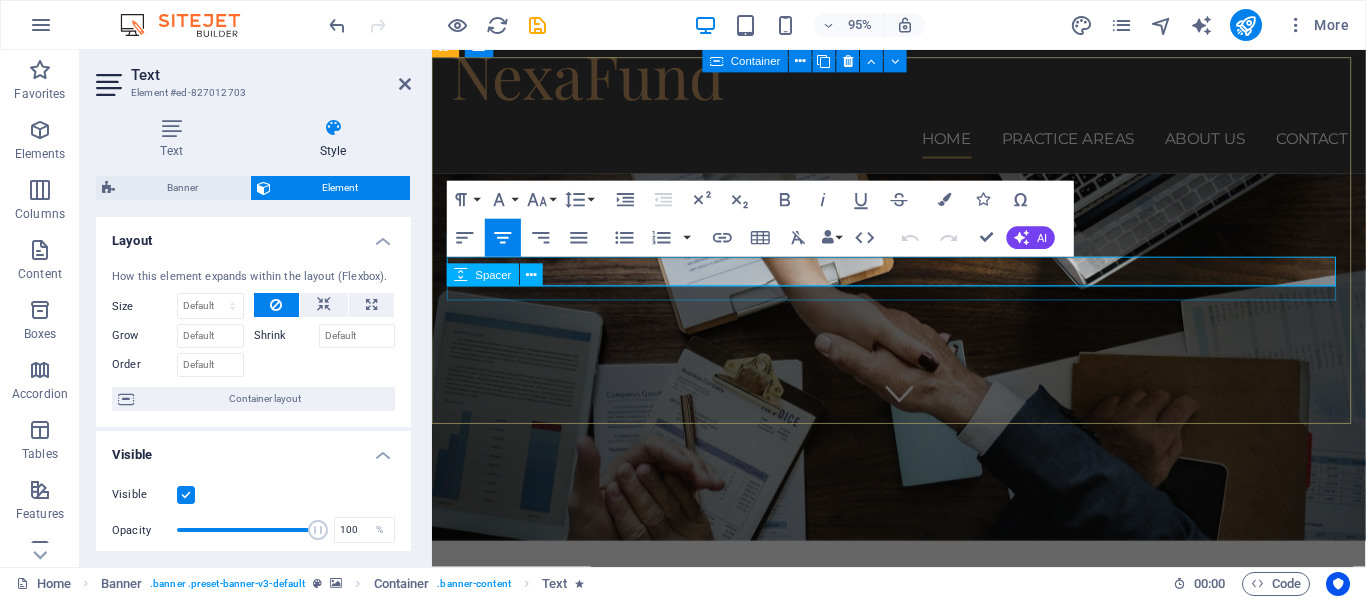 click on "linking Ambition To Capital Do want to be linked with the relevant funder? if yes... Link Me" at bounding box center (924, 760) 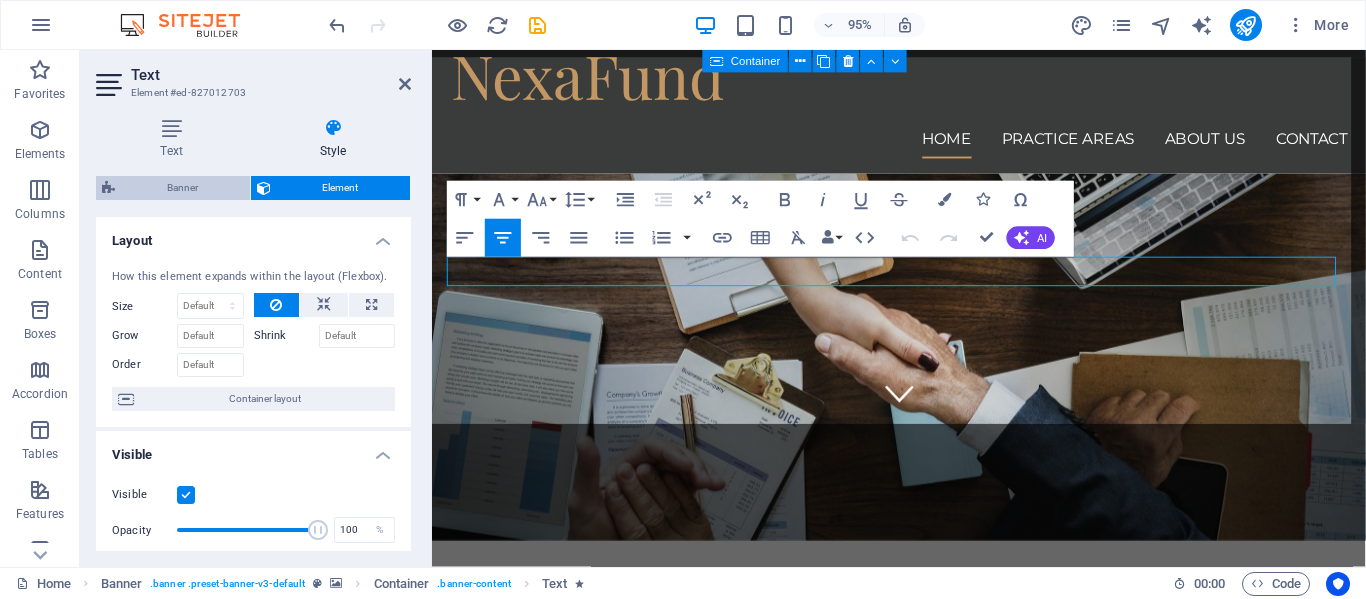 click on "Banner" at bounding box center (182, 188) 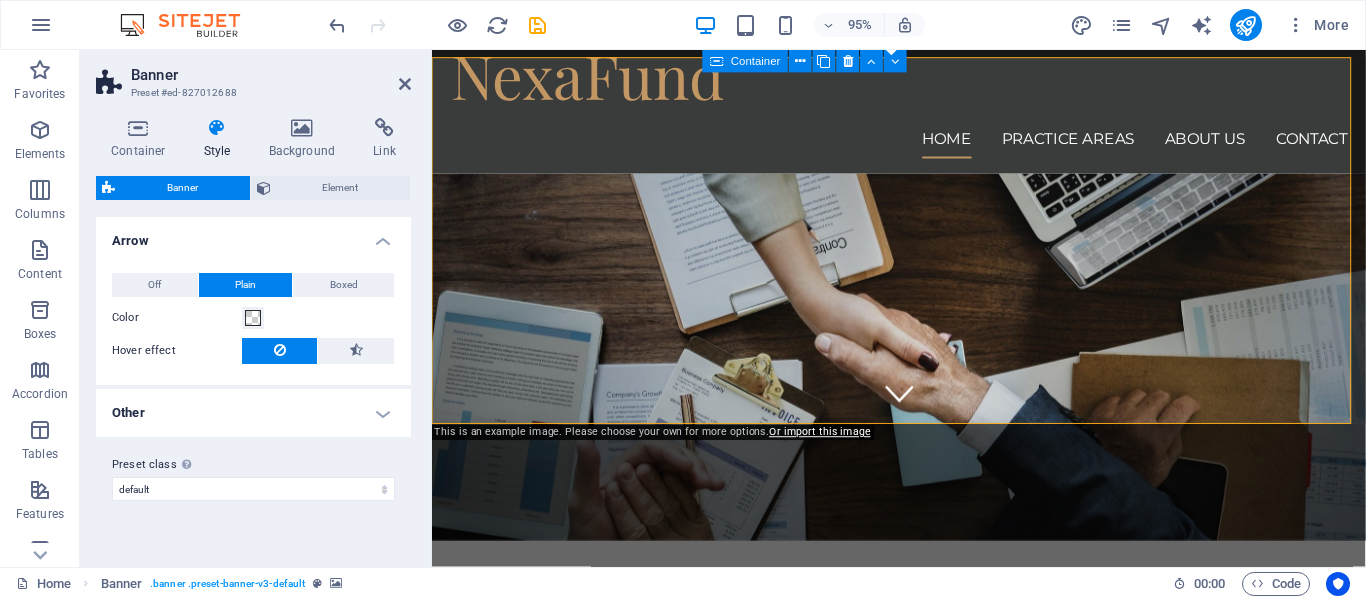 click on "Style" at bounding box center [221, 139] 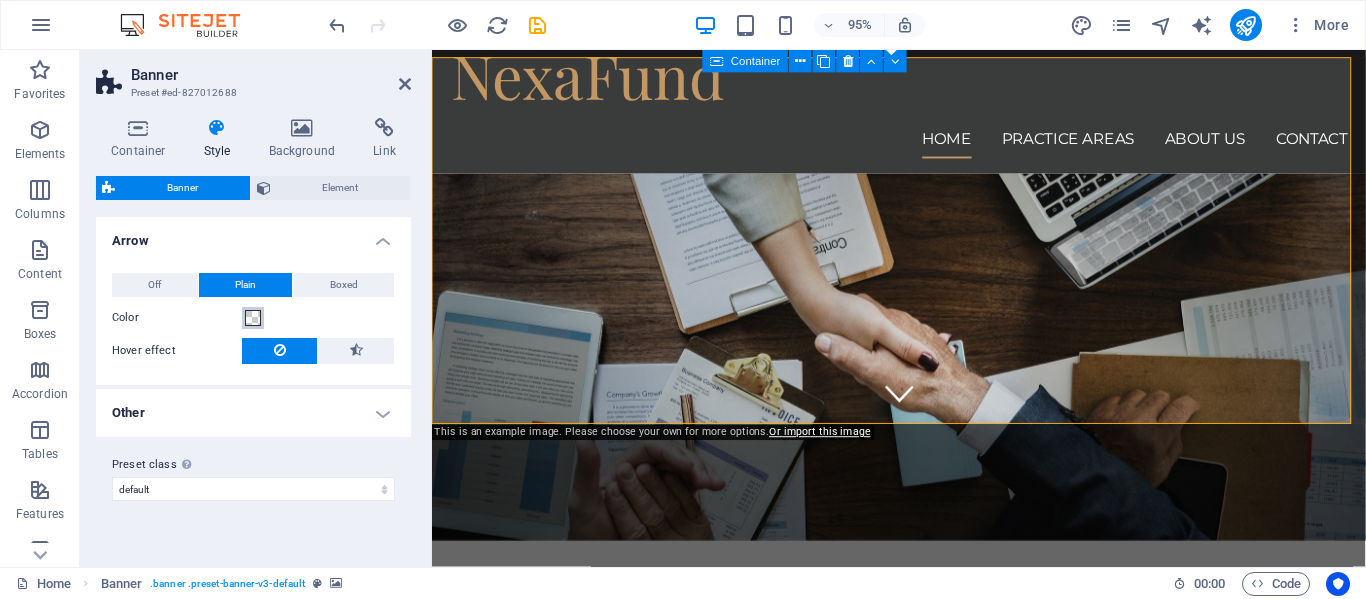 click at bounding box center [253, 318] 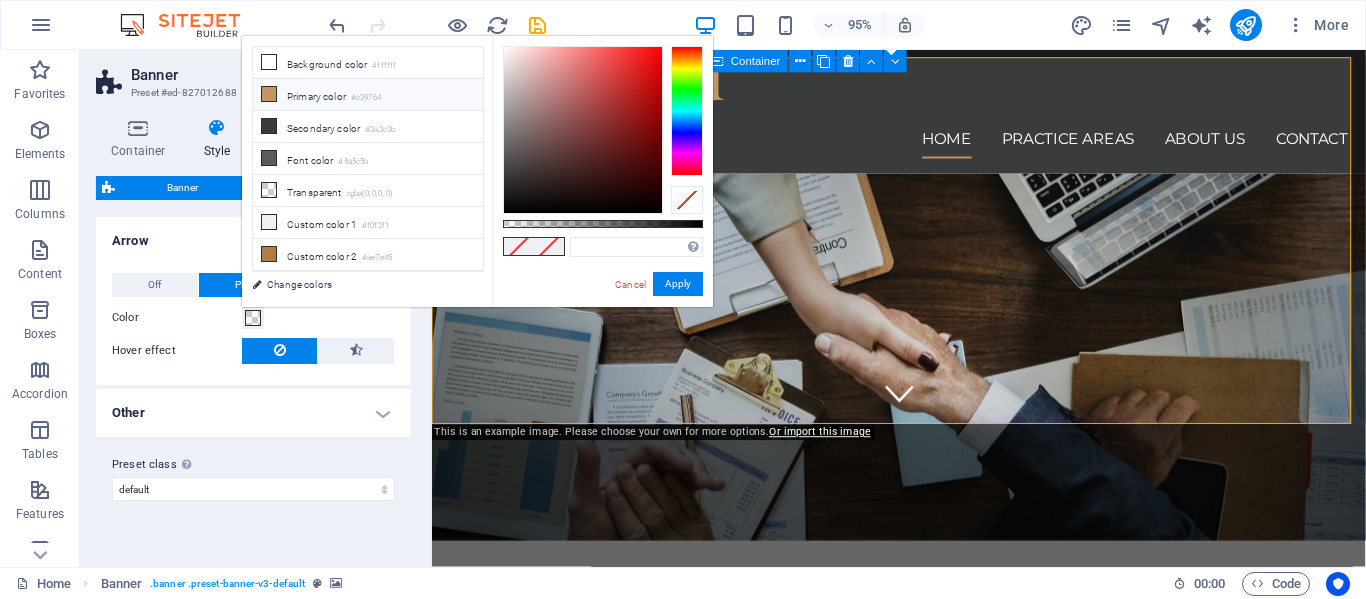 click on "Primary color
#c29764" at bounding box center [368, 95] 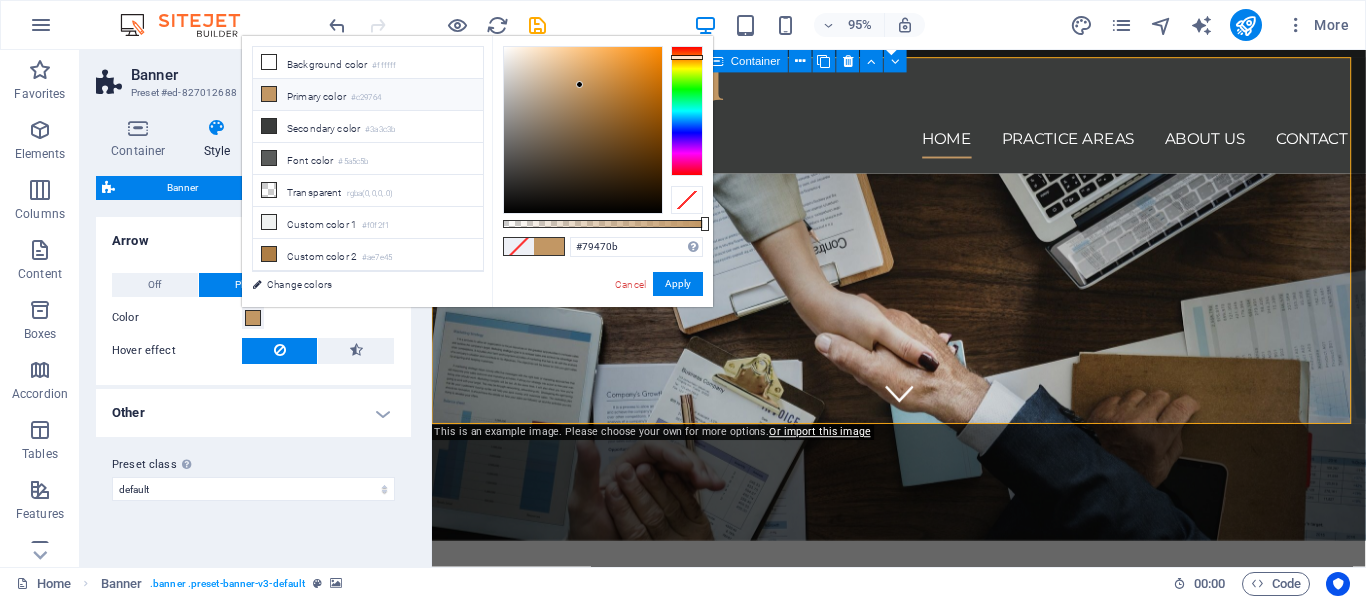 click at bounding box center (583, 130) 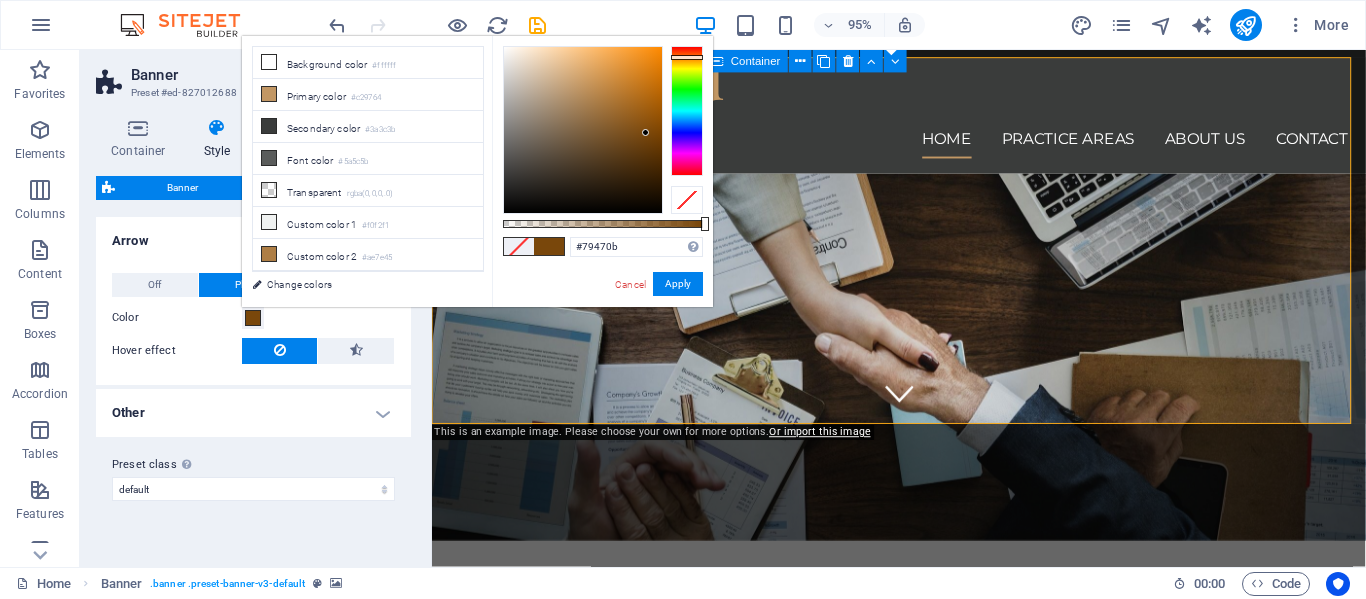 type on "#e38414" 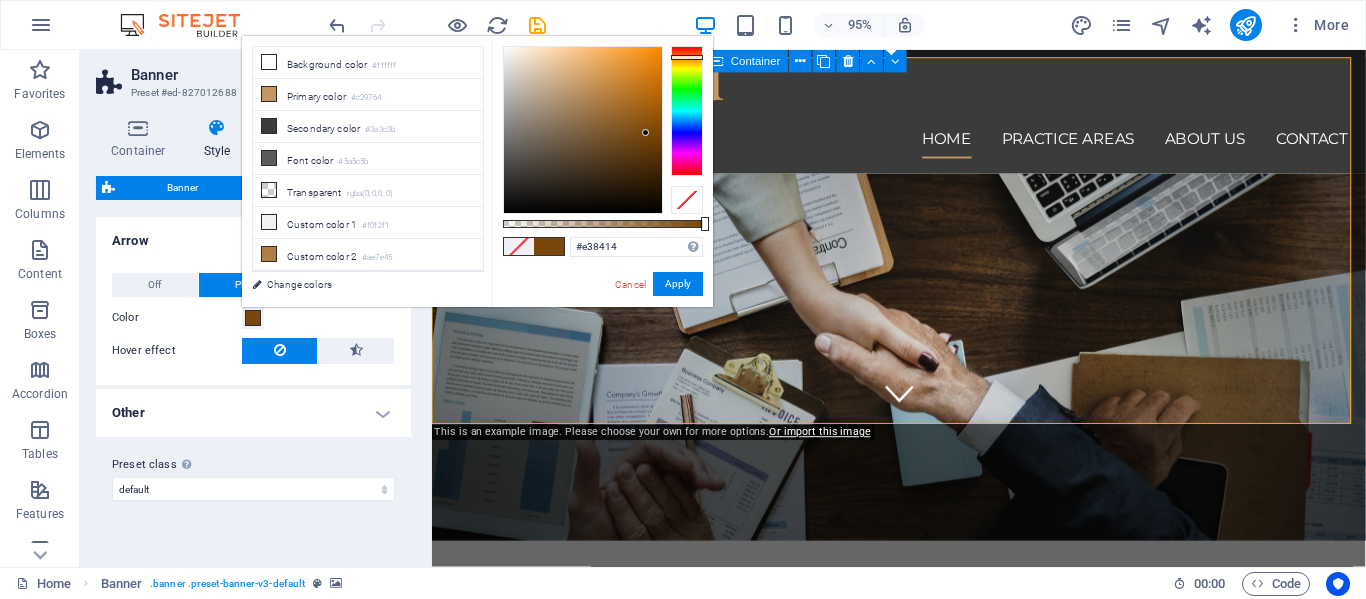 click at bounding box center [583, 130] 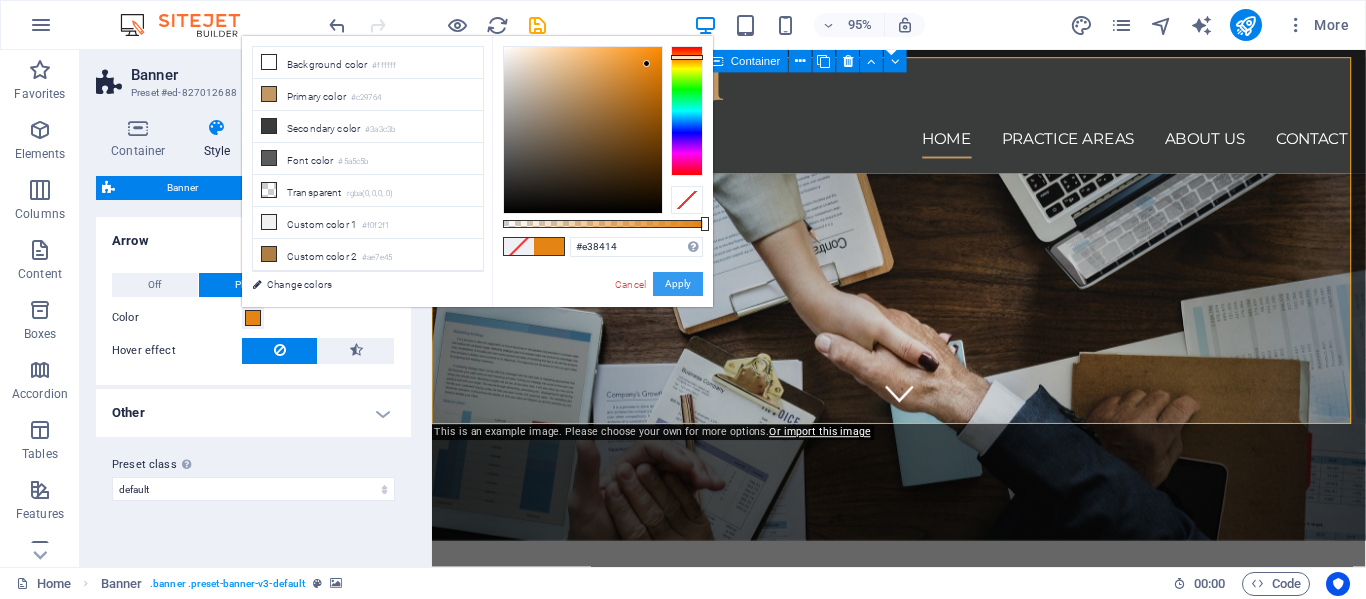 click on "Apply" at bounding box center (678, 284) 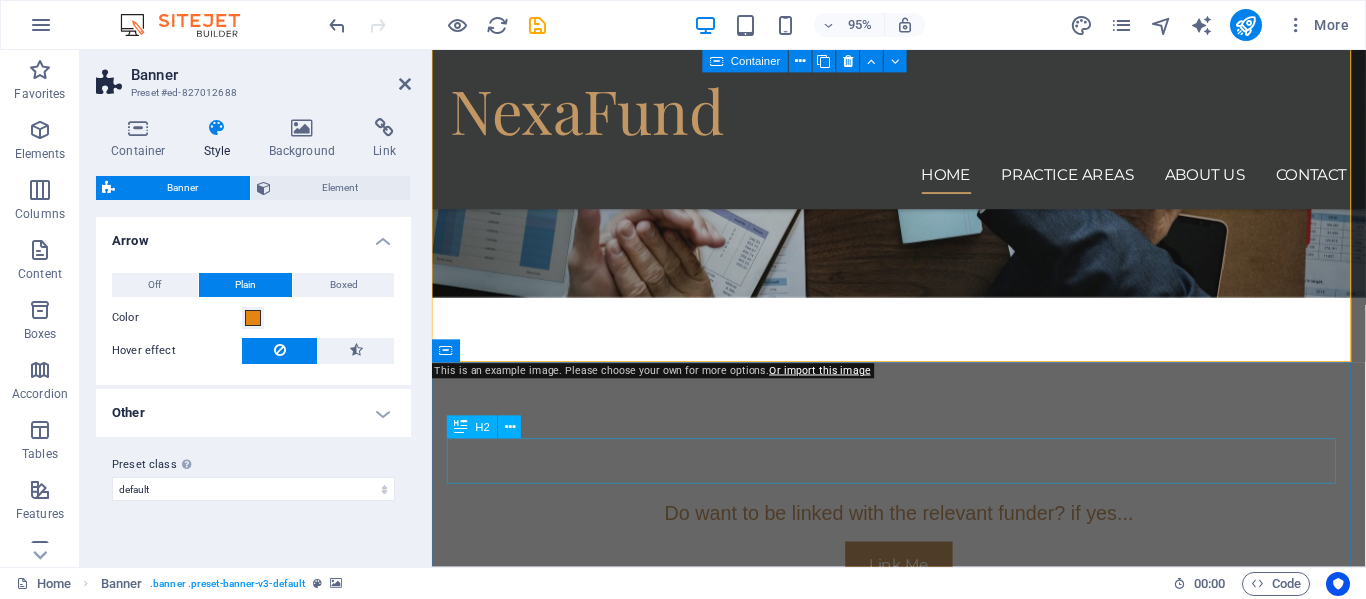 scroll, scrollTop: 393, scrollLeft: 0, axis: vertical 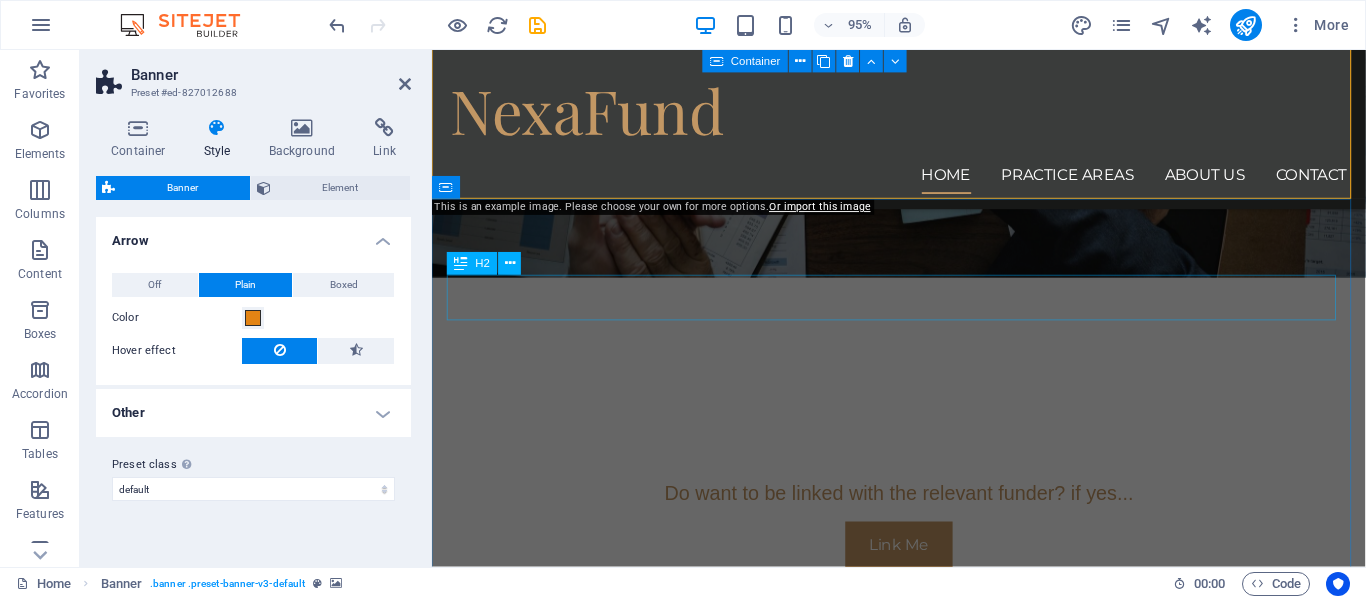 click on "Our services for you" at bounding box center (924, 781) 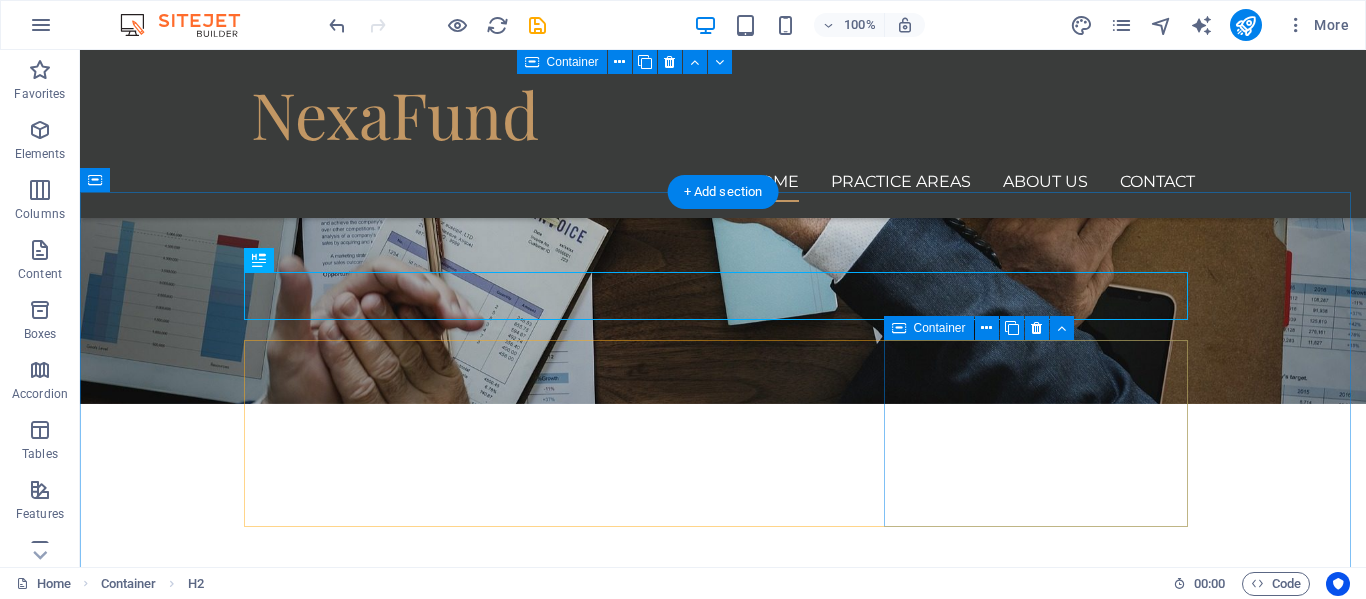 scroll, scrollTop: 406, scrollLeft: 0, axis: vertical 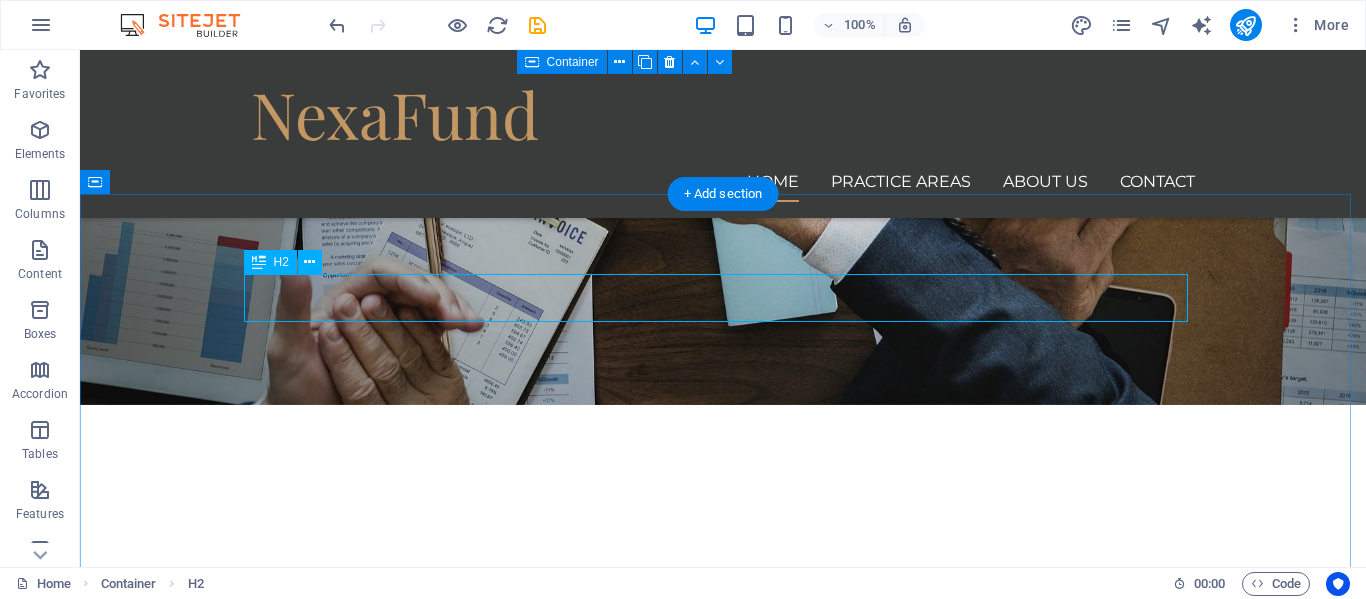 click on "Our services for you" at bounding box center [723, 896] 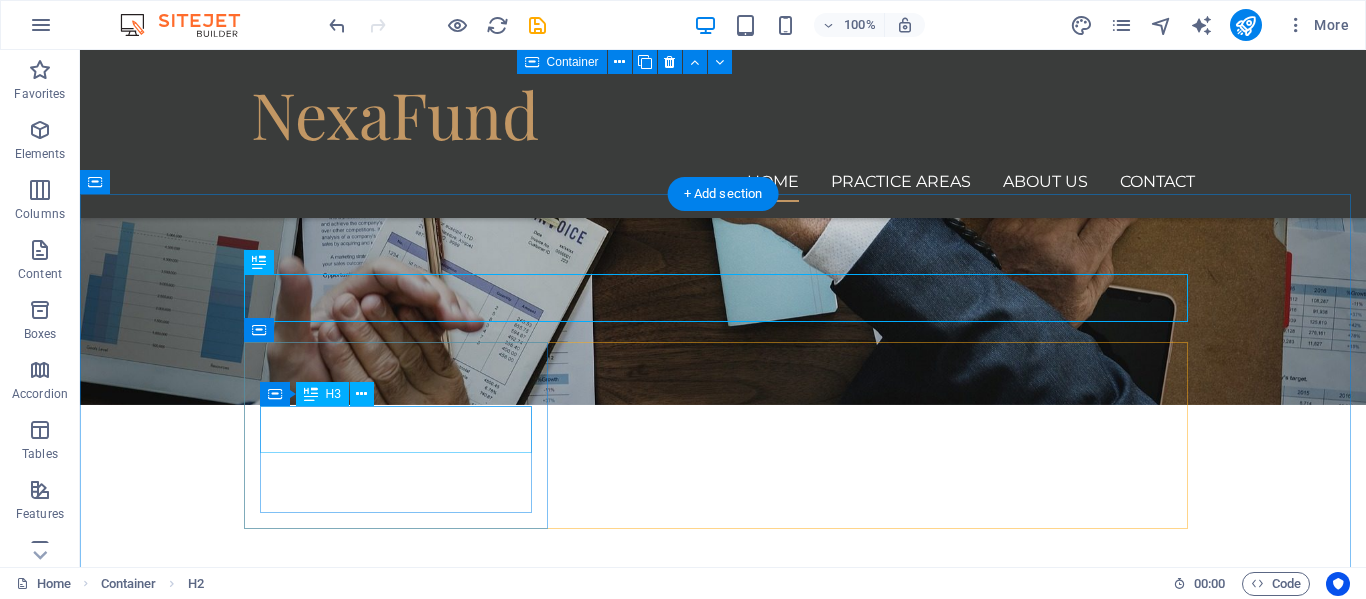 click on "Headline" at bounding box center [723, 1027] 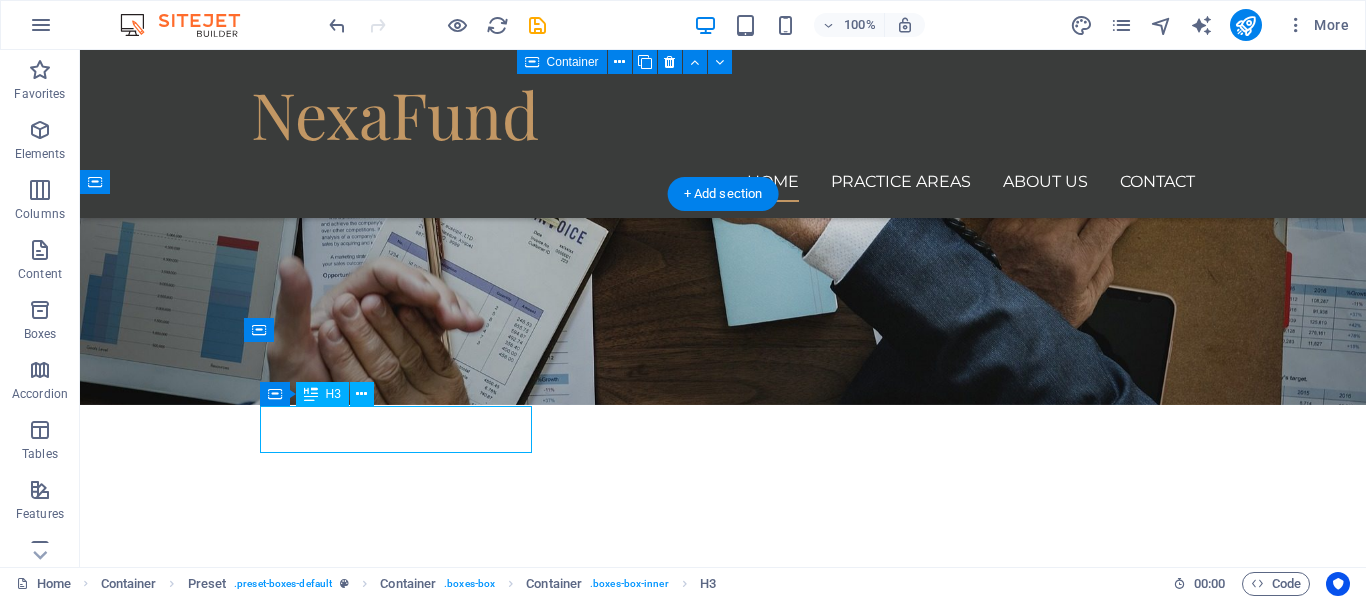 click on "Headline" at bounding box center [723, 1027] 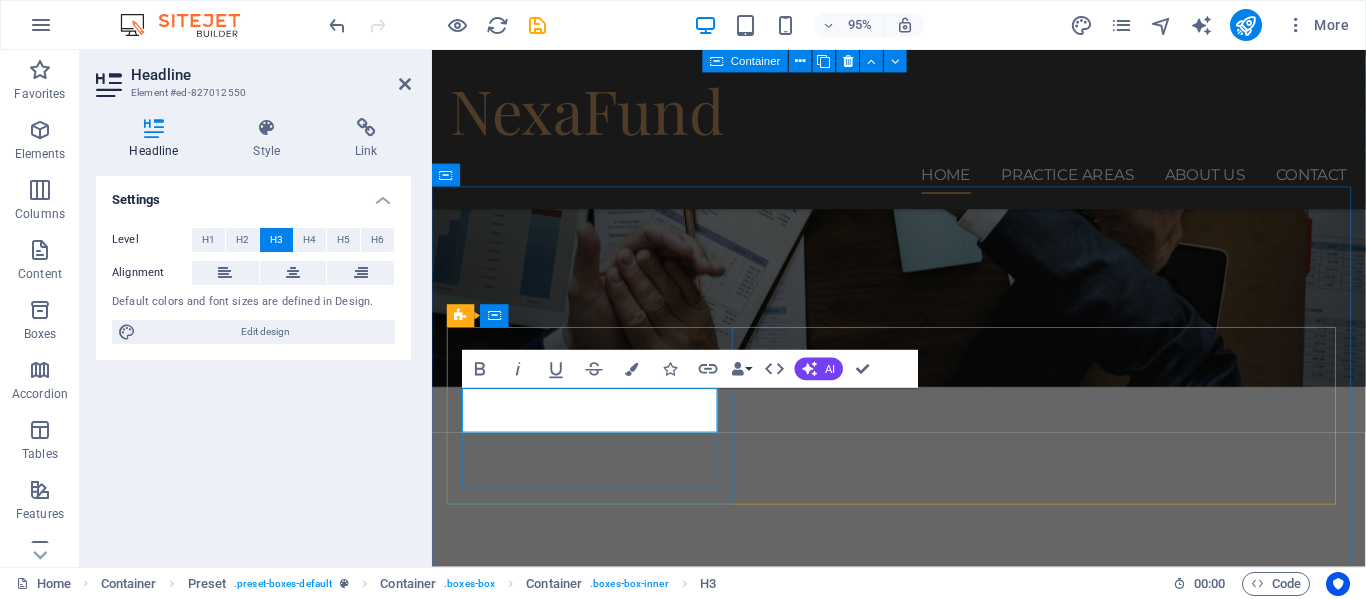 click on "Headline" at bounding box center (924, 1027) 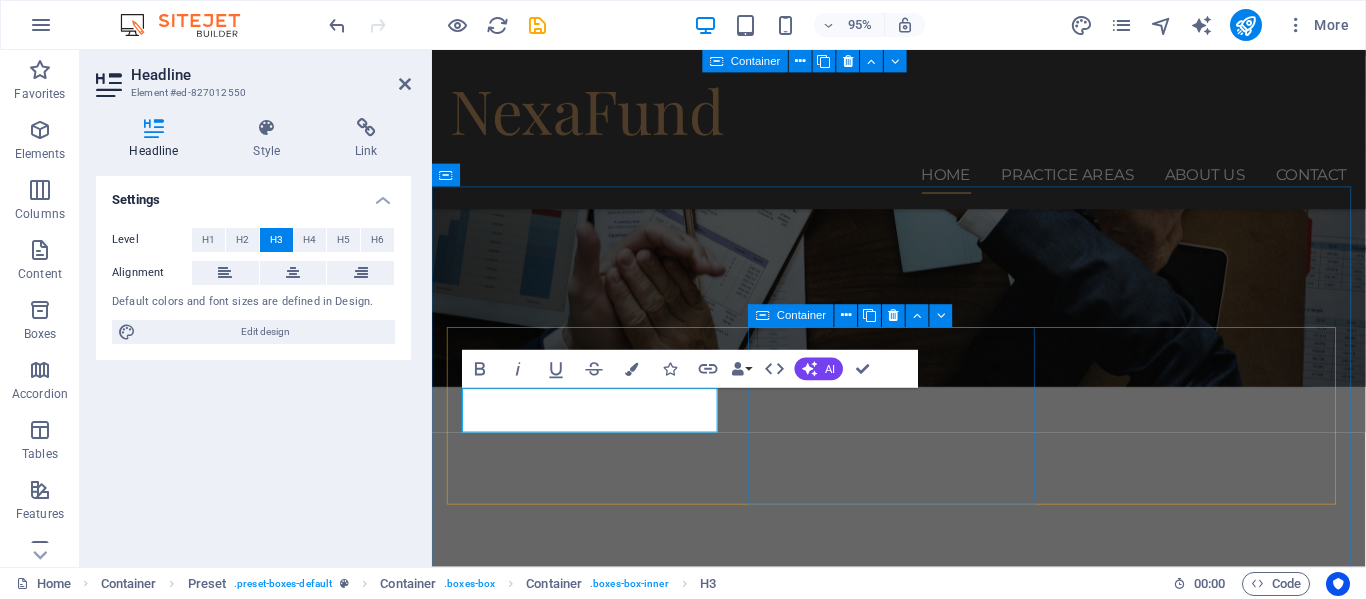 click on "Headline Lorem ipsum dolor sit amet, consectetur adipisicing elit. Veritatis, dolorem!" at bounding box center [924, 1168] 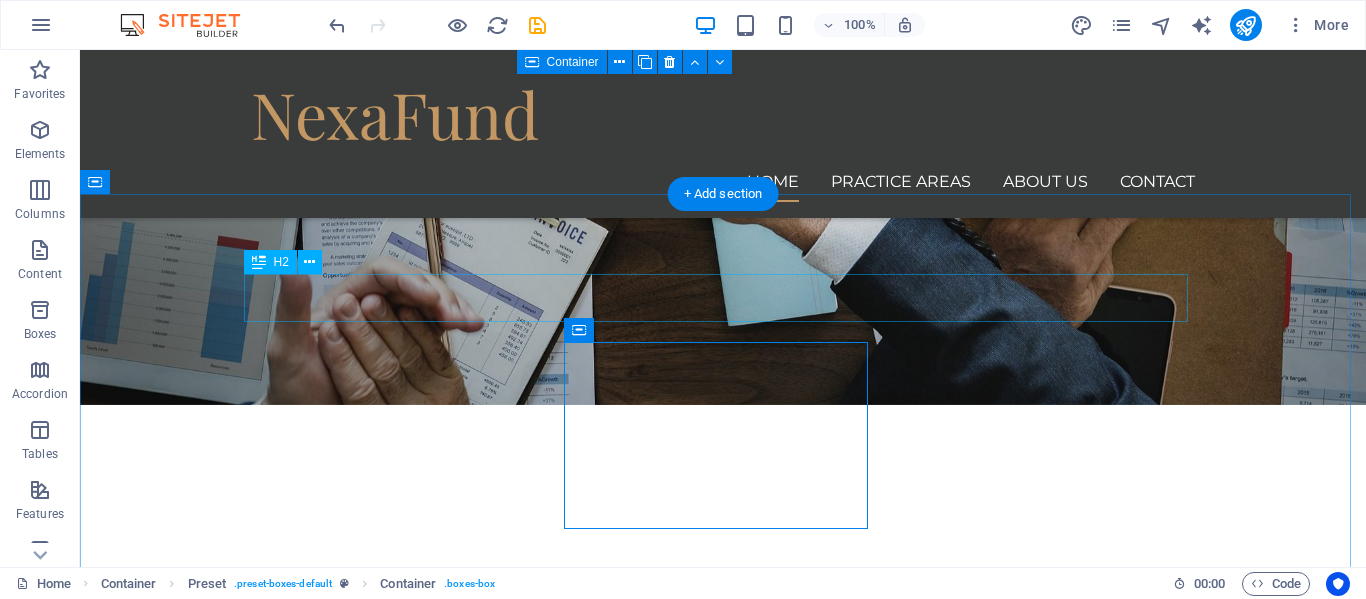 click on "Our services for you" at bounding box center [723, 896] 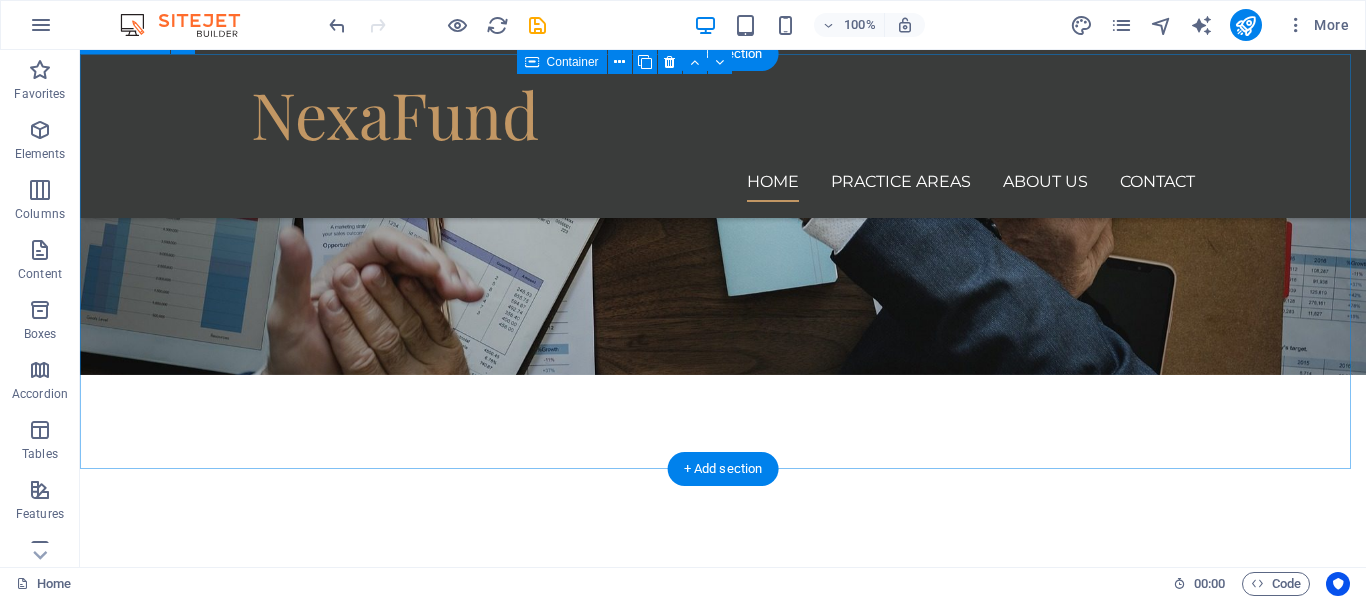 scroll, scrollTop: 422, scrollLeft: 0, axis: vertical 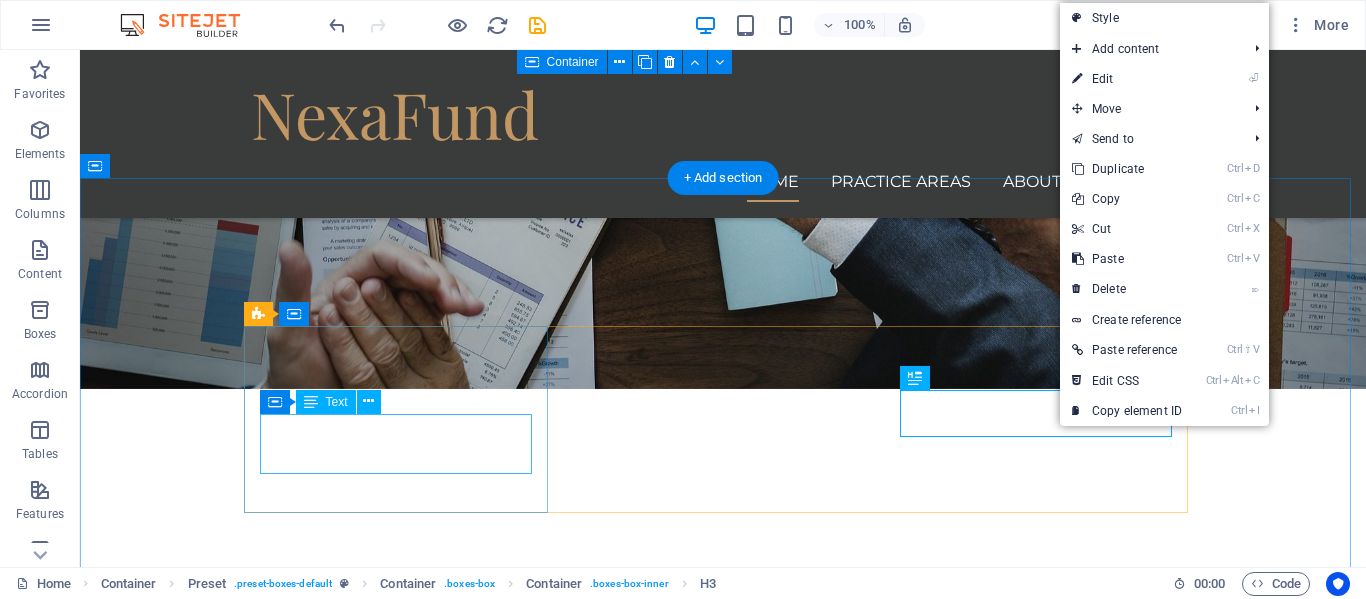 click on "Lorem ipsum dolor sit amet, consectetur adipisicing elit. Veritatis, dolorem!" at bounding box center [723, 998] 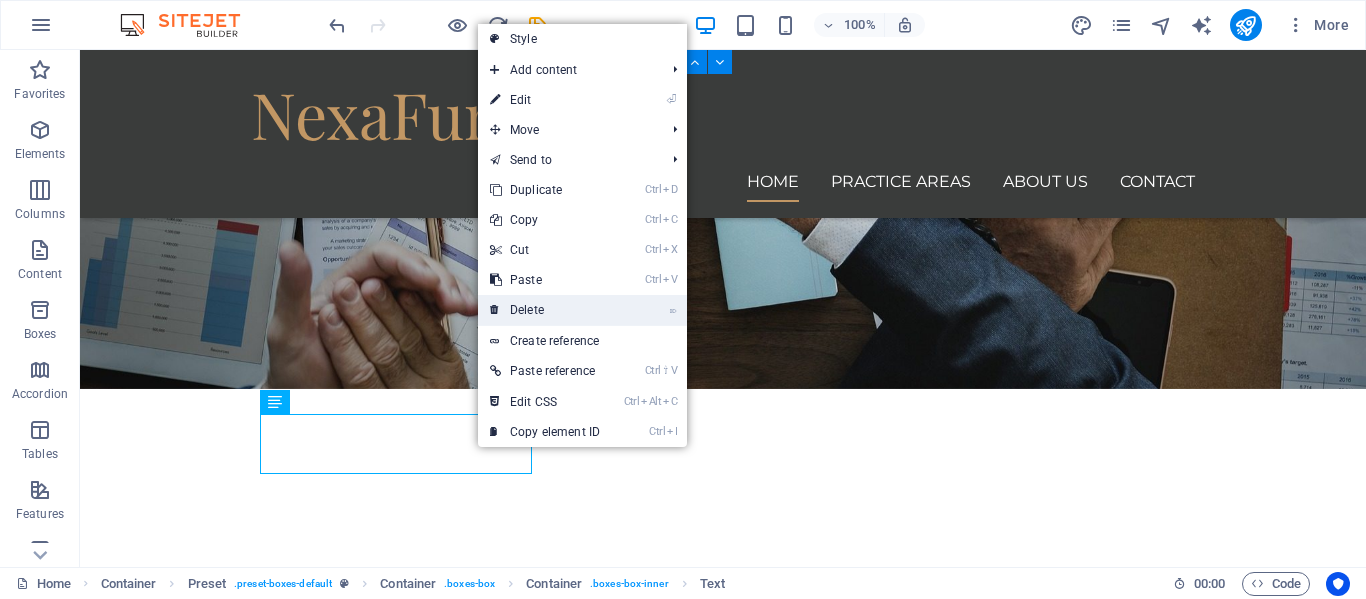 click on "⌦  Delete" at bounding box center (545, 310) 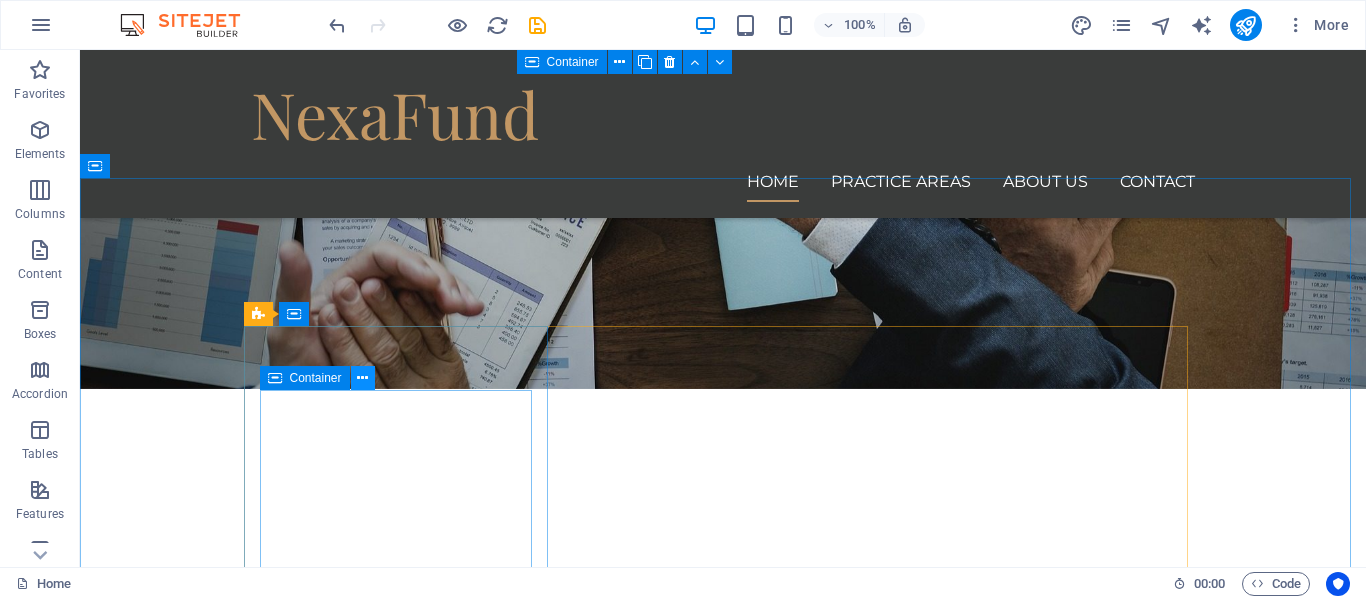 click at bounding box center (362, 378) 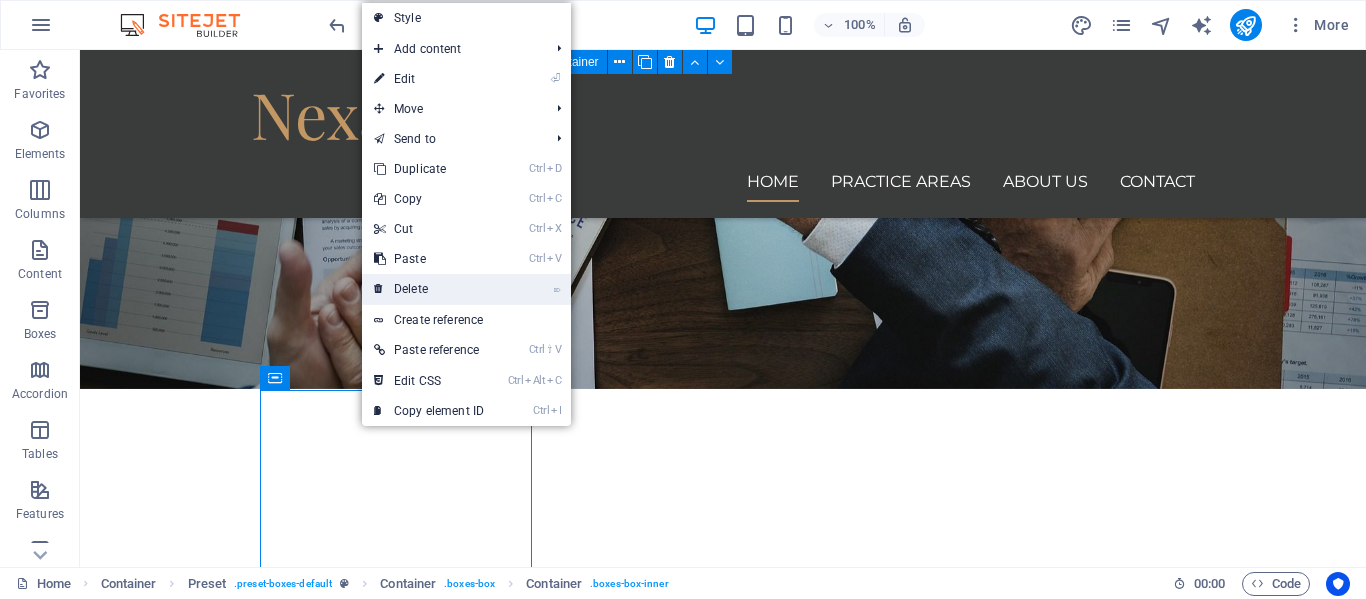 click on "⌦  Delete" at bounding box center (429, 289) 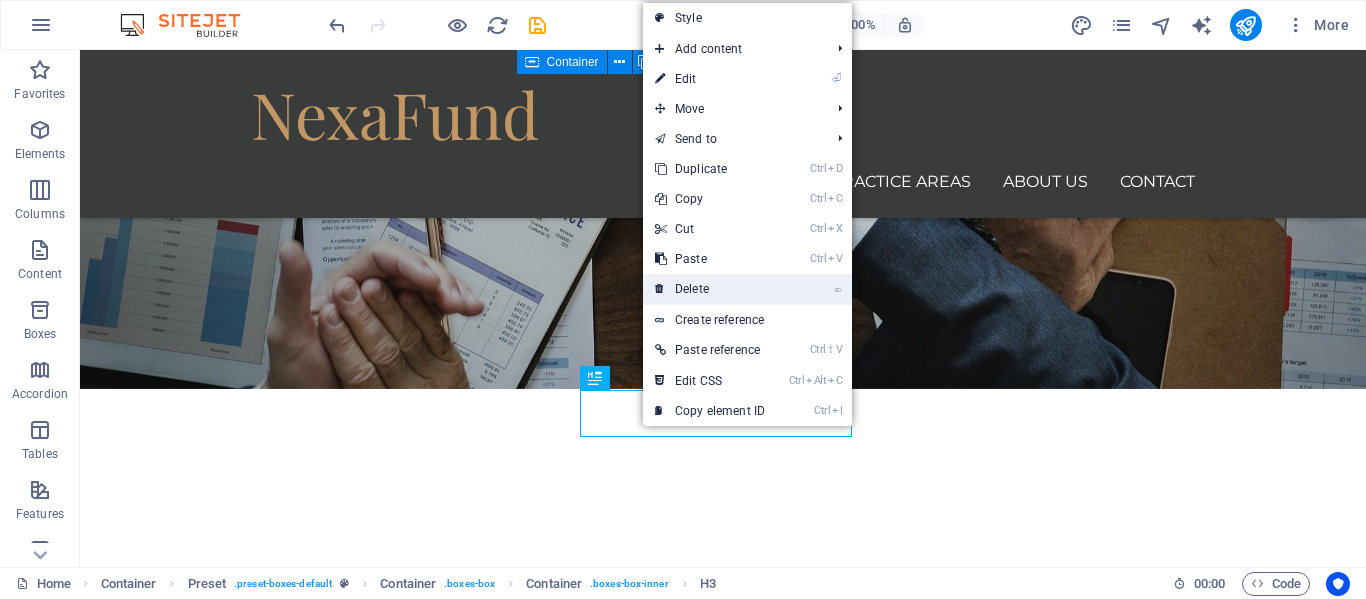 click on "⌦  Delete" at bounding box center [710, 289] 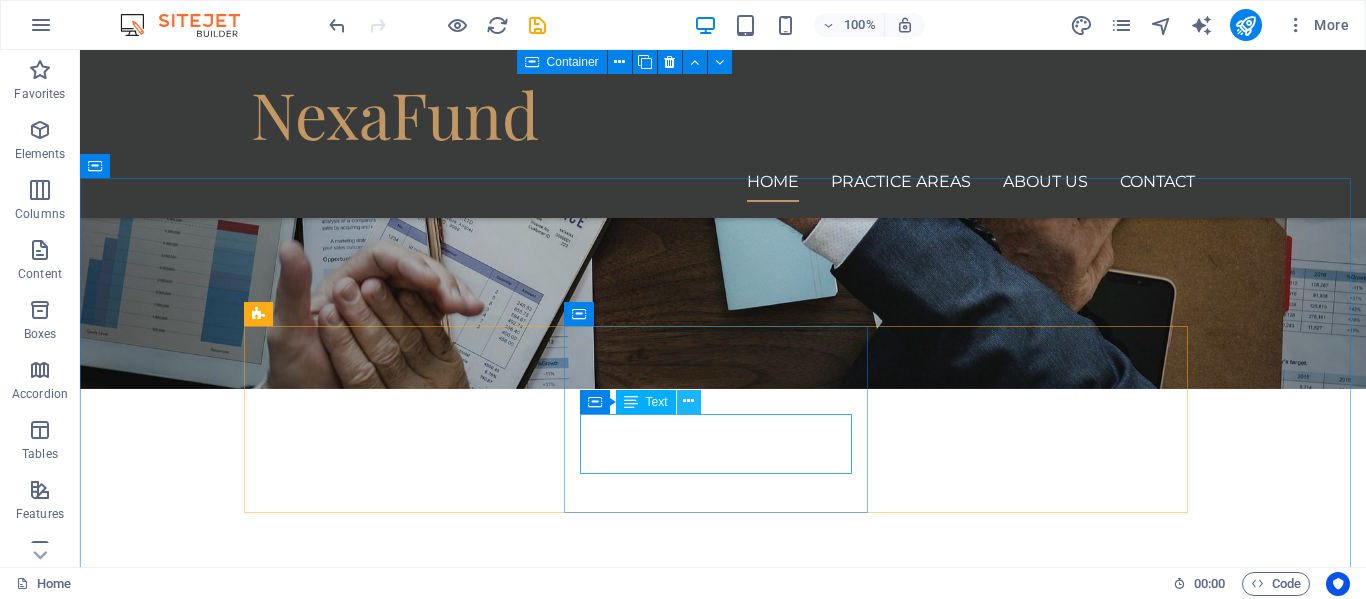 click at bounding box center (688, 401) 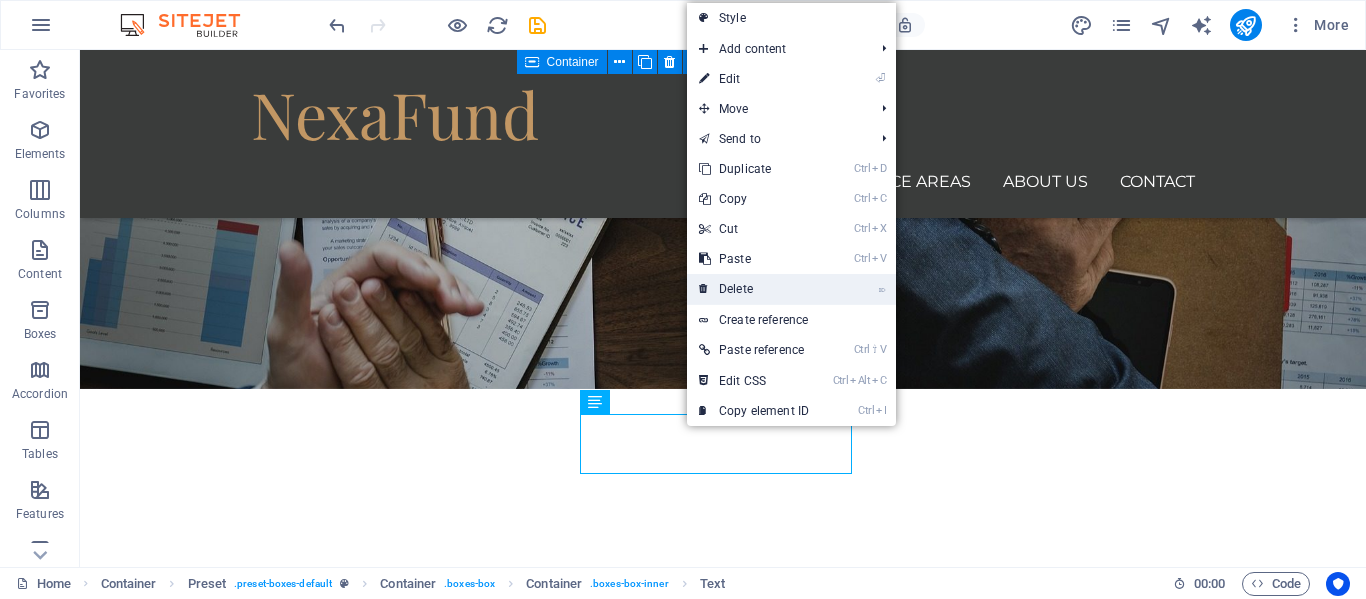 click on "⌦  Delete" at bounding box center [754, 289] 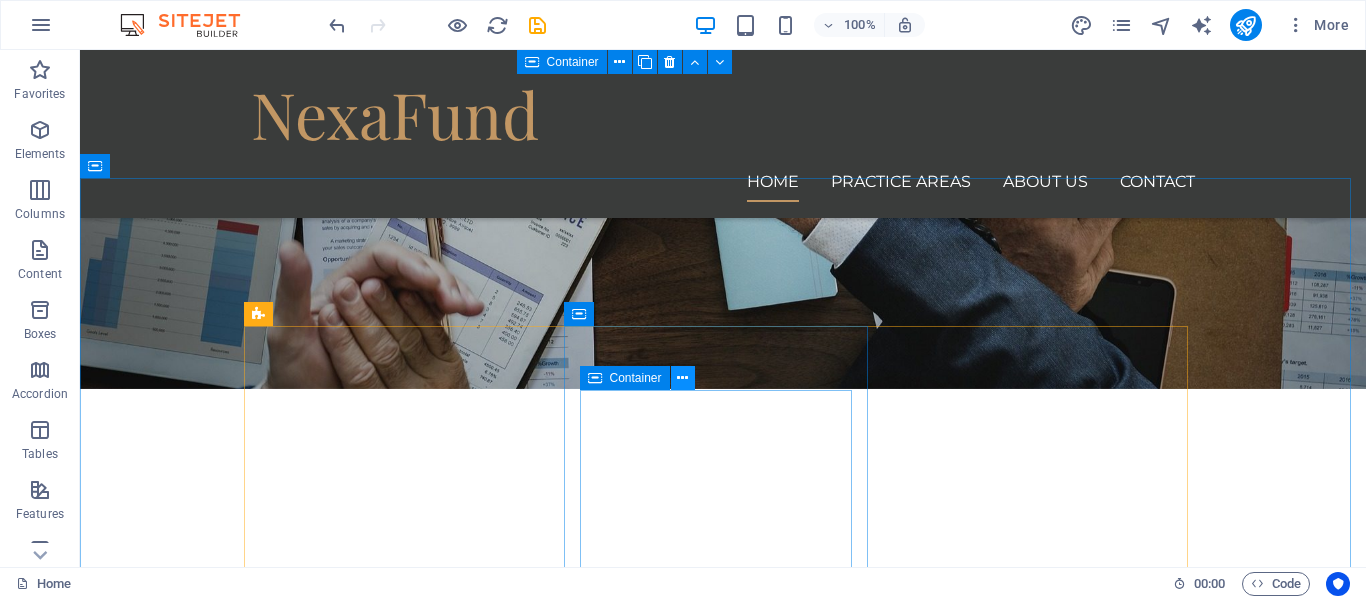 click at bounding box center [682, 378] 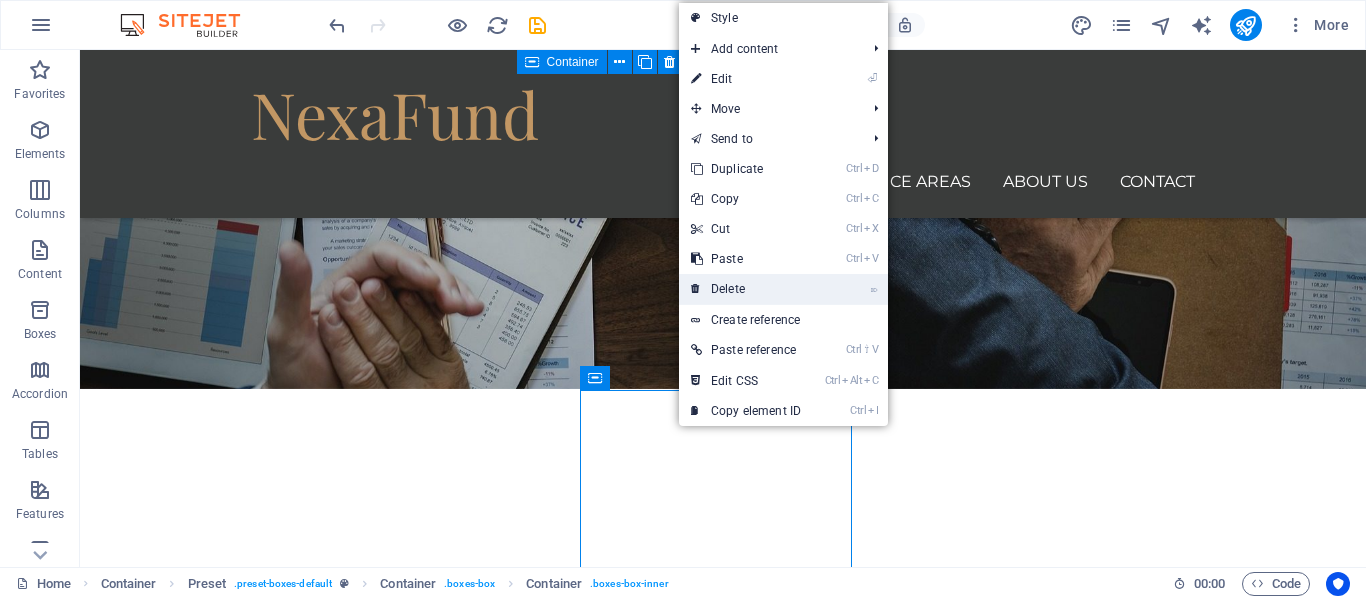 click on "⌦  Delete" at bounding box center [746, 289] 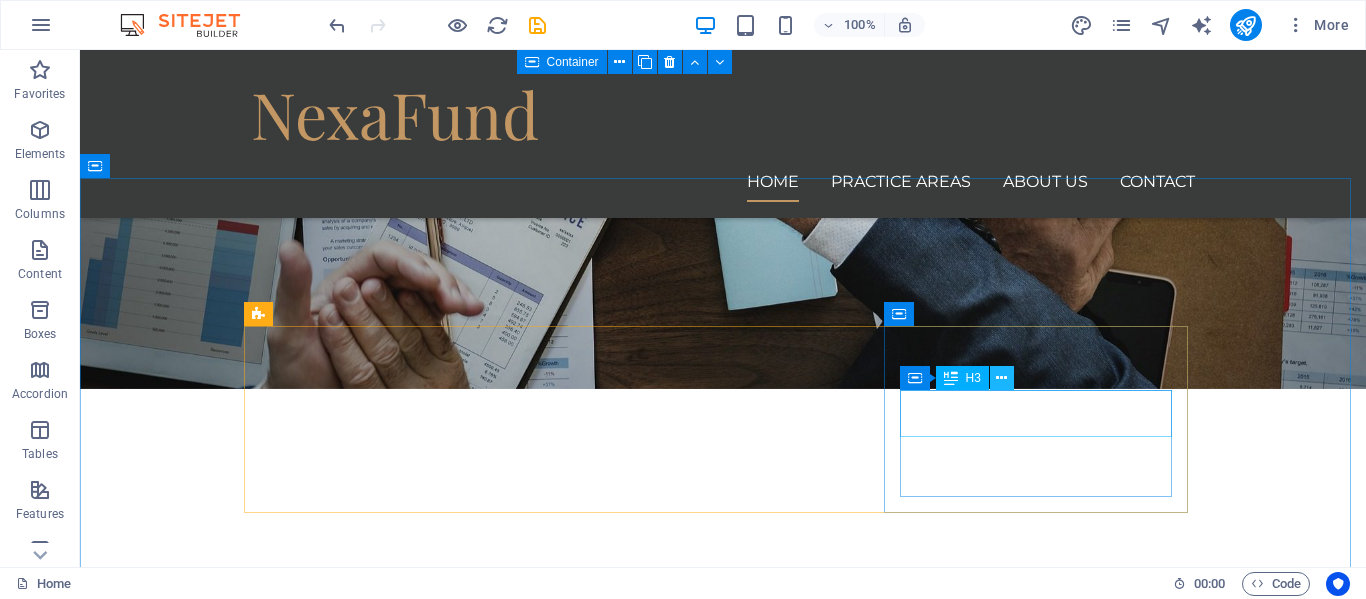 click at bounding box center (1001, 378) 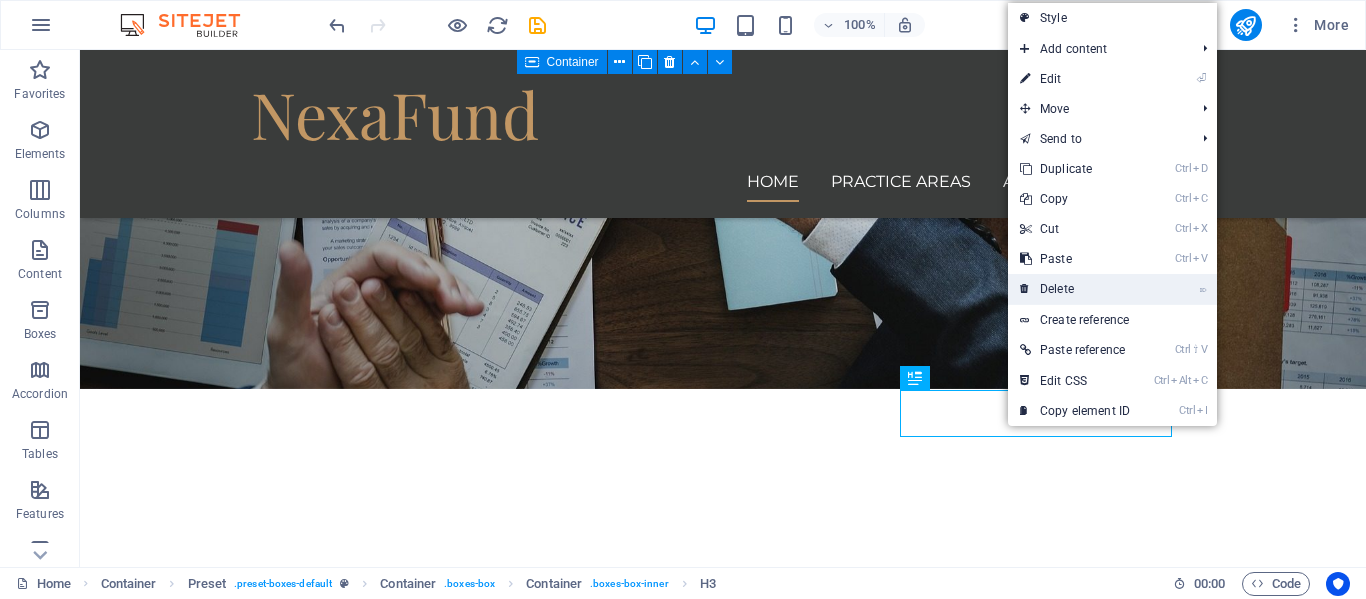 click on "⌦  Delete" at bounding box center [1075, 289] 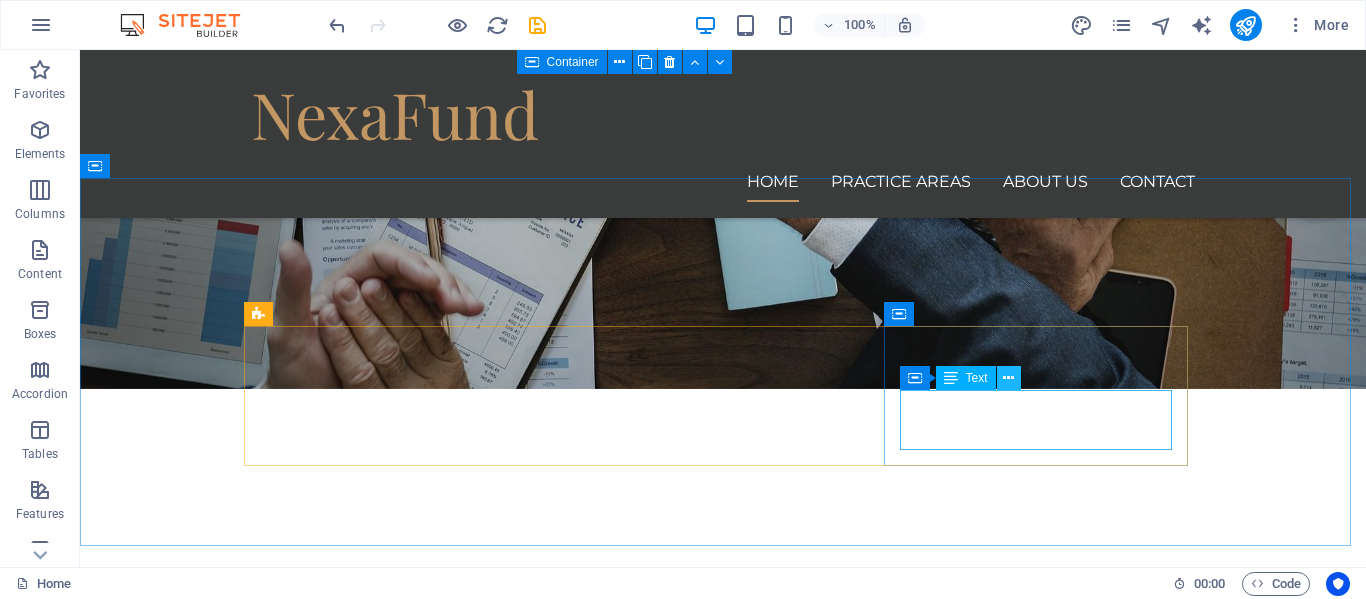 click at bounding box center (1009, 378) 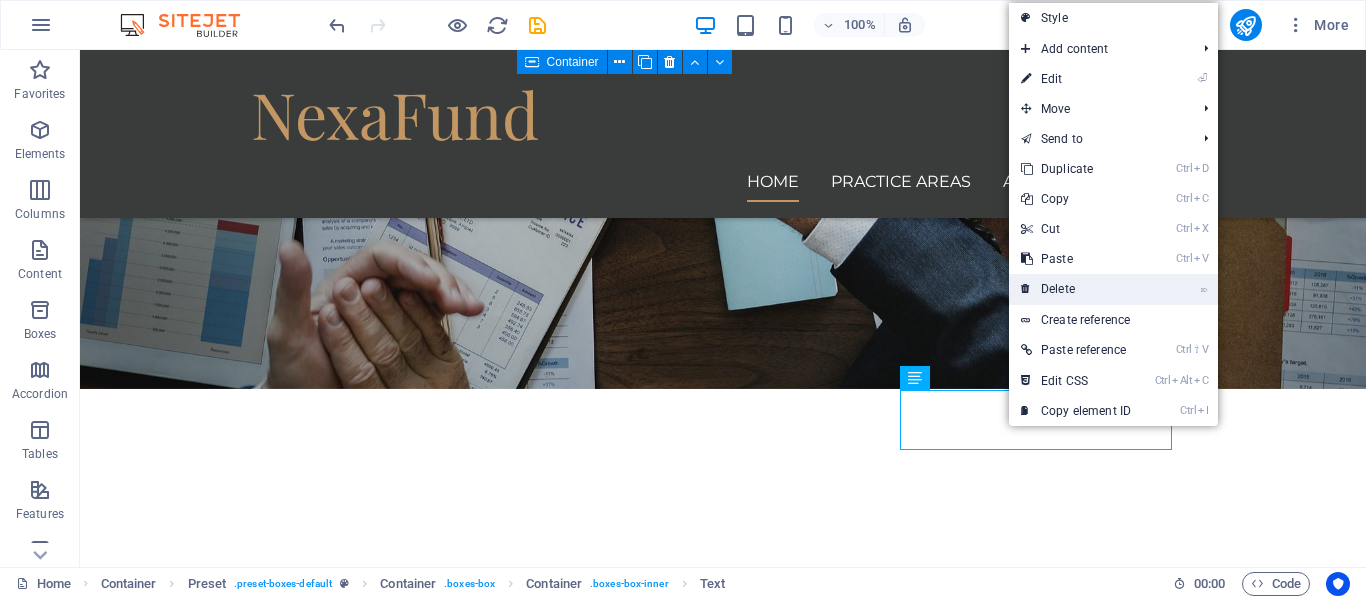click on "⌦  Delete" at bounding box center [1076, 289] 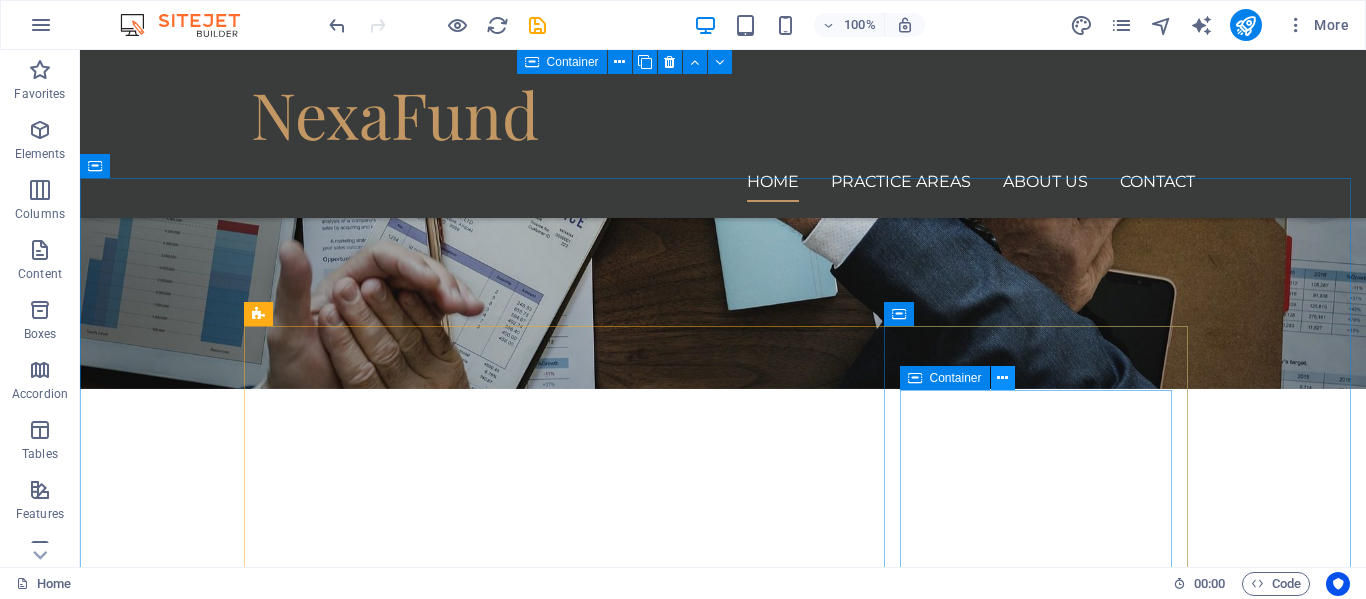 click at bounding box center (1002, 378) 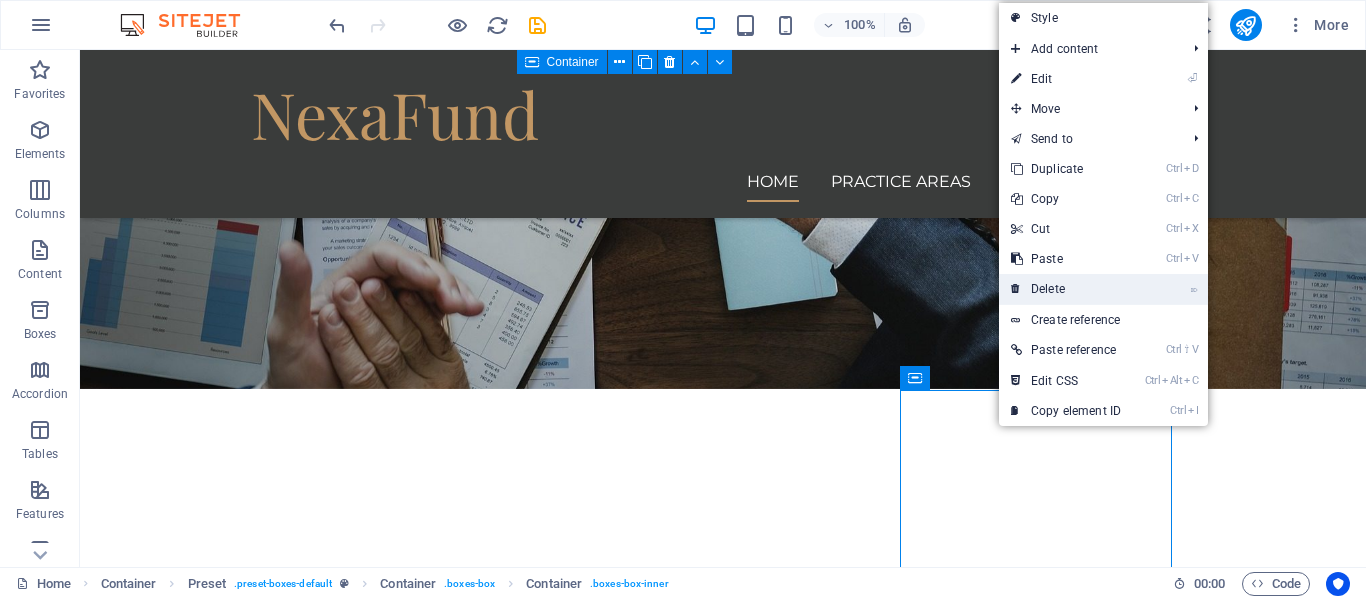 click on "⌦  Delete" at bounding box center (1066, 289) 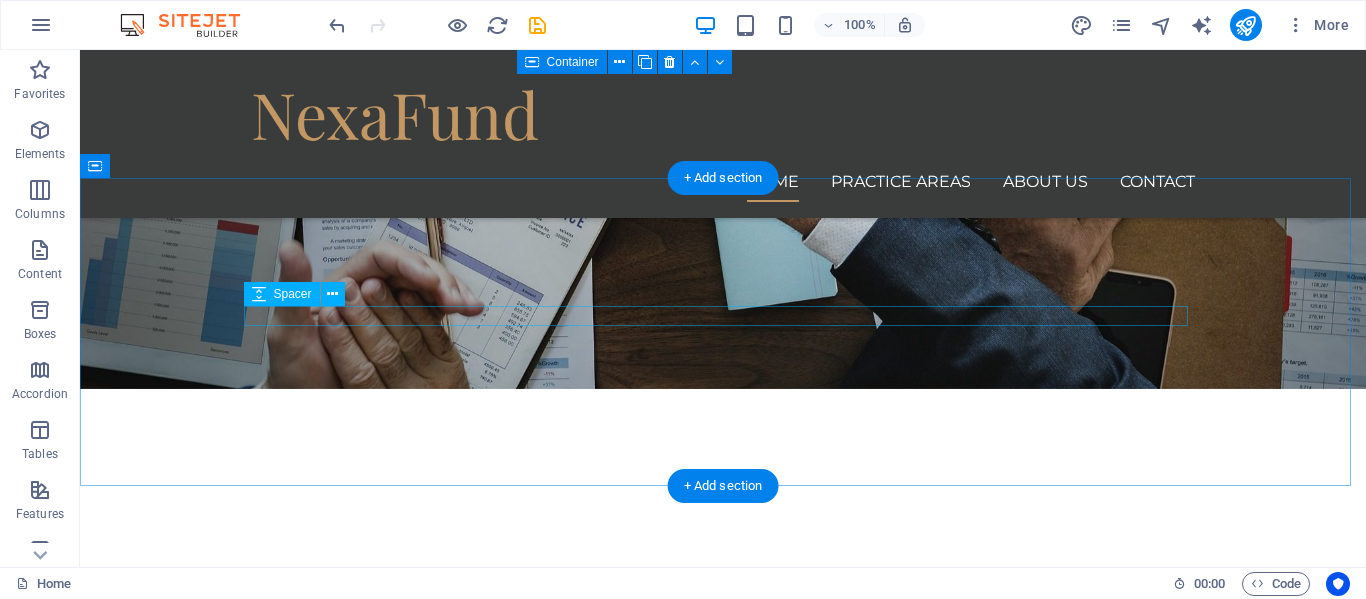 click at bounding box center [723, 914] 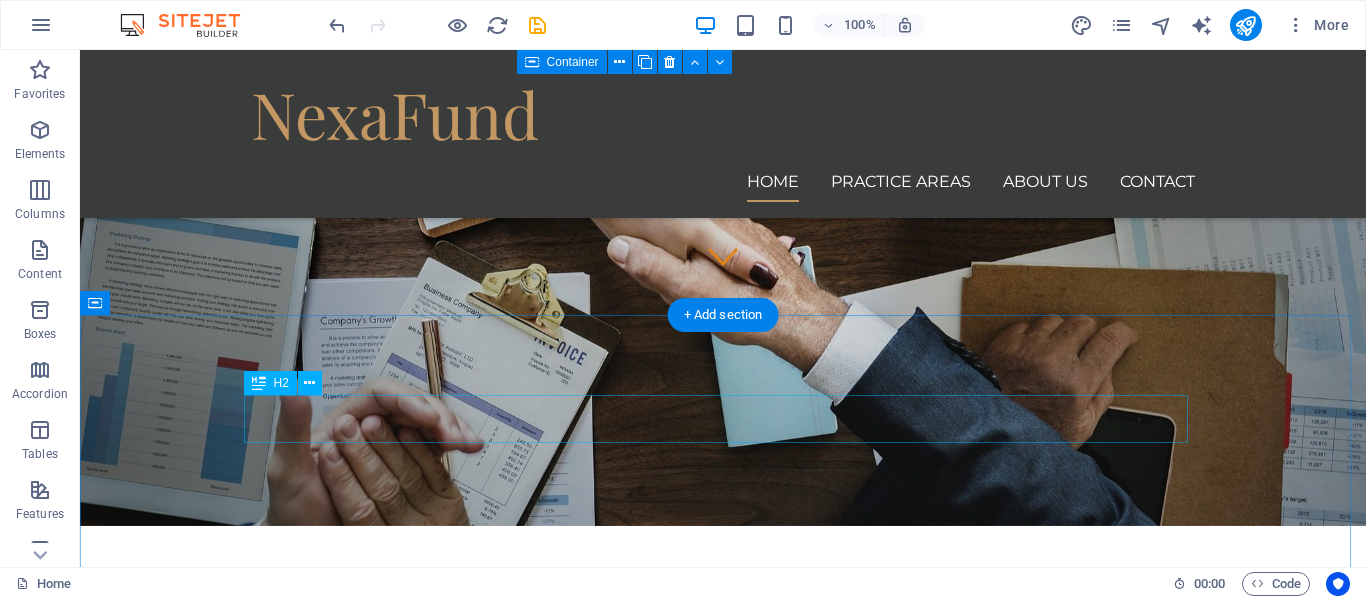 scroll, scrollTop: 284, scrollLeft: 0, axis: vertical 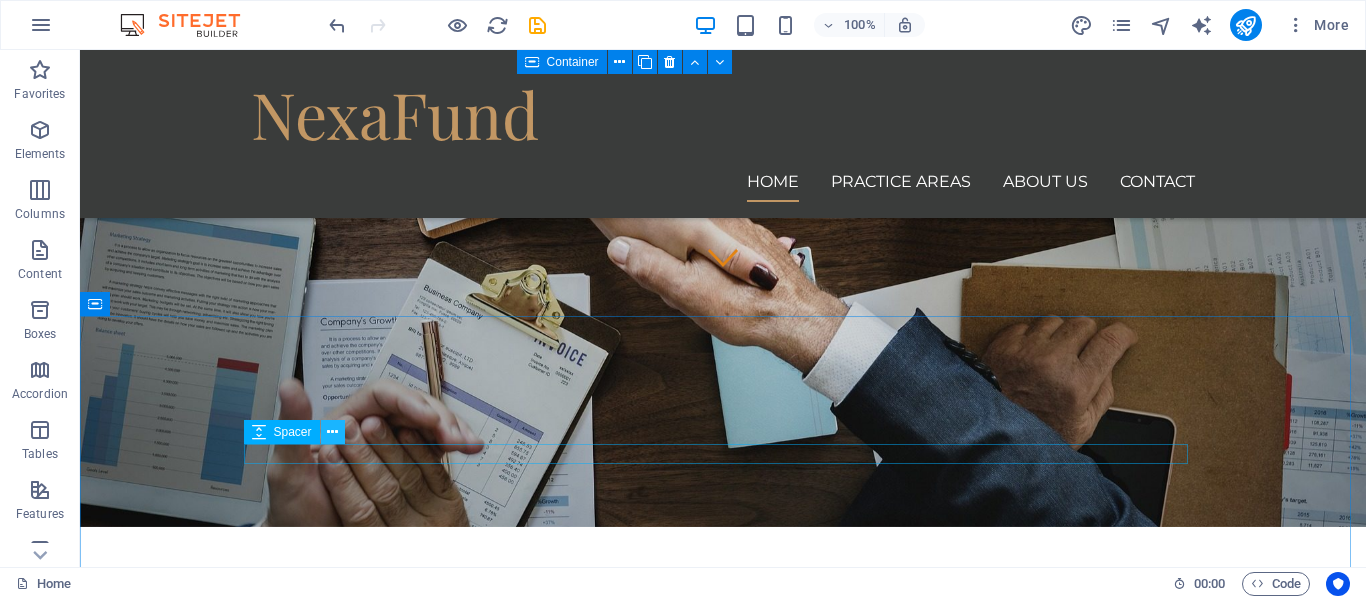 click at bounding box center [332, 432] 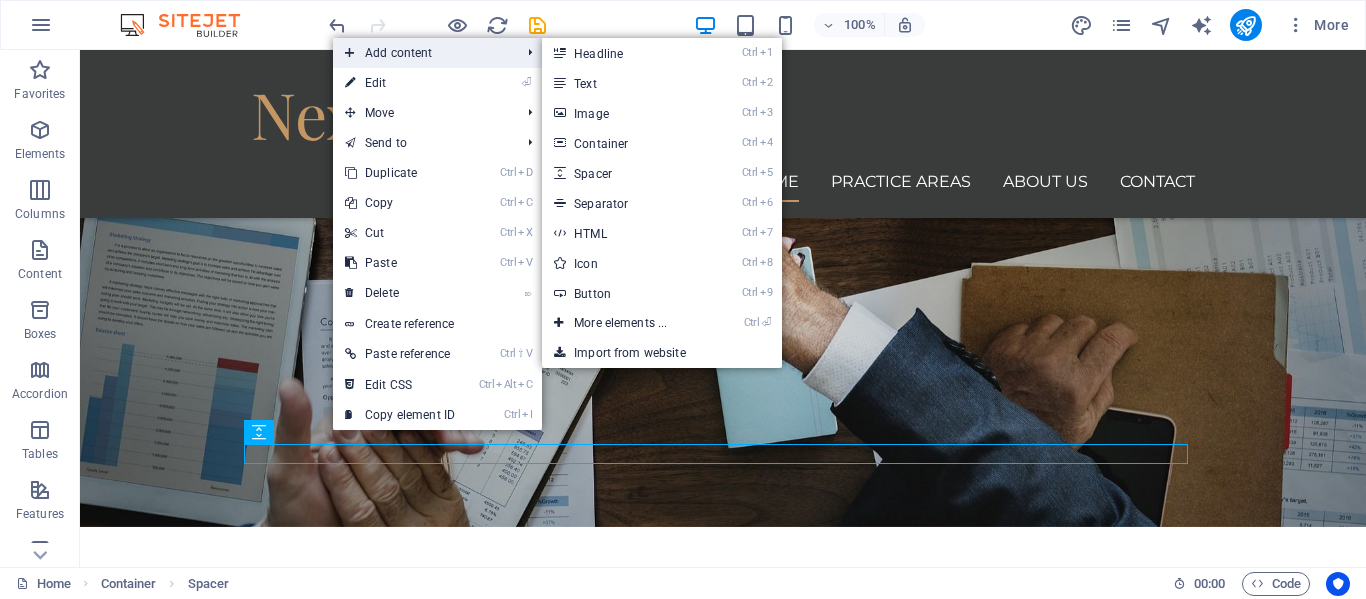 click on "Add content" at bounding box center (422, 53) 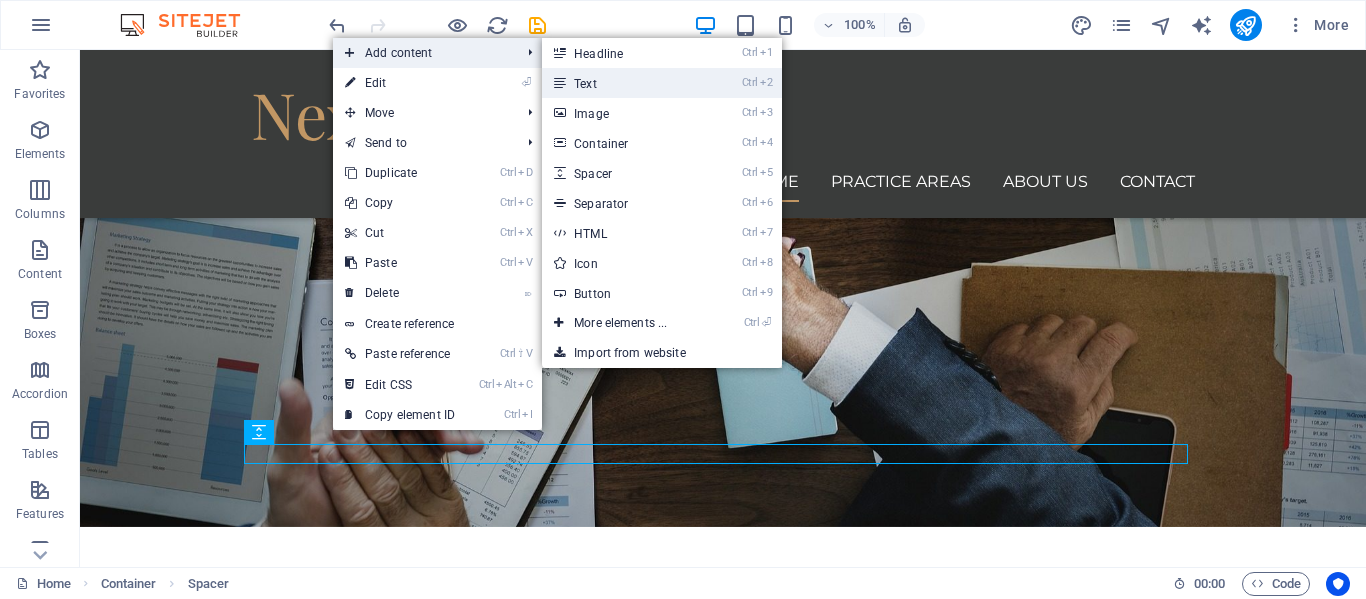 click on "Ctrl 2  Text" at bounding box center [624, 83] 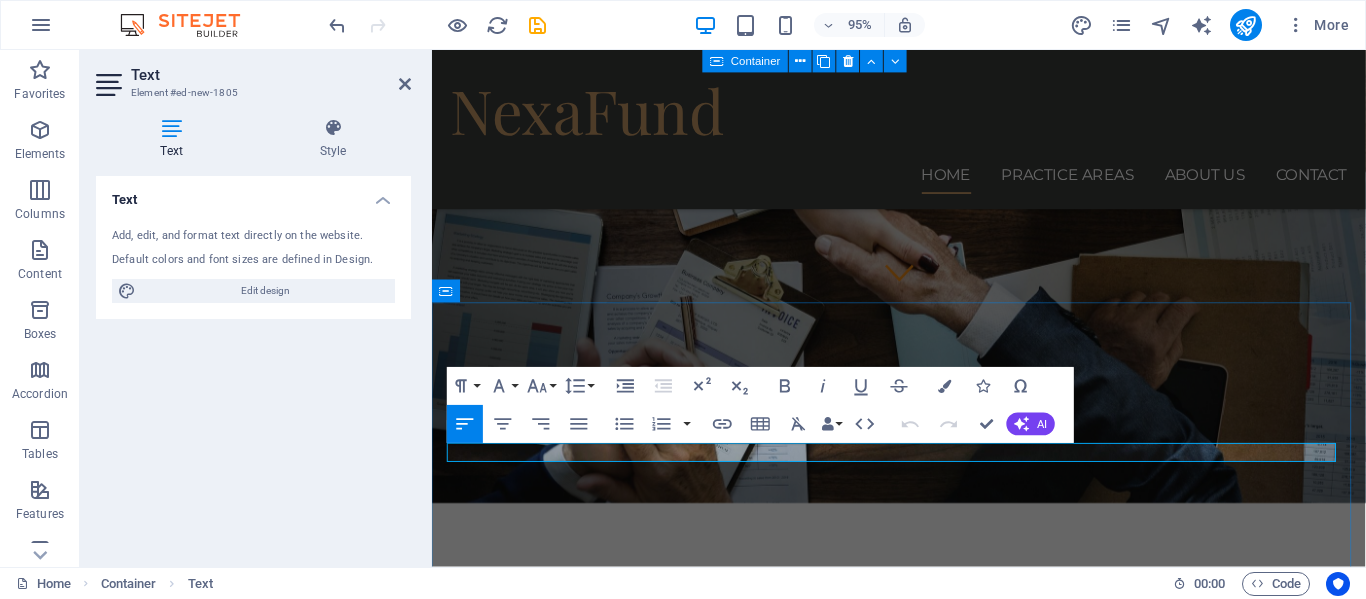 click on "New text element" at bounding box center [924, 1072] 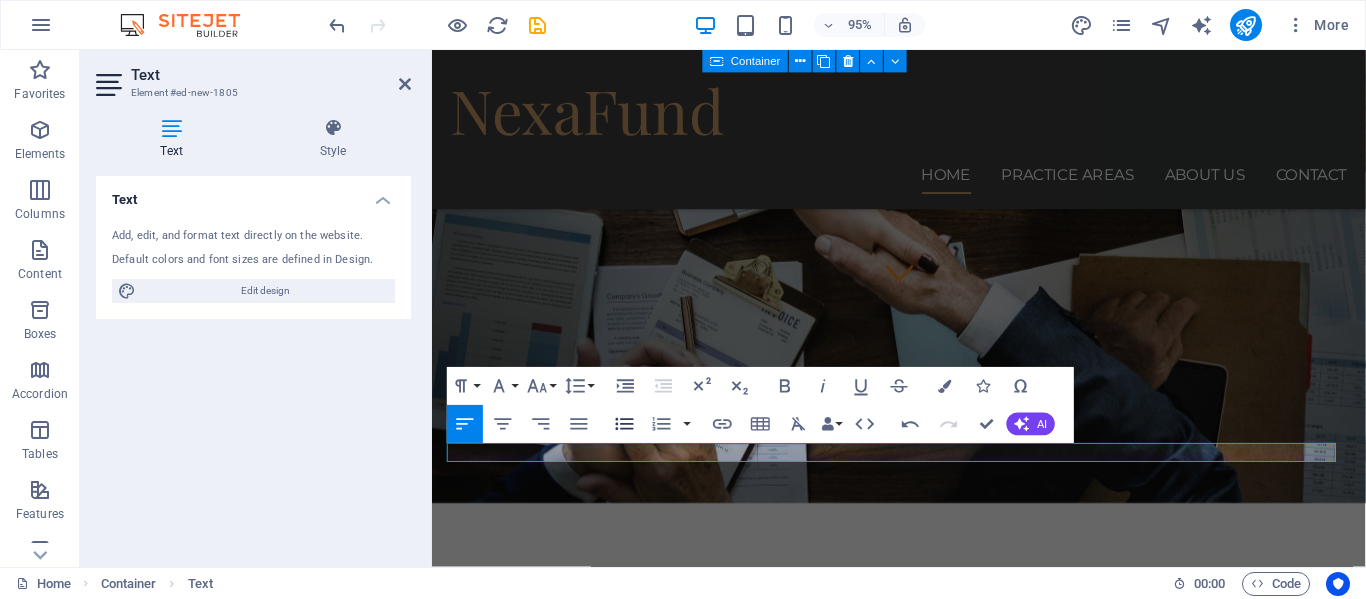 click 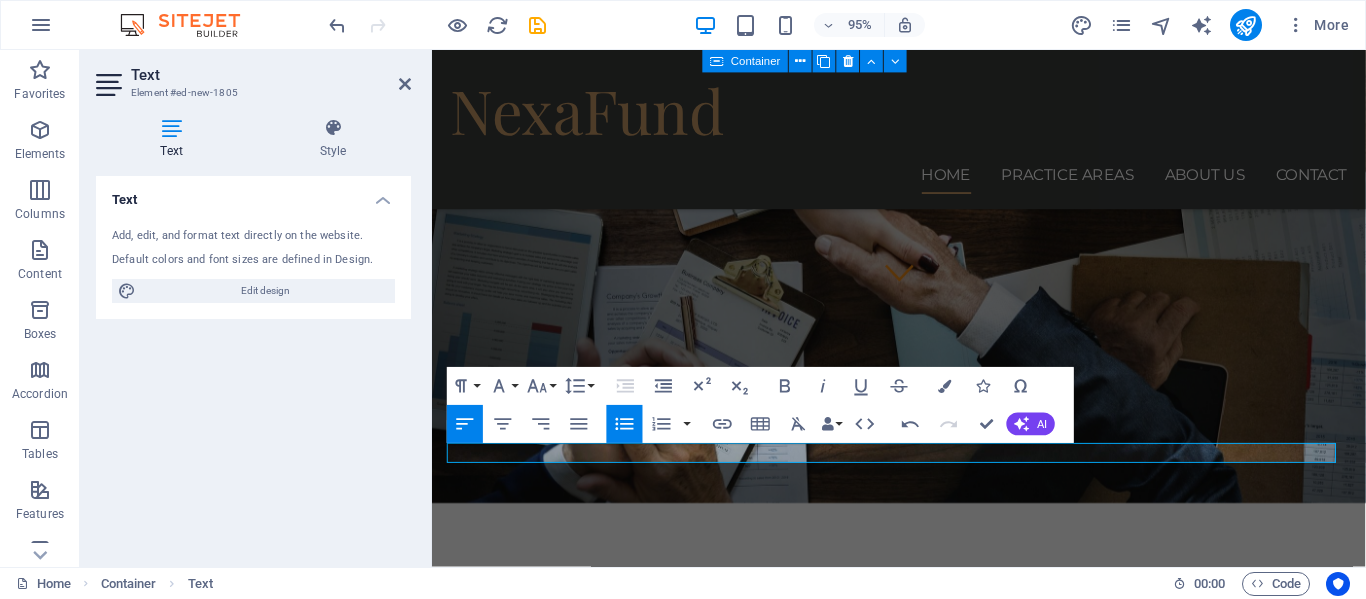 type 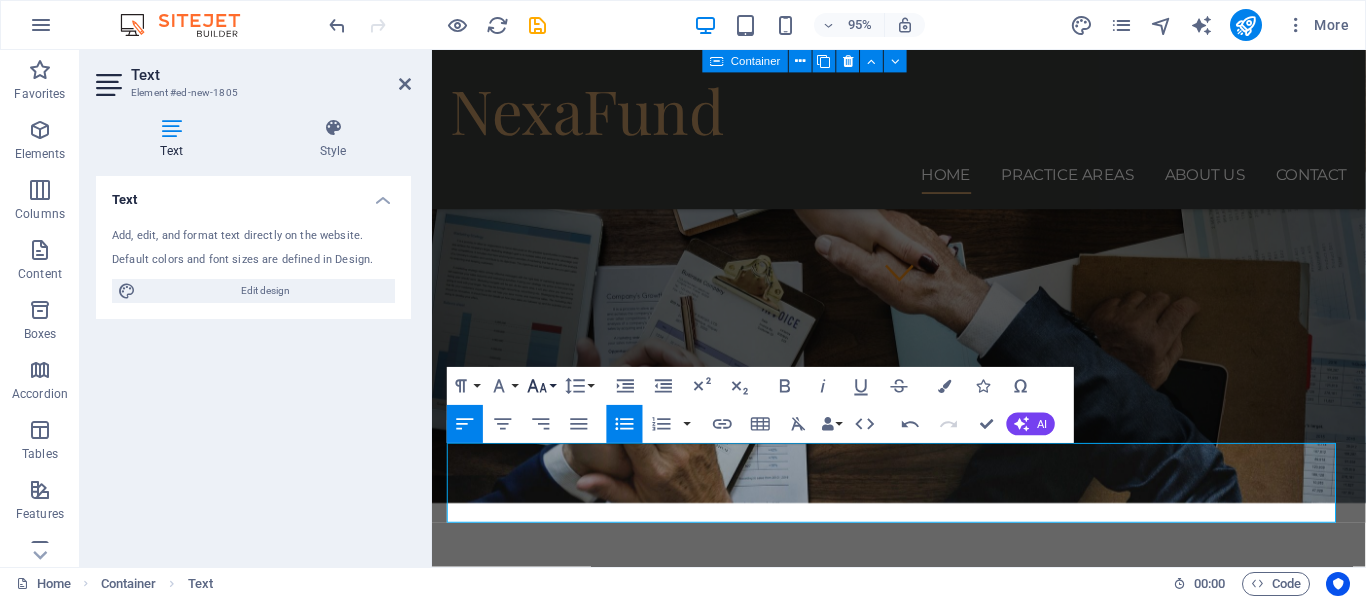 click on "Font Size" at bounding box center [541, 386] 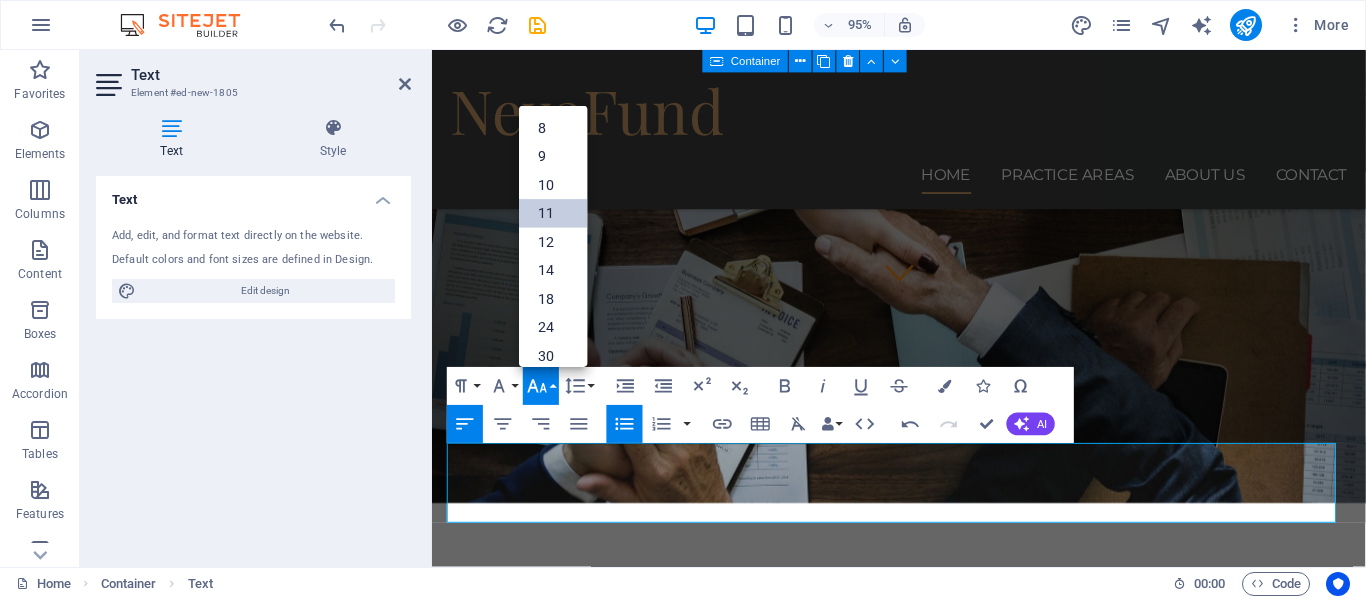 click on "11" at bounding box center (553, 213) 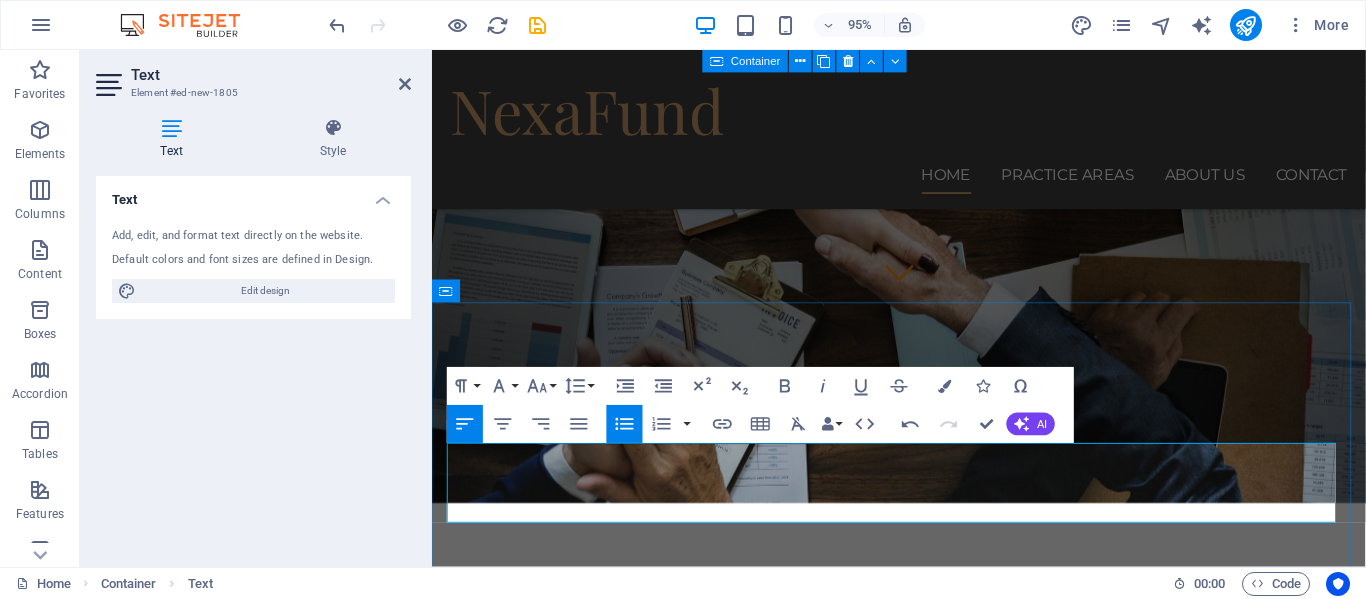 drag, startPoint x: 653, startPoint y: 534, endPoint x: 459, endPoint y: 473, distance: 203.36421 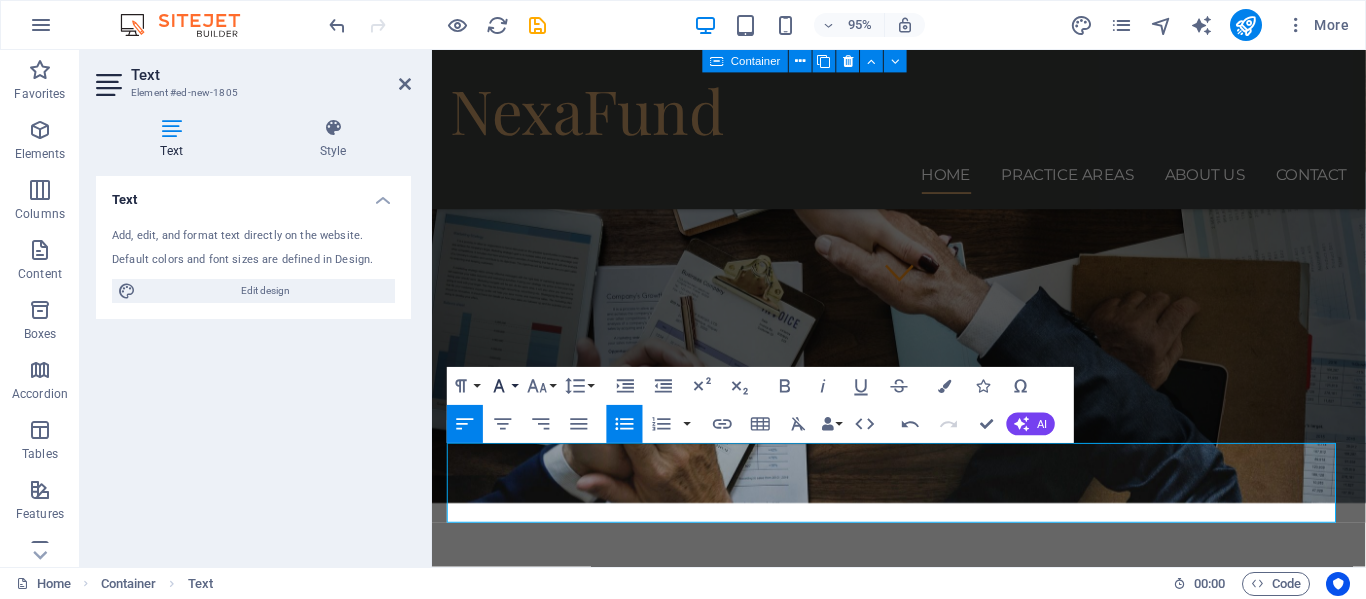 click on "Font Family" at bounding box center (503, 386) 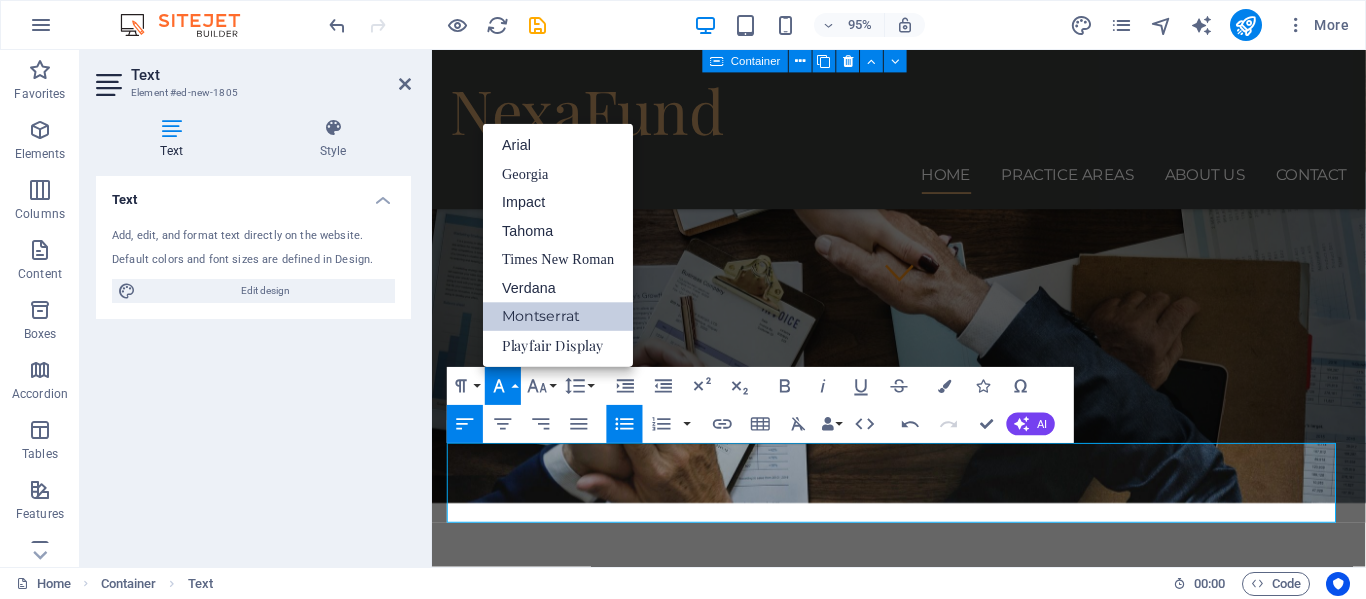 scroll, scrollTop: 0, scrollLeft: 0, axis: both 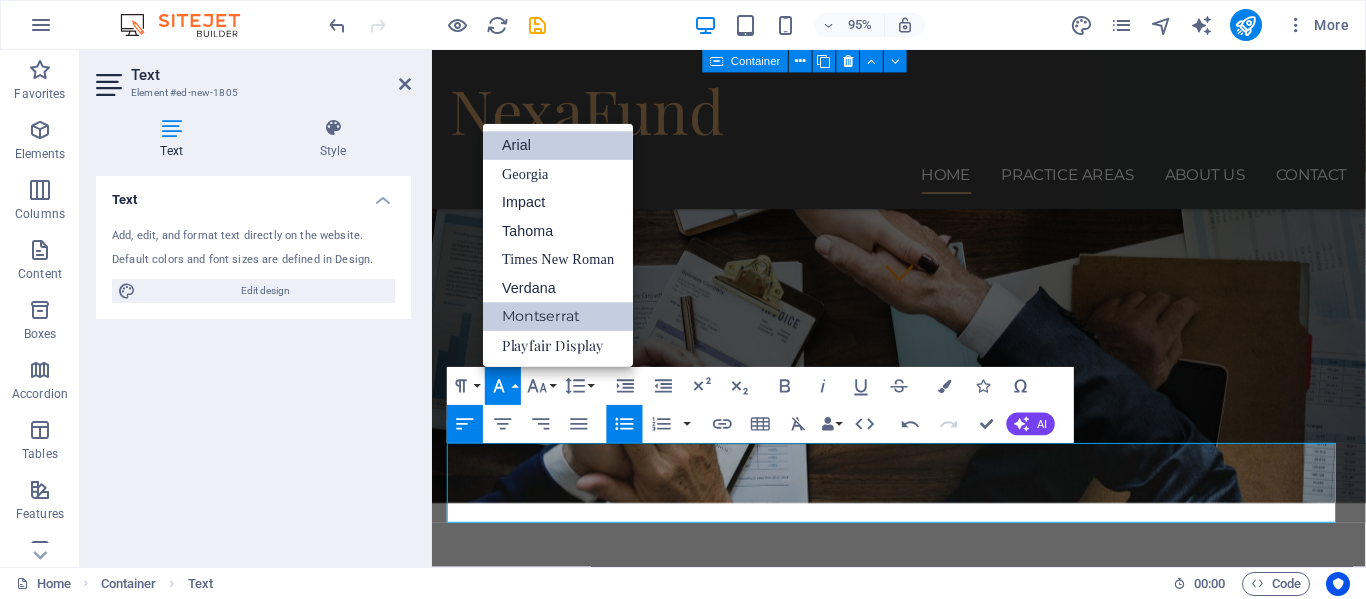 click on "Arial" at bounding box center [558, 146] 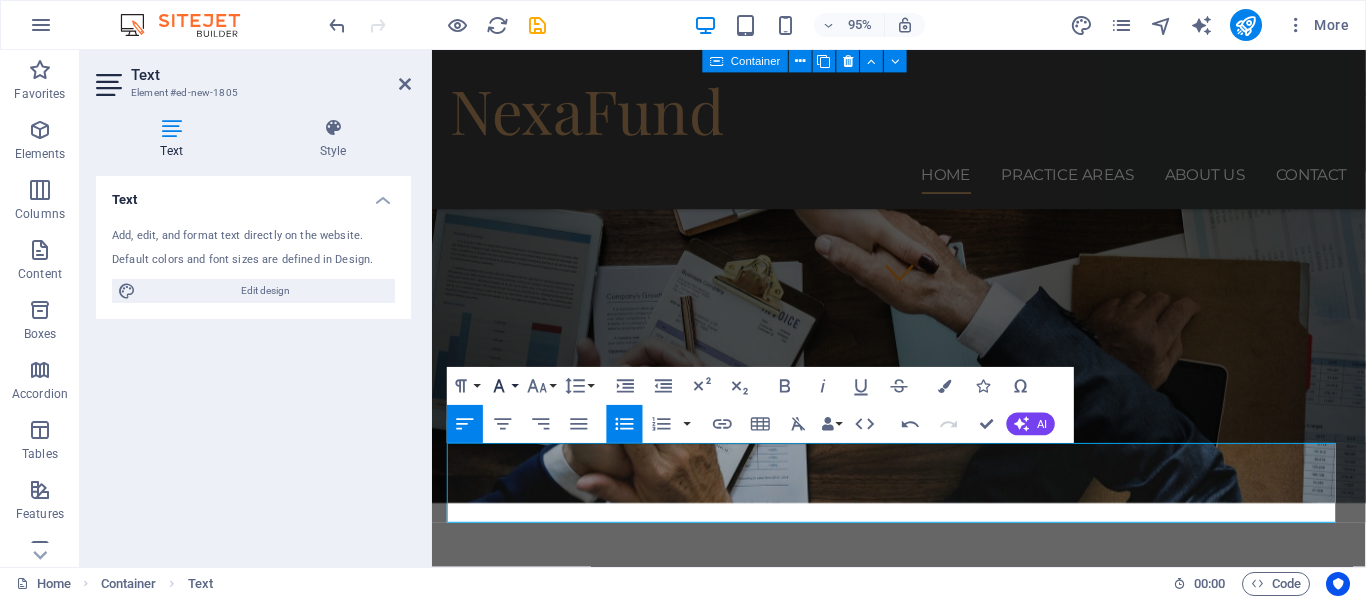 click on "Font Family" at bounding box center (503, 386) 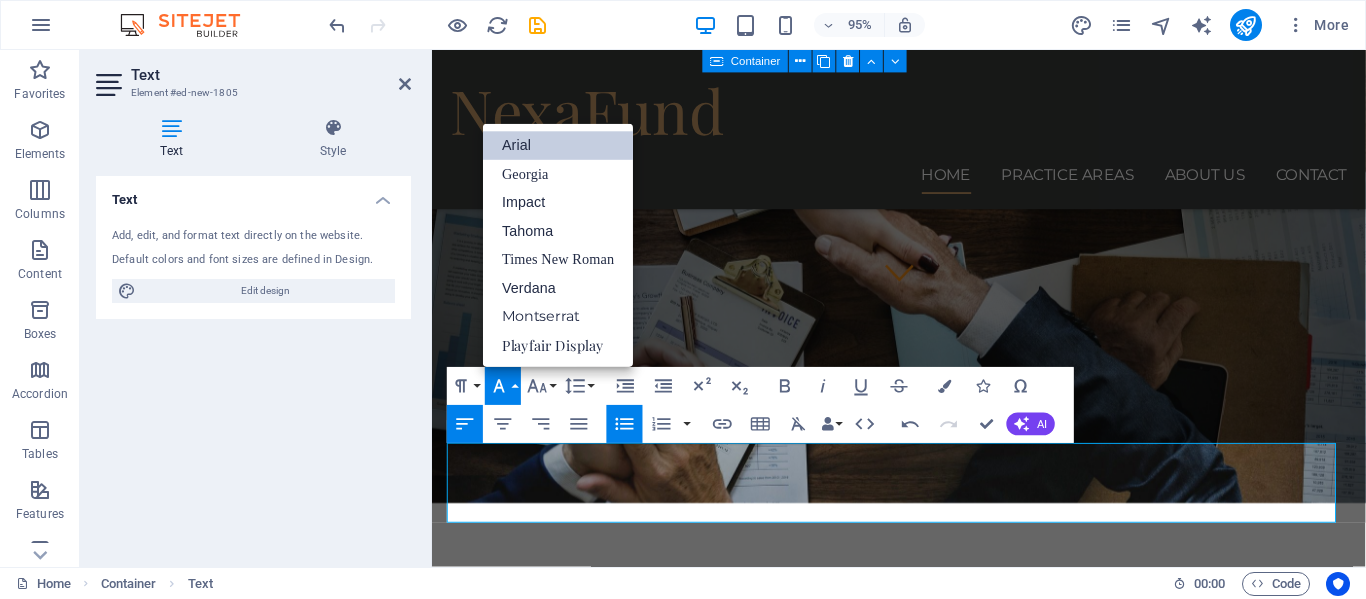 scroll, scrollTop: 0, scrollLeft: 0, axis: both 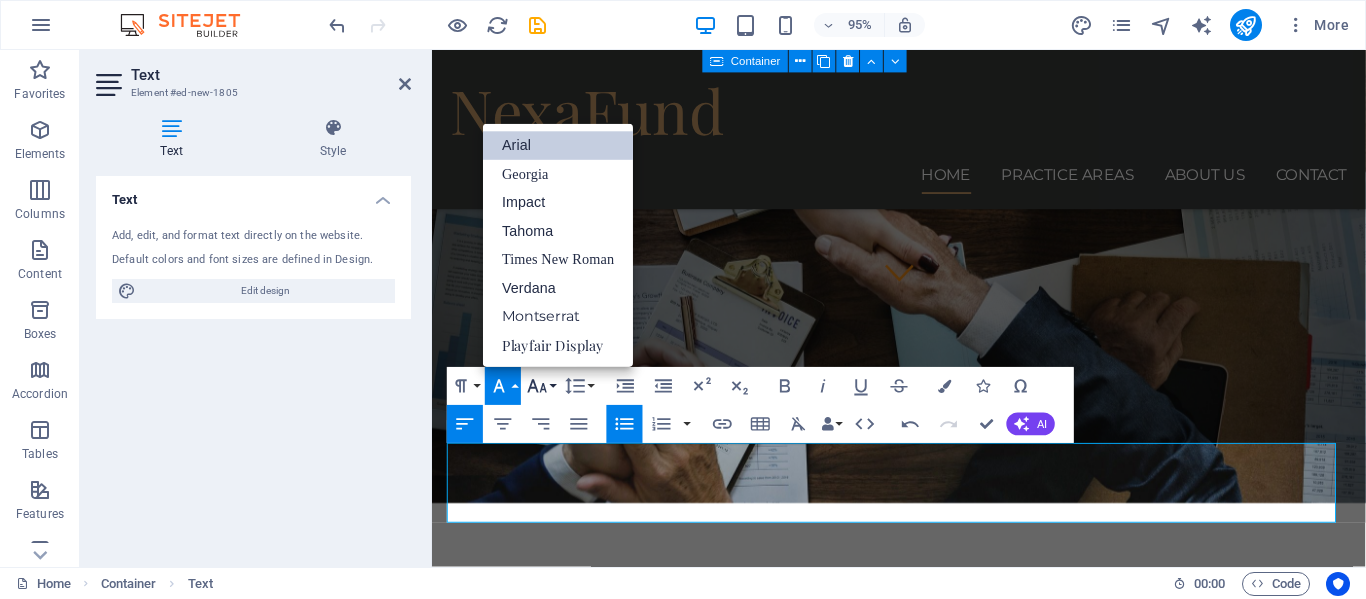 click 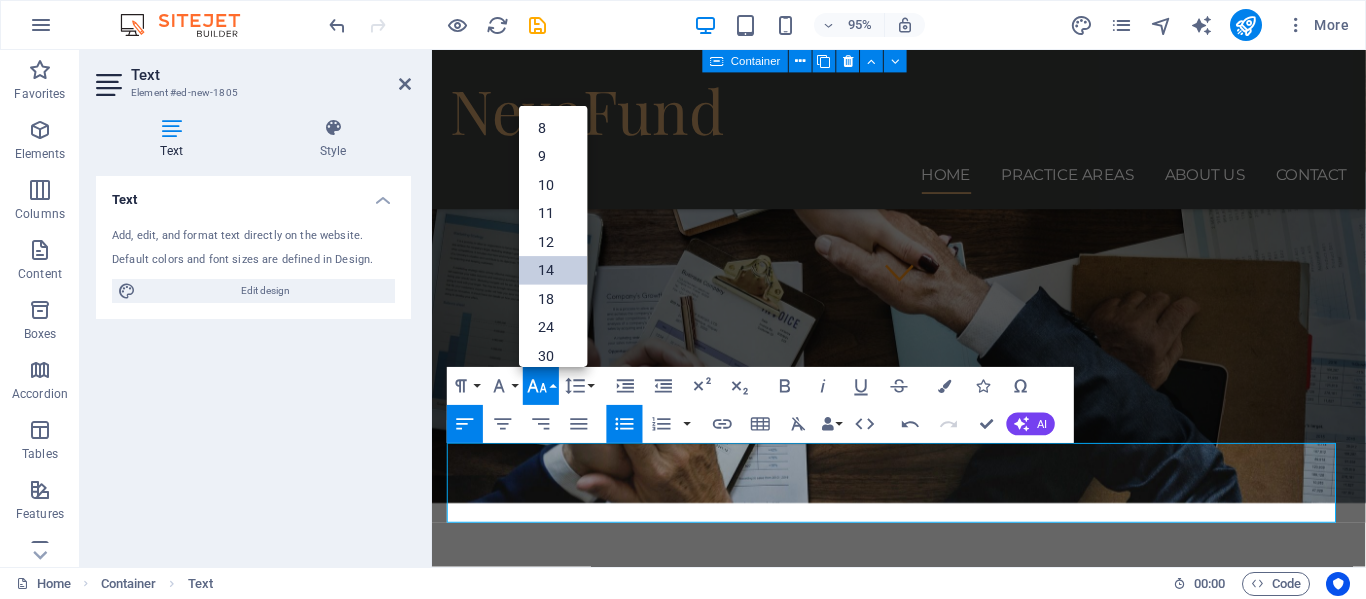 click on "14" at bounding box center (553, 270) 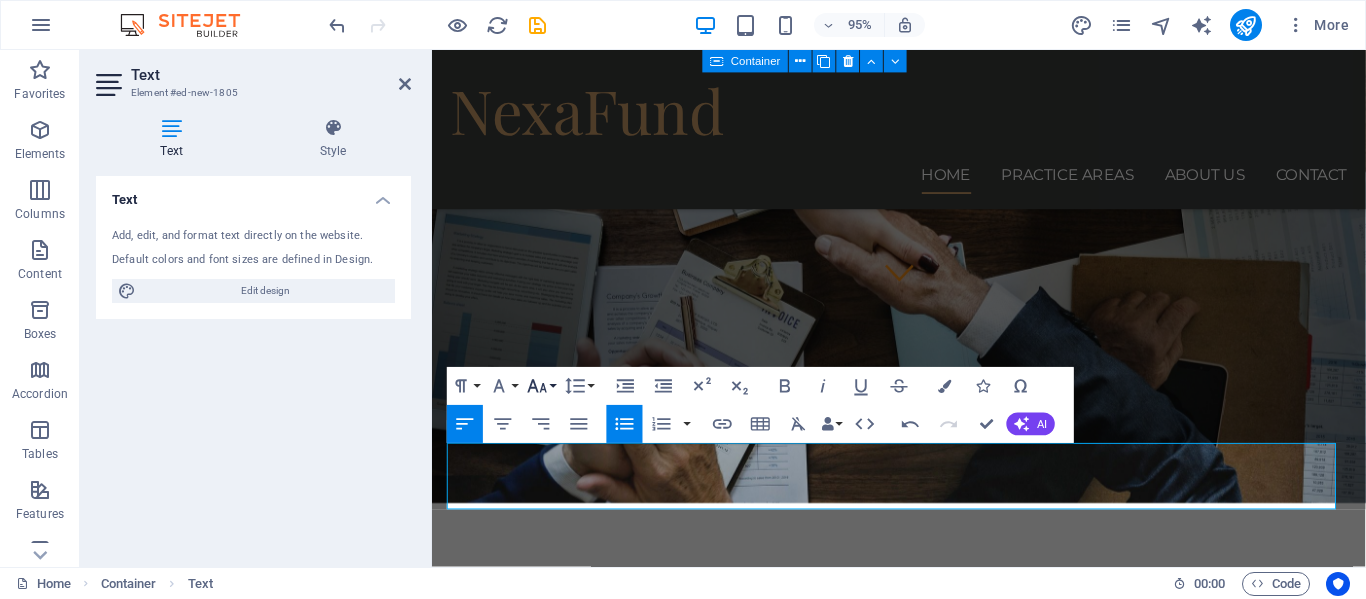 click on "Font Size" at bounding box center (541, 386) 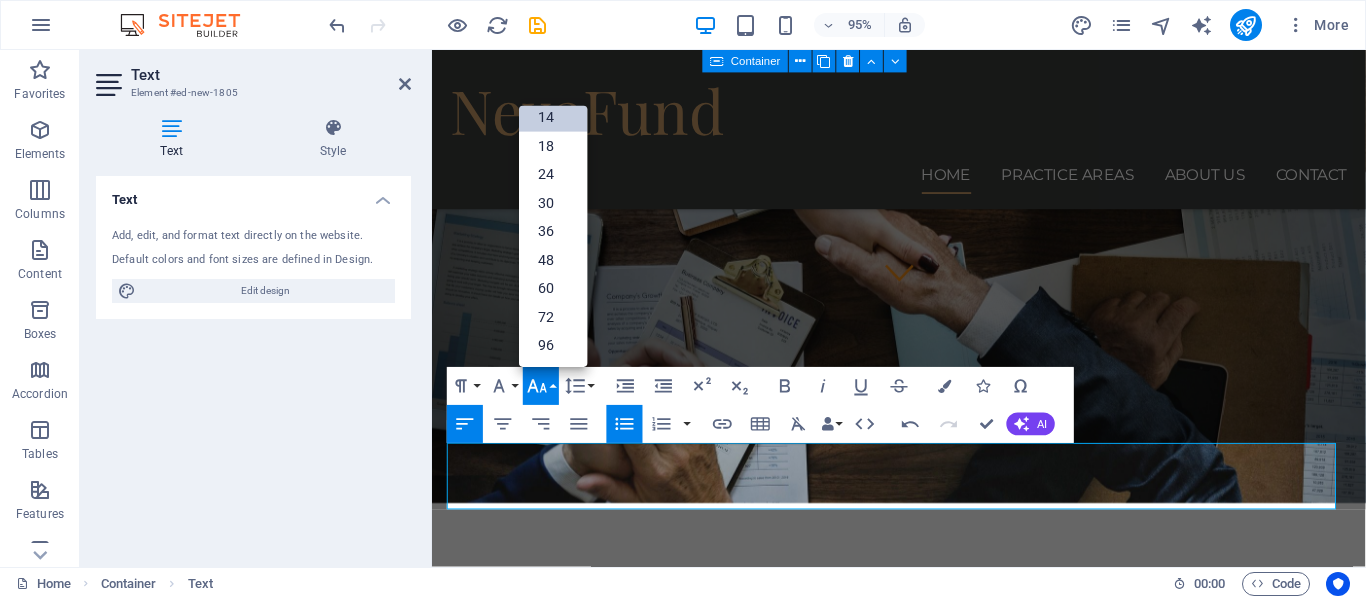 scroll, scrollTop: 161, scrollLeft: 0, axis: vertical 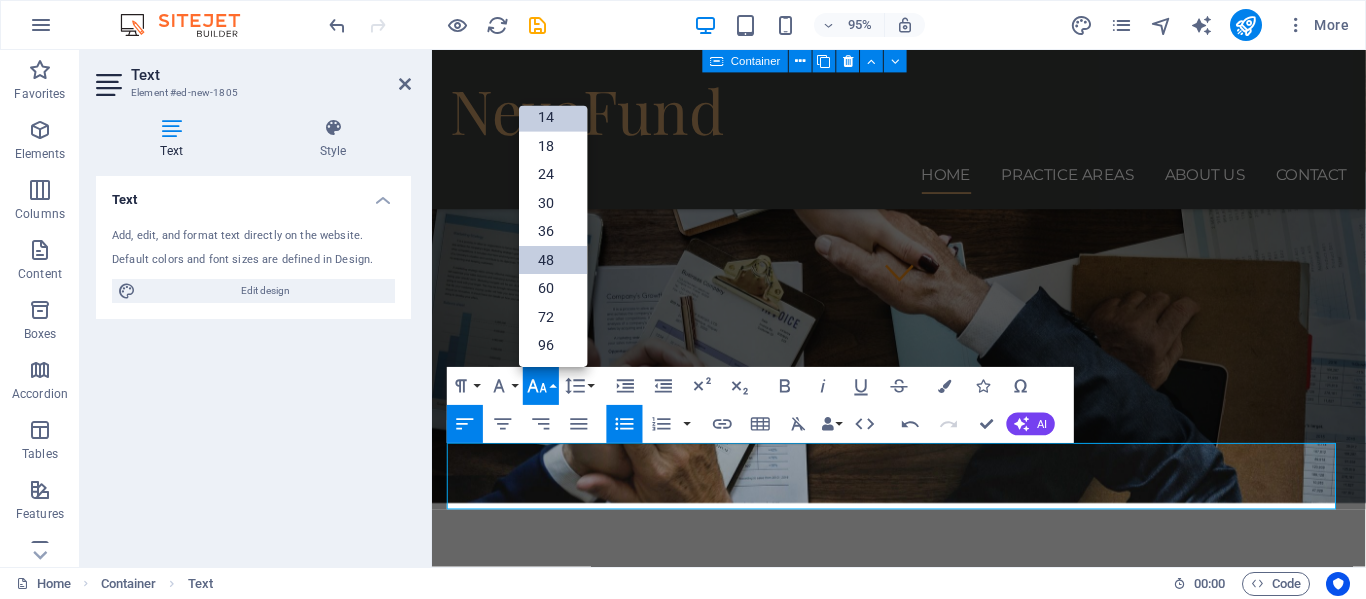 click on "48" at bounding box center [553, 260] 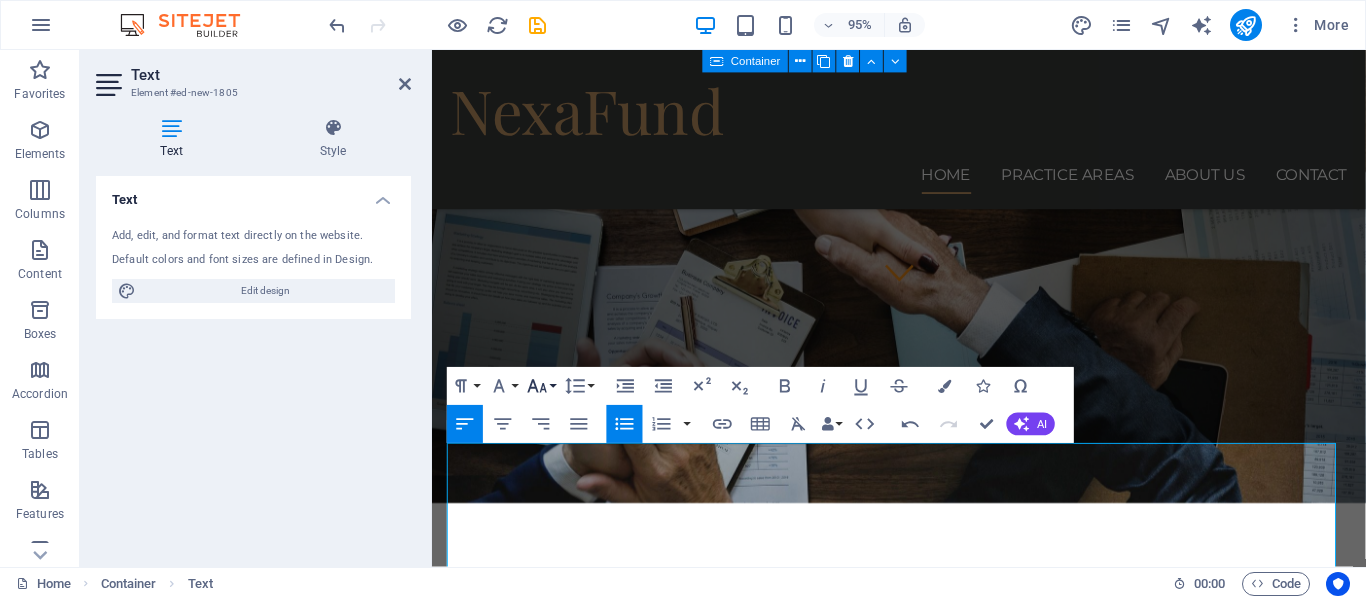 click 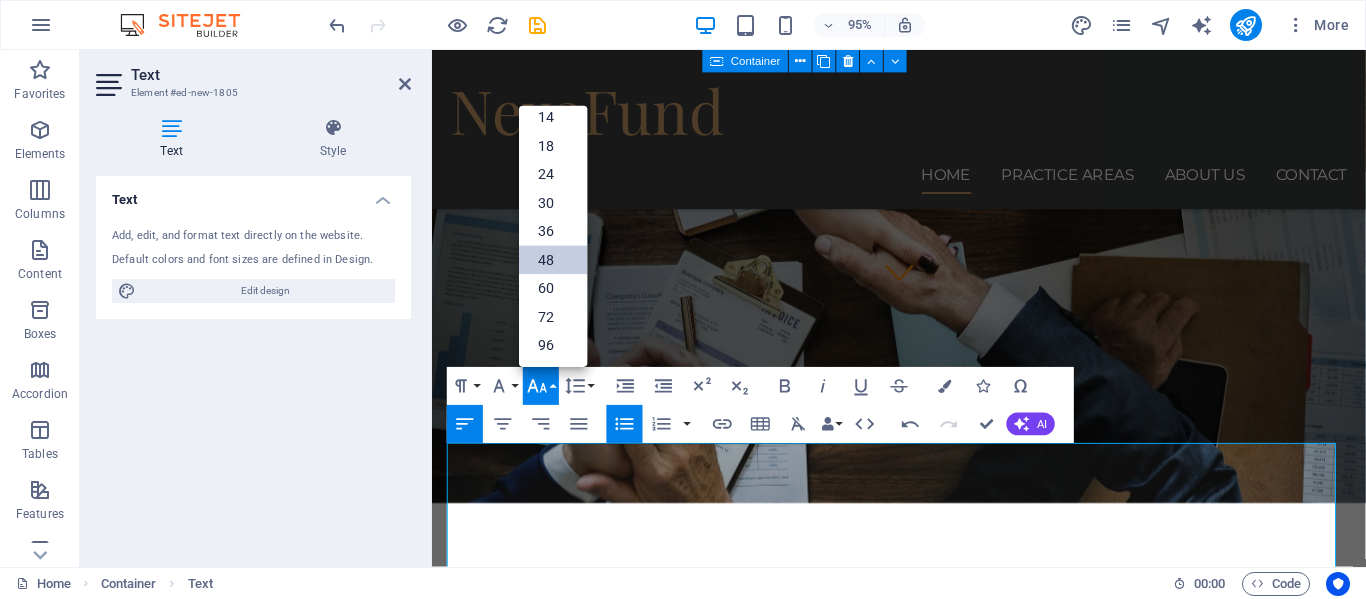 scroll, scrollTop: 161, scrollLeft: 0, axis: vertical 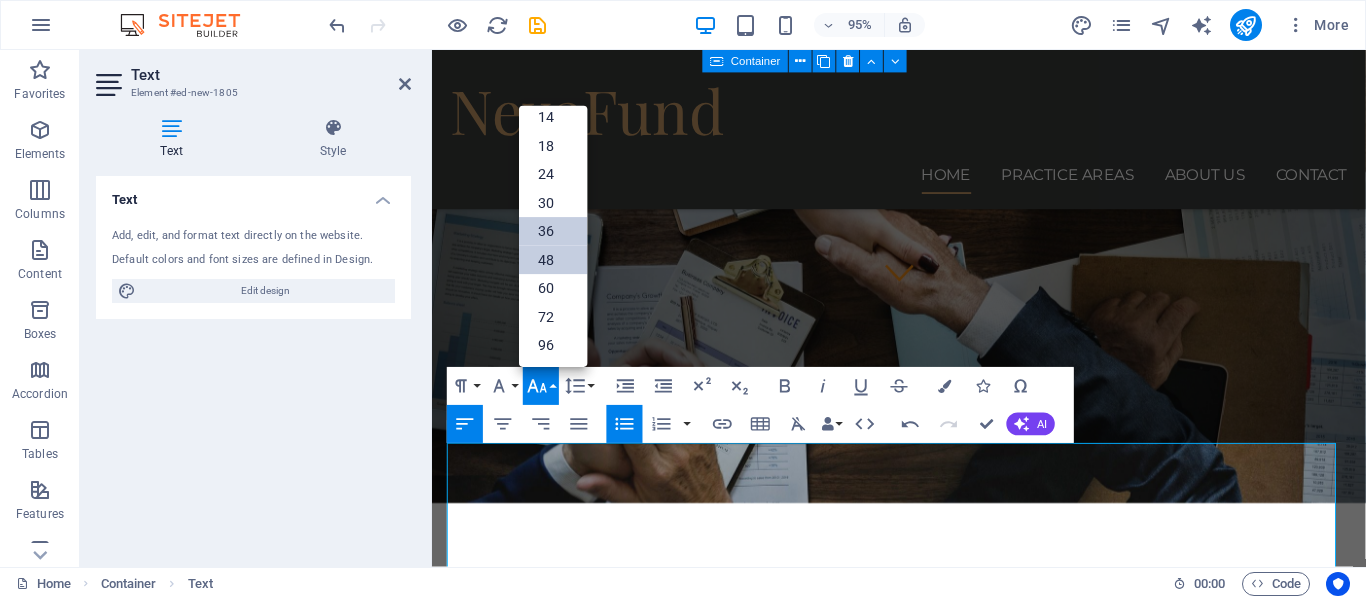 click on "36" at bounding box center (553, 231) 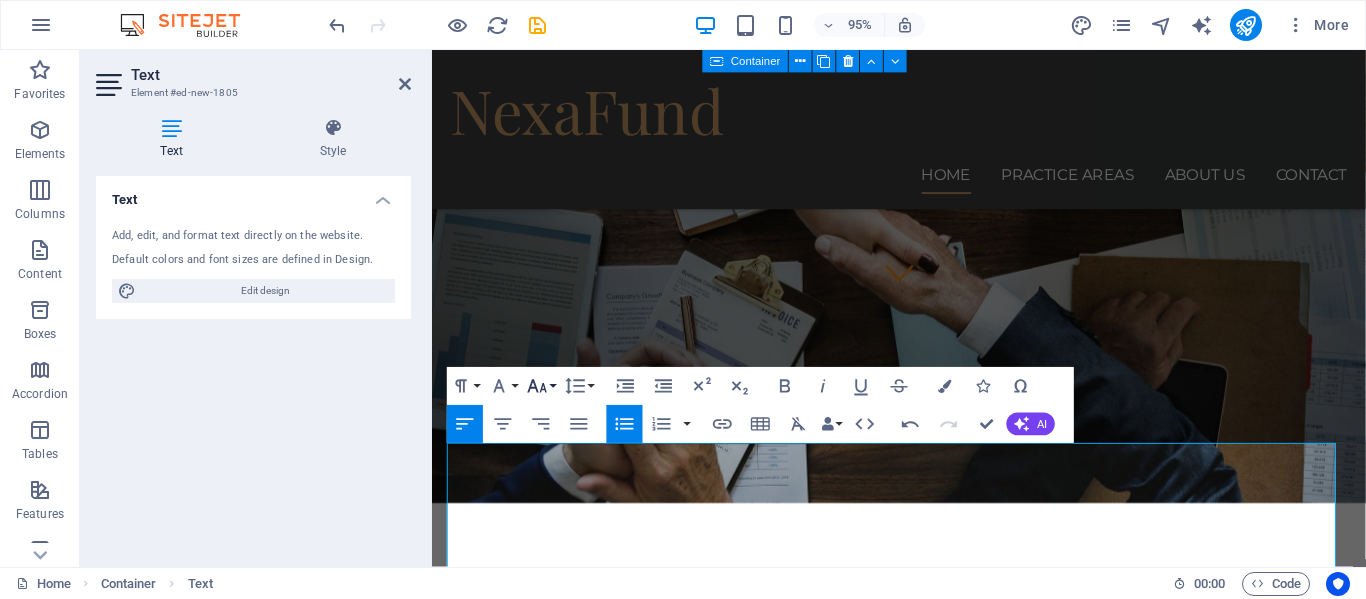 click on "Font Size" at bounding box center (541, 386) 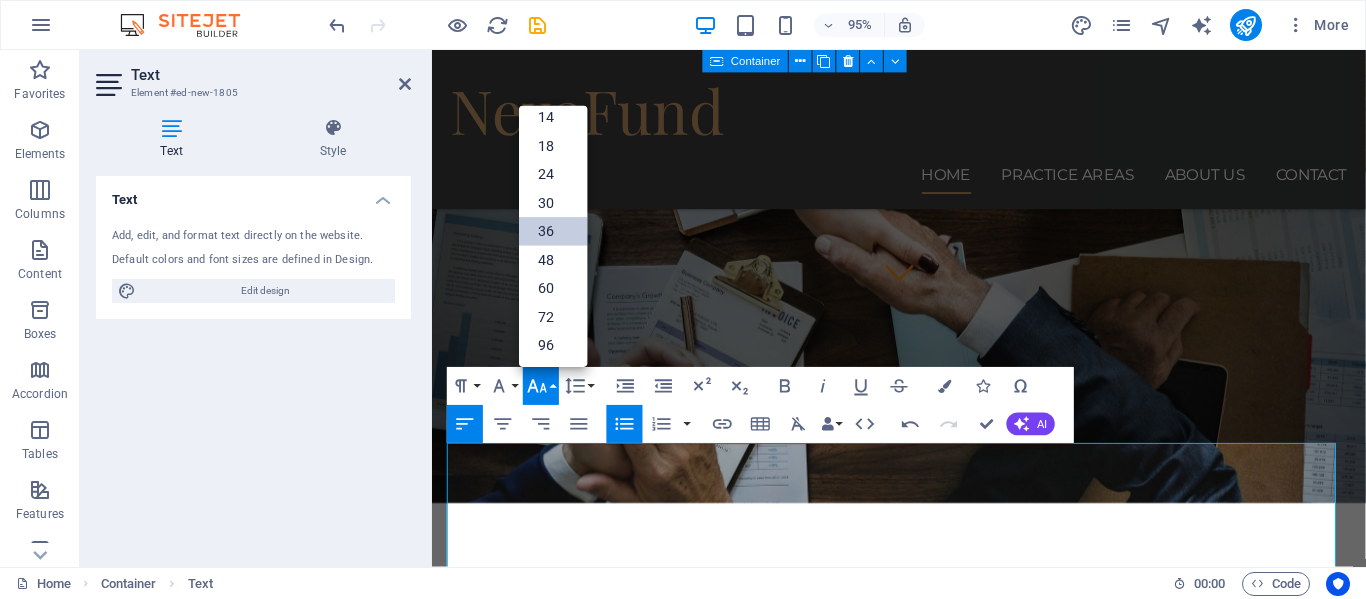 scroll, scrollTop: 161, scrollLeft: 0, axis: vertical 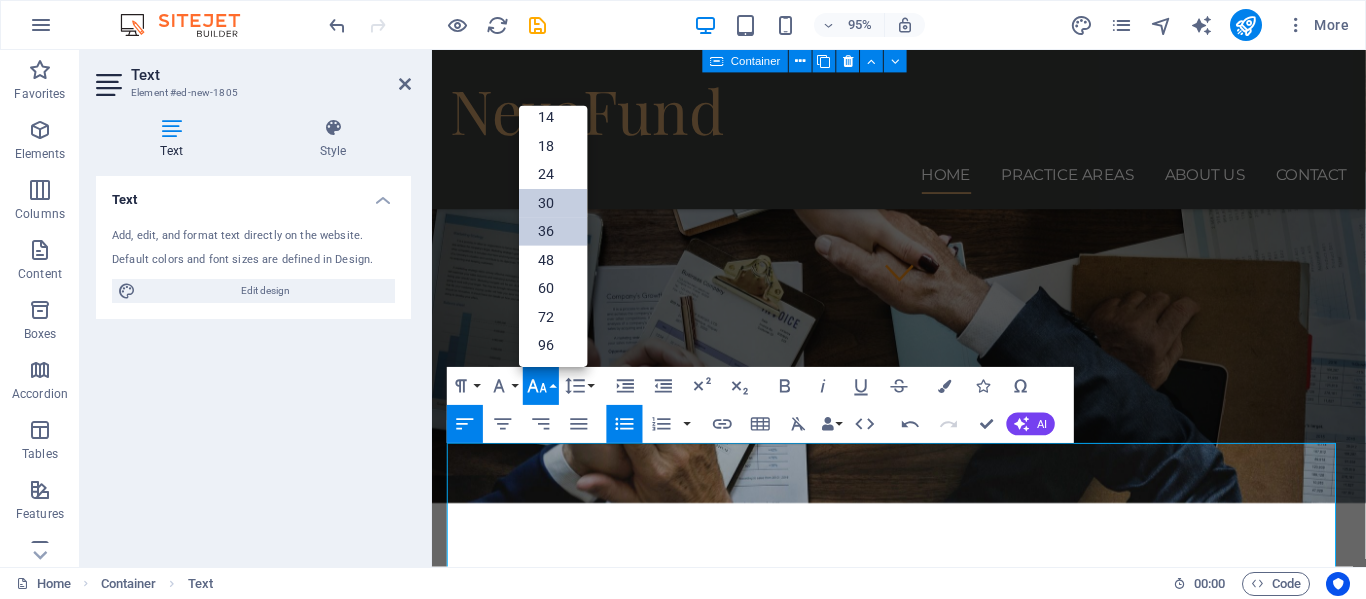 click on "30" at bounding box center [553, 203] 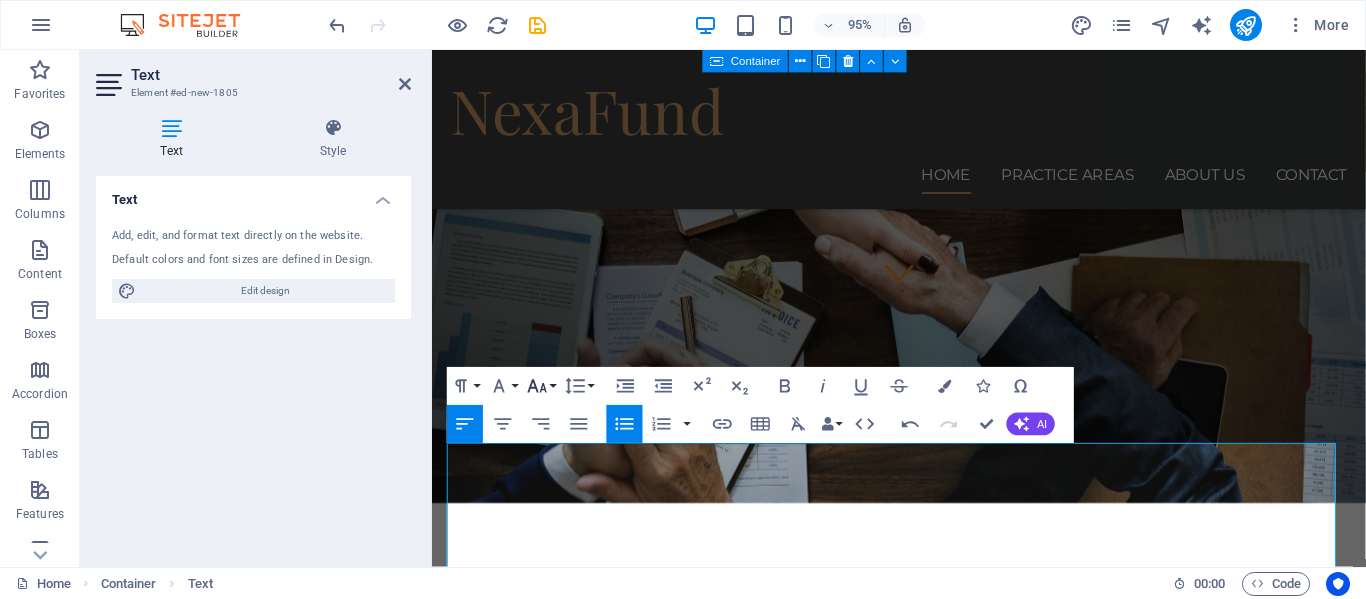 click 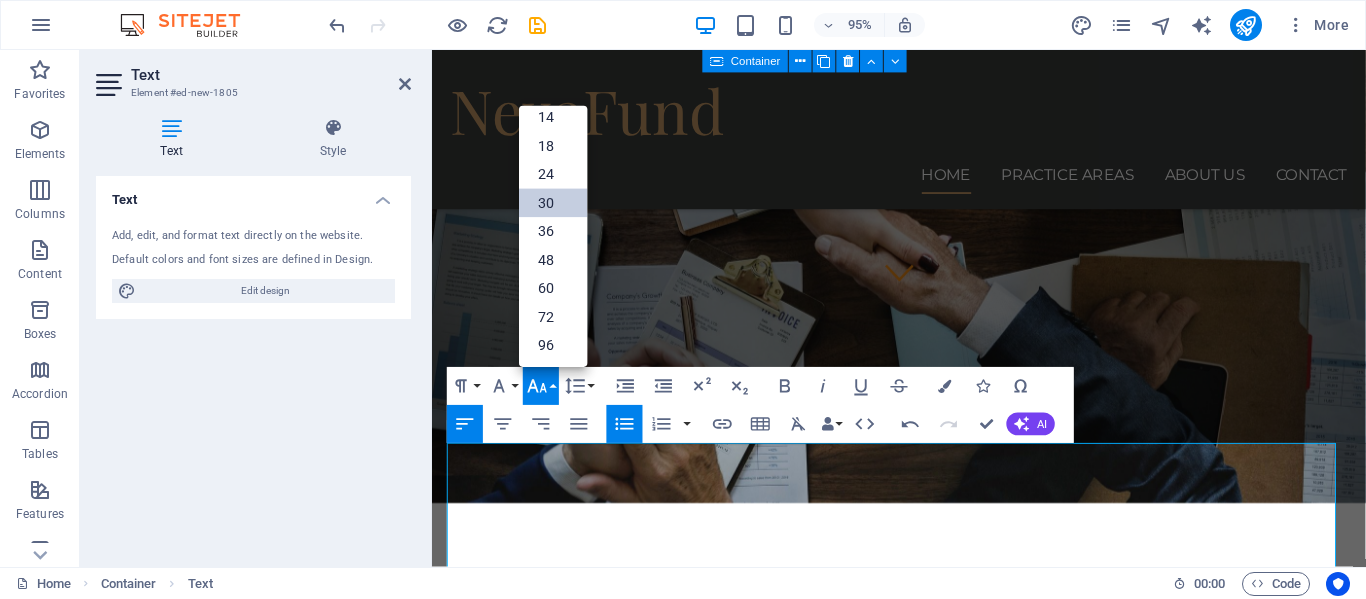 scroll, scrollTop: 161, scrollLeft: 0, axis: vertical 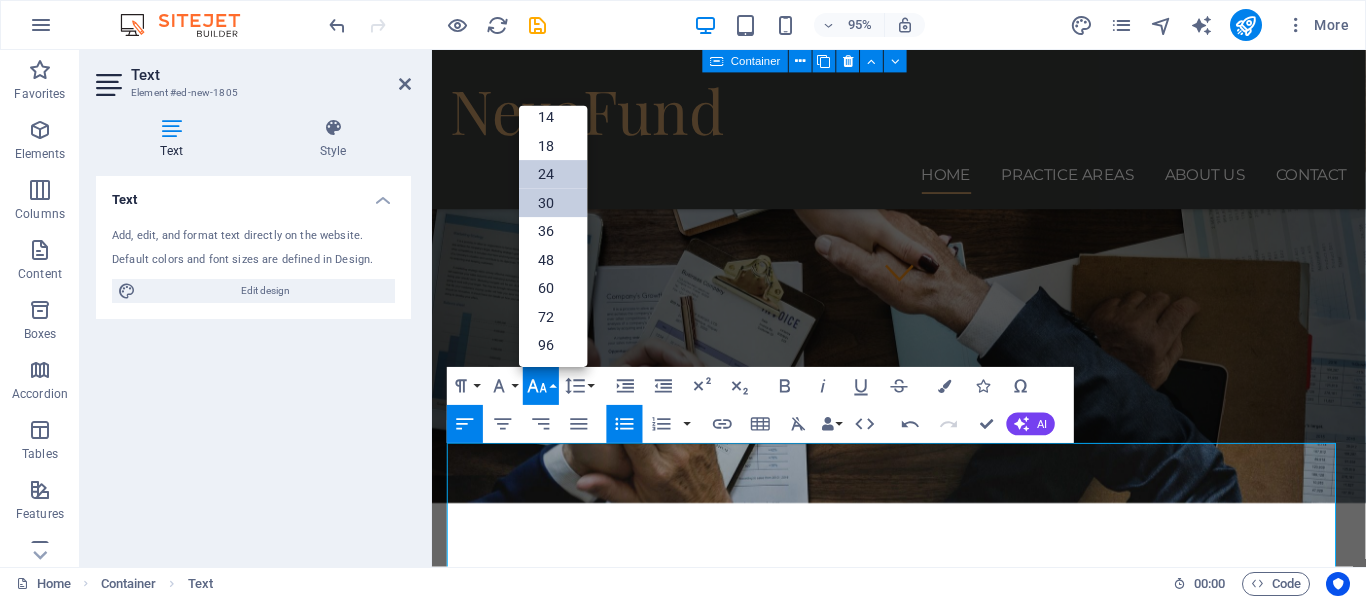 click on "24" at bounding box center (553, 174) 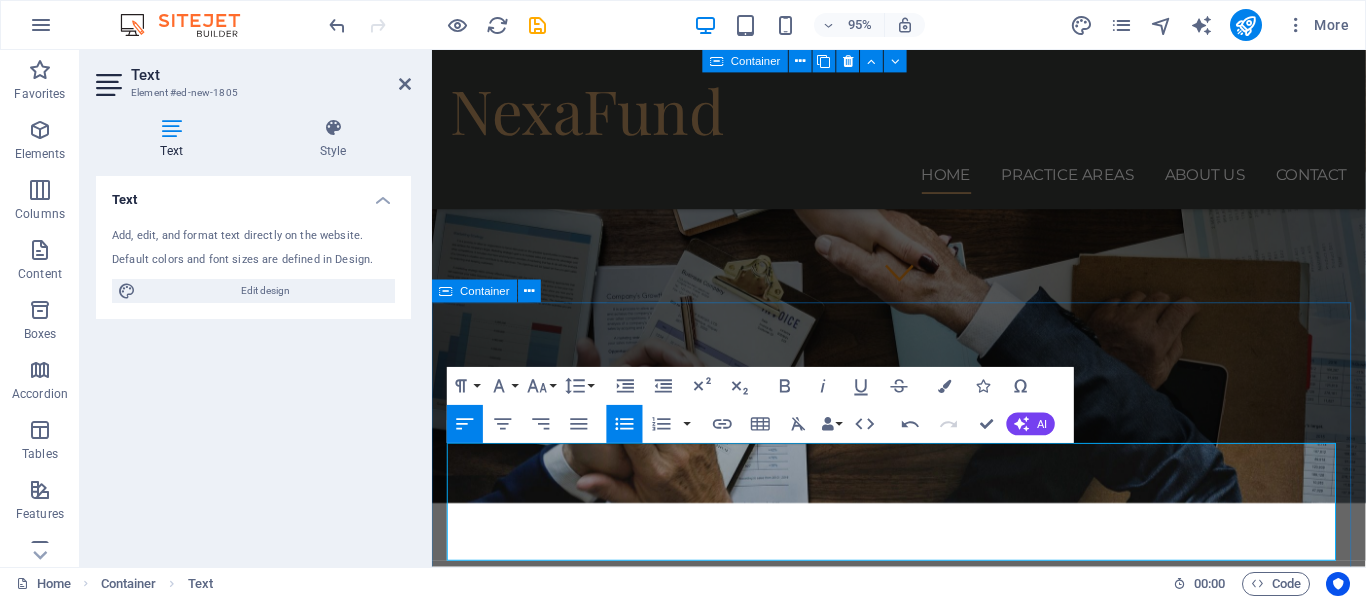 click on "Our services for you ​Business Funding Linkage Government Tender Finance Matchmaking Compliance And Legal Advisory Business Plan Support​" at bounding box center [923, 1216] 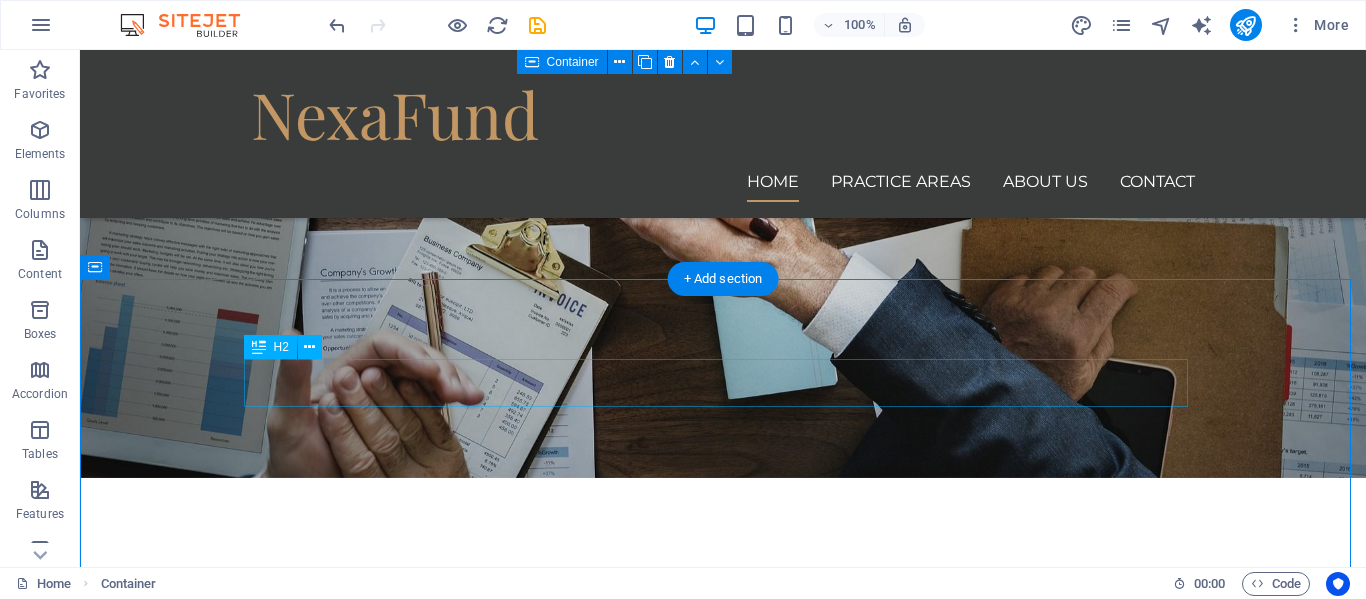 scroll, scrollTop: 343, scrollLeft: 0, axis: vertical 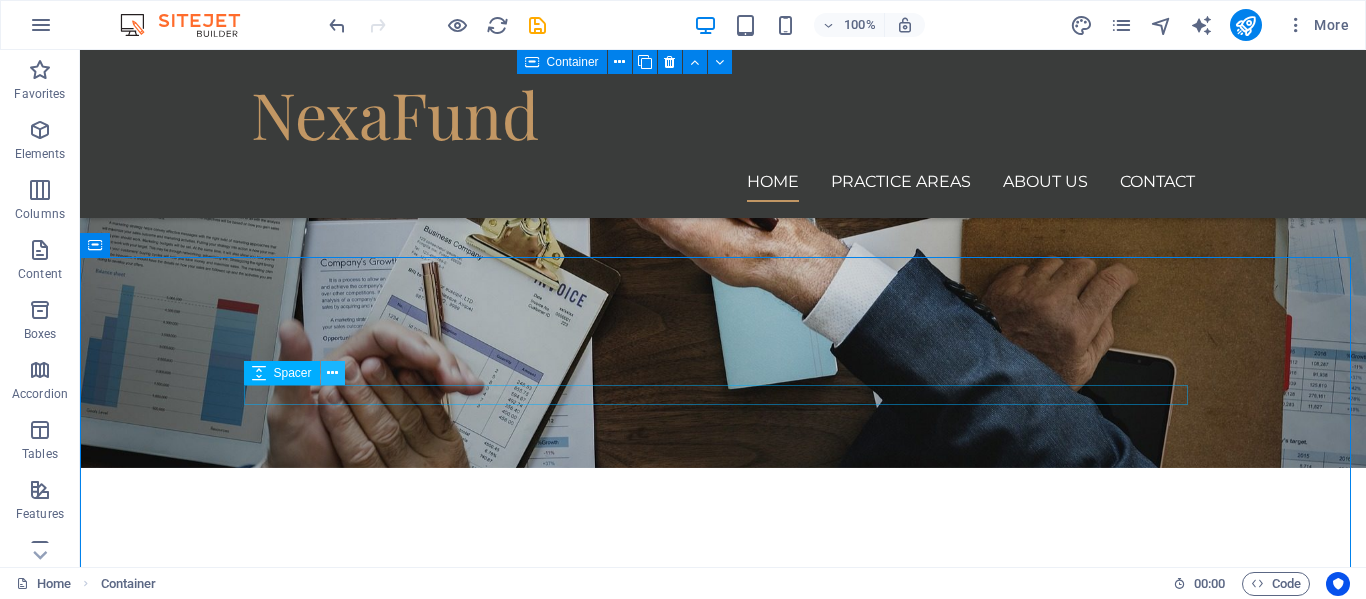 click at bounding box center [332, 373] 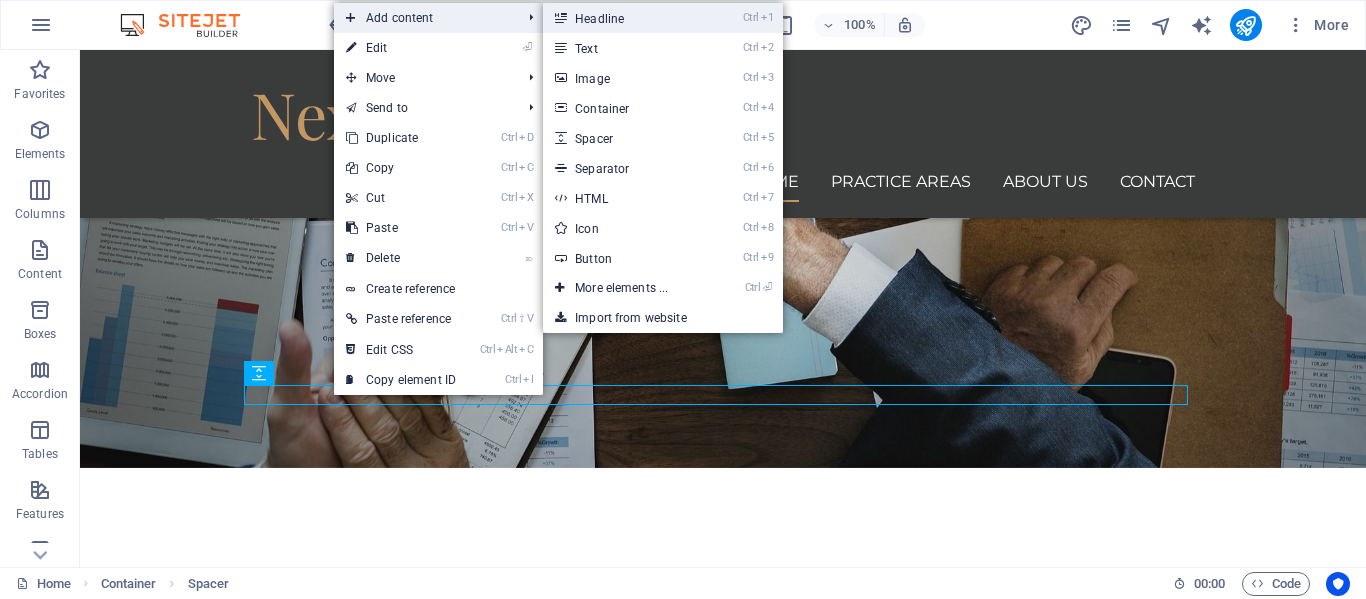 click on "Ctrl 1  Headline" at bounding box center (625, 18) 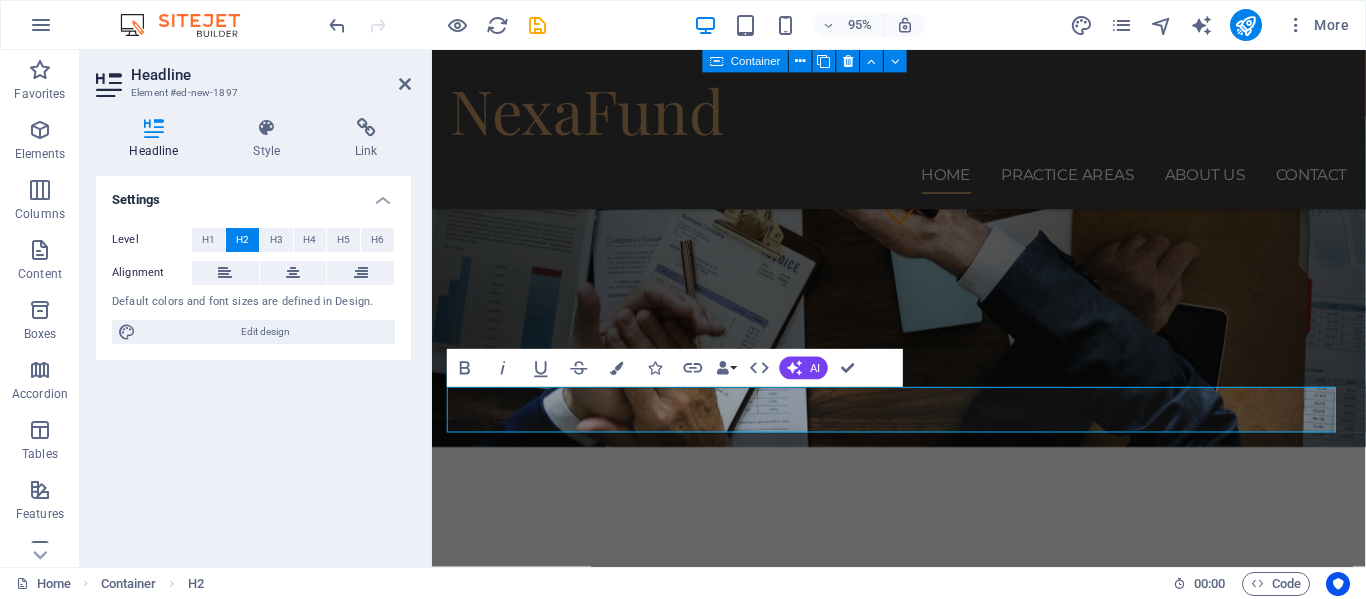 type 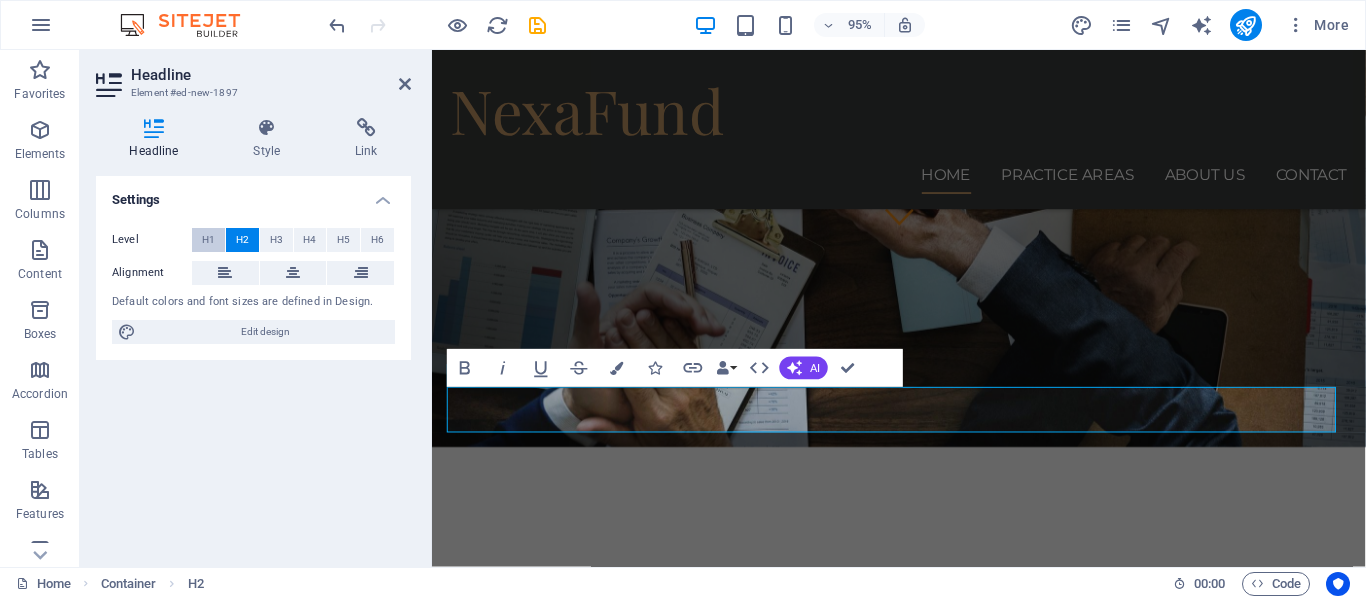 click on "H1" at bounding box center (208, 240) 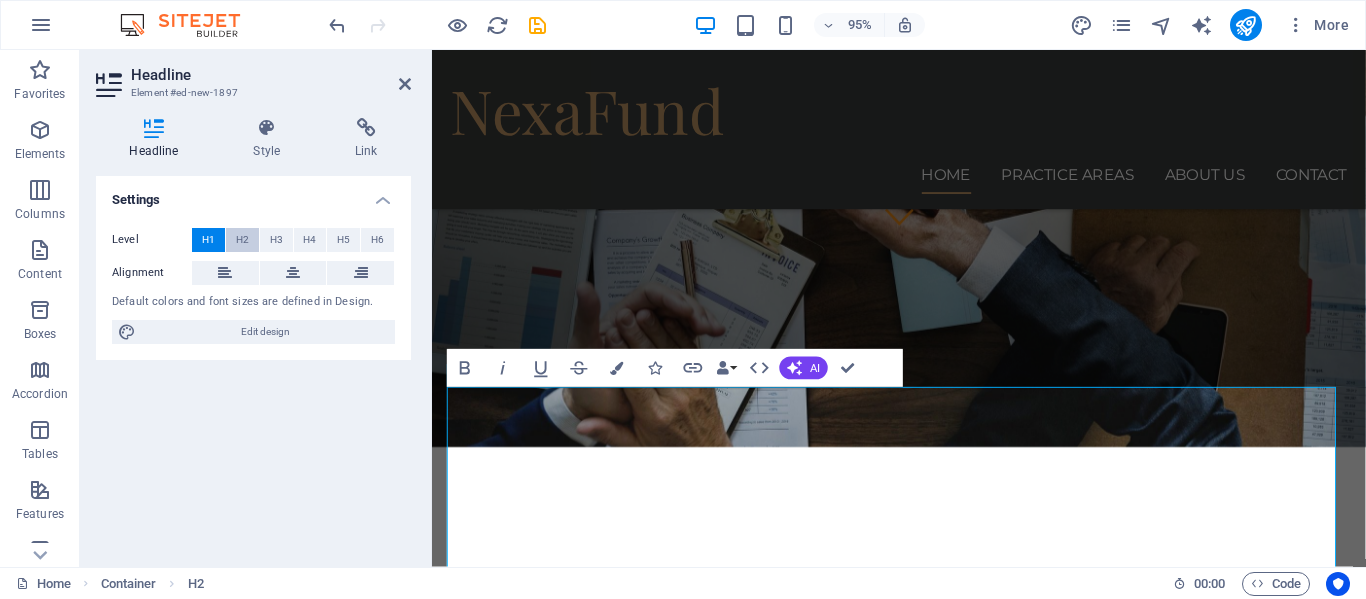 click on "H2" at bounding box center [242, 240] 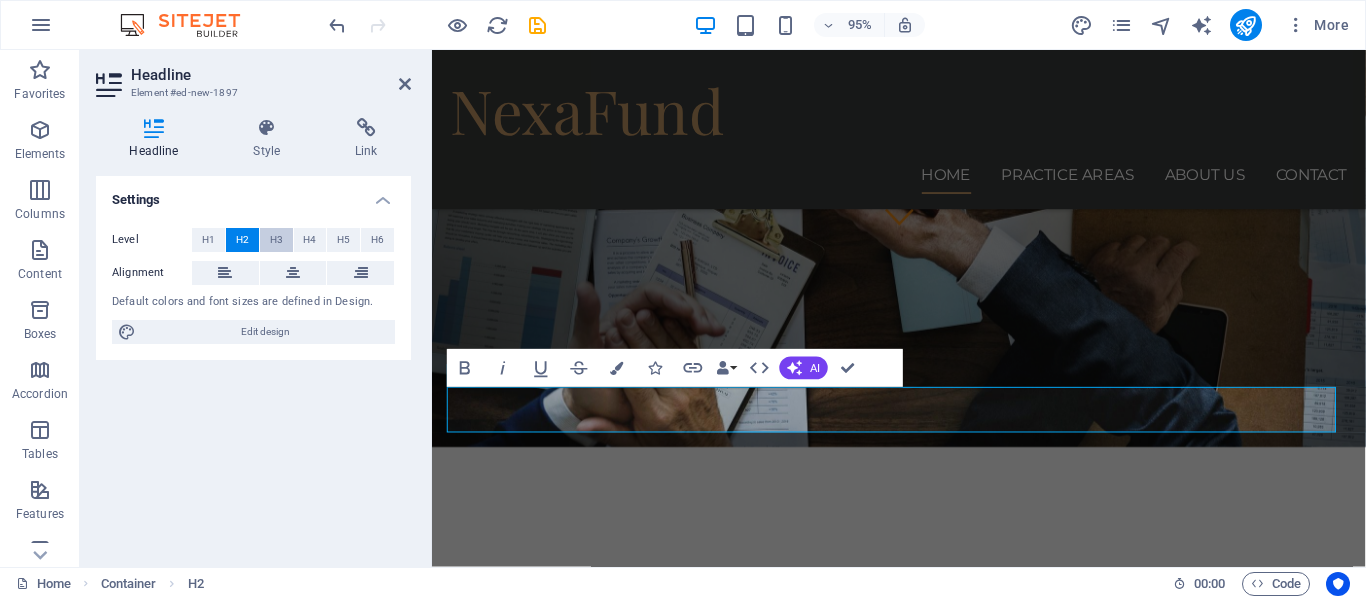 click on "H3" at bounding box center (276, 240) 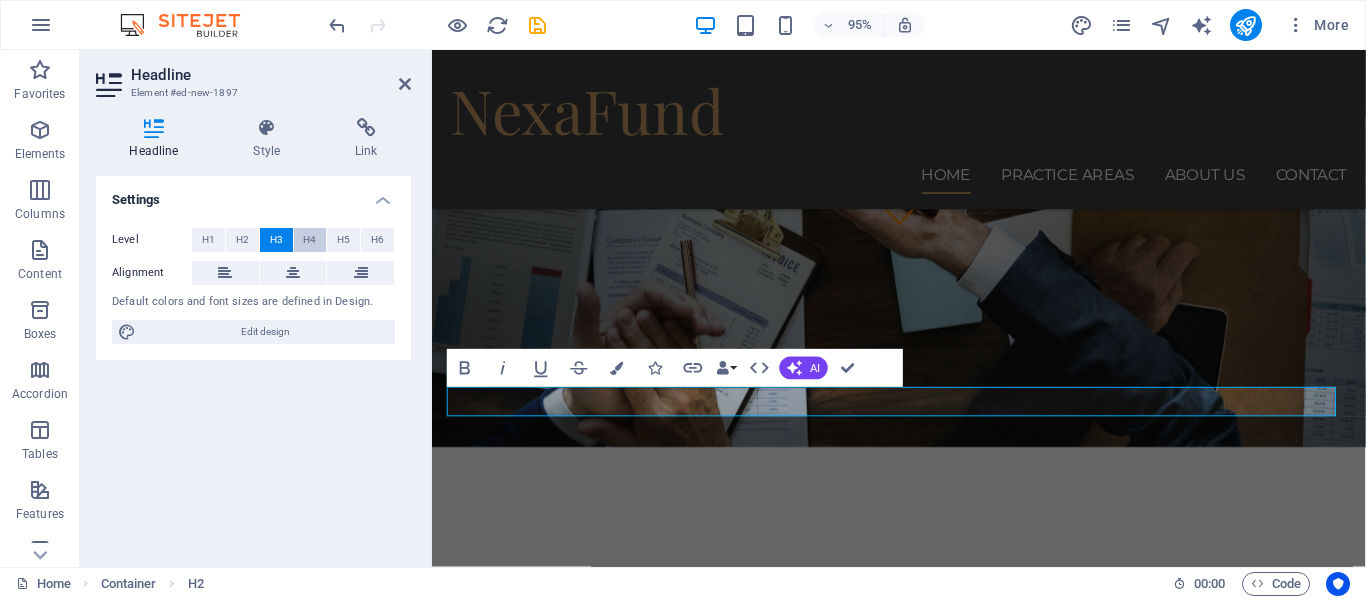 click on "H4" at bounding box center (309, 240) 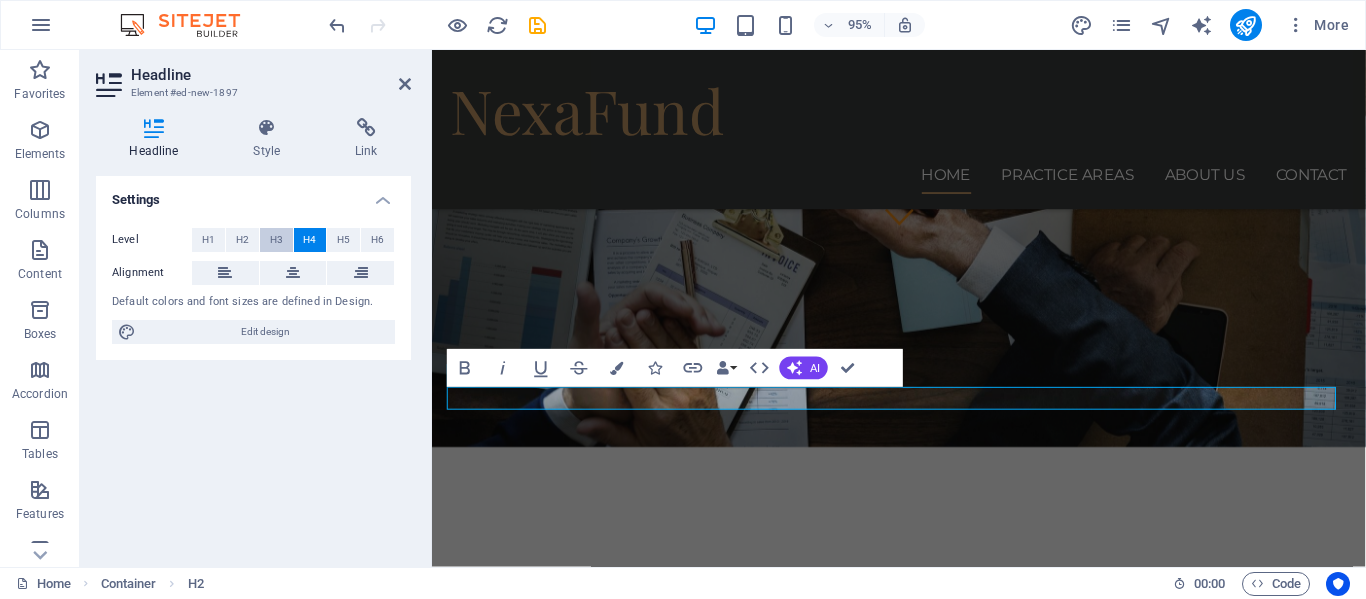 click on "H3" at bounding box center (276, 240) 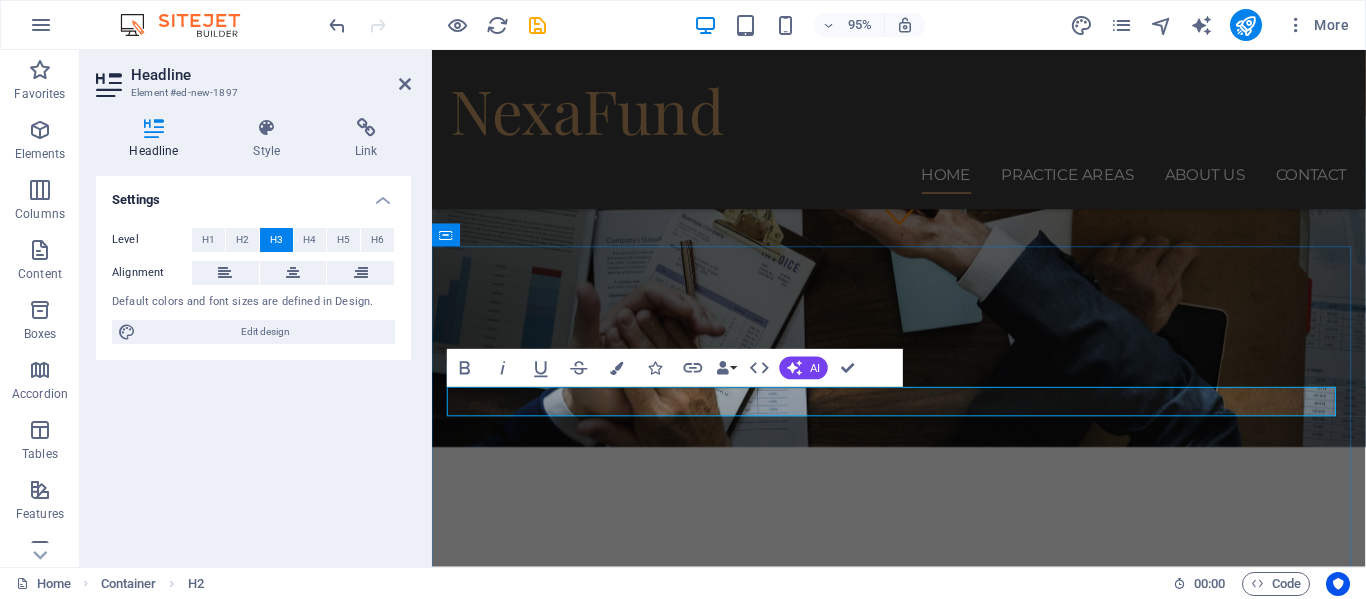 click on "Services At Heart to grow smmes" at bounding box center (924, 1018) 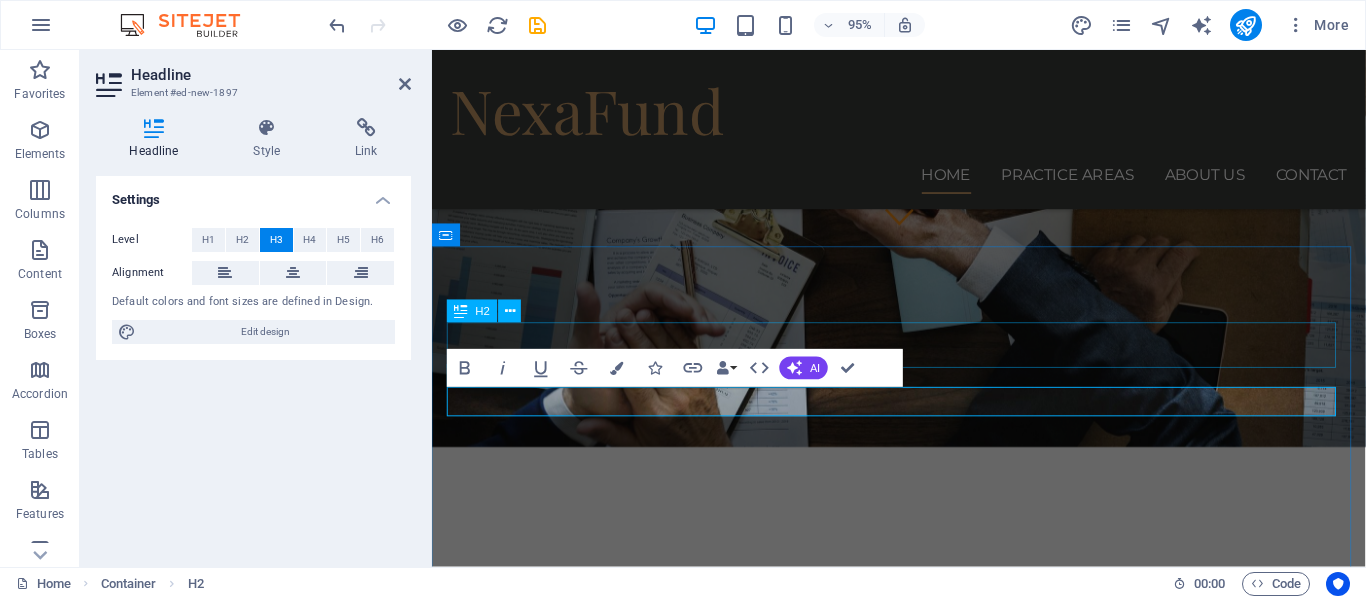 click on "Our services for you" at bounding box center [924, 959] 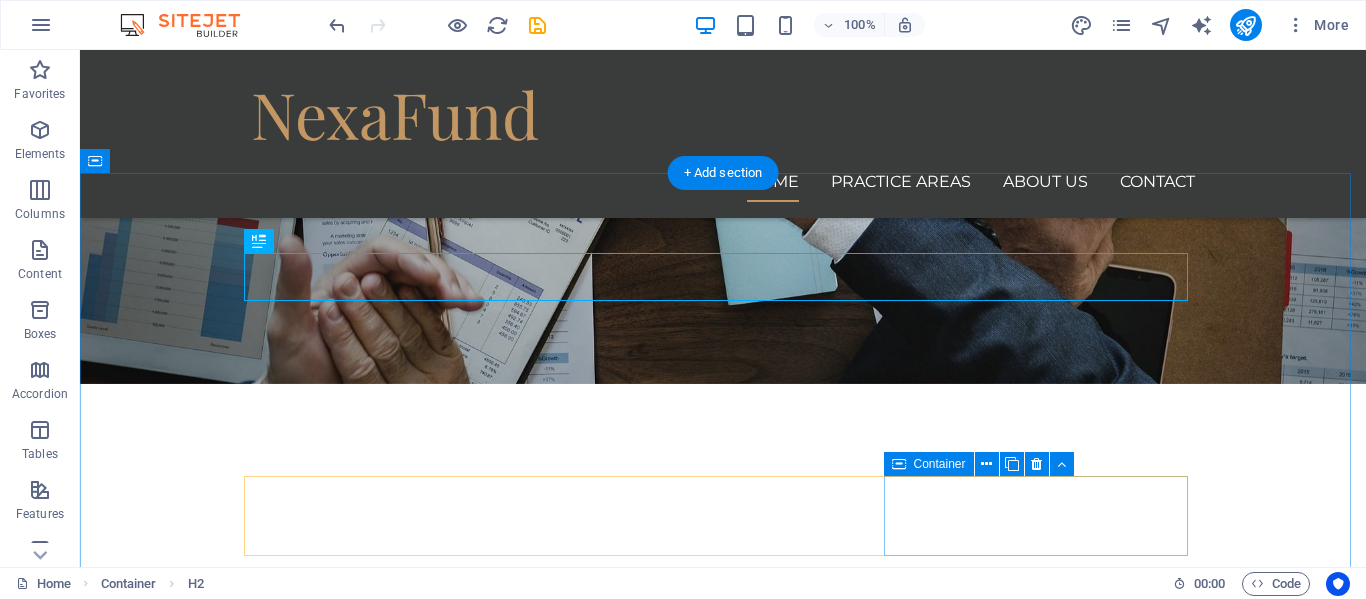 scroll, scrollTop: 432, scrollLeft: 0, axis: vertical 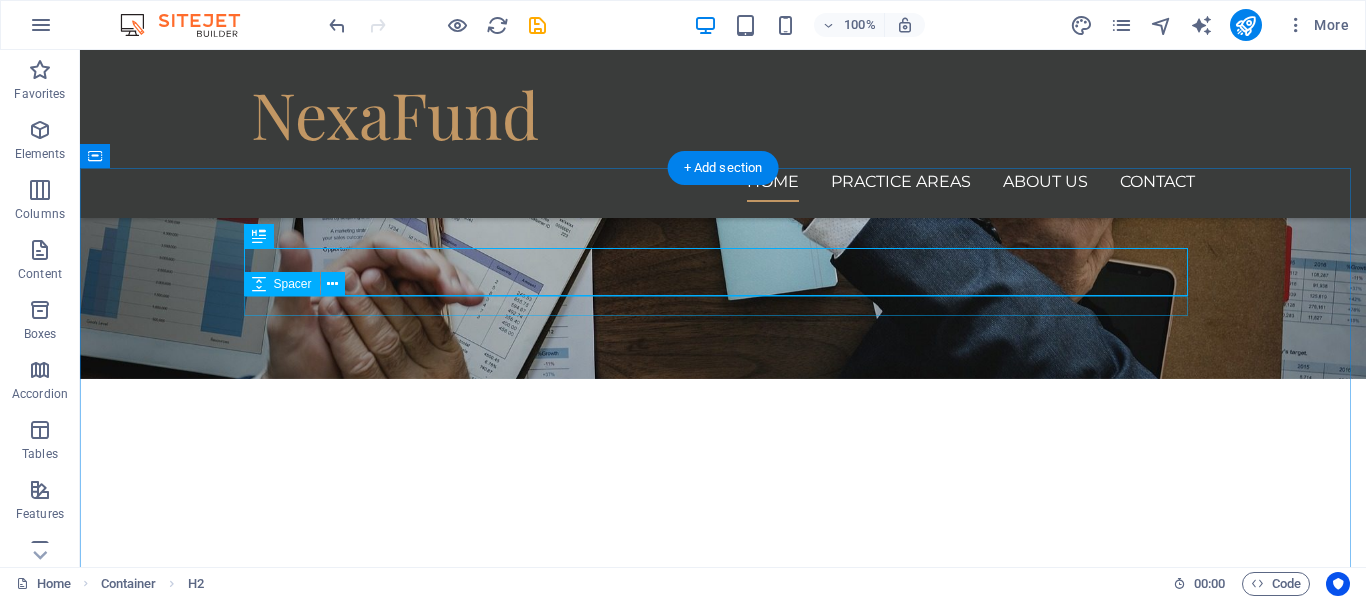 click at bounding box center (723, 904) 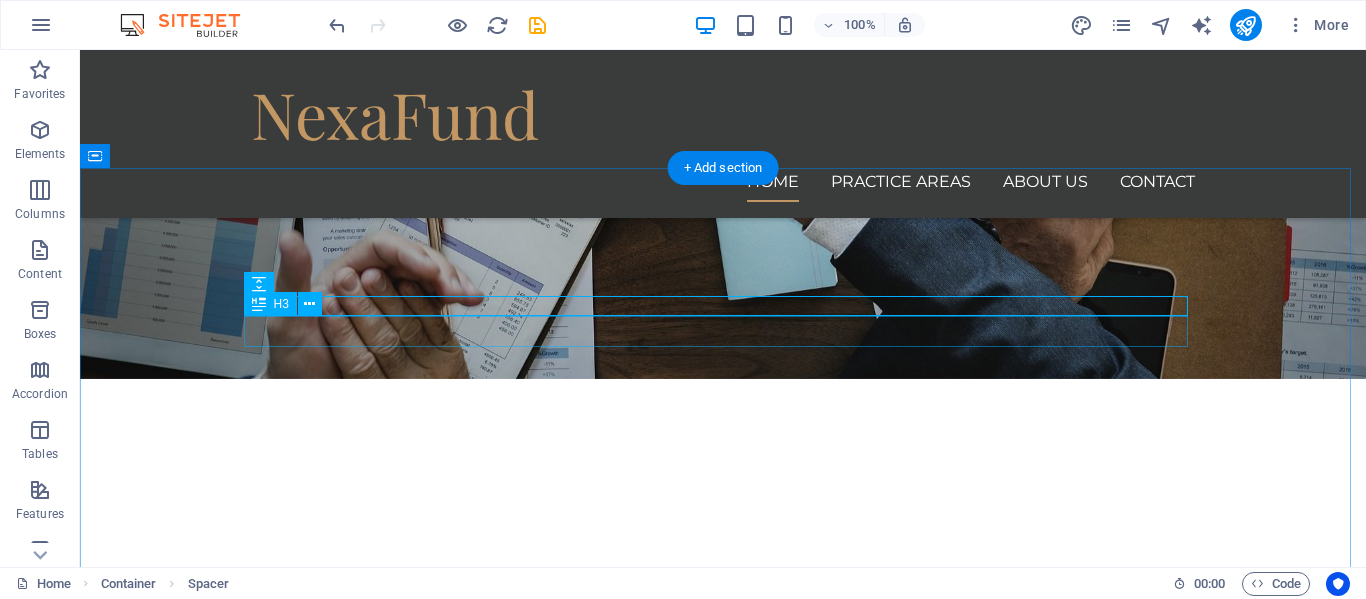 click on "Services at heart to grow SMMEs" at bounding box center [723, 929] 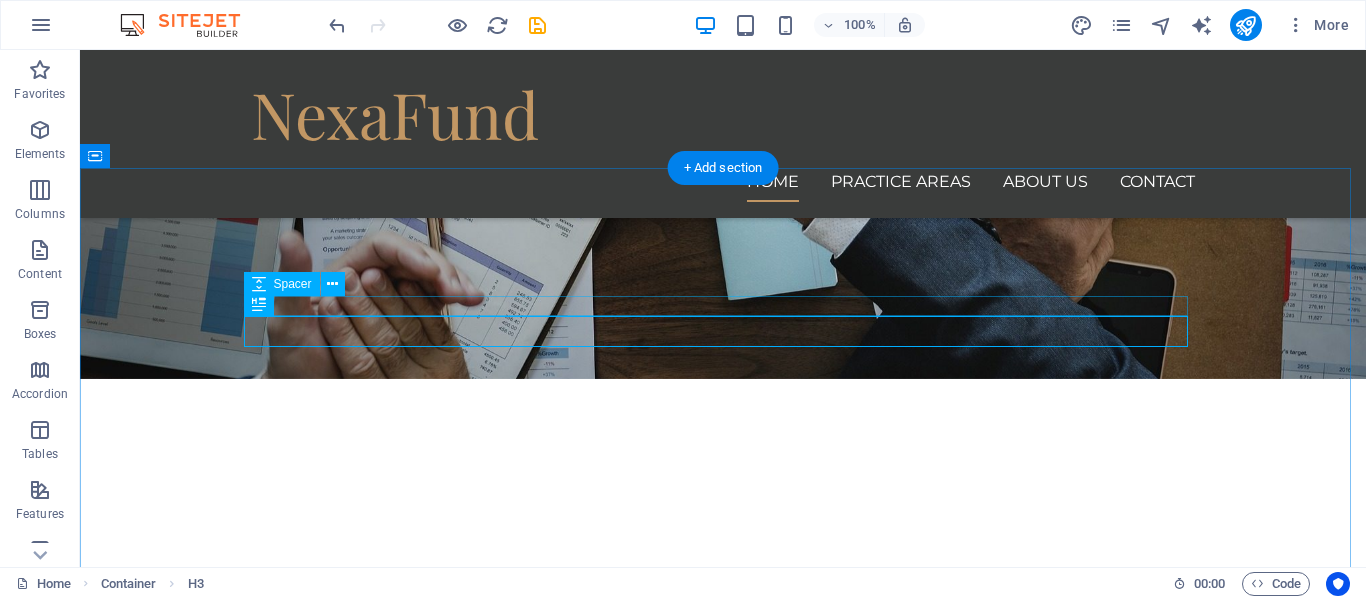 click on "Our services for you Services at heart to grow SMMEs Business Funding Linkage Government Tender Finance Matchmaking Compliance And Legal Advisory Business Plan Support" at bounding box center (723, 1083) 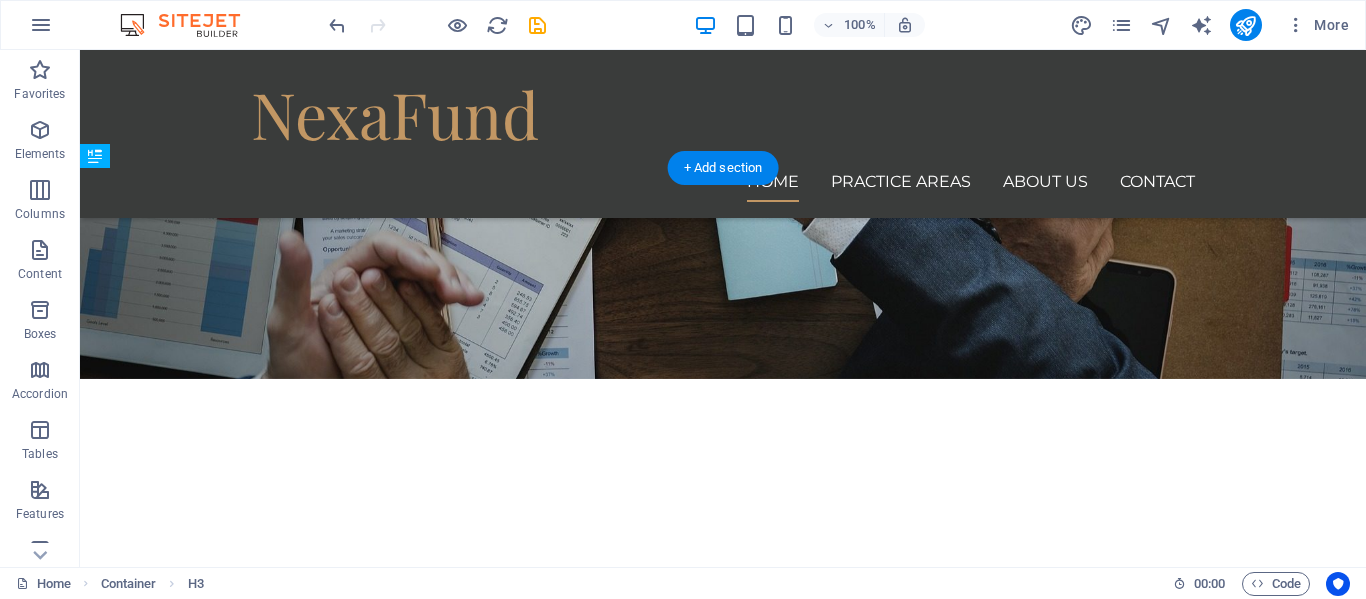 drag, startPoint x: 339, startPoint y: 357, endPoint x: 260, endPoint y: 287, distance: 105.550934 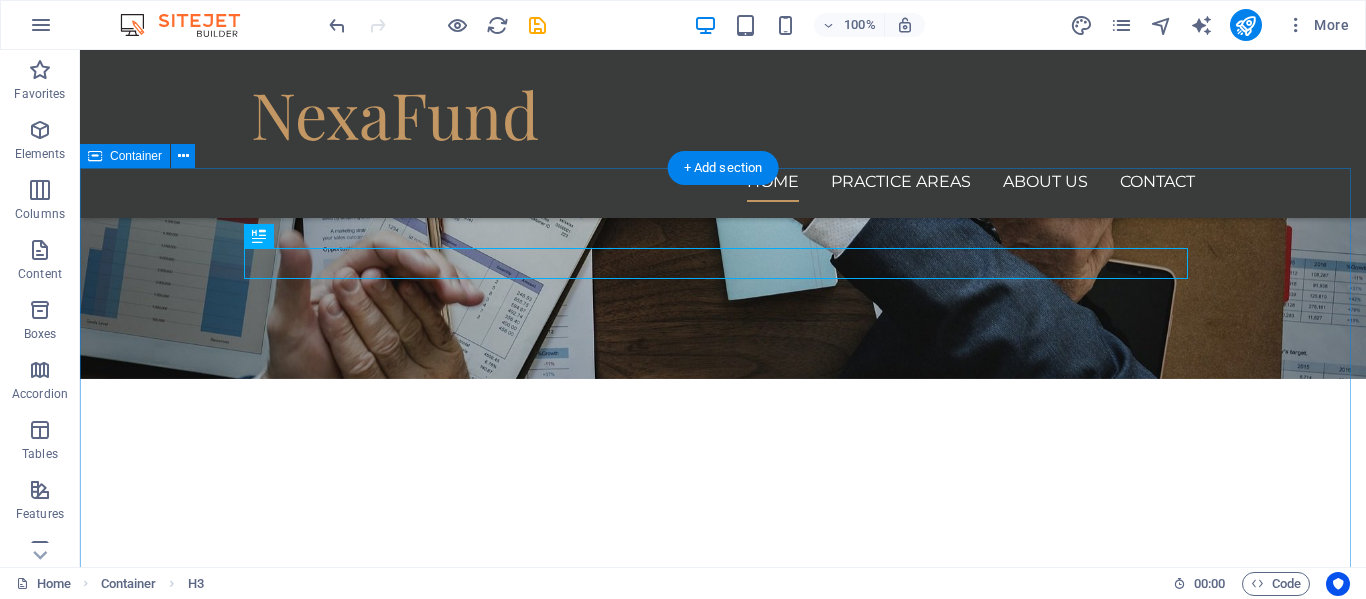 click on "Services at heart to grow SMMEs Our services for you Business Funding Linkage Government Tender Finance Matchmaking Compliance And Legal Advisory Business Plan Support" at bounding box center (723, 1083) 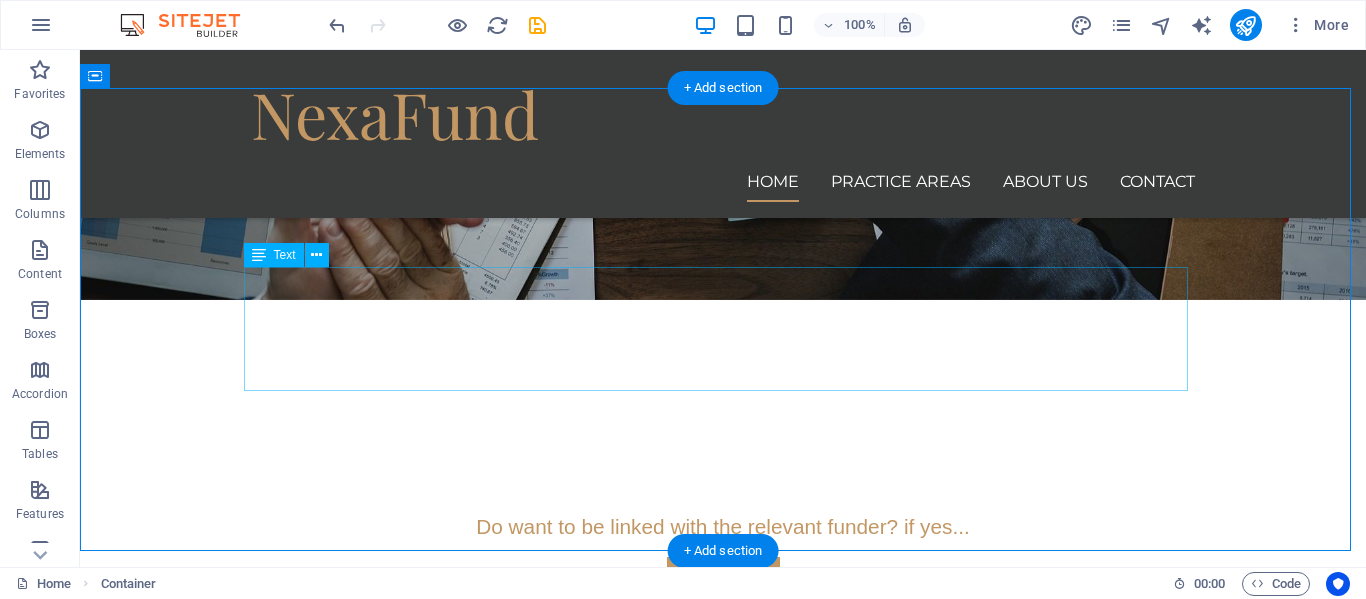 scroll, scrollTop: 513, scrollLeft: 0, axis: vertical 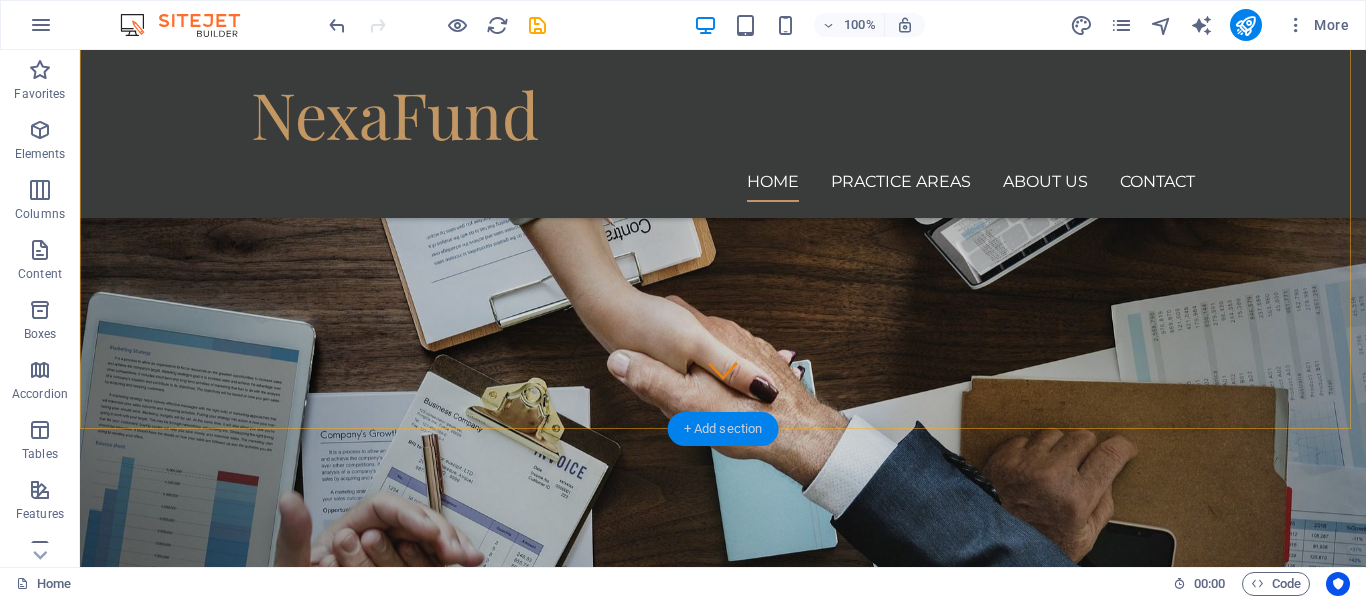 click on "+ Add section" at bounding box center (723, 429) 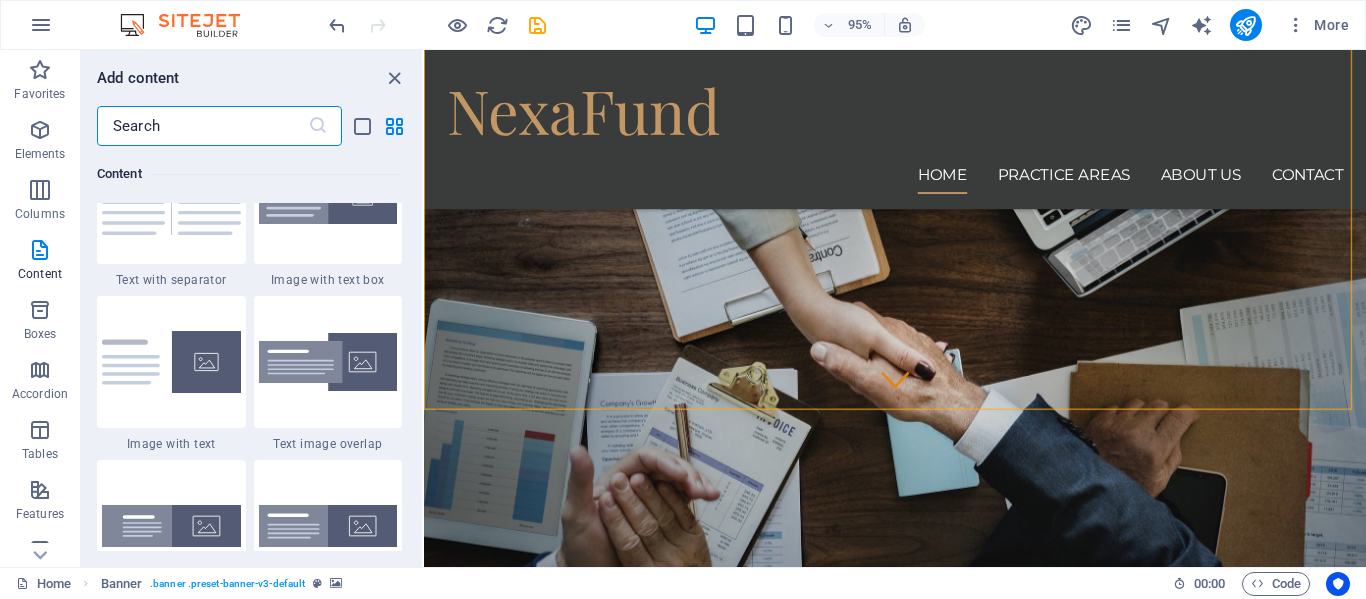 scroll, scrollTop: 3737, scrollLeft: 0, axis: vertical 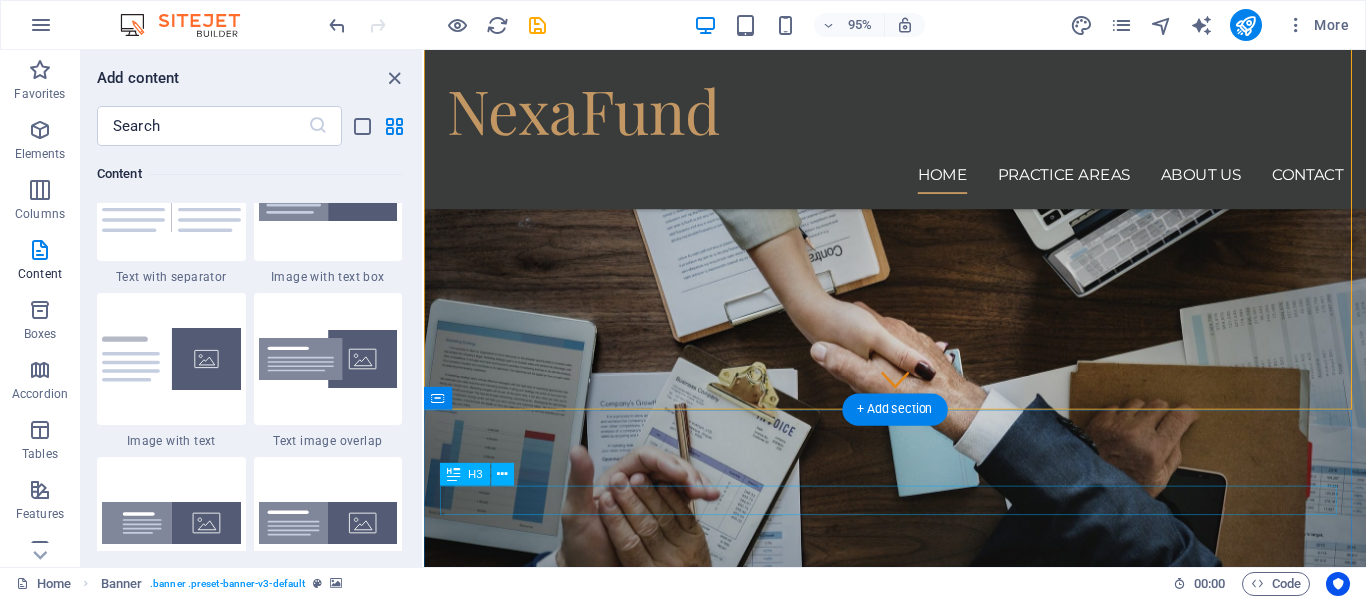 click on "Services at heart to grow SMMEs" at bounding box center (920, 1122) 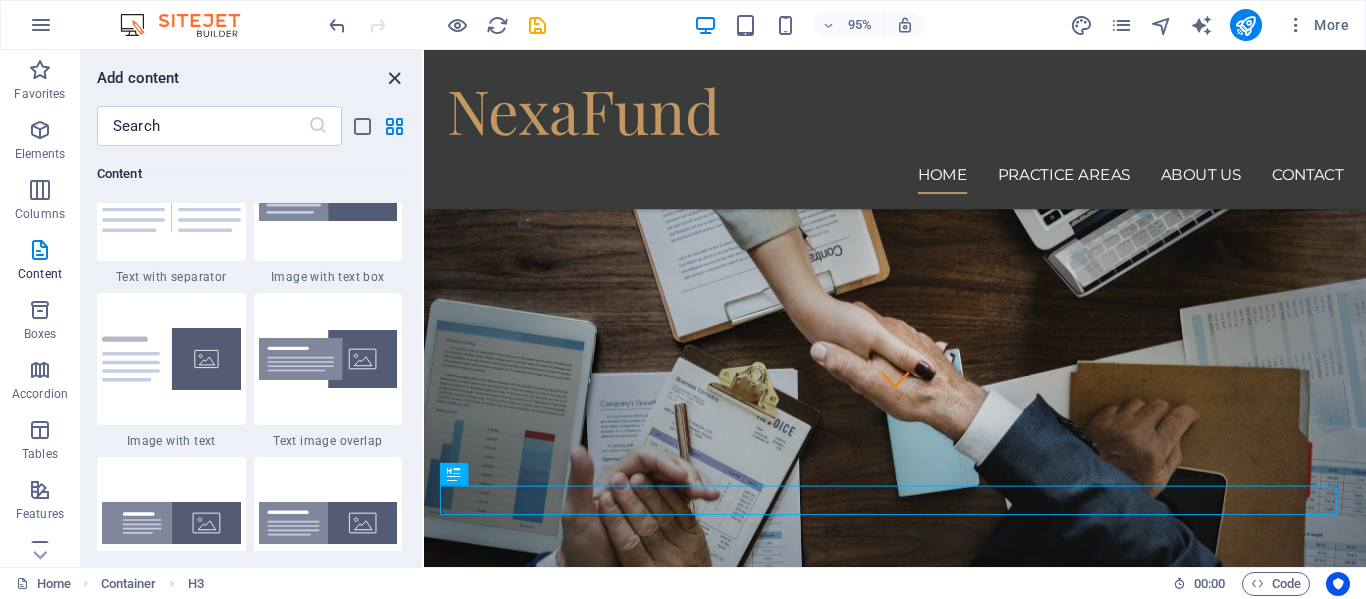 click at bounding box center [394, 78] 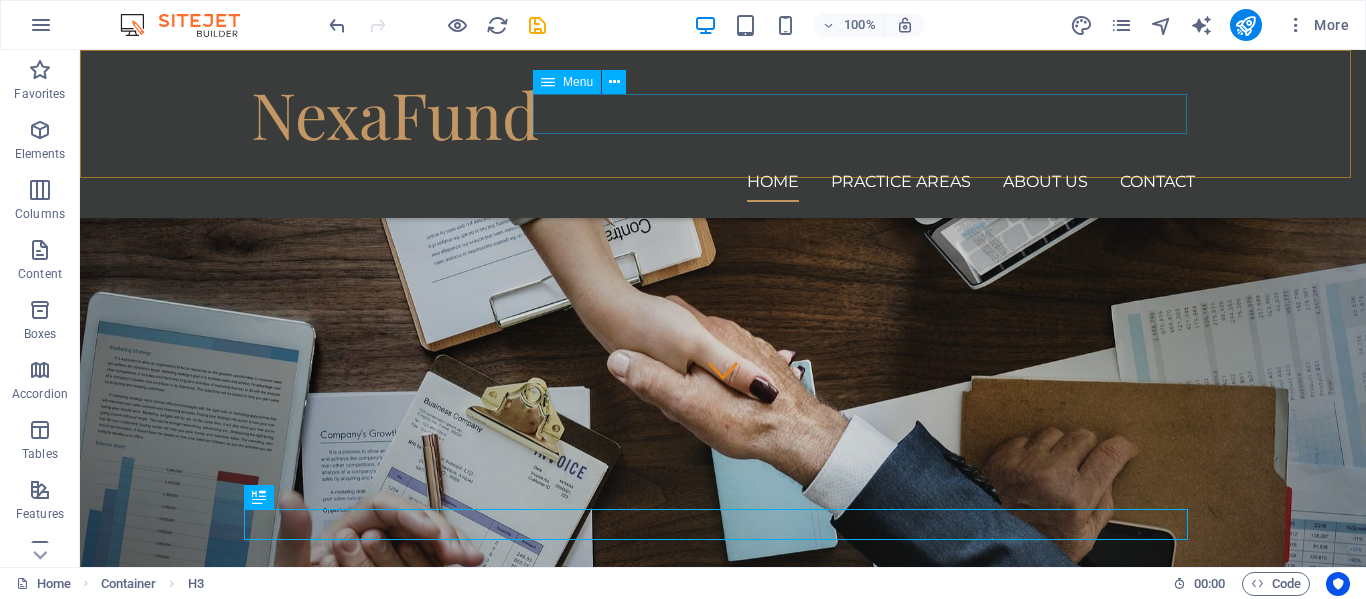 click on "Home Practice Areas About us Contact" at bounding box center (723, 182) 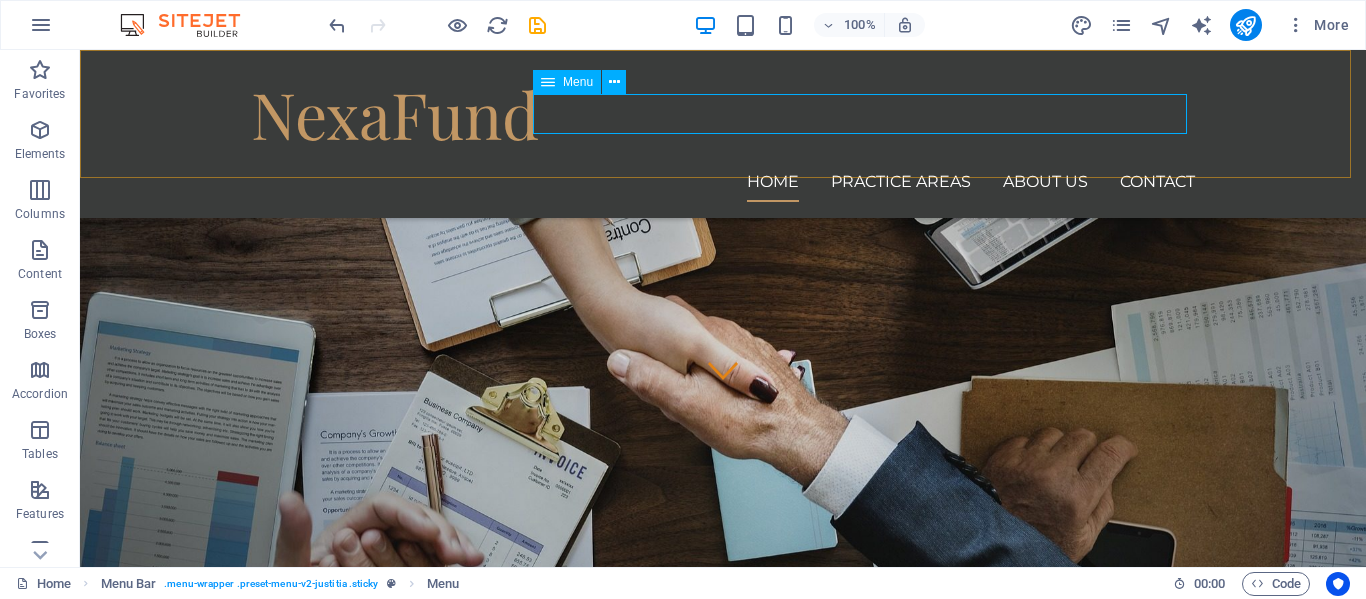 click on "Home Practice Areas About us Contact" at bounding box center [723, 182] 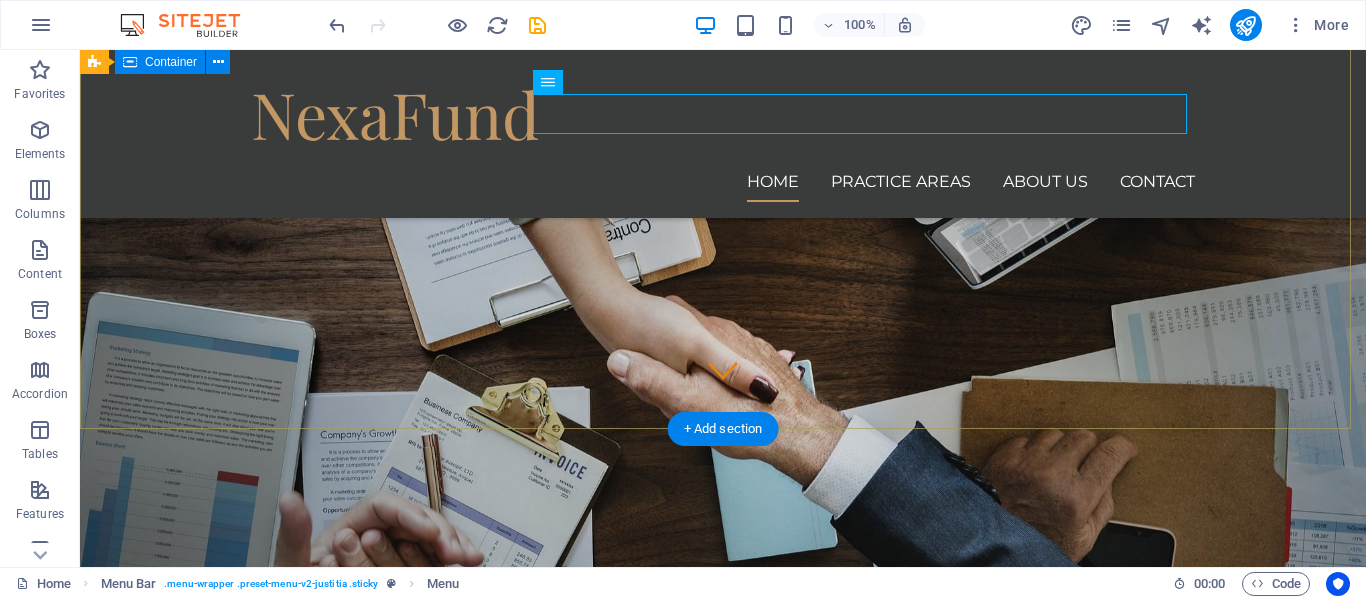 click on "linking Ambition To Capital Do want to be linked with the relevant funder? if yes... Link Me" at bounding box center (723, 833) 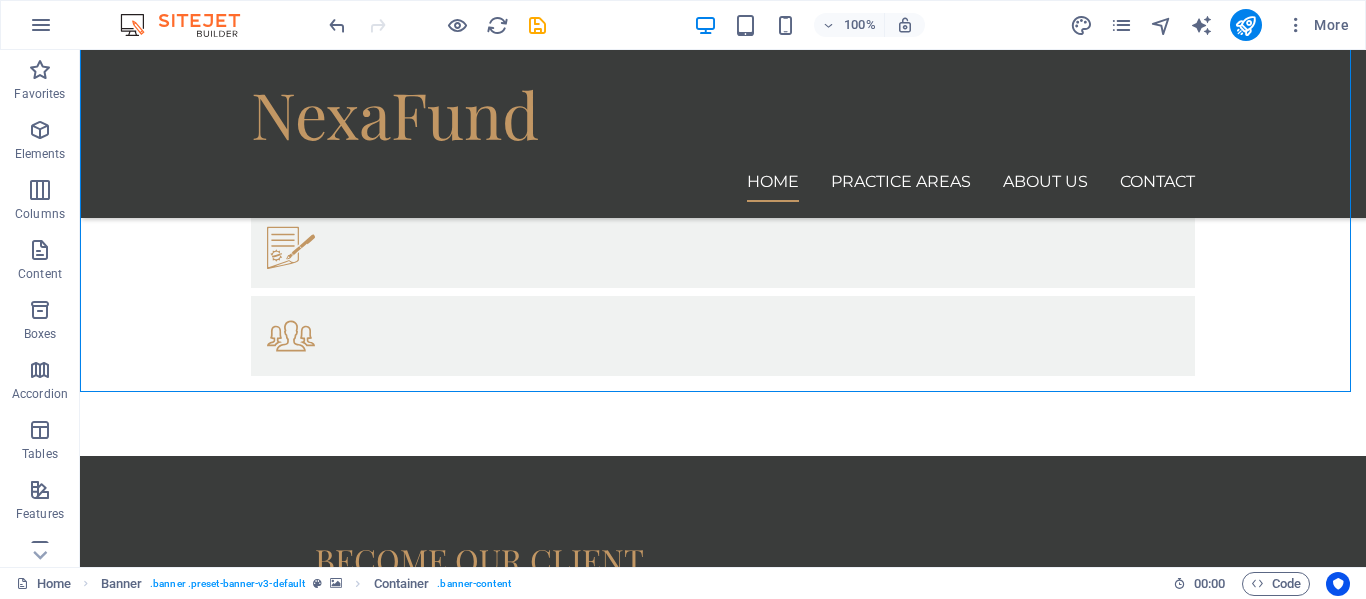 scroll, scrollTop: 1676, scrollLeft: 0, axis: vertical 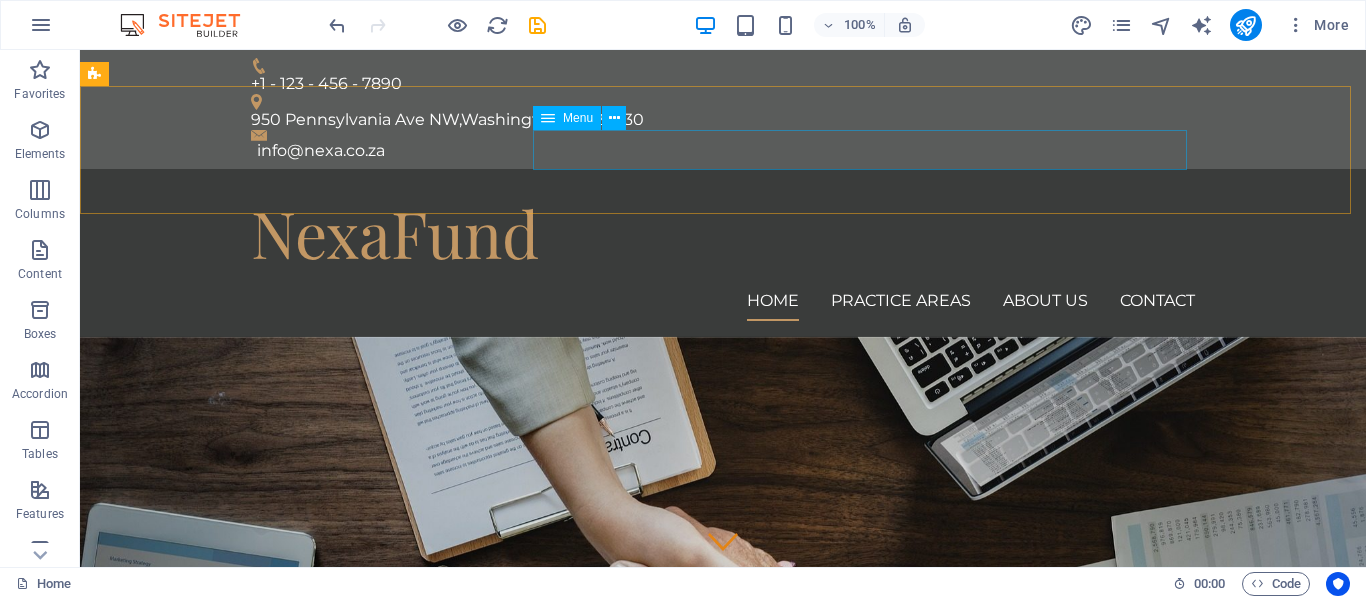 click on "Menu" at bounding box center [578, 118] 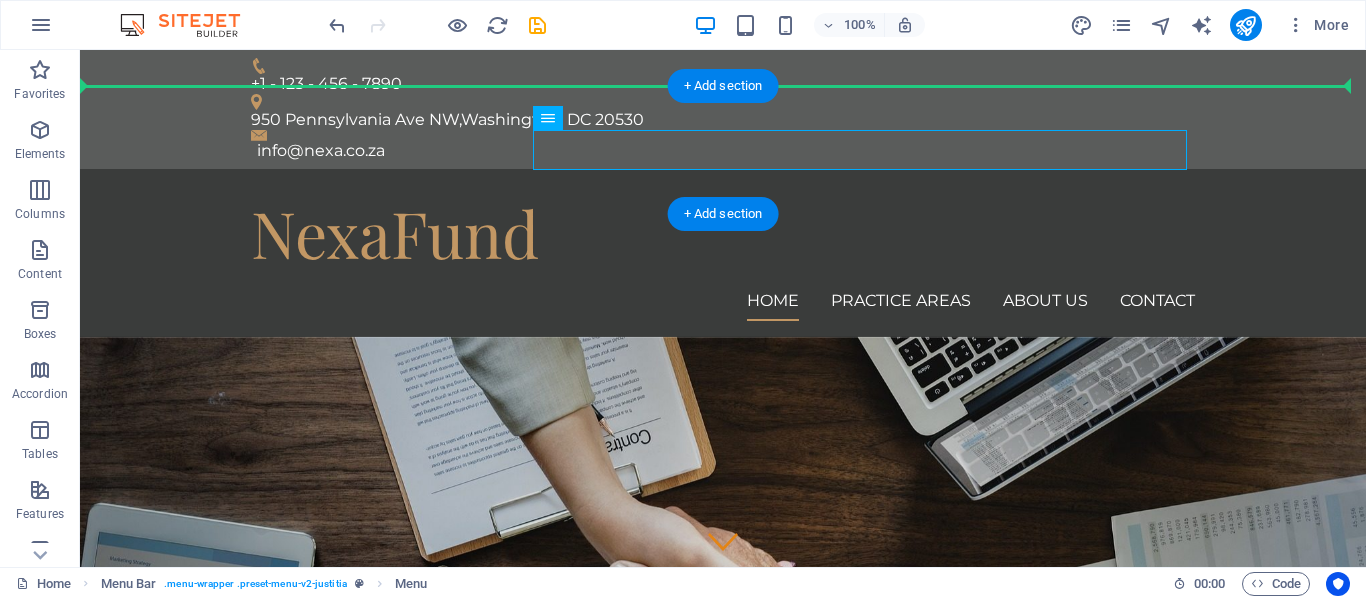 drag, startPoint x: 655, startPoint y: 167, endPoint x: 579, endPoint y: 116, distance: 91.525955 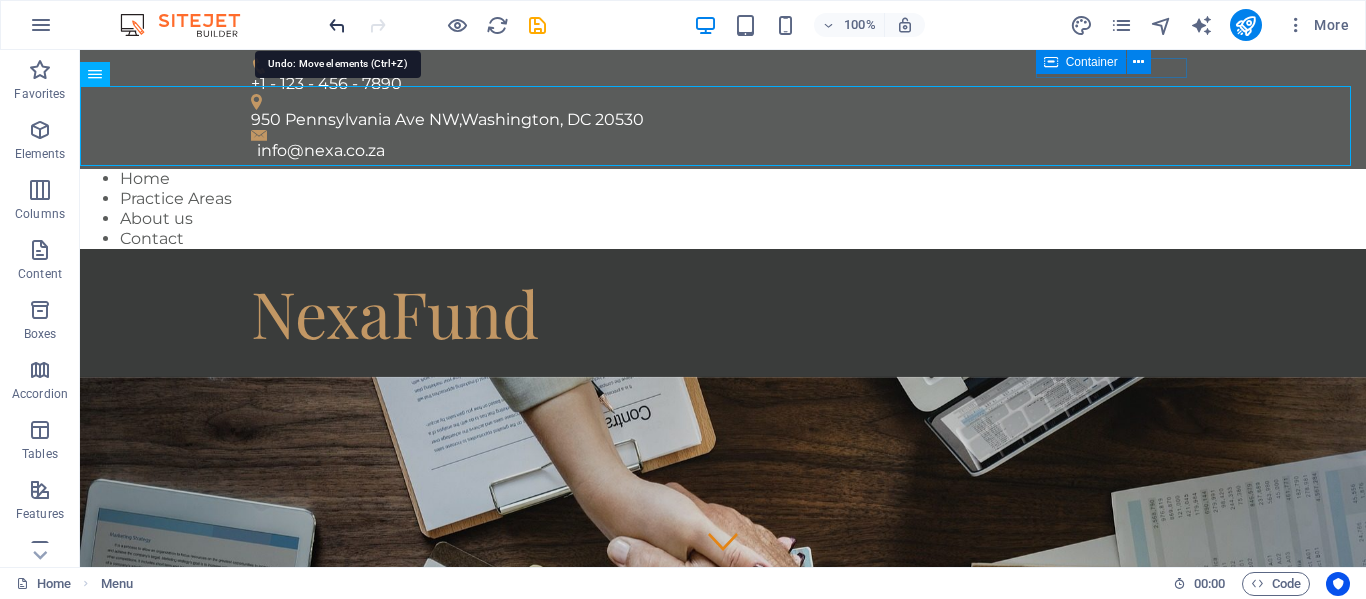 click at bounding box center (337, 25) 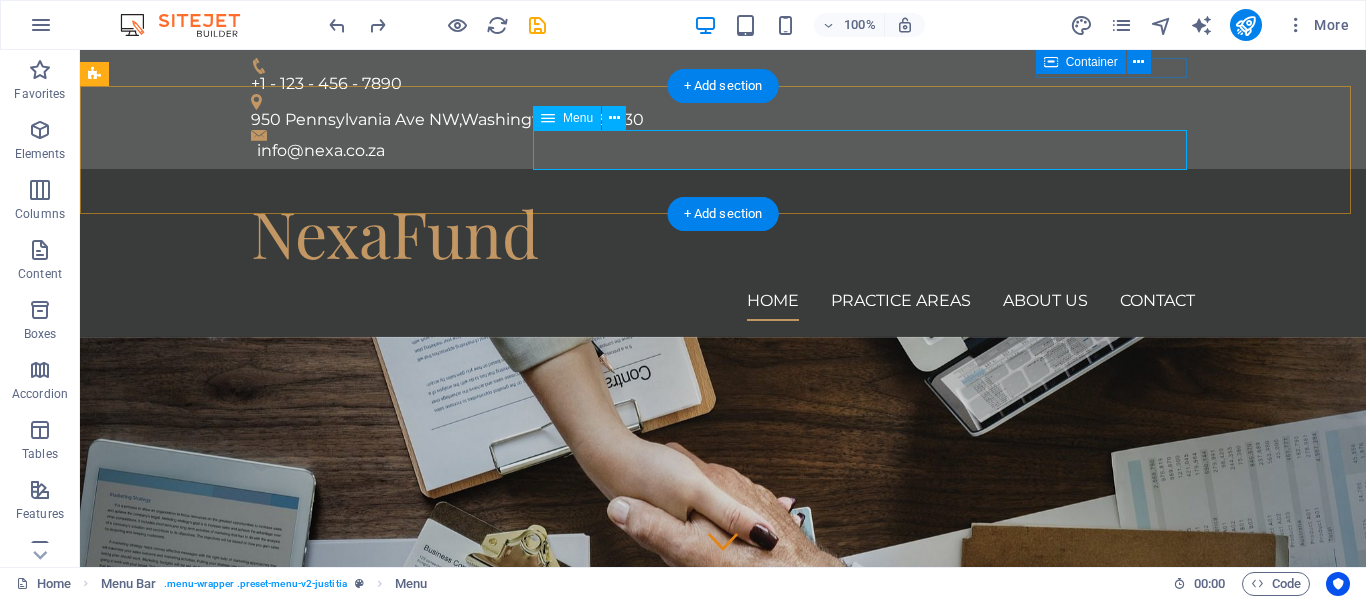 click on "Home Practice Areas About us Contact" at bounding box center (723, 301) 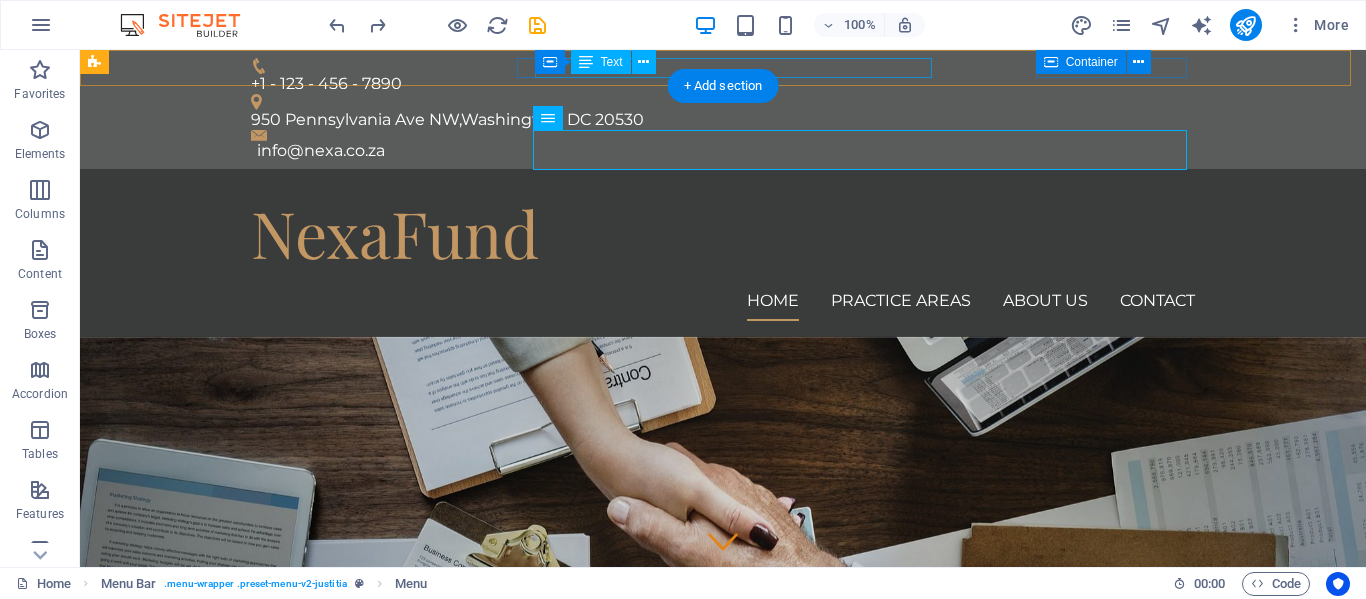 click on "950 Pennsylvania Ave NW , [CITY], [STATE] [ZIP]" at bounding box center [715, 120] 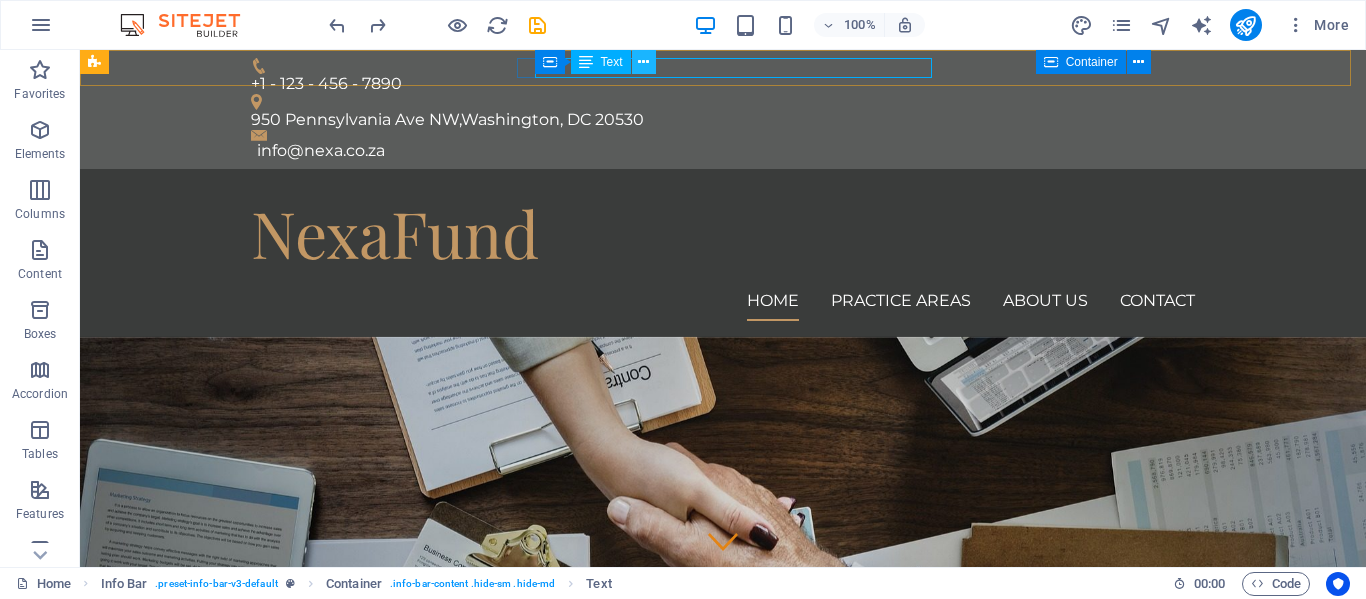 click at bounding box center (643, 62) 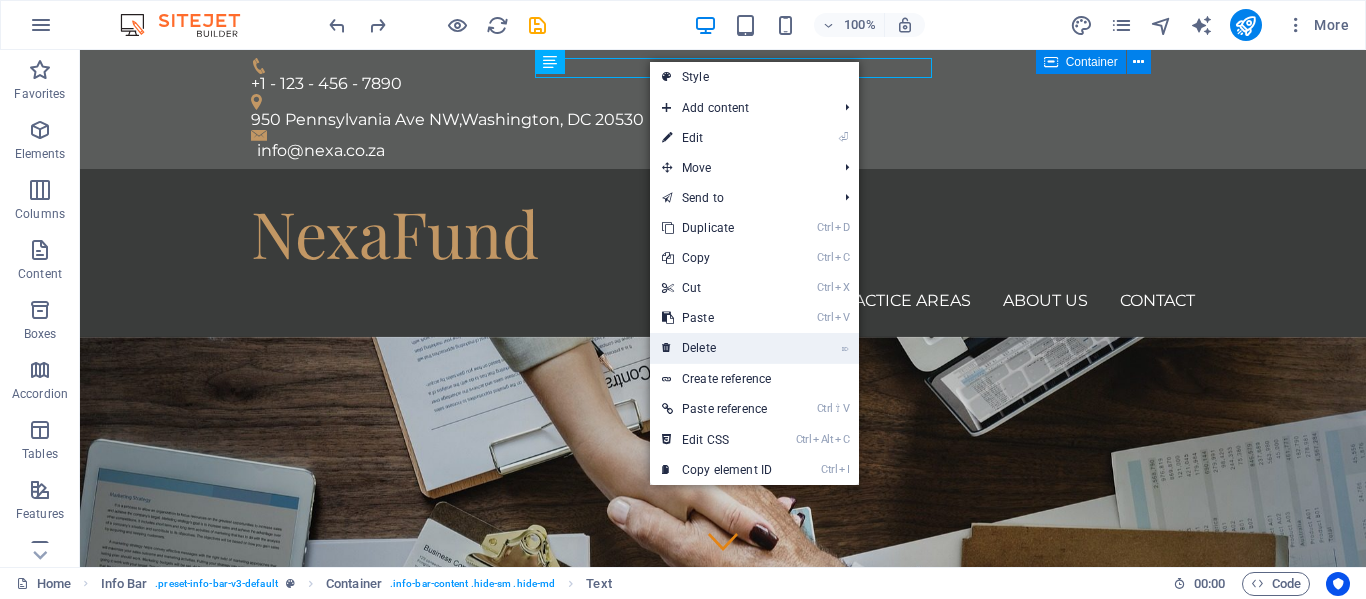 click on "⌦  Delete" at bounding box center (717, 348) 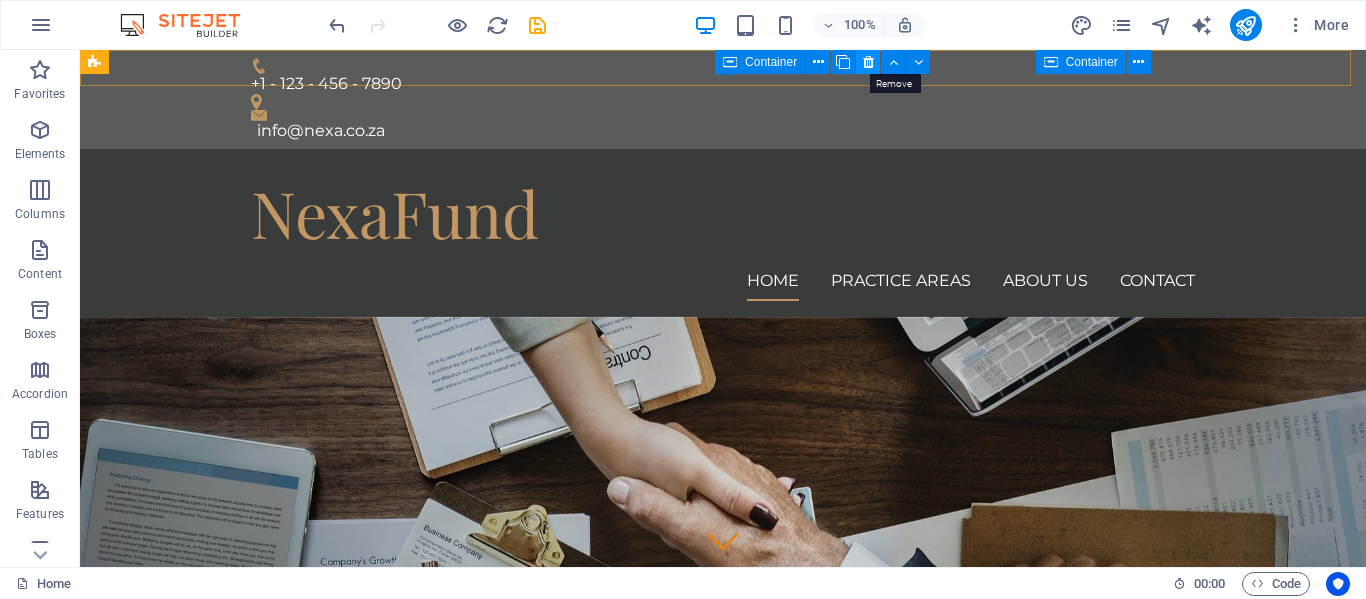click at bounding box center [868, 62] 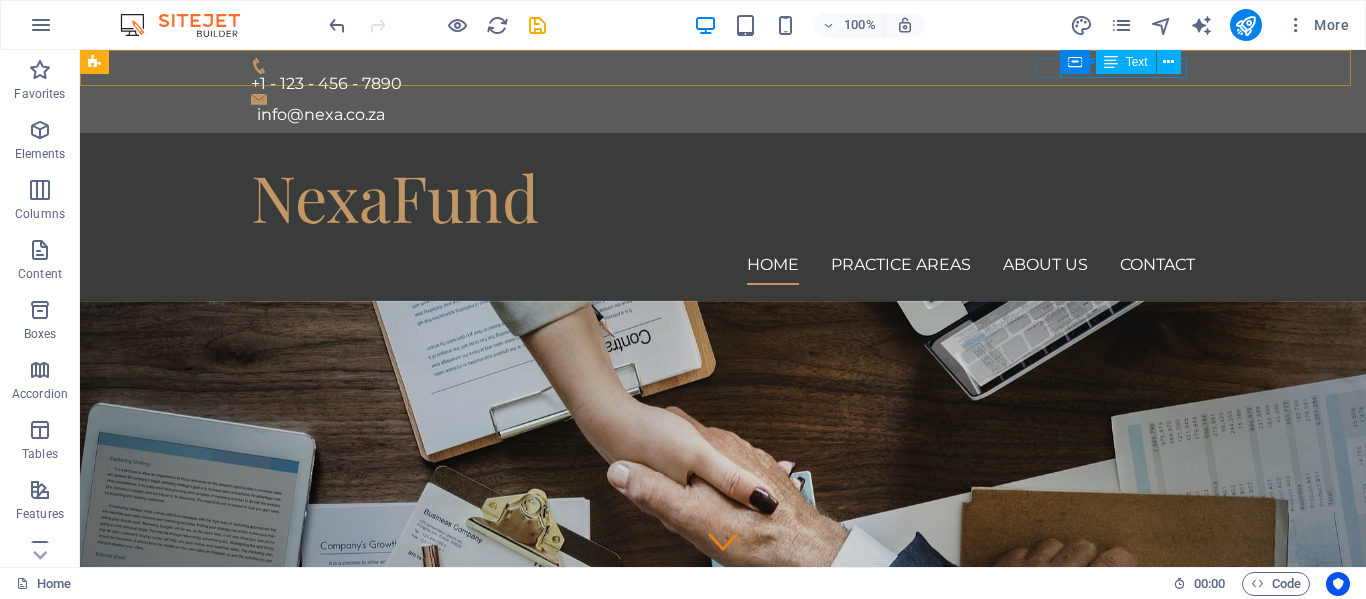 click at bounding box center [1169, 62] 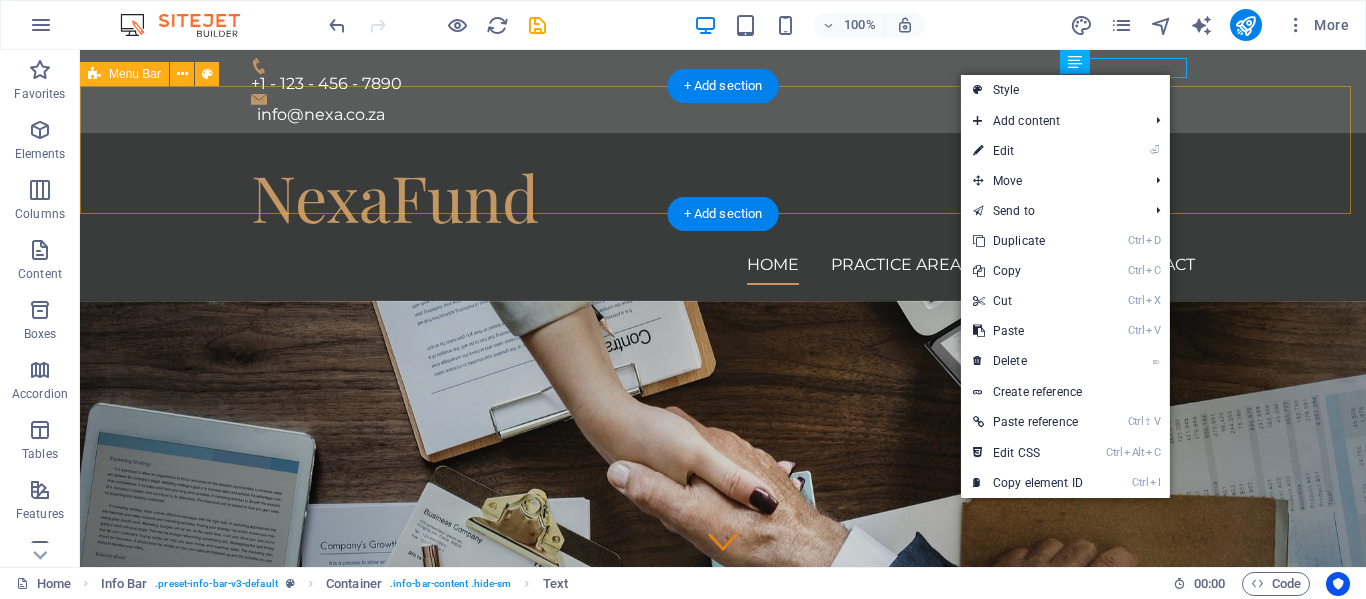 click on "NexaFund Home Practice Areas About us Contact" at bounding box center (723, 217) 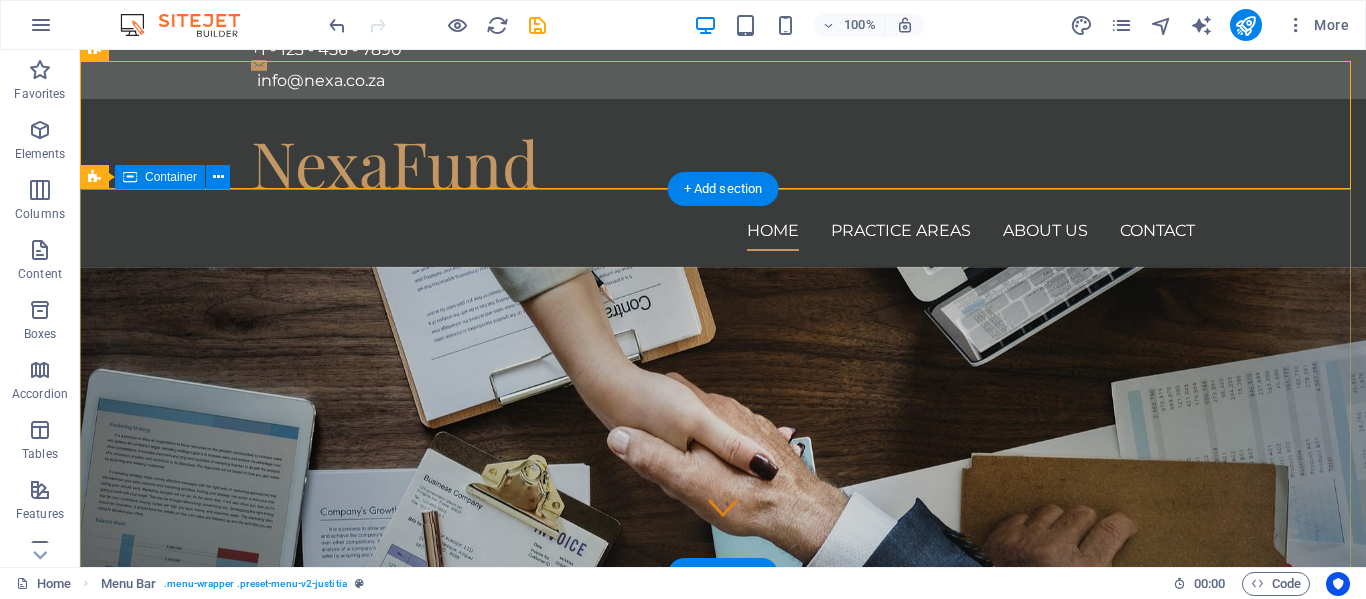 scroll, scrollTop: 35, scrollLeft: 0, axis: vertical 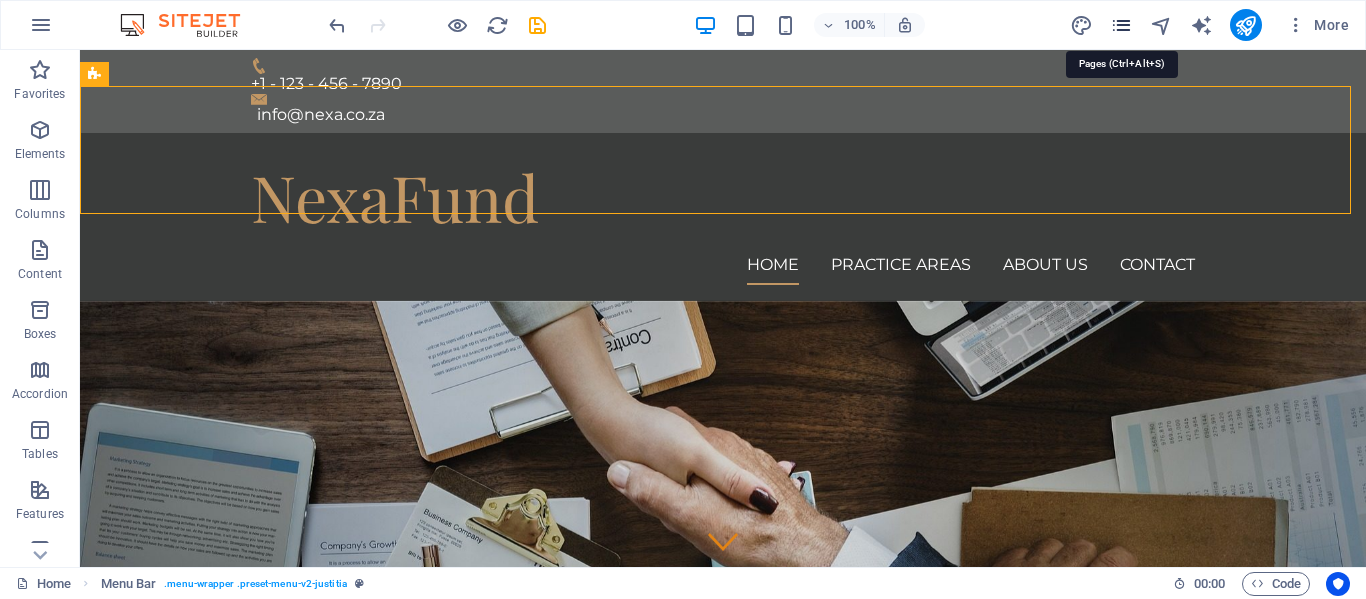 click at bounding box center (1121, 25) 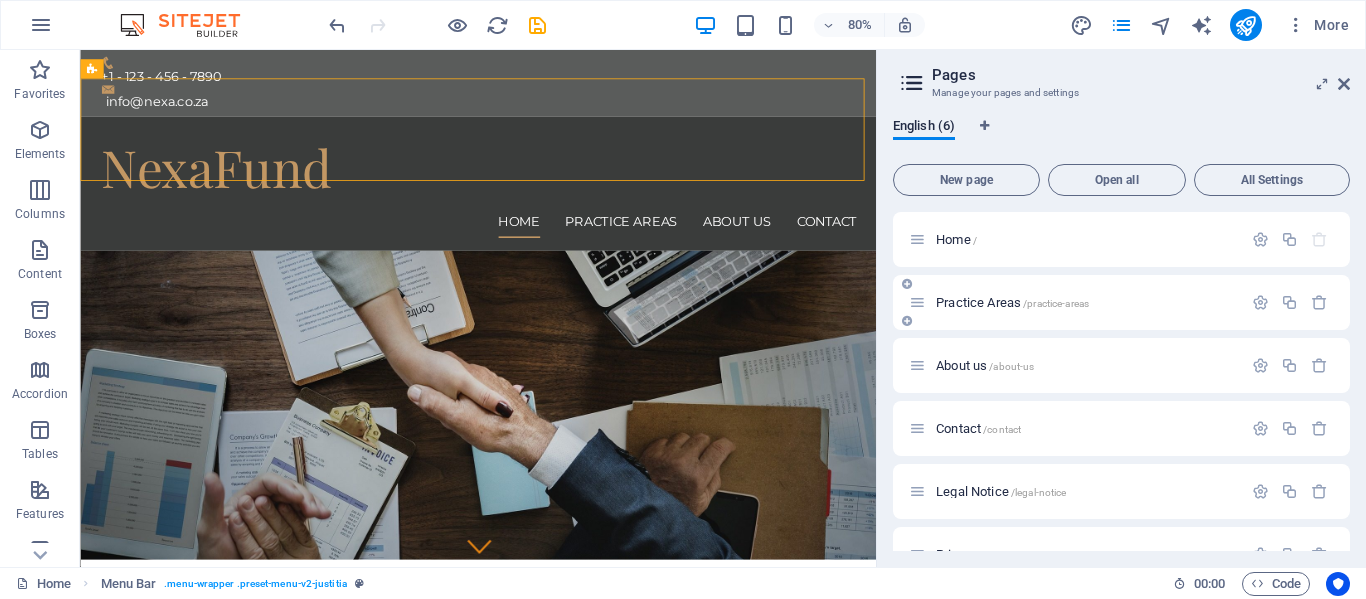 click on "Practice Areas /practice-areas" at bounding box center (1075, 302) 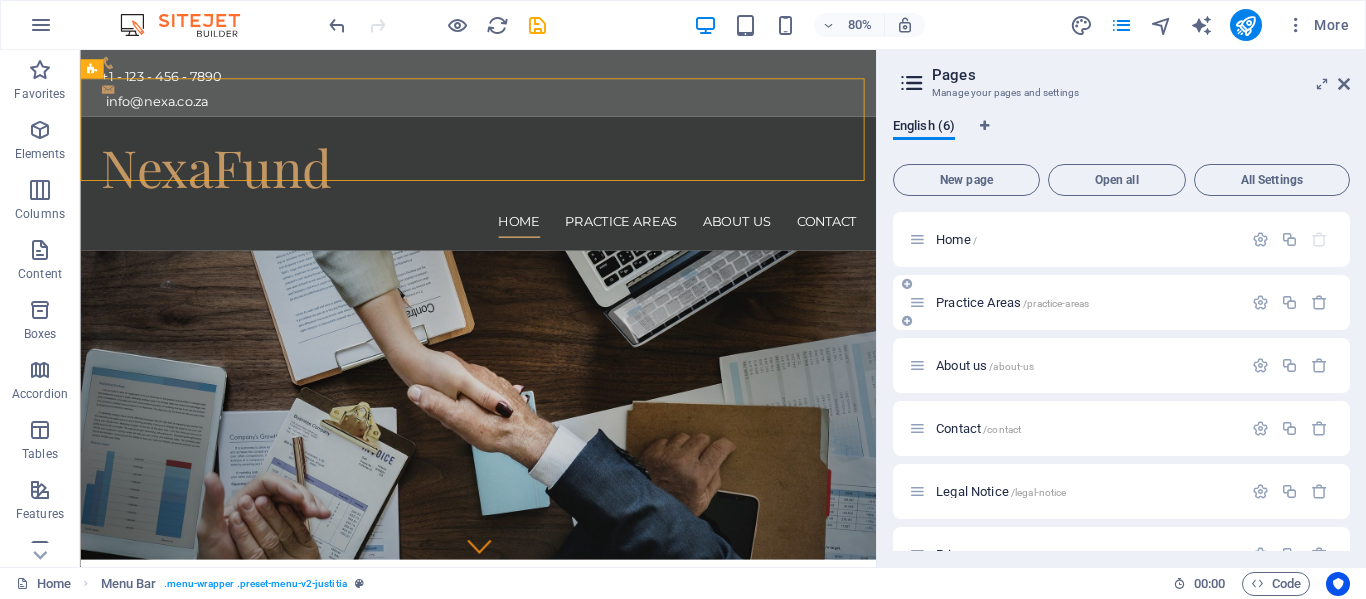 click on "Practice Areas /practice-areas" at bounding box center (1012, 302) 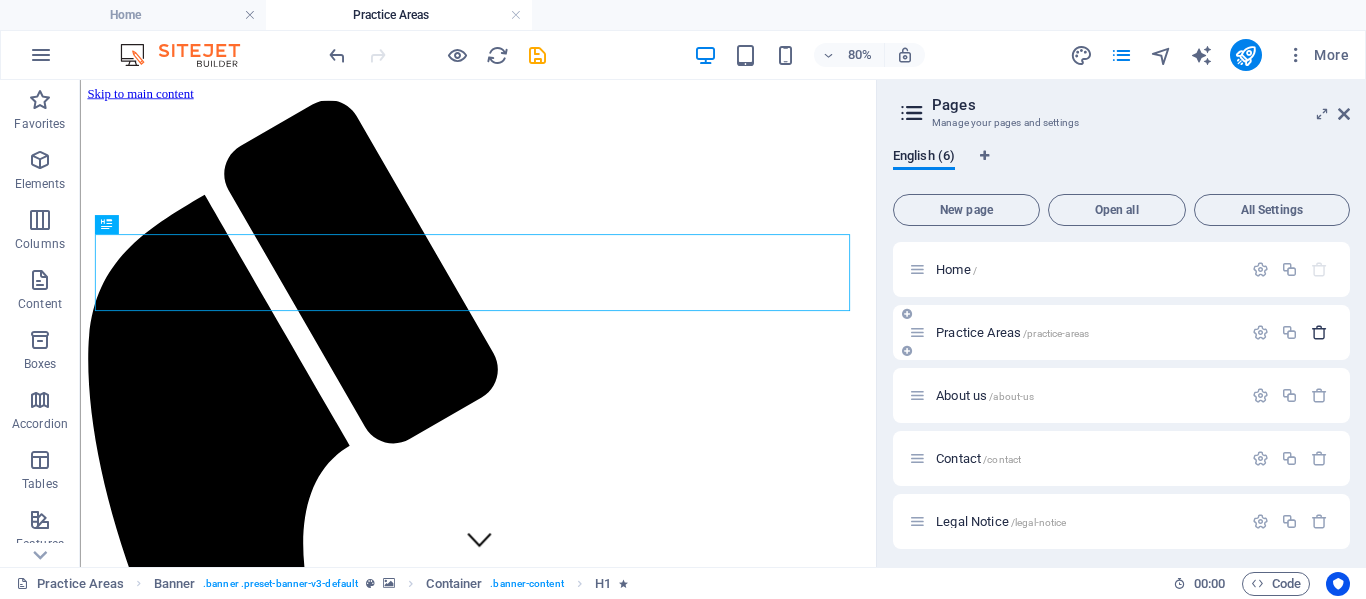scroll, scrollTop: 0, scrollLeft: 0, axis: both 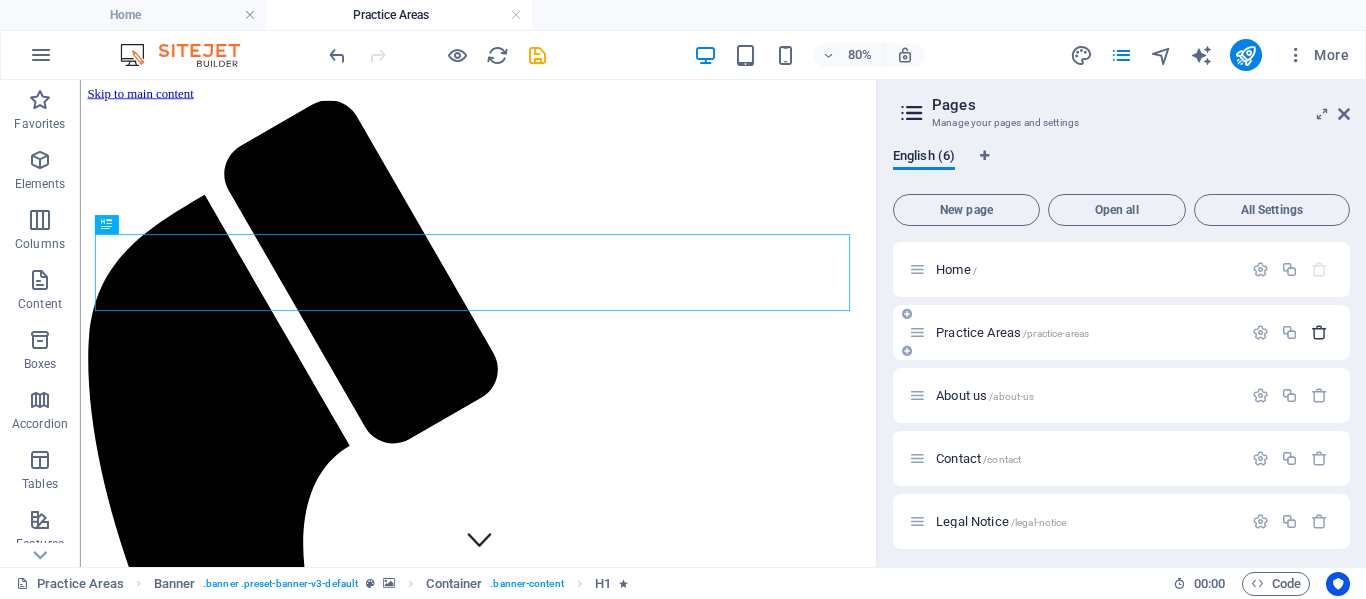 click at bounding box center [1319, 332] 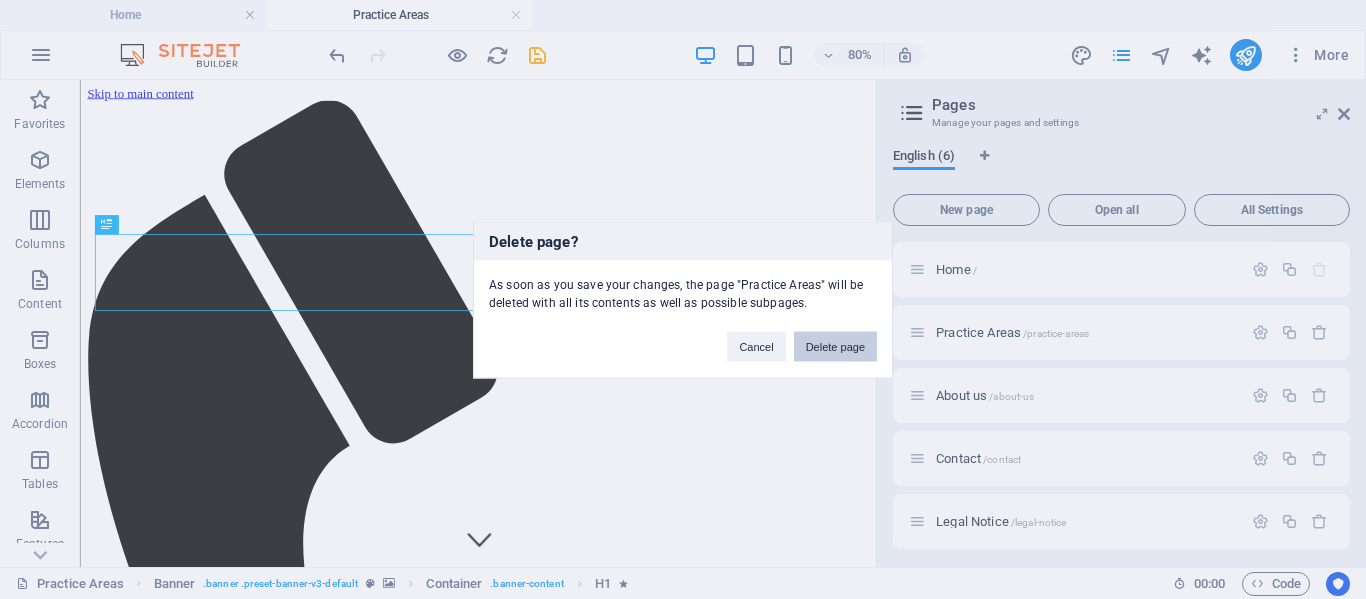 click on "Delete page" at bounding box center (835, 346) 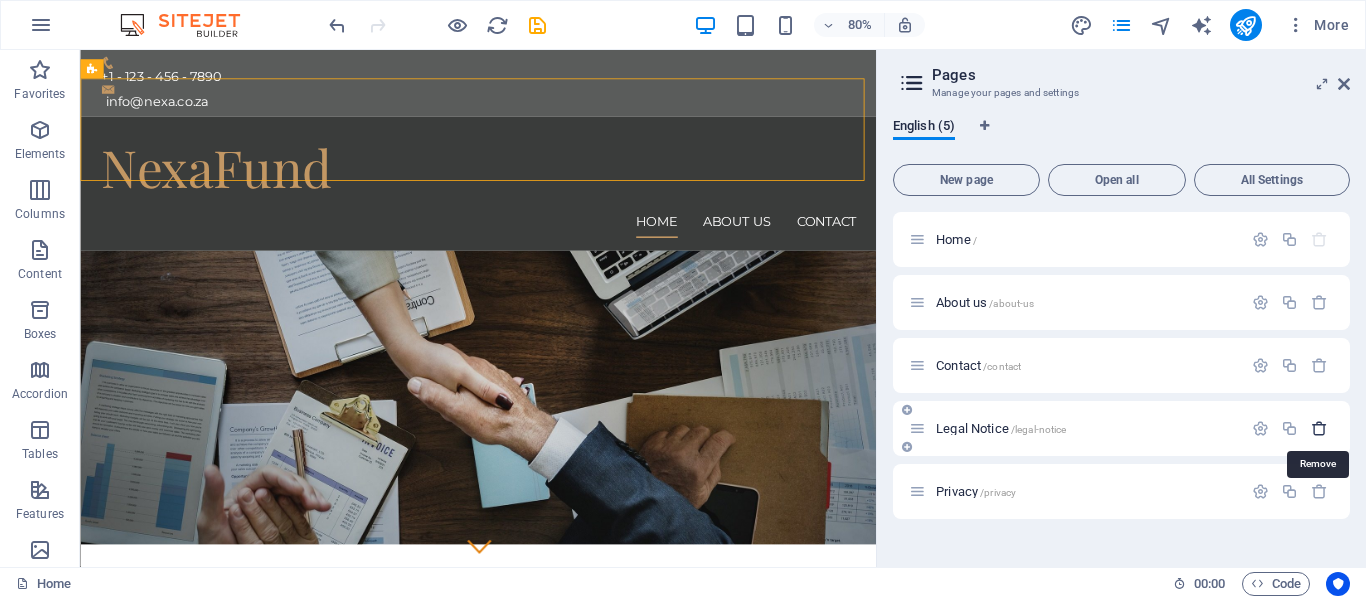 click at bounding box center [1319, 428] 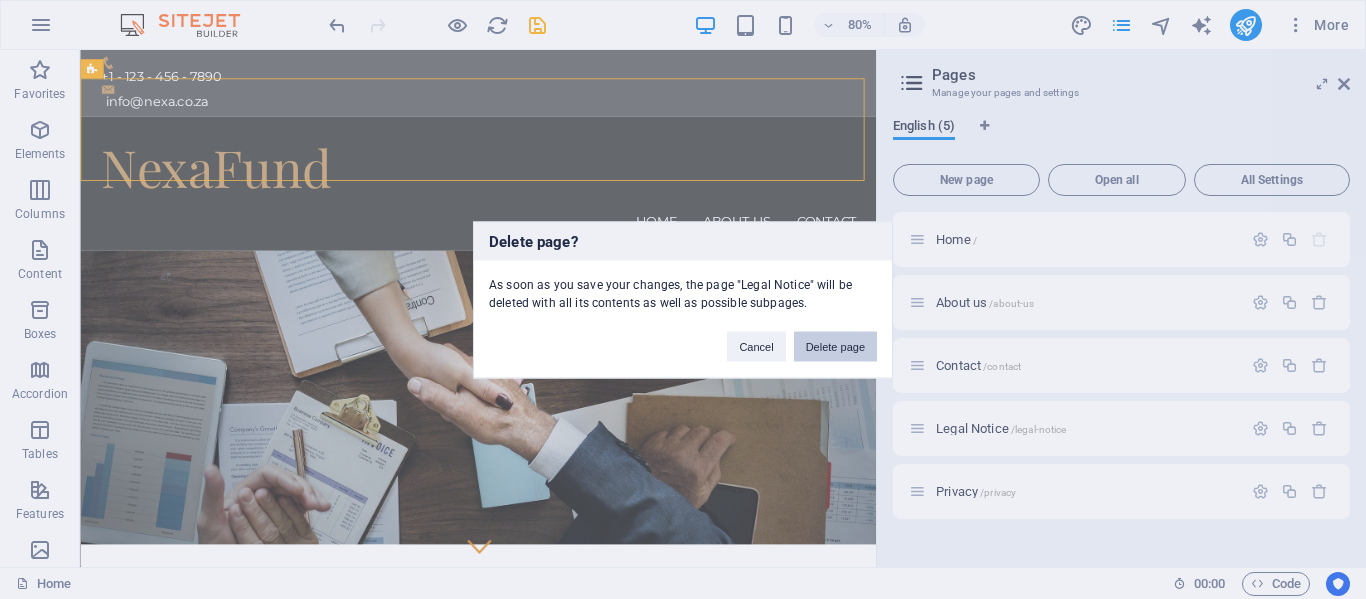 click on "Delete page" at bounding box center [835, 346] 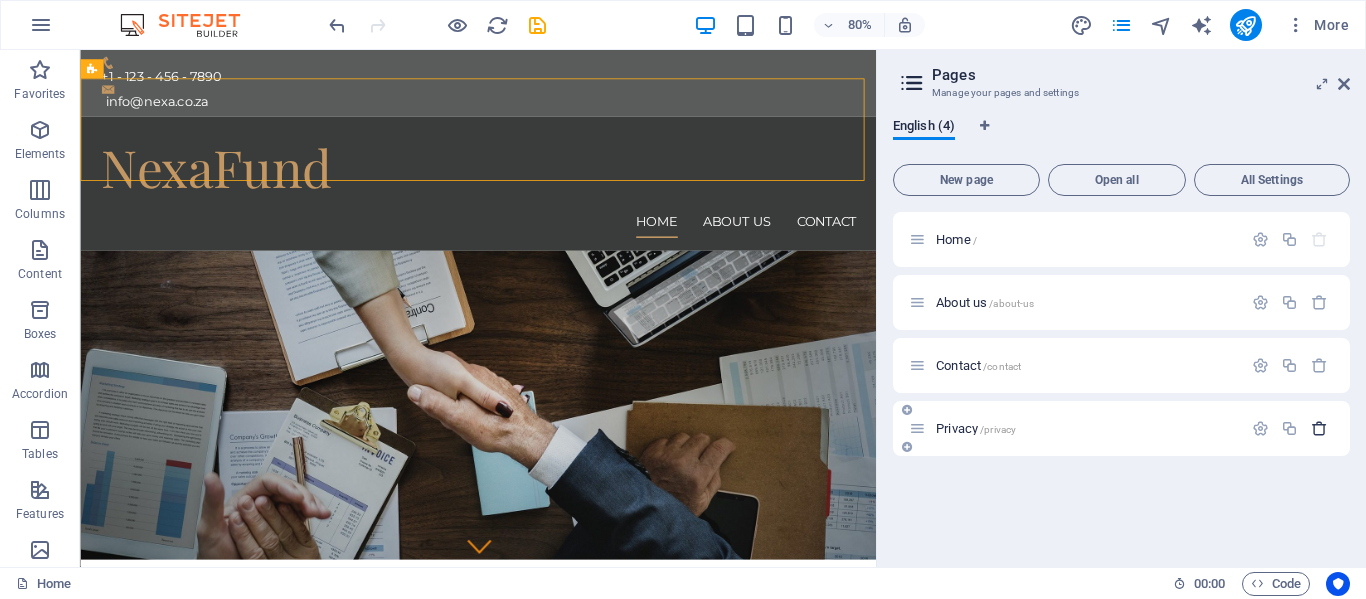 click at bounding box center (1319, 428) 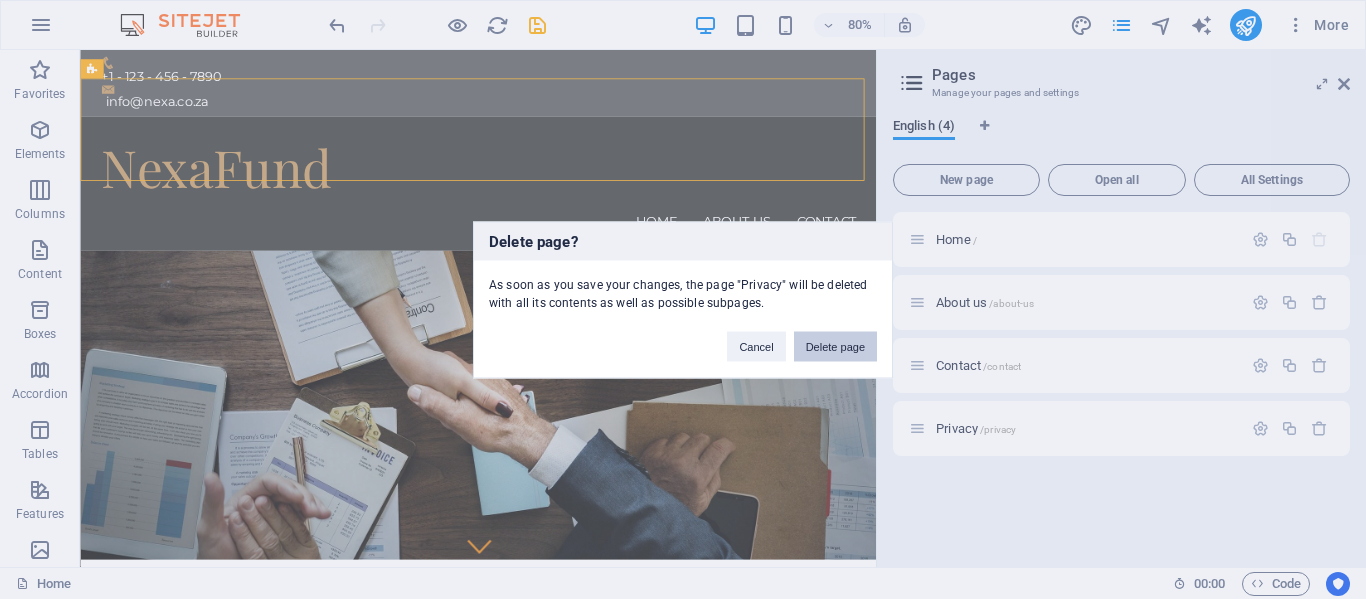 click on "Delete page" at bounding box center [835, 346] 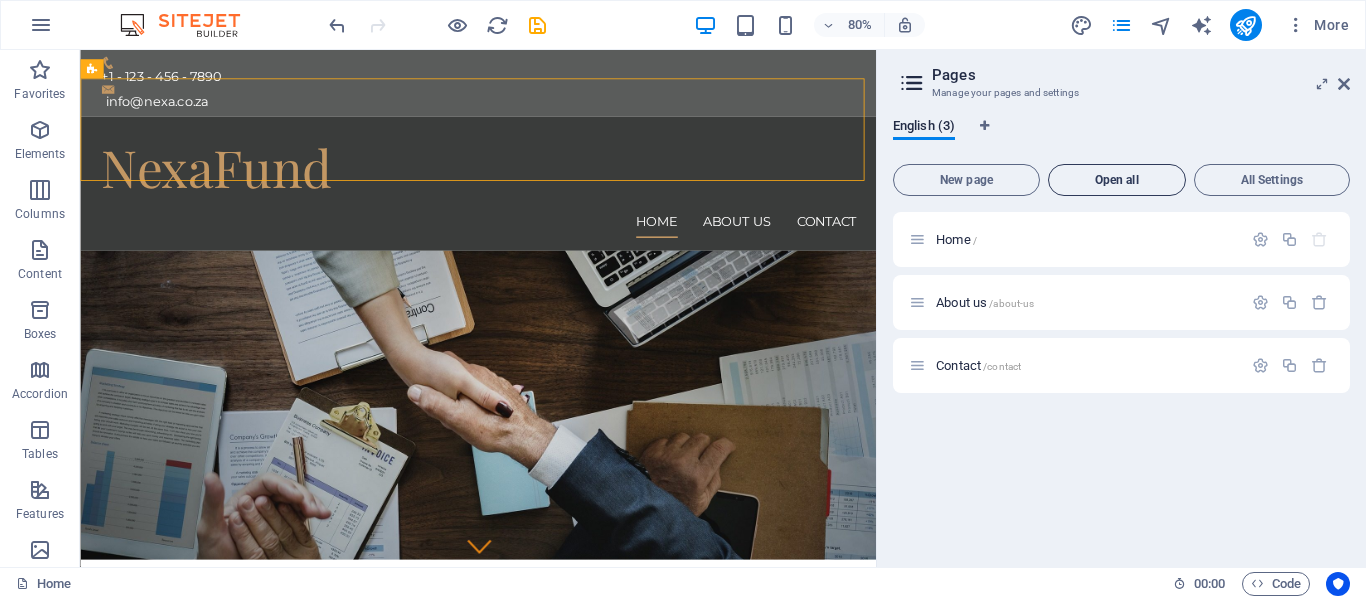 click on "Open all" at bounding box center [1117, 180] 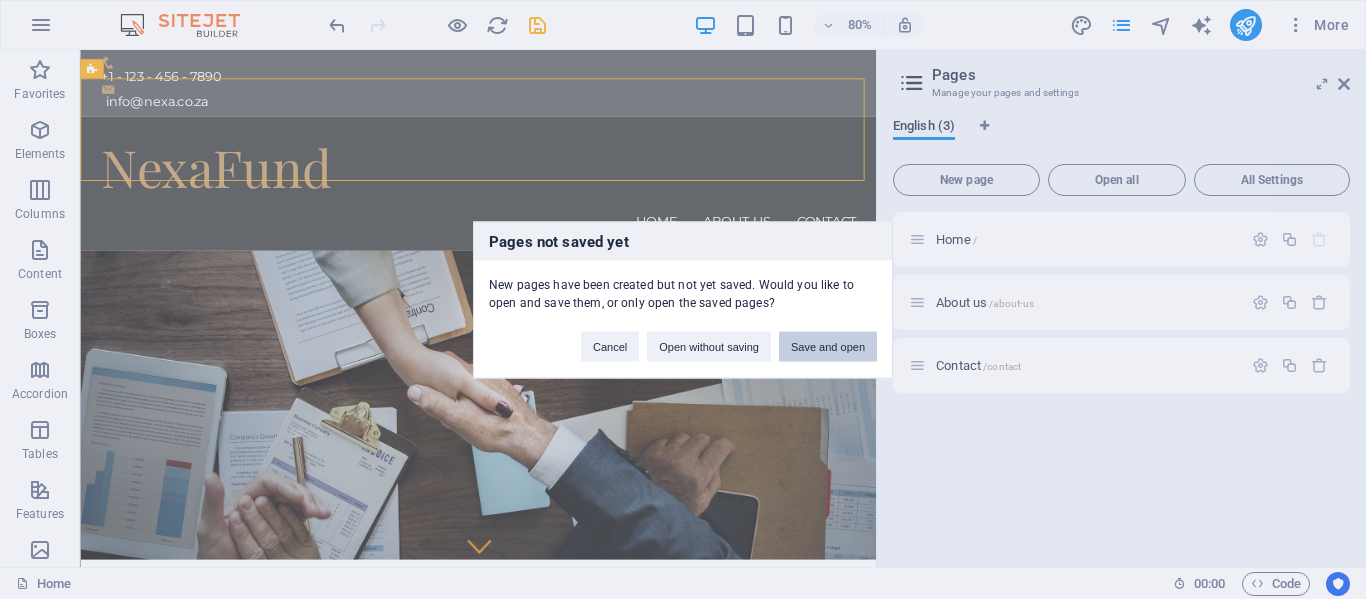 click on "Save and open" at bounding box center [828, 346] 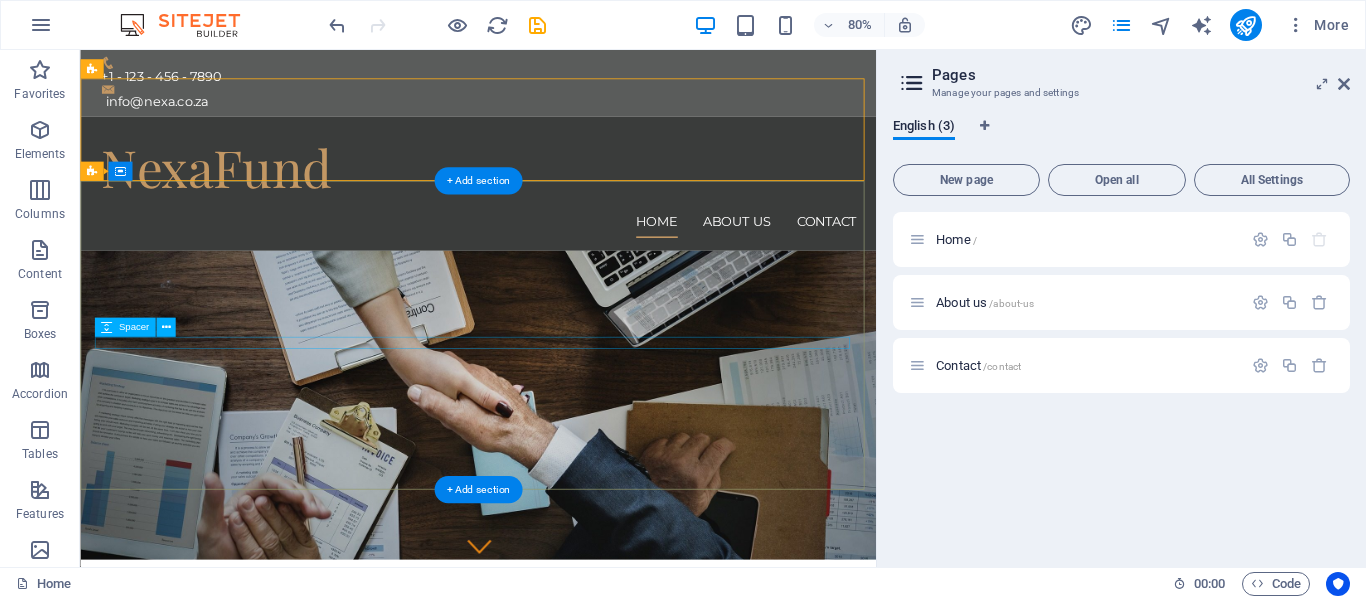 click at bounding box center (578, 889) 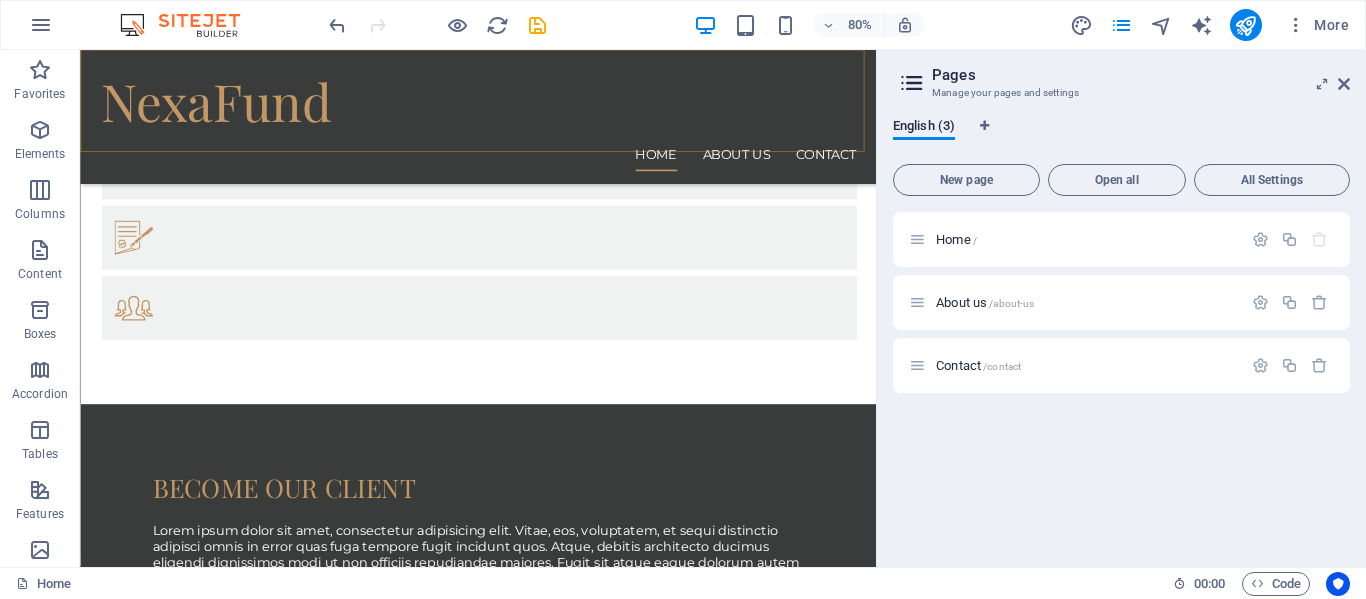 scroll, scrollTop: 1144, scrollLeft: 0, axis: vertical 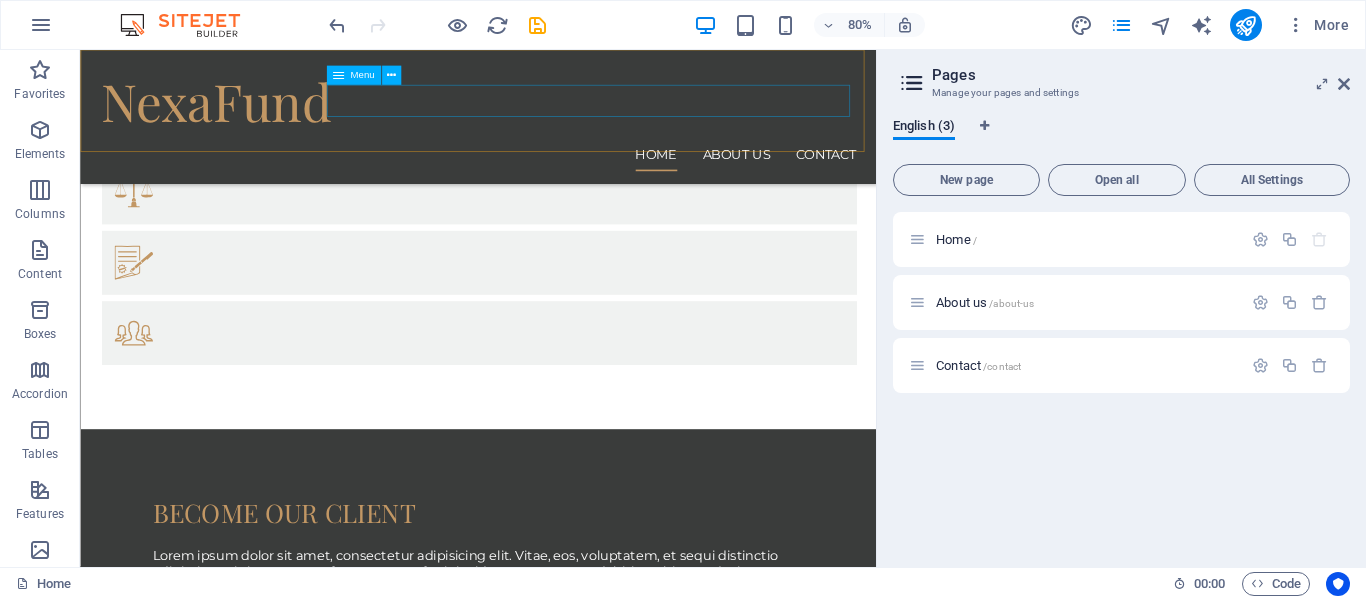 click on "Home About us Contact" at bounding box center (578, 182) 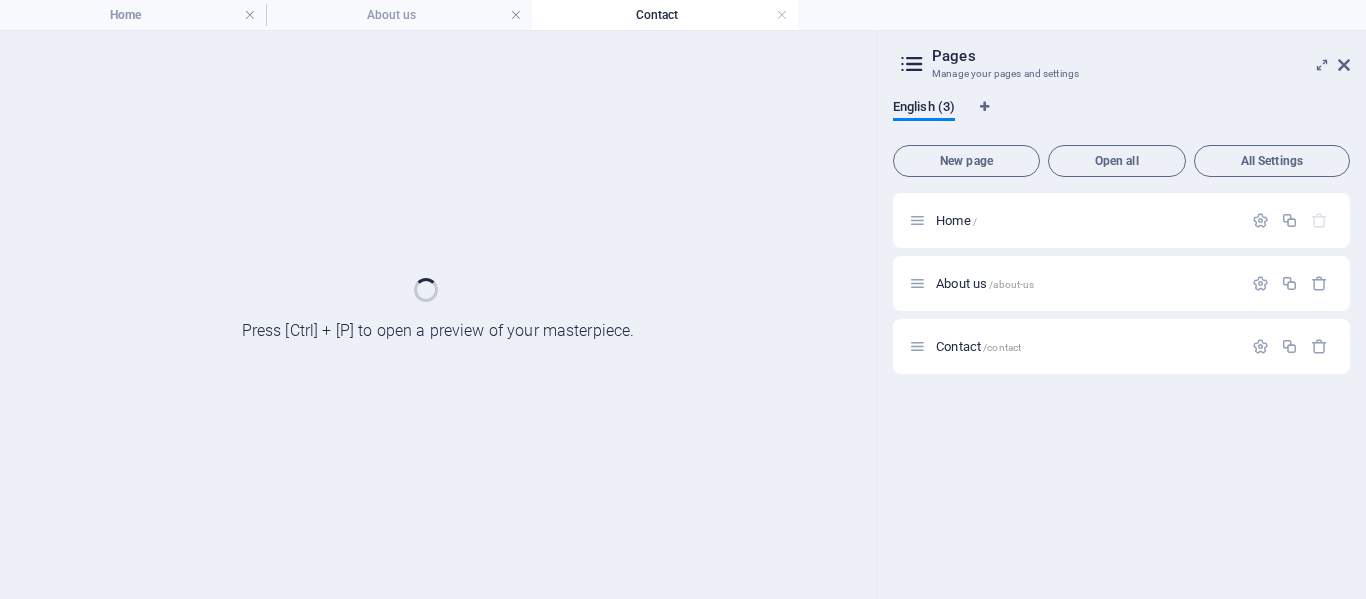 scroll, scrollTop: 0, scrollLeft: 0, axis: both 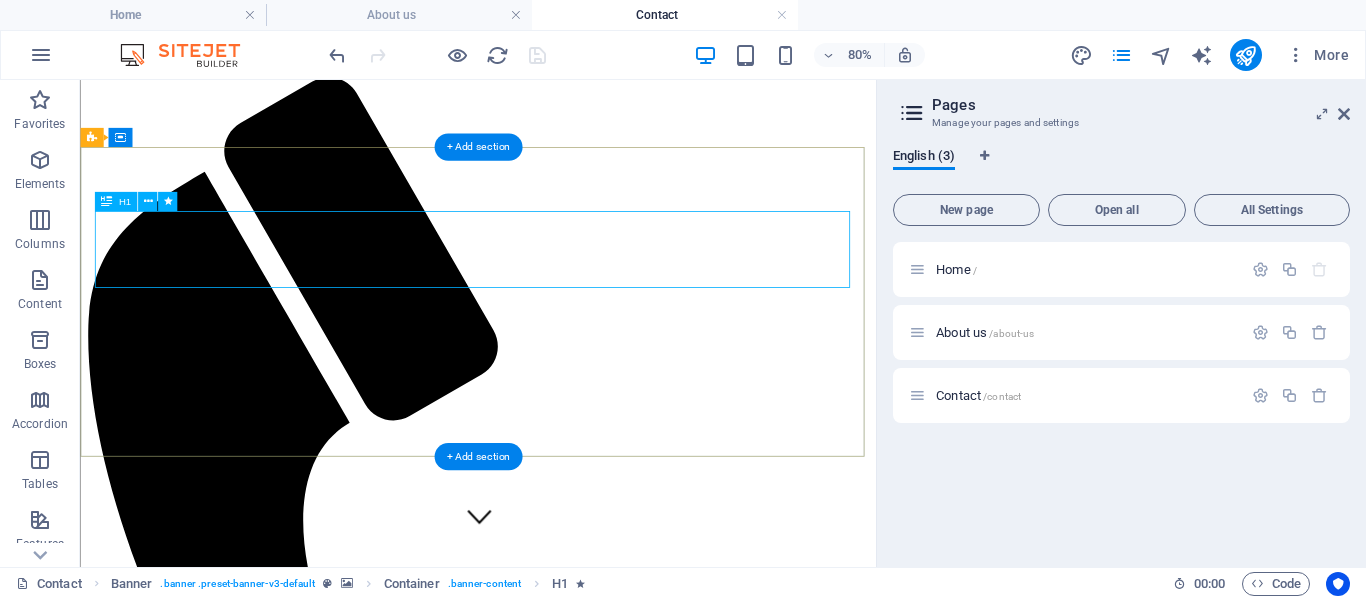 click on "Contact" at bounding box center [577, 5493] 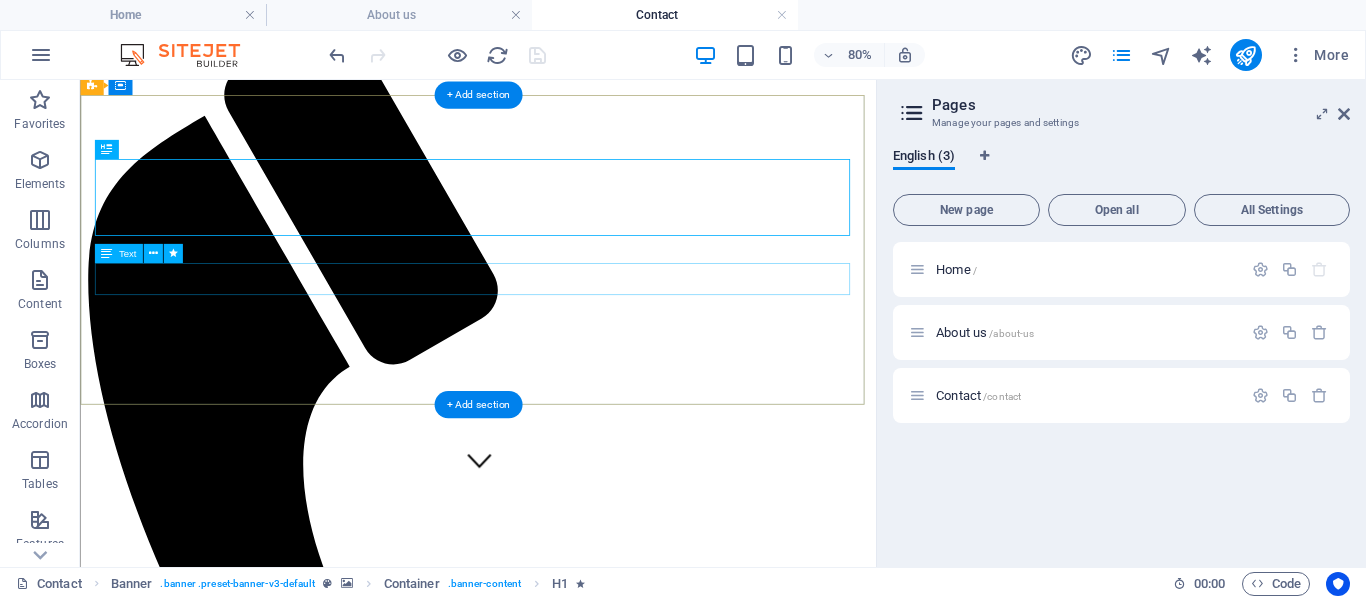 scroll, scrollTop: 101, scrollLeft: 0, axis: vertical 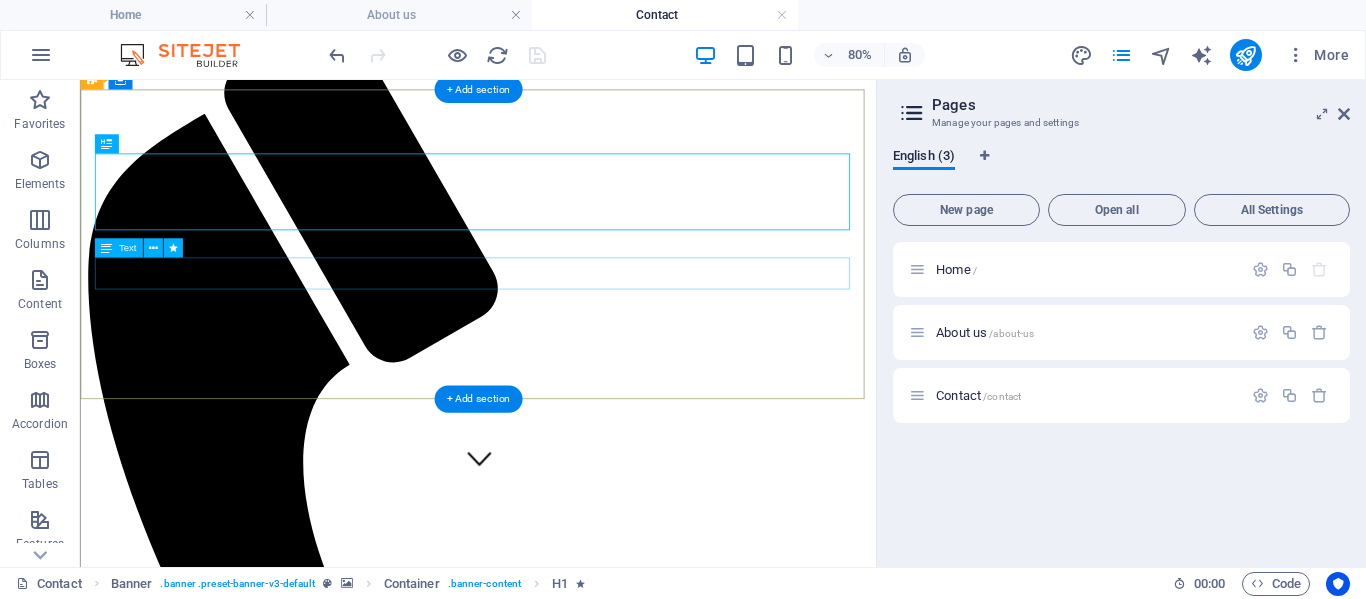 click on "Consetetur sadipscing elitr, sed diam nonumy eirmod tempor invidunt ut labore et dolore magna aliquyam erat, sed diam voluptua. At vero eos et accusam et justo duo dolores et ea rebum." at bounding box center [577, 5524] 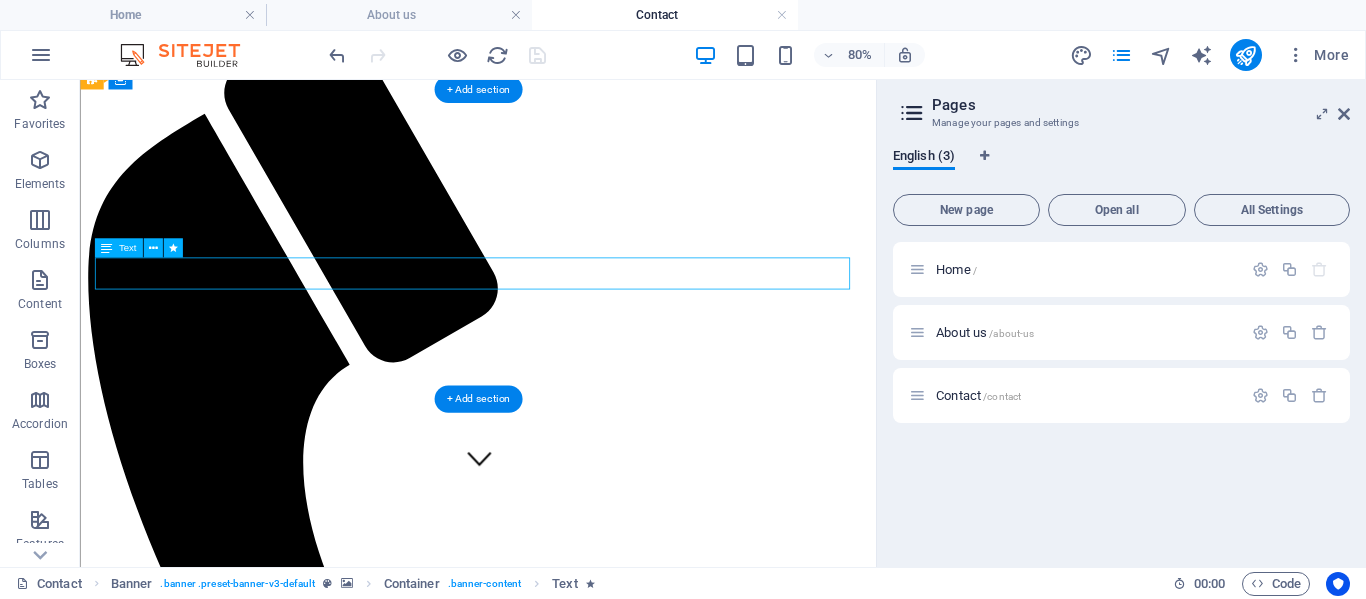 click on "Consetetur sadipscing elitr, sed diam nonumy eirmod tempor invidunt ut labore et dolore magna aliquyam erat, sed diam voluptua. At vero eos et accusam et justo duo dolores et ea rebum." at bounding box center (577, 5524) 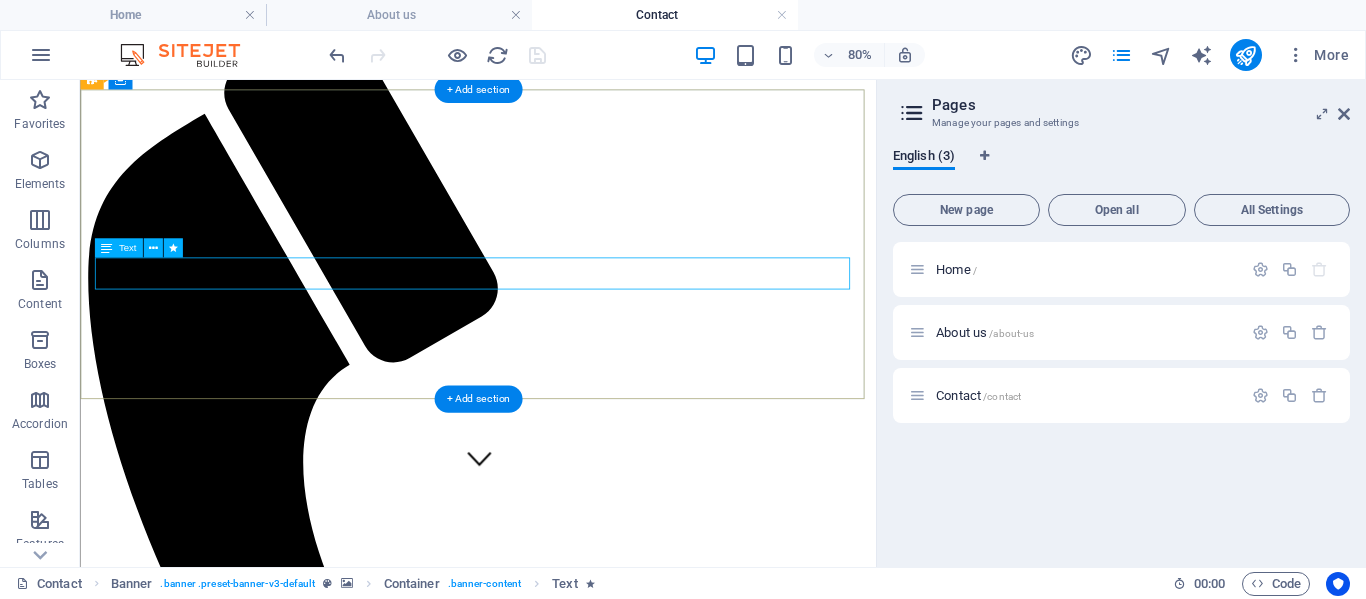 click on "Consetetur sadipscing elitr, sed diam nonumy eirmod tempor invidunt ut labore et dolore magna aliquyam erat, sed diam voluptua. At vero eos et accusam et justo duo dolores et ea rebum." at bounding box center [577, 5524] 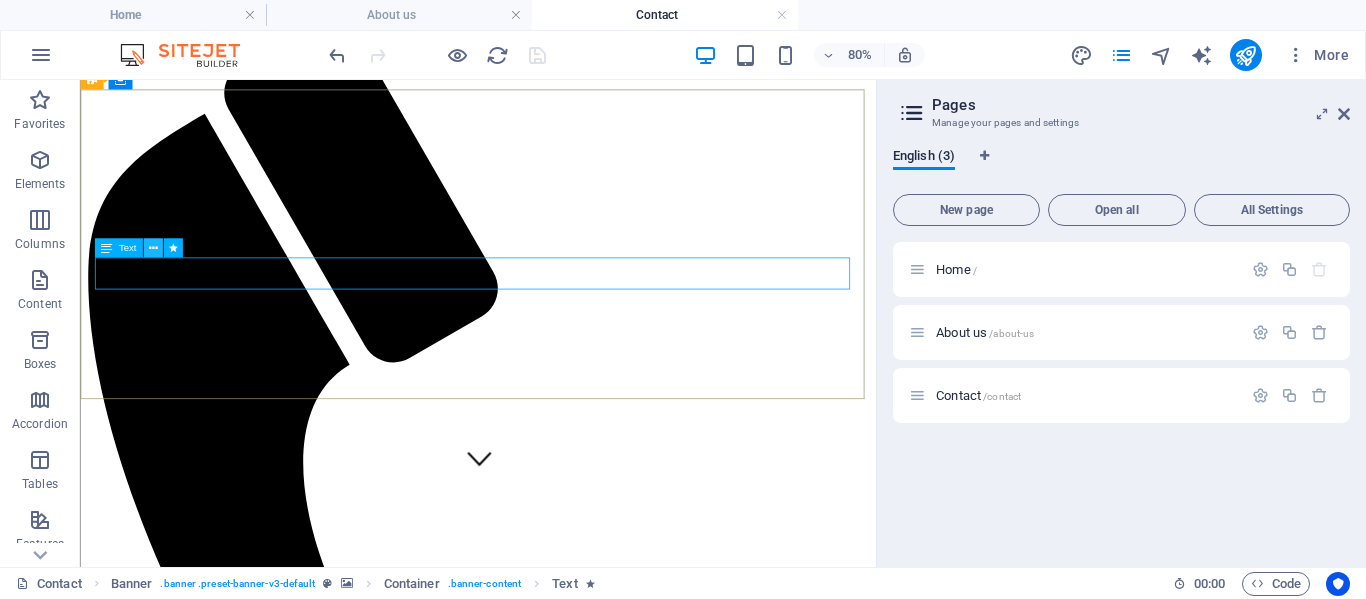 click at bounding box center [152, 248] 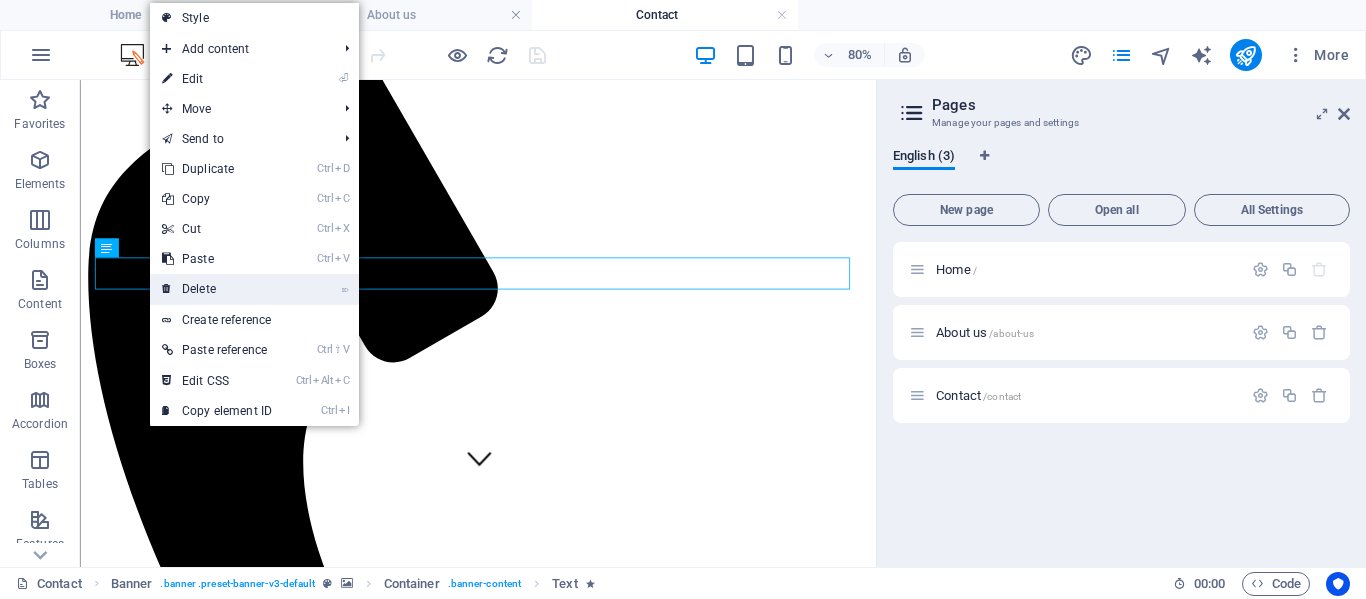 click on "⌦  Delete" at bounding box center (217, 289) 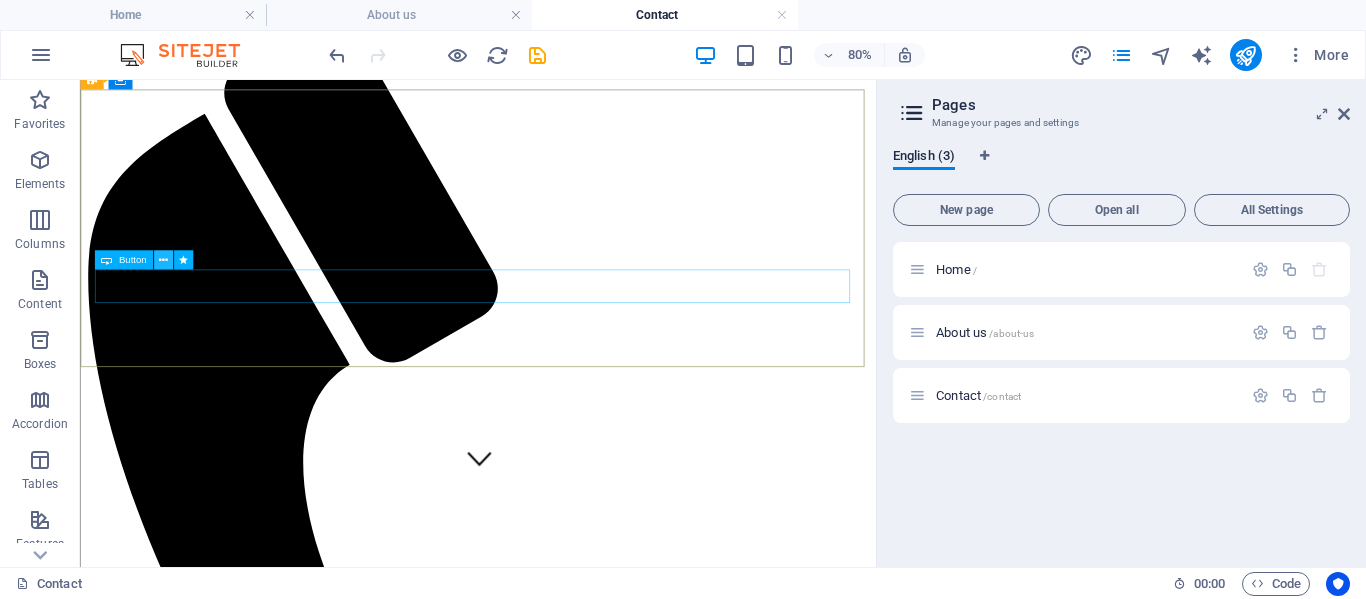 click at bounding box center (163, 260) 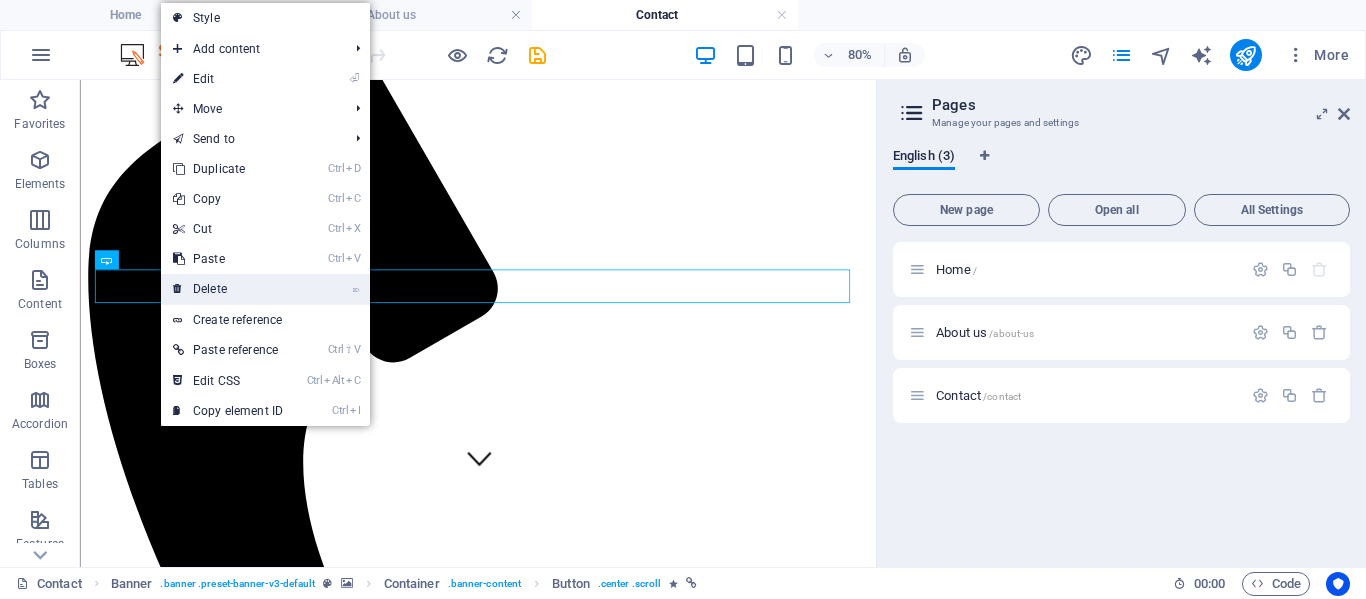 click on "⌦  Delete" at bounding box center (228, 289) 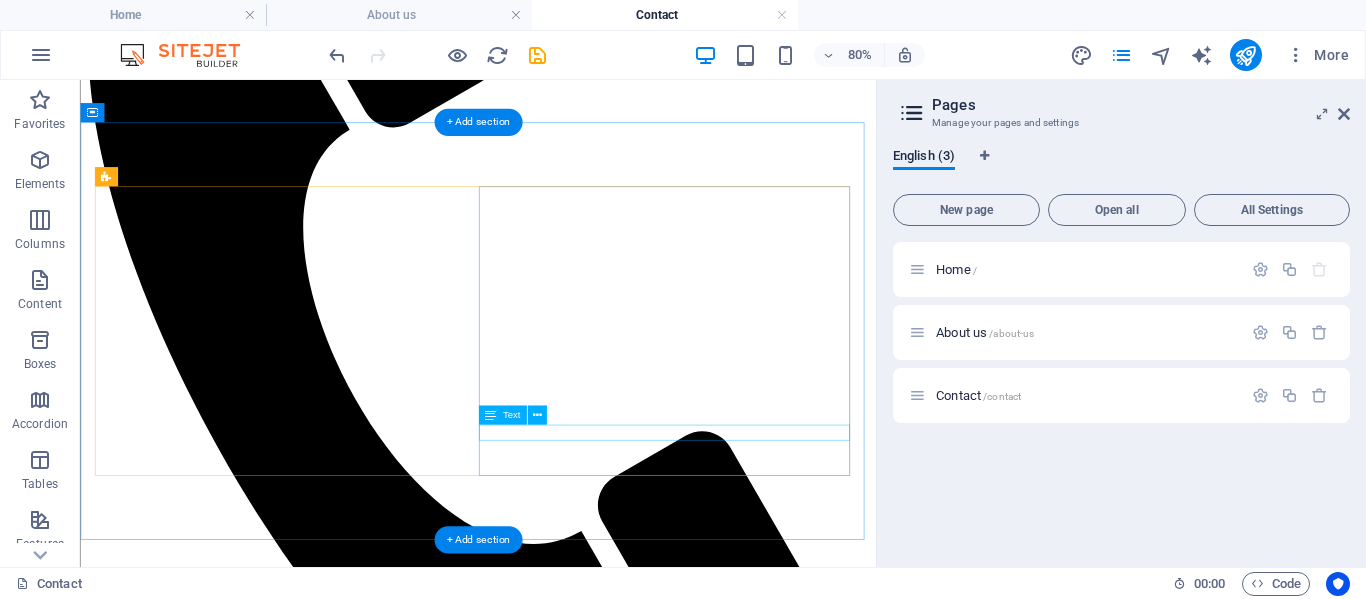 scroll, scrollTop: 361, scrollLeft: 0, axis: vertical 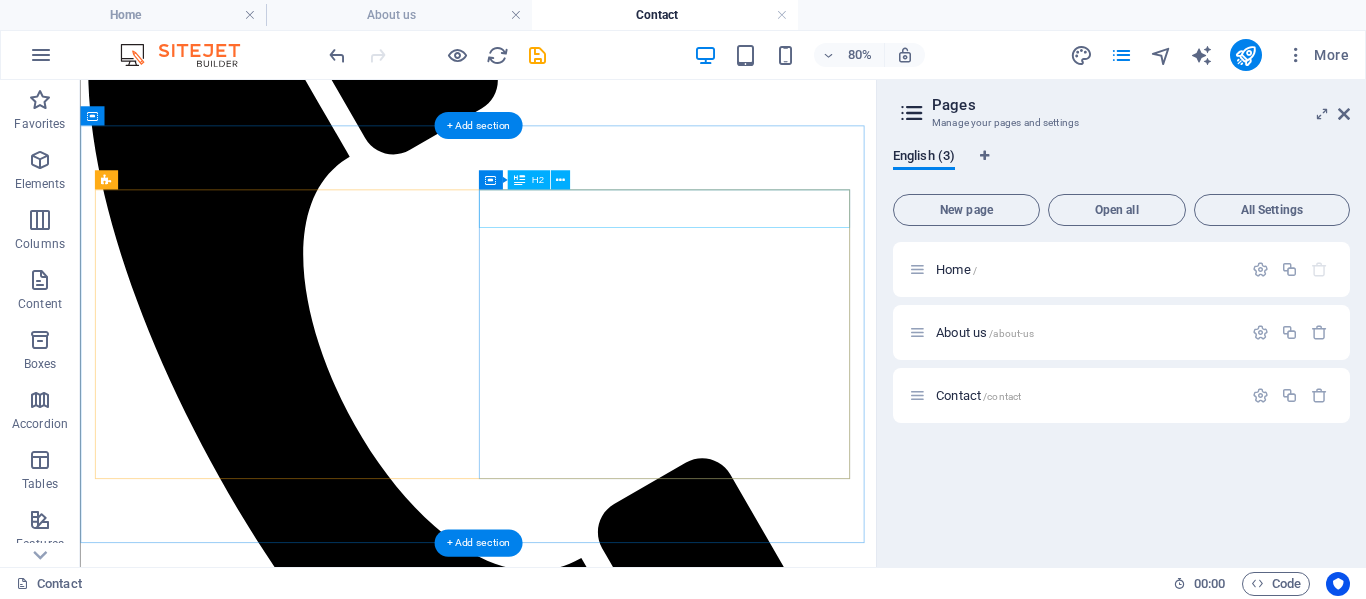 click on "Our Office" at bounding box center (577, 5367) 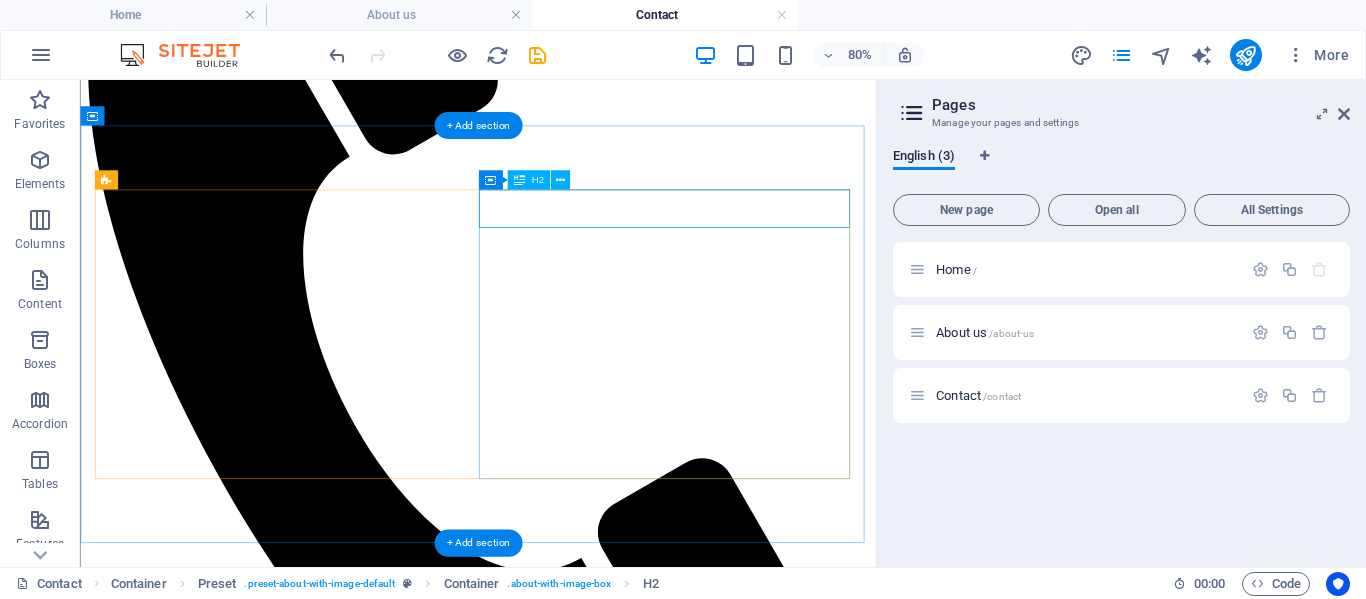 click on "Our Office" at bounding box center (577, 5367) 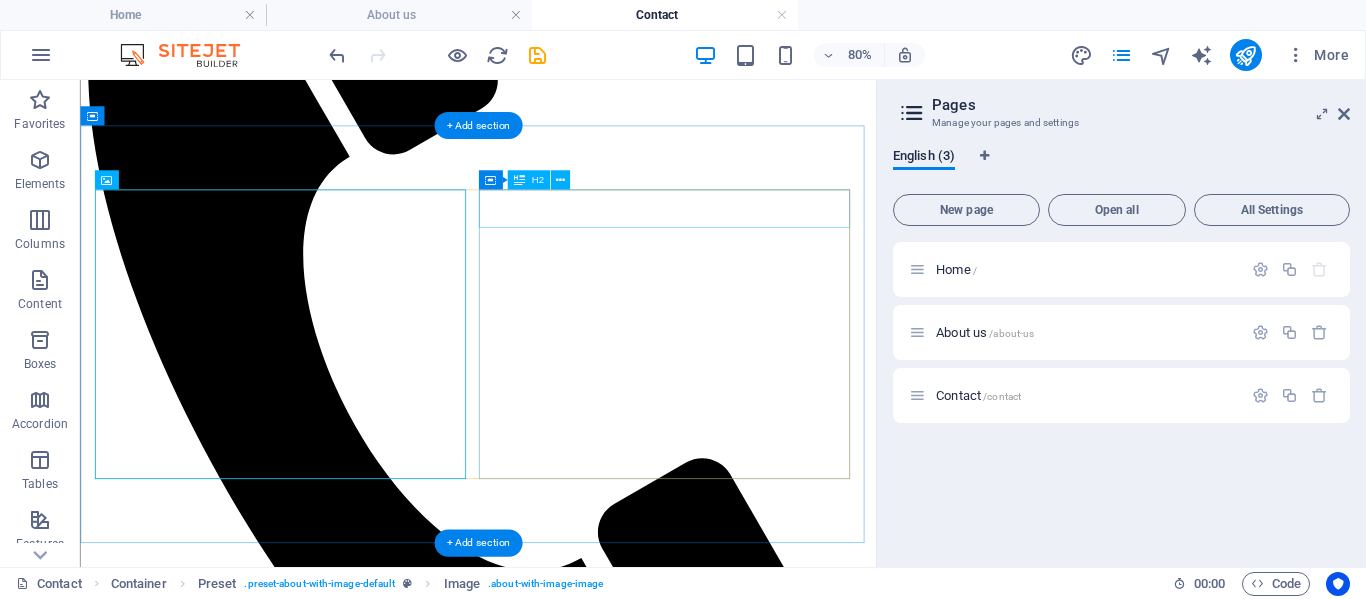 click on "Our Office" at bounding box center (577, 5367) 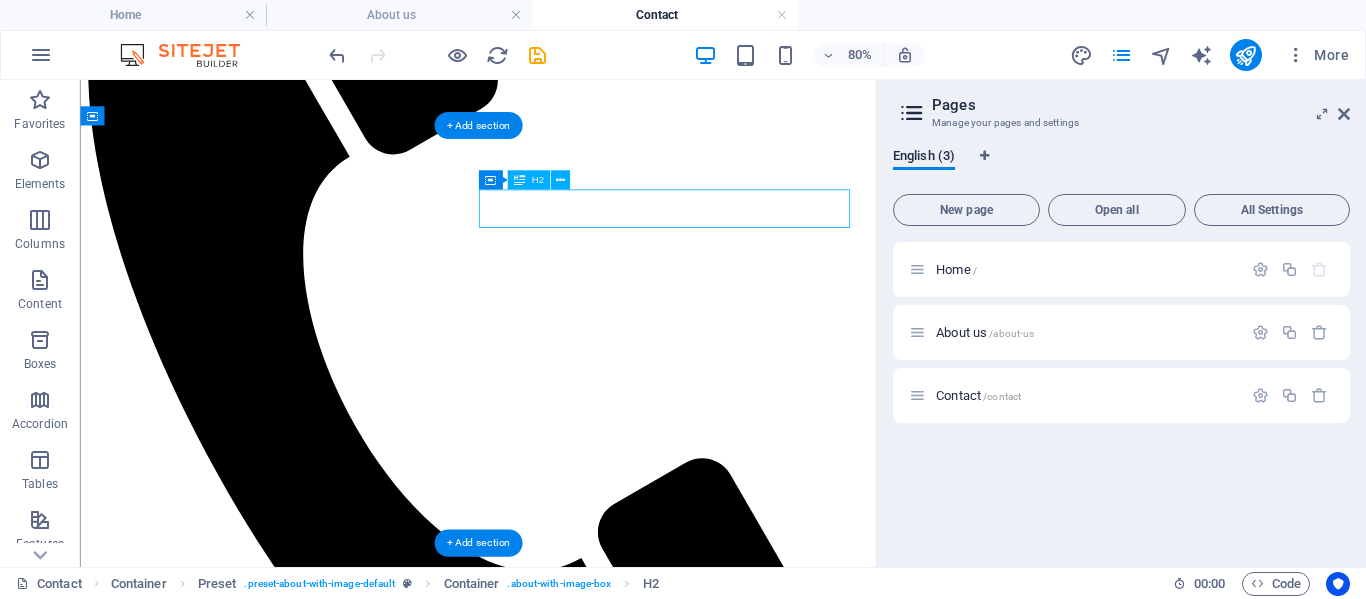 click on "Our Office" at bounding box center [577, 5367] 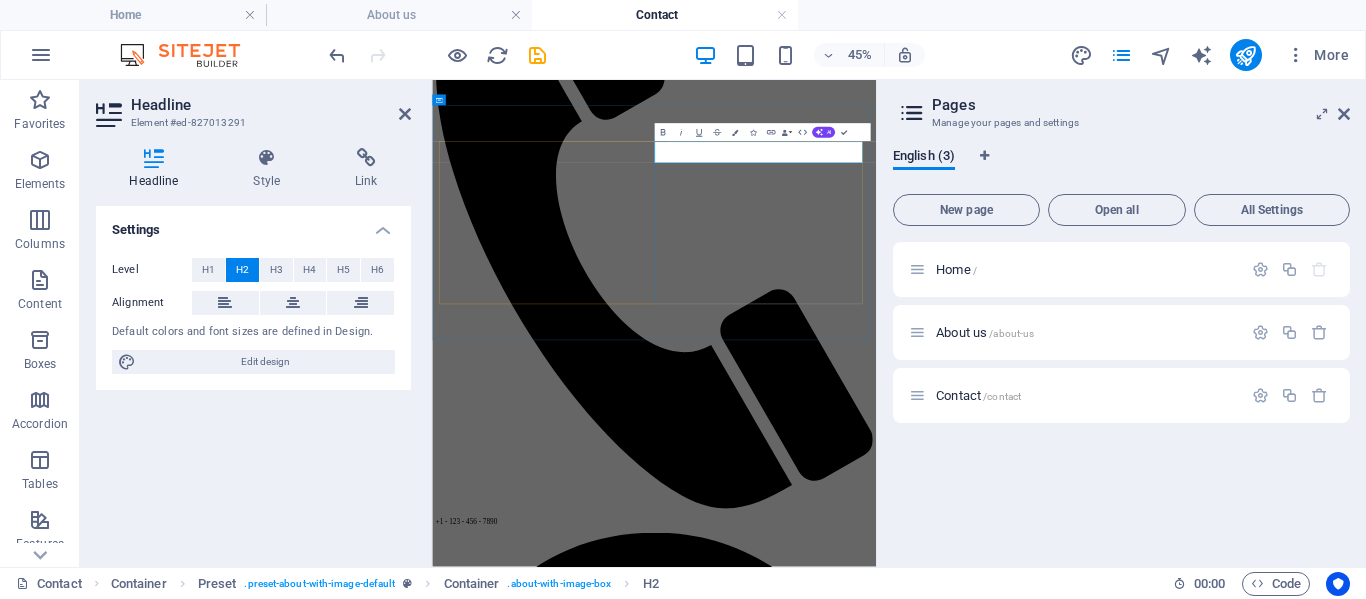 click on "Our Office" at bounding box center [925, 5327] 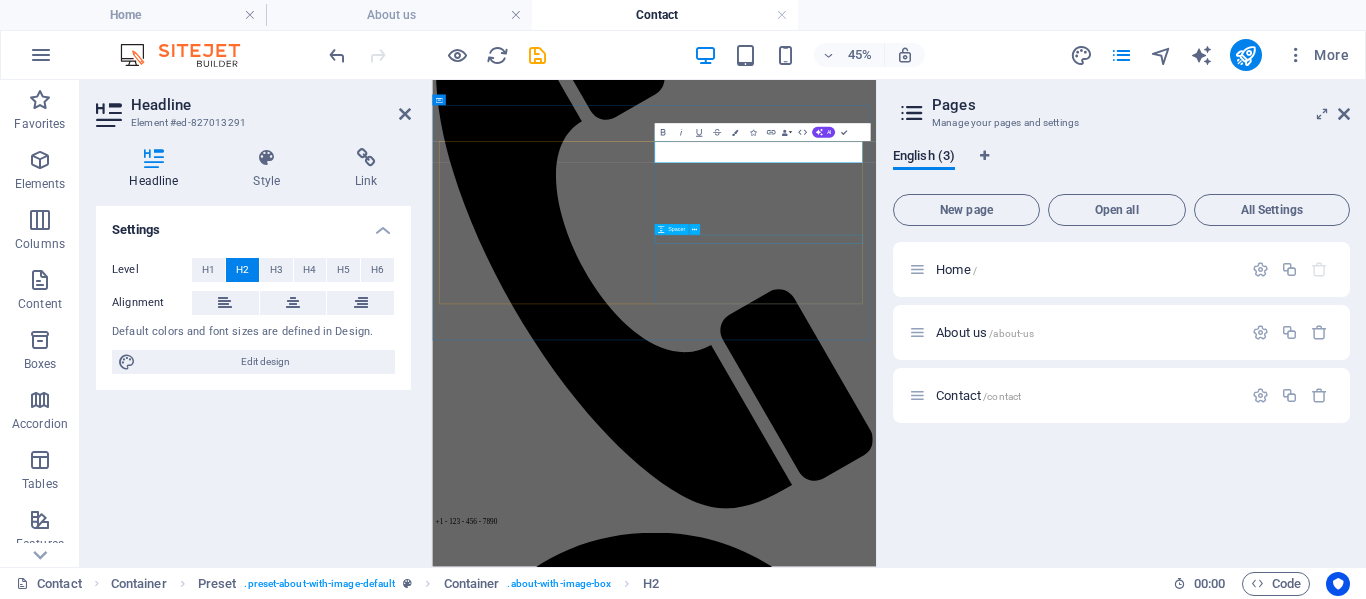 click at bounding box center (925, 5477) 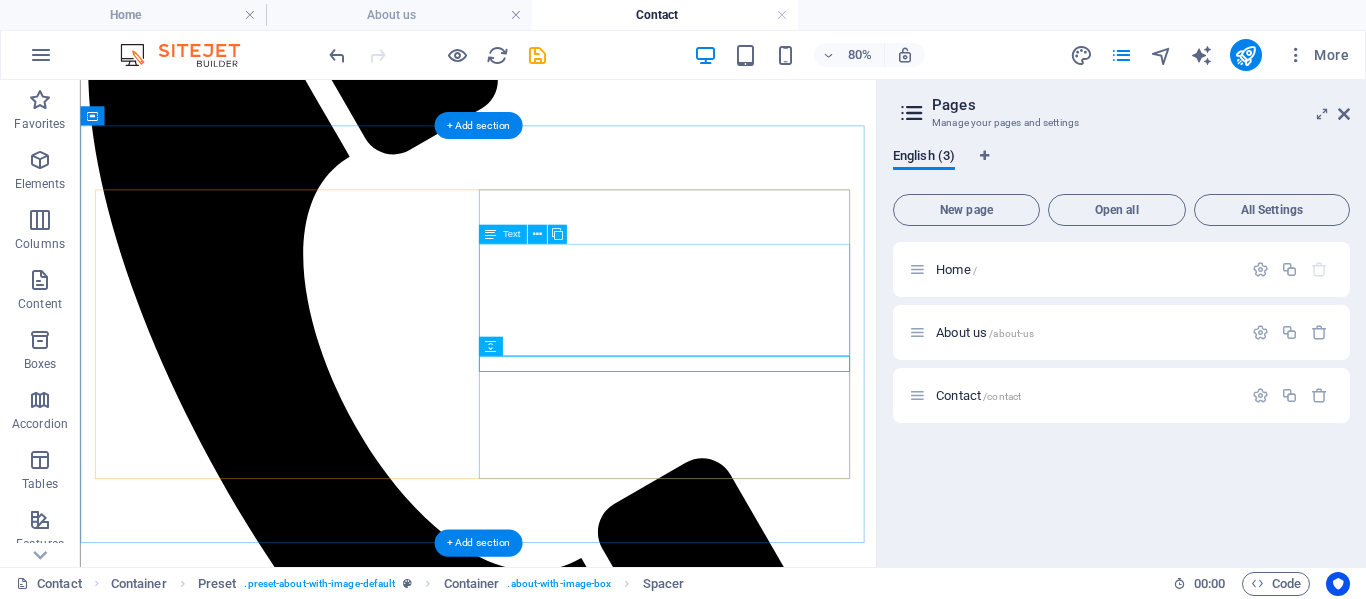 click on "Lorem ipsum dolor sit amet, consectetur adipisicing elit. Repellat, maiores, a libero atque assumenda praesentium cum magni odio dolor accusantium explicabo repudiandae molestiae itaque provident sit debitis aspernatur soluta deserunt incidunt ad cumque ex laboriosam. Distinctio, mollitia, molestias excepturi voluptatem veritatis iusto nam nulla." at bounding box center [577, 5464] 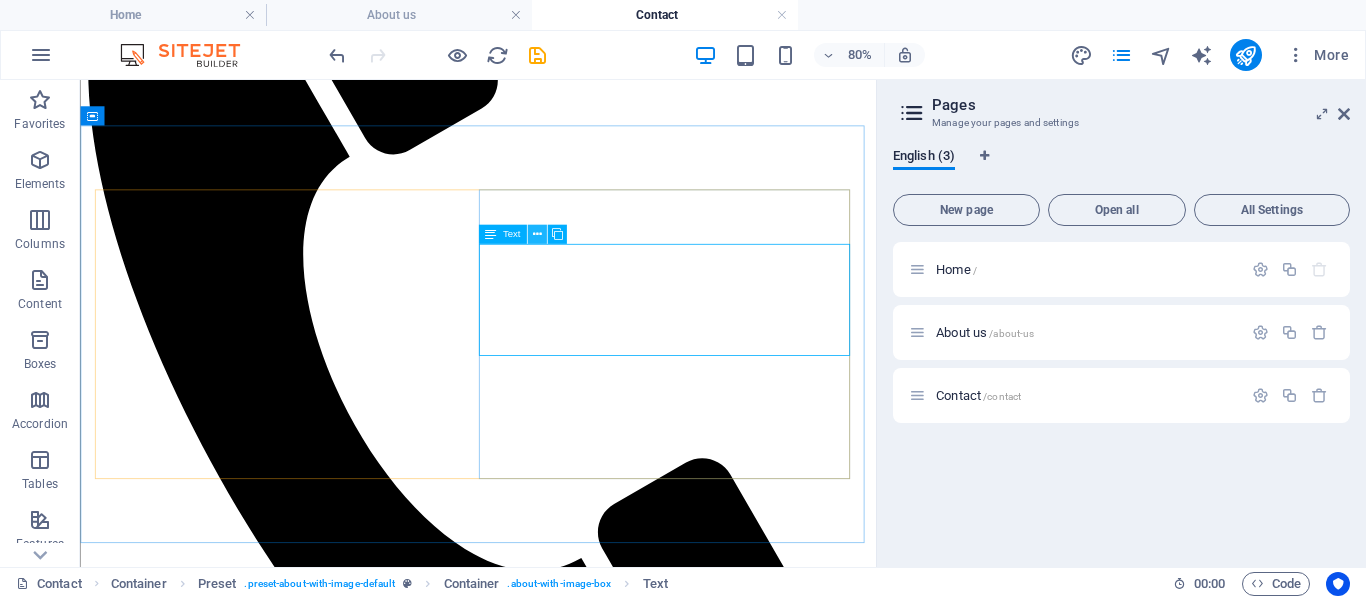click at bounding box center [536, 234] 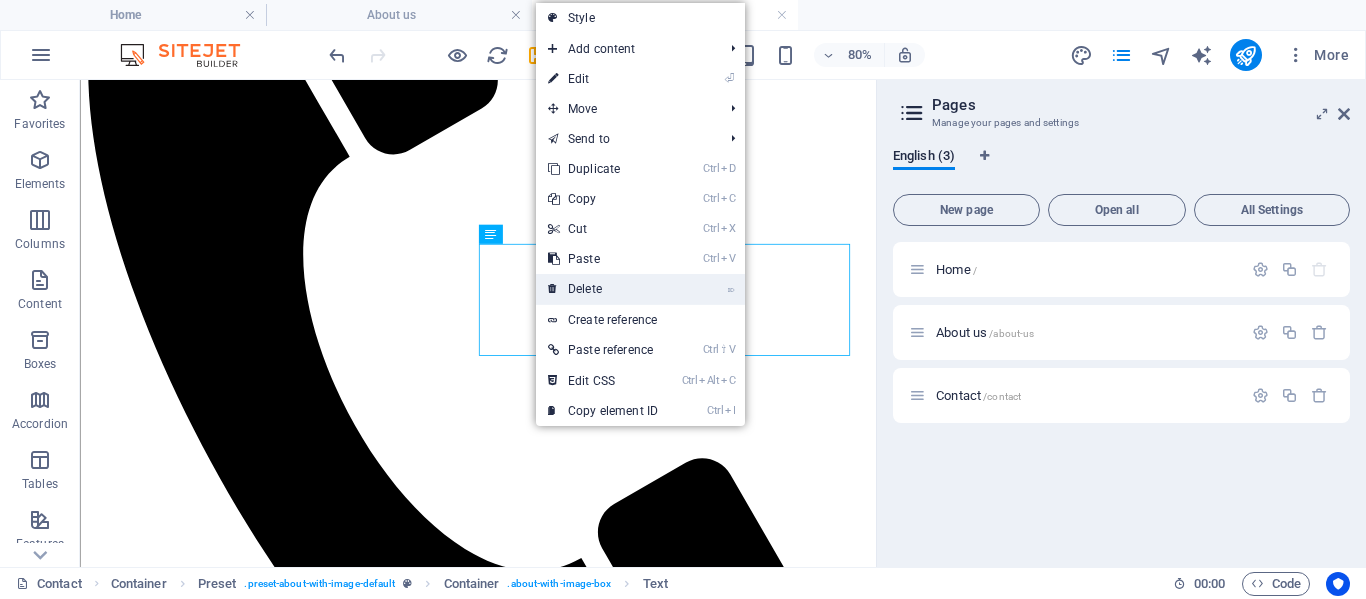 click on "⌦  Delete" at bounding box center (603, 289) 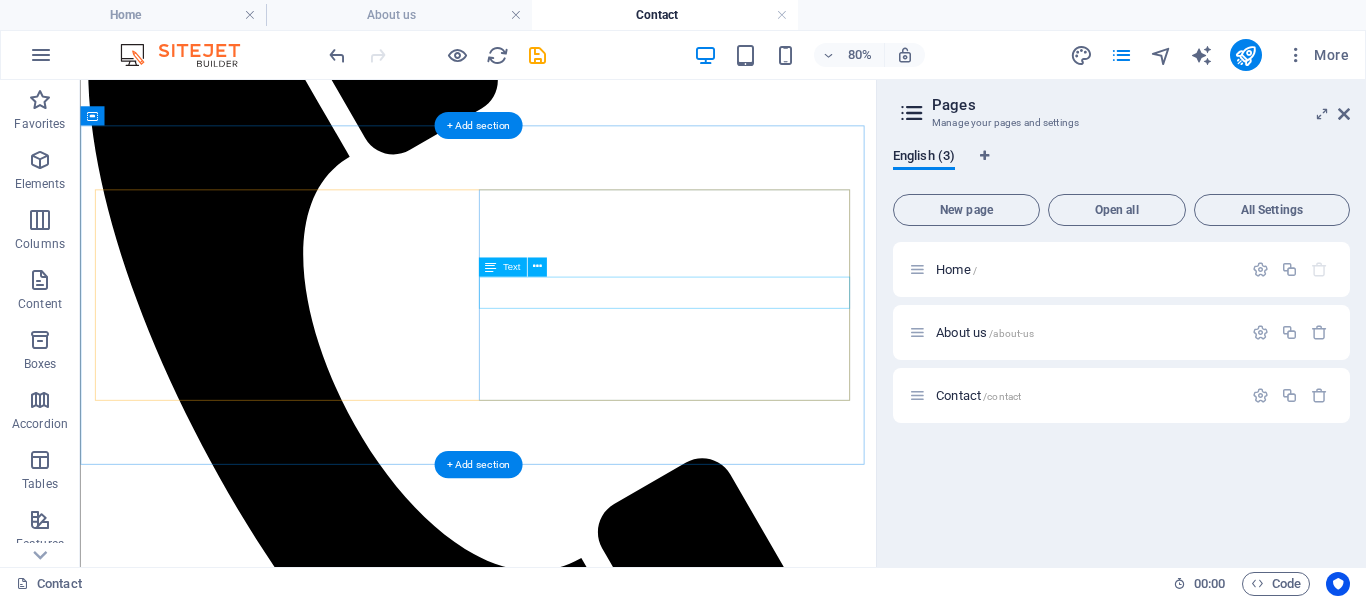 click on "950 Pennsylvania Ave NW [CITY], [STATE] [POSTAL_CODE]" at bounding box center [577, 5560] 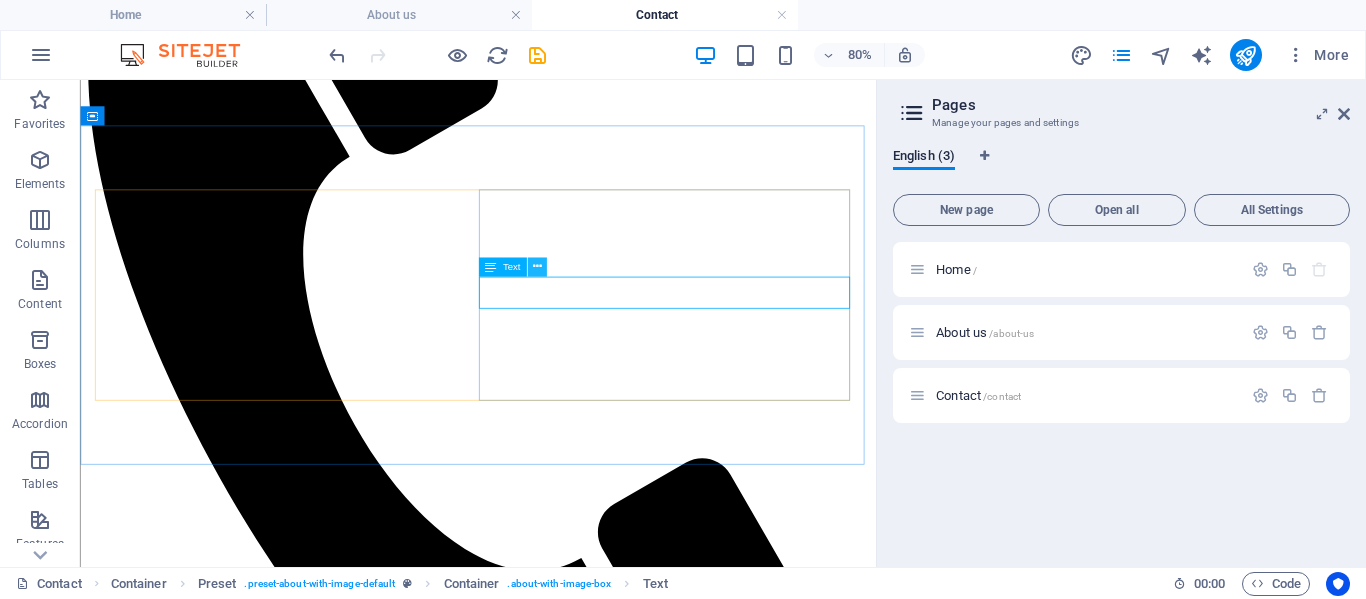 click at bounding box center [536, 267] 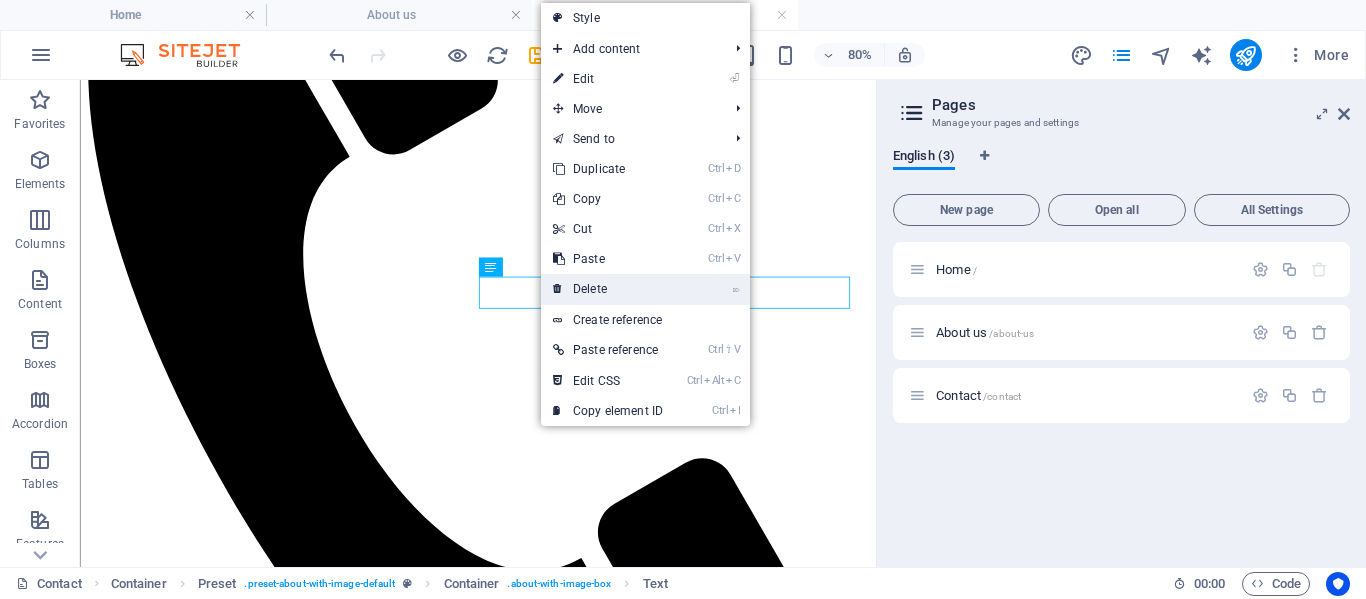 click on "⌦  Delete" at bounding box center (608, 289) 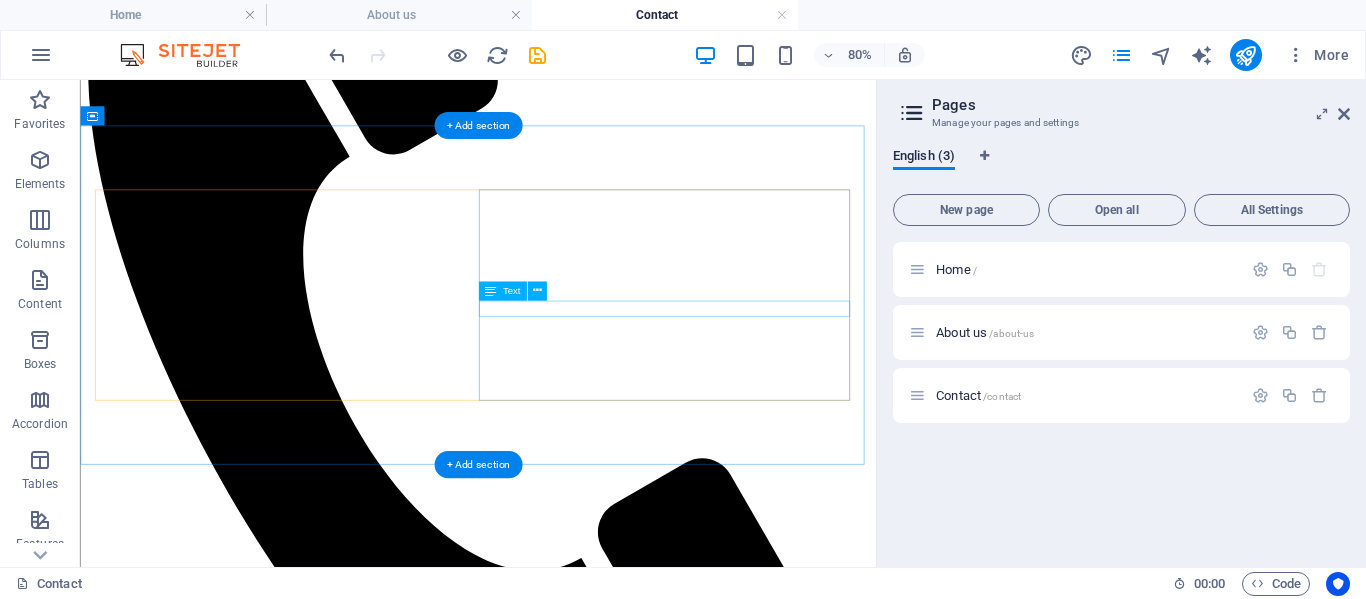 click on "+1 - 123 - 456 - 7890" at bounding box center [577, 5553] 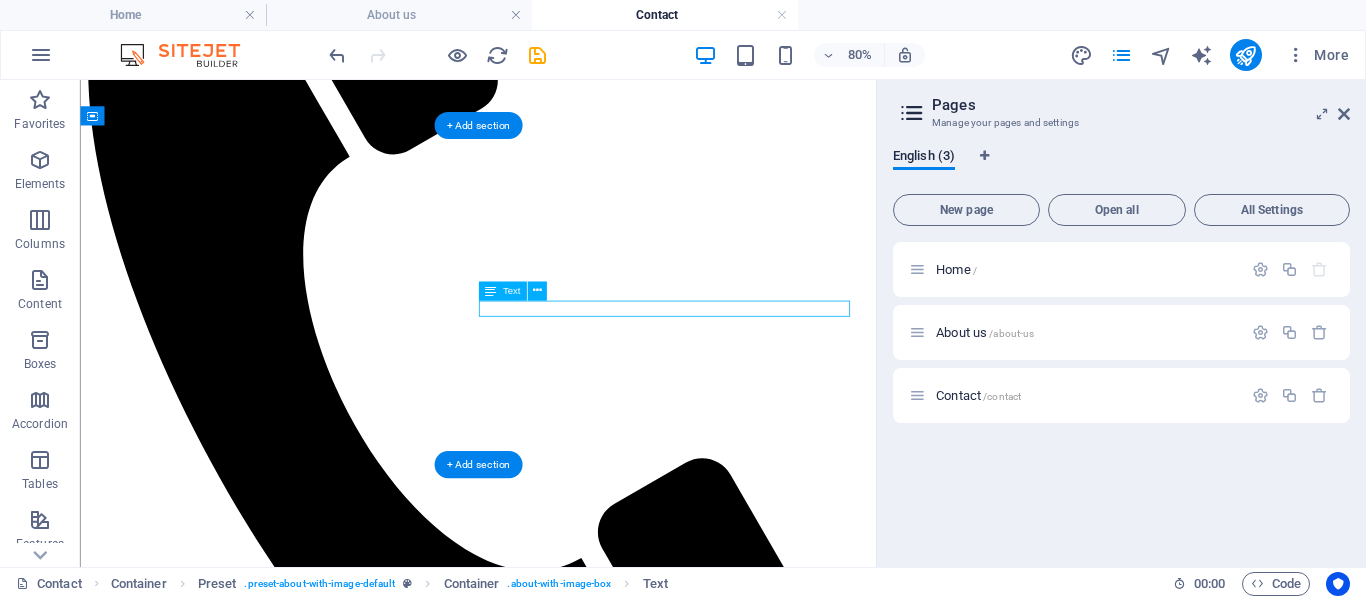 click on "+1 - 123 - 456 - 7890" at bounding box center [577, 5553] 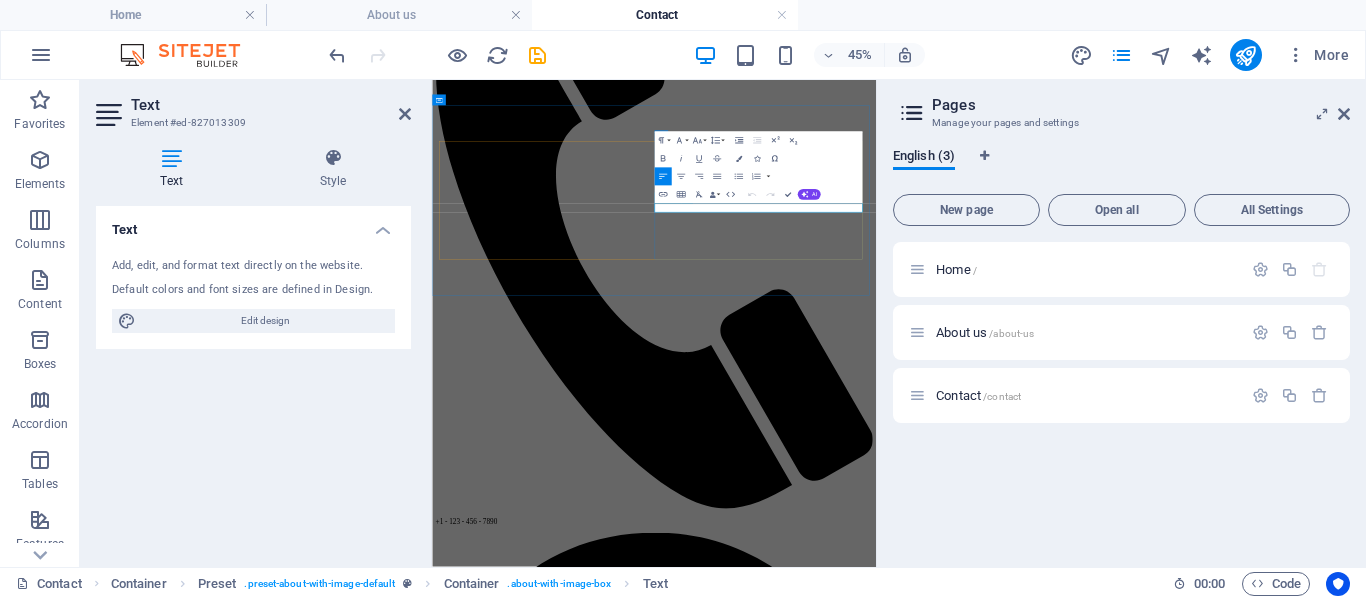click on "+1 - 123 - 456 - 7890" at bounding box center (925, 5513) 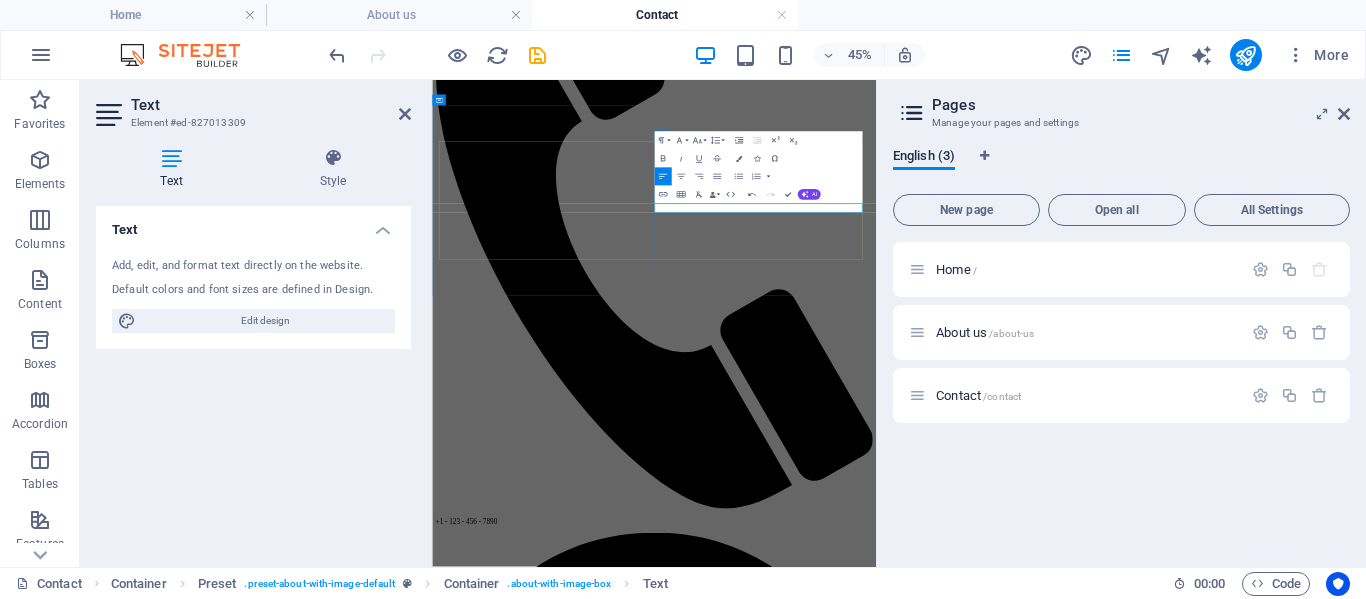 type 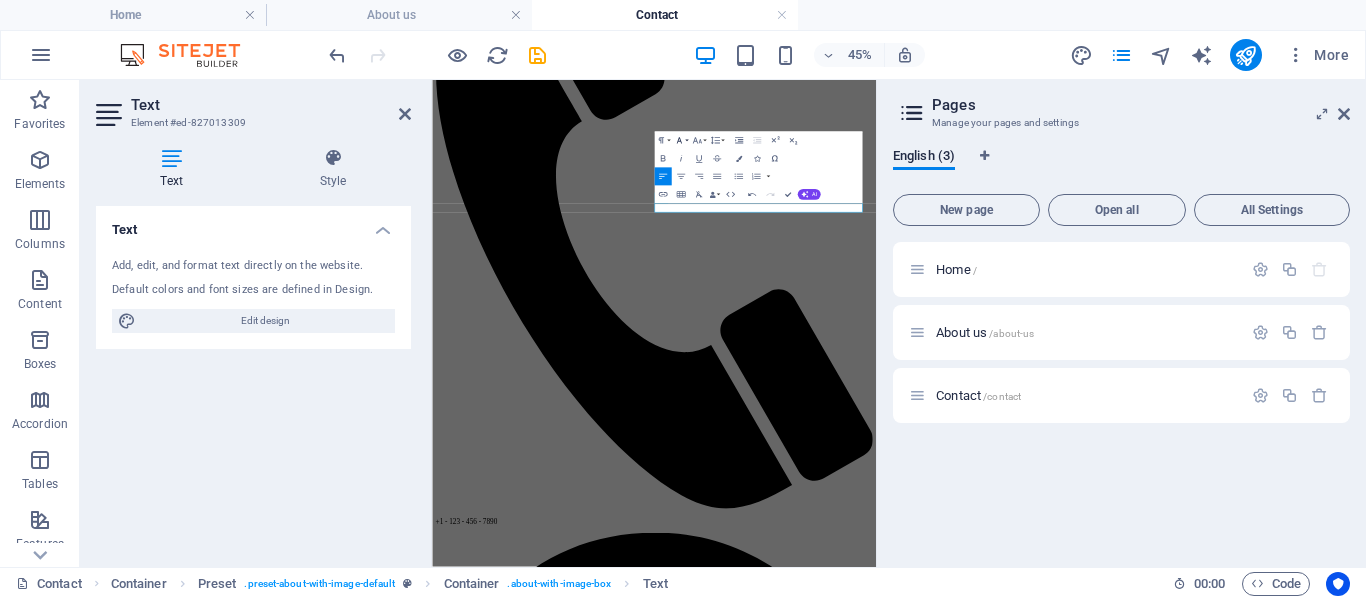 click on "Font Family" at bounding box center (680, 141) 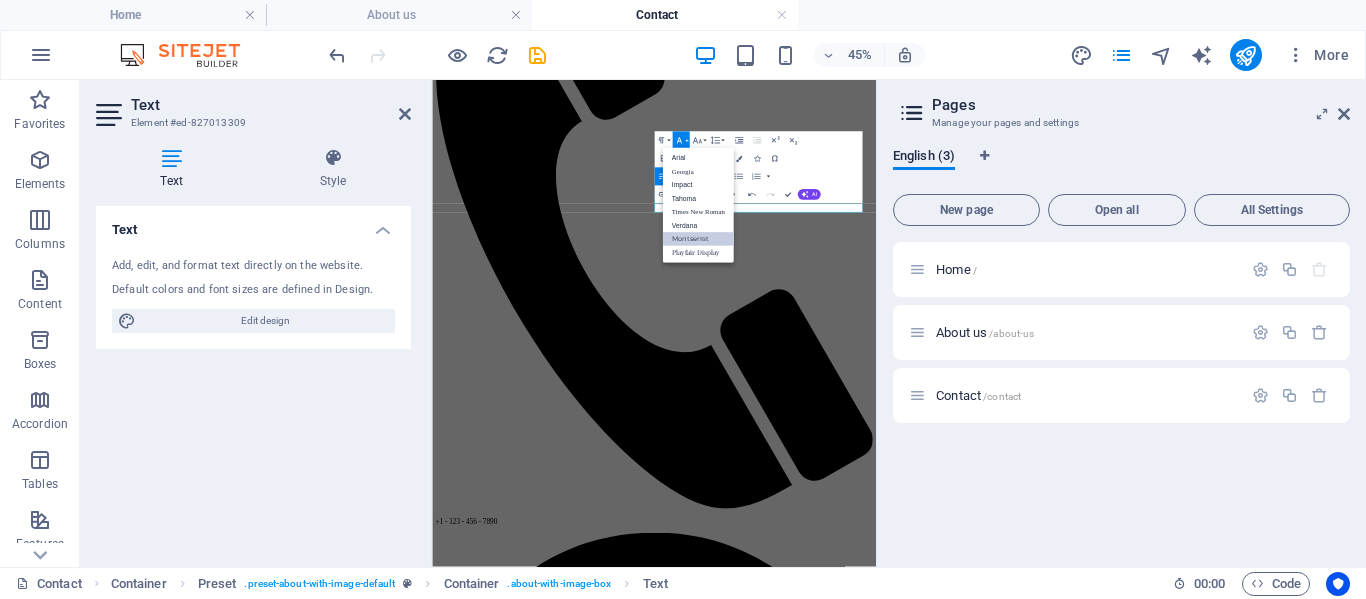 scroll, scrollTop: 0, scrollLeft: 0, axis: both 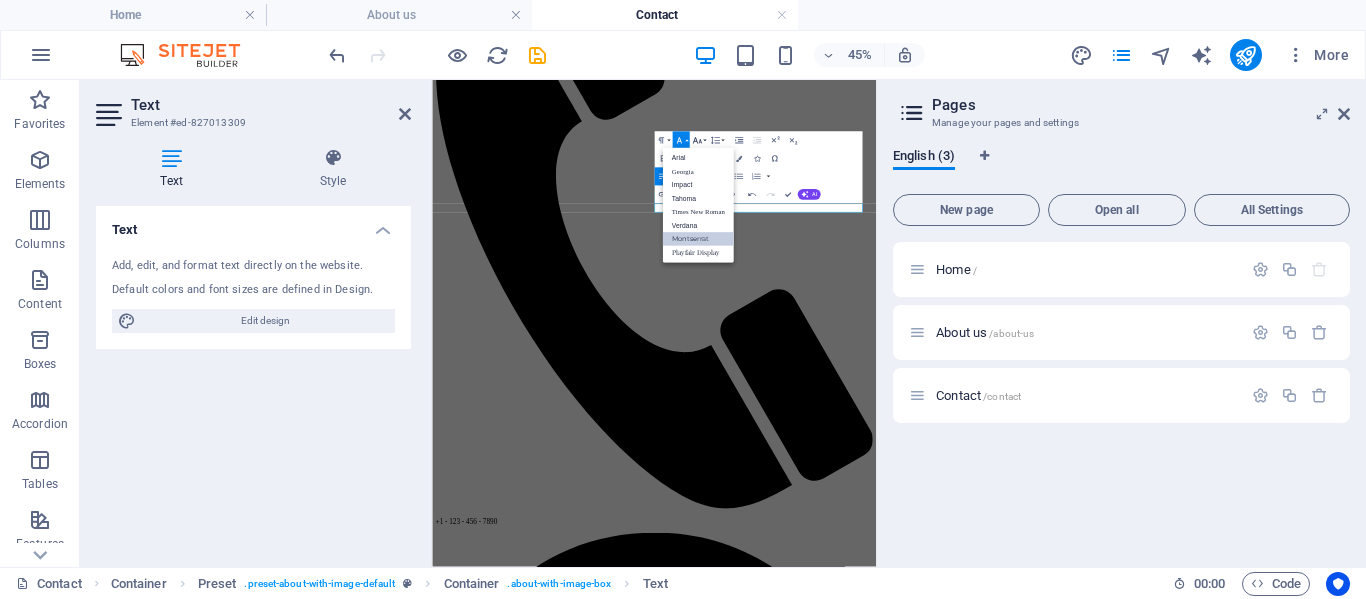 click on "Font Size" at bounding box center [698, 141] 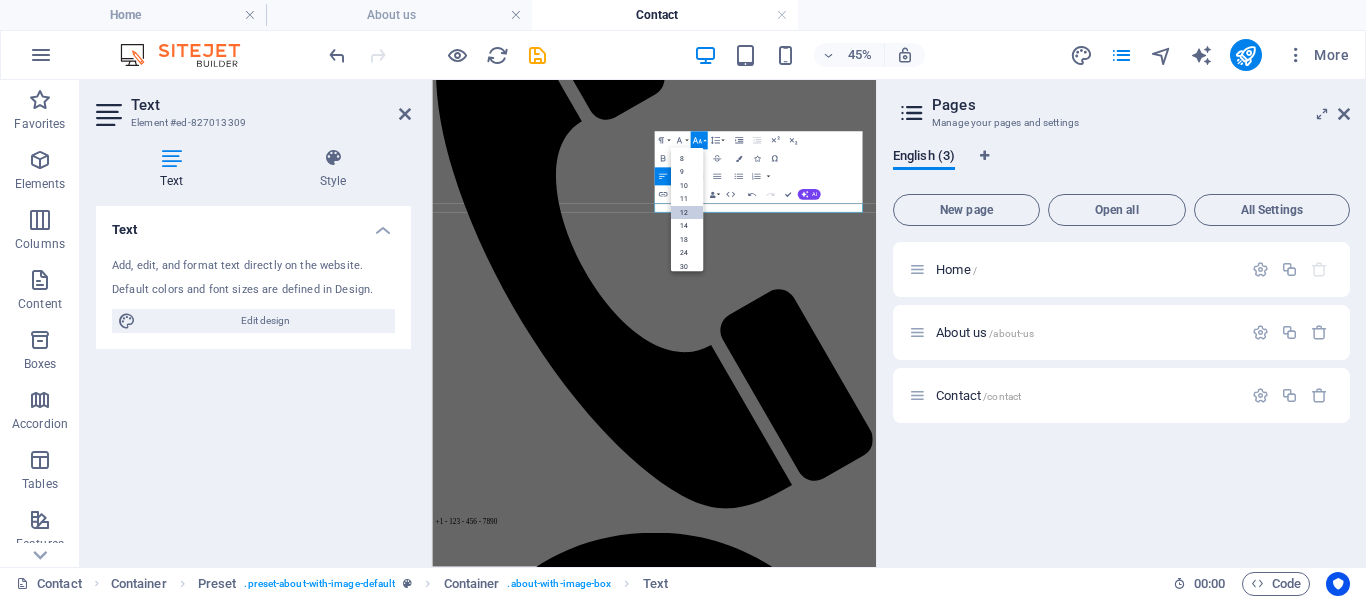 click on "12" at bounding box center (687, 213) 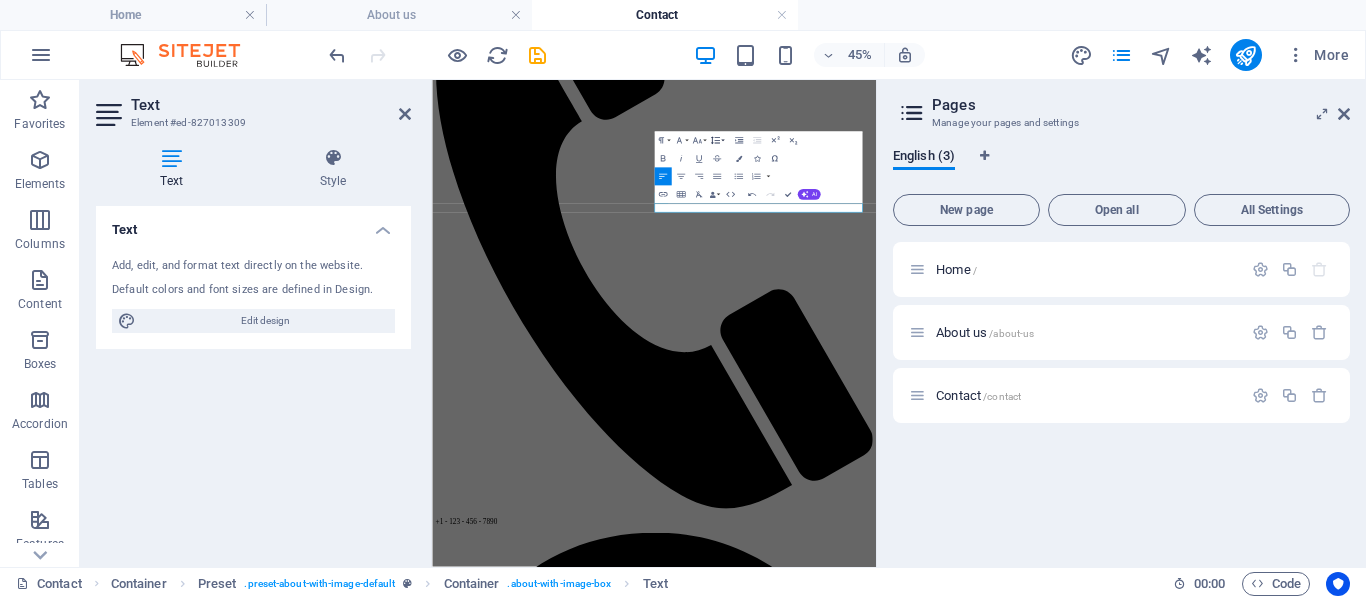 click on "Line Height" at bounding box center [716, 141] 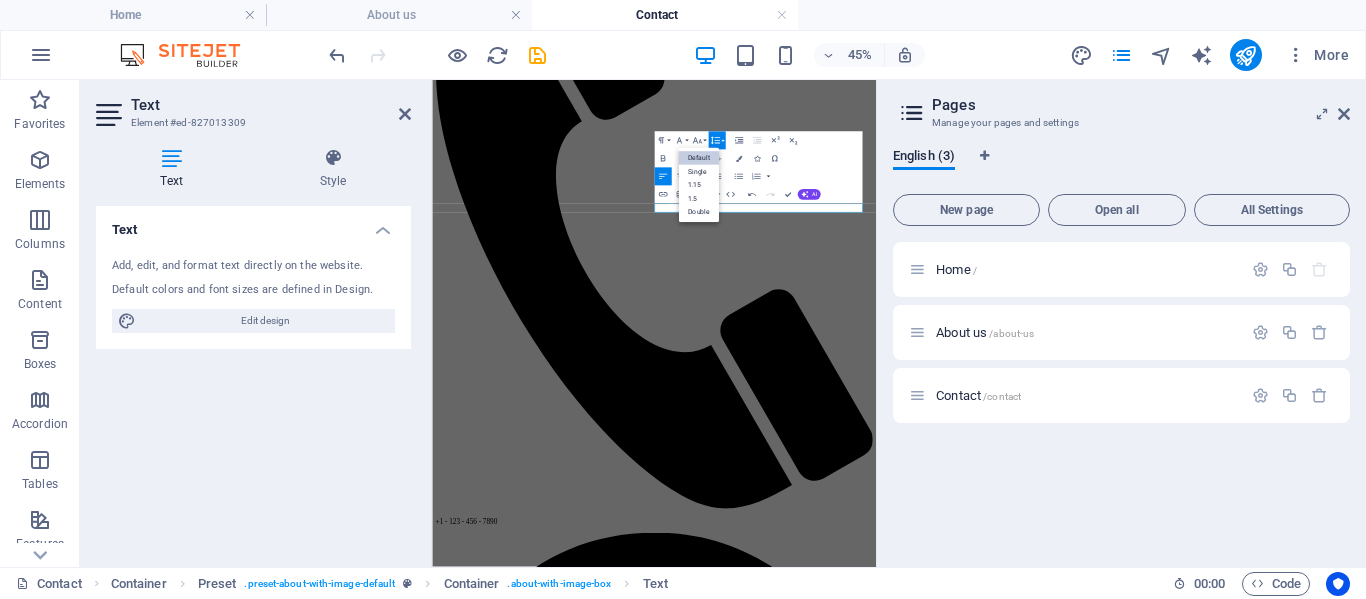scroll, scrollTop: 0, scrollLeft: 0, axis: both 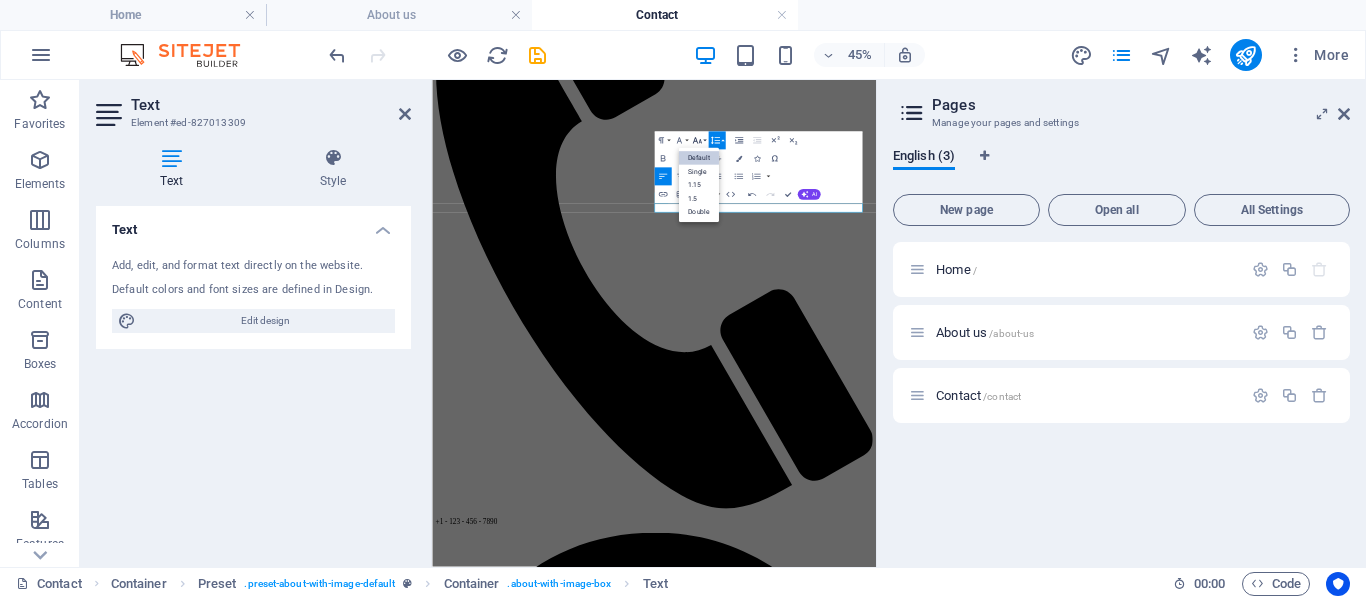 click on "Font Size" at bounding box center (698, 141) 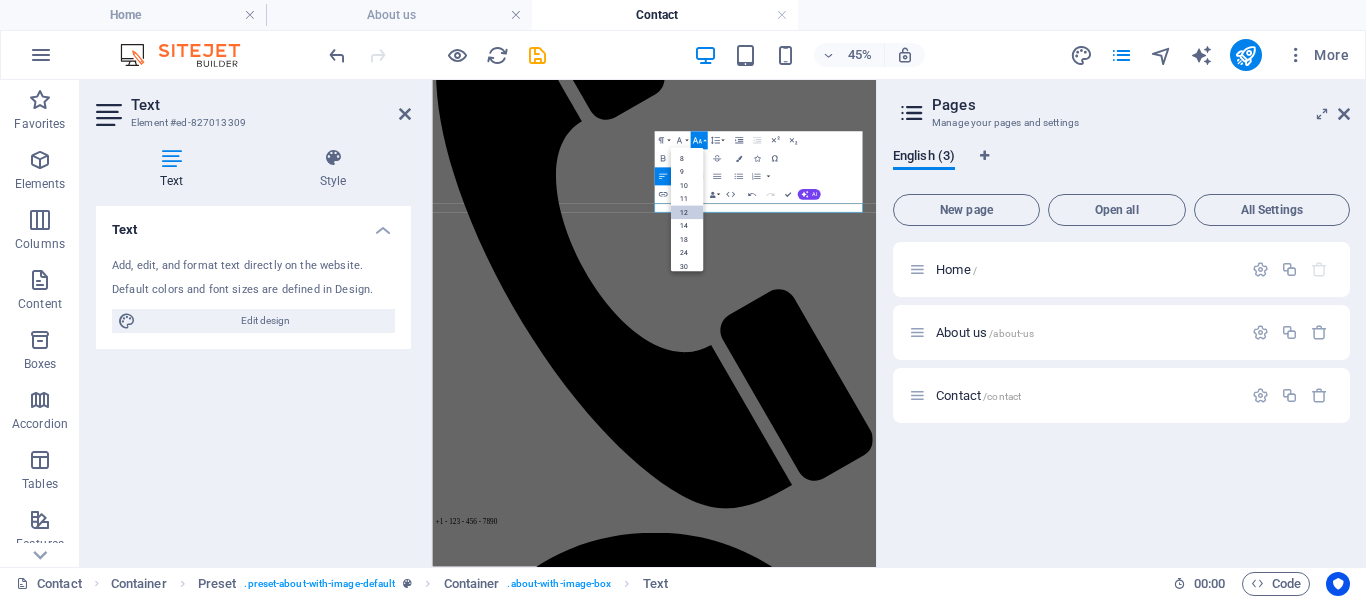 scroll, scrollTop: 143, scrollLeft: 0, axis: vertical 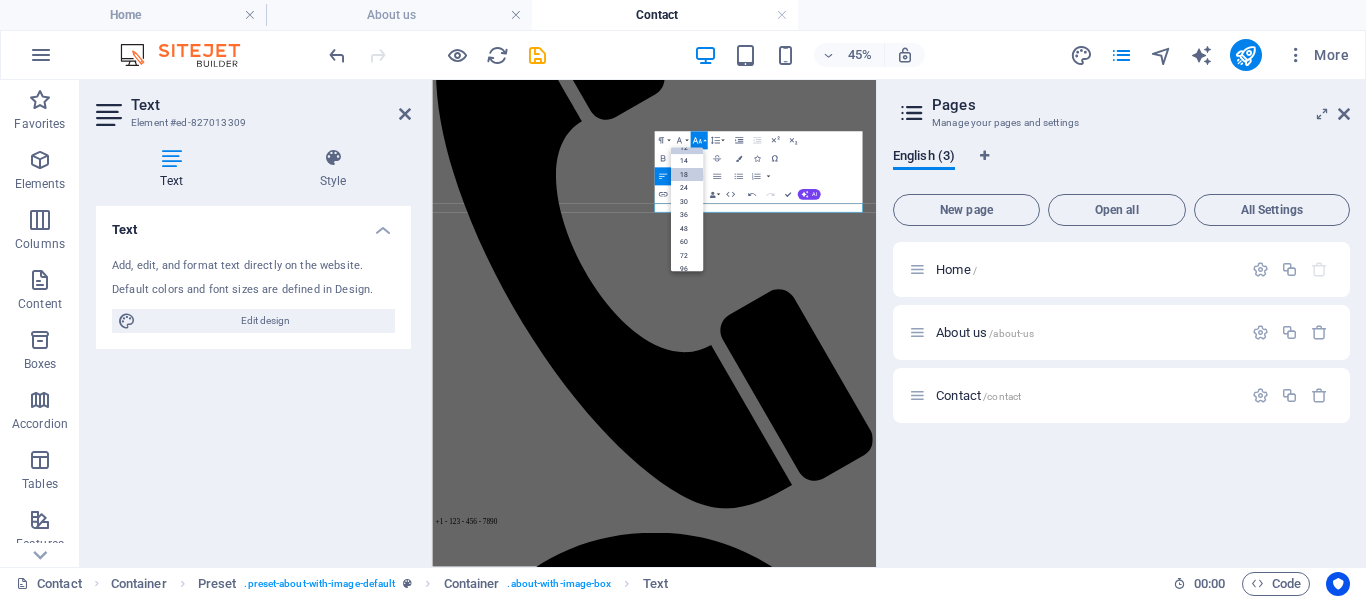 click on "18" at bounding box center [687, 175] 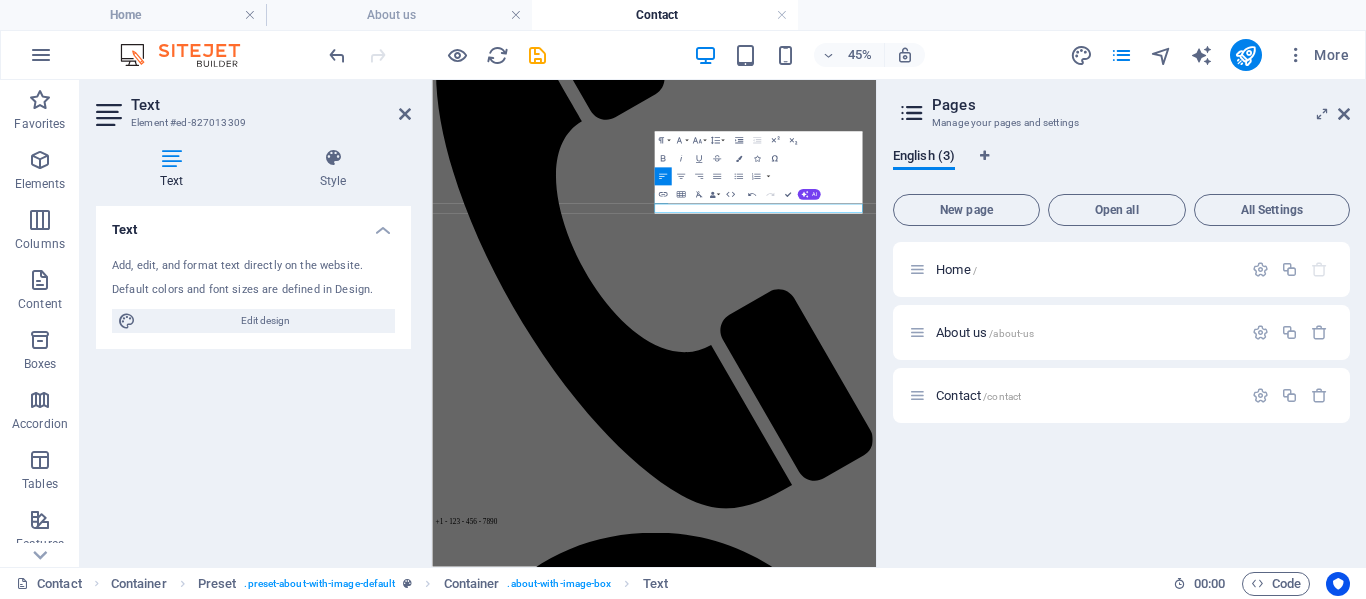 scroll, scrollTop: 360, scrollLeft: 0, axis: vertical 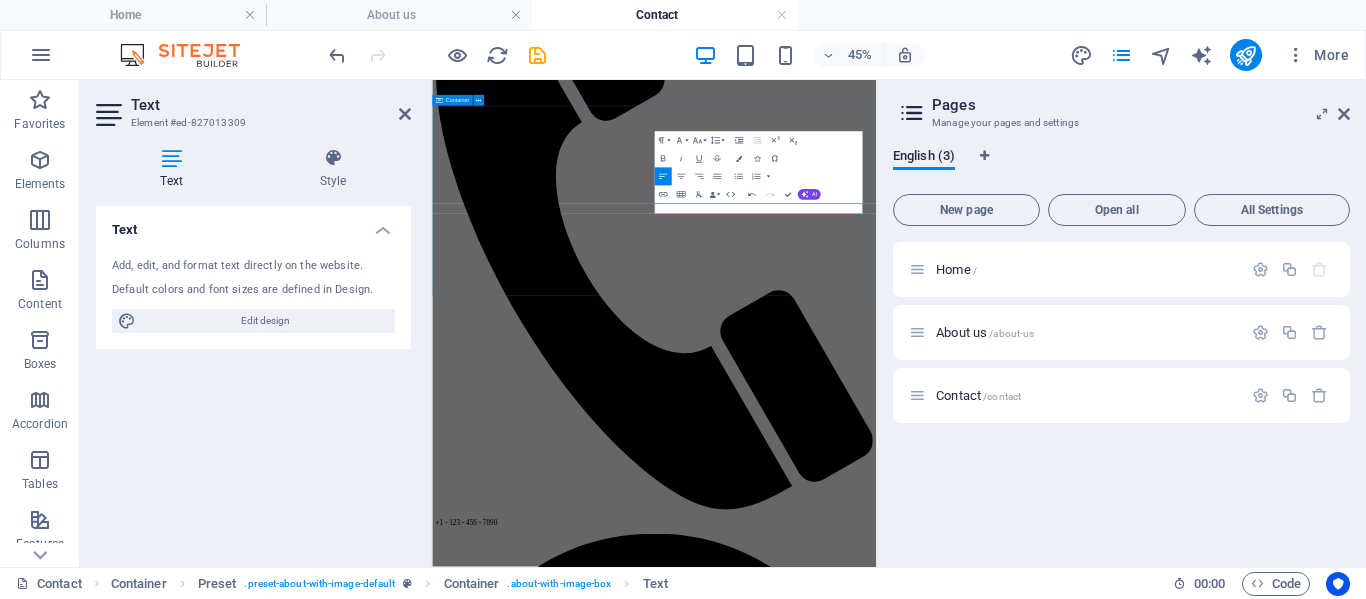 click on "Our Office 065 830 5838 ​ info@[EMAIL] Mon-Fri: 8am- 5pm" at bounding box center (925, 7209) 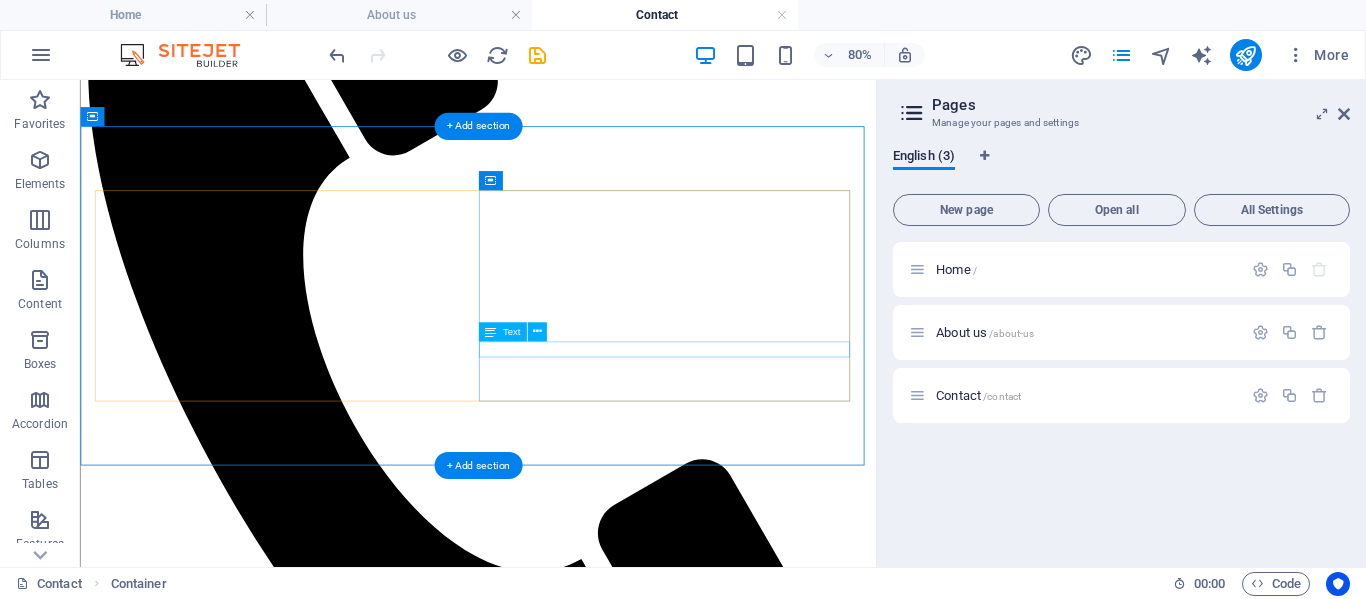 click on "Mon-Fri: 8am- 5pm" at bounding box center (577, 5648) 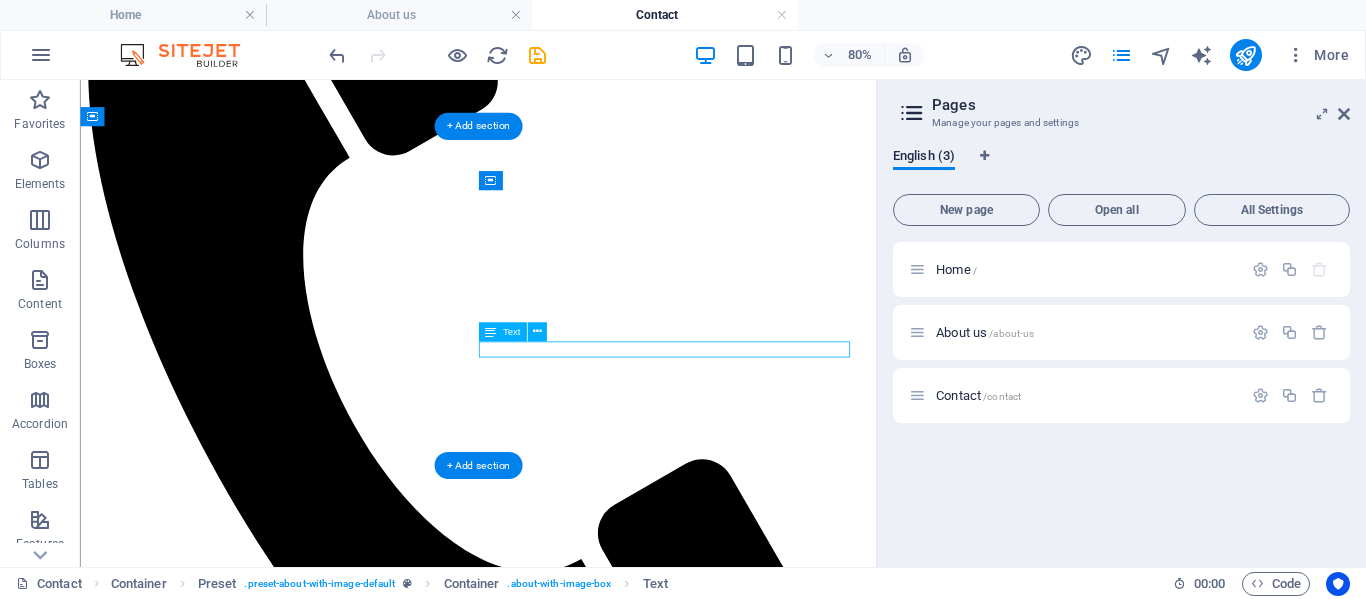 click on "Mon-Fri: 8am- 5pm" at bounding box center [577, 5648] 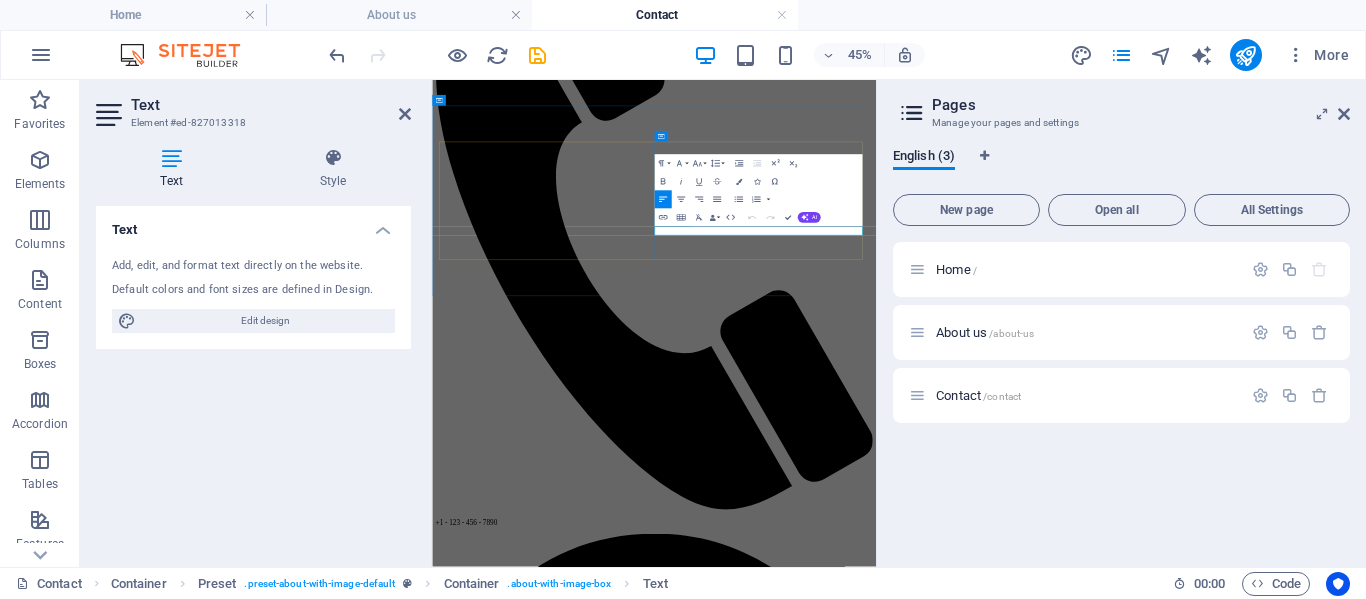click on "Mon-Fri: 8am- 5pm" at bounding box center (925, 5608) 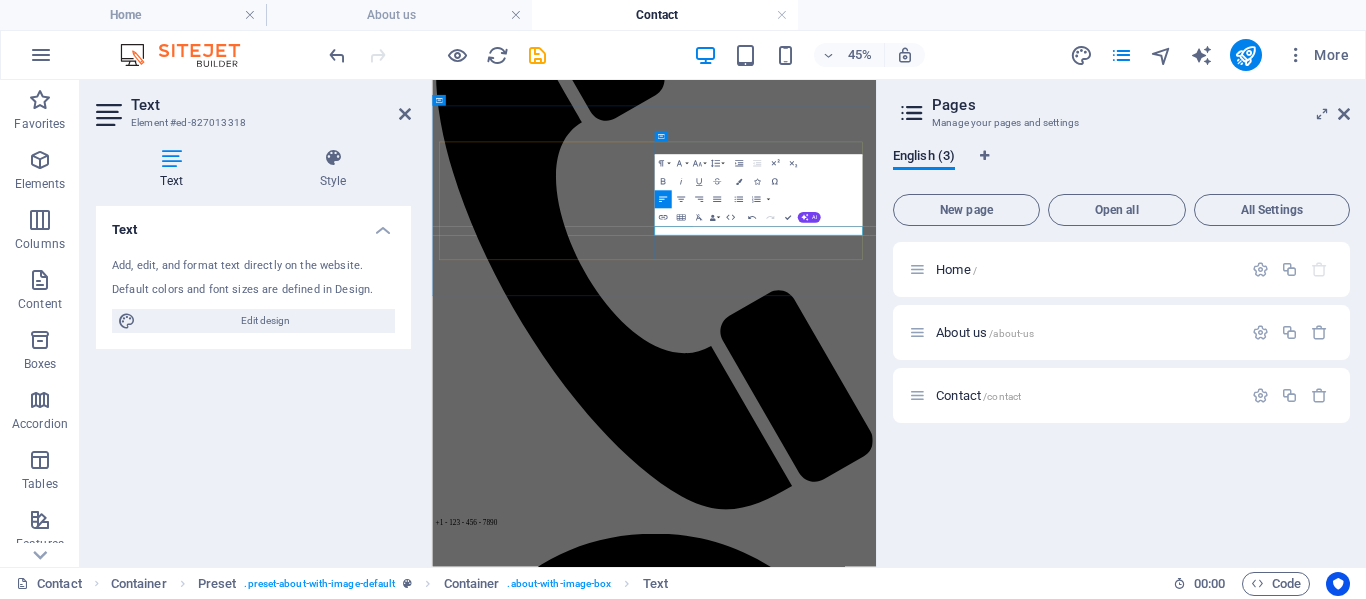 type 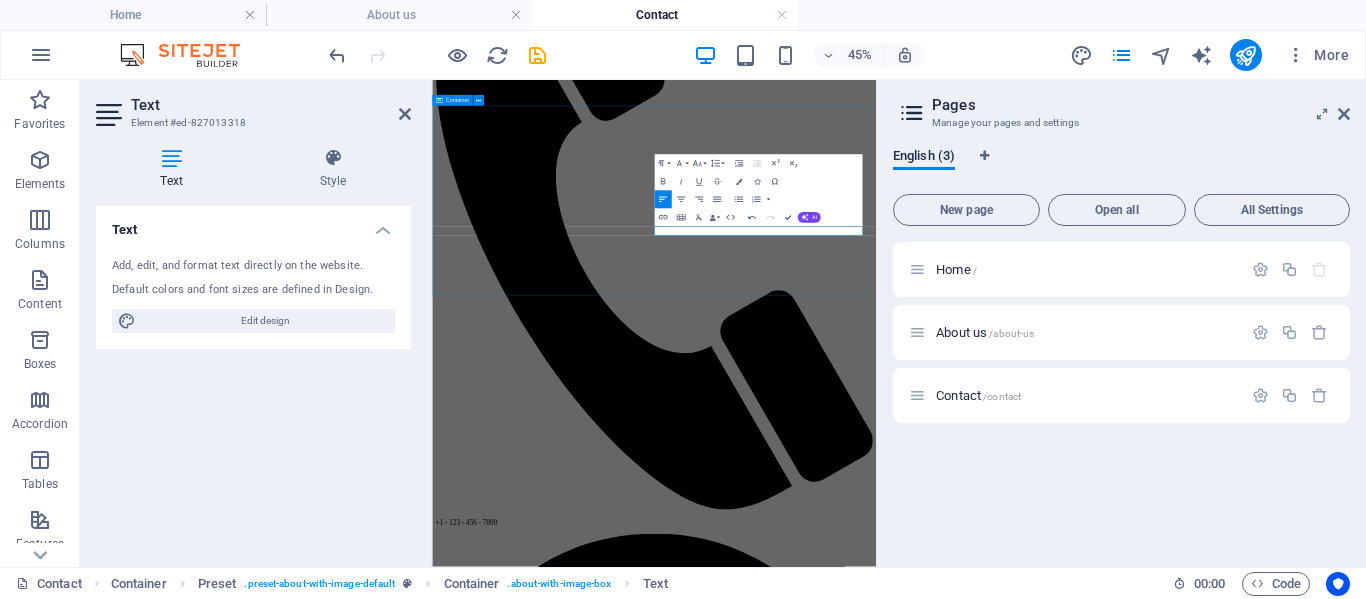 click on "Our Office 065 830 5838 info@nexa.co.za Mon-Fri: 8am- 04;30pm" at bounding box center (925, 7207) 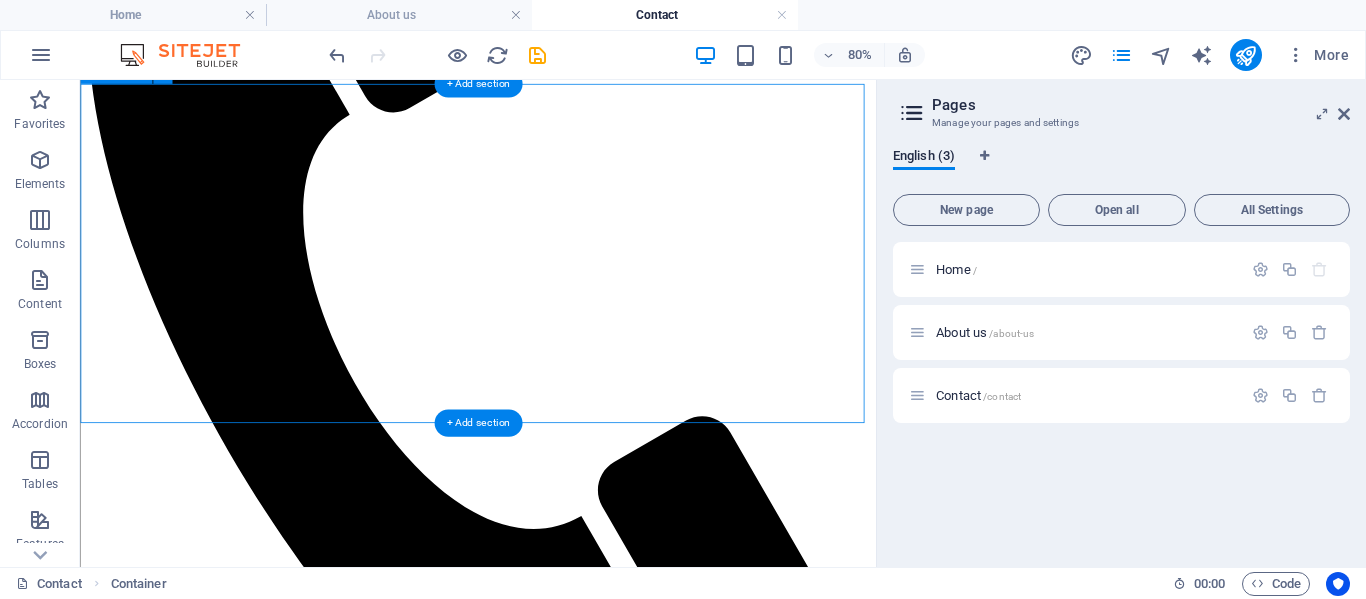 scroll, scrollTop: 415, scrollLeft: 0, axis: vertical 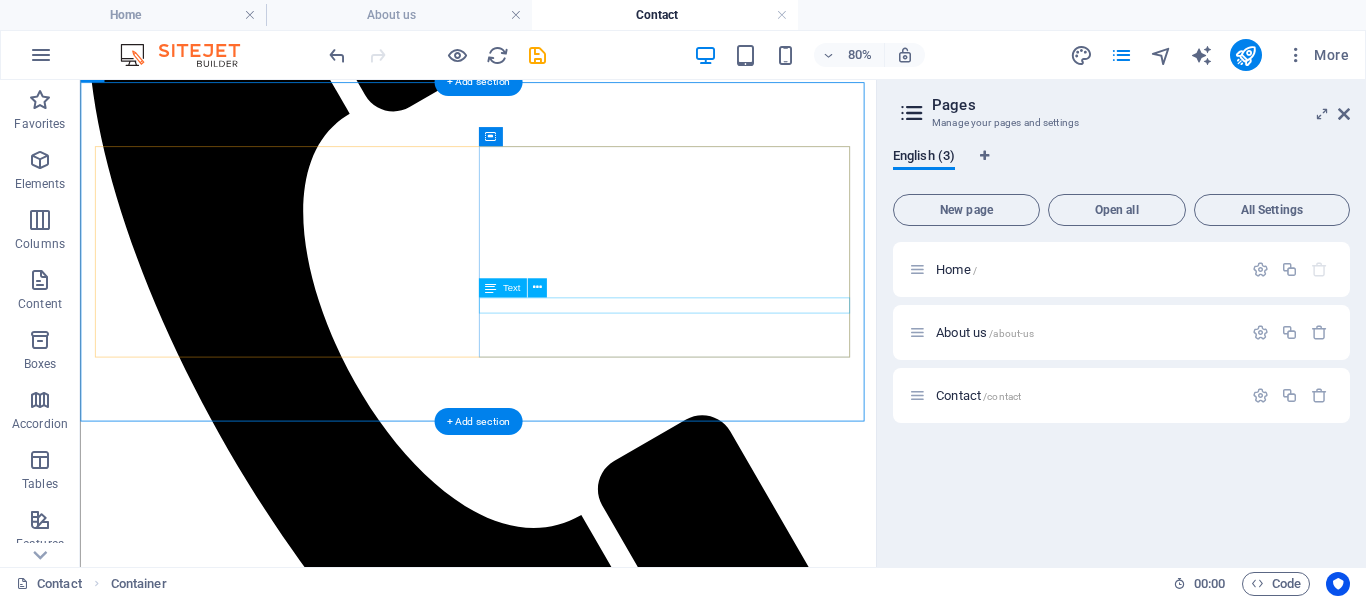 click on "Mon-Fri: 8am- 04:30pm" at bounding box center (577, 5593) 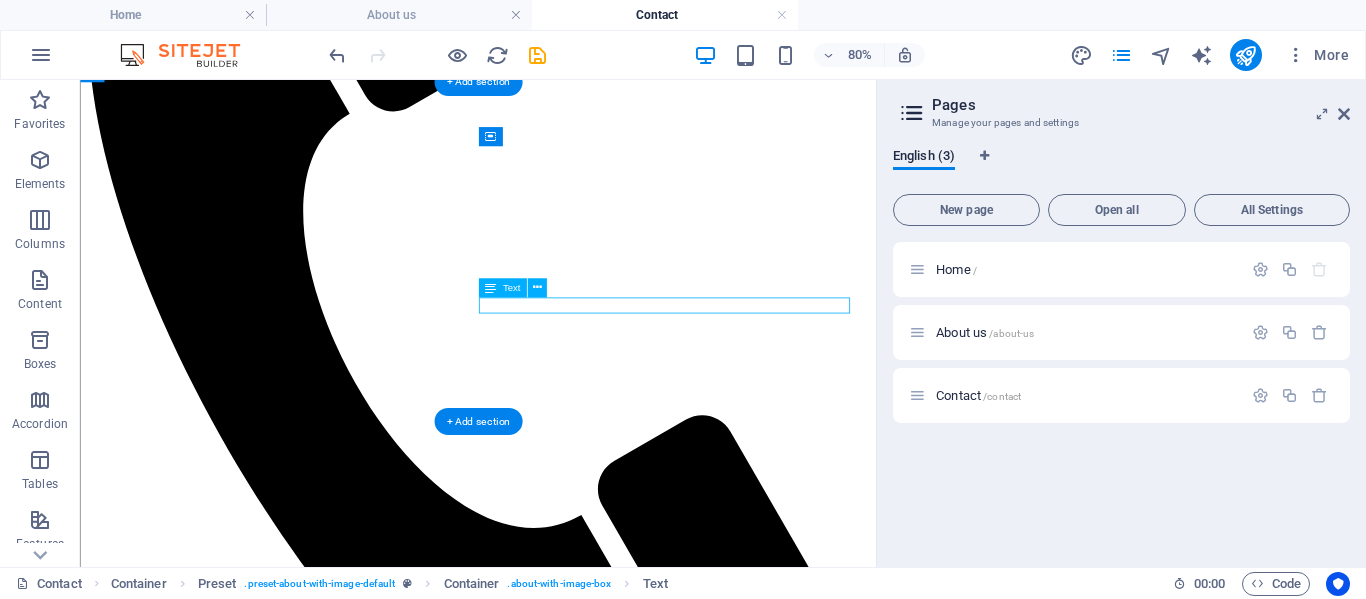 click on "Mon-Fri: 8am- 04:30pm" at bounding box center (577, 5593) 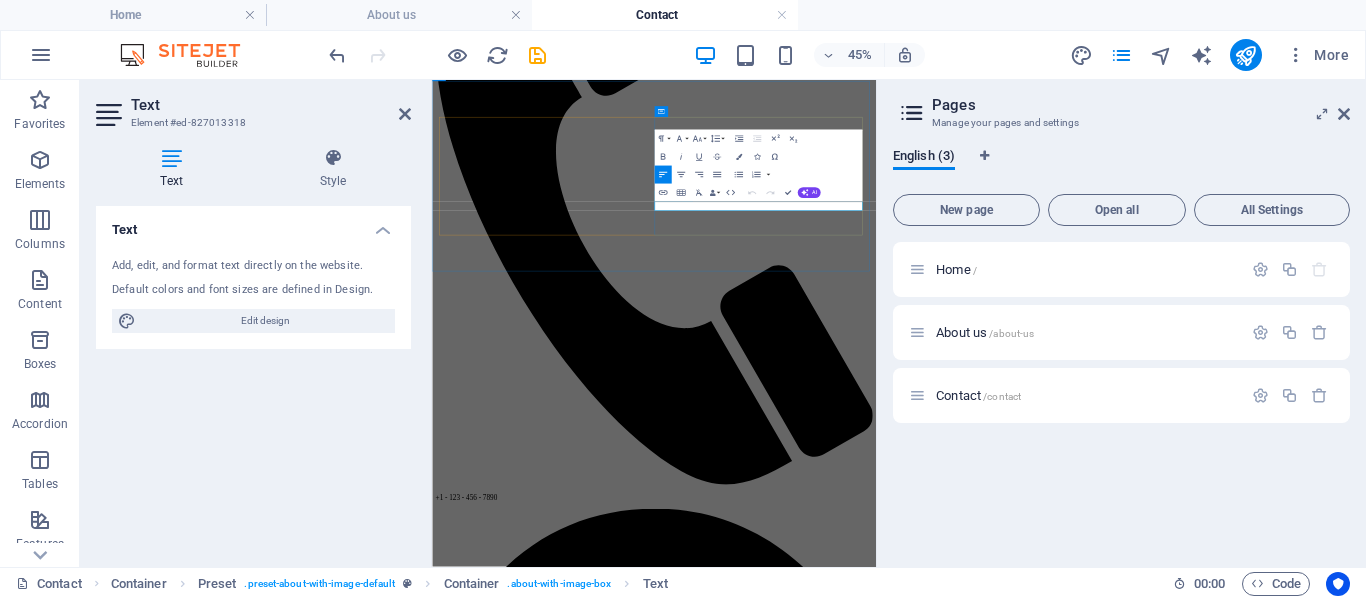 click on "Mon-Fri: 8am- 04:30pm" at bounding box center [925, 5553] 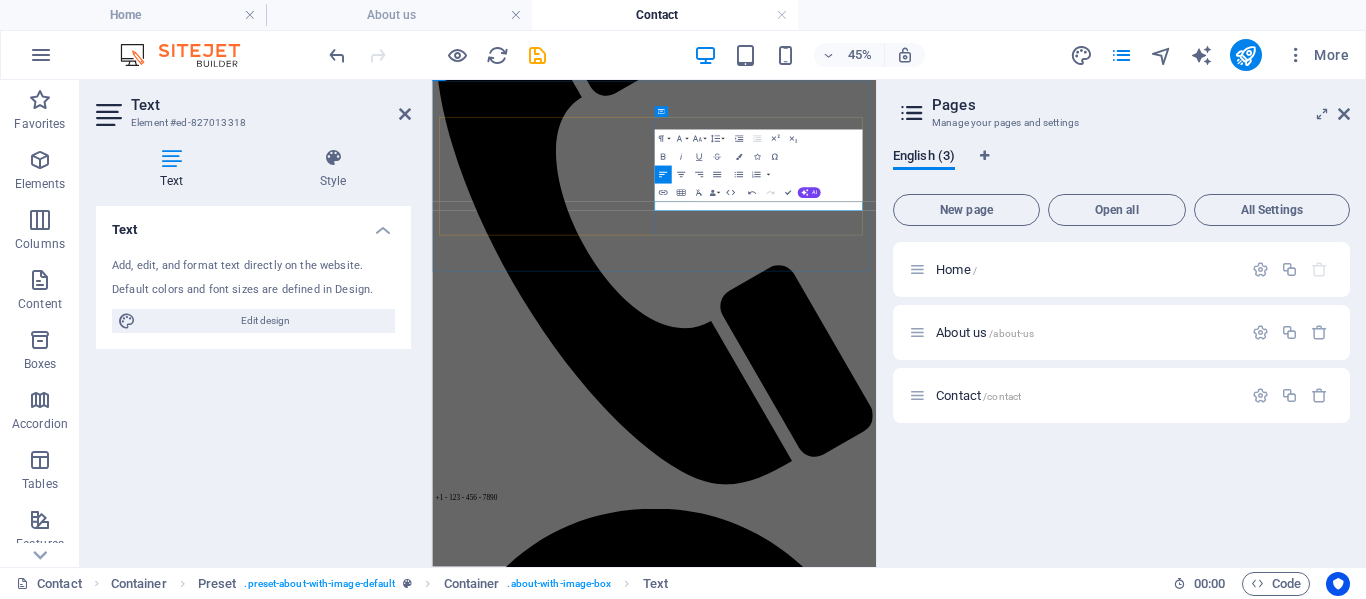 type 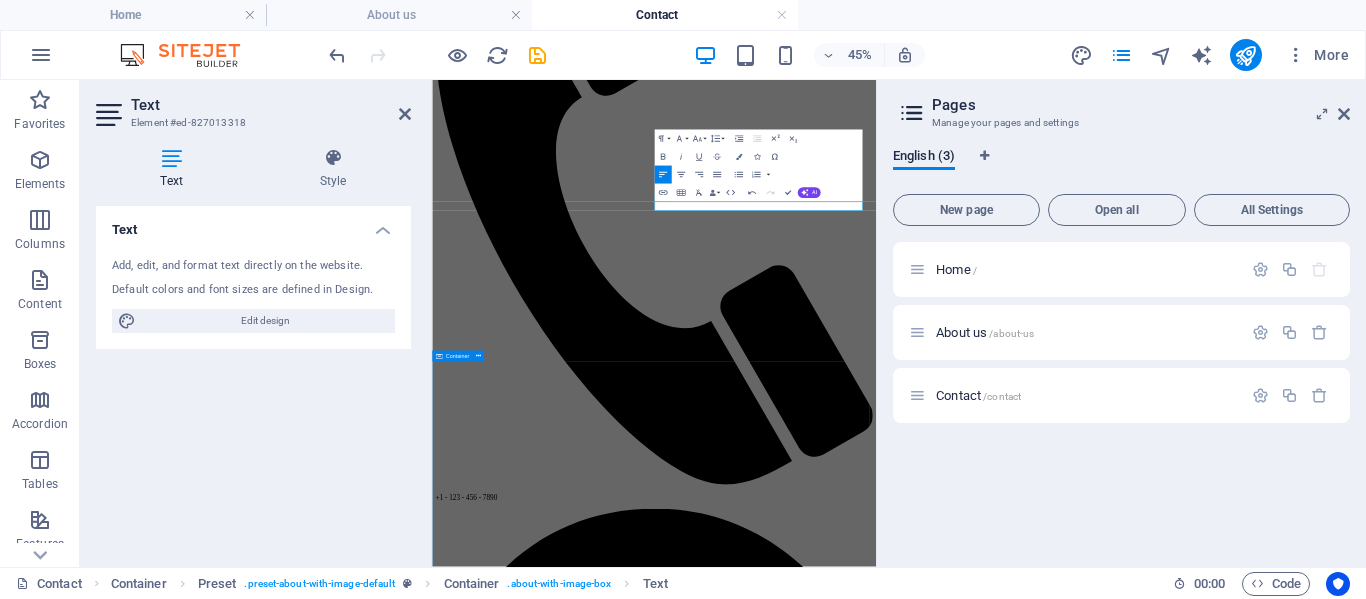click on "Contact us now   I have read and understand the privacy policy. Unreadable? Load new Submit" at bounding box center (925, 9579) 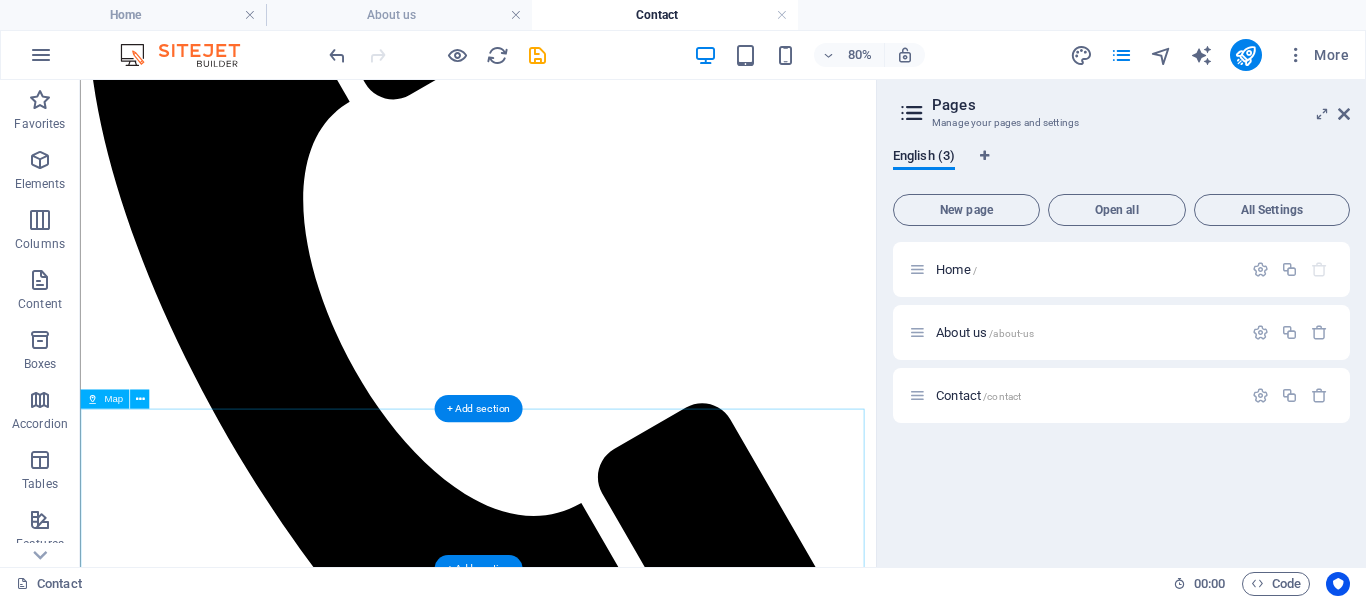 scroll, scrollTop: 431, scrollLeft: 0, axis: vertical 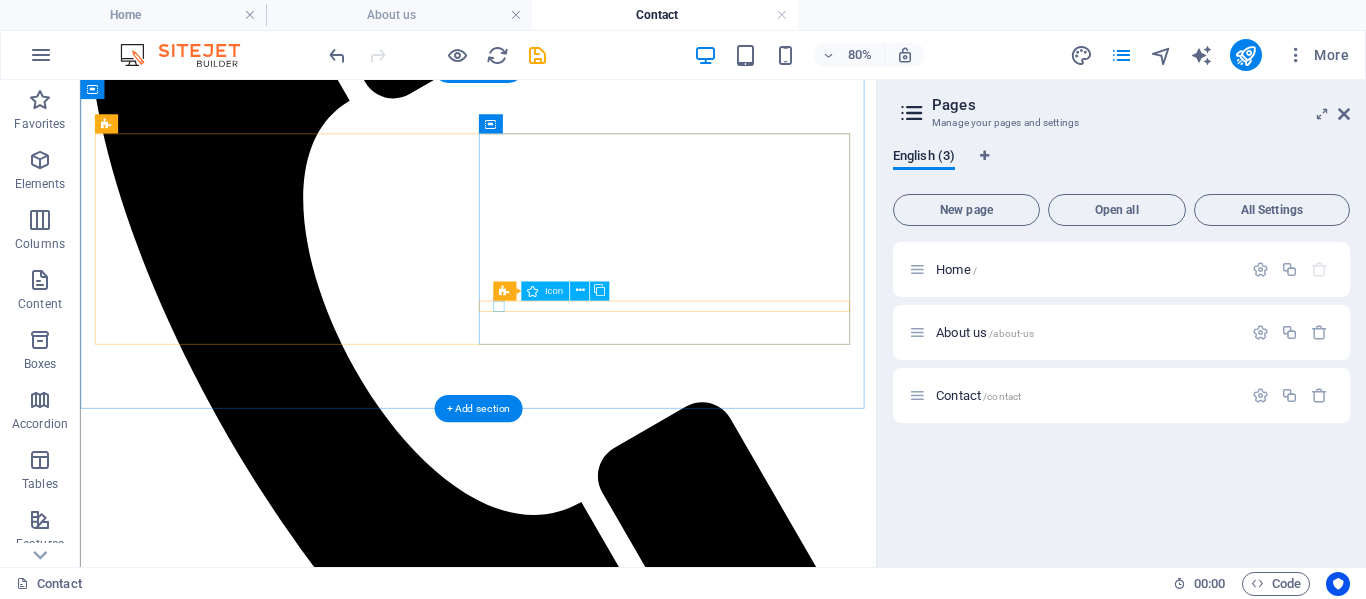 click at bounding box center [577, 7903] 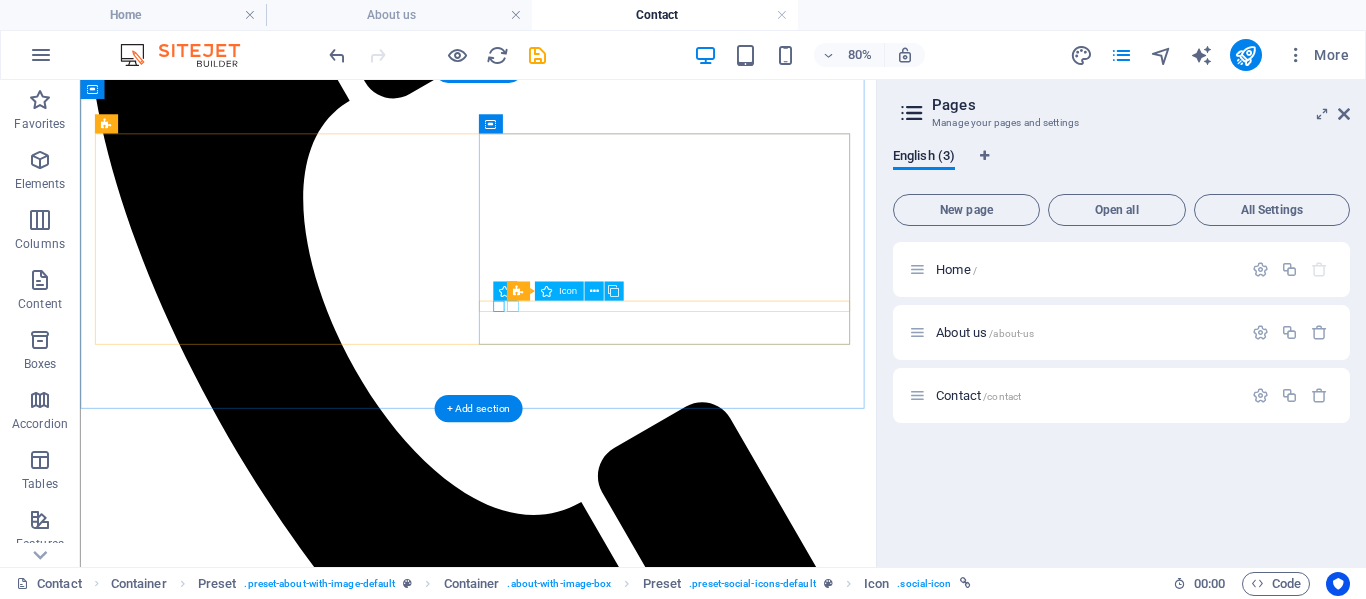 click at bounding box center [577, 8758] 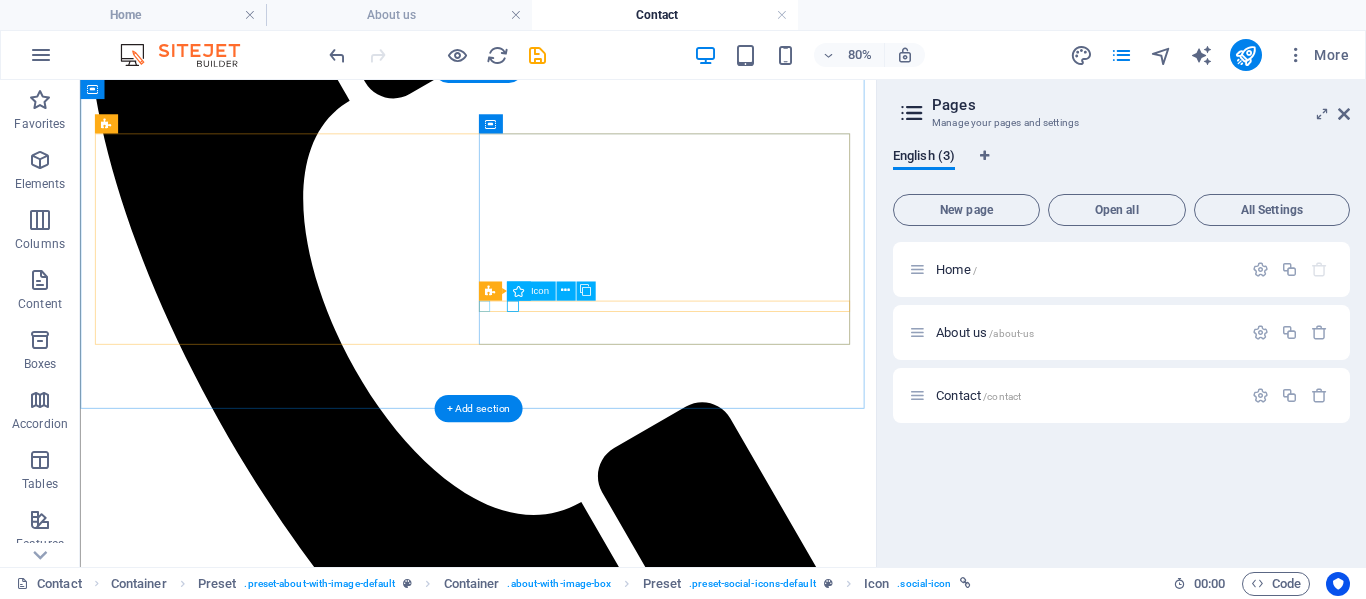 click at bounding box center [577, 6553] 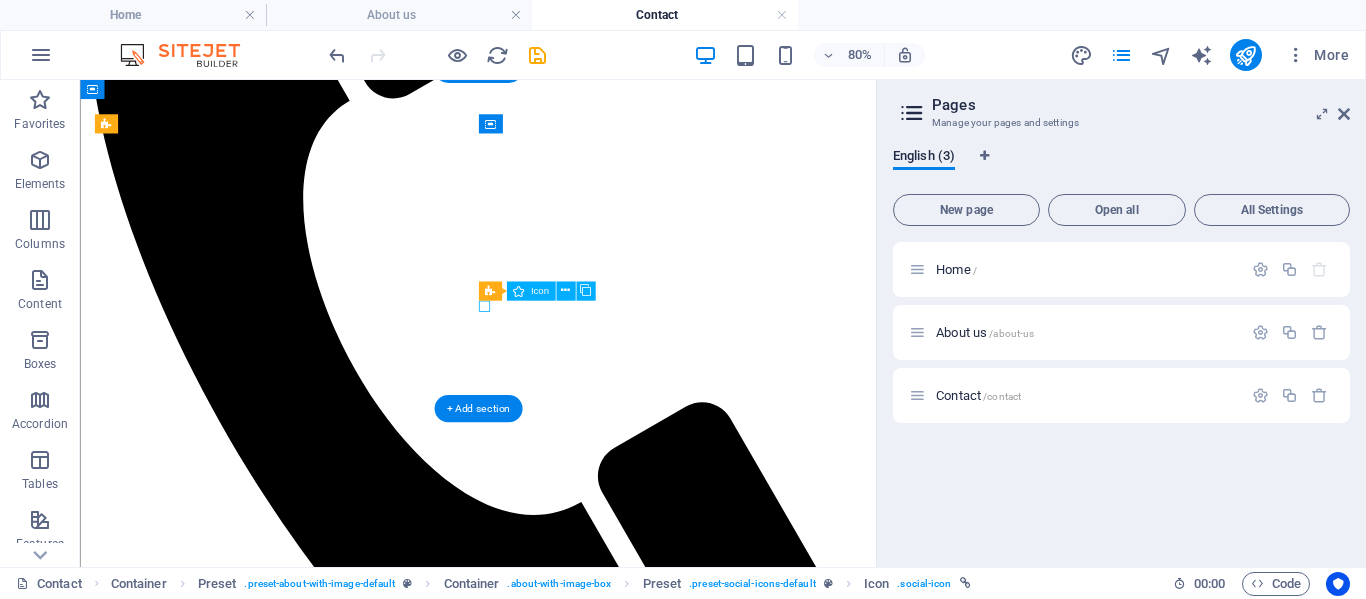 click at bounding box center [577, 6553] 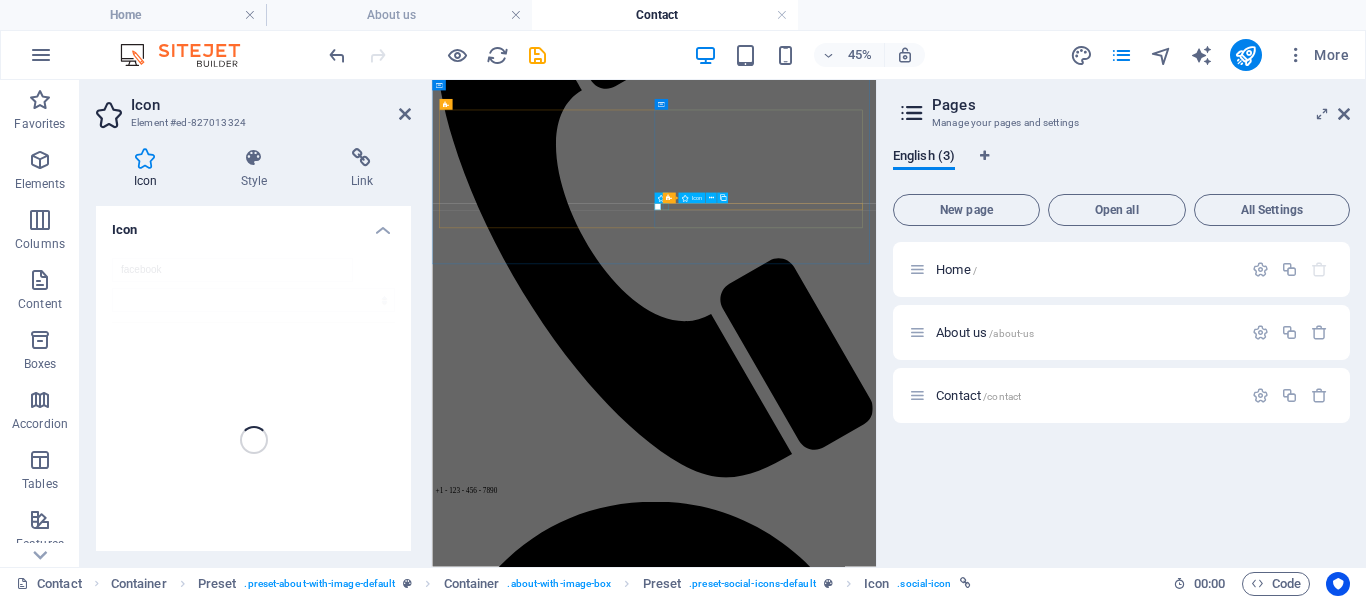 click at bounding box center [925, 7845] 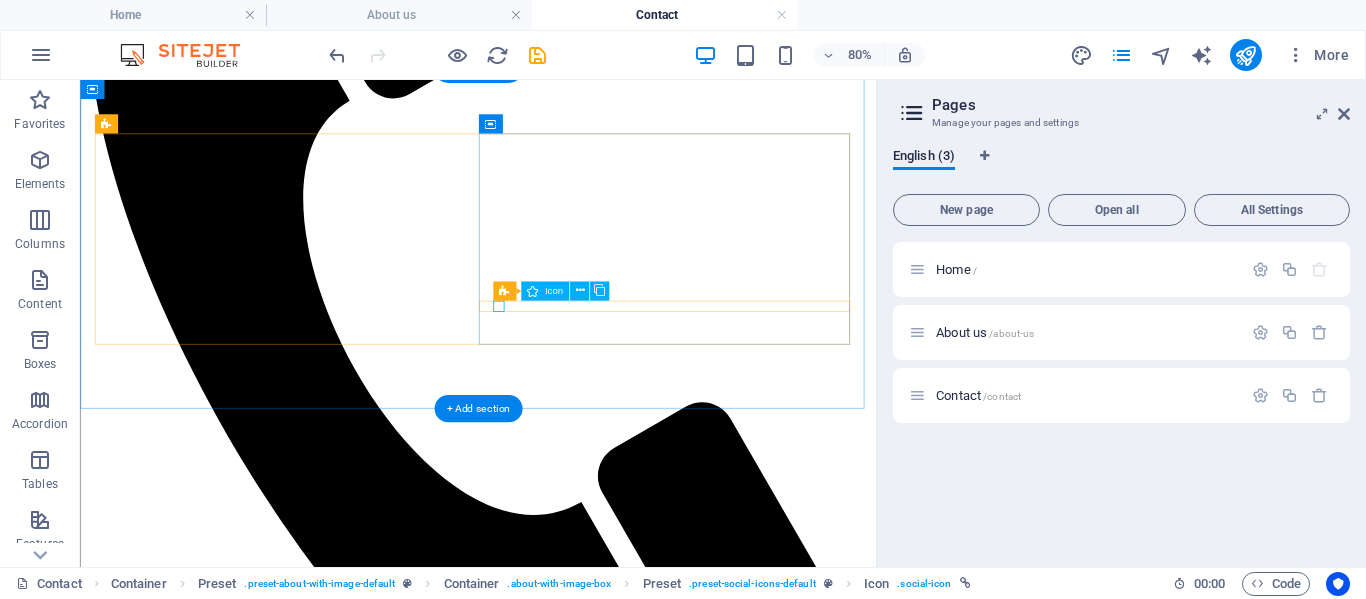 click at bounding box center [577, 7903] 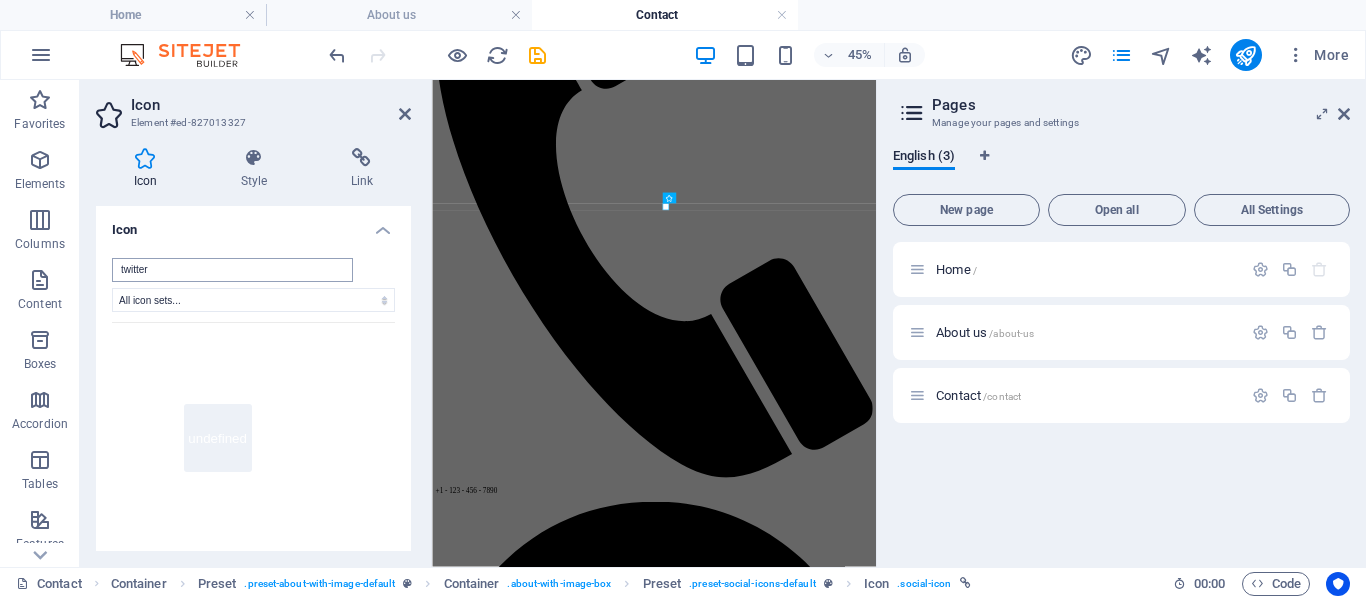 click on "twitter" at bounding box center (232, 270) 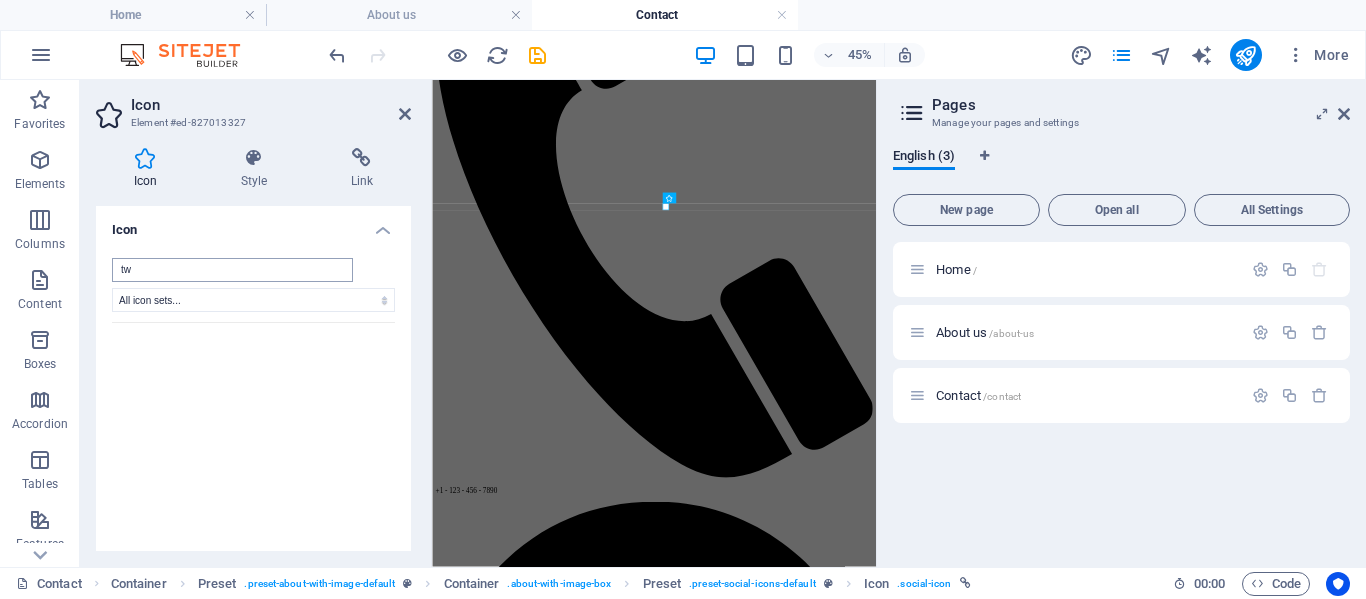 type on "t" 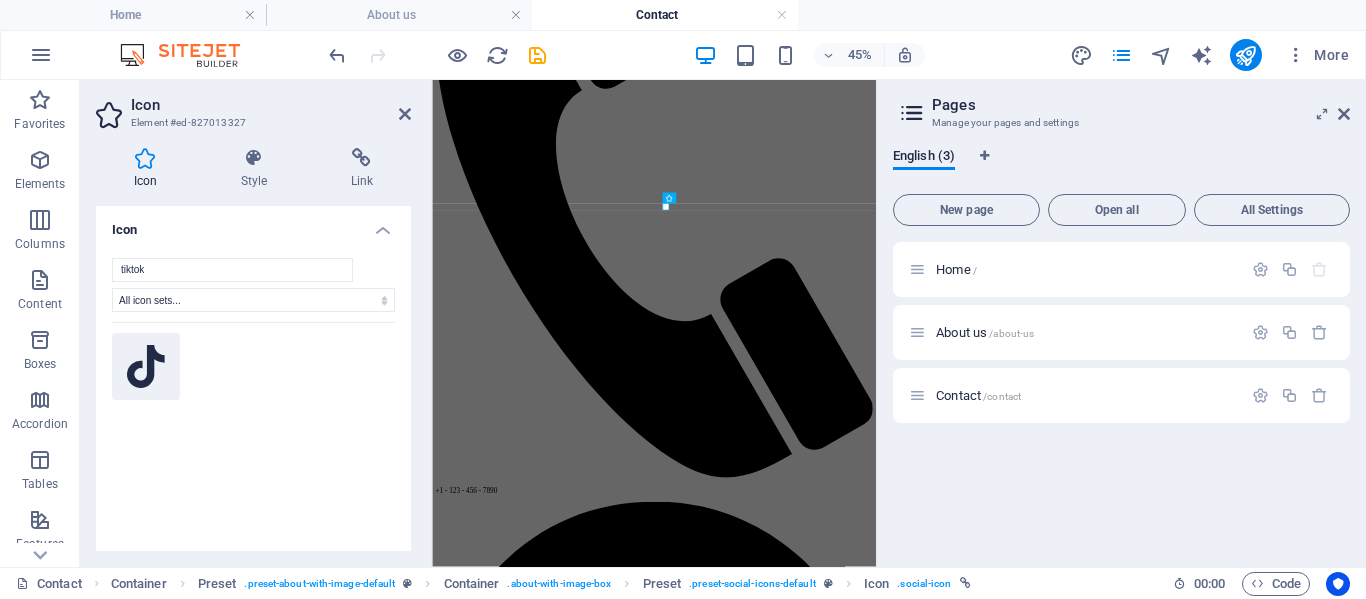 type on "tiktok" 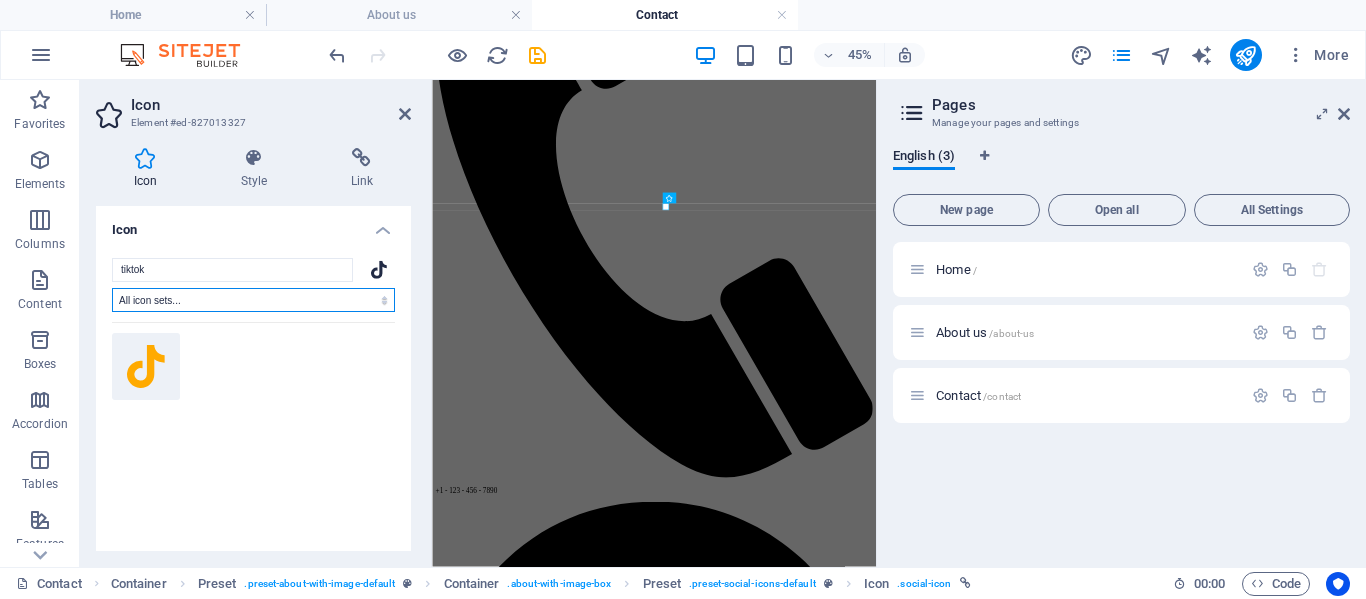 click on "All icon sets... IcoFont Ionicons FontAwesome Brands FontAwesome Duotone FontAwesome Solid FontAwesome Regular FontAwesome Light FontAwesome Thin FontAwesome Sharp Solid FontAwesome Sharp Regular FontAwesome Sharp Light FontAwesome Sharp Thin" at bounding box center [253, 300] 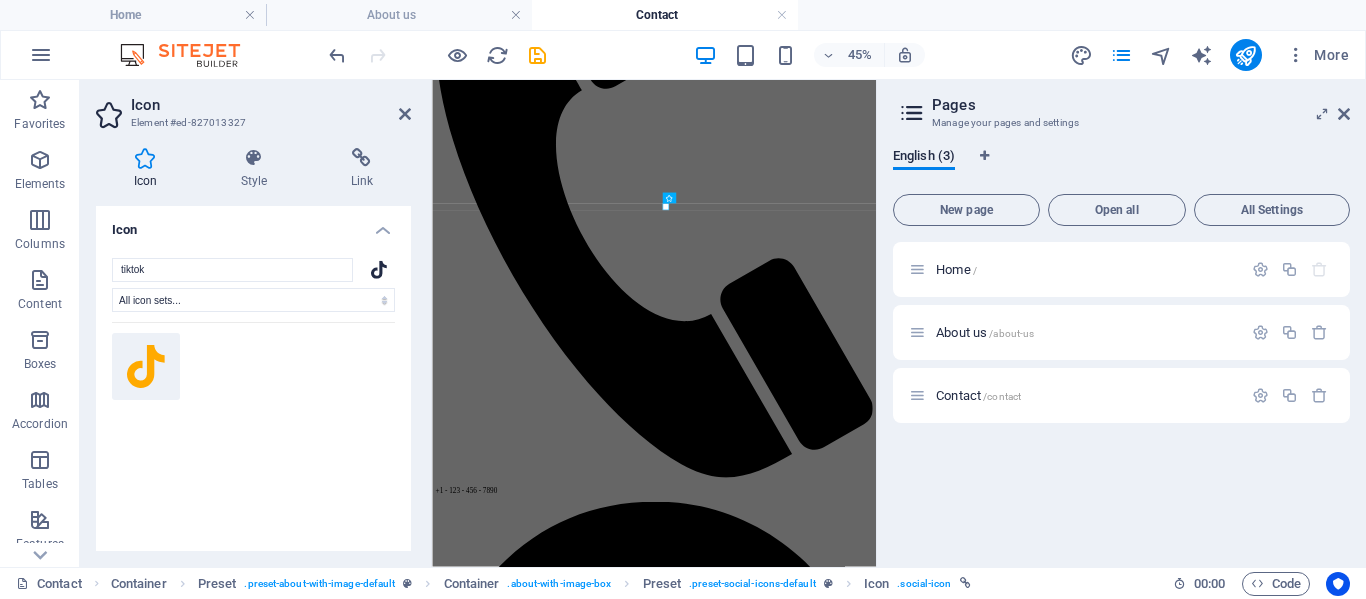 click on "Your search returned more icons than we are able to display. Please narrow your search." at bounding box center [253, 467] 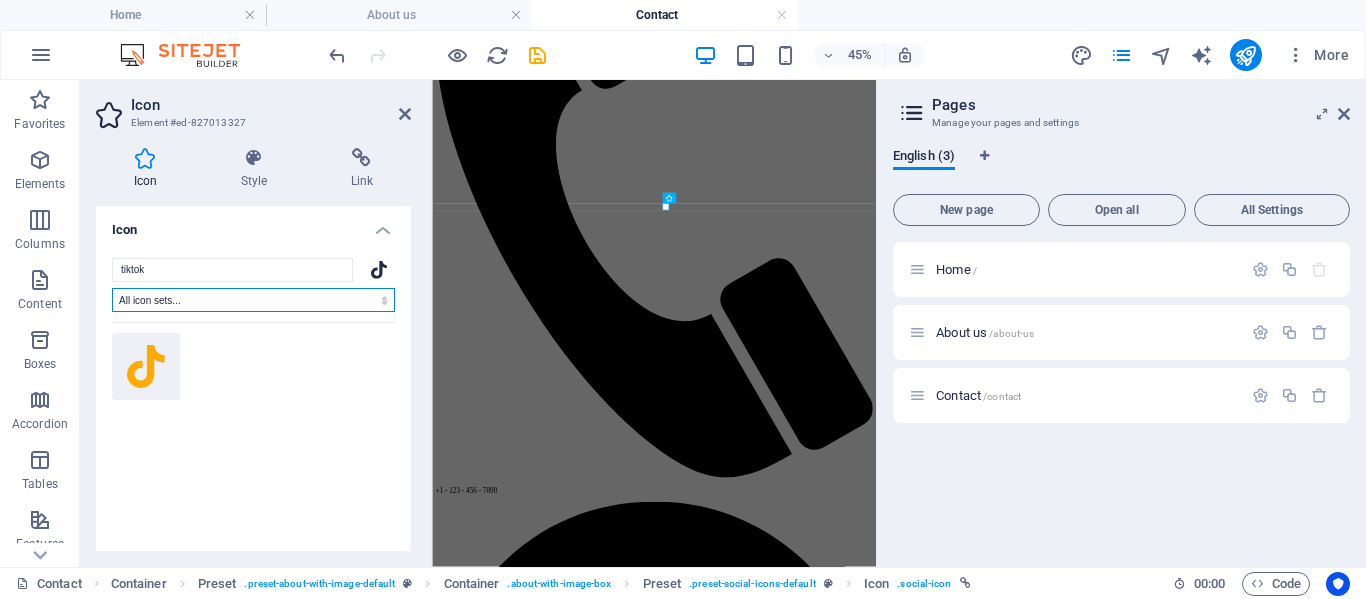 click on "All icon sets... IcoFont Ionicons FontAwesome Brands FontAwesome Duotone FontAwesome Solid FontAwesome Regular FontAwesome Light FontAwesome Thin FontAwesome Sharp Solid FontAwesome Sharp Regular FontAwesome Sharp Light FontAwesome Sharp Thin" at bounding box center (253, 300) 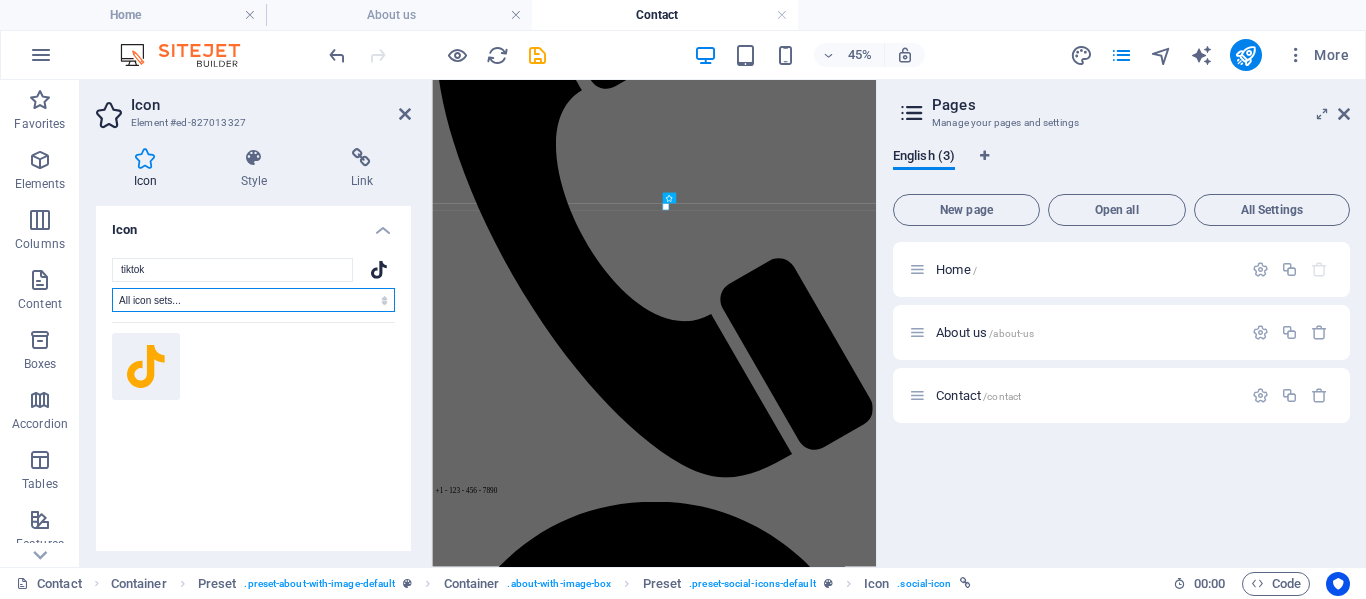 click on "All icon sets... IcoFont Ionicons FontAwesome Brands FontAwesome Duotone FontAwesome Solid FontAwesome Regular FontAwesome Light FontAwesome Thin FontAwesome Sharp Solid FontAwesome Sharp Regular FontAwesome Sharp Light FontAwesome Sharp Thin" at bounding box center (253, 300) 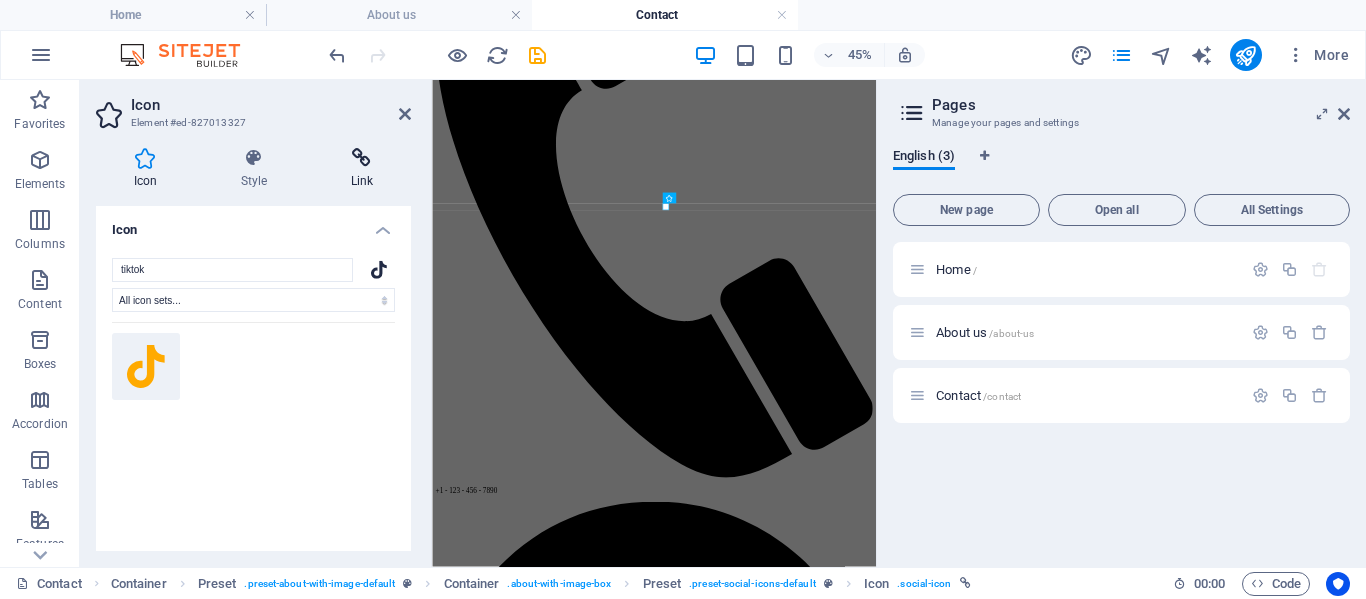 click on "Link" at bounding box center [362, 169] 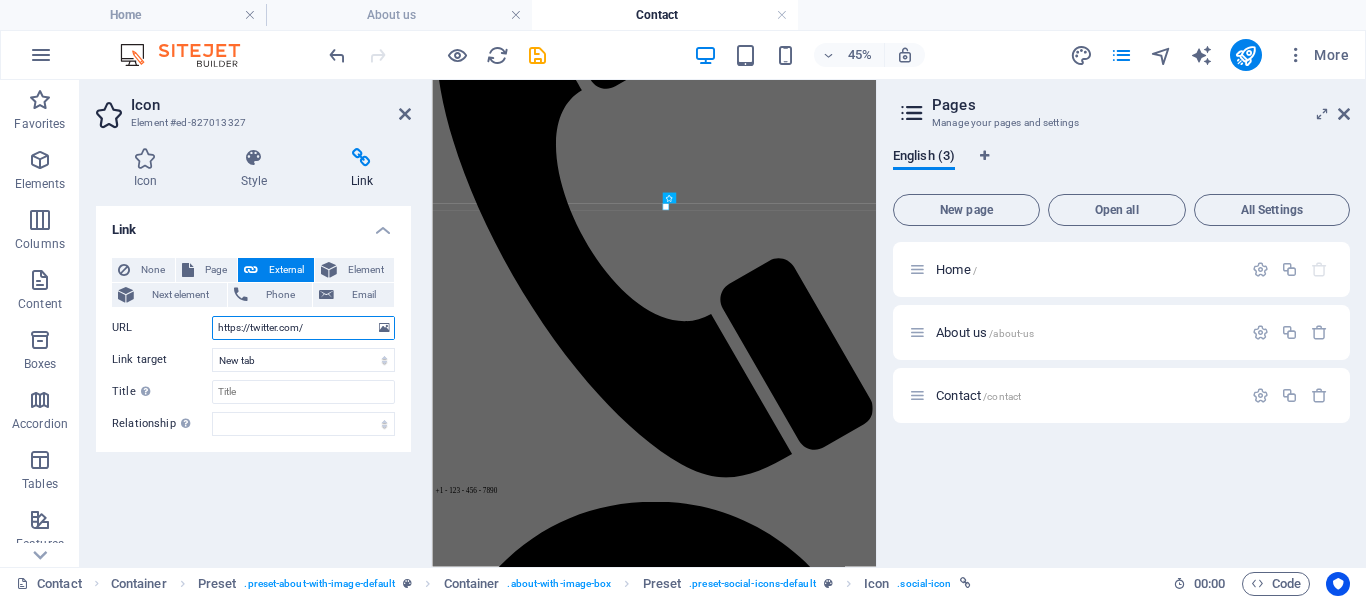 click on "https://twitter.com/" at bounding box center [303, 328] 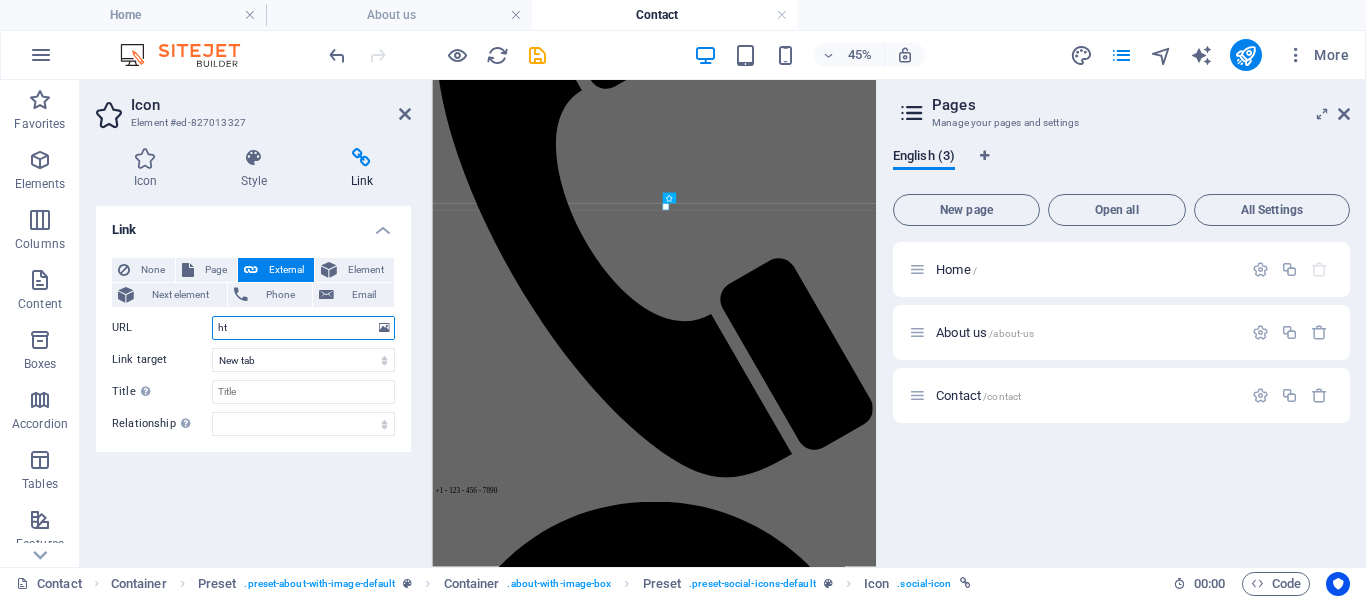 type on "h" 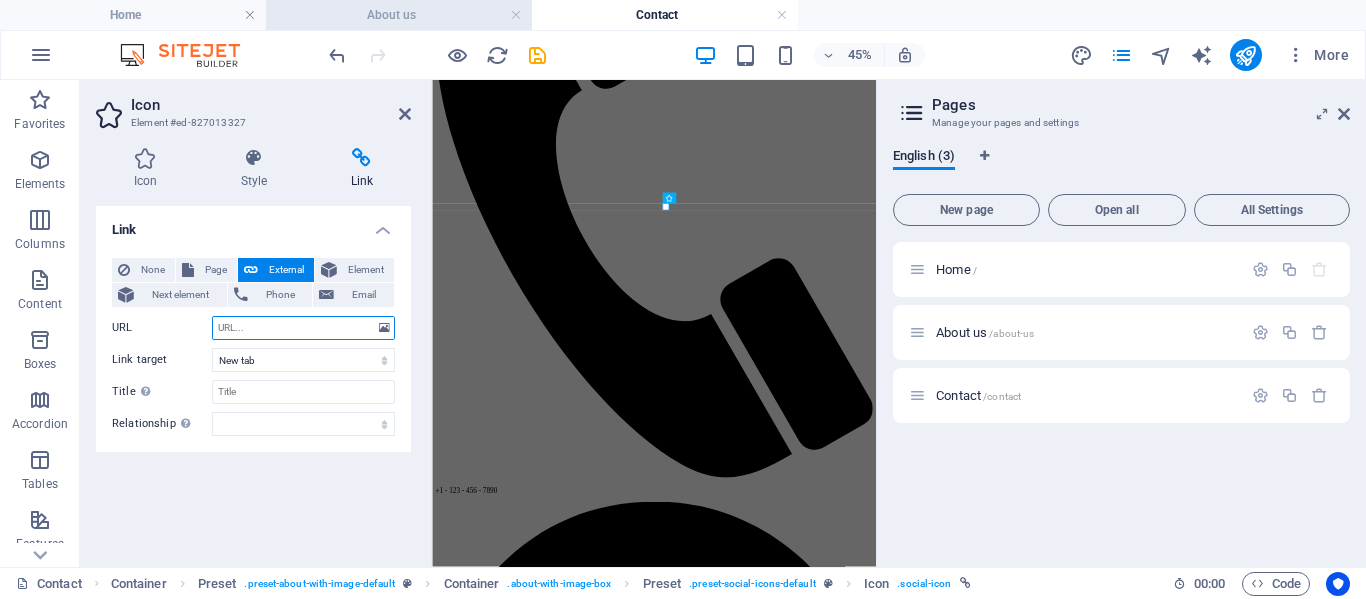 type 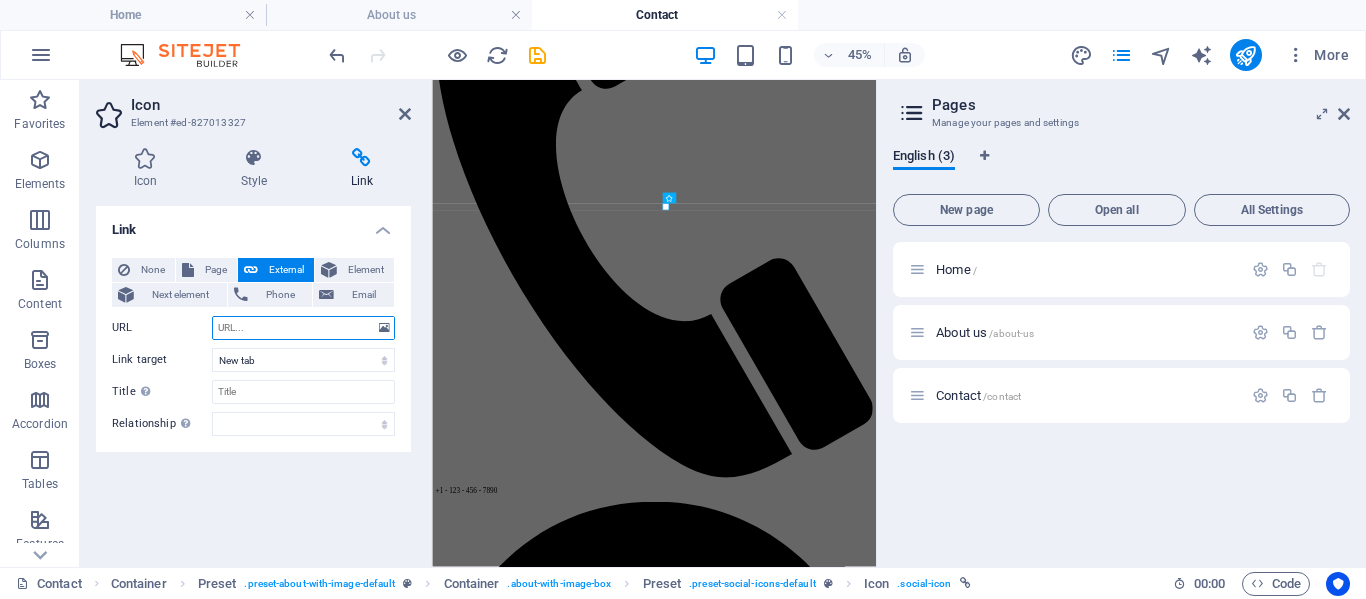 click on "URL" at bounding box center (303, 328) 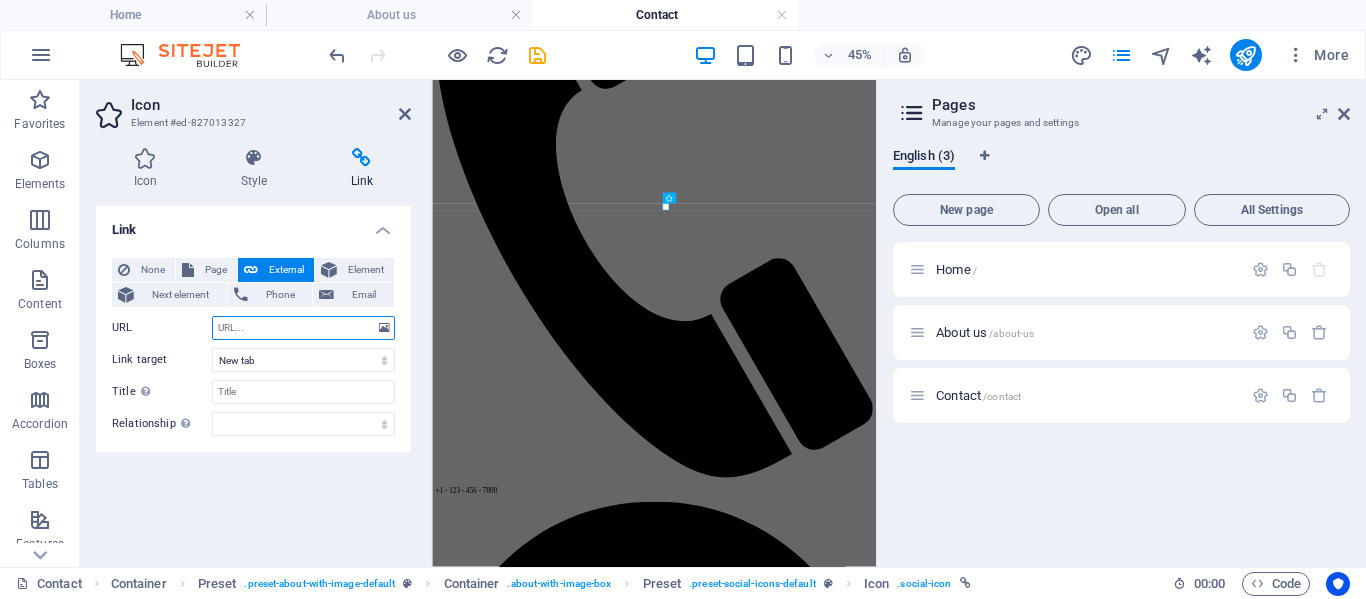 click on "URL" at bounding box center (303, 328) 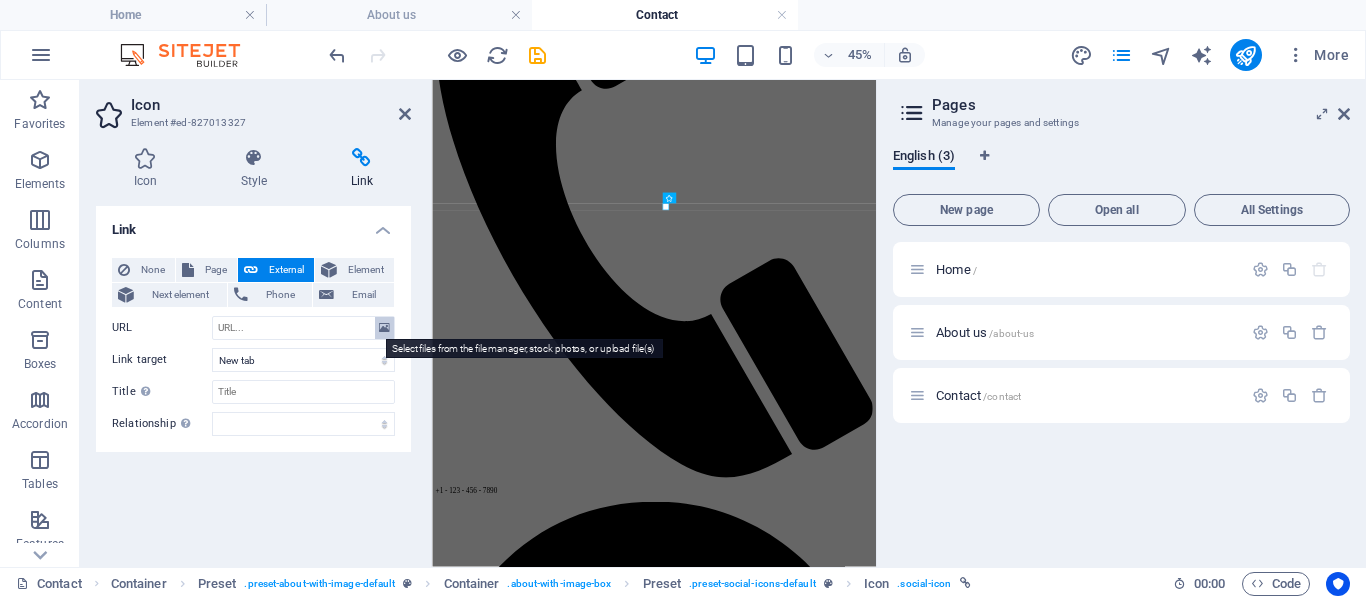 click at bounding box center [384, 328] 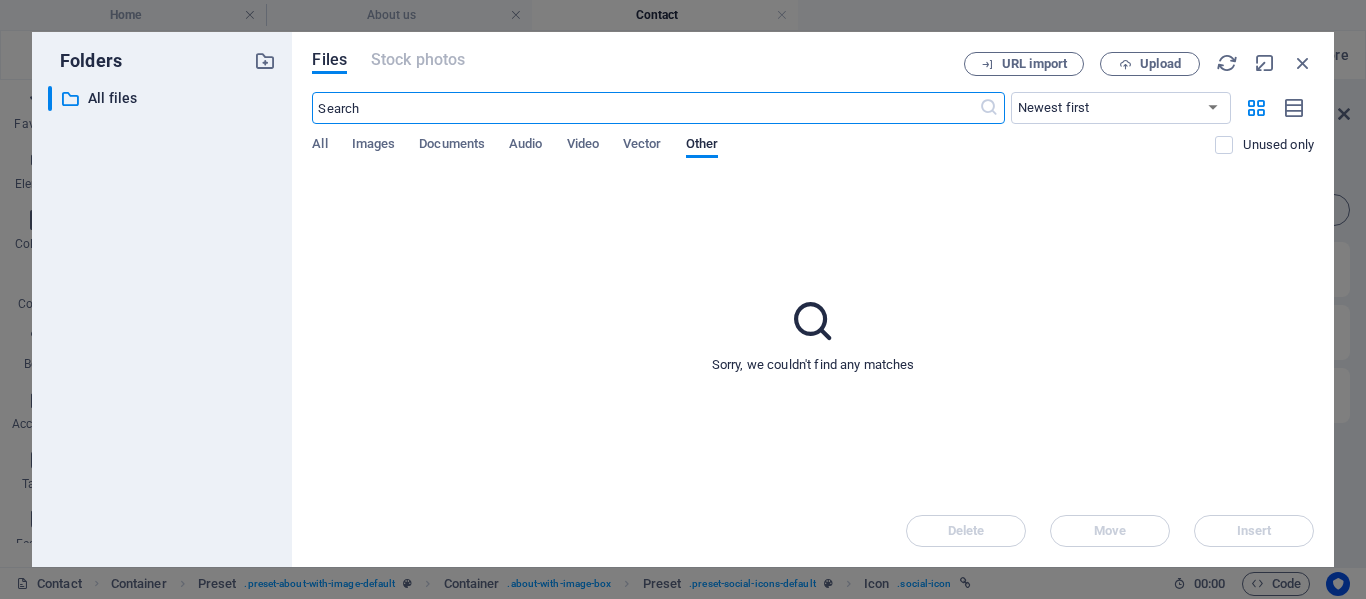 scroll, scrollTop: 792, scrollLeft: 0, axis: vertical 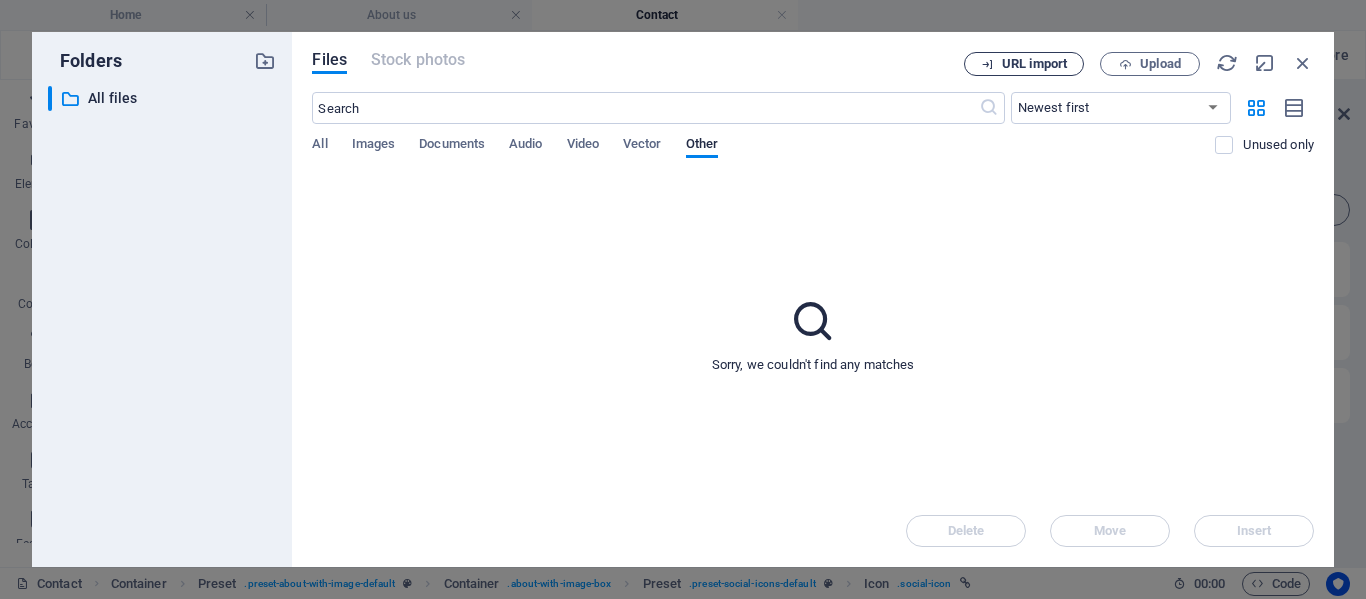 click on "URL import" at bounding box center [1034, 64] 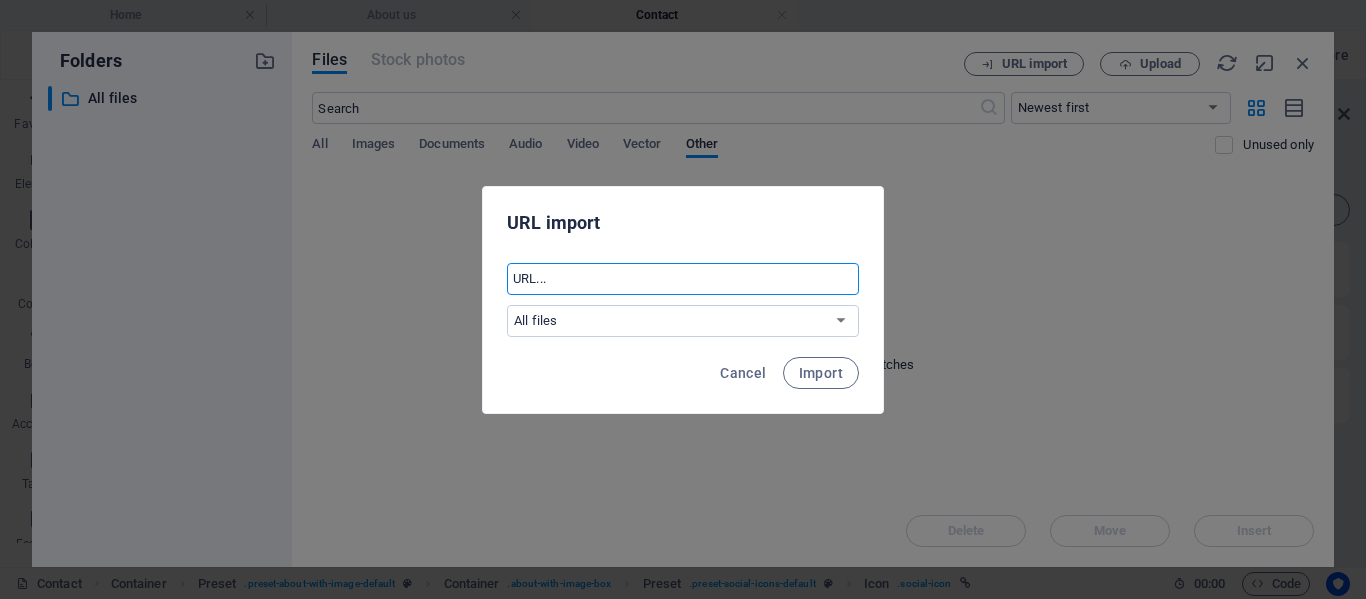 click at bounding box center [683, 279] 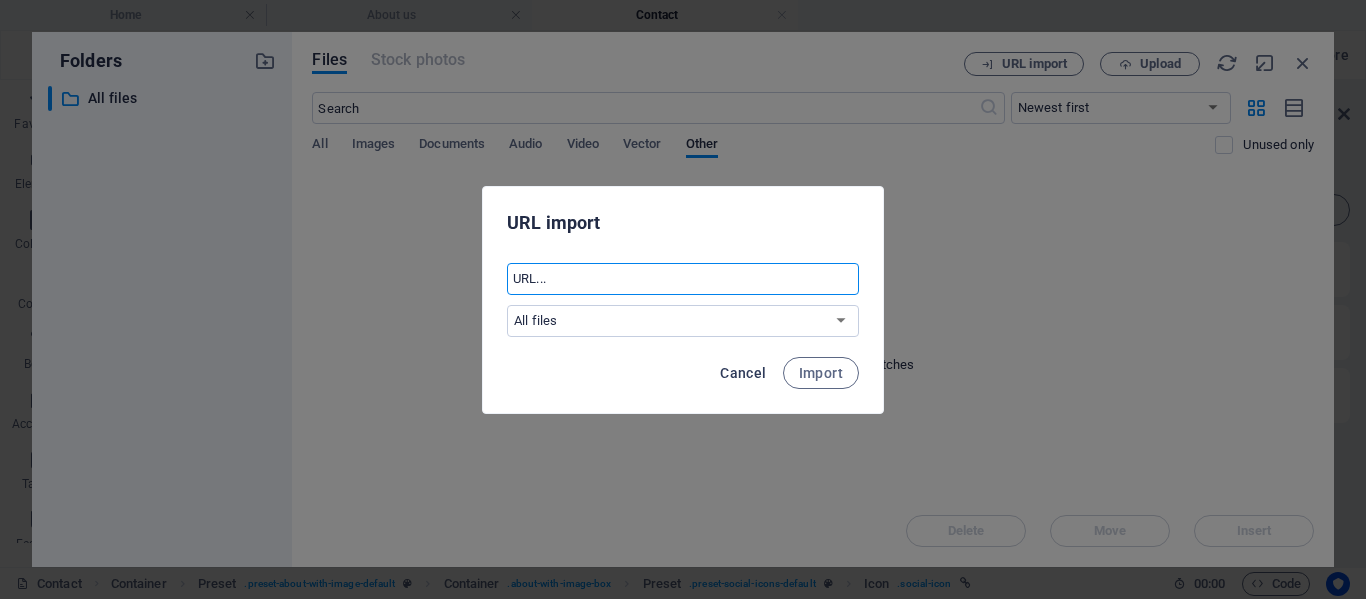 click on "Cancel" at bounding box center (743, 373) 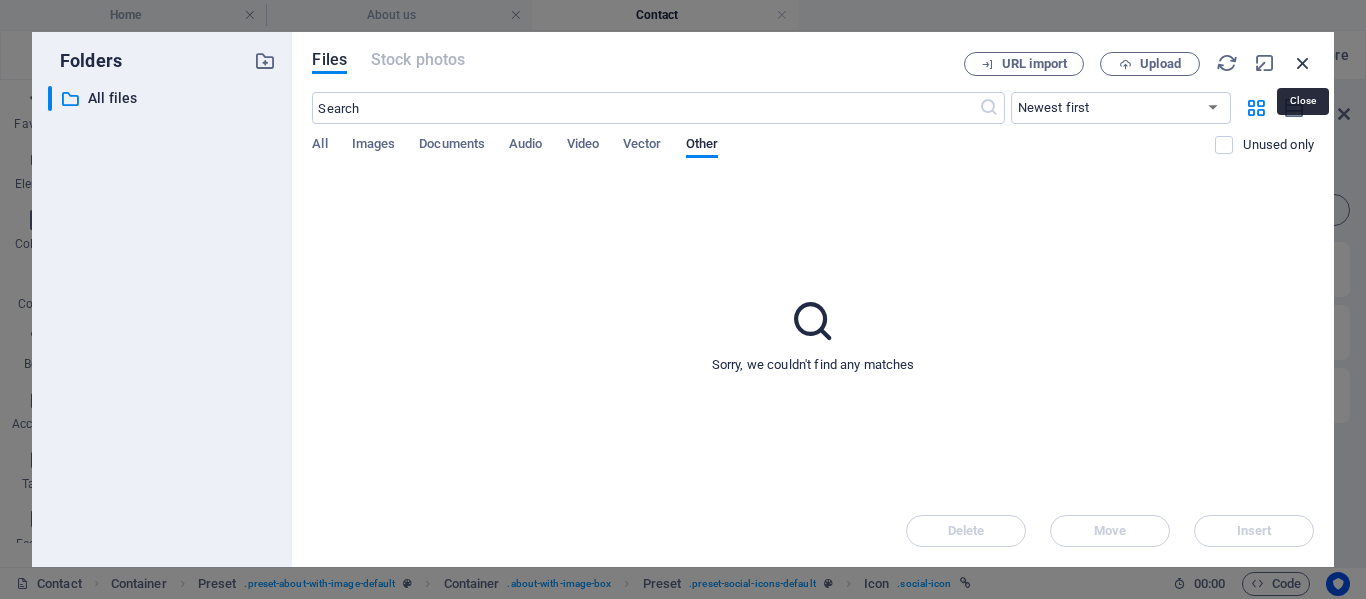 click at bounding box center [1303, 63] 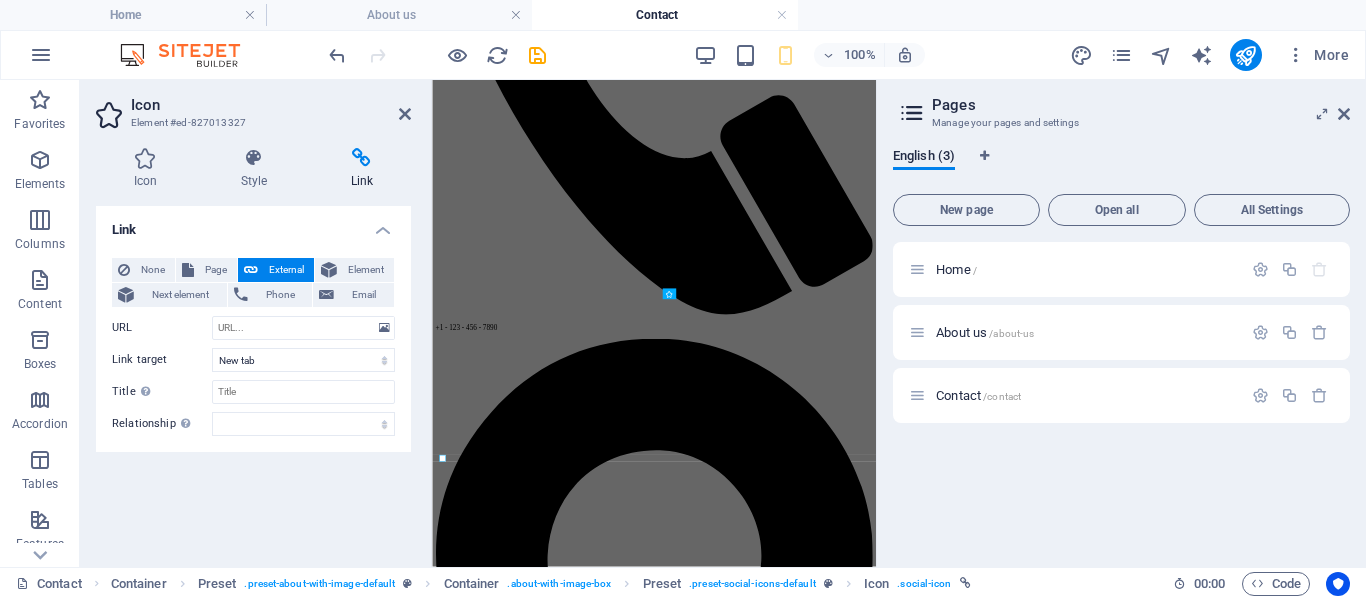 scroll, scrollTop: 229, scrollLeft: 0, axis: vertical 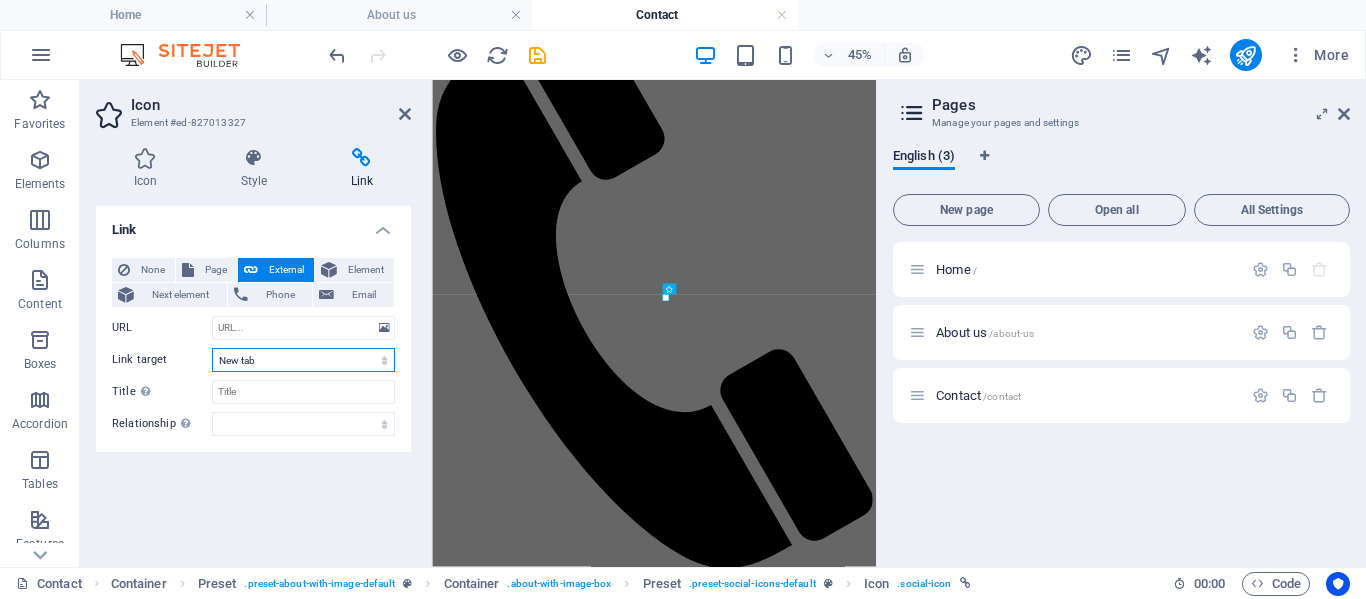 click on "New tab Same tab Overlay" at bounding box center [303, 360] 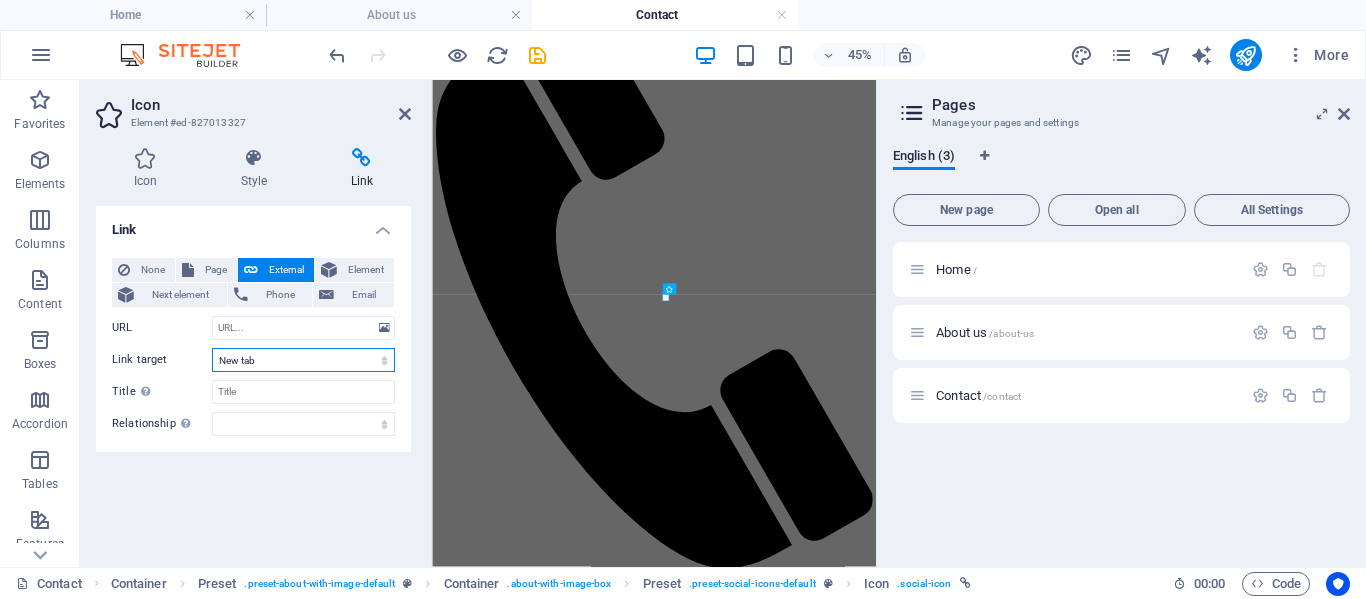click on "New tab Same tab Overlay" at bounding box center (303, 360) 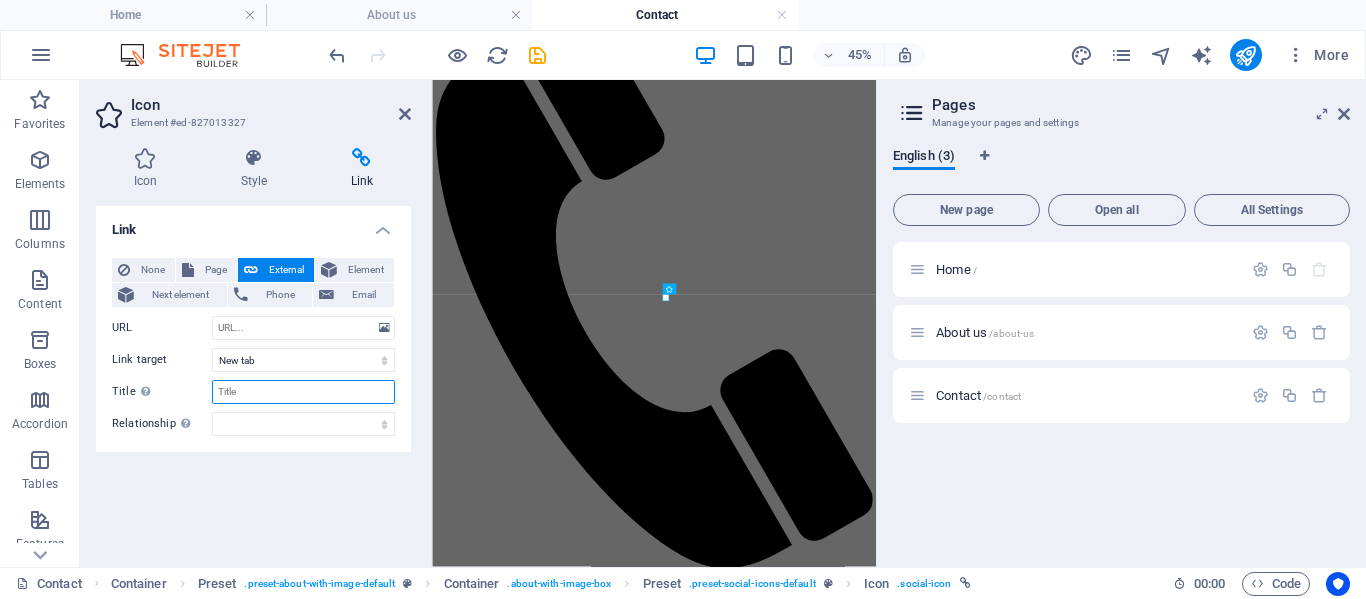 click on "Title Additional link description, should not be the same as the link text. The title is most often shown as a tooltip text when the mouse moves over the element. Leave empty if uncertain." at bounding box center [303, 392] 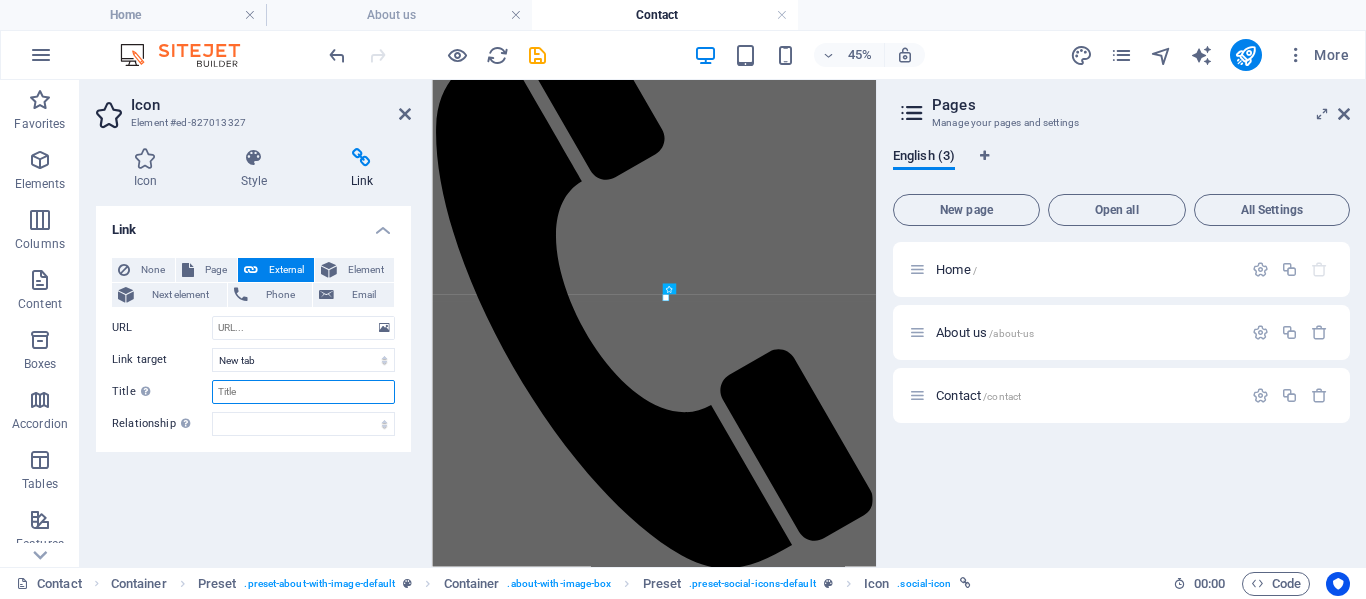 click on "Title Additional link description, should not be the same as the link text. The title is most often shown as a tooltip text when the mouse moves over the element. Leave empty if uncertain." at bounding box center [303, 392] 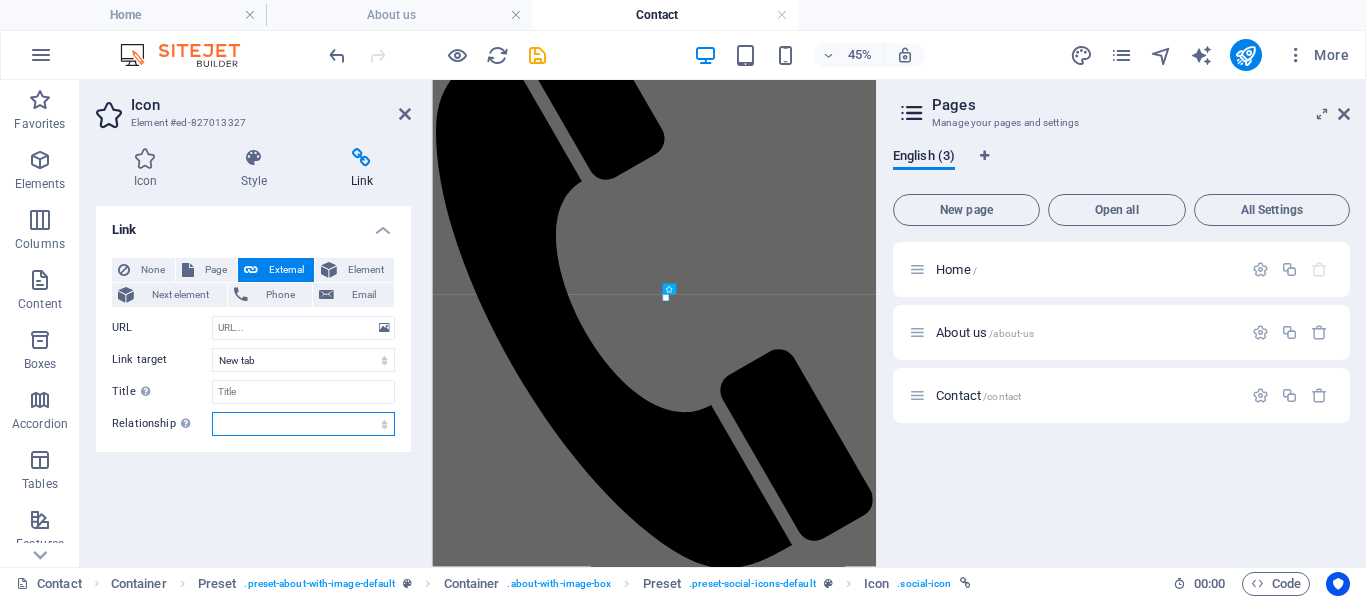 click on "alternate author bookmark external help license next nofollow noreferrer noopener prev search tag" at bounding box center (303, 424) 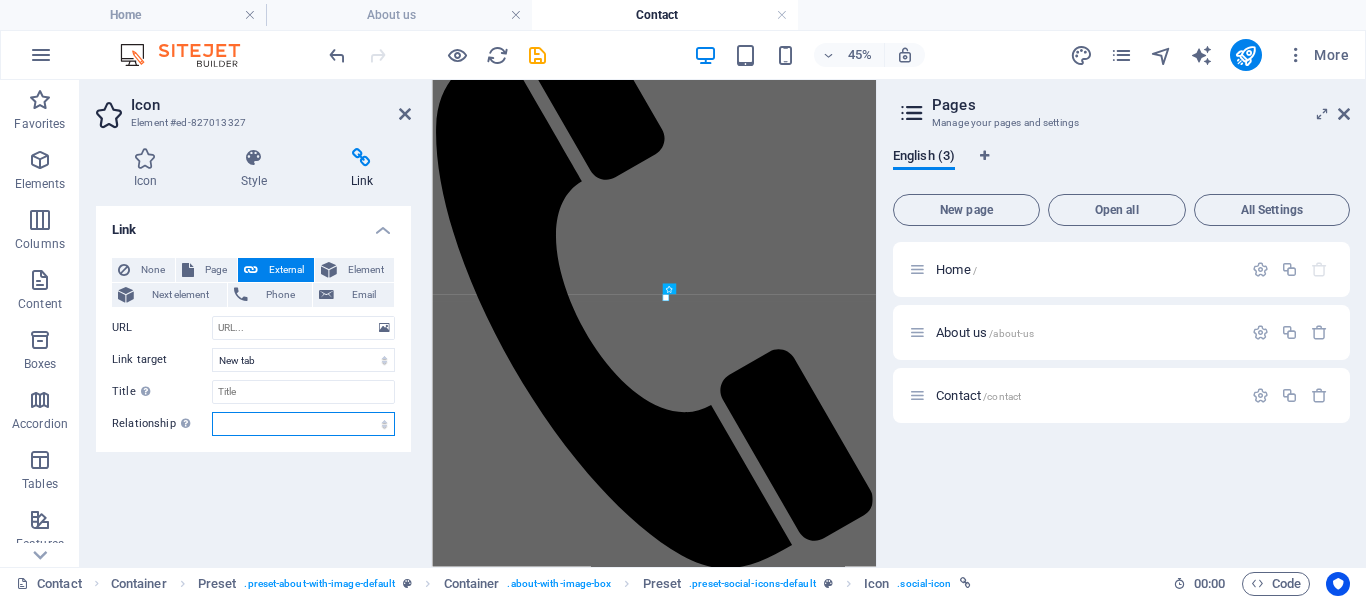 select on "external" 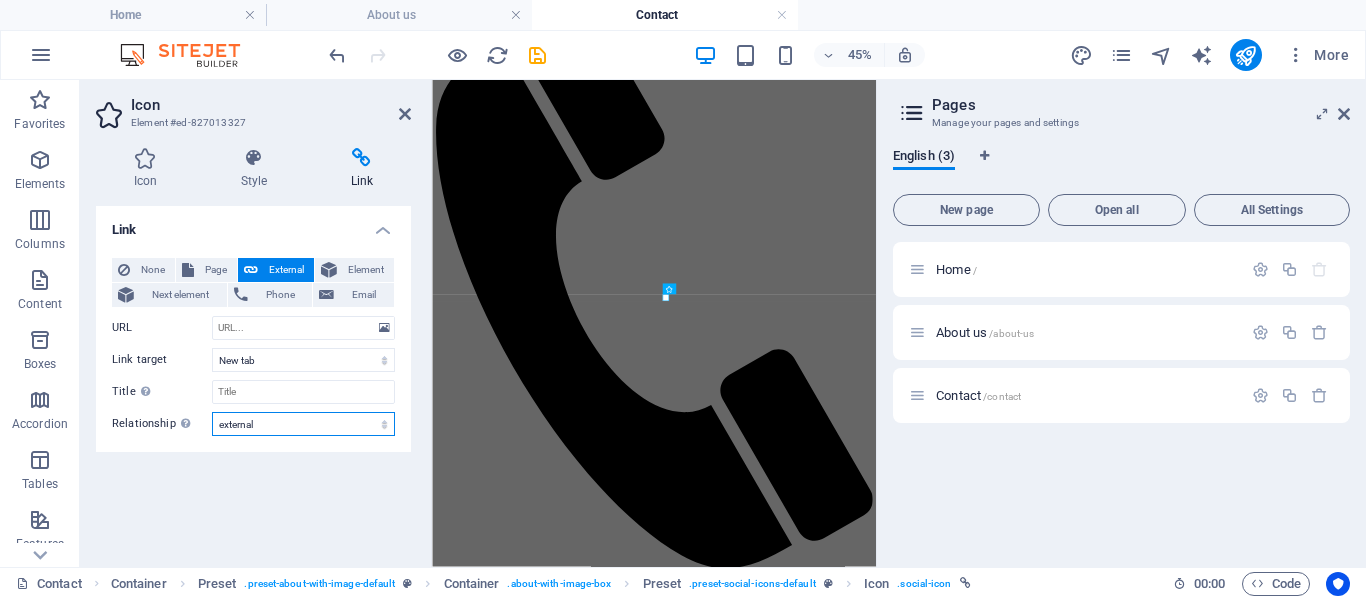 click on "alternate author bookmark external help license next nofollow noreferrer noopener prev search tag" at bounding box center (303, 424) 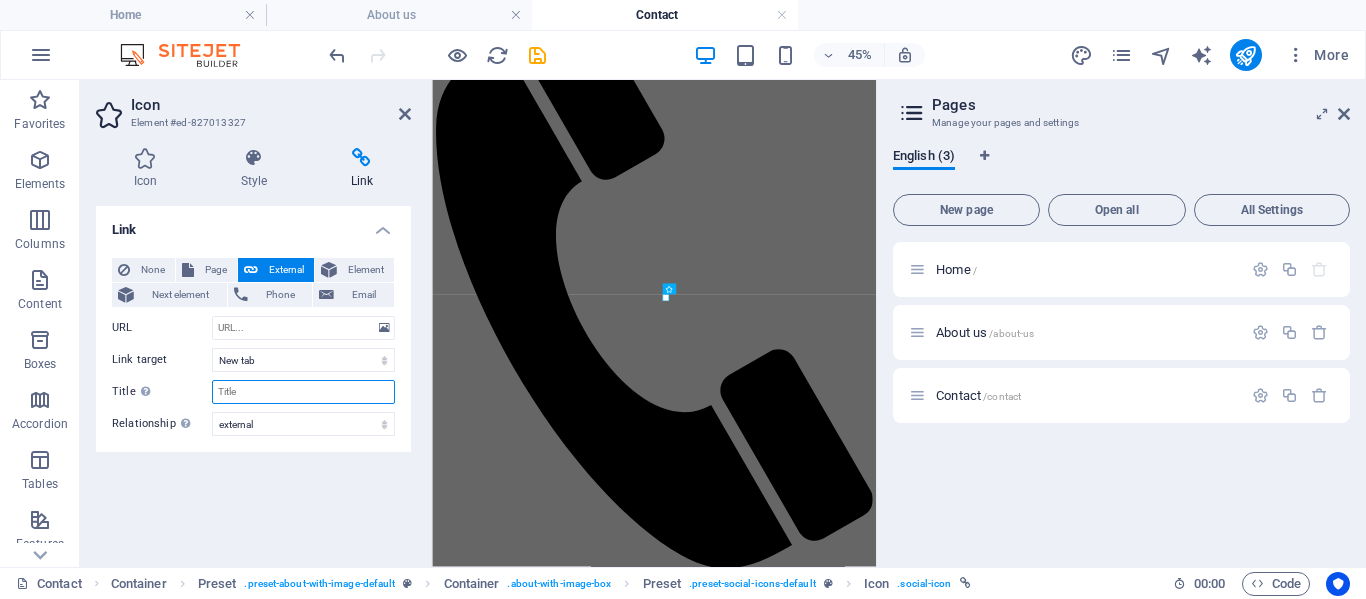 click on "Title Additional link description, should not be the same as the link text. The title is most often shown as a tooltip text when the mouse moves over the element. Leave empty if uncertain." at bounding box center (303, 392) 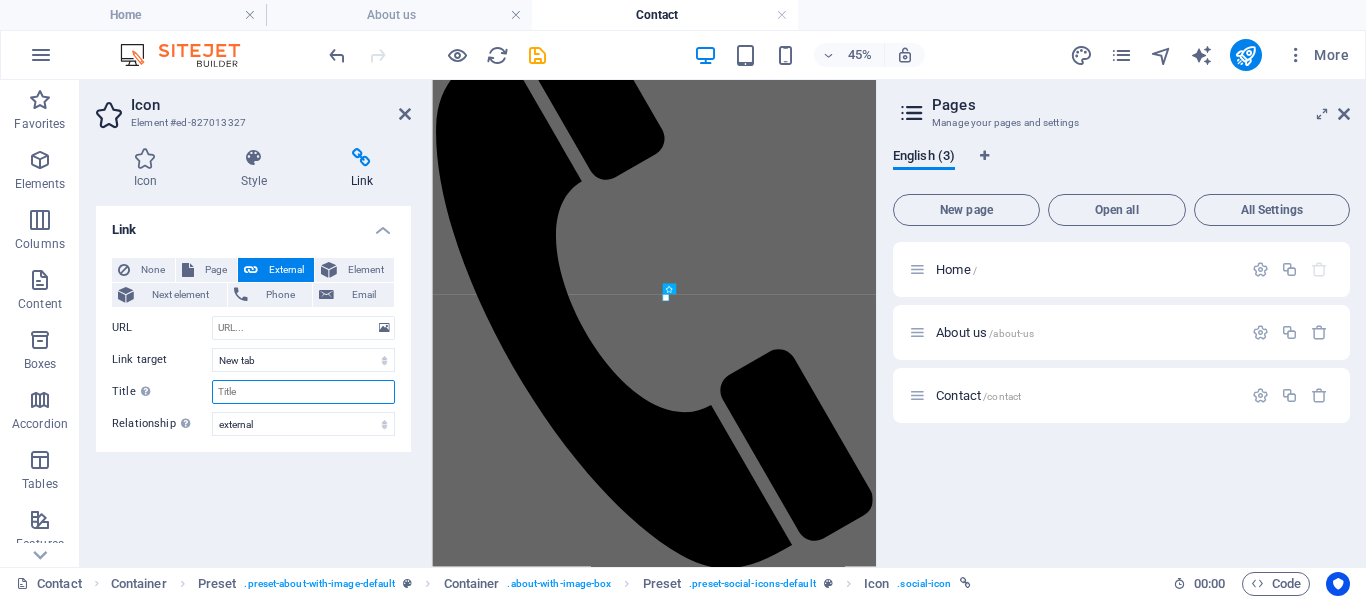 click on "Title Additional link description, should not be the same as the link text. The title is most often shown as a tooltip text when the mouse moves over the element. Leave empty if uncertain." at bounding box center [303, 392] 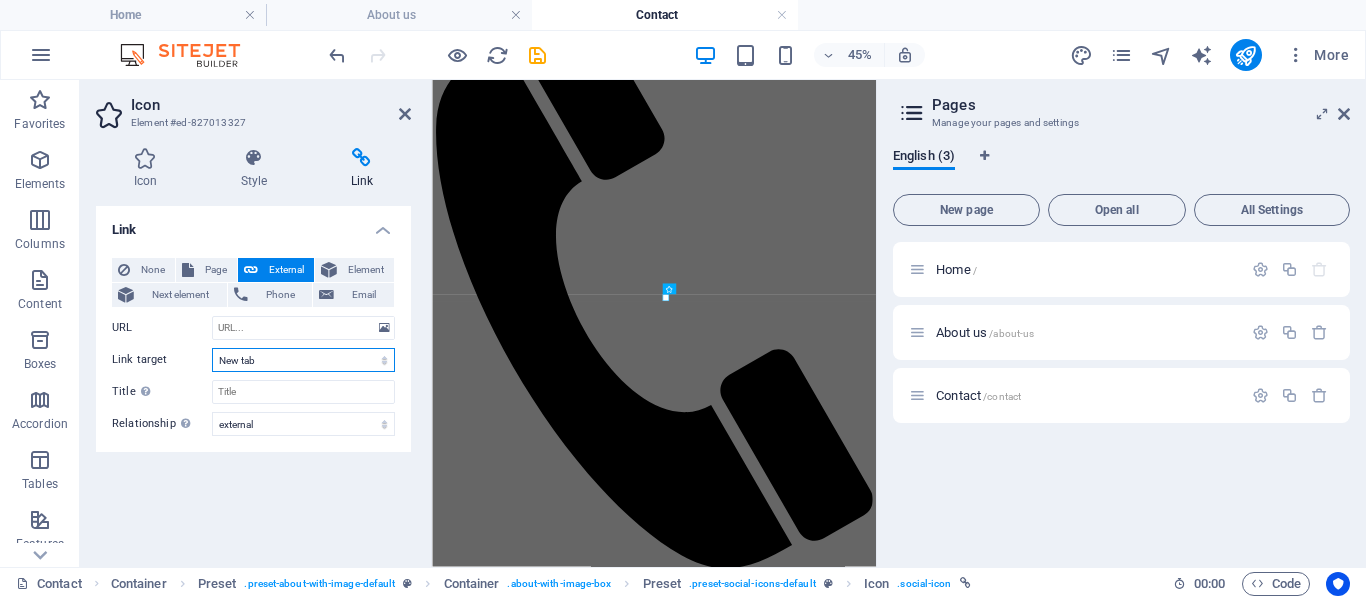 click on "New tab Same tab Overlay" at bounding box center (303, 360) 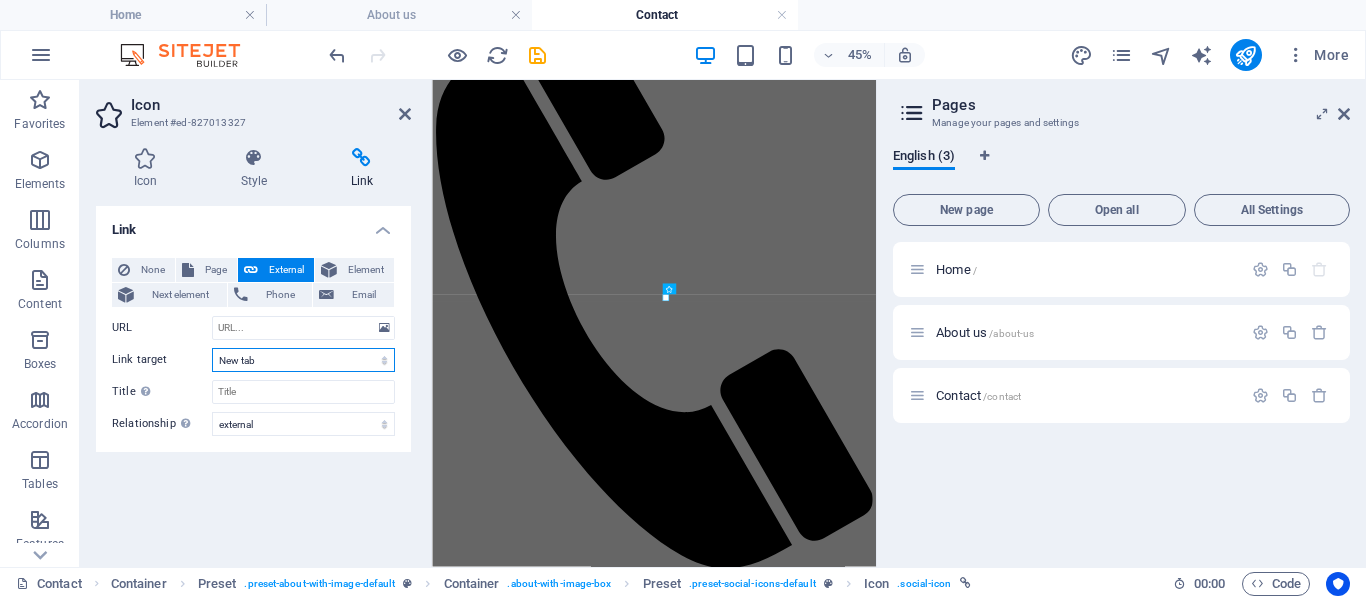 click on "New tab Same tab Overlay" at bounding box center [303, 360] 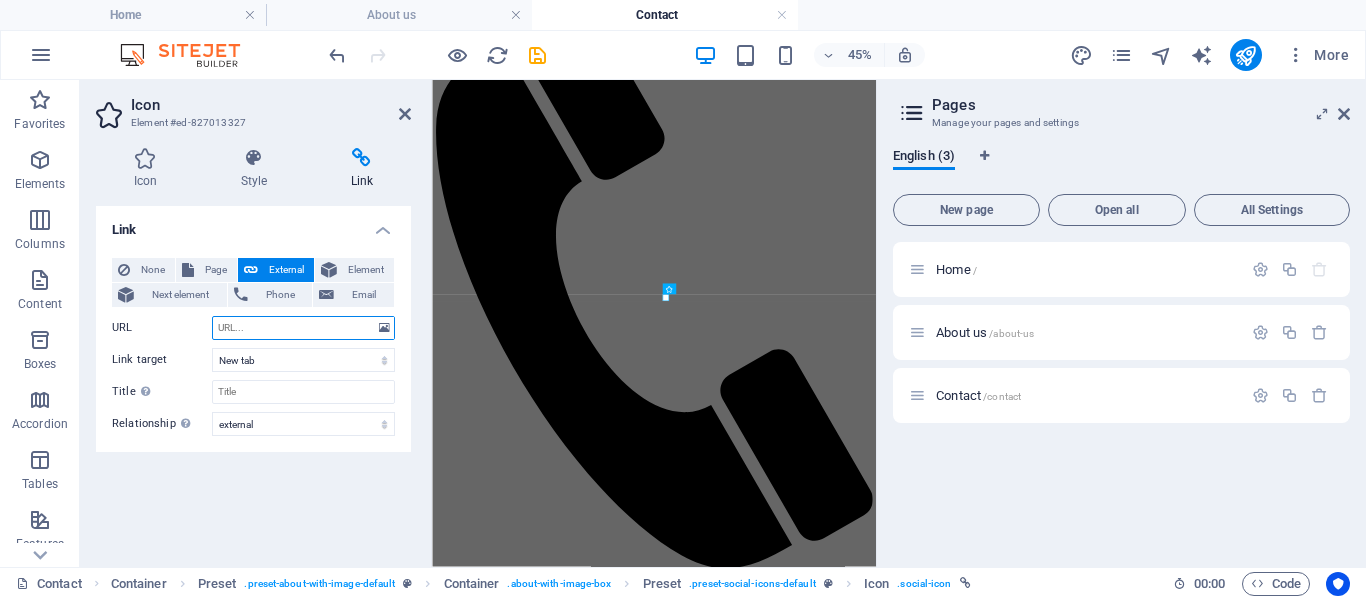 click on "URL" at bounding box center [303, 328] 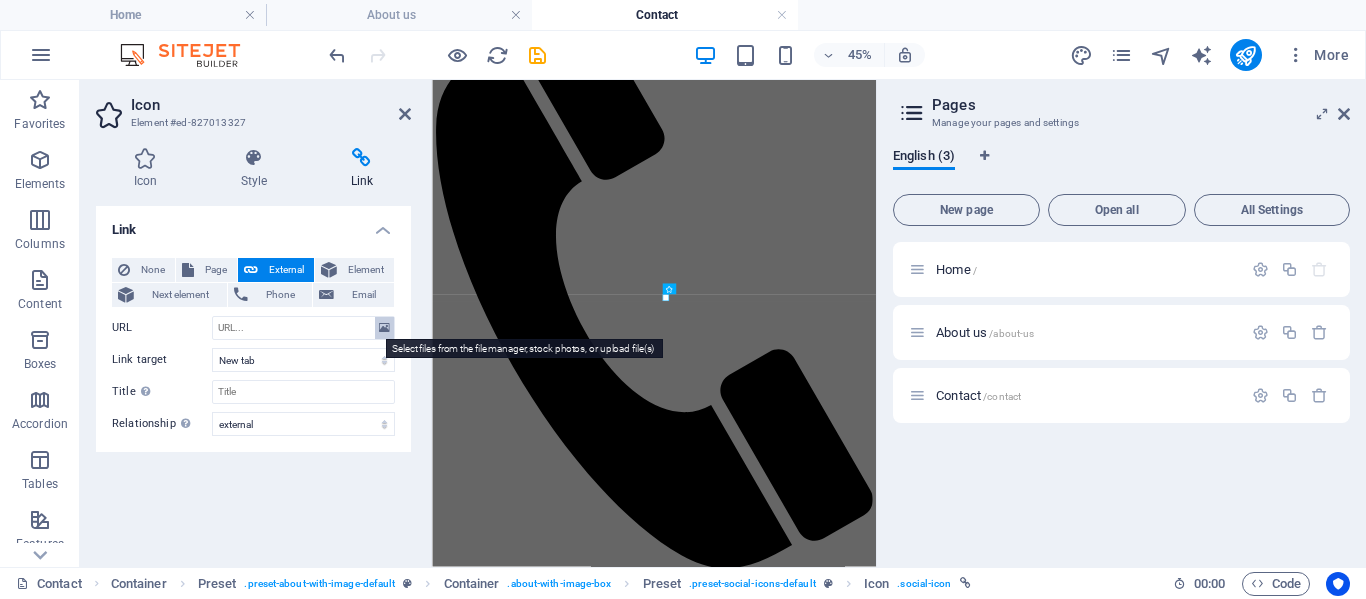click at bounding box center [384, 328] 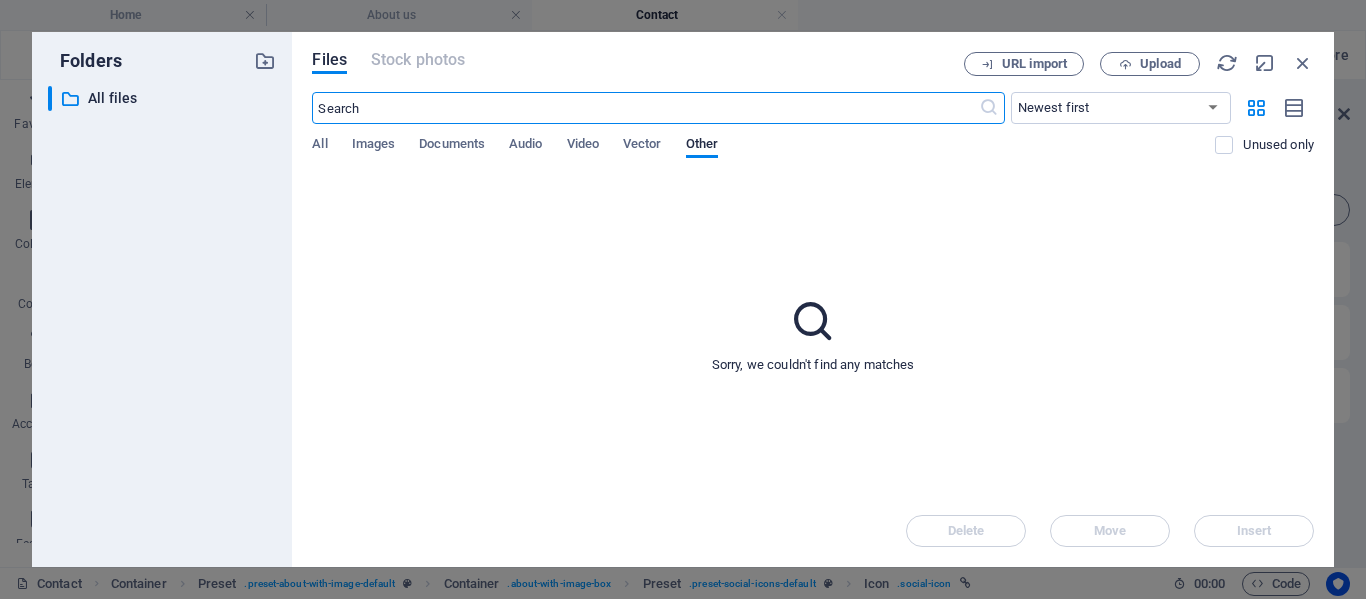 scroll, scrollTop: 792, scrollLeft: 0, axis: vertical 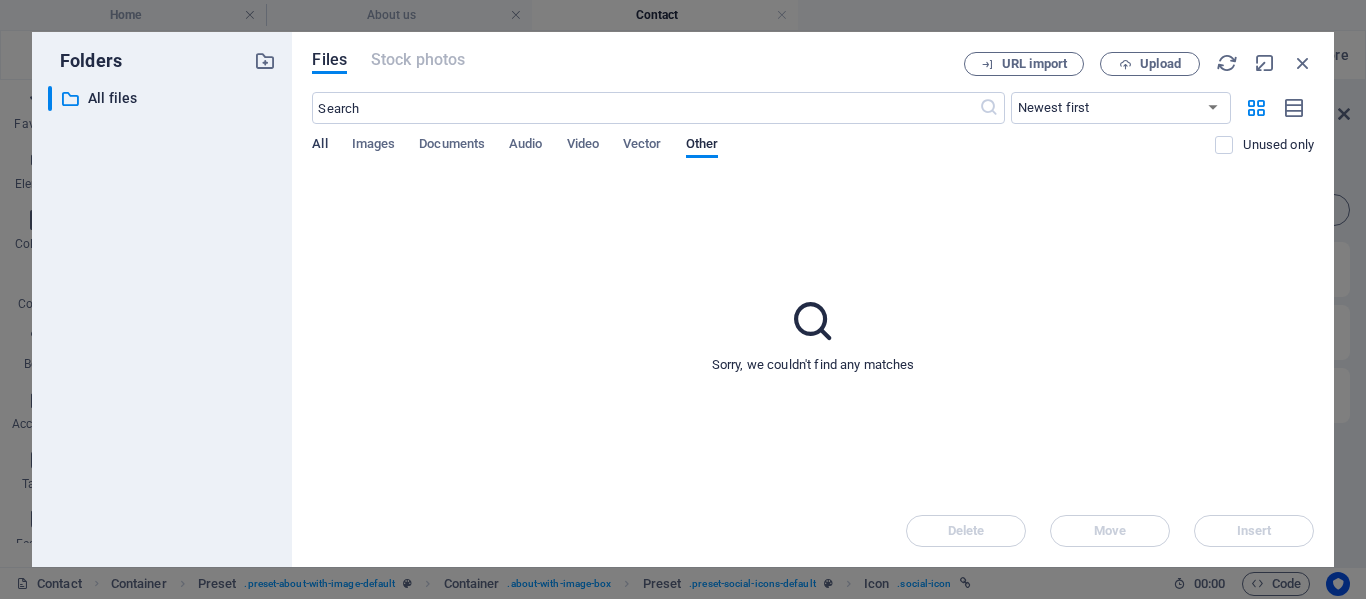 click on "All" at bounding box center [319, 146] 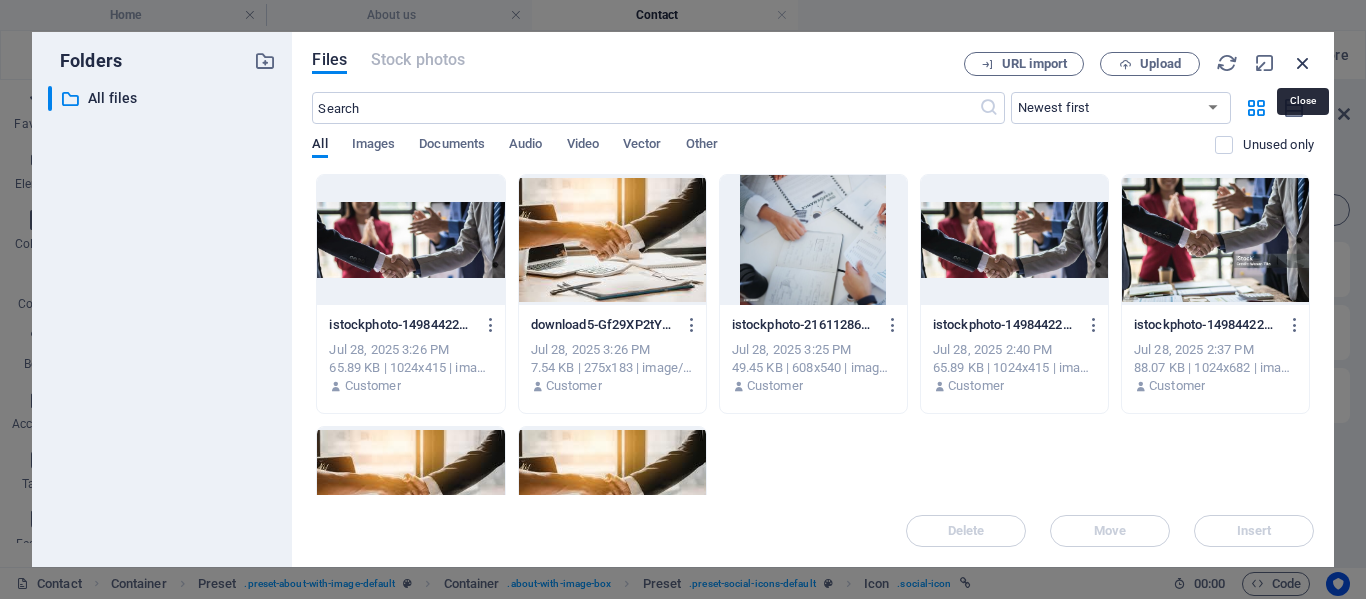 click at bounding box center [1303, 63] 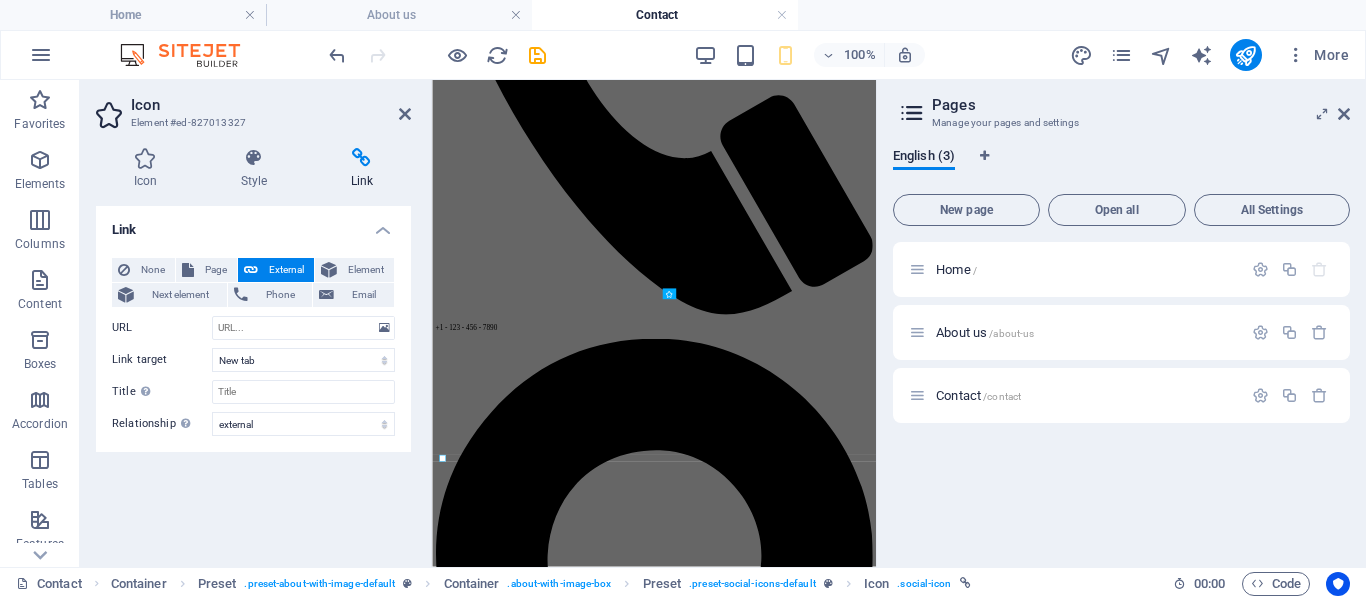 scroll, scrollTop: 229, scrollLeft: 0, axis: vertical 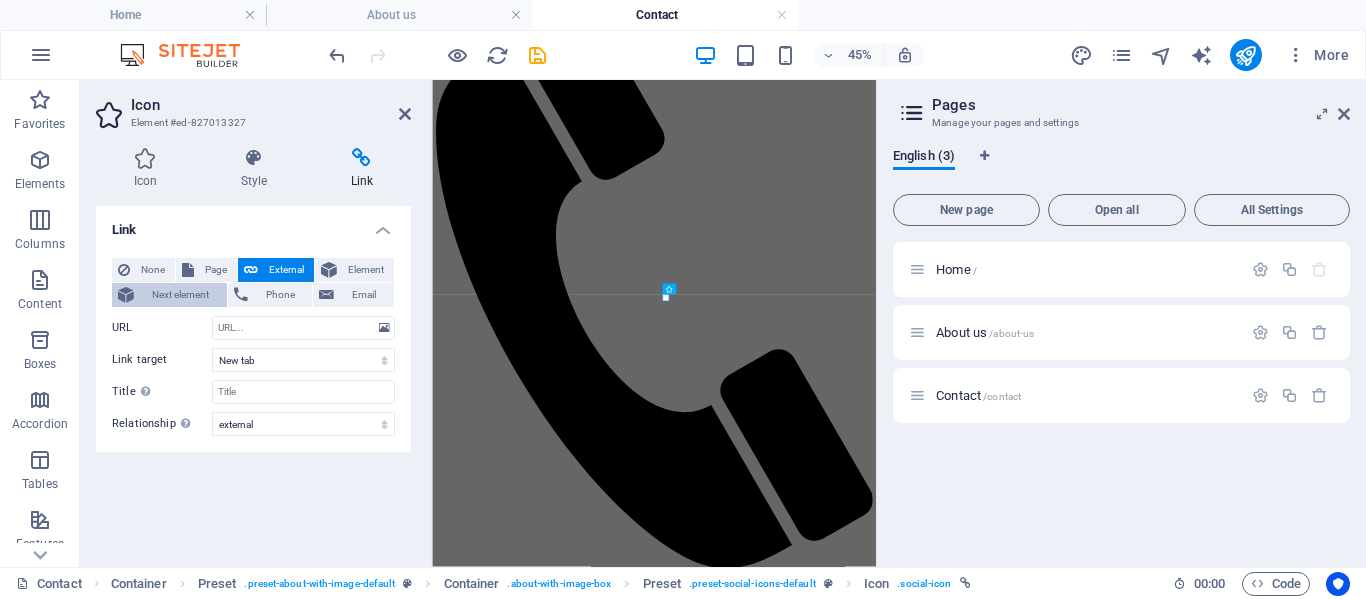 click on "Next element" at bounding box center (180, 295) 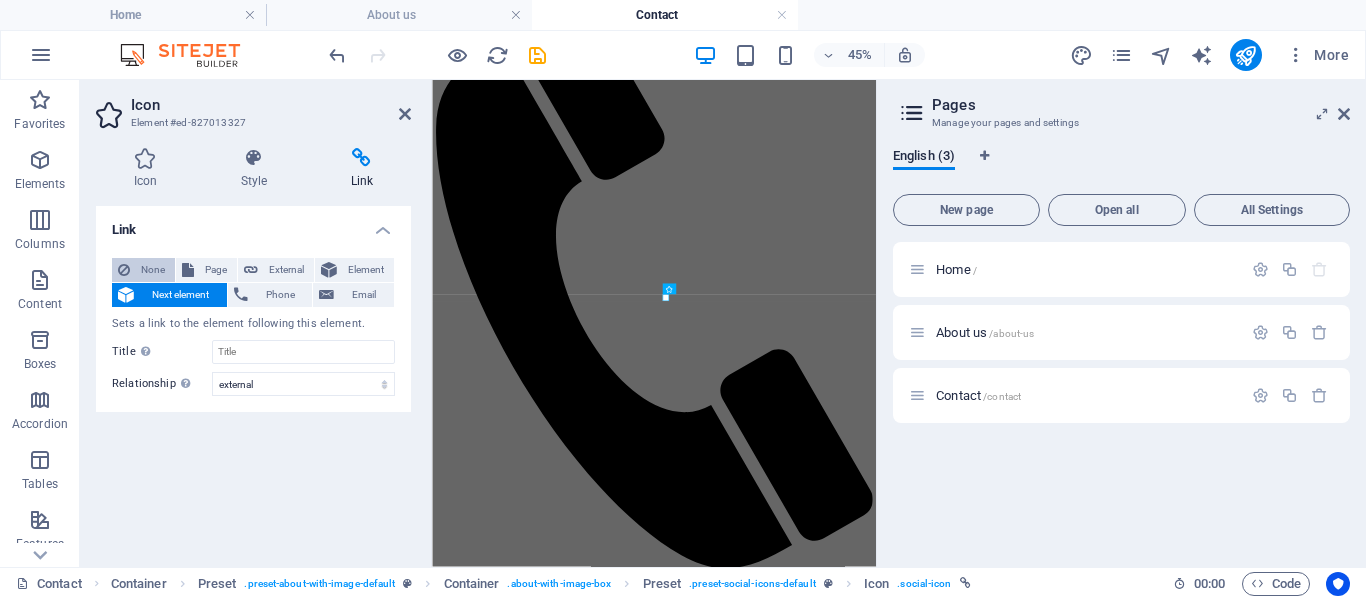 click on "None" at bounding box center (152, 270) 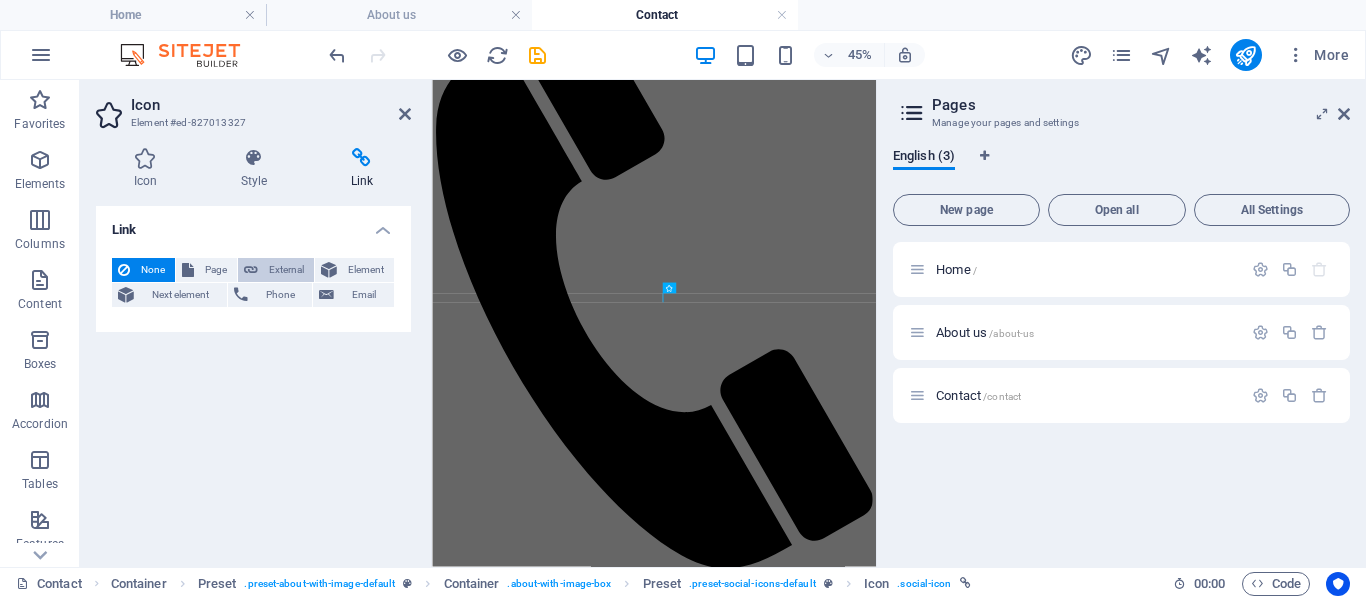 click on "External" at bounding box center (276, 270) 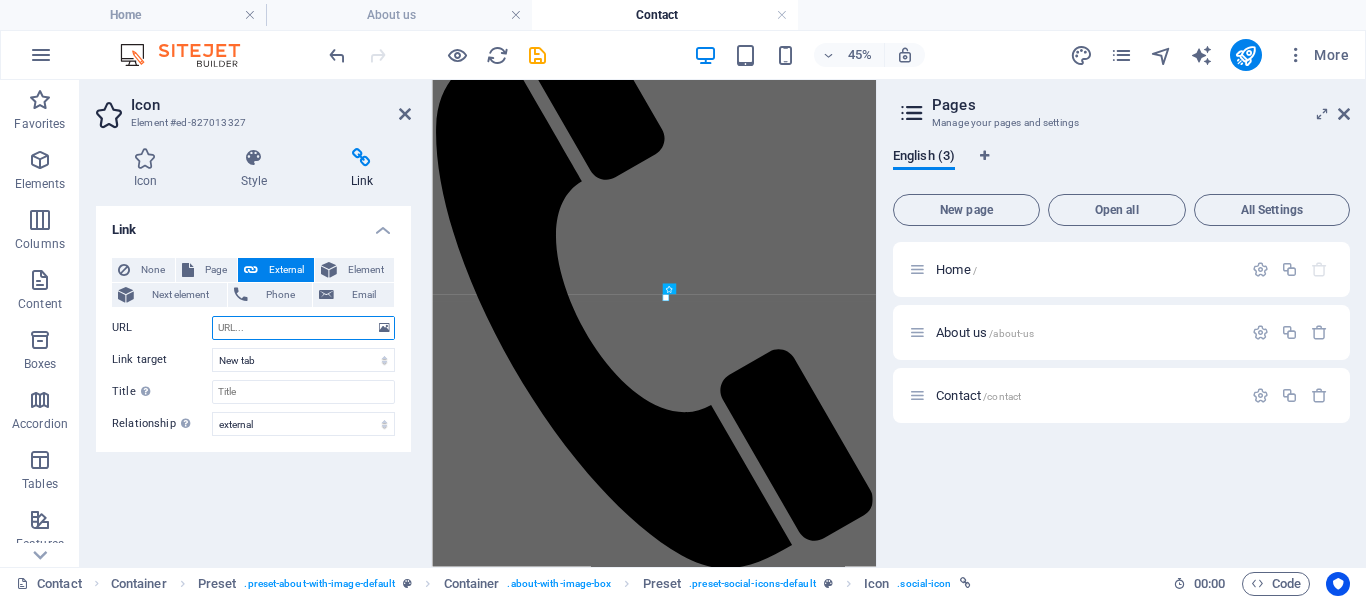 click on "URL" at bounding box center (303, 328) 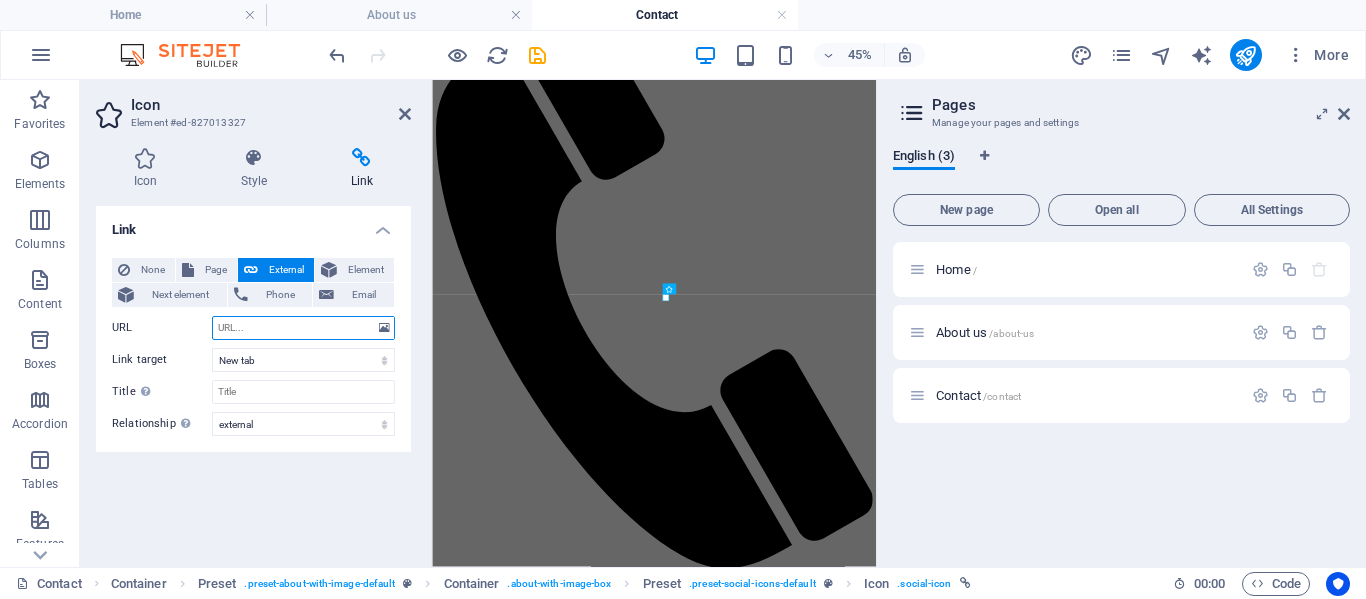 click on "URL" at bounding box center [303, 328] 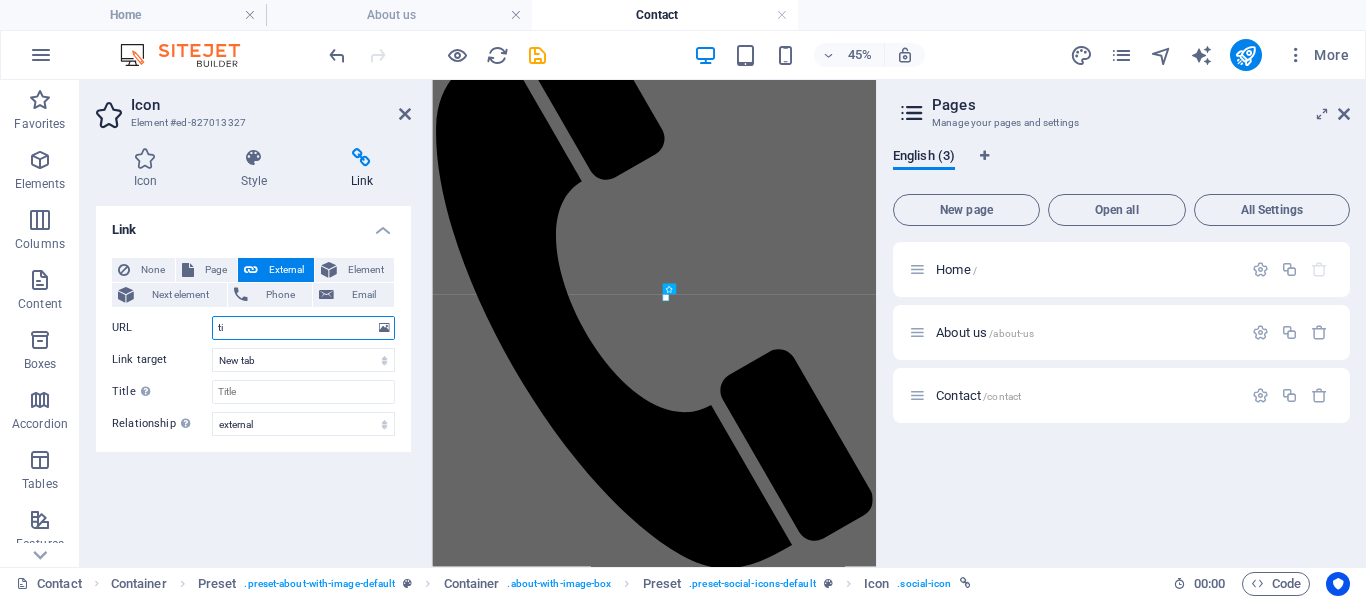 type on "t" 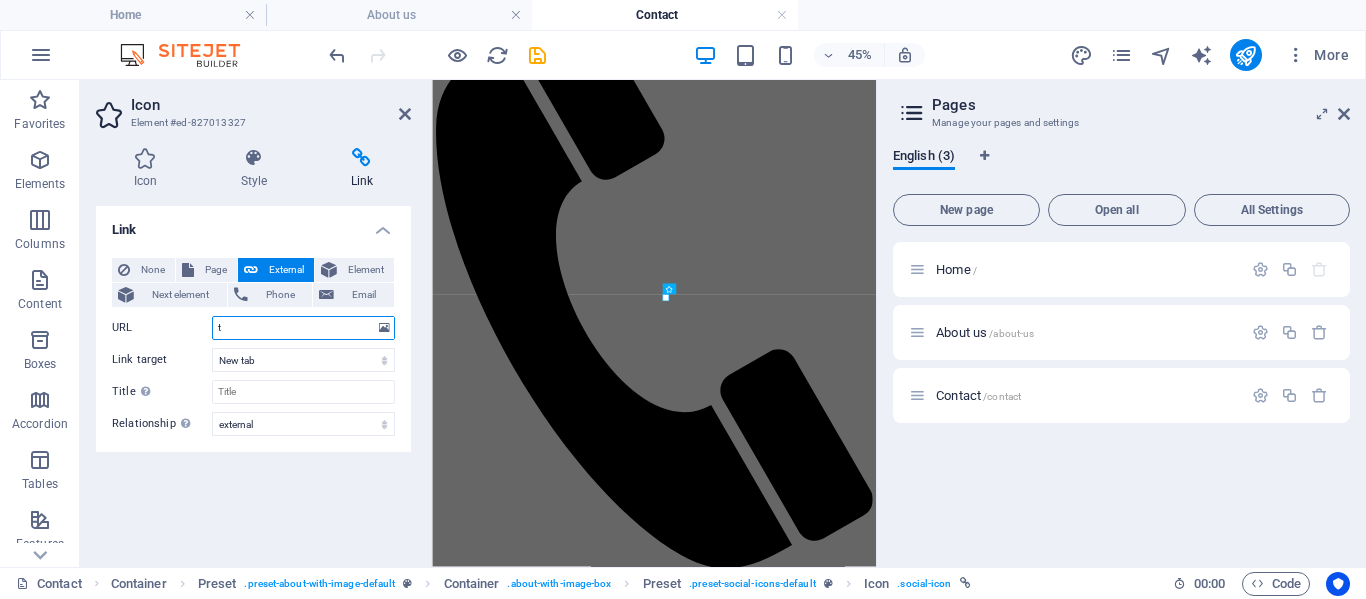 type 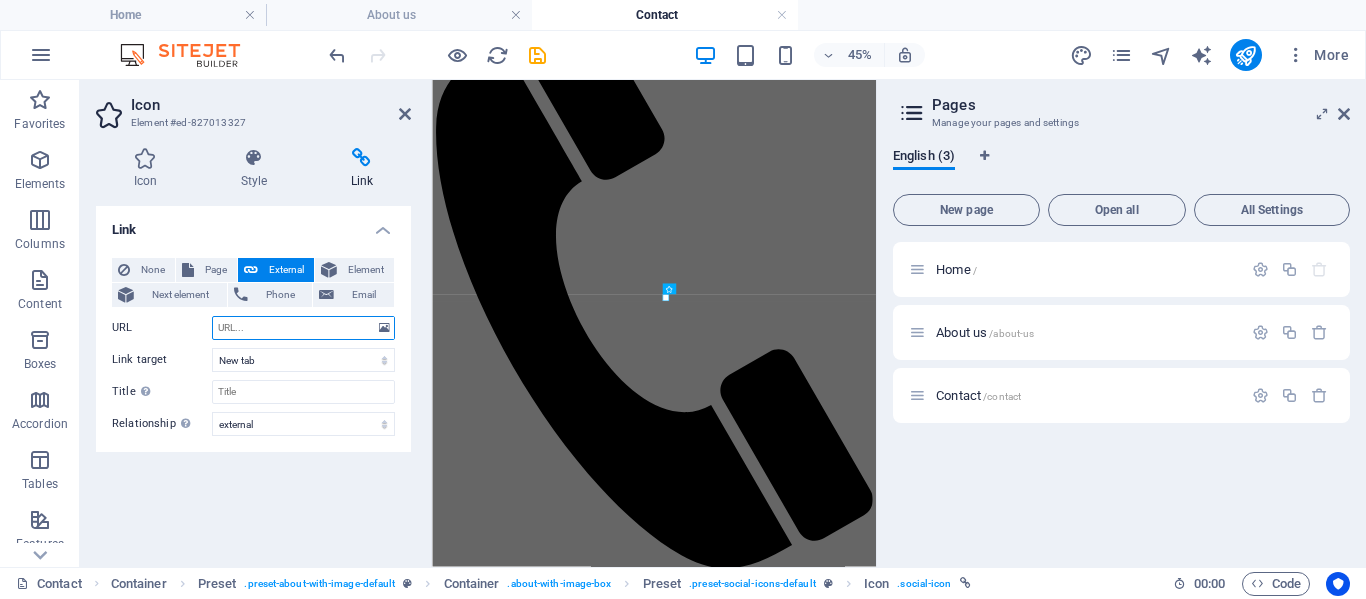 click on "URL" at bounding box center [303, 328] 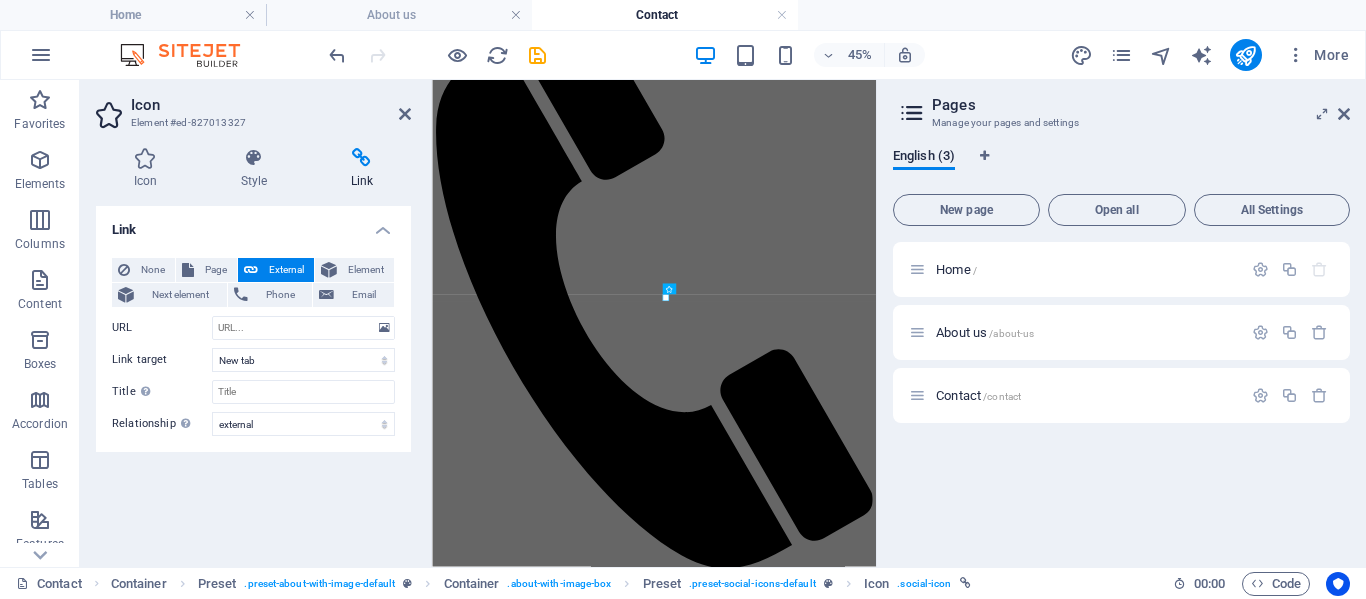 click on "Icon Element #ed-827013327" at bounding box center (253, 106) 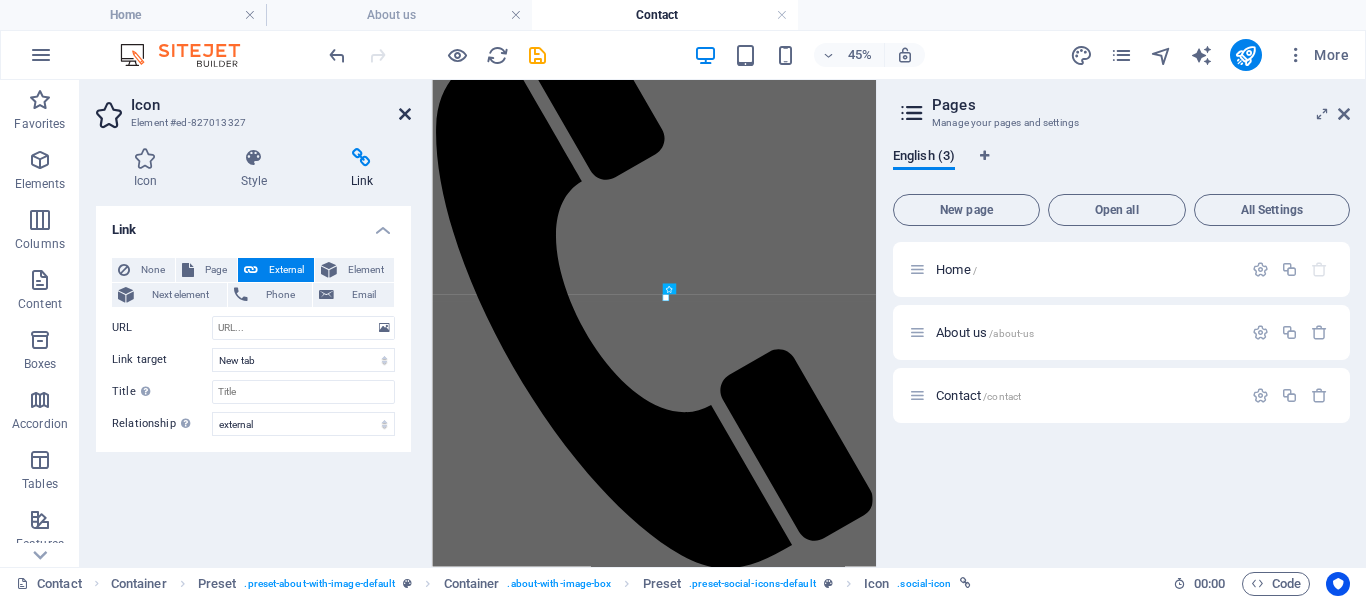 click at bounding box center (405, 114) 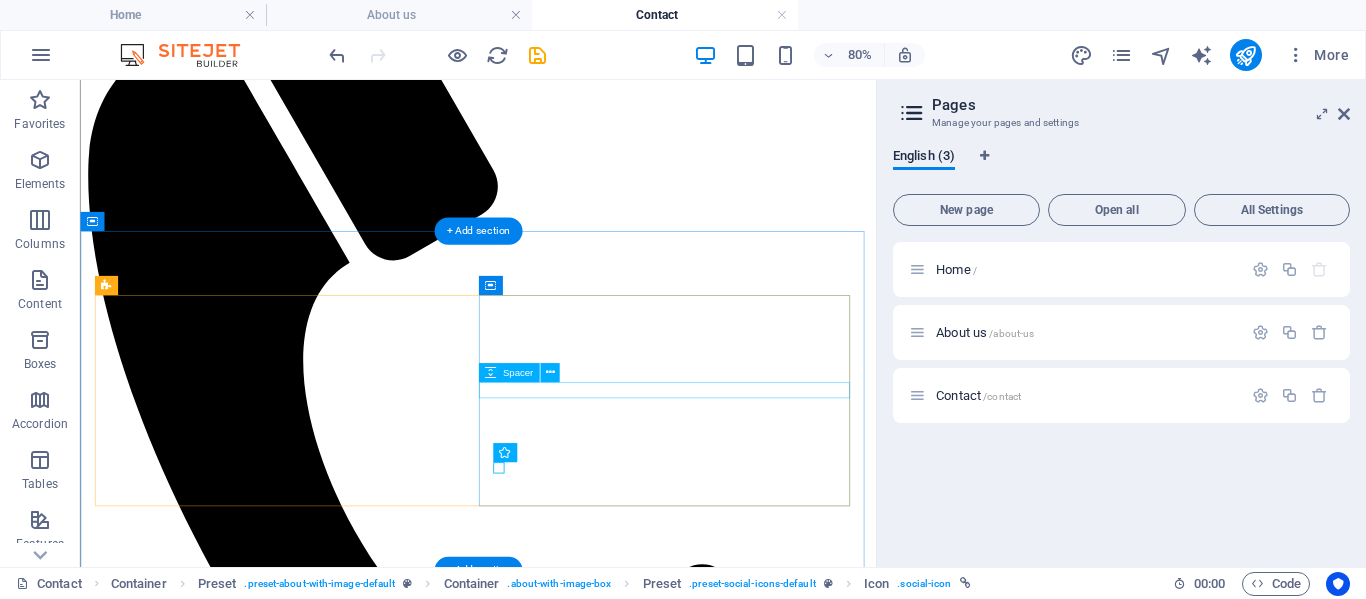 click at bounding box center [577, 5640] 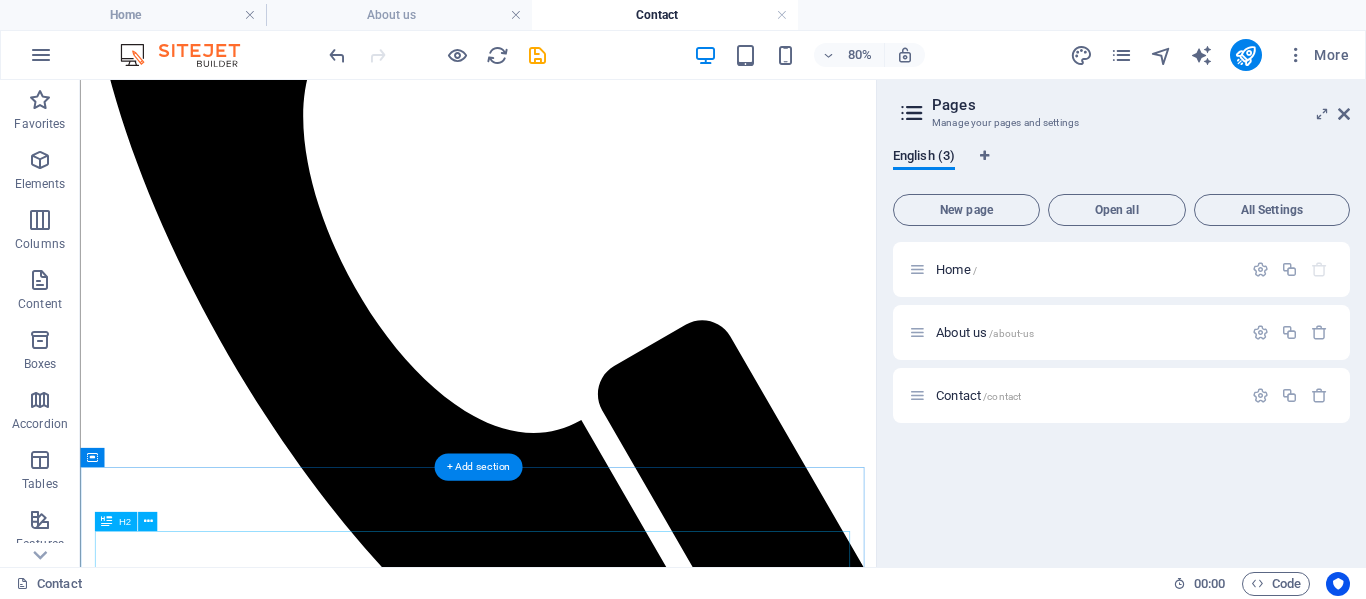 scroll, scrollTop: 530, scrollLeft: 0, axis: vertical 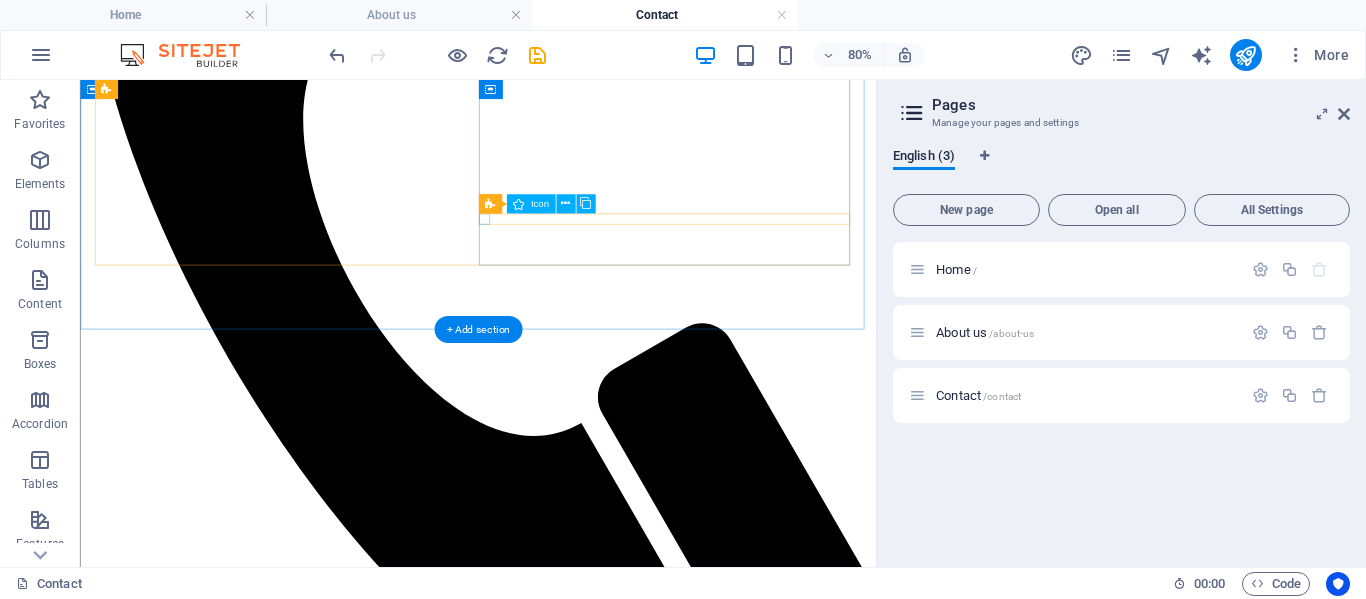 click at bounding box center (577, 6434) 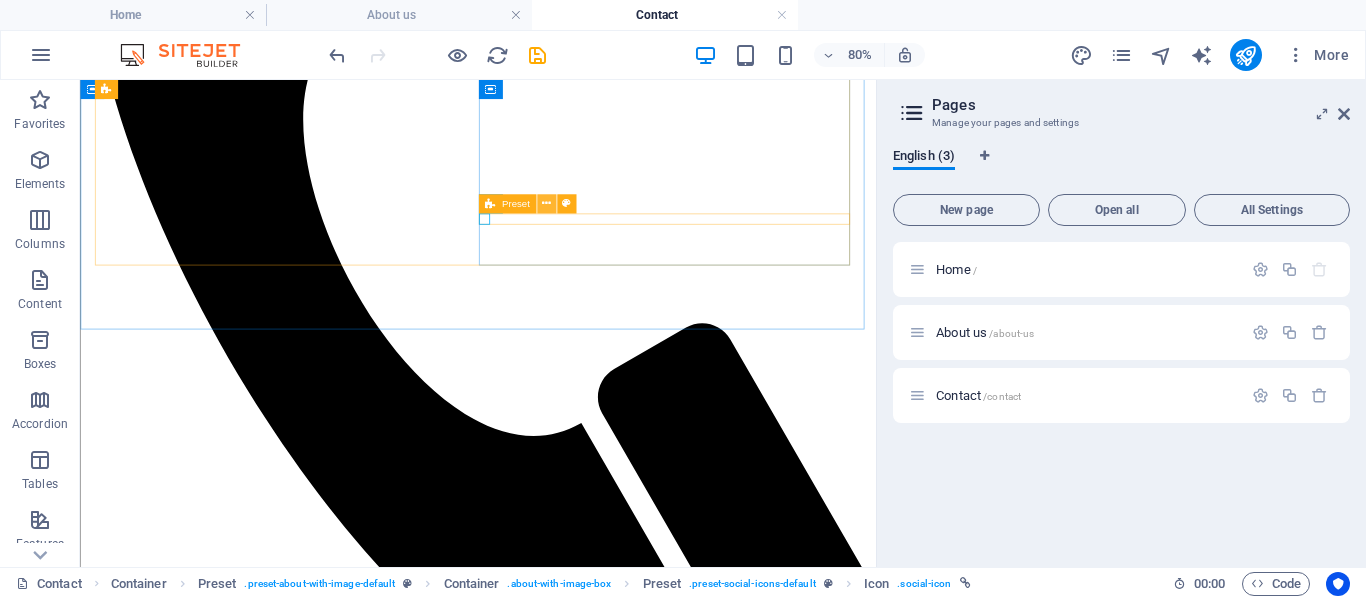 click at bounding box center (546, 204) 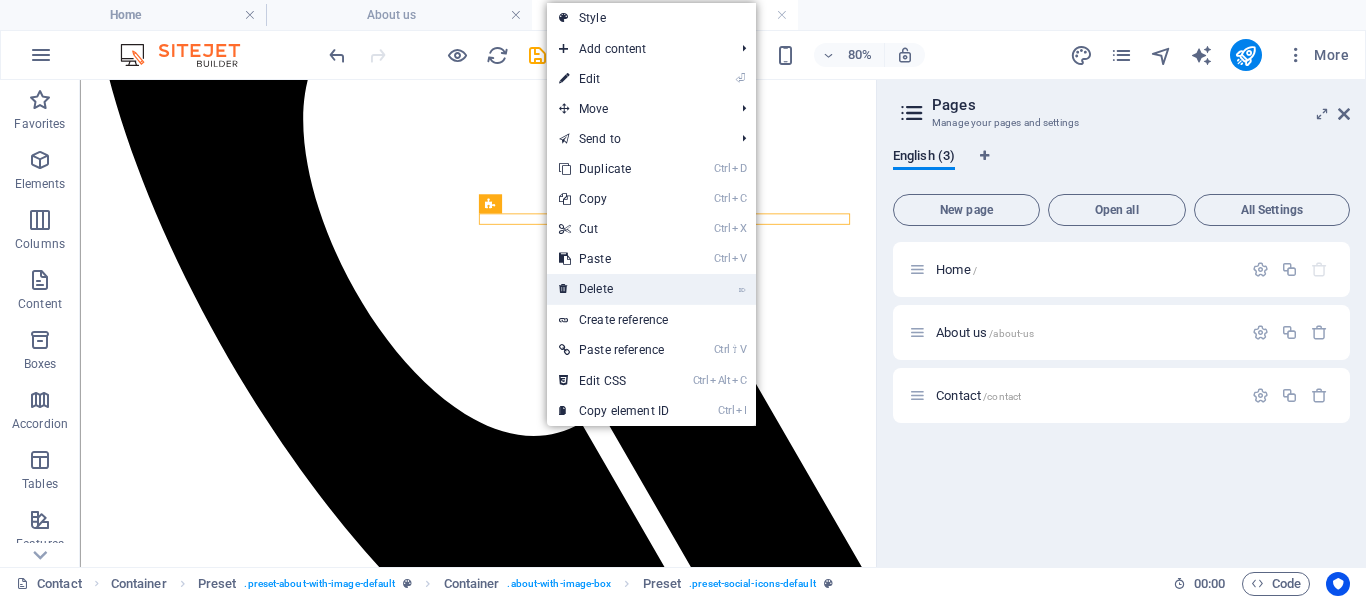 click on "⌦  Delete" at bounding box center (614, 289) 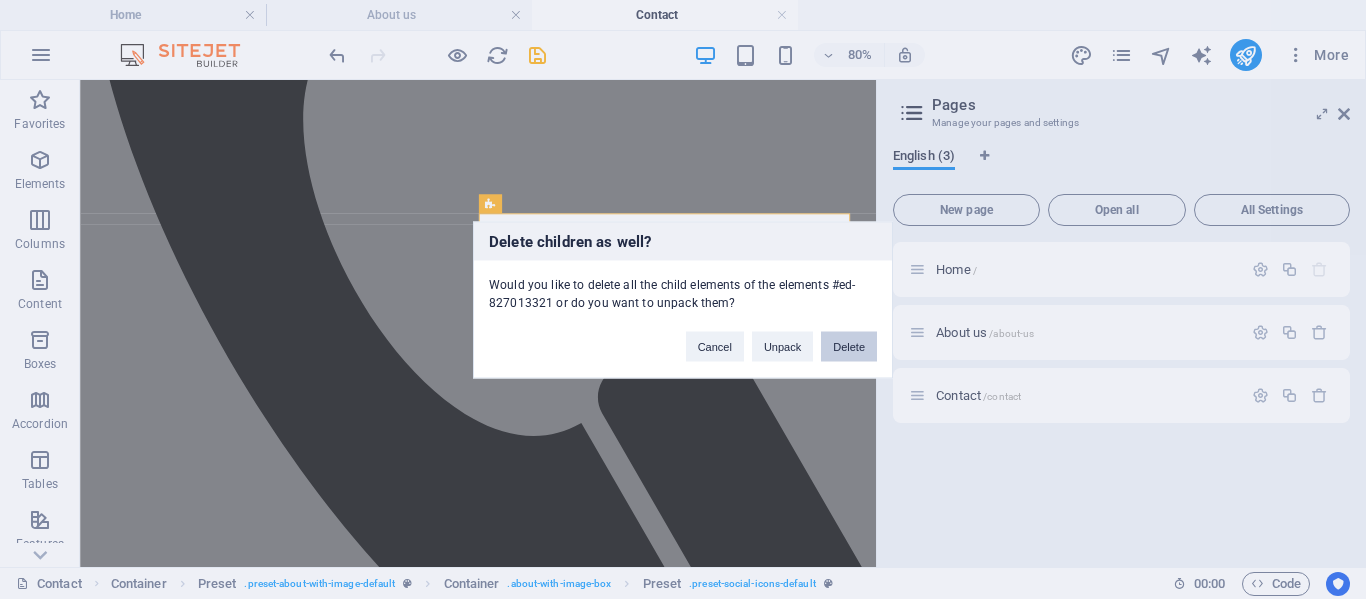 click on "Delete" at bounding box center (849, 346) 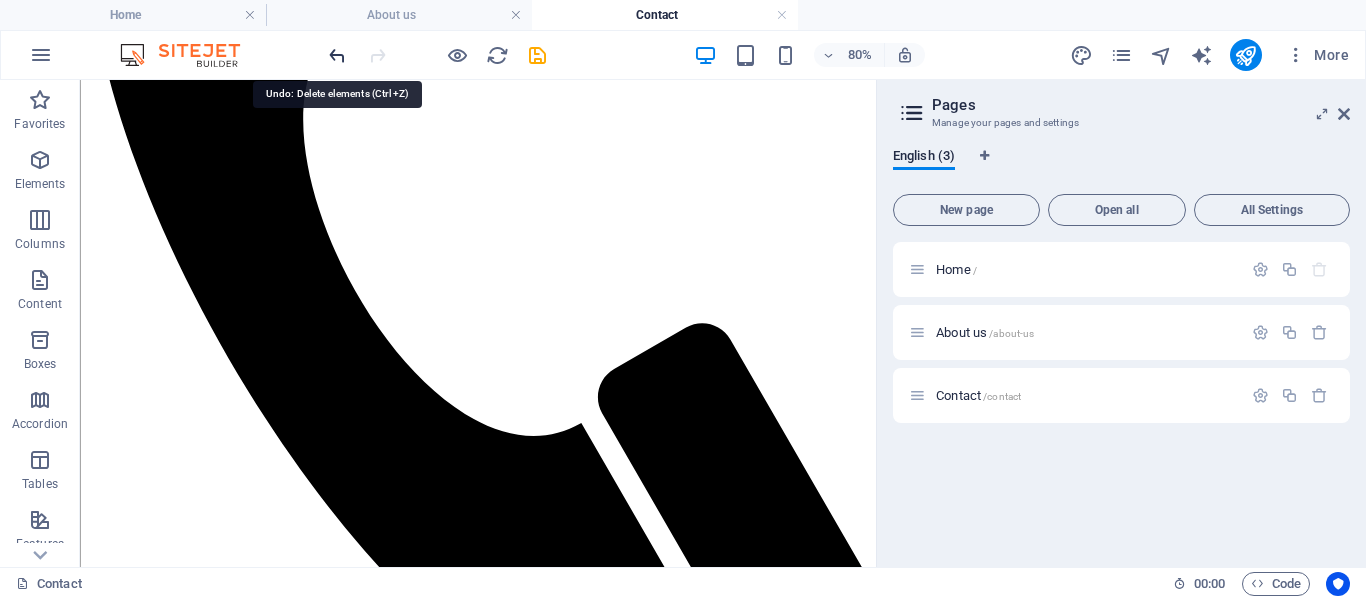 click at bounding box center [337, 55] 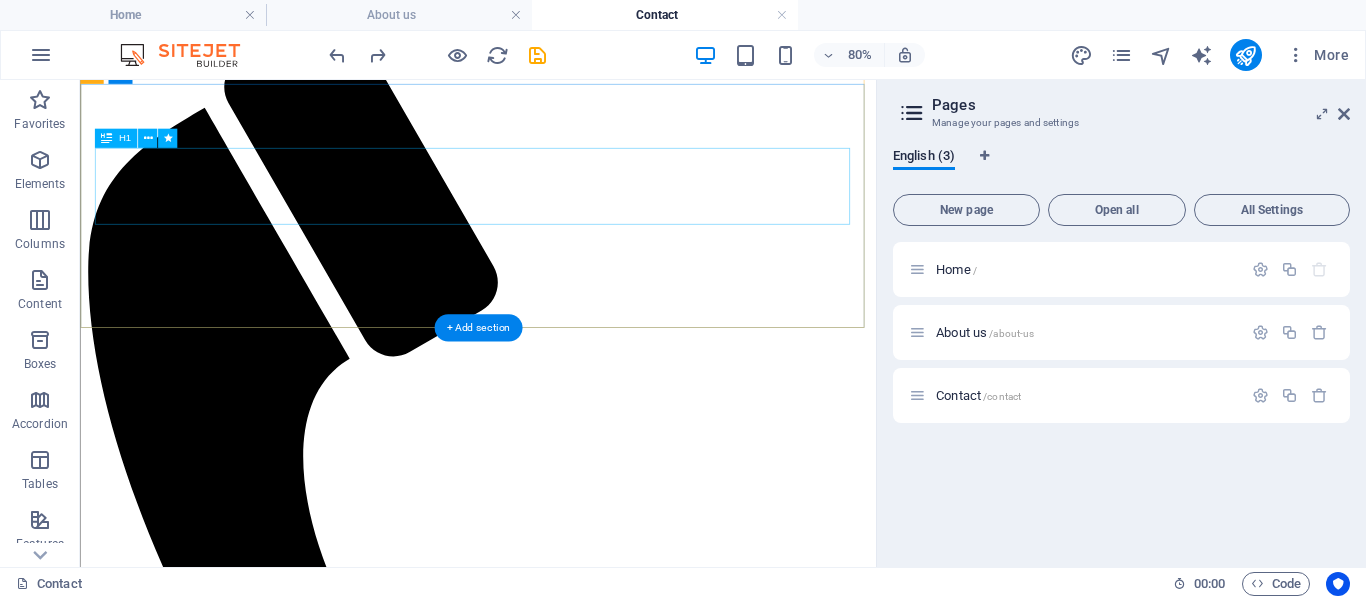 scroll, scrollTop: 0, scrollLeft: 0, axis: both 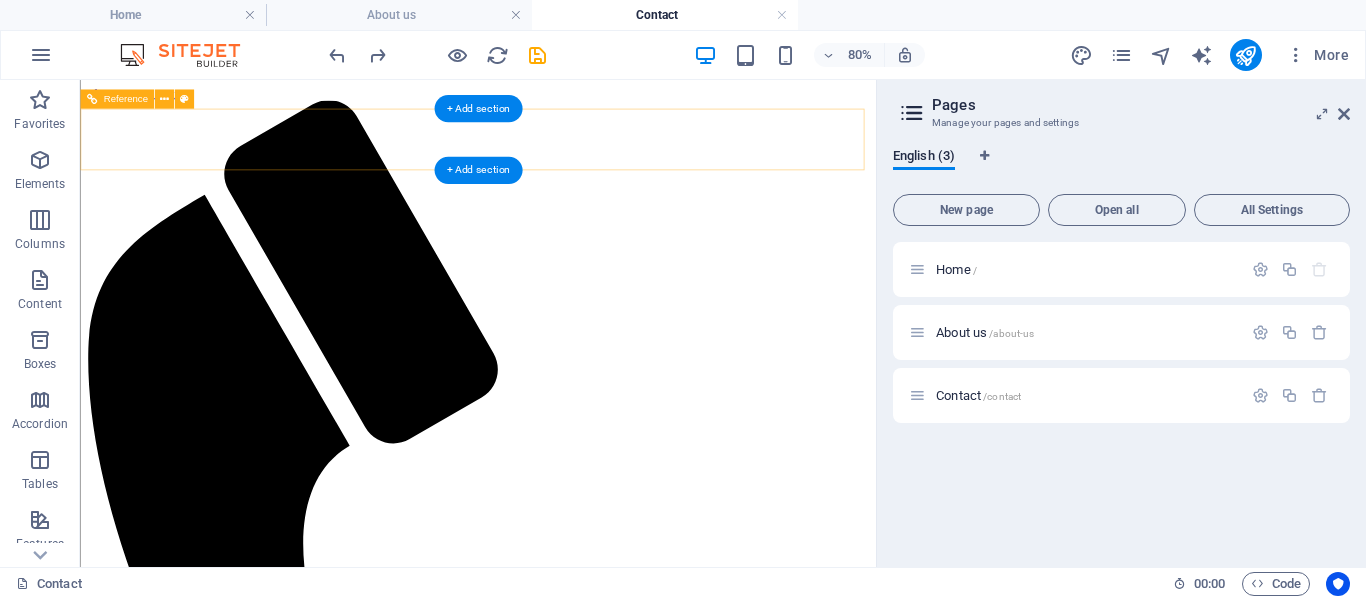click at bounding box center (577, 3684) 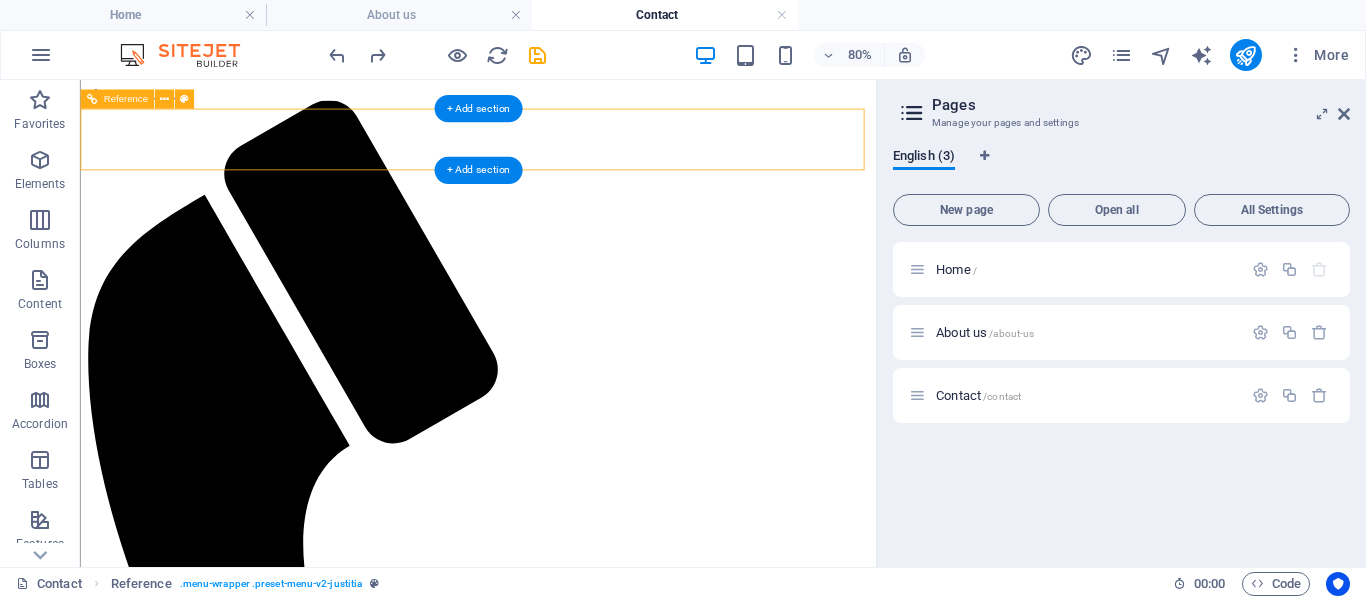 click at bounding box center [577, 3684] 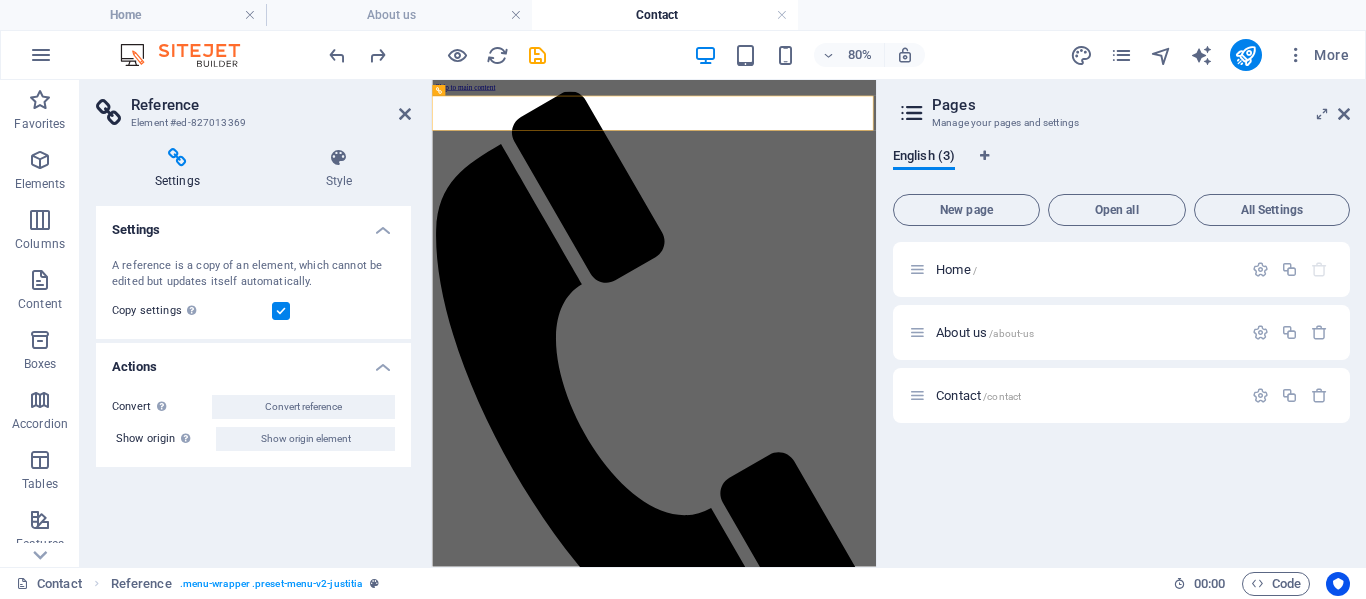 click on "Settings Style Settings A reference is a copy of an element, which cannot be edited but updates itself automatically.  Copy settings Use the same settings (flex, animation, position, style) as for the reference target element Actions Convert Convert the reference into a separate element. All subsequent changes made won't affect the initially referenced element. Convert reference Show origin Jump to the referenced element. If the referenced element is on another page, it will be opened in a new tab. Show origin element Menu Bar Element" at bounding box center (253, 349) 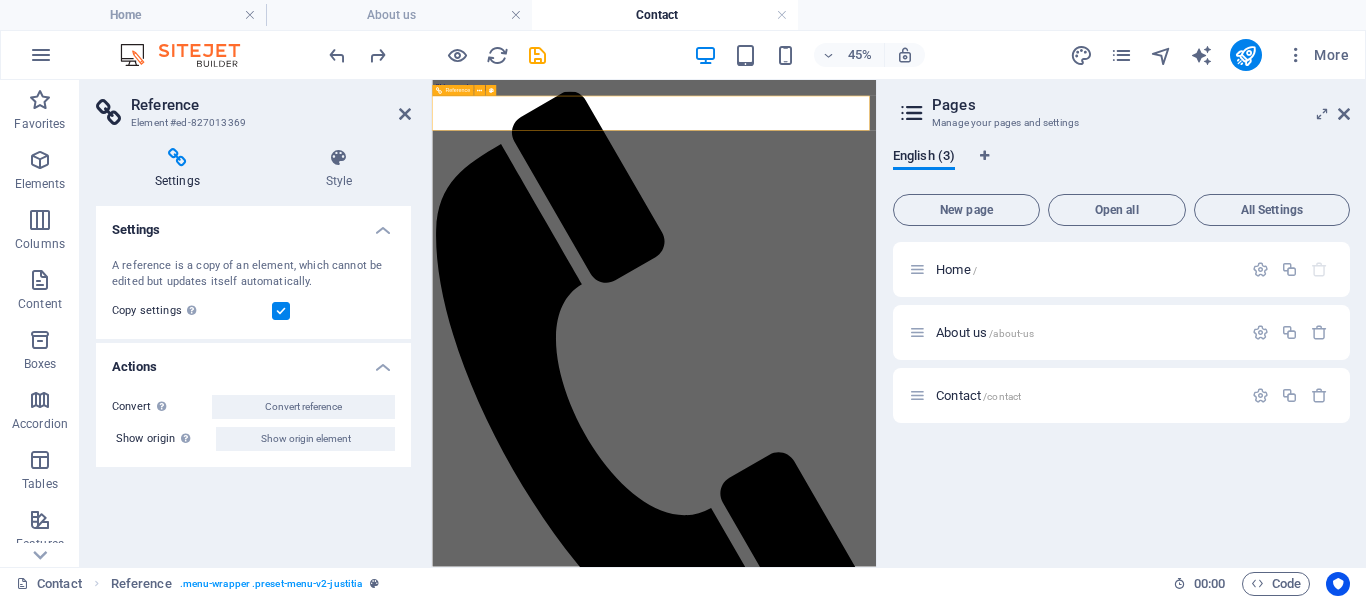 click at bounding box center [925, 3657] 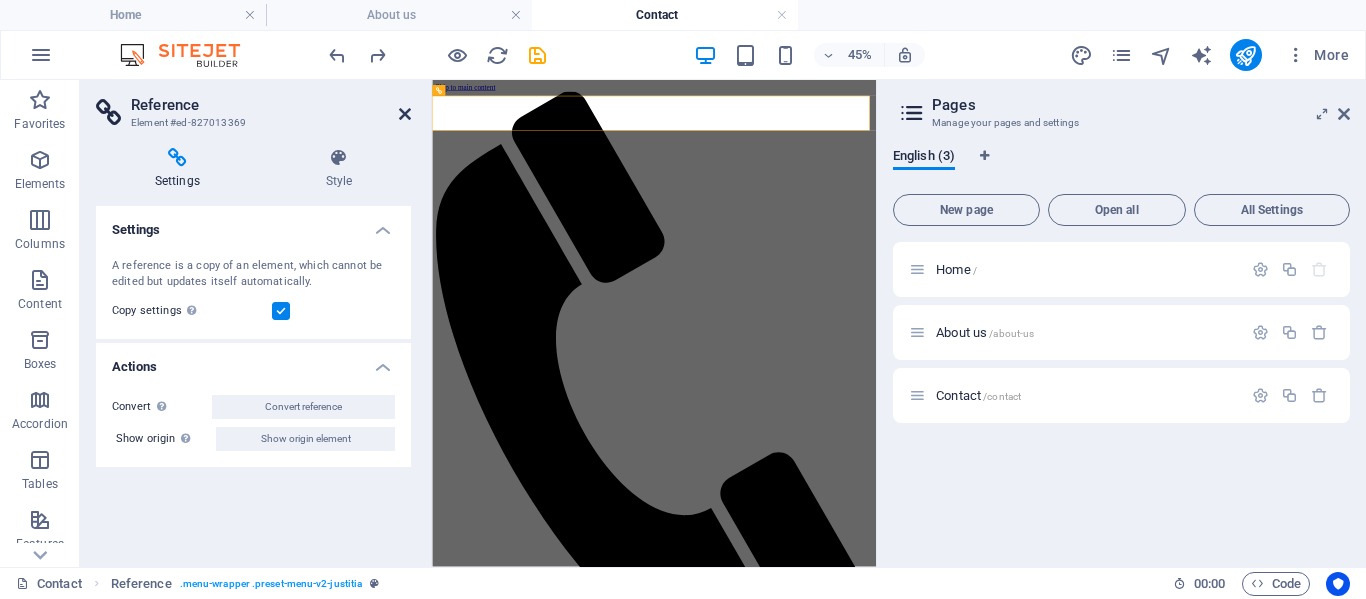 click at bounding box center (405, 114) 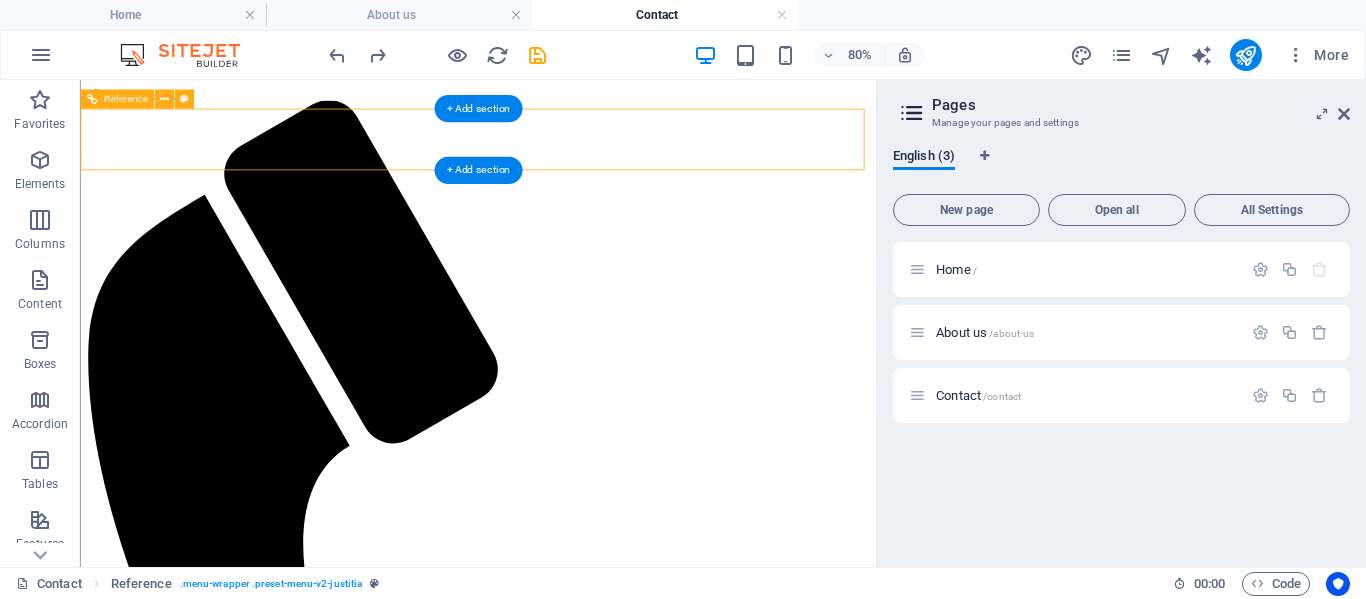 click on "Home About us Contact" at bounding box center (577, 3752) 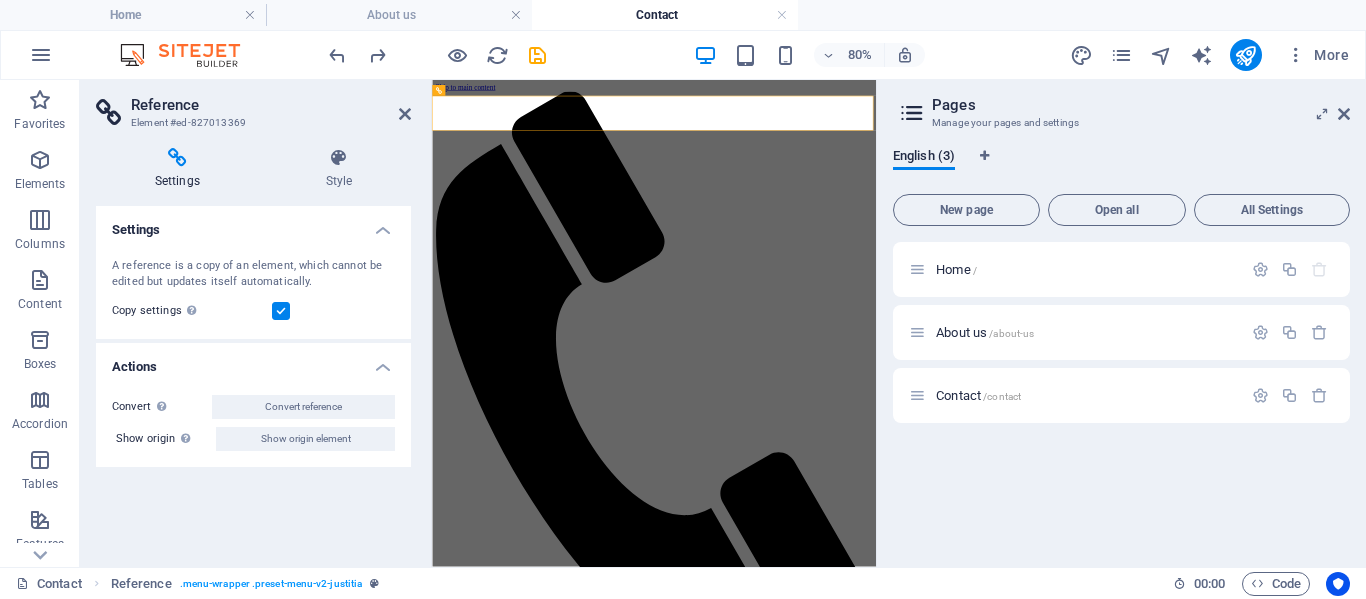 click on "Settings Style Settings A reference is a copy of an element, which cannot be edited but updates itself automatically.  Copy settings Use the same settings (flex, animation, position, style) as for the reference target element Actions Convert Convert the reference into a separate element. All subsequent changes made won't affect the initially referenced element. Convert reference Show origin Jump to the referenced element. If the referenced element is on another page, it will be opened in a new tab. Show origin element Menu Bar Element Layout How this element expands within the layout (Flexbox). Size Default auto px % 1/1 1/2 1/3 1/4 1/5 1/6 1/7 1/8 1/9 1/10 Grow Shrink Order Container layout Visible Visible Opacity 100 % Overflow Spacing Margin Default auto px % rem vw vh Custom Custom auto px % rem vw vh auto px % rem vw vh auto px % rem vw vh auto px % rem vw vh Padding Default px rem % vh vw Custom Custom px rem % vh vw px rem % vh vw px rem % vh vw px rem % vh vw Border Style              - Width" at bounding box center [253, 349] 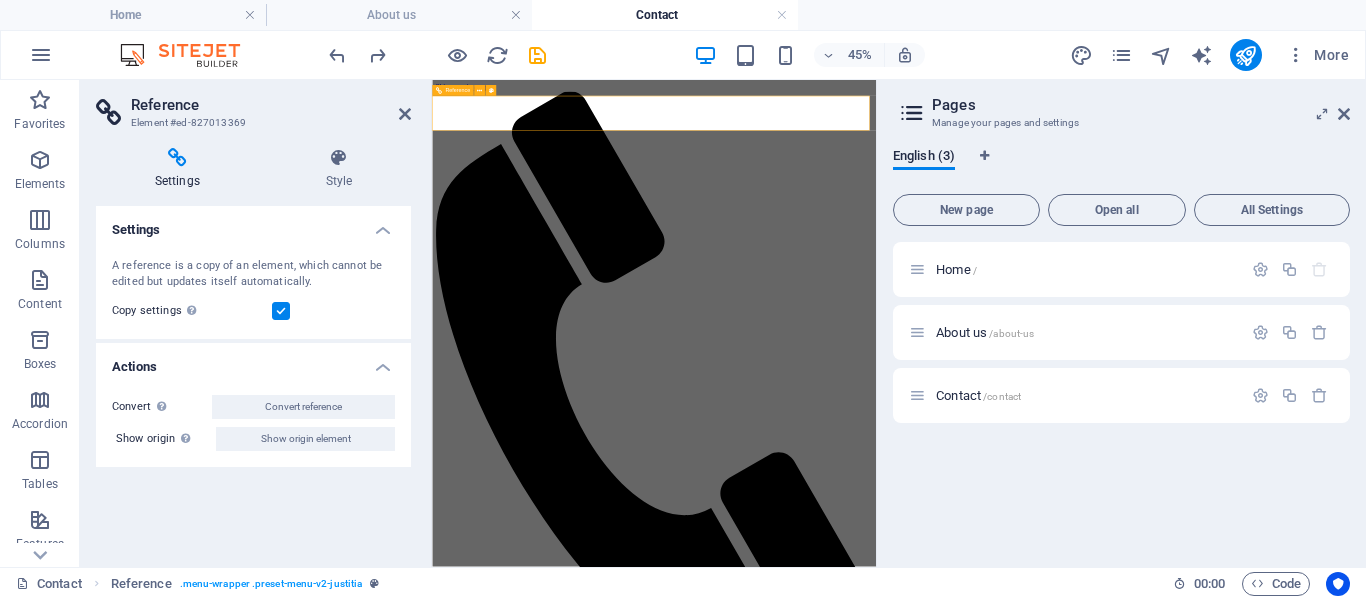 click at bounding box center (925, 3657) 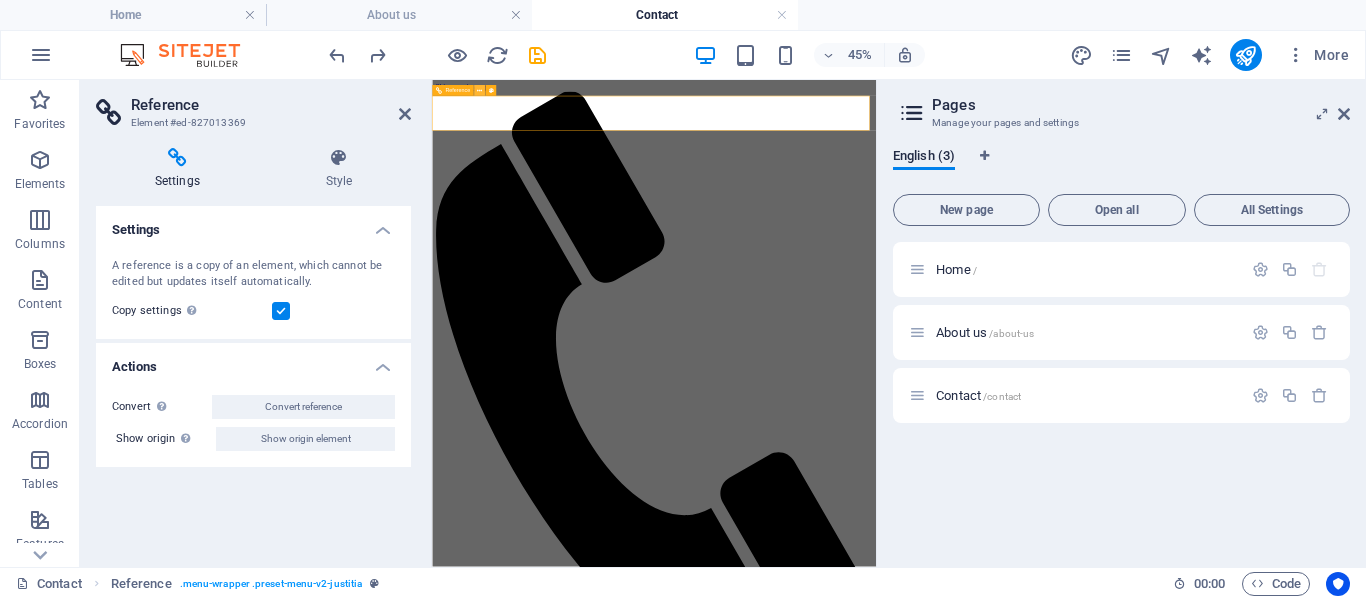 click at bounding box center (479, 90) 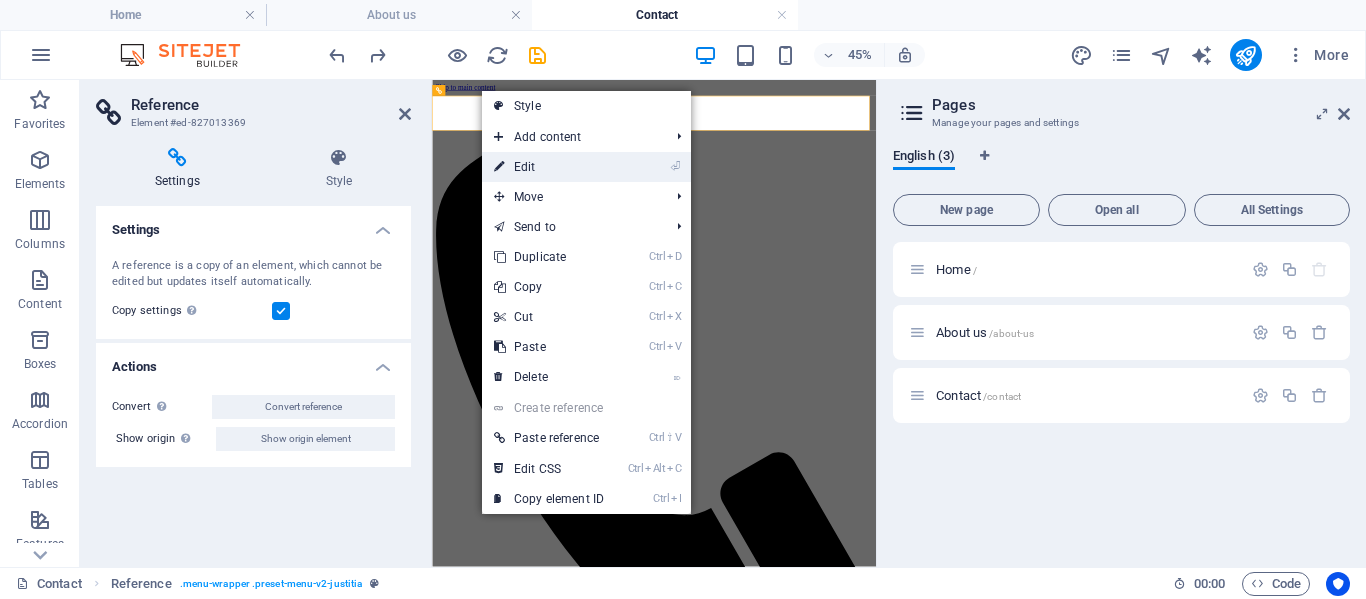 click on "⏎  Edit" at bounding box center (549, 167) 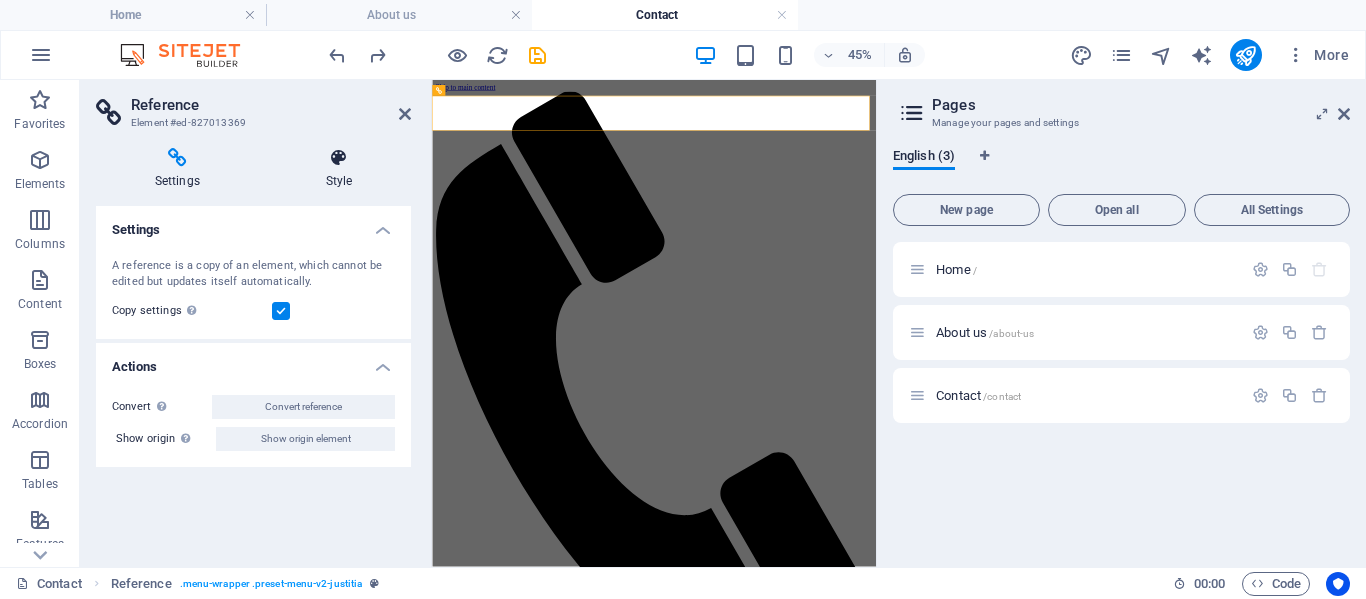 click on "Style" at bounding box center [339, 169] 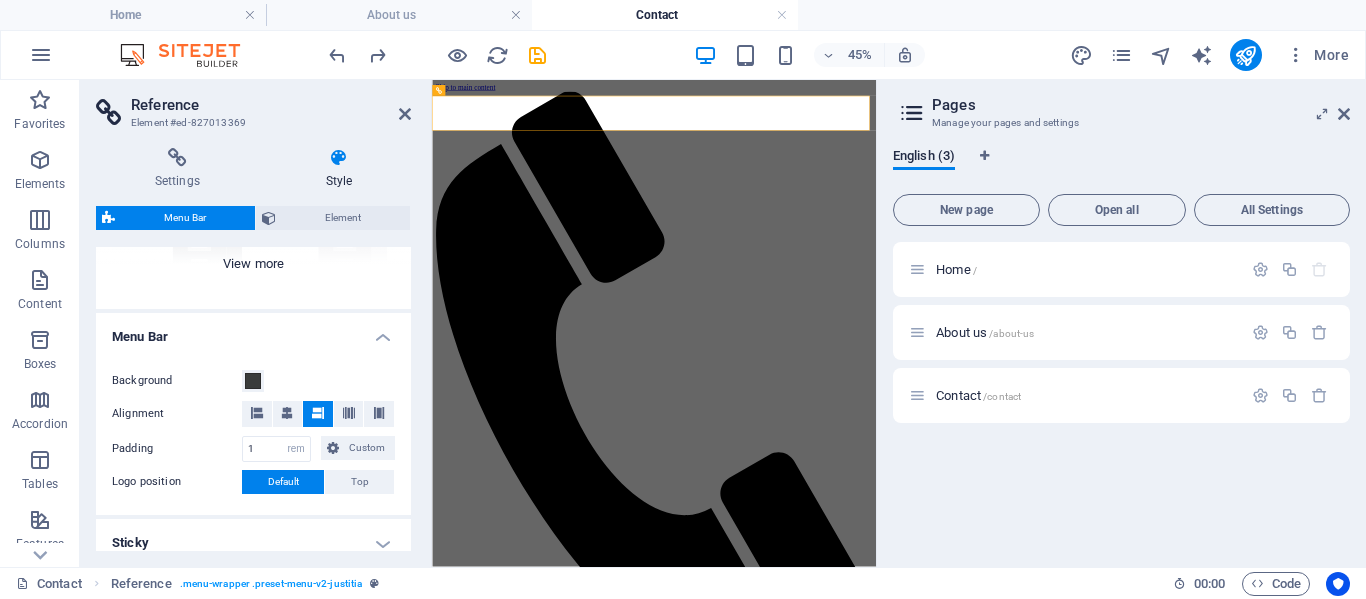 scroll, scrollTop: 0, scrollLeft: 0, axis: both 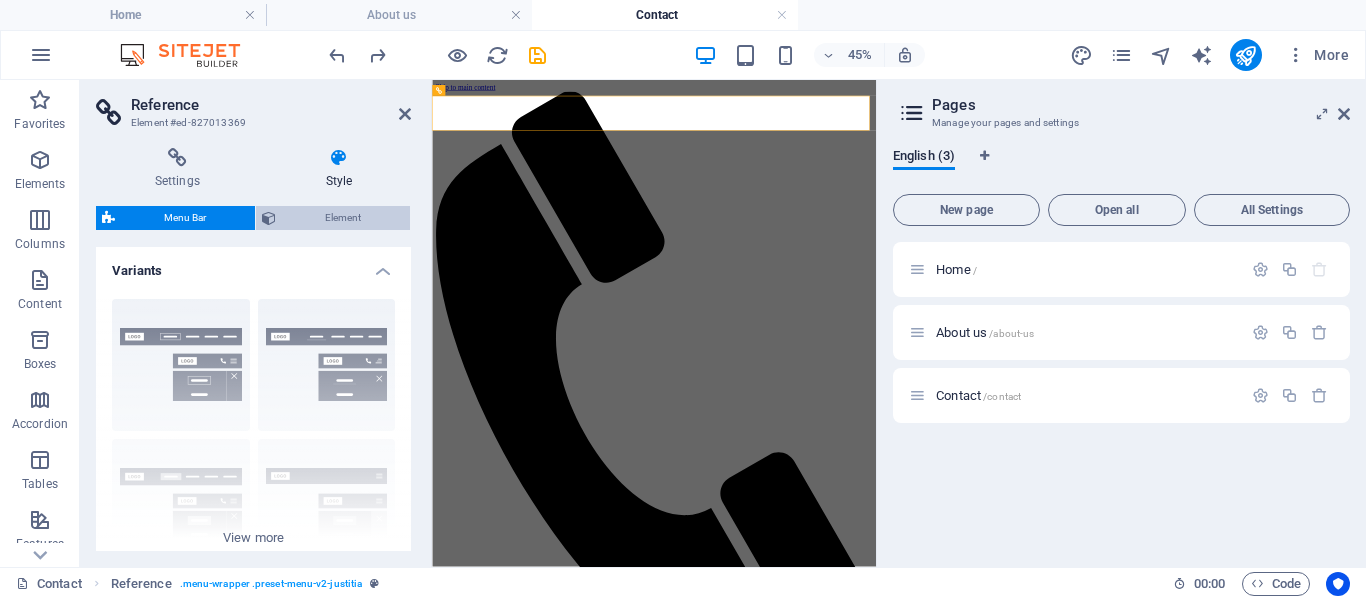 click on "Element" at bounding box center [343, 218] 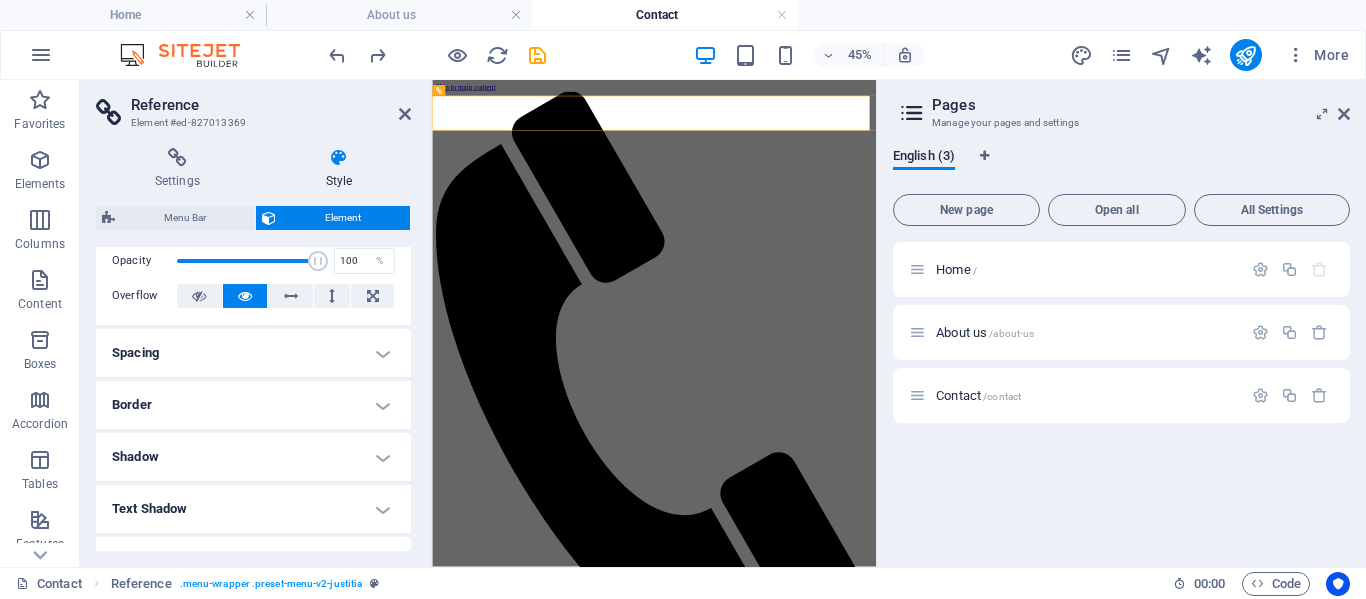 scroll, scrollTop: 0, scrollLeft: 0, axis: both 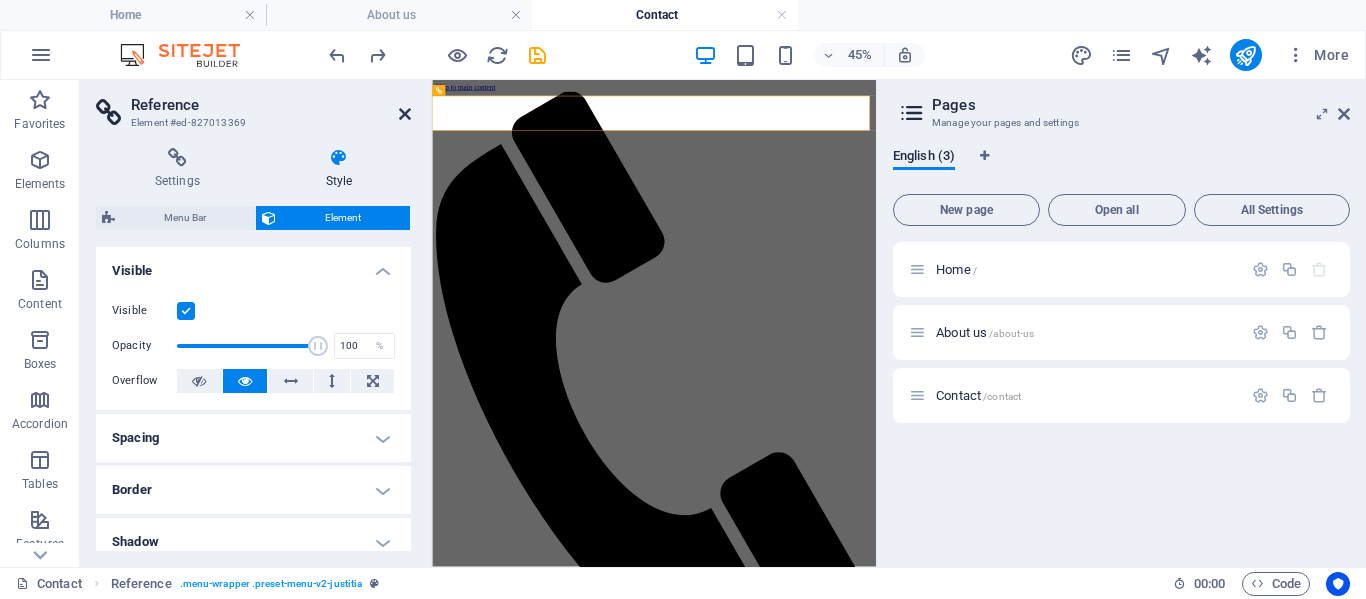 click at bounding box center [405, 114] 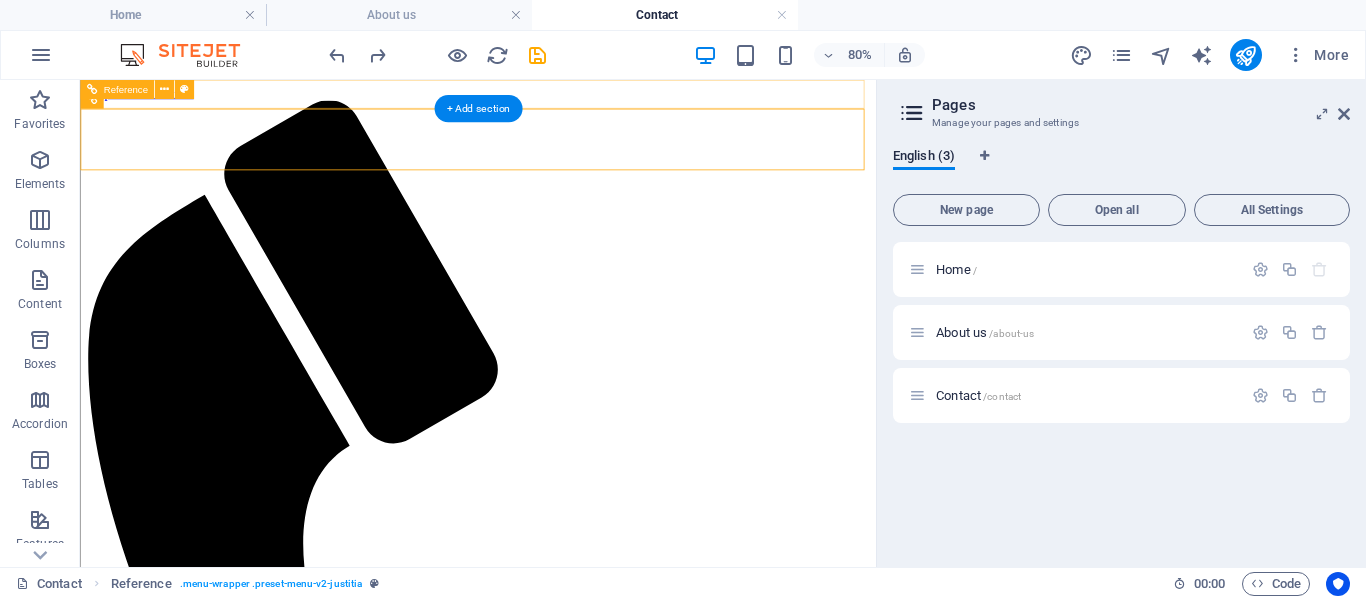 click on "950 Pennsylvania Ave NW , [CITY], [STATE] [ZIP]" at bounding box center [577, 2929] 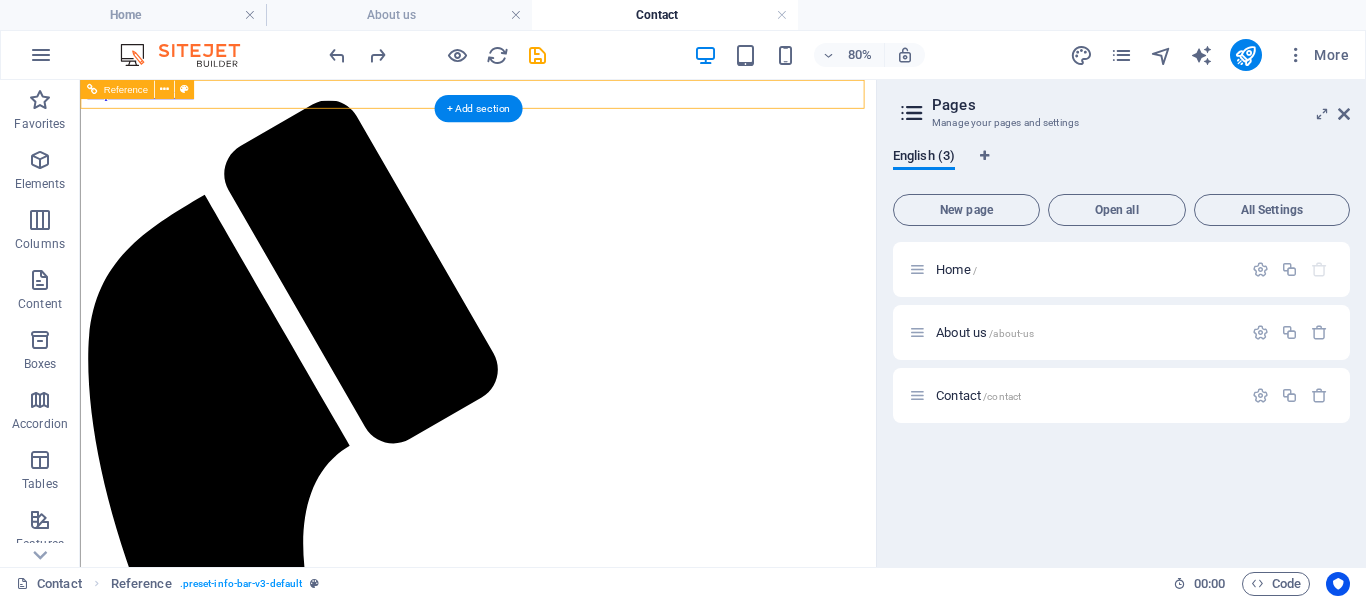 click on "950 Pennsylvania Ave NW , [CITY], [STATE] [ZIP]" at bounding box center (577, 2929) 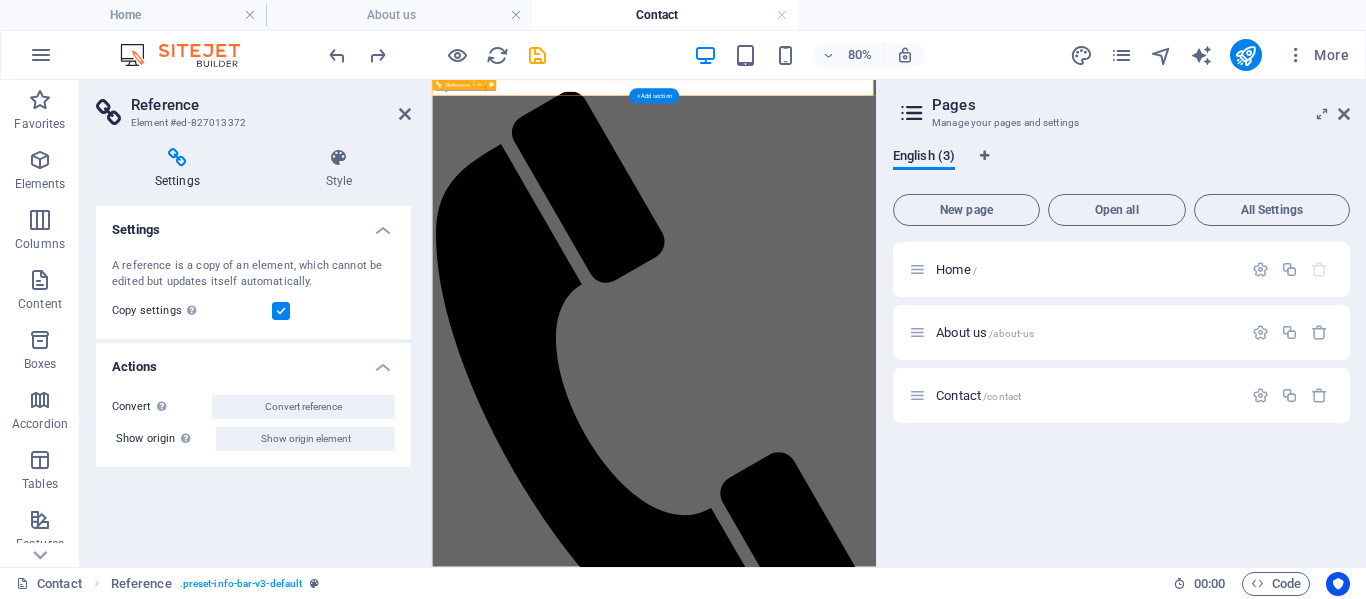 click on "950 Pennsylvania Ave NW , [CITY], [STATE] [ZIP]" at bounding box center (925, 2906) 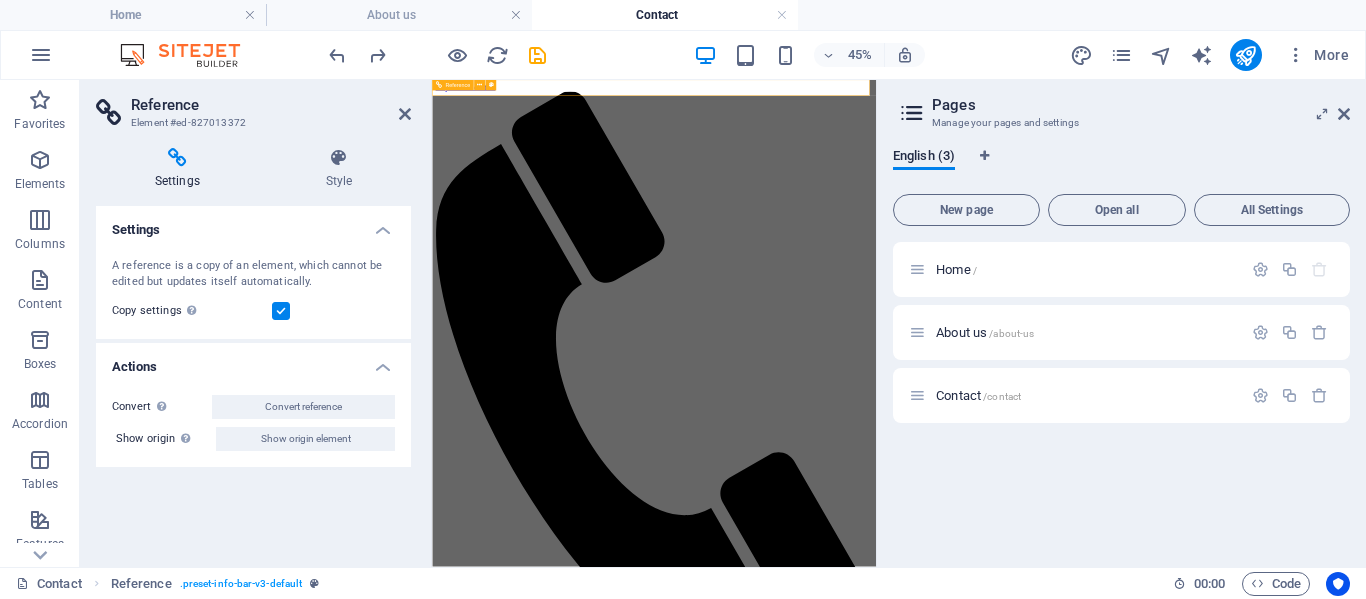 click on "+1 - 123 - 456 - 7890 950 Pennsylvania Ave NW , [CITY], [STATE] [ZIP] info@[EMAIL]" at bounding box center (925, 1869) 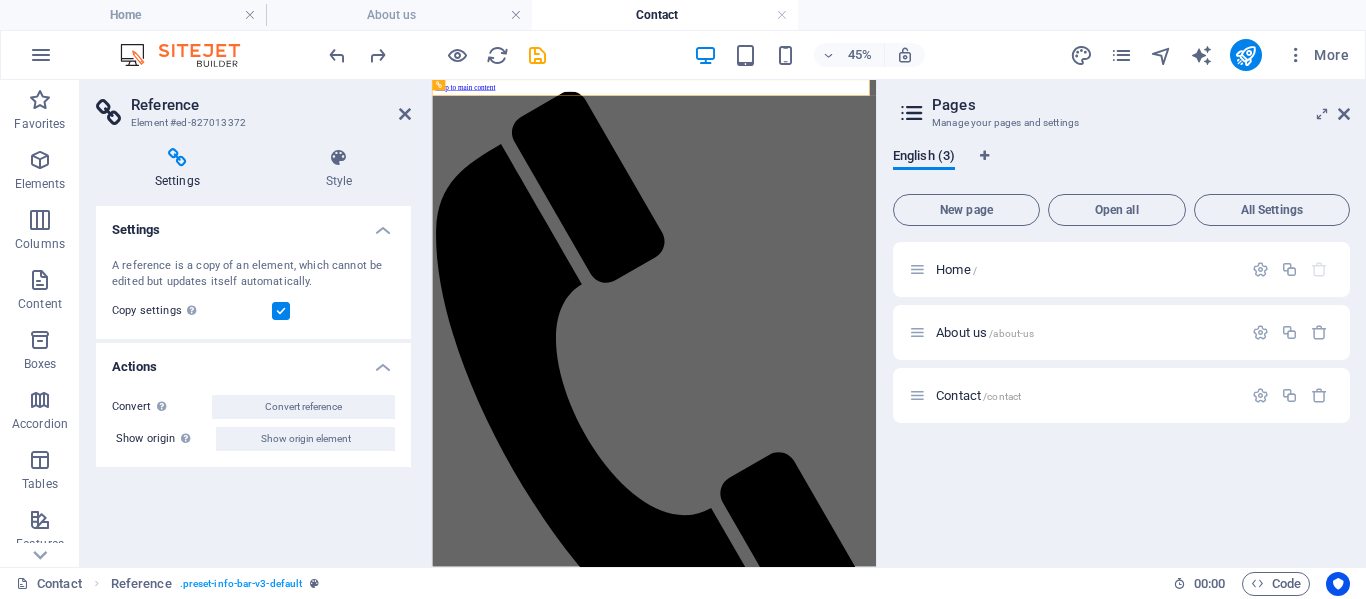 click at bounding box center [281, 311] 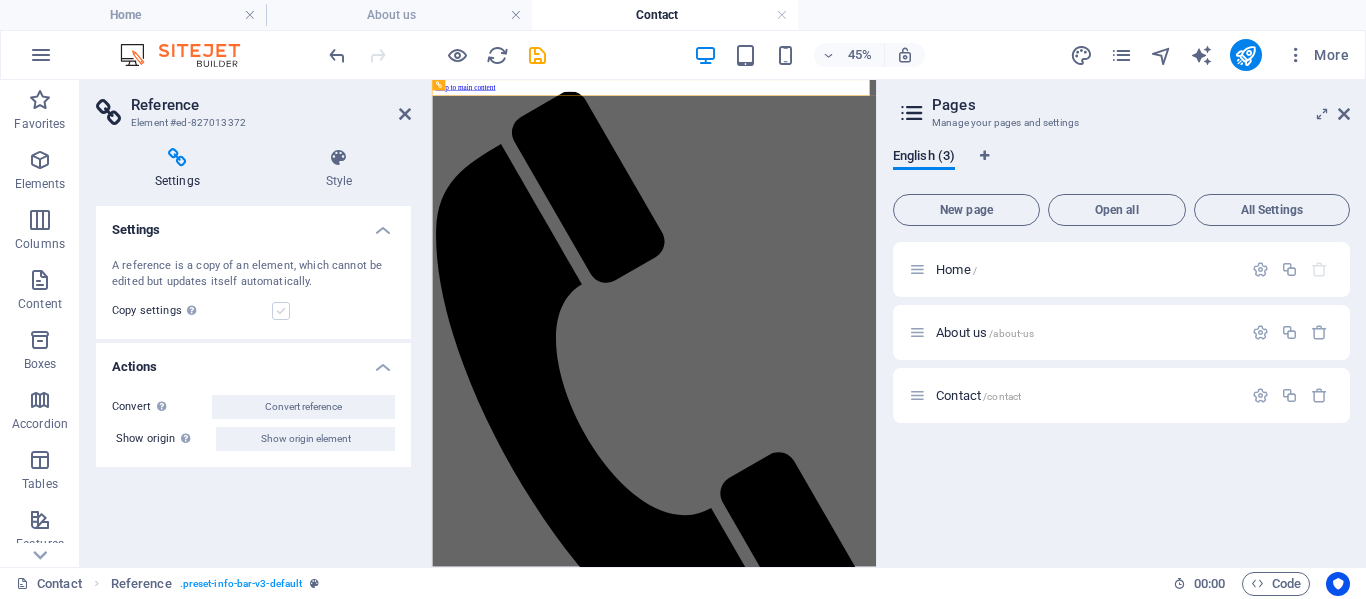 click at bounding box center [281, 311] 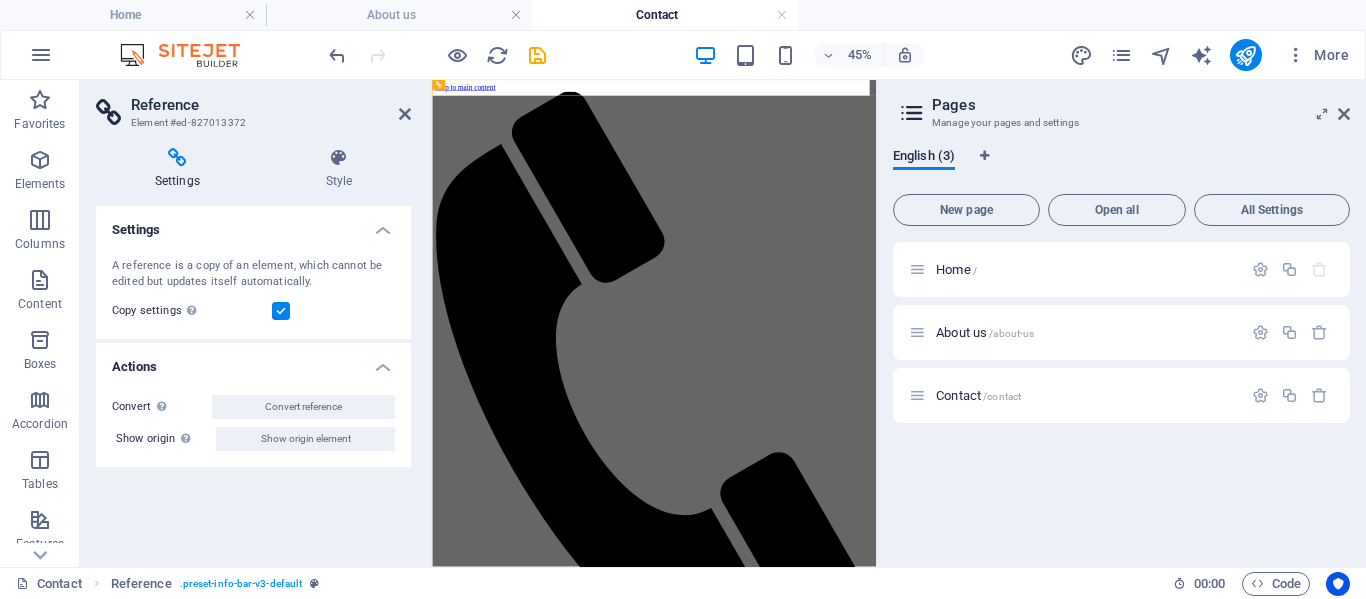 click at bounding box center (281, 311) 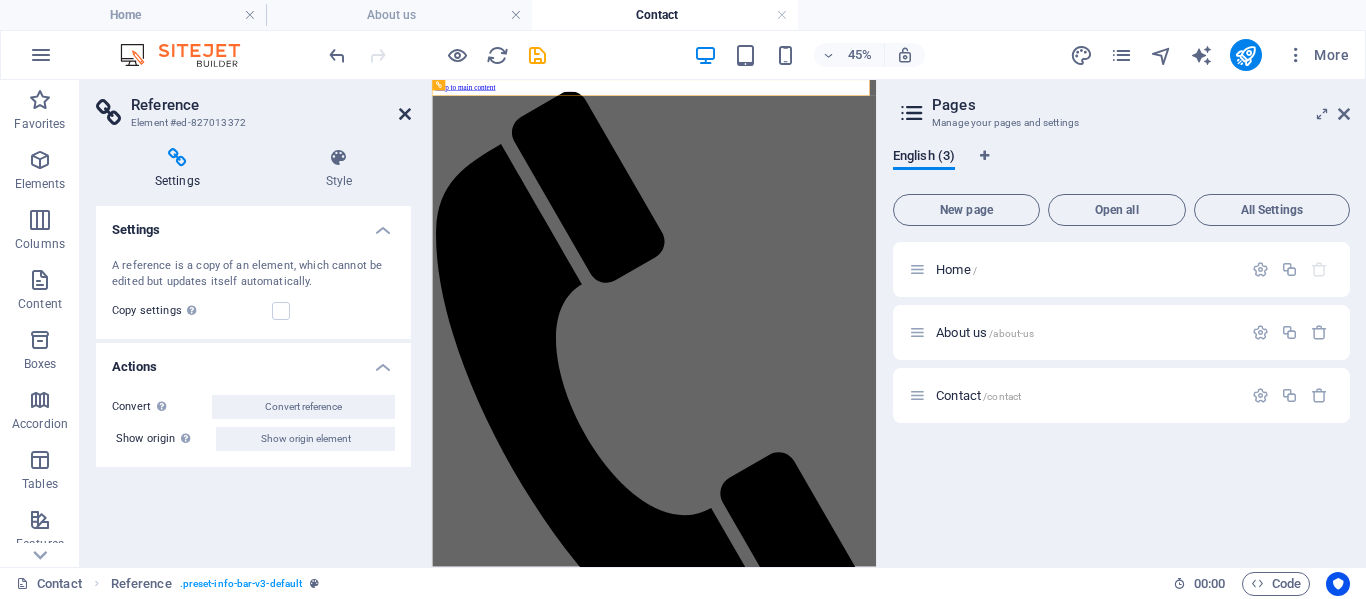 click at bounding box center (405, 114) 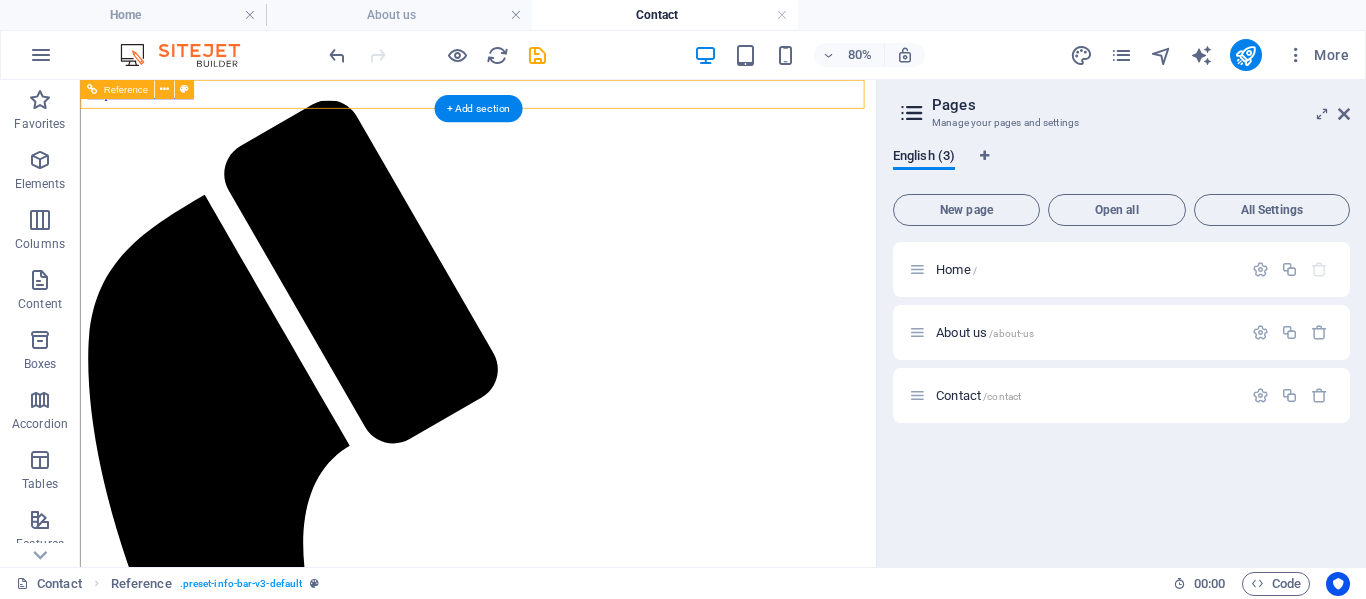 click on "+1 - 123 - 456 - 7890 950 Pennsylvania Ave NW , [CITY], [STATE] [ZIP] info@[EMAIL]" at bounding box center (577, 1883) 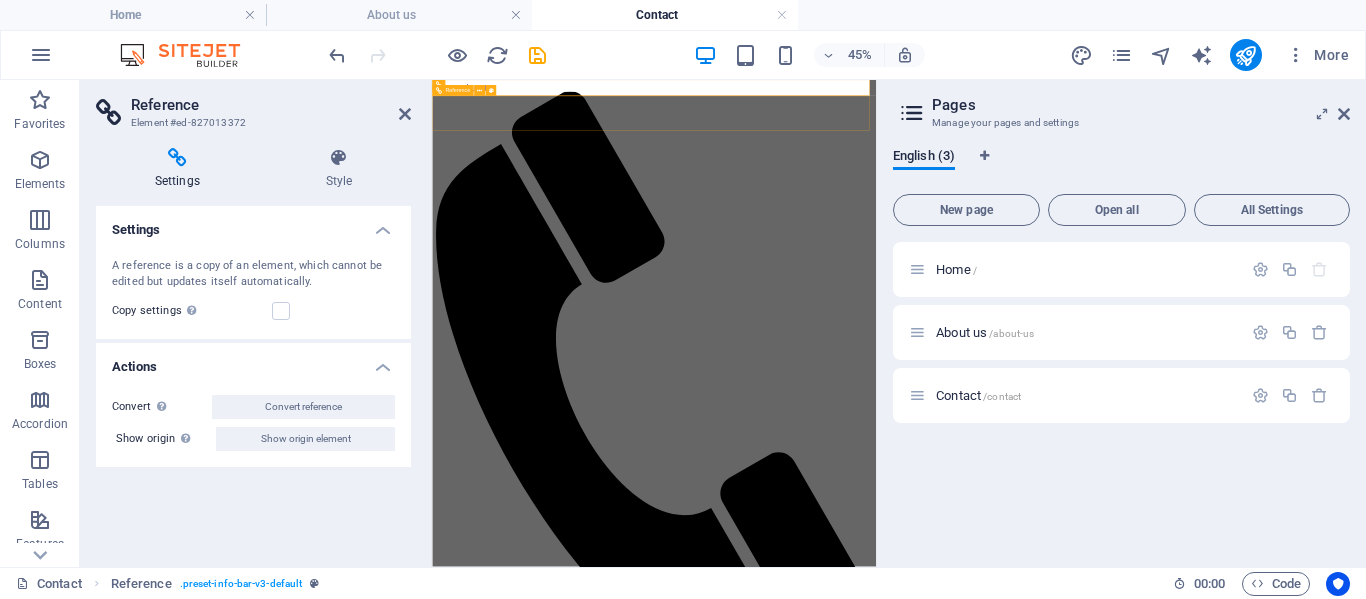 click on "Home About us Contact" at bounding box center (925, 4345) 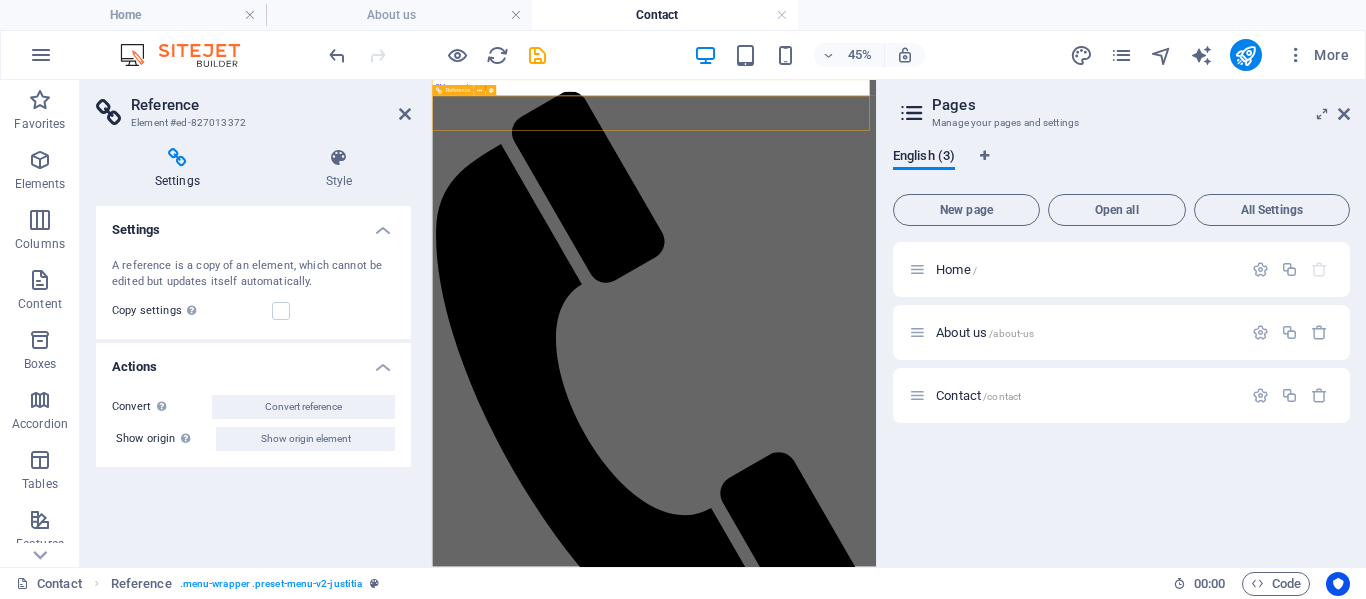 click on "[PHONE] 950 Pennsylvania Ave NW , [CITY], [STATE] [POSTAL_CODE] info@[EMAIL] Home About us Contact Contact Our Office 065 830 5838 info@[EMAIL] Mon-Fri: 8am- 04:30pm ← Move left → Move right ↑ Move up ↓ Move down + Zoom in - Zoom out Home Jump left by 75% End Jump right by 75% Page Up Jump up by 75% Page Down Jump down by 75% Map Terrain Satellite Labels Keyboard shortcuts Map Data Map data ©2025 Google Map data ©2025 Google 1 km  Click to toggle between metric and imperial units Terms Report a map error Contact us now   I have read and understand the privacy policy. Unreadable? Load new Submit Explore our site Home Practice Areas About us Contact Legal Notice Privacy Lorem ipsum dolor sit amet, consetetur sadipscing elitr, sed diam nonumy eirmod tempor invidunt ut labore et dolore magna aliquyam erat, sed diam voluptua. Service Offerings Personal Injury Industrial Injury Insurance Claims Automobile Accindents Criminal Defense Elder Law Keep in touch 950 Pennsylvania Ave NW   [POSTAL_CODE]" at bounding box center [925, 7477] 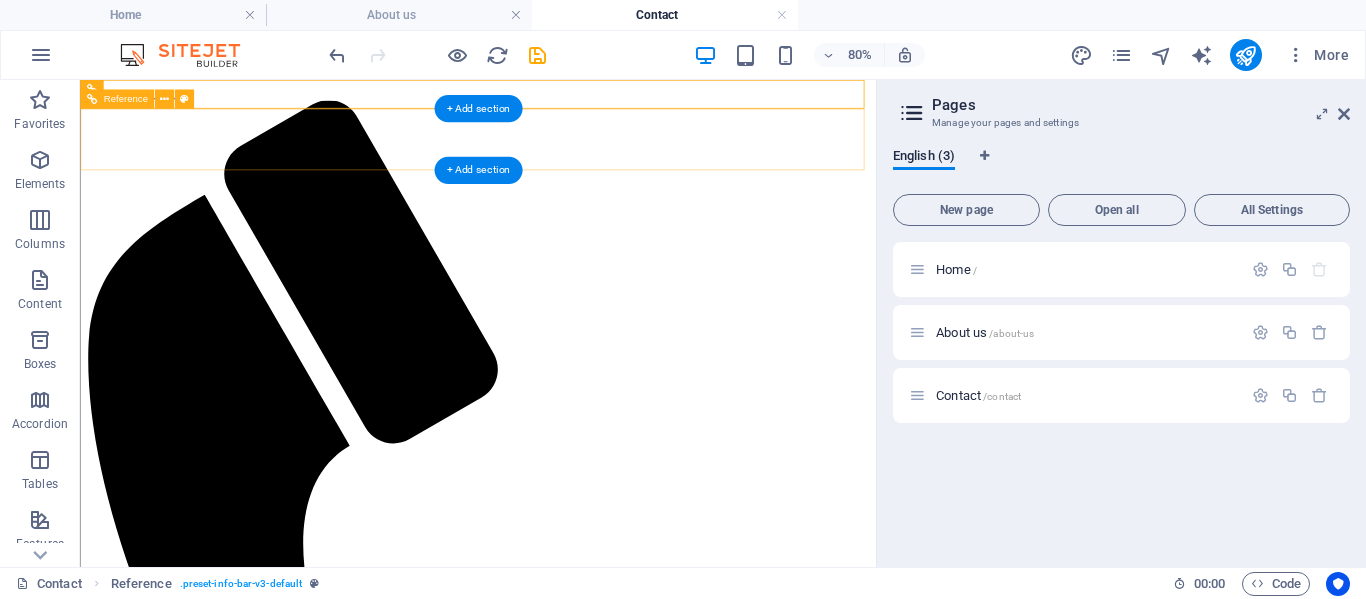 click at bounding box center [577, 3684] 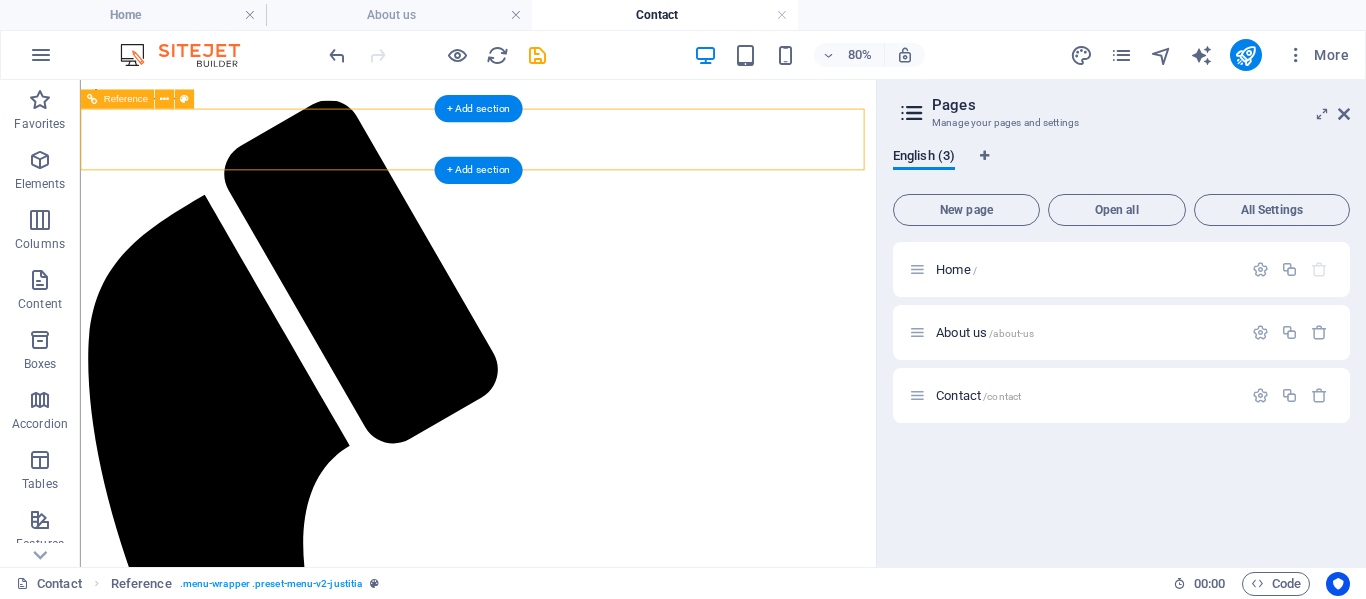 click at bounding box center [577, 3684] 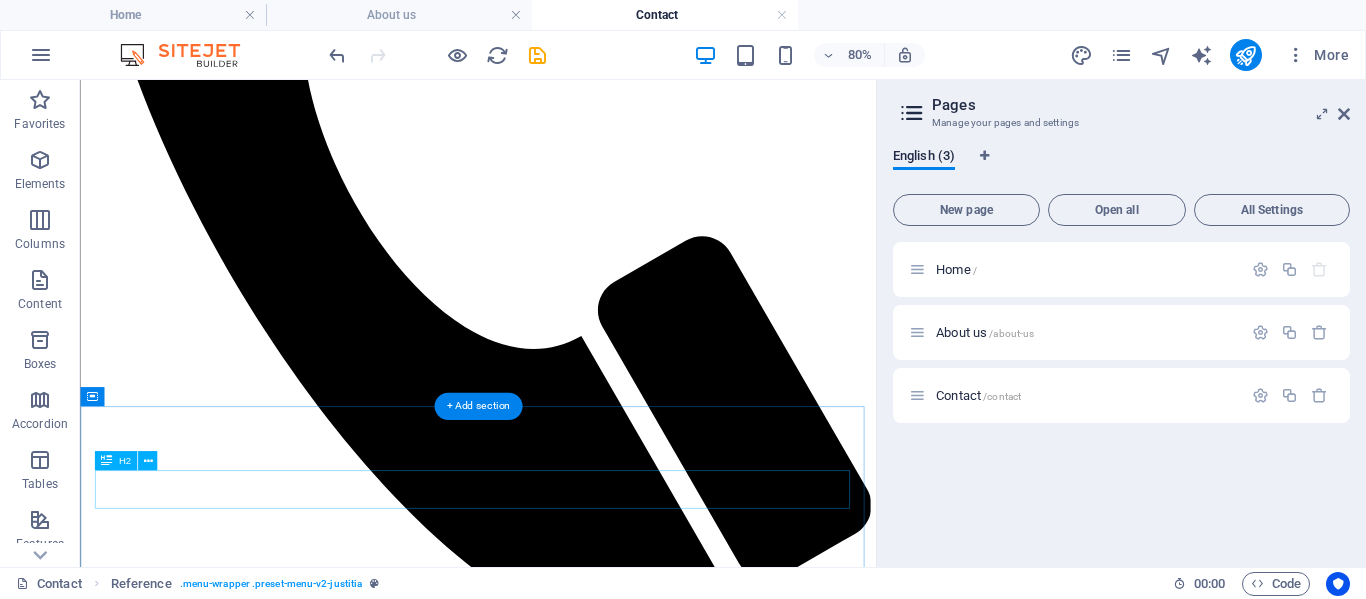 scroll, scrollTop: 642, scrollLeft: 0, axis: vertical 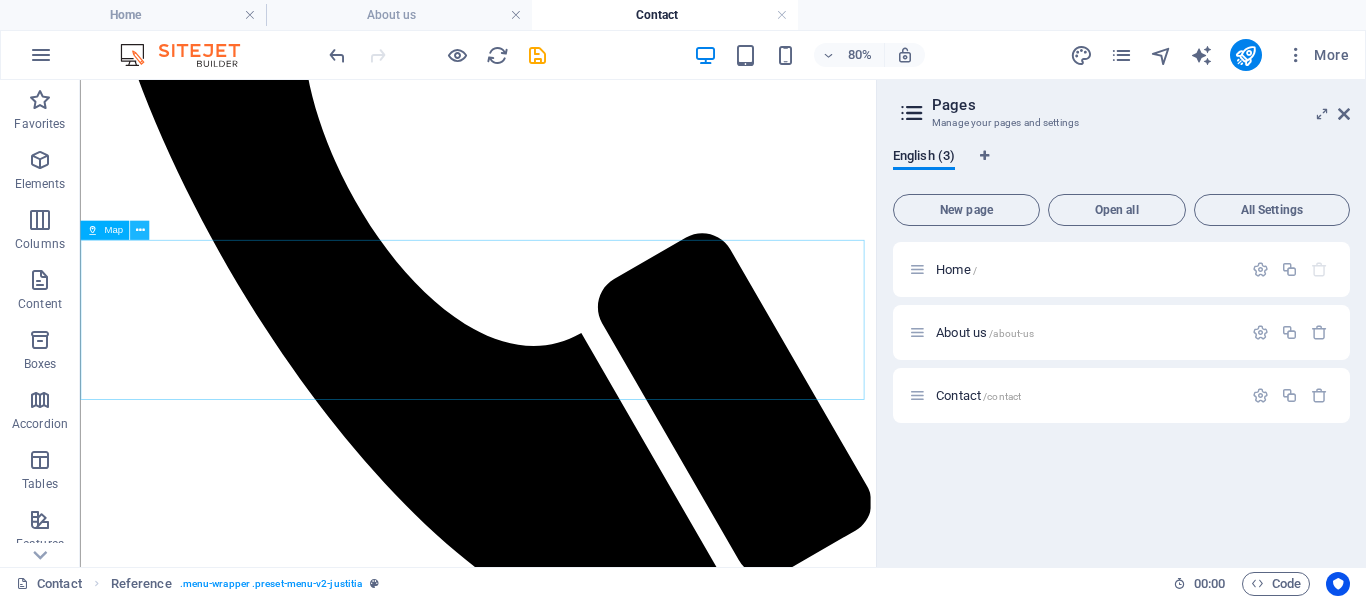 click at bounding box center [139, 230] 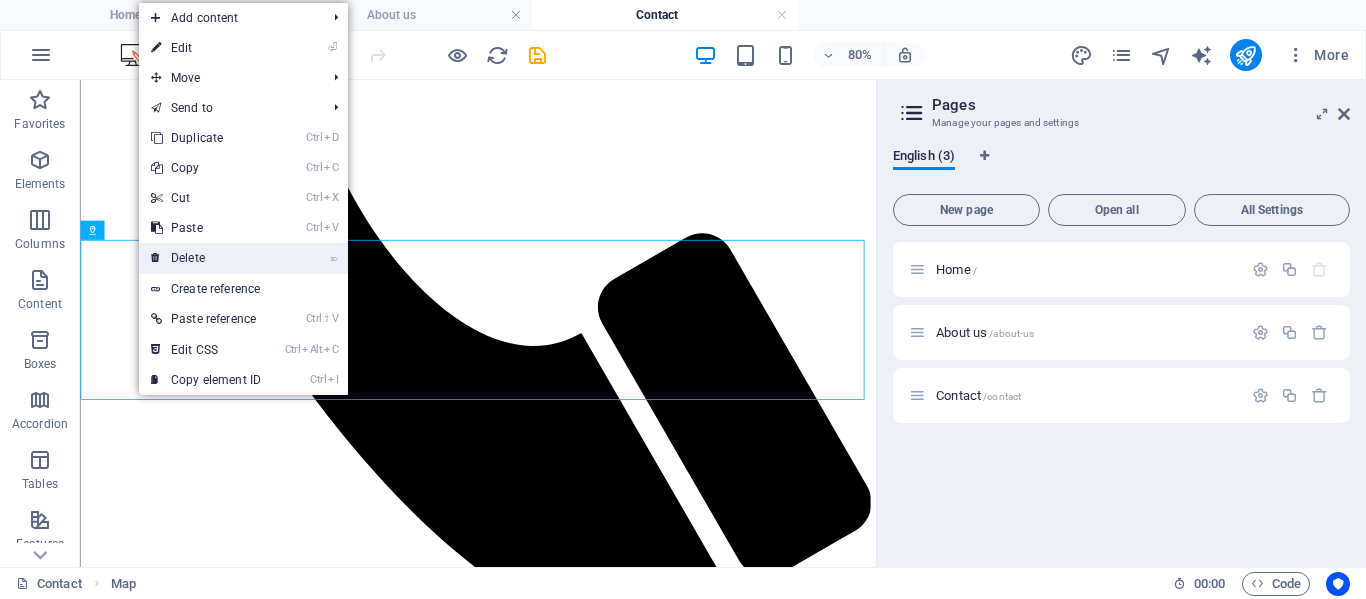 click on "⌦  Delete" at bounding box center (206, 258) 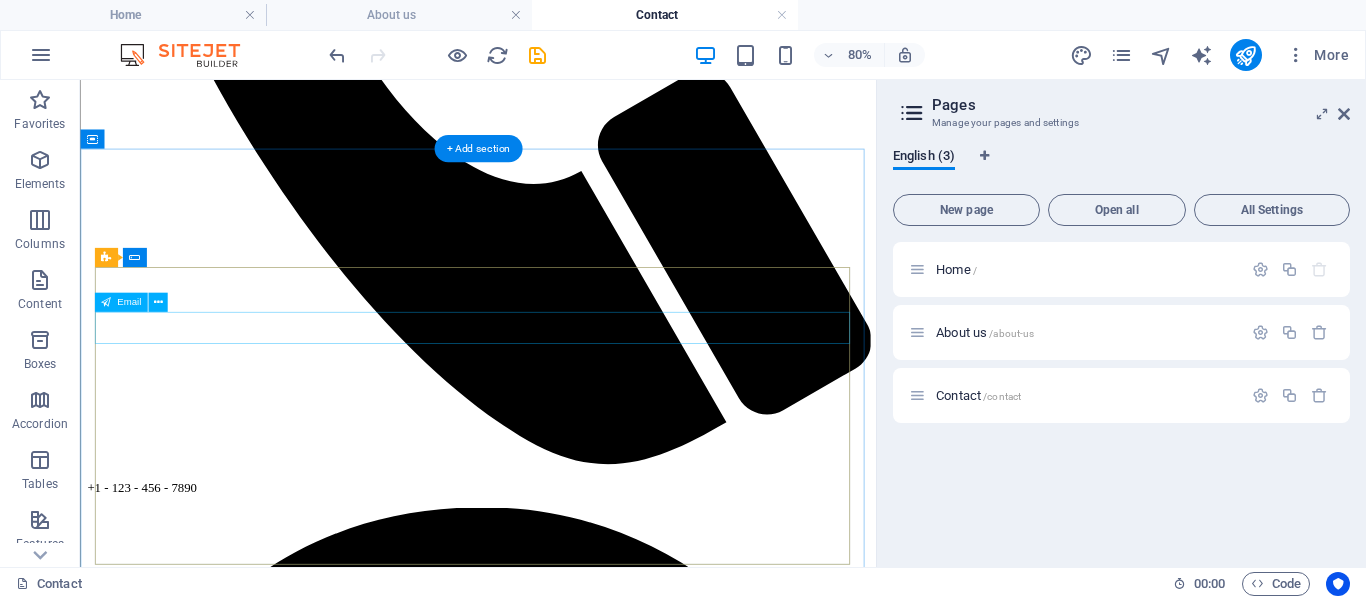 scroll, scrollTop: 852, scrollLeft: 0, axis: vertical 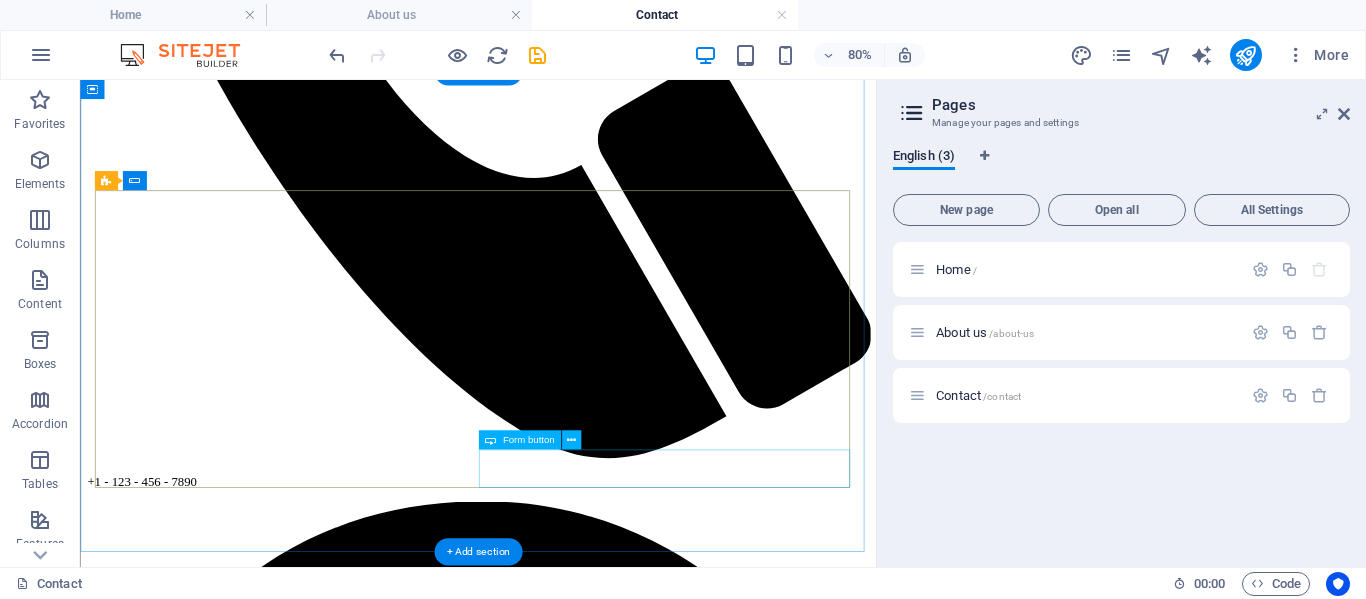 click on "Submit" 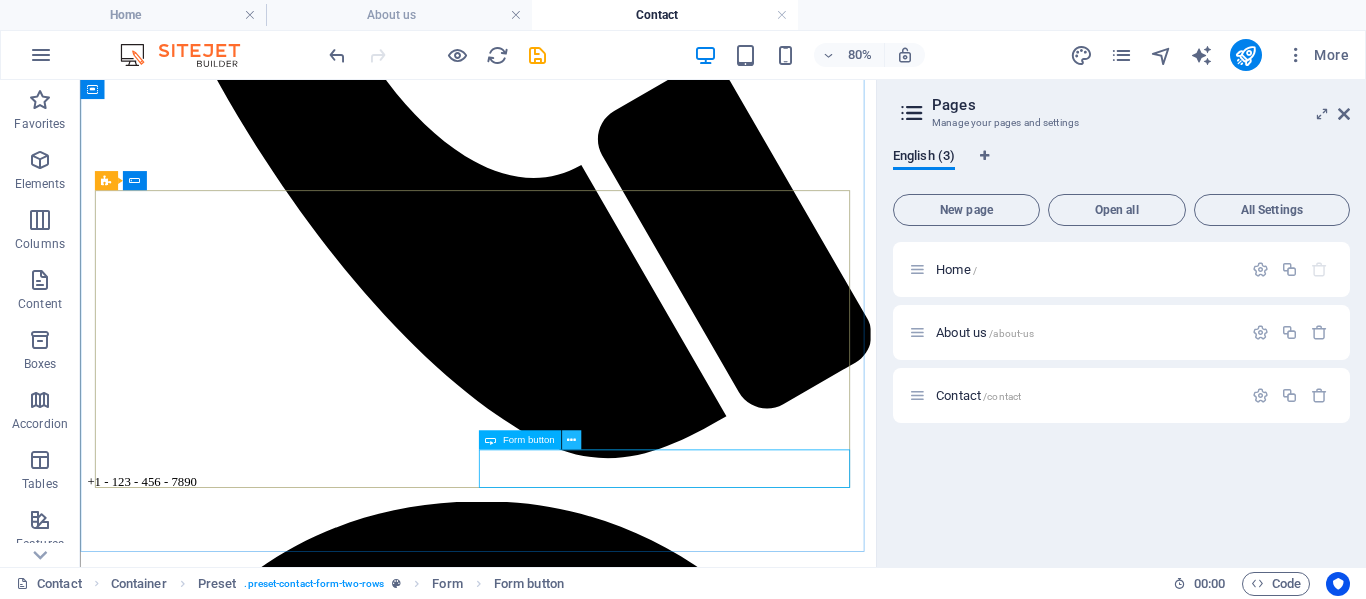 click at bounding box center (571, 440) 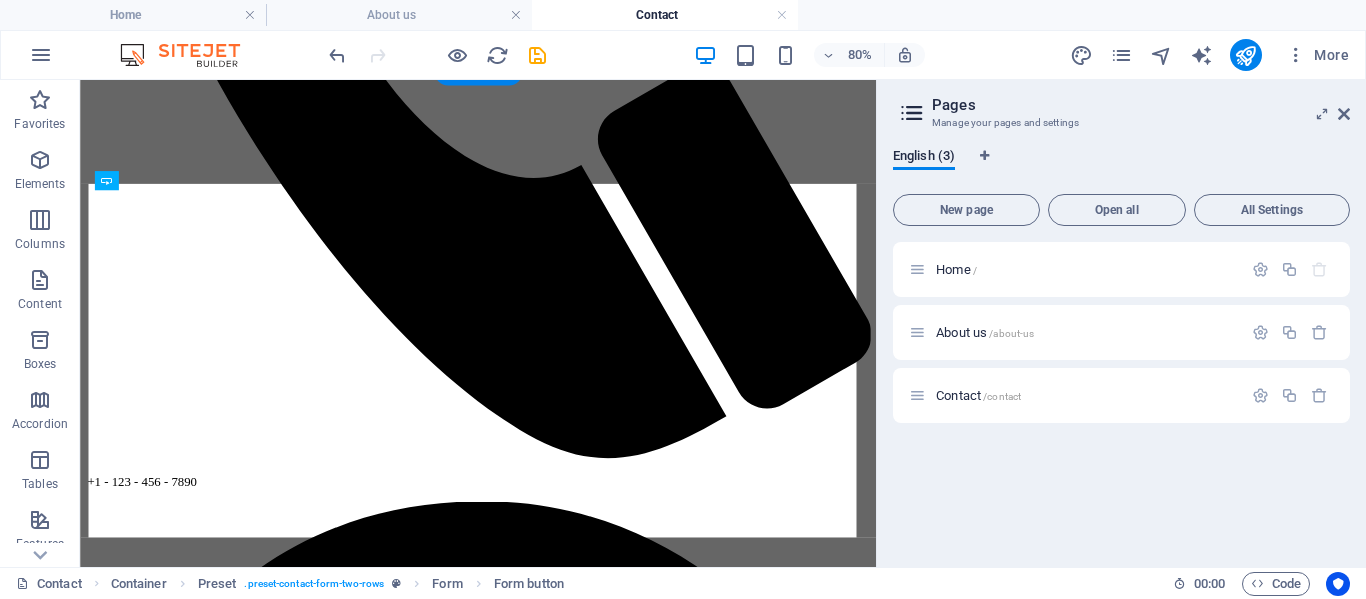drag, startPoint x: 760, startPoint y: 561, endPoint x: 675, endPoint y: 561, distance: 85 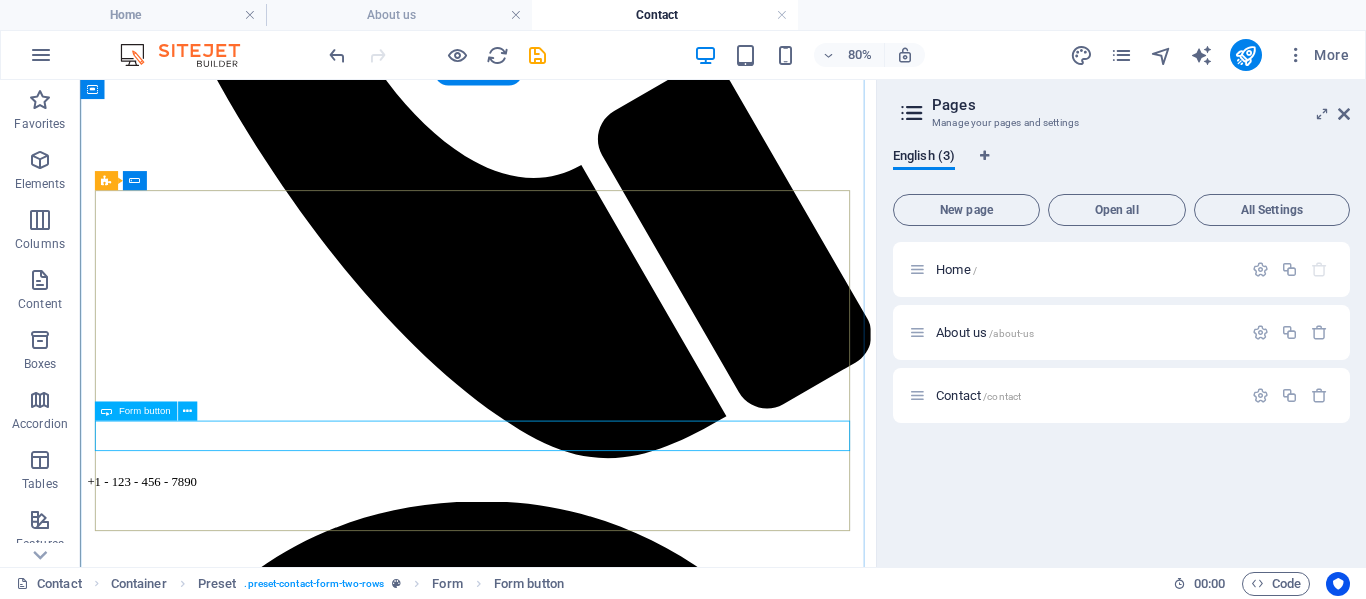 click on "Submit" 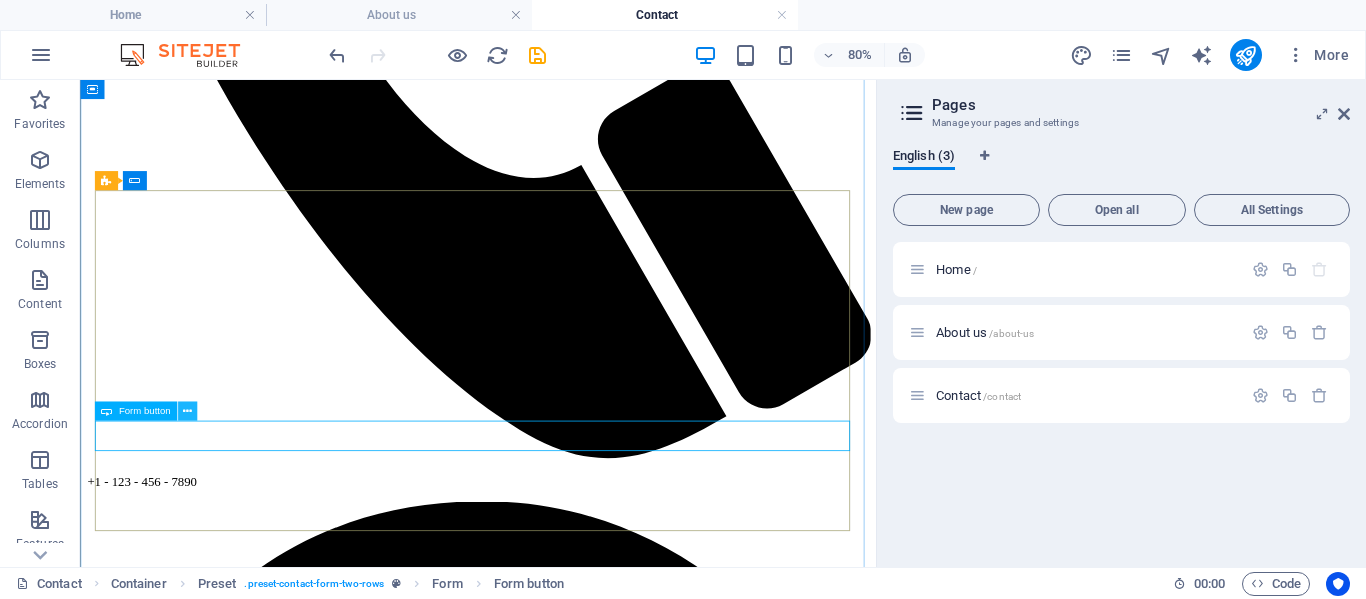 click at bounding box center [187, 411] 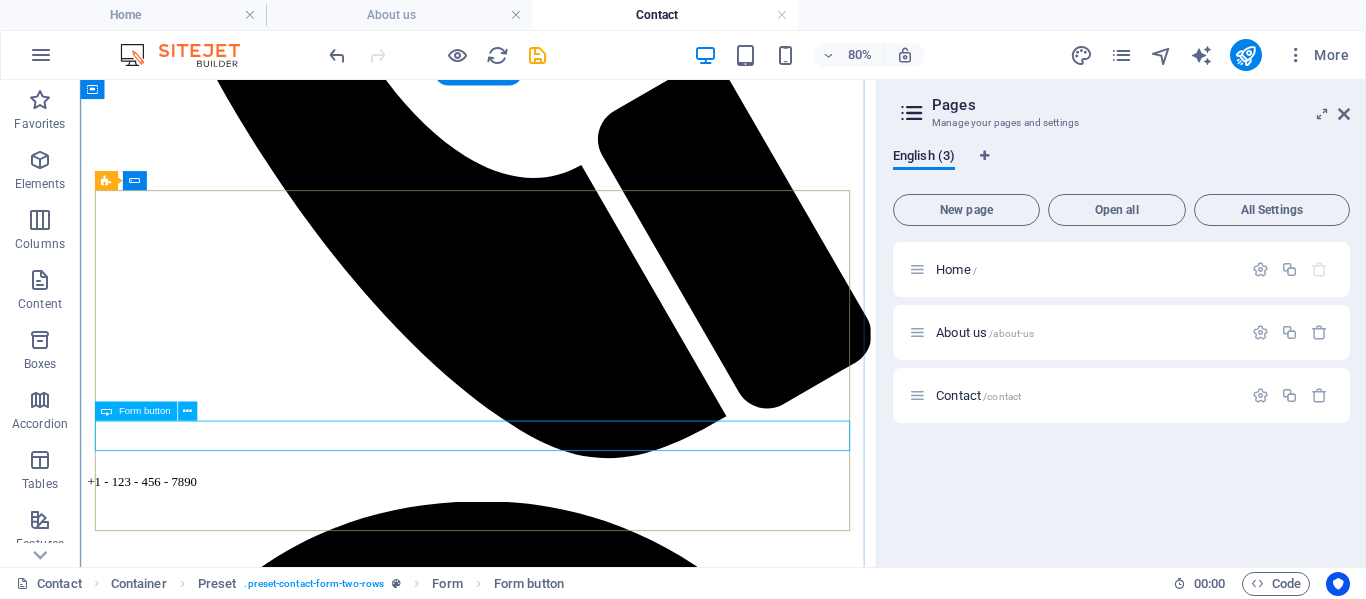 click on "Submit" 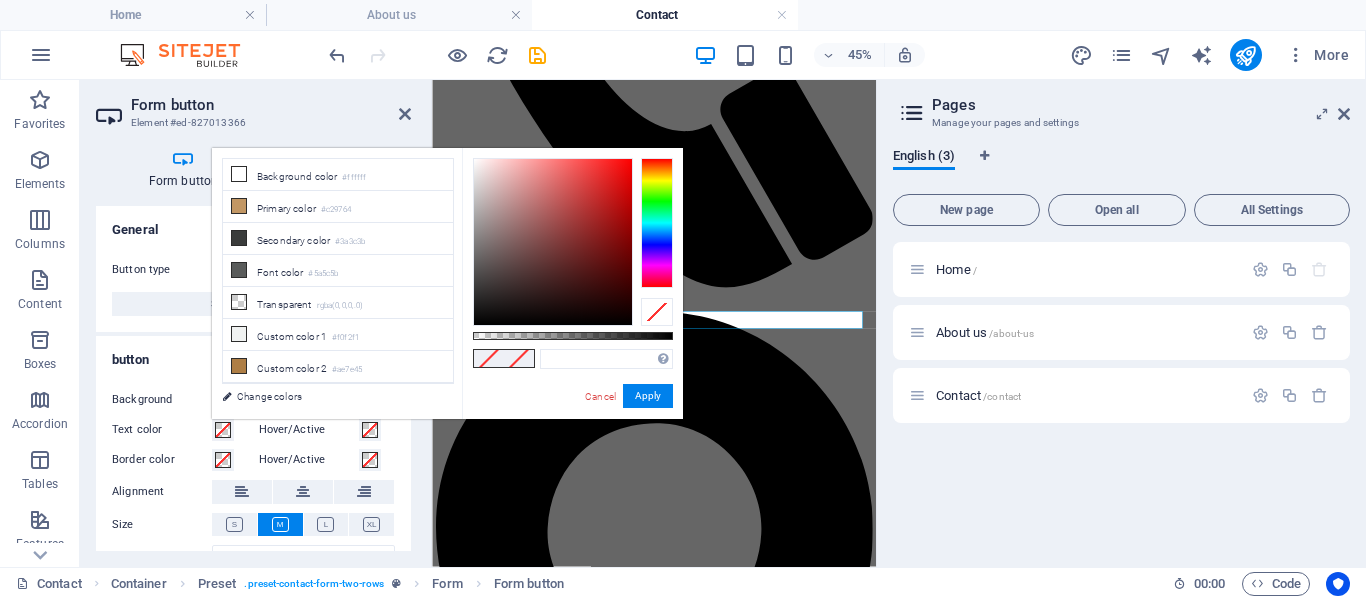 scroll, scrollTop: 762, scrollLeft: 0, axis: vertical 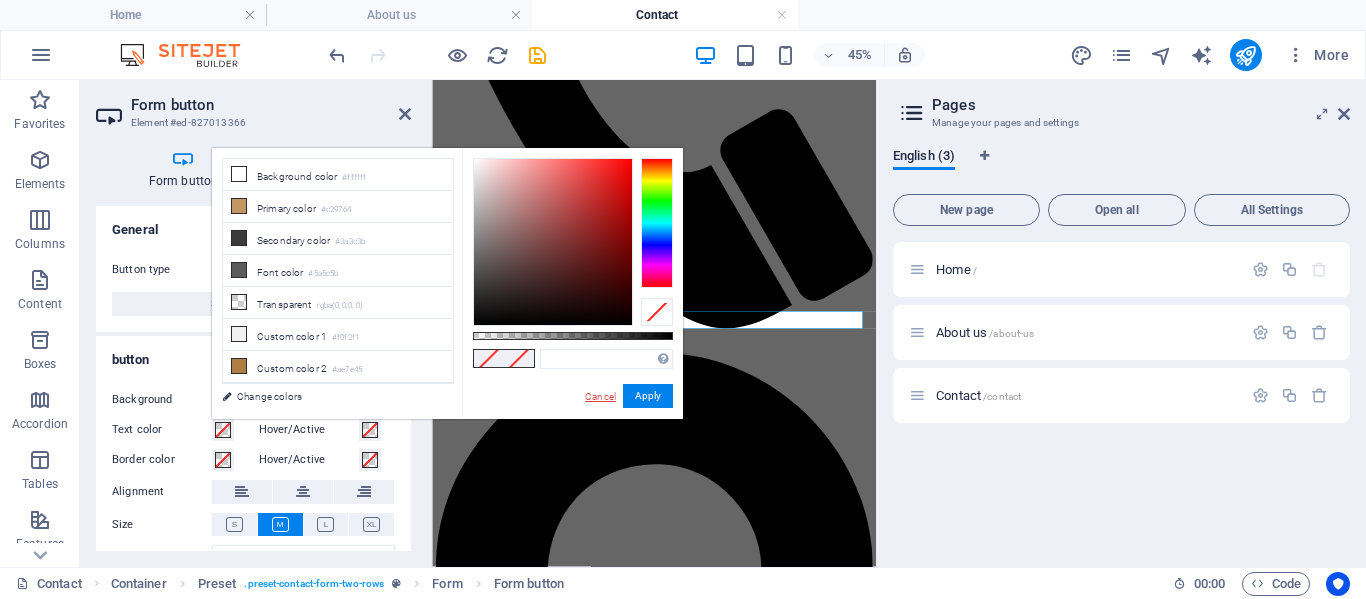 click on "Cancel" at bounding box center [600, 396] 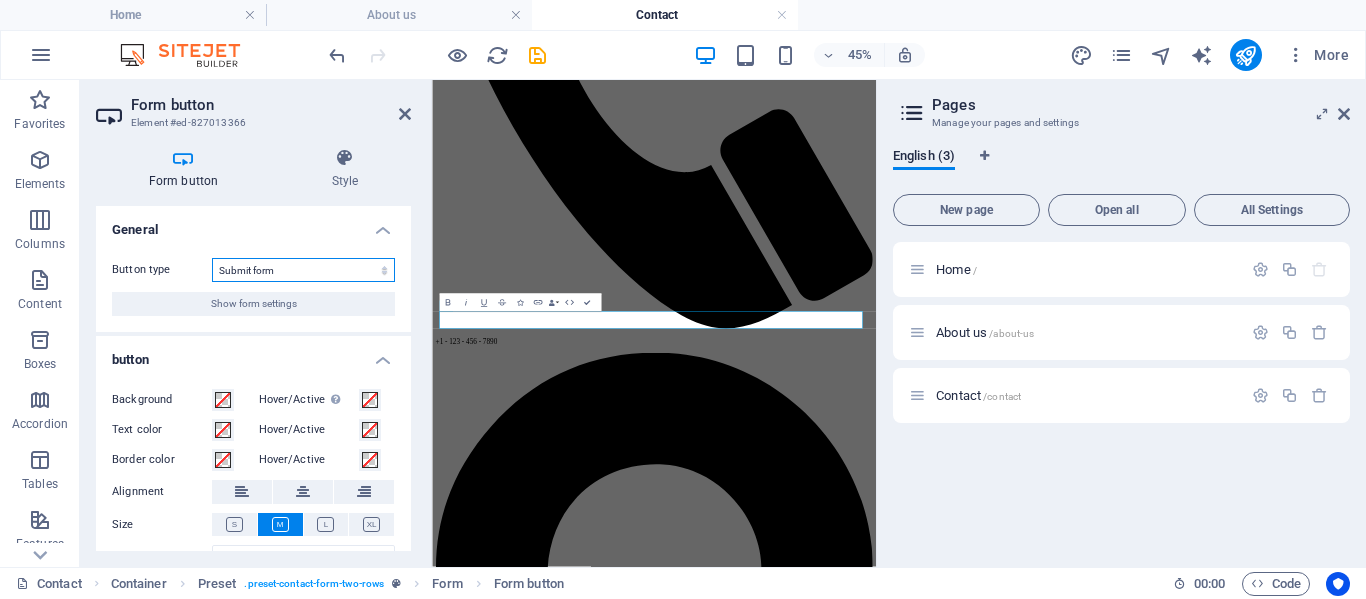 click on "Submit form Reset form No action" at bounding box center [303, 270] 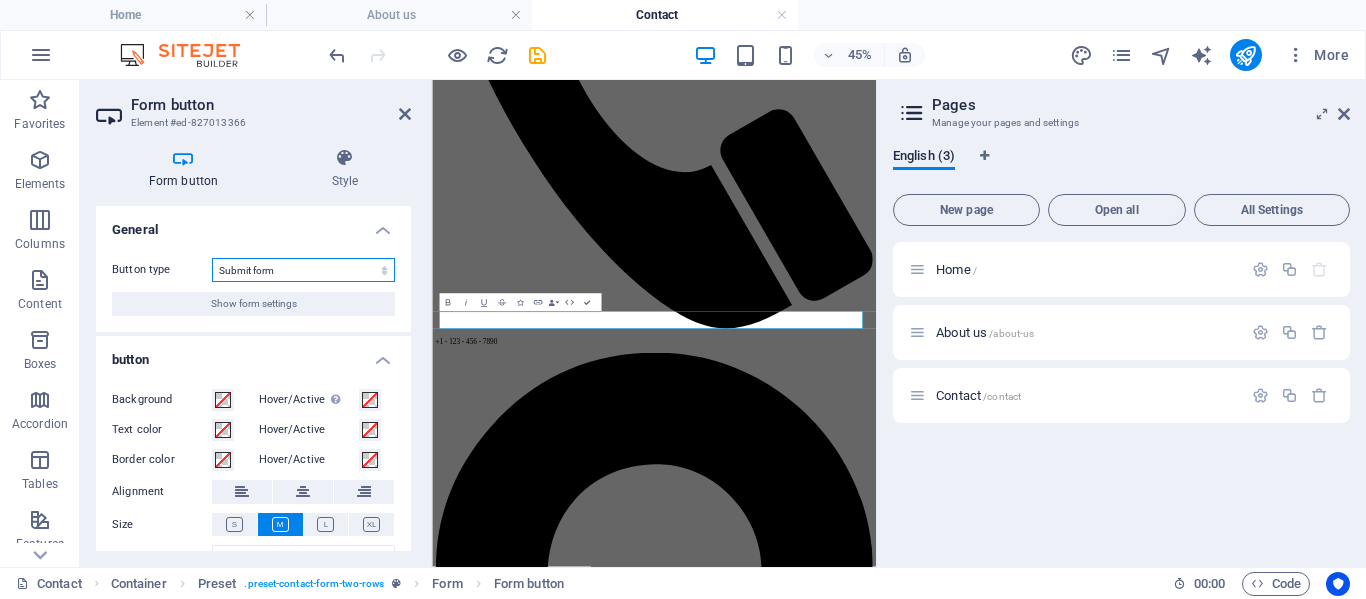 click on "Submit form Reset form No action" at bounding box center [303, 270] 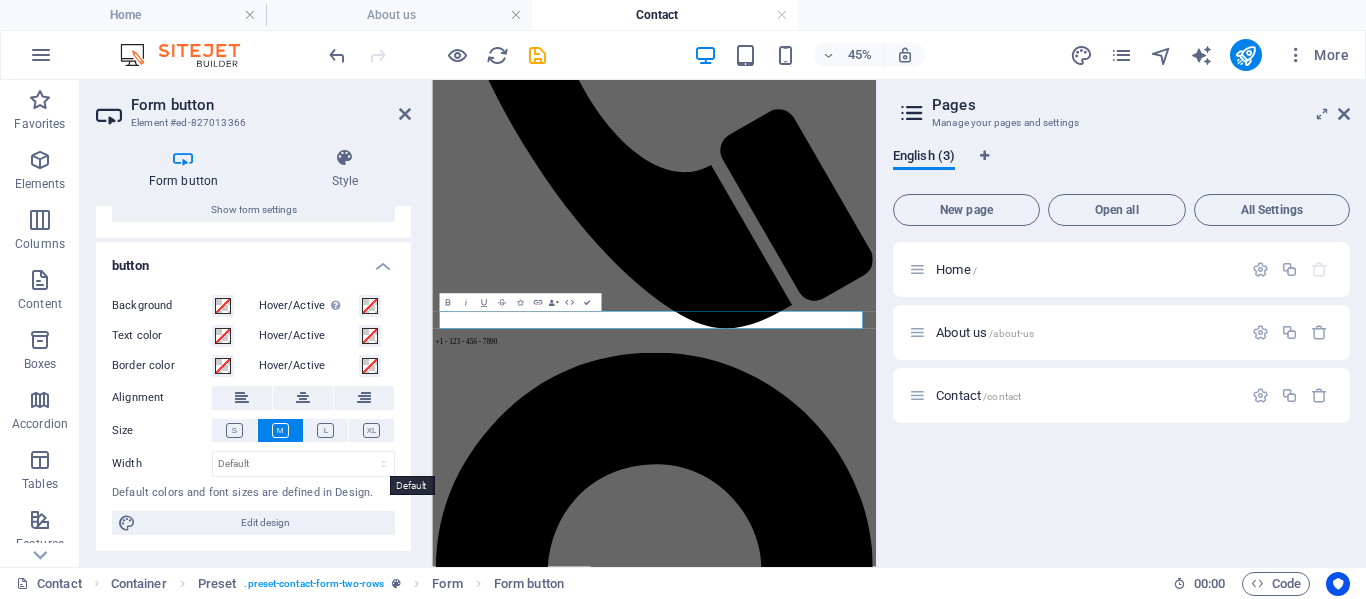 scroll, scrollTop: 0, scrollLeft: 0, axis: both 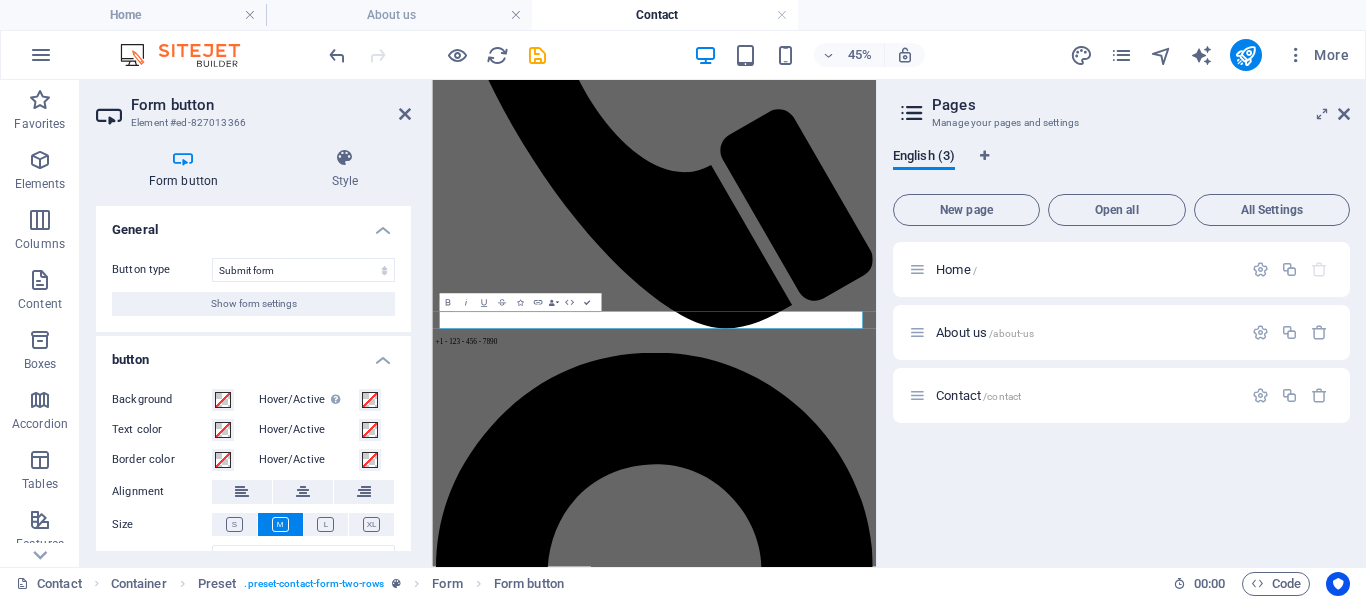 click on "Form button" at bounding box center [187, 169] 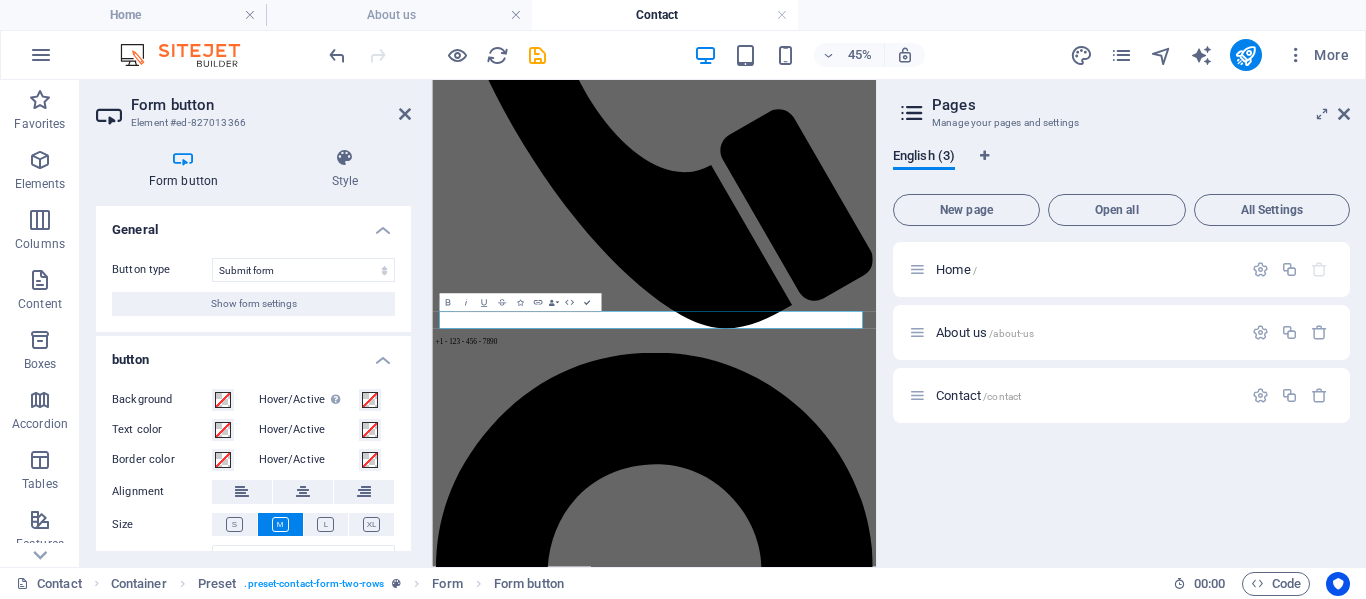 click on "Form button" at bounding box center [187, 169] 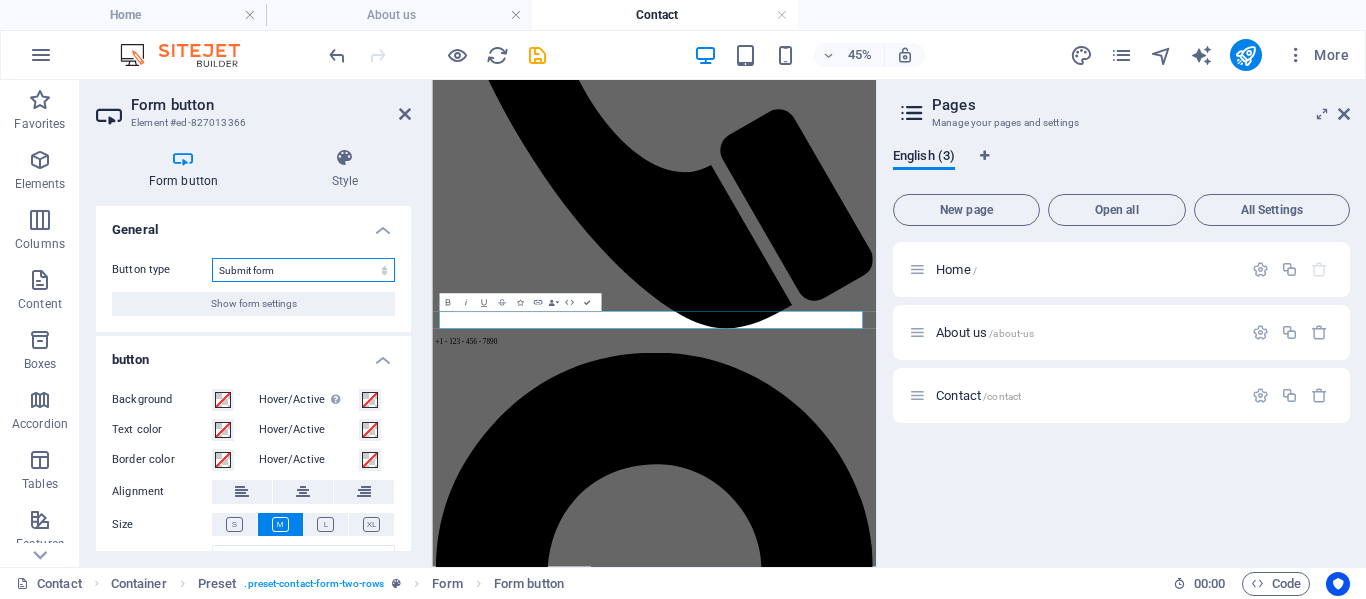 click on "Submit form Reset form No action" at bounding box center [303, 270] 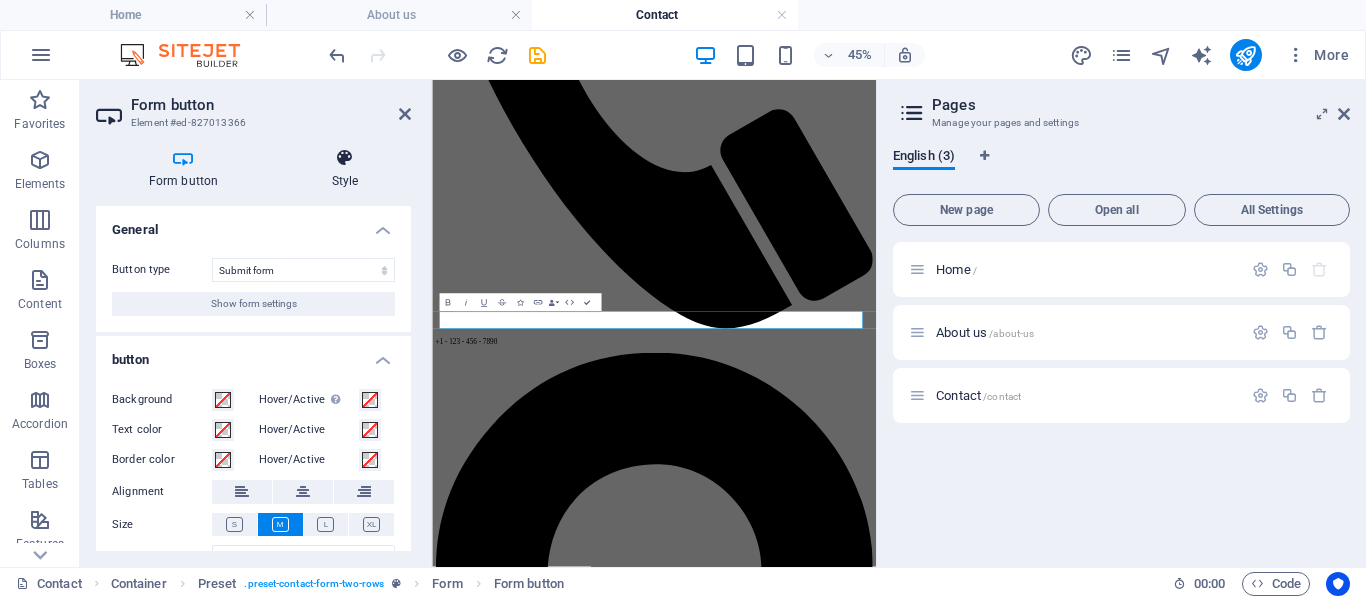 click at bounding box center [345, 158] 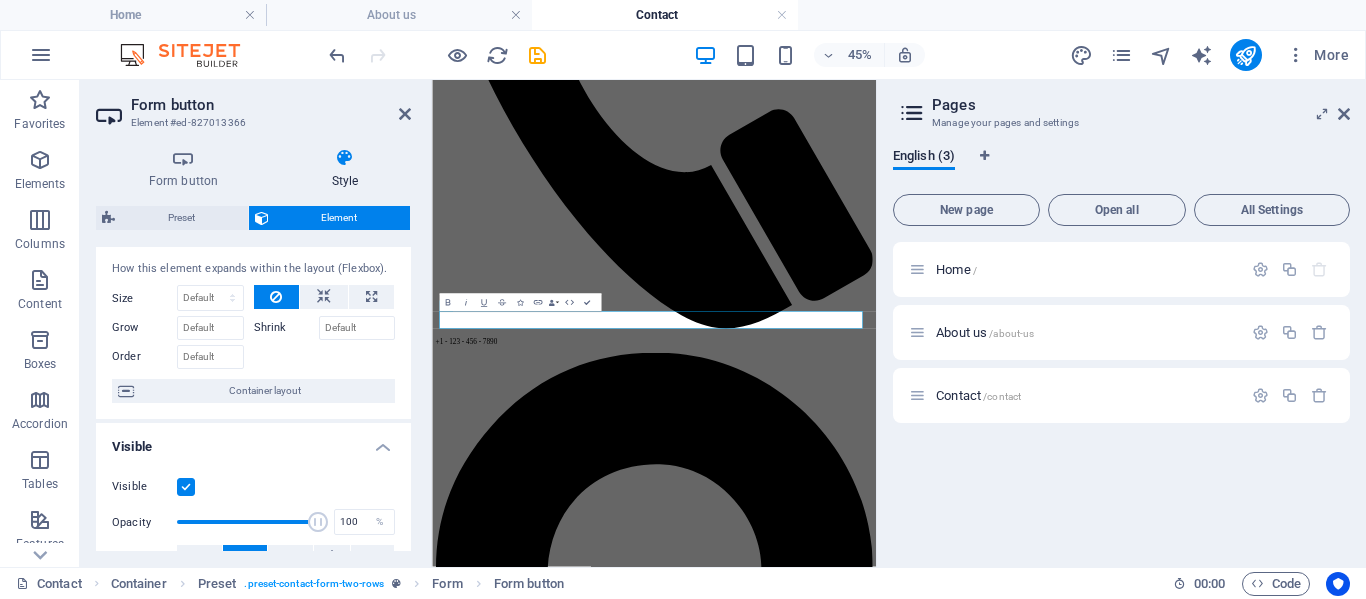 scroll, scrollTop: 0, scrollLeft: 0, axis: both 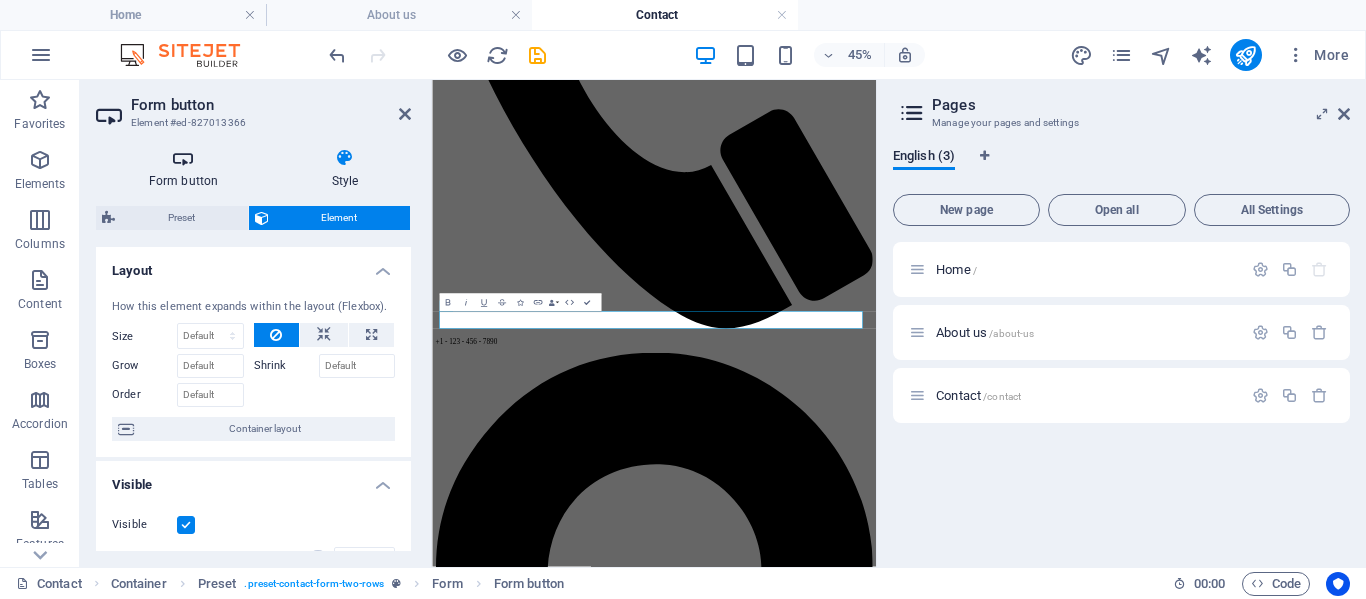 click at bounding box center [183, 158] 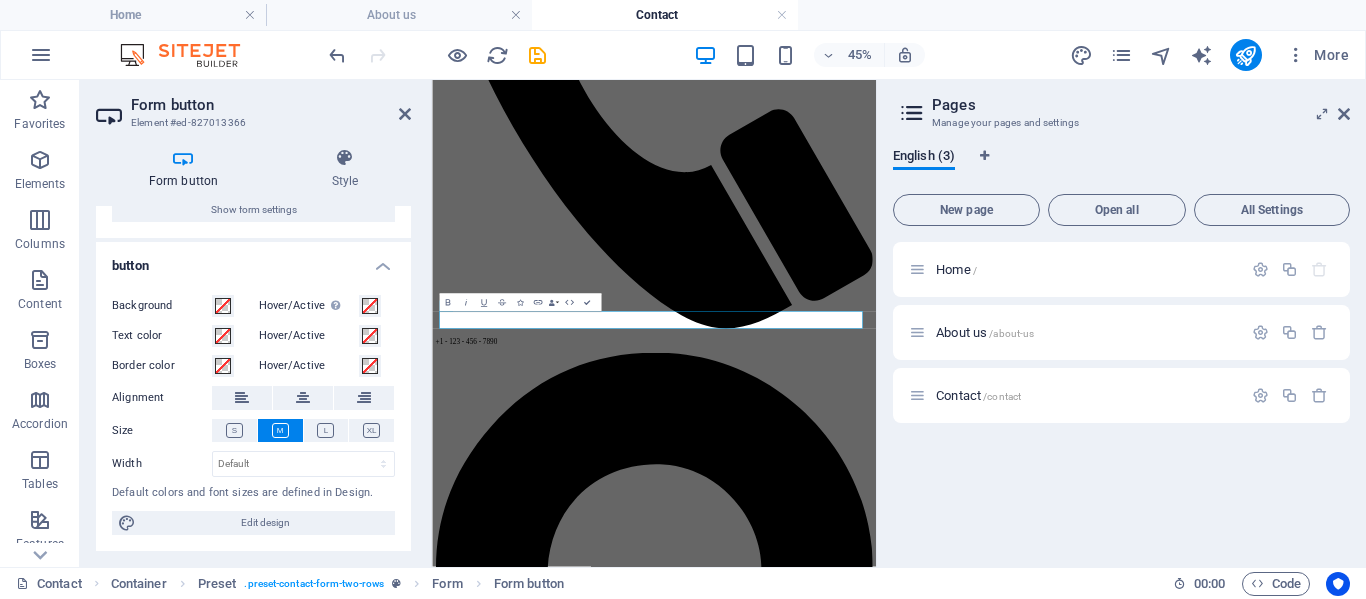 scroll, scrollTop: 0, scrollLeft: 0, axis: both 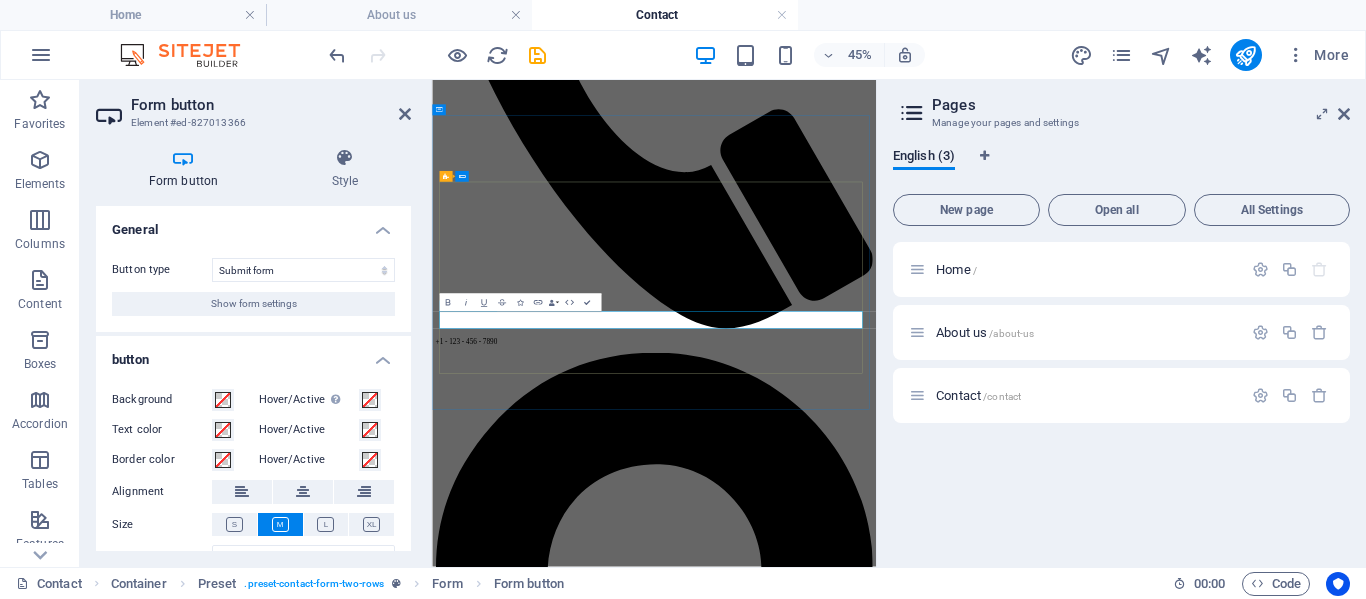 click on "Submit" 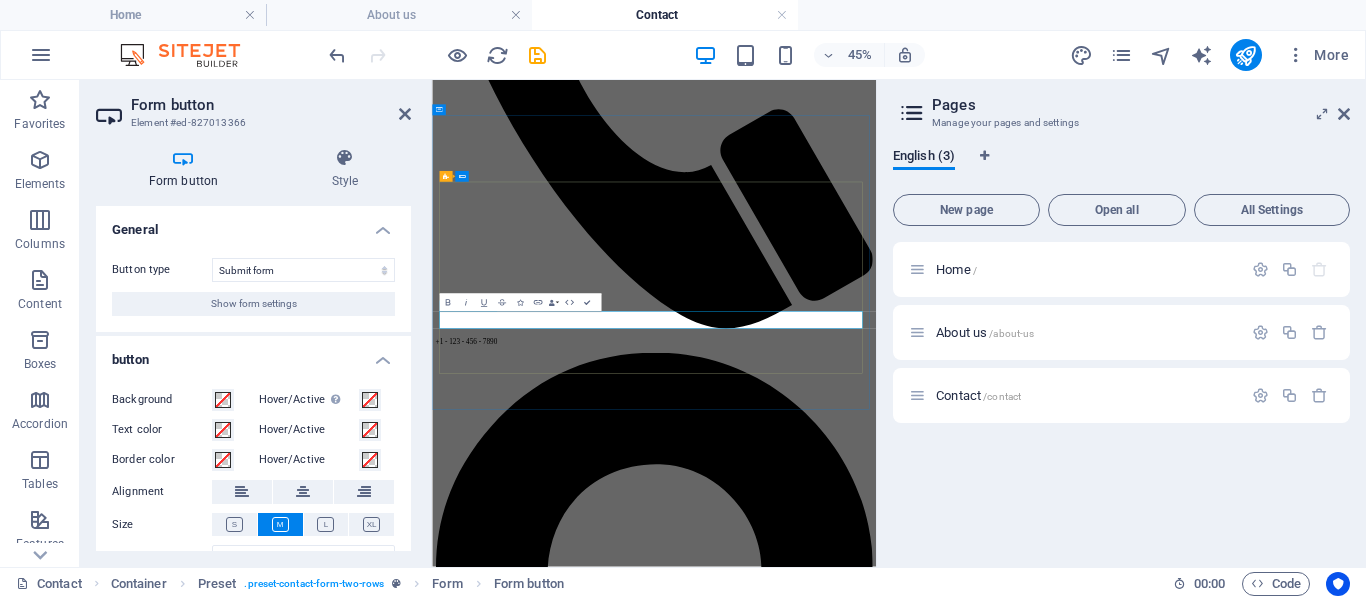click on "Submit" 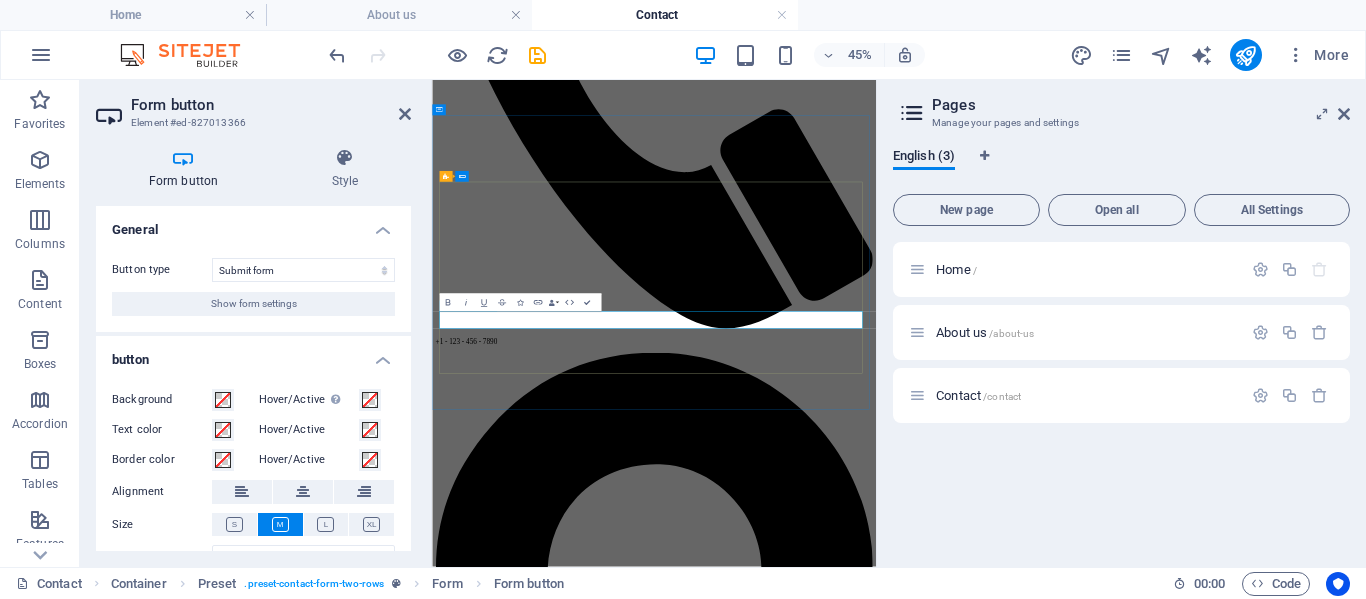 click on "Submit" 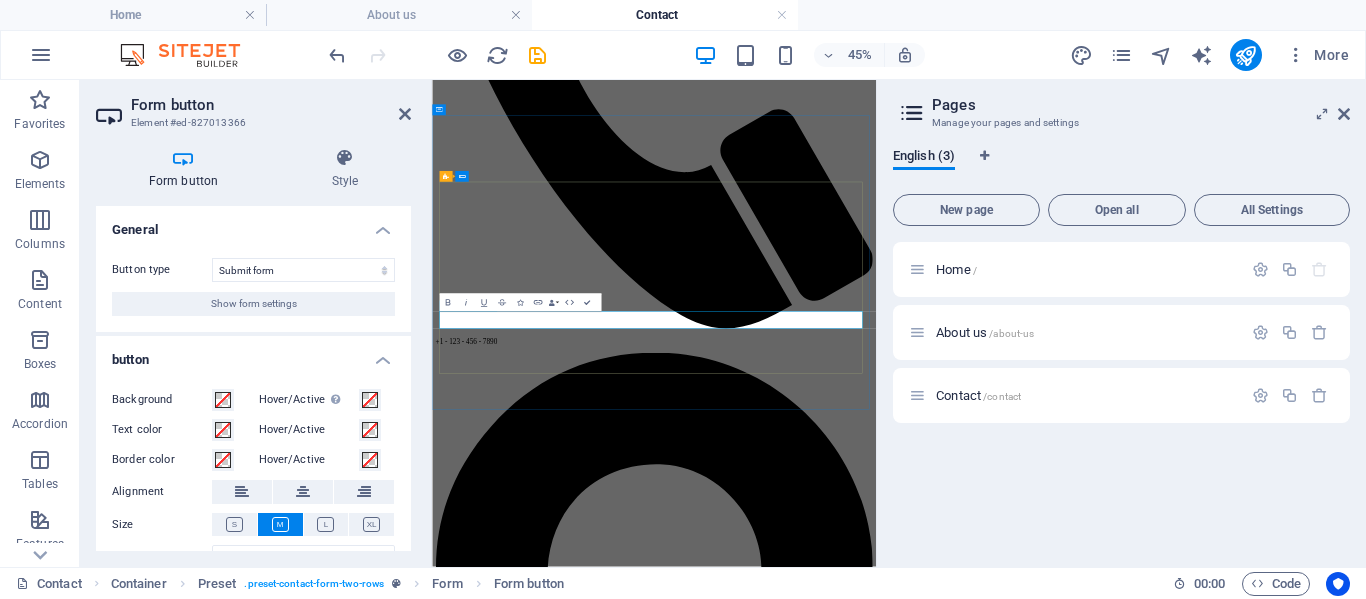 click on "Submit" 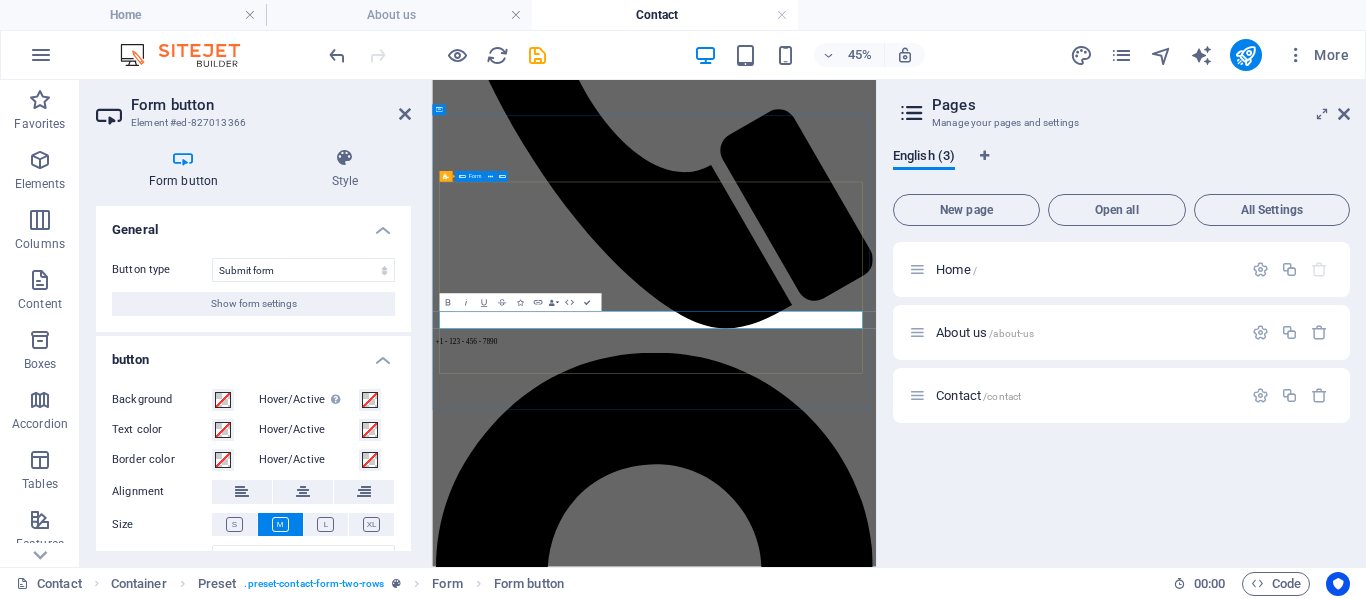 click on "Submit   I have read and understand the privacy policy. Unreadable? Load new" 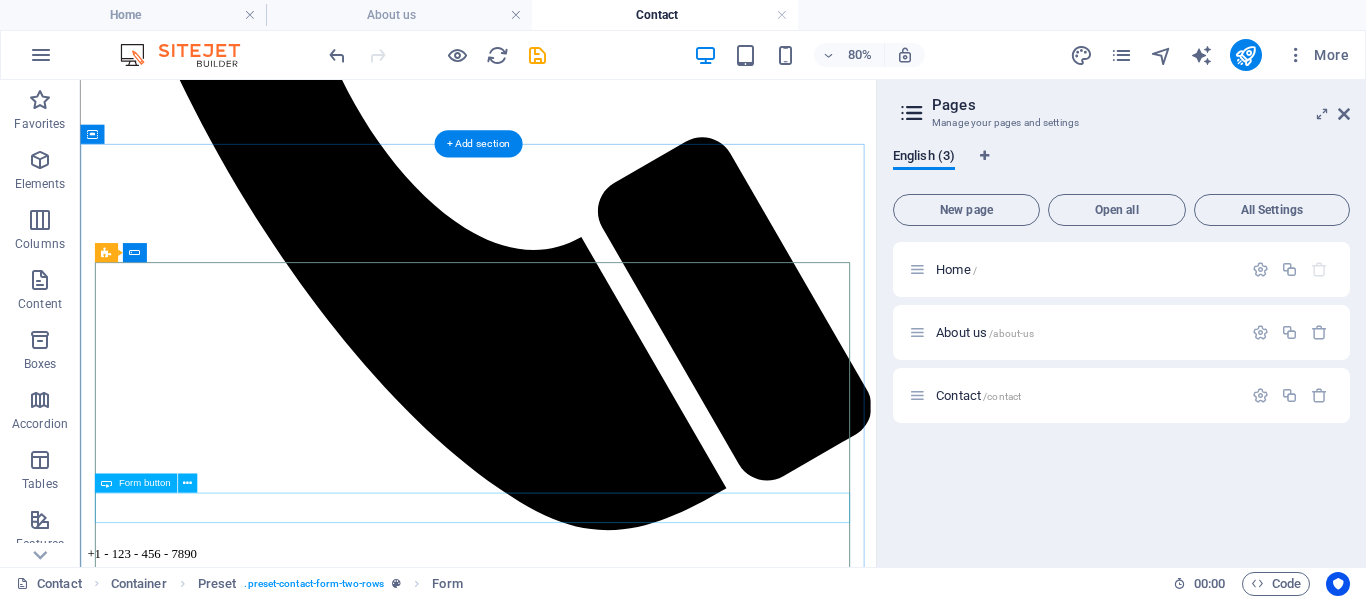 click on "Submit" 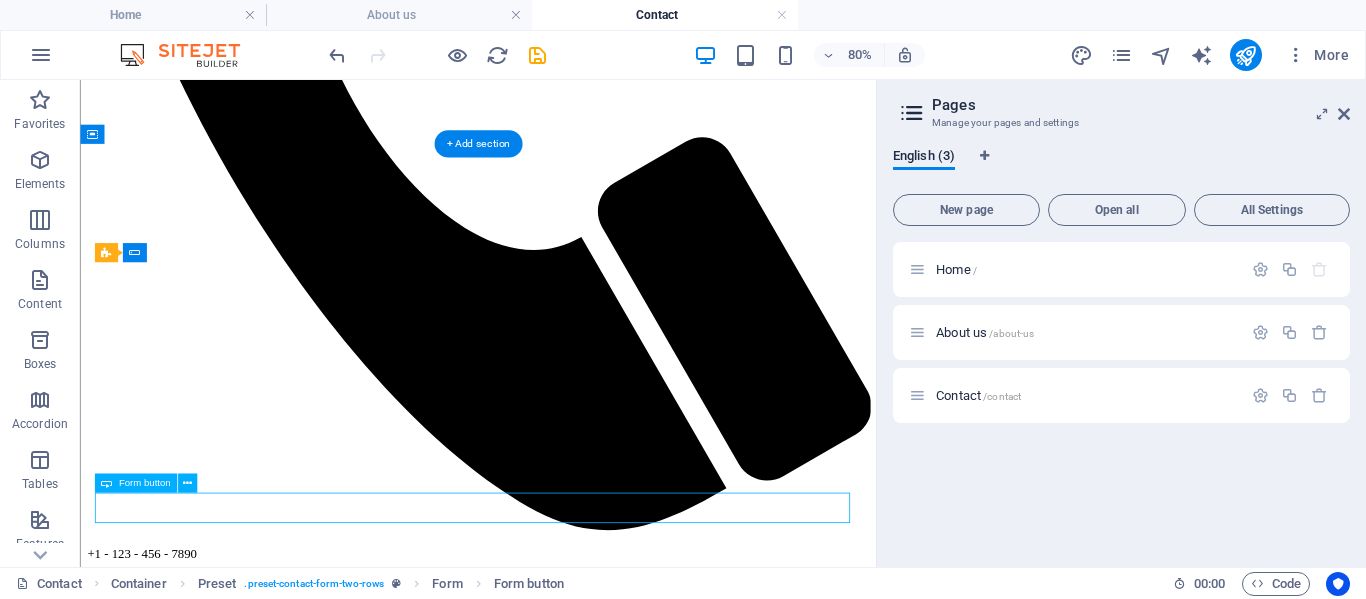 click on "Submit" 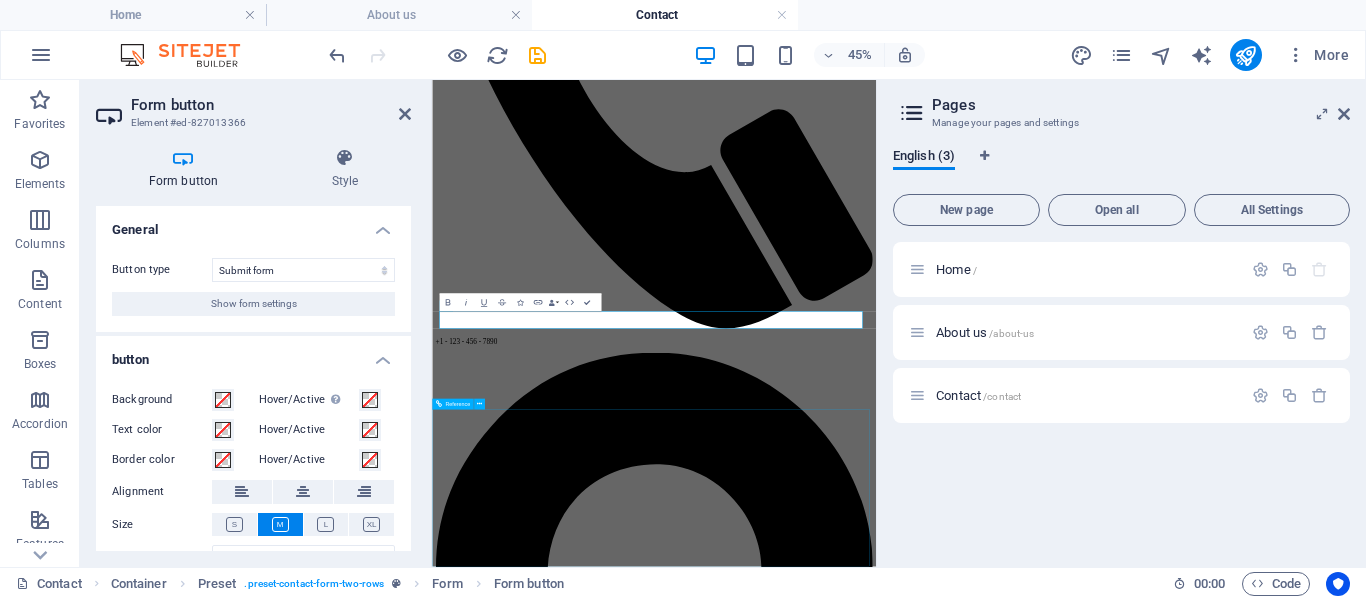 click on "Home Practice Areas About us Contact Legal Notice Privacy" at bounding box center (925, 9881) 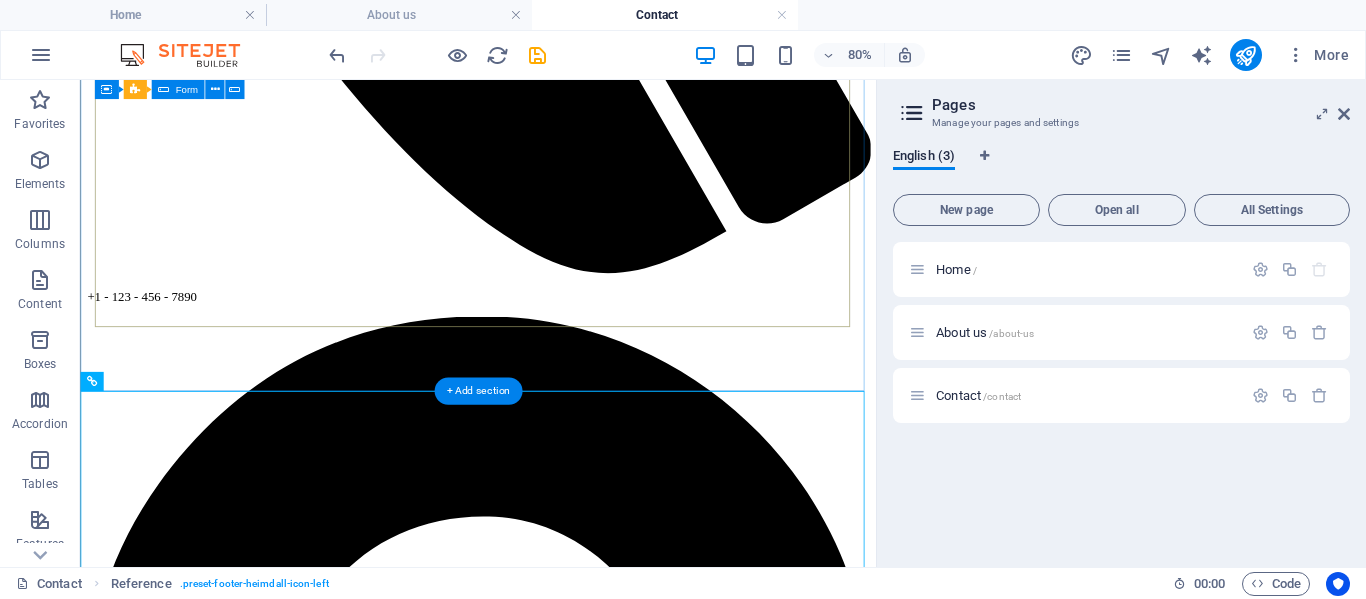 scroll, scrollTop: 1073, scrollLeft: 0, axis: vertical 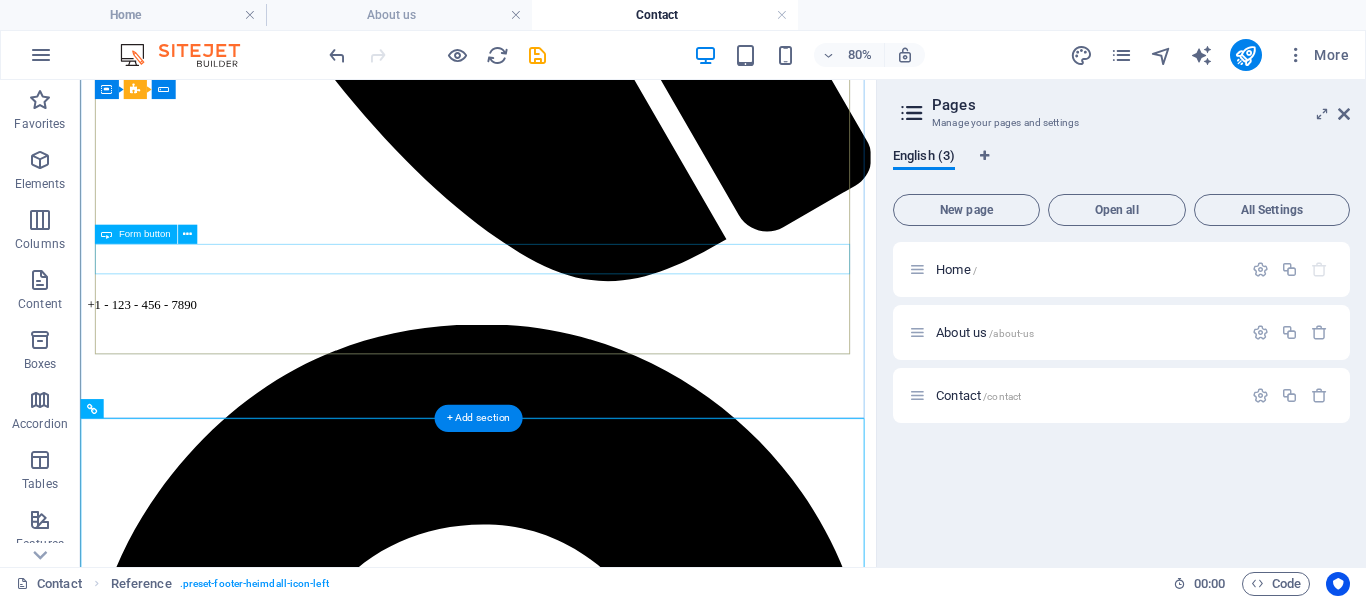click on "Submit" 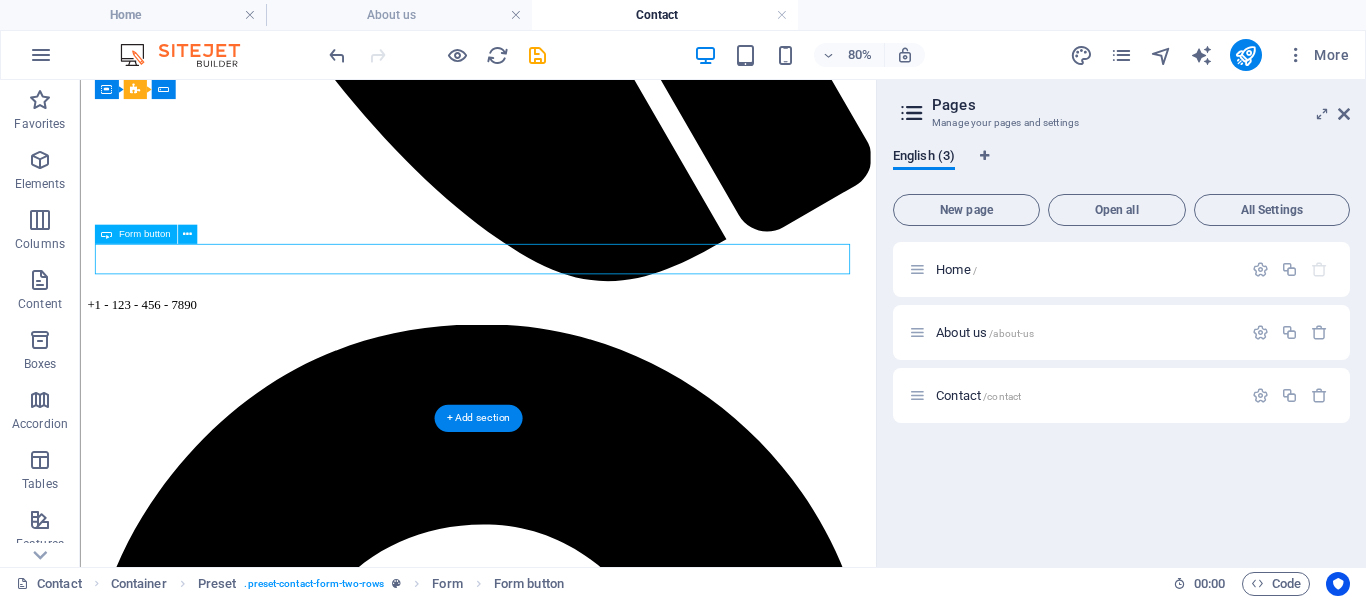 click on "Submit" 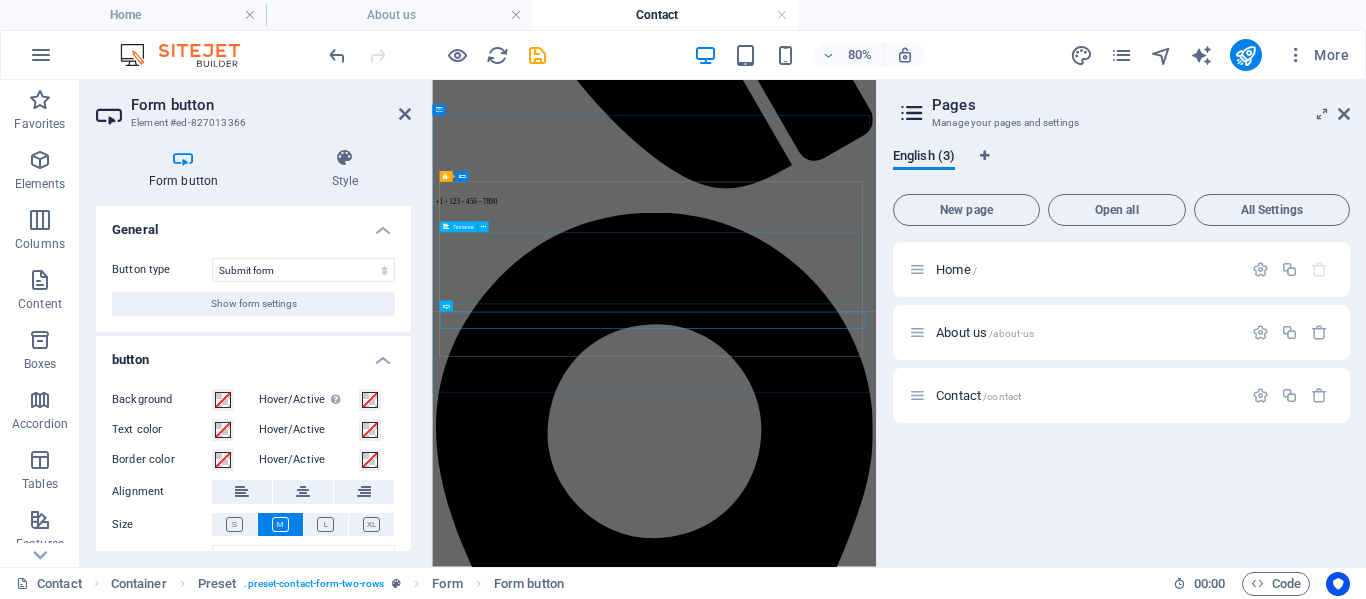 scroll, scrollTop: 762, scrollLeft: 0, axis: vertical 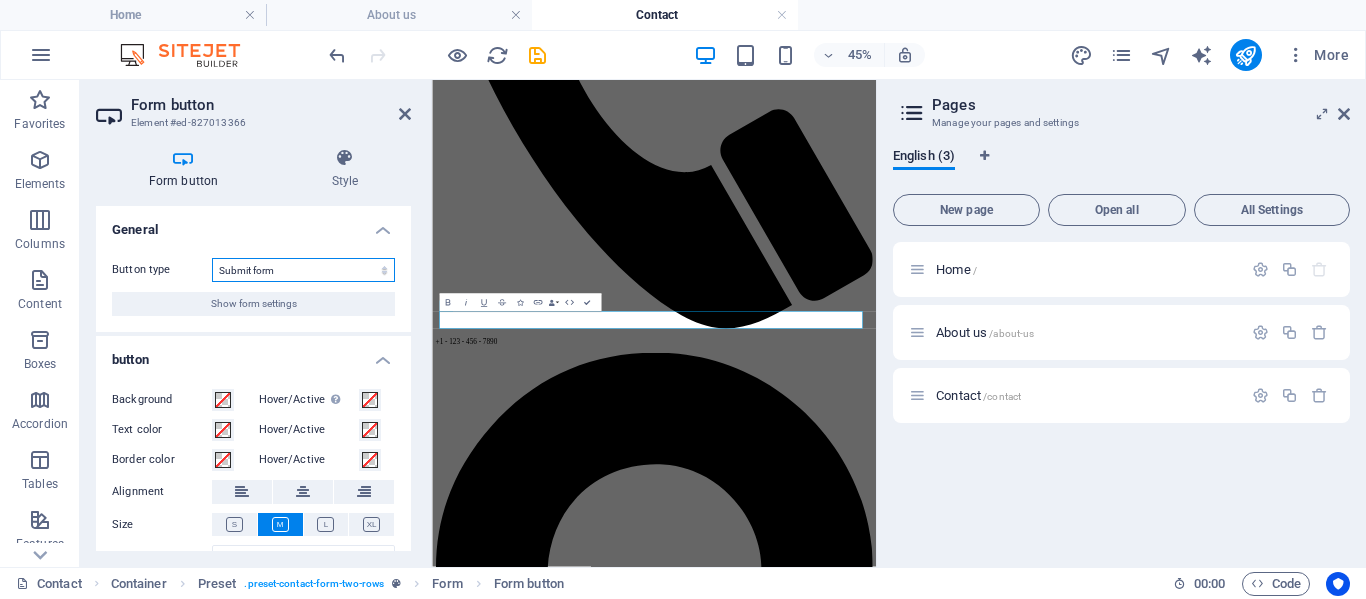 click on "Submit form Reset form No action" at bounding box center (303, 270) 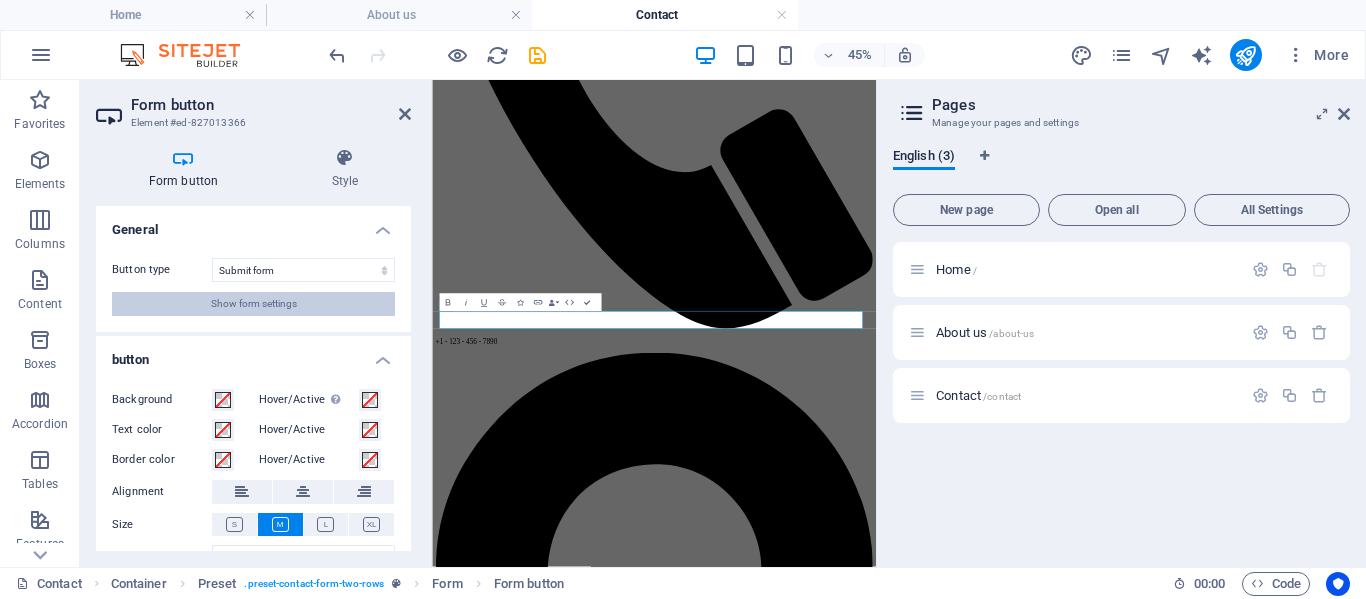 click on "Show form settings" at bounding box center (253, 304) 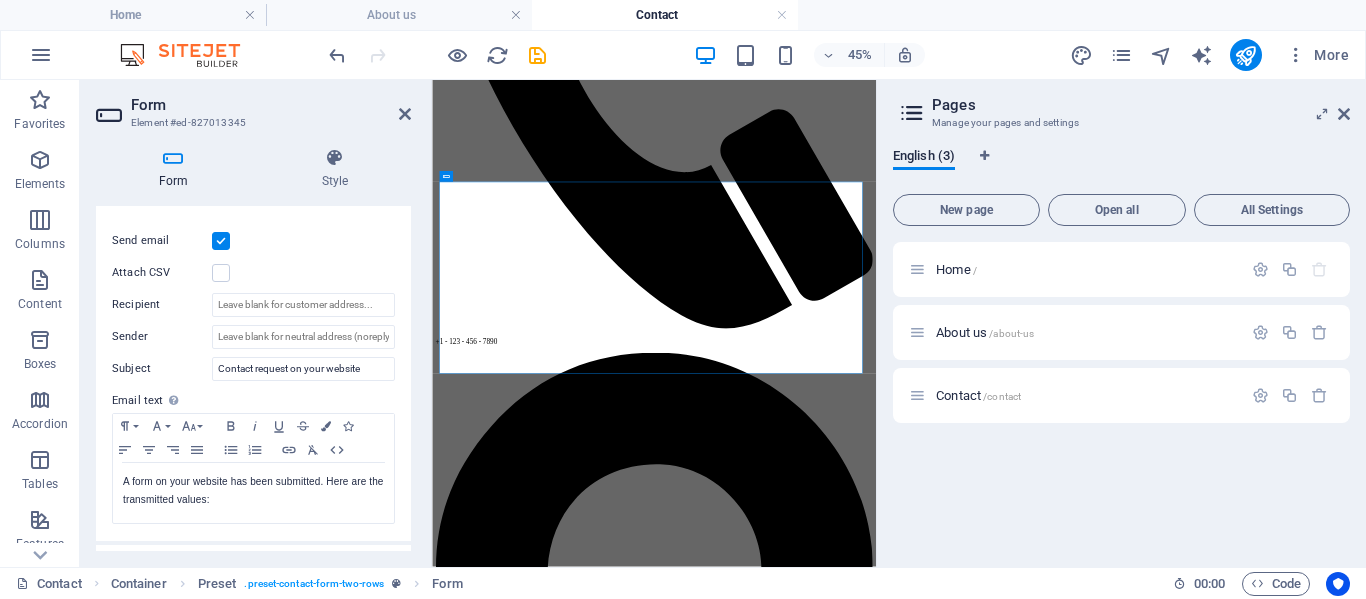 scroll, scrollTop: 540, scrollLeft: 0, axis: vertical 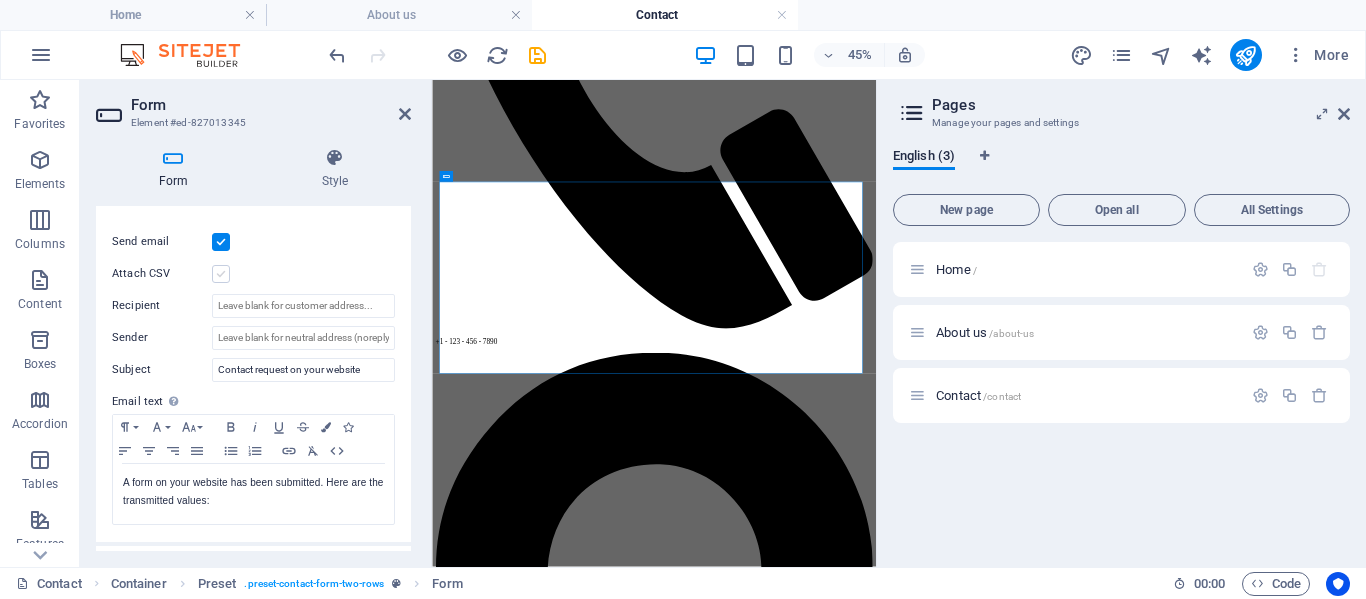click at bounding box center [221, 274] 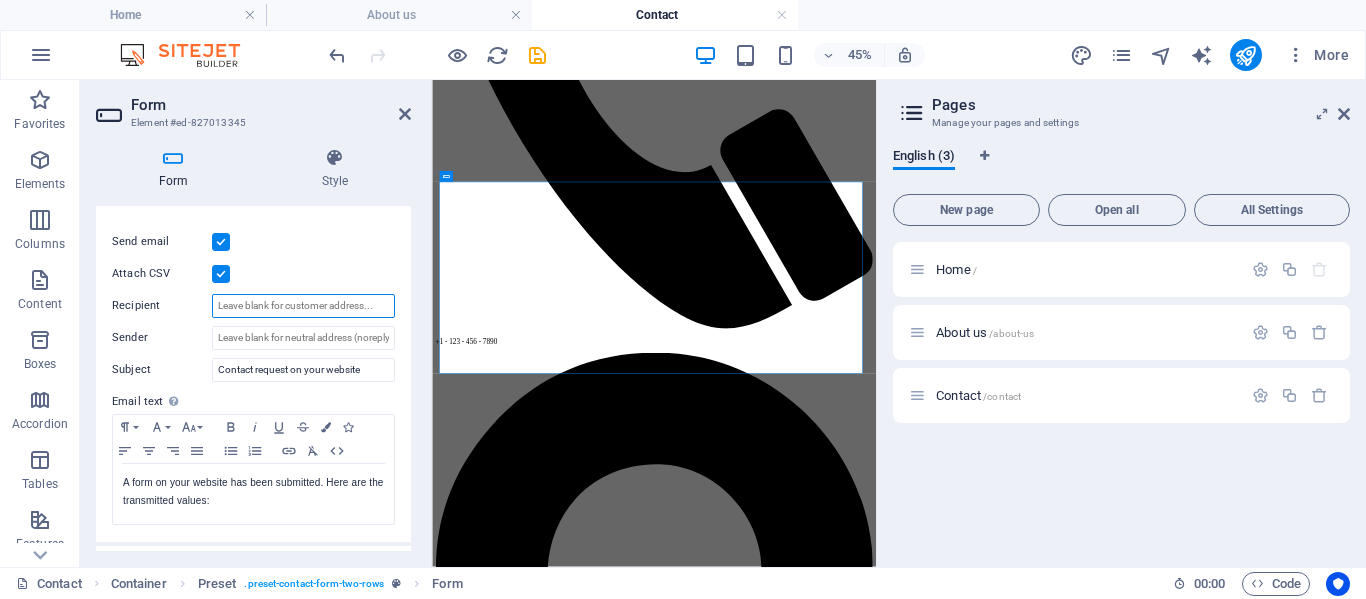 click on "Recipient" at bounding box center [303, 306] 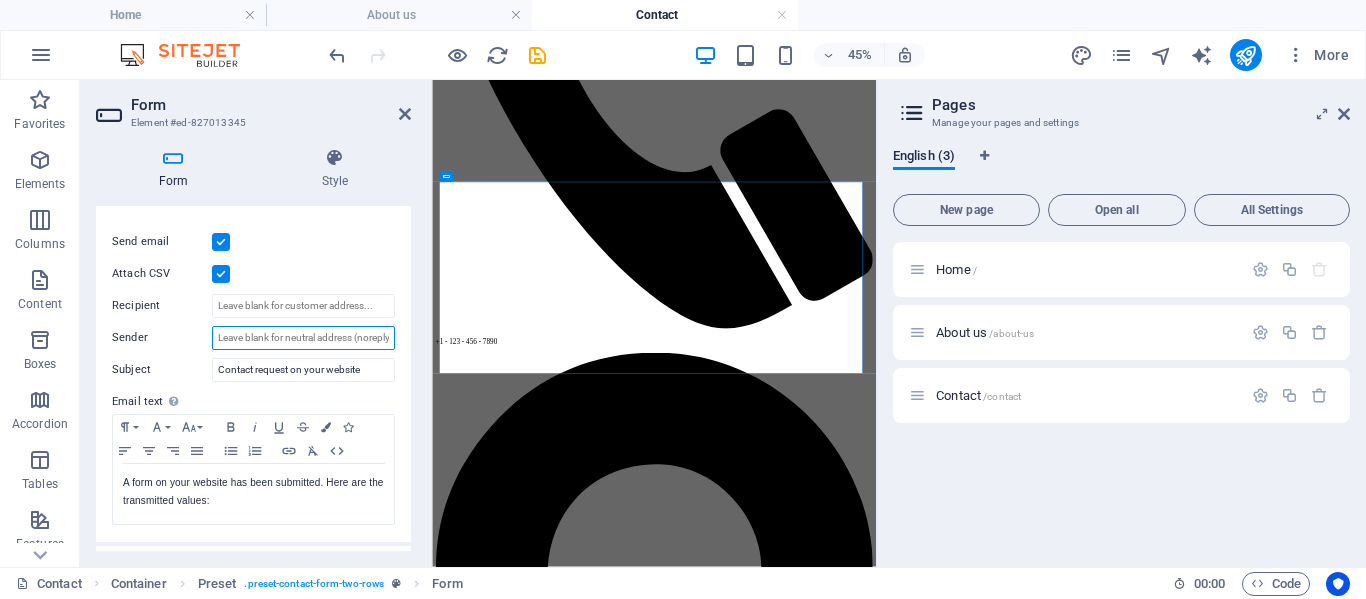click on "Sender" at bounding box center [303, 338] 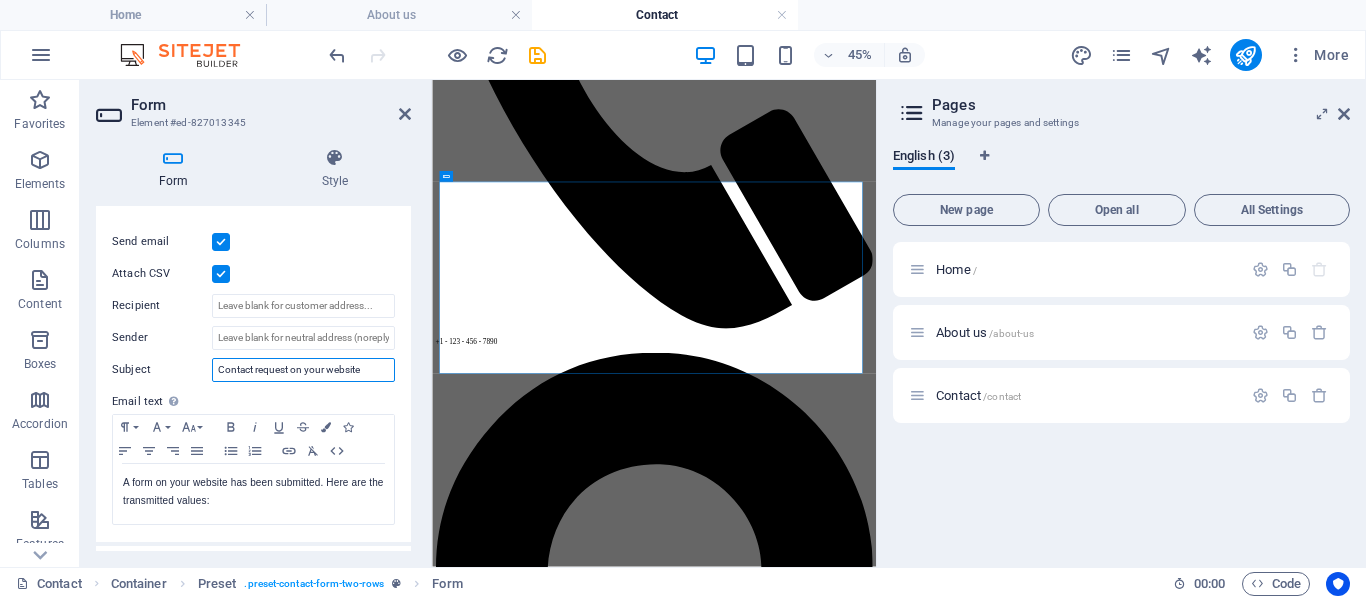 click on "Contact request on your website" at bounding box center (303, 370) 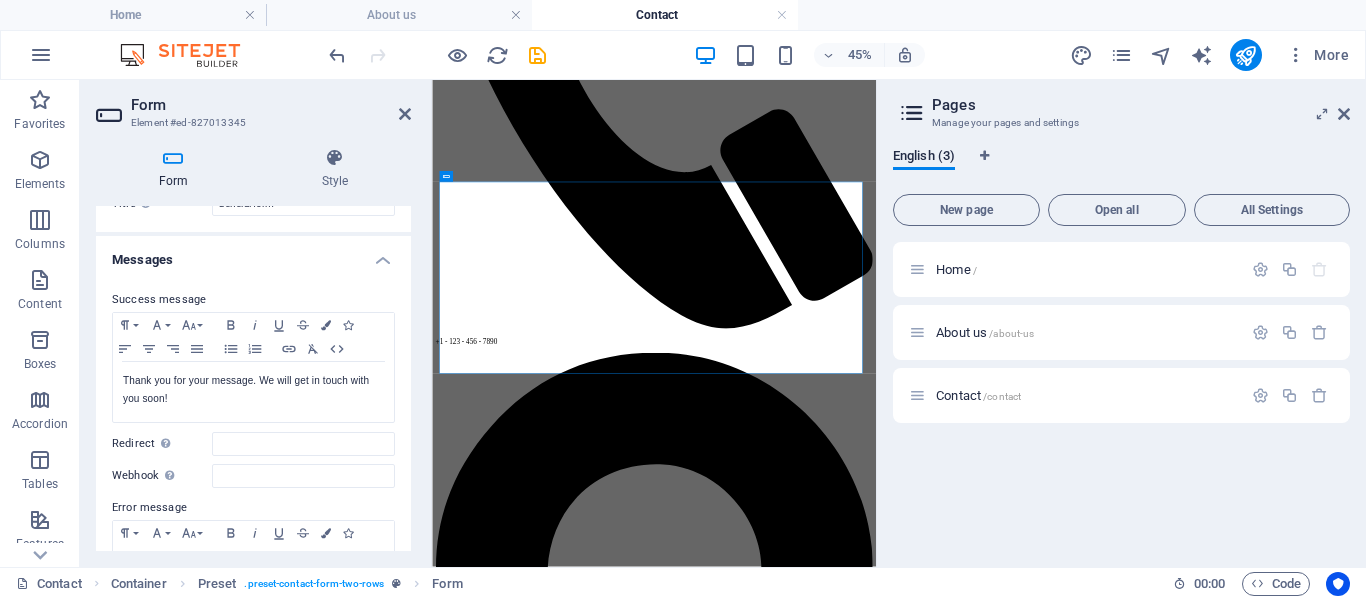 scroll, scrollTop: 0, scrollLeft: 0, axis: both 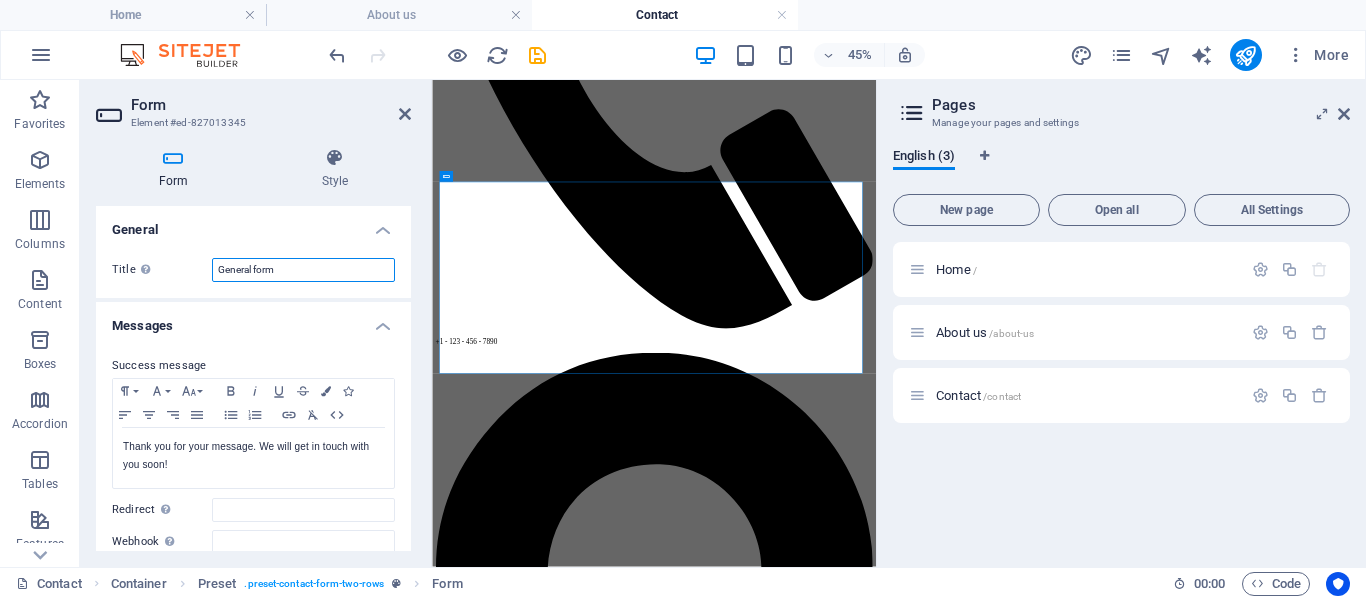 click on "General form" at bounding box center [303, 270] 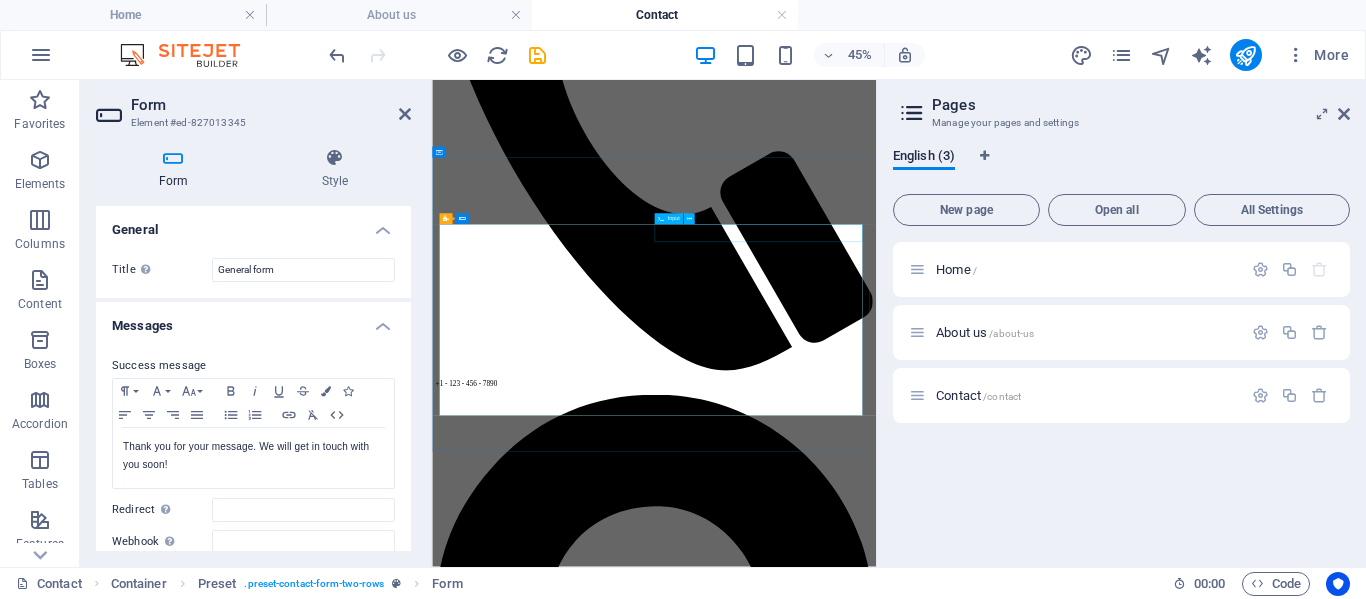scroll, scrollTop: 669, scrollLeft: 0, axis: vertical 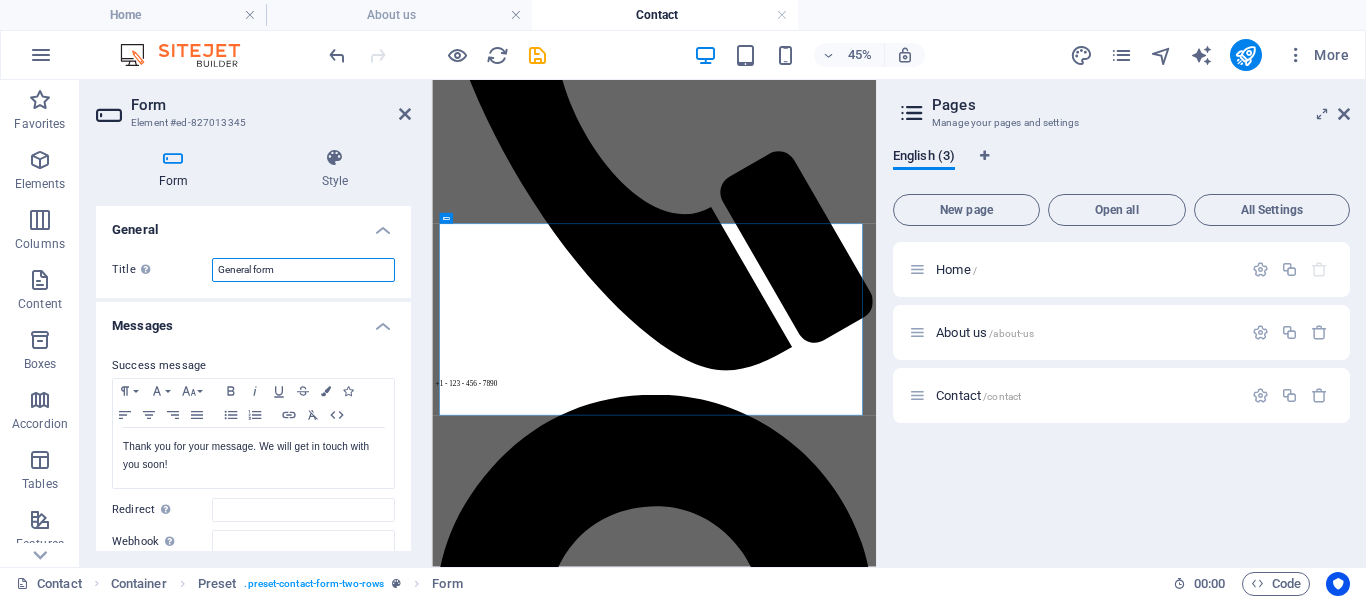 click on "General form" at bounding box center (303, 270) 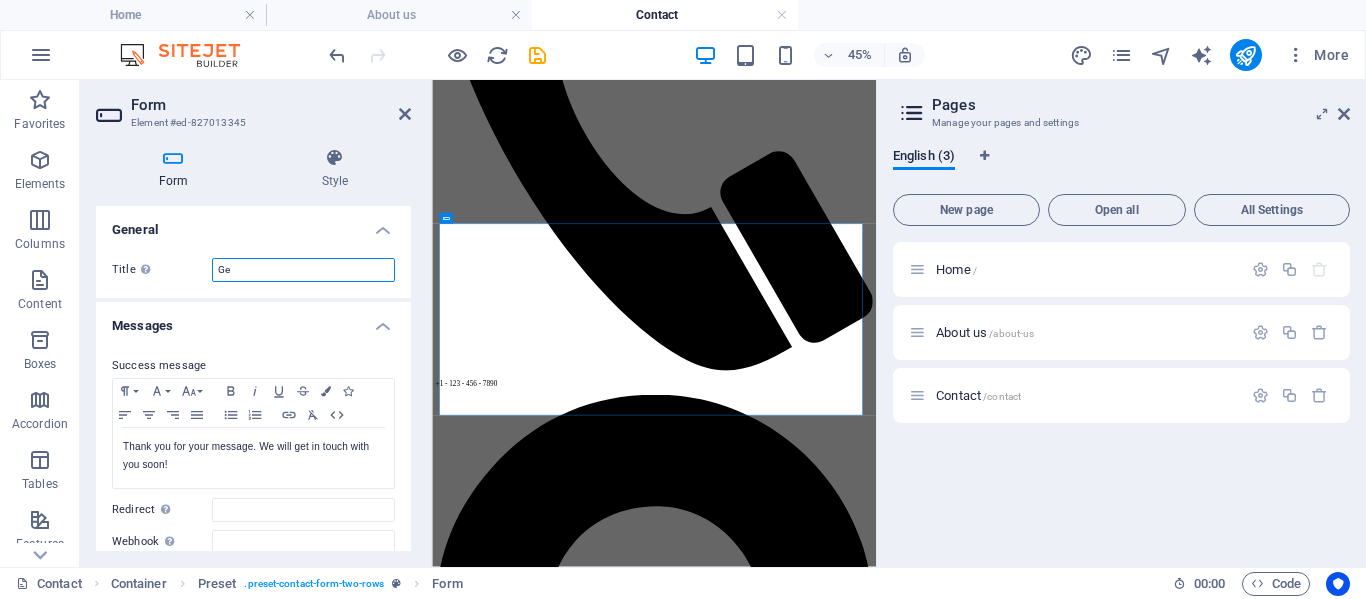 type on "G" 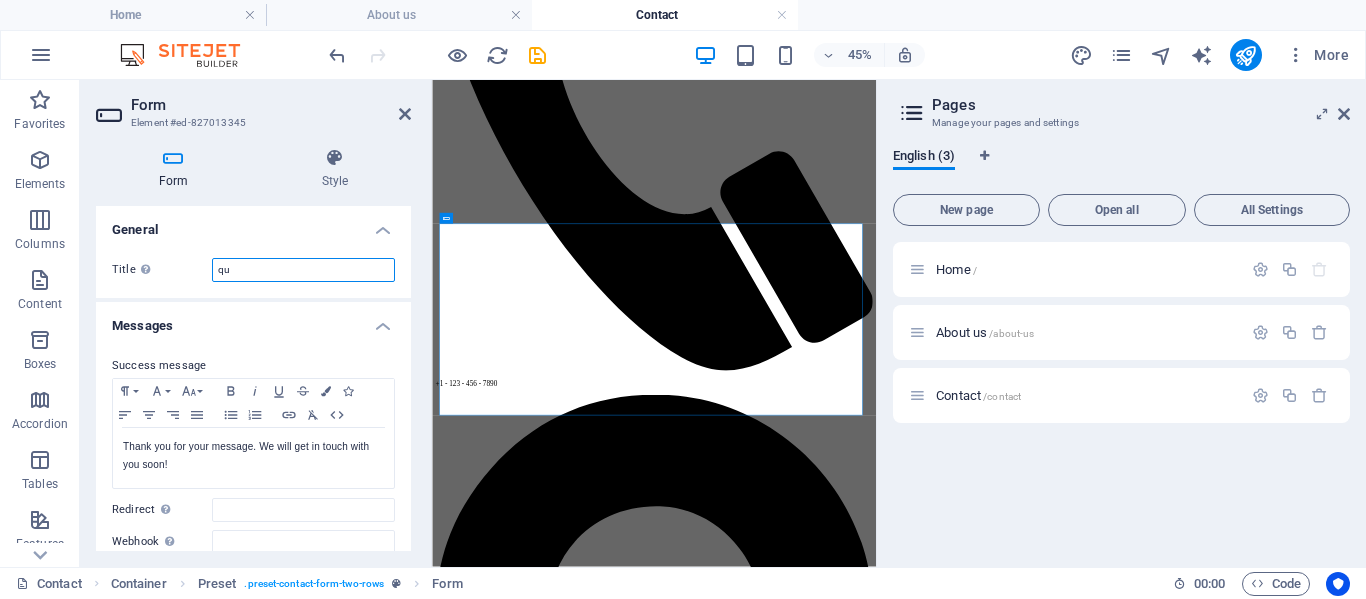 type on "q" 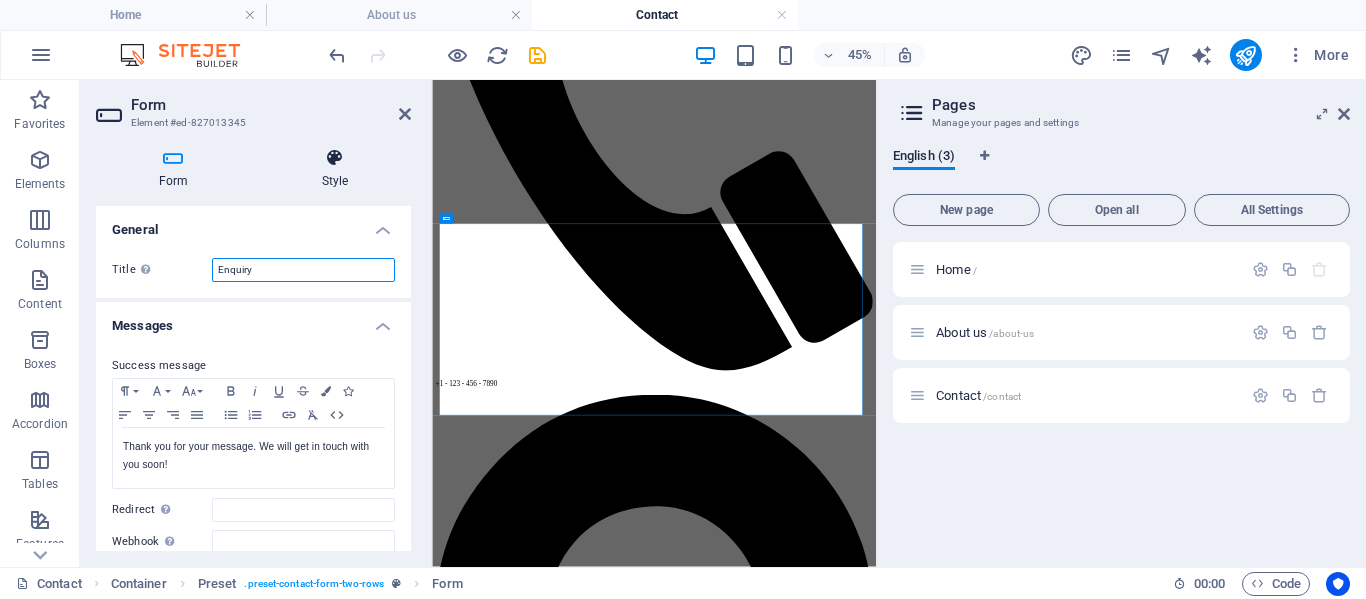 type on "Enquiry" 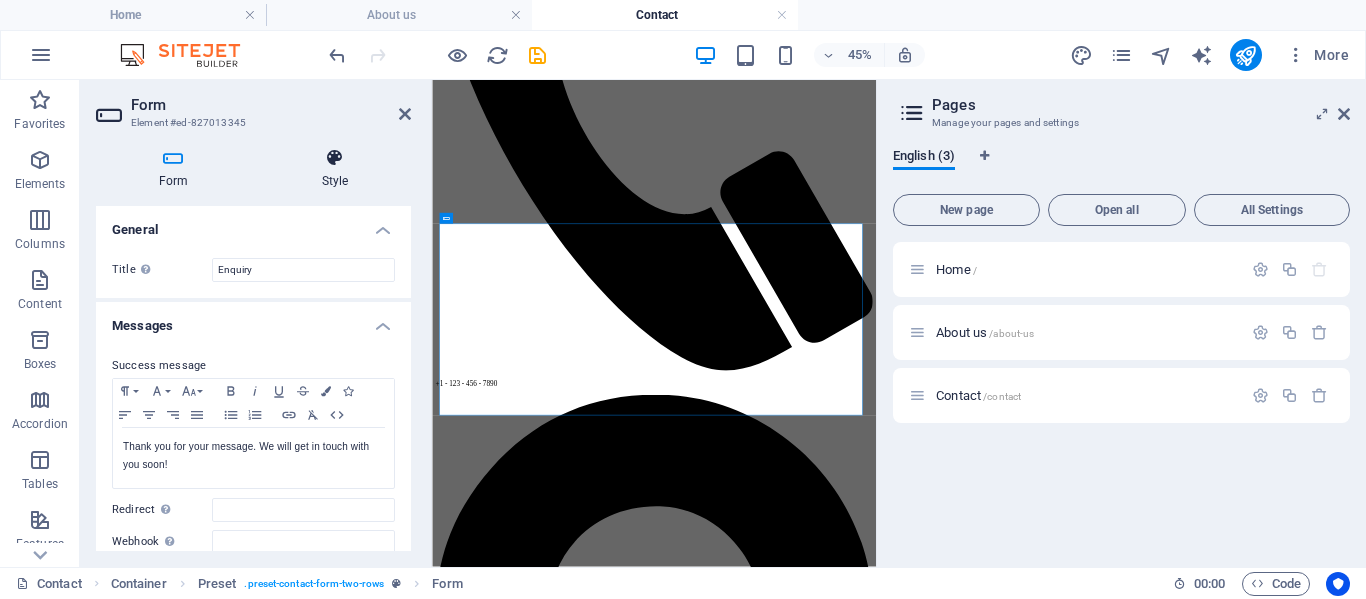 click at bounding box center (335, 158) 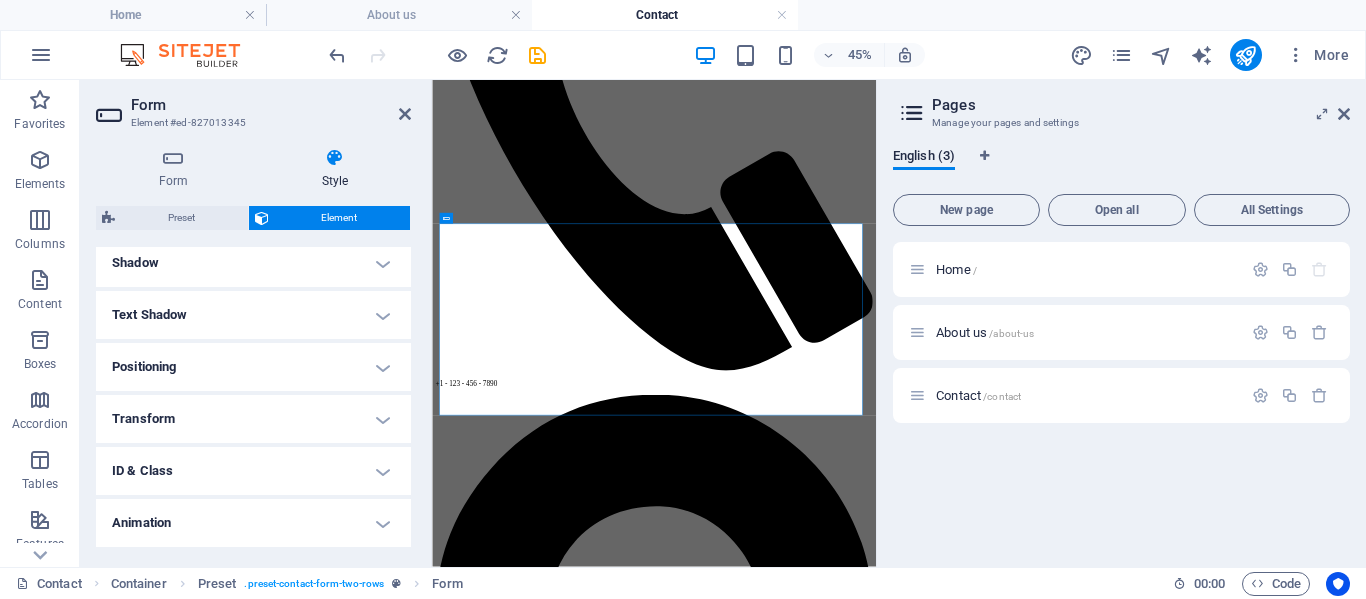 scroll, scrollTop: 541, scrollLeft: 0, axis: vertical 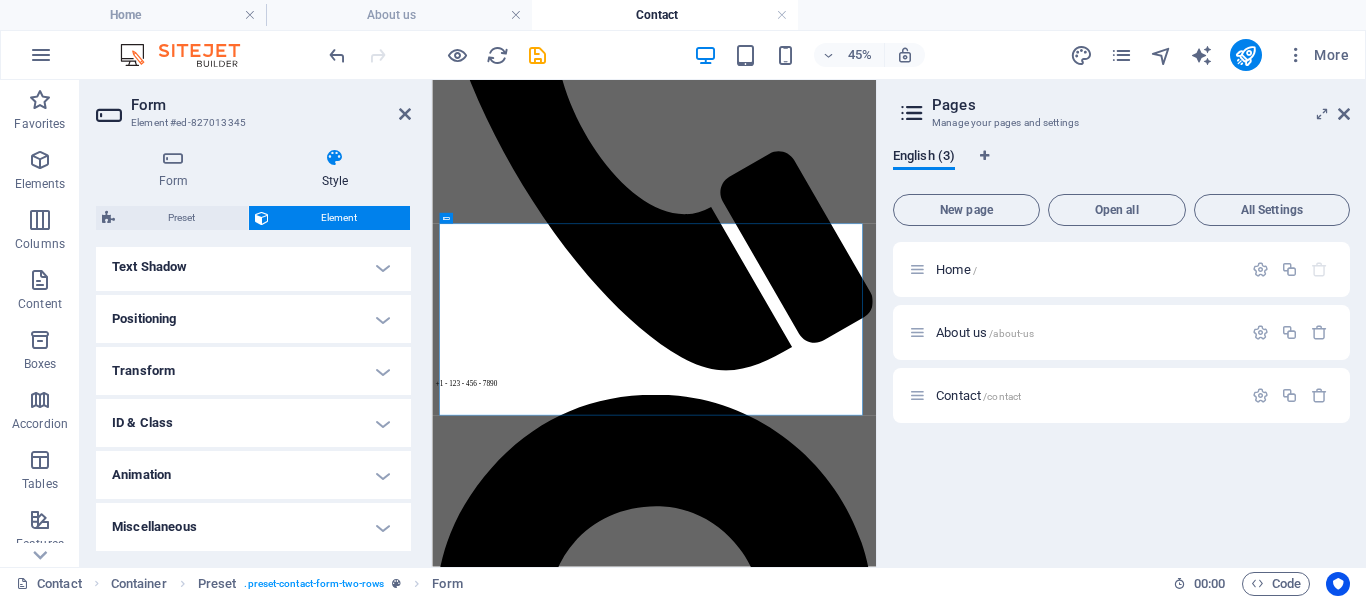 click on "Miscellaneous" at bounding box center (253, 527) 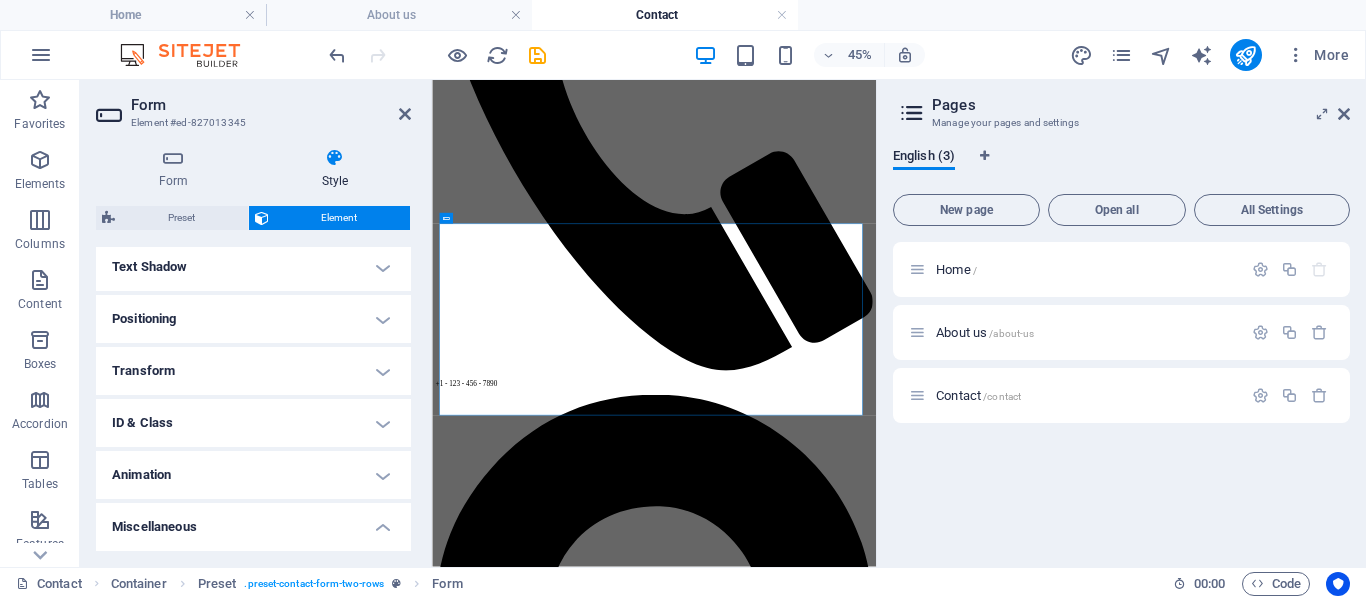 scroll, scrollTop: 665, scrollLeft: 0, axis: vertical 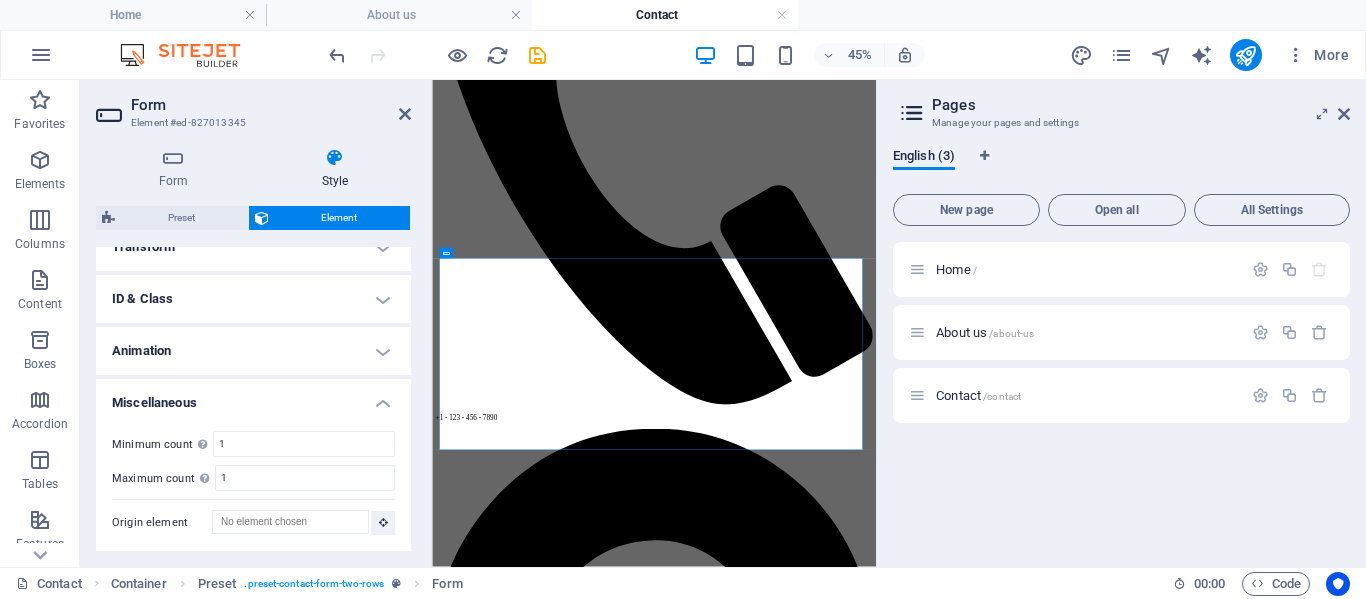 click on "Miscellaneous" at bounding box center [253, 397] 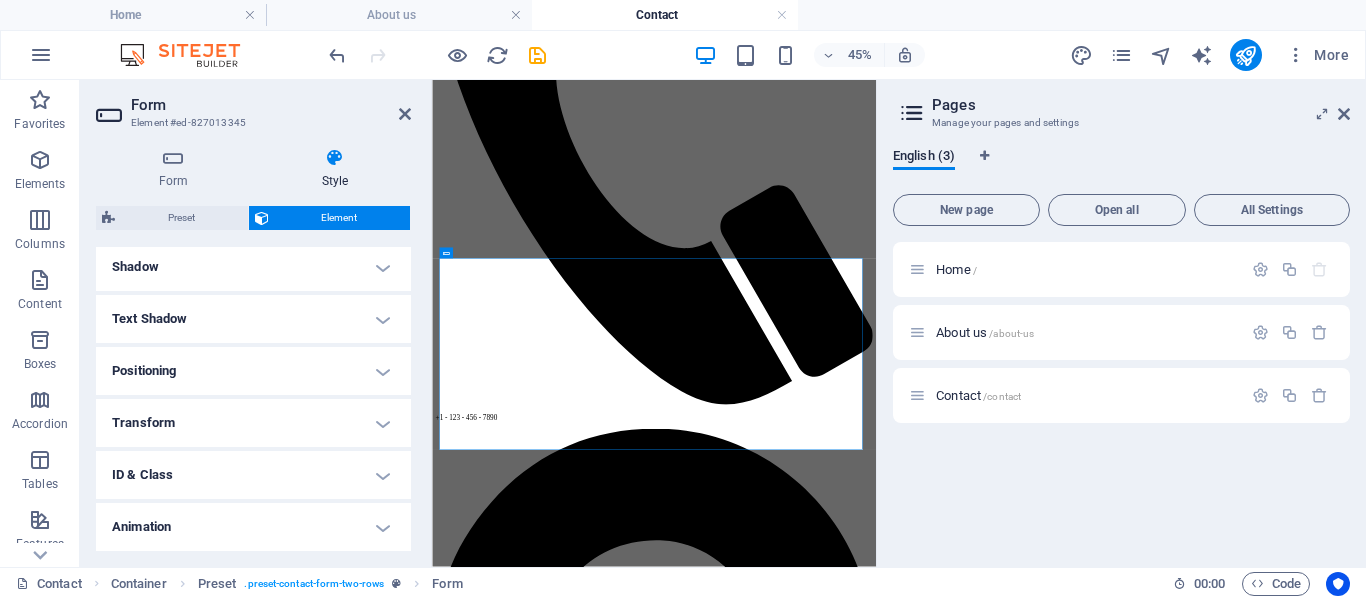 scroll, scrollTop: 488, scrollLeft: 0, axis: vertical 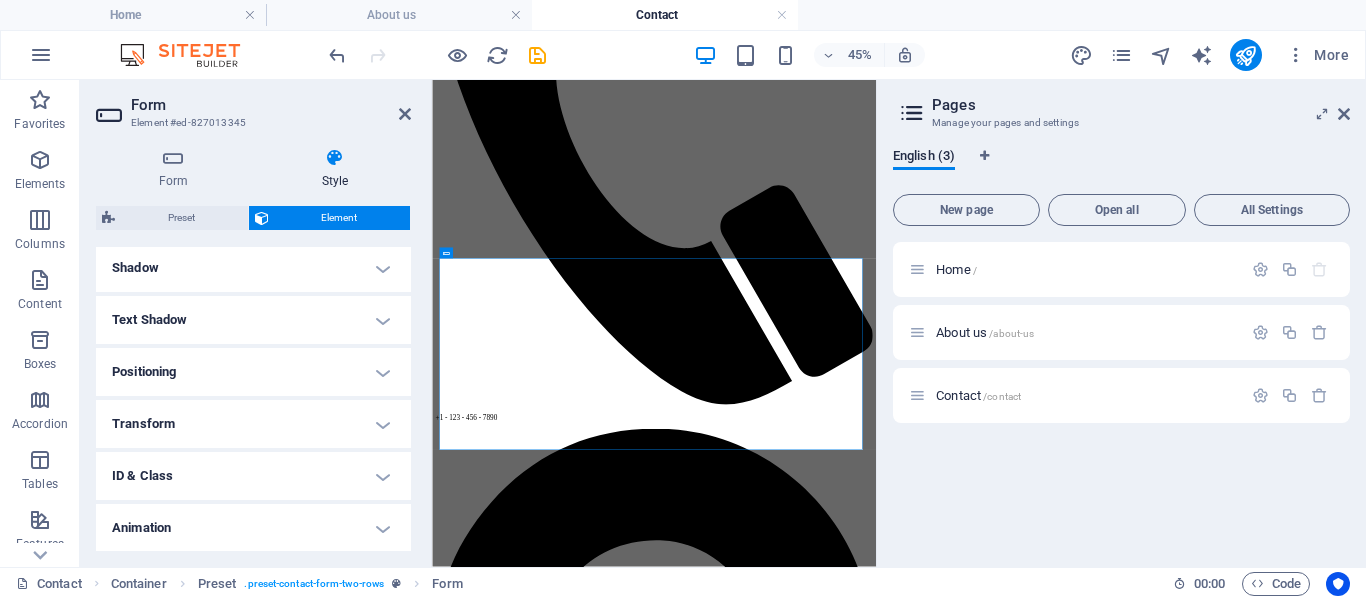 click on "ID & Class" at bounding box center [253, 476] 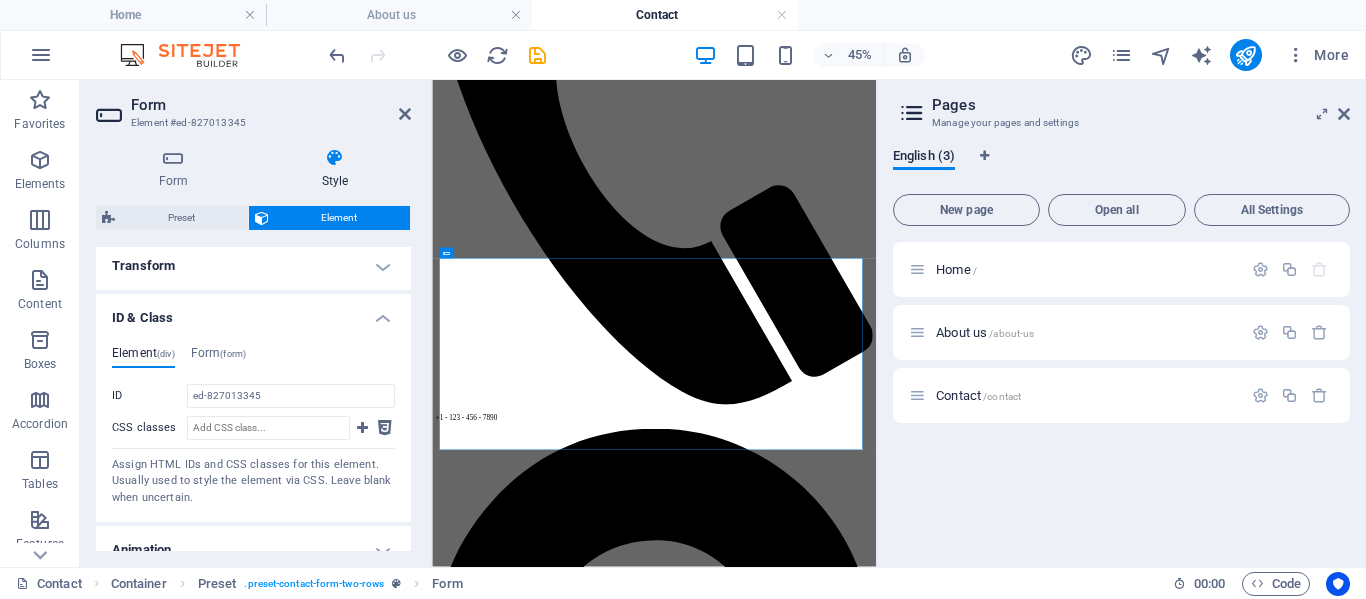 scroll, scrollTop: 603, scrollLeft: 0, axis: vertical 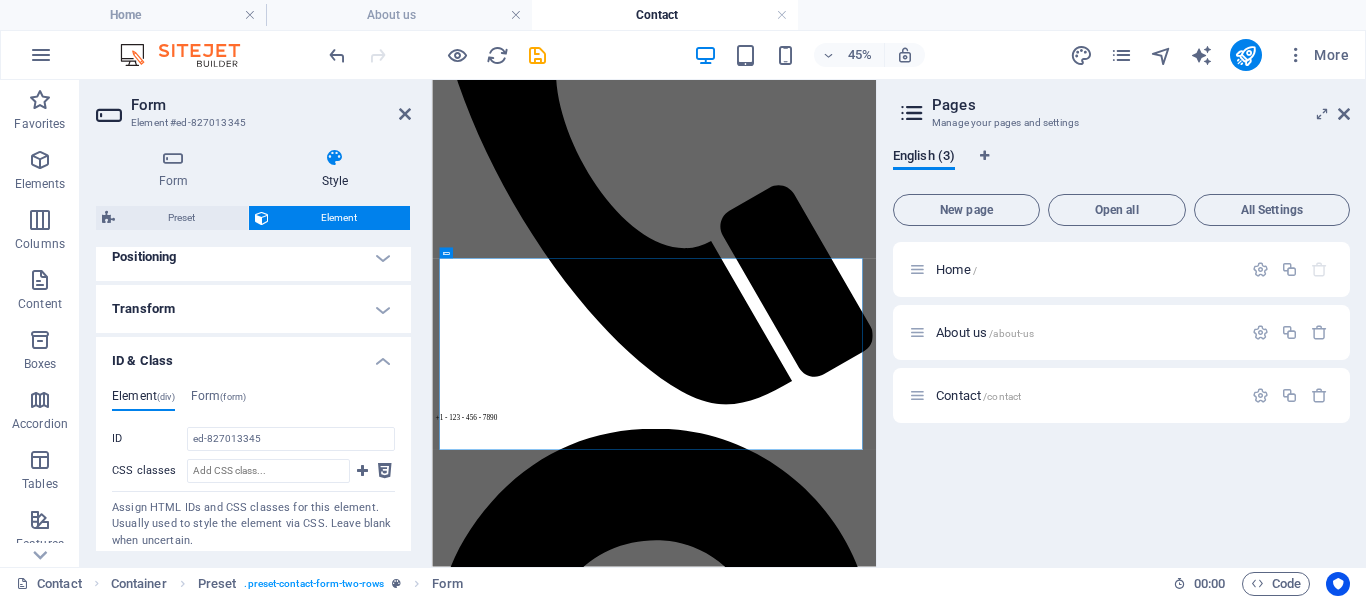 click on "ID & Class" at bounding box center (253, 355) 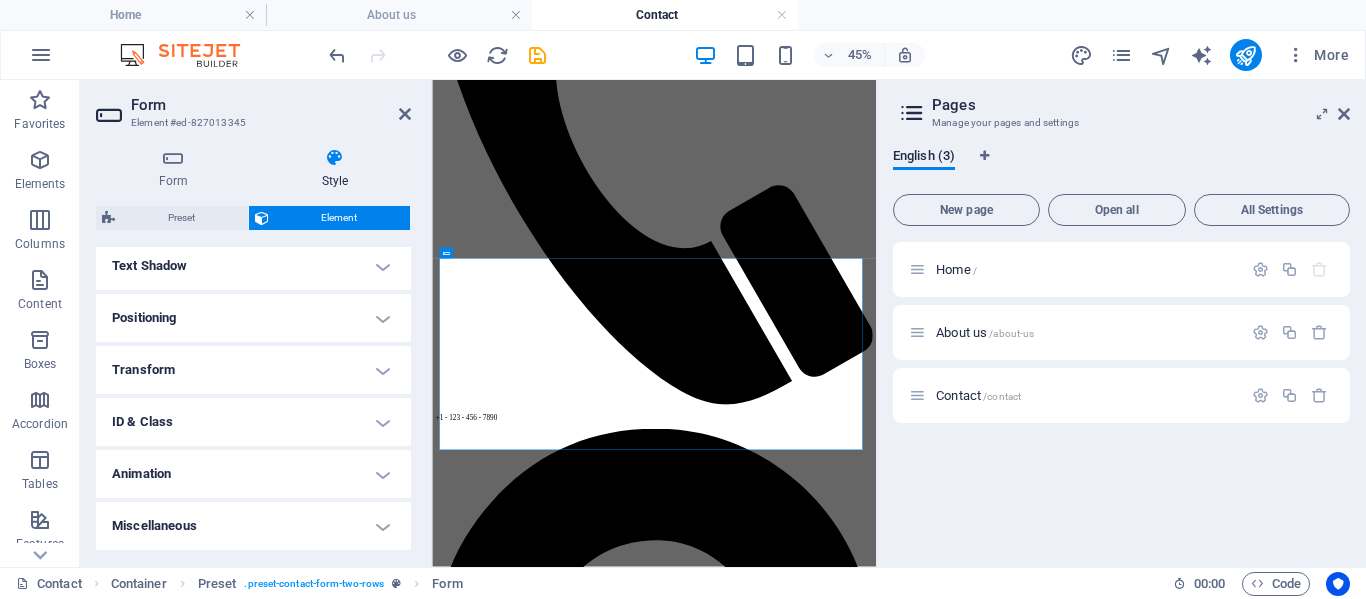 click on "Transform" at bounding box center [253, 370] 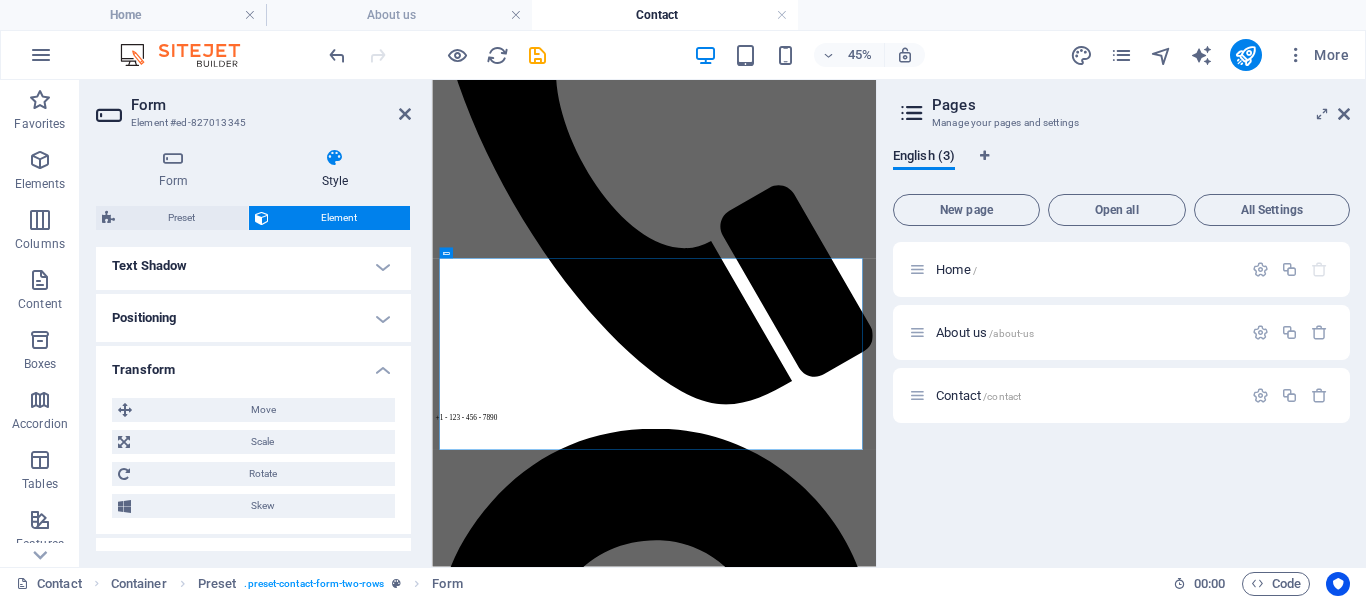 scroll, scrollTop: 603, scrollLeft: 0, axis: vertical 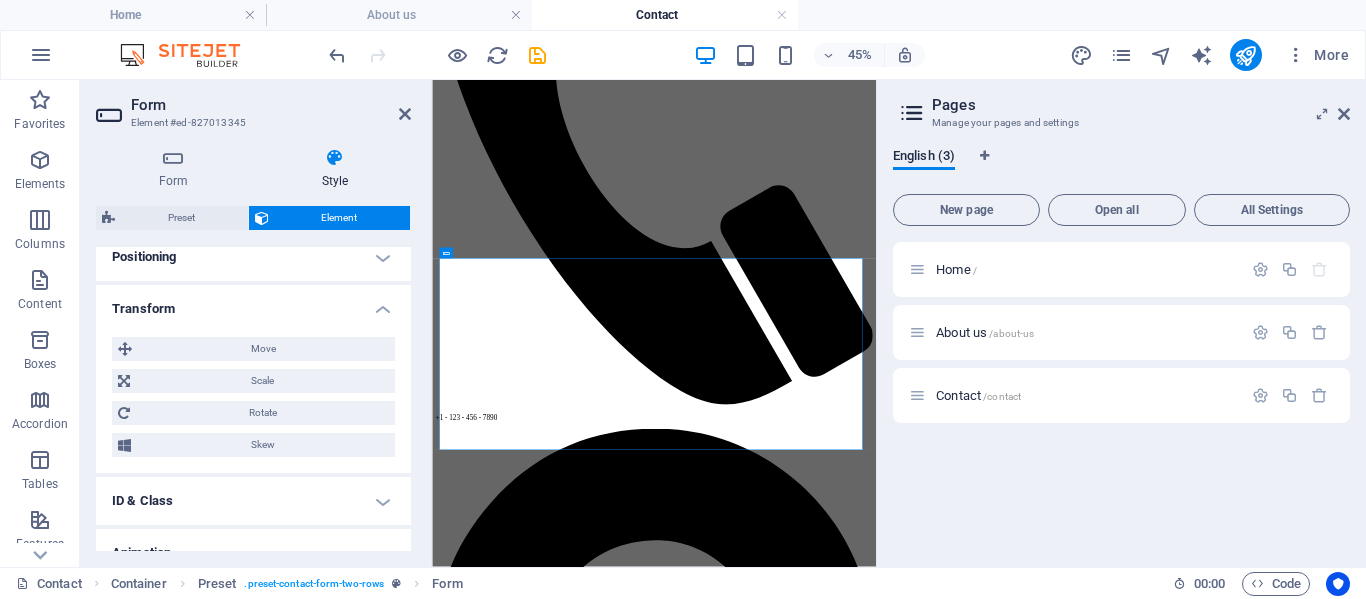 click on "Transform" at bounding box center [253, 303] 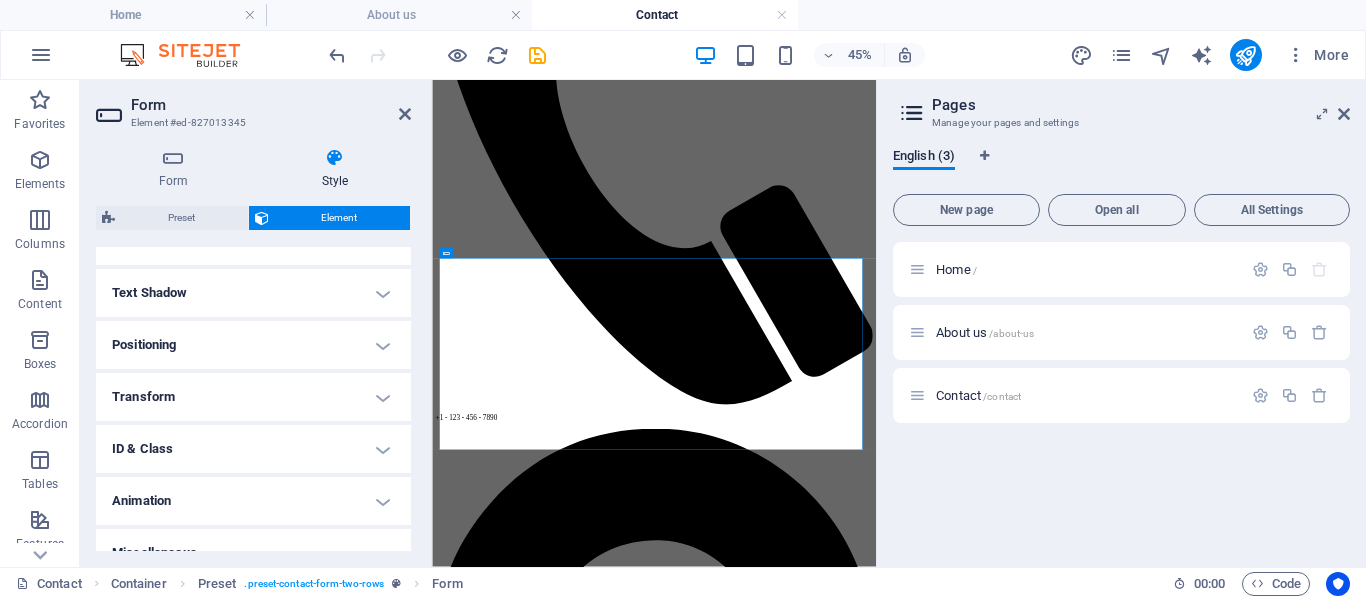 scroll, scrollTop: 513, scrollLeft: 0, axis: vertical 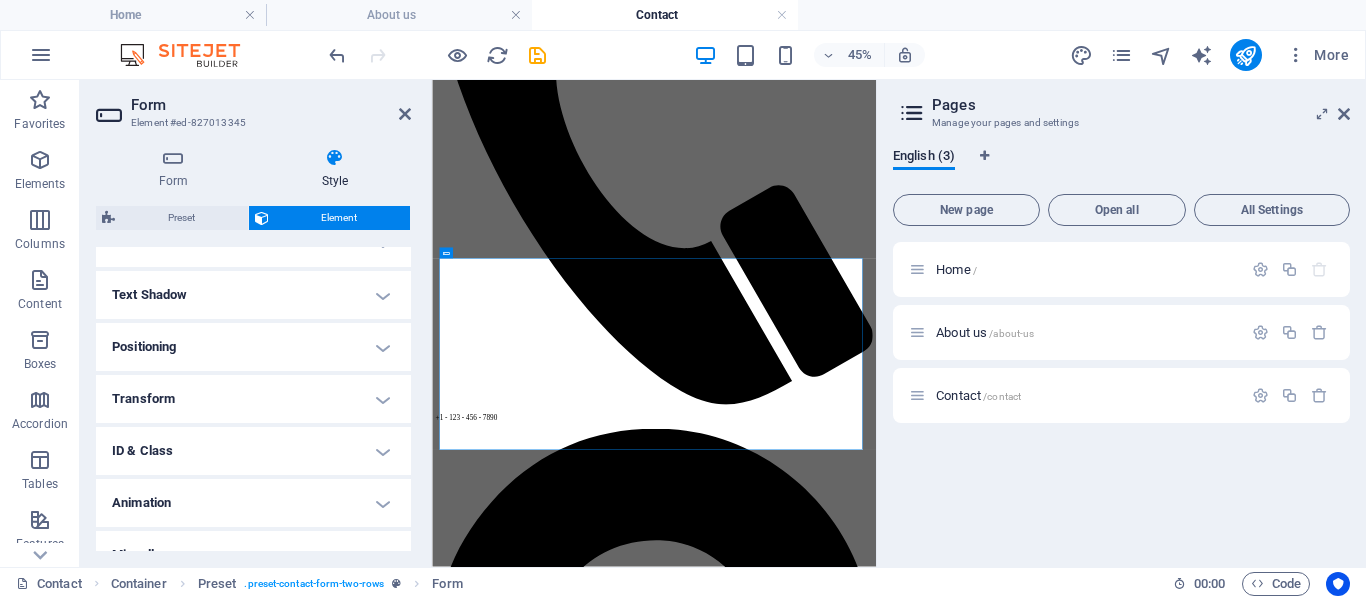 click on "Positioning" at bounding box center [253, 347] 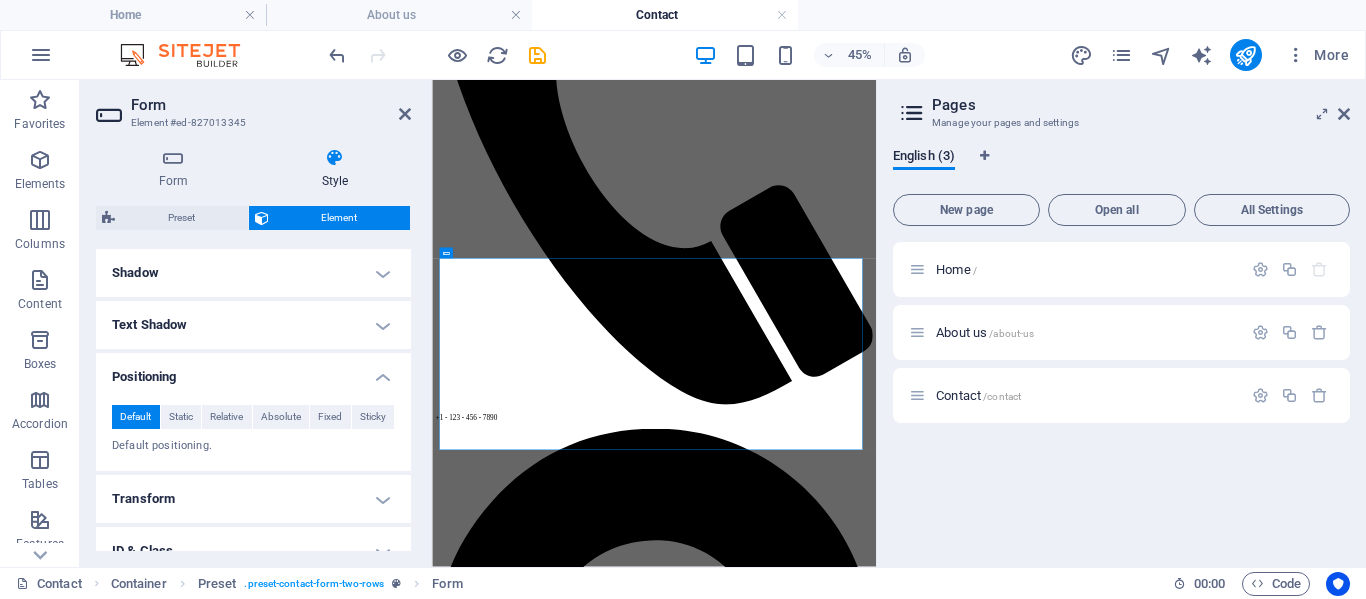 scroll, scrollTop: 482, scrollLeft: 0, axis: vertical 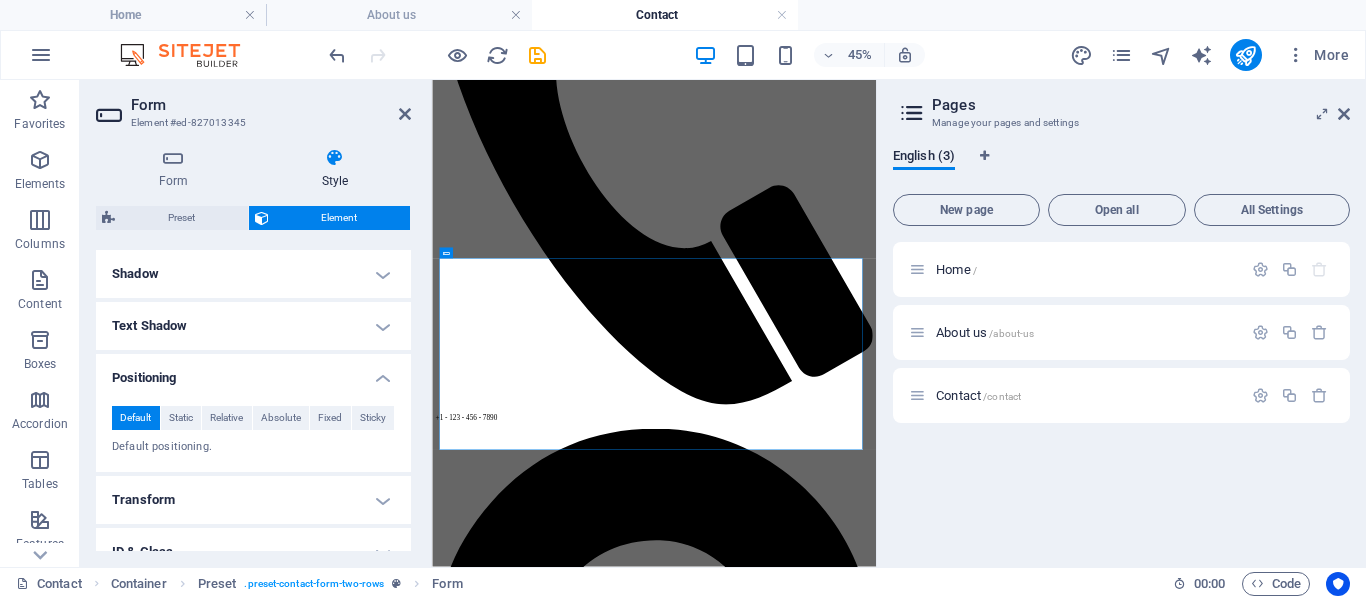 click on "Text Shadow" at bounding box center [253, 326] 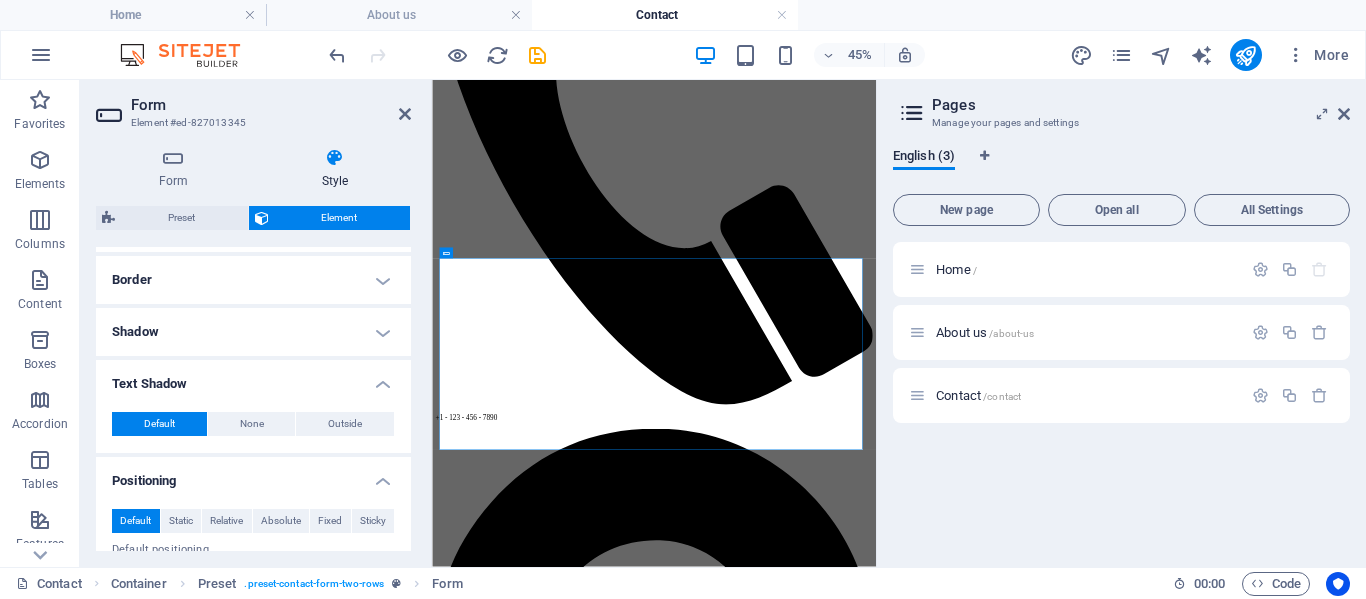 scroll, scrollTop: 416, scrollLeft: 0, axis: vertical 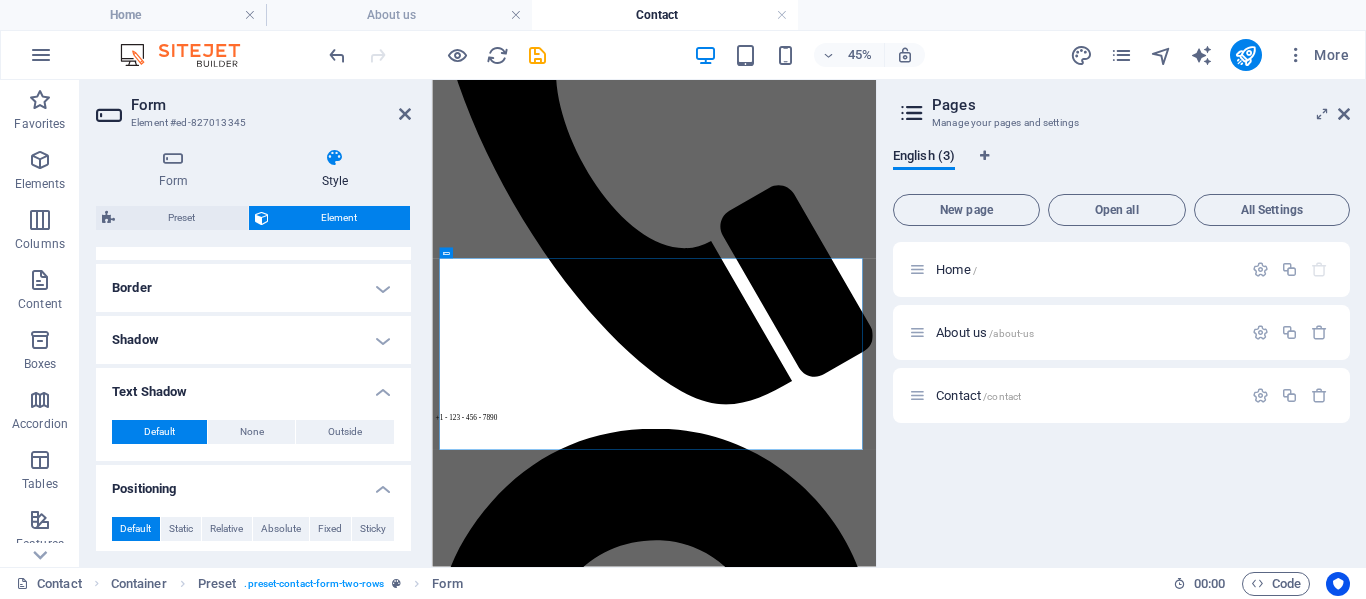 click on "Shadow" at bounding box center [253, 340] 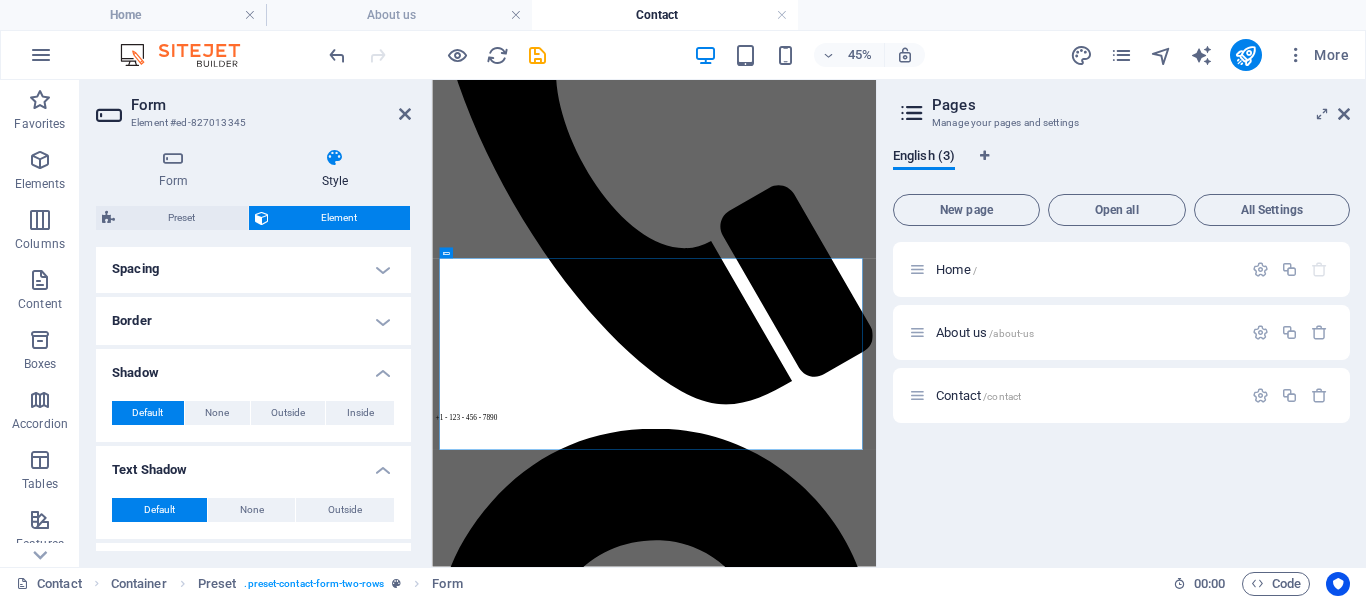 scroll, scrollTop: 370, scrollLeft: 0, axis: vertical 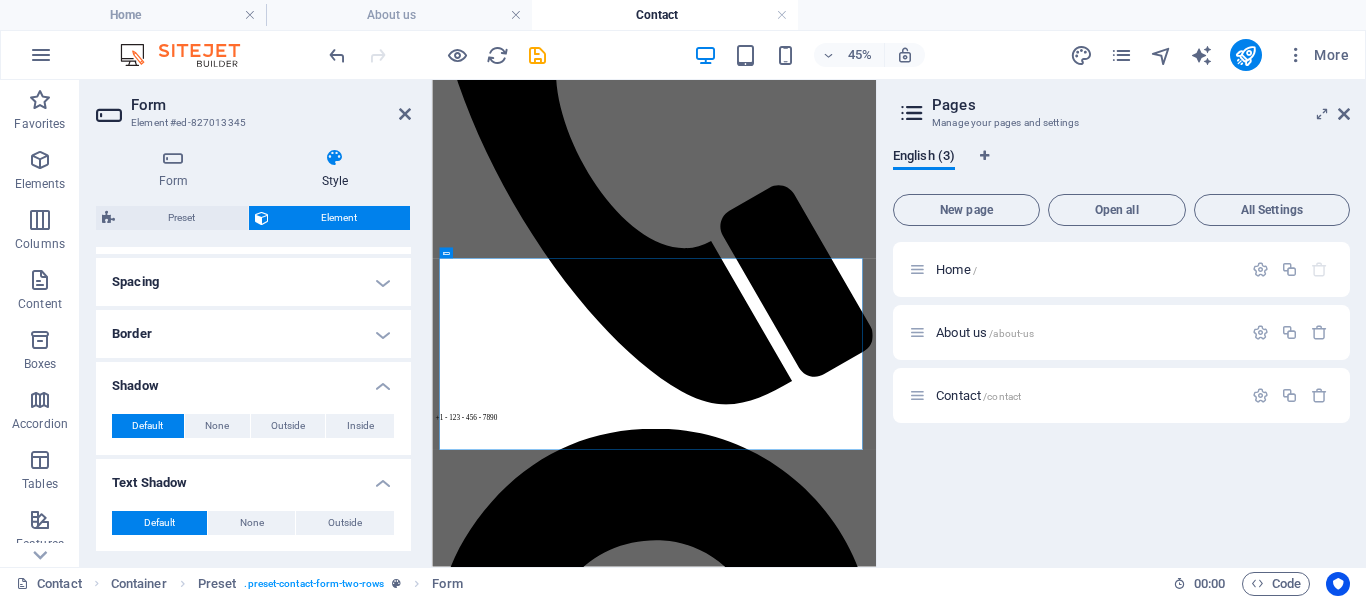 click on "Border" at bounding box center (253, 334) 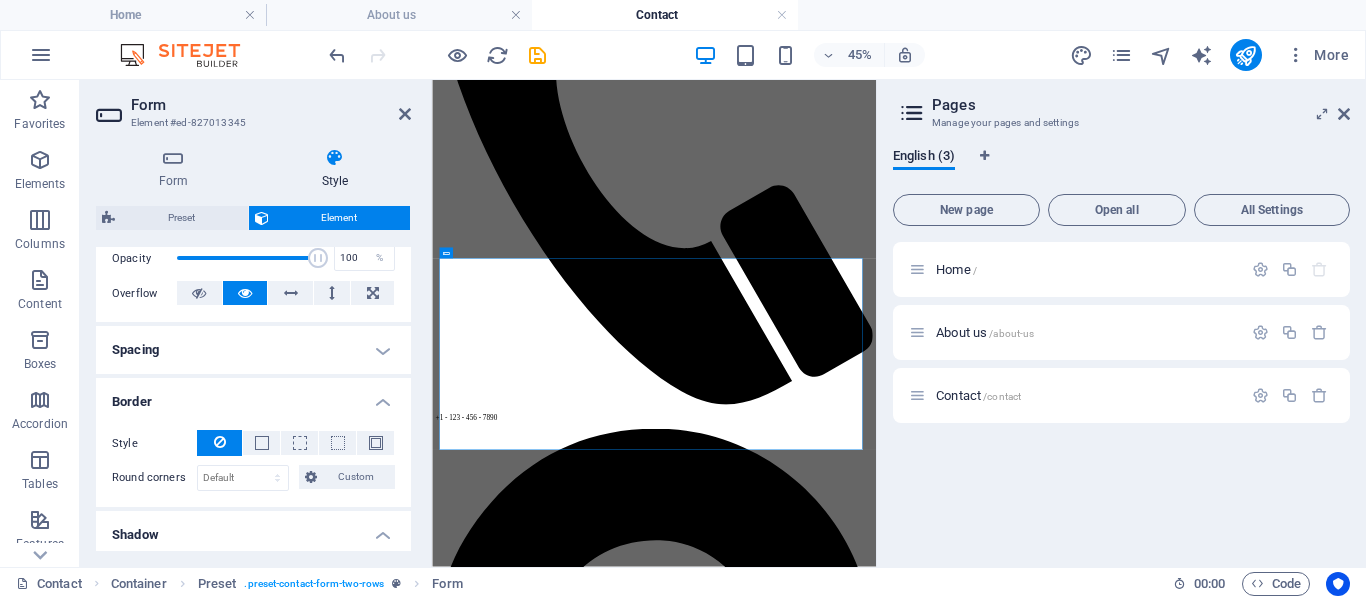 scroll, scrollTop: 300, scrollLeft: 0, axis: vertical 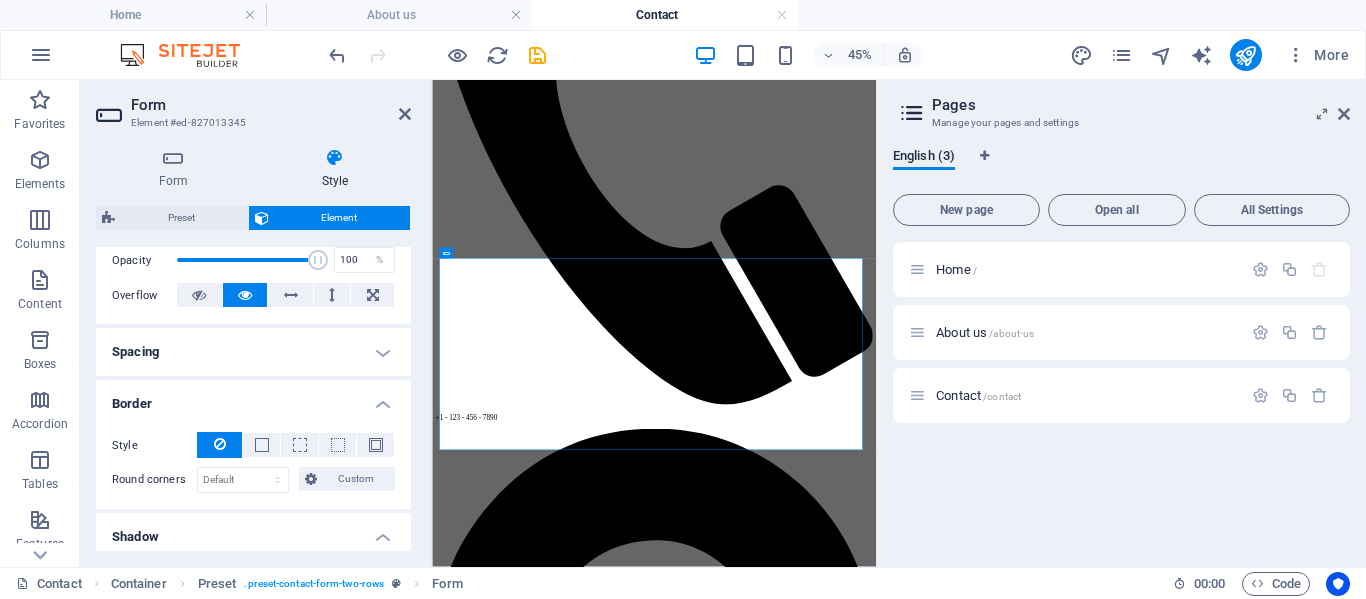 click on "Spacing" at bounding box center [253, 352] 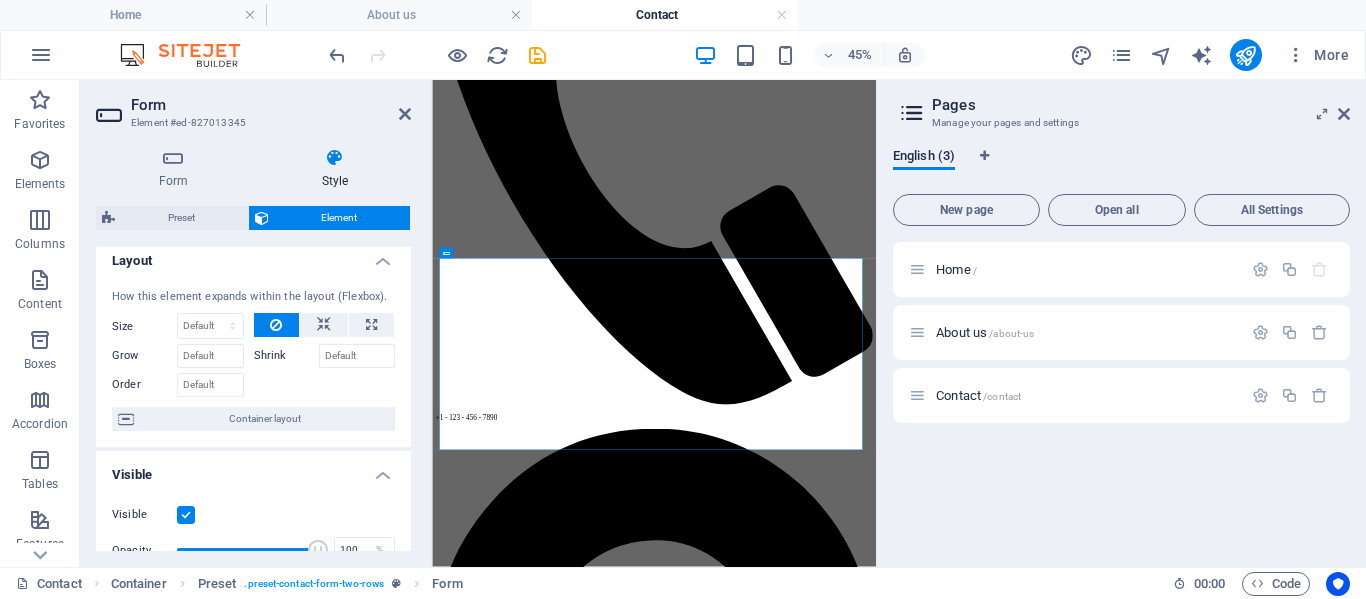 scroll, scrollTop: 0, scrollLeft: 0, axis: both 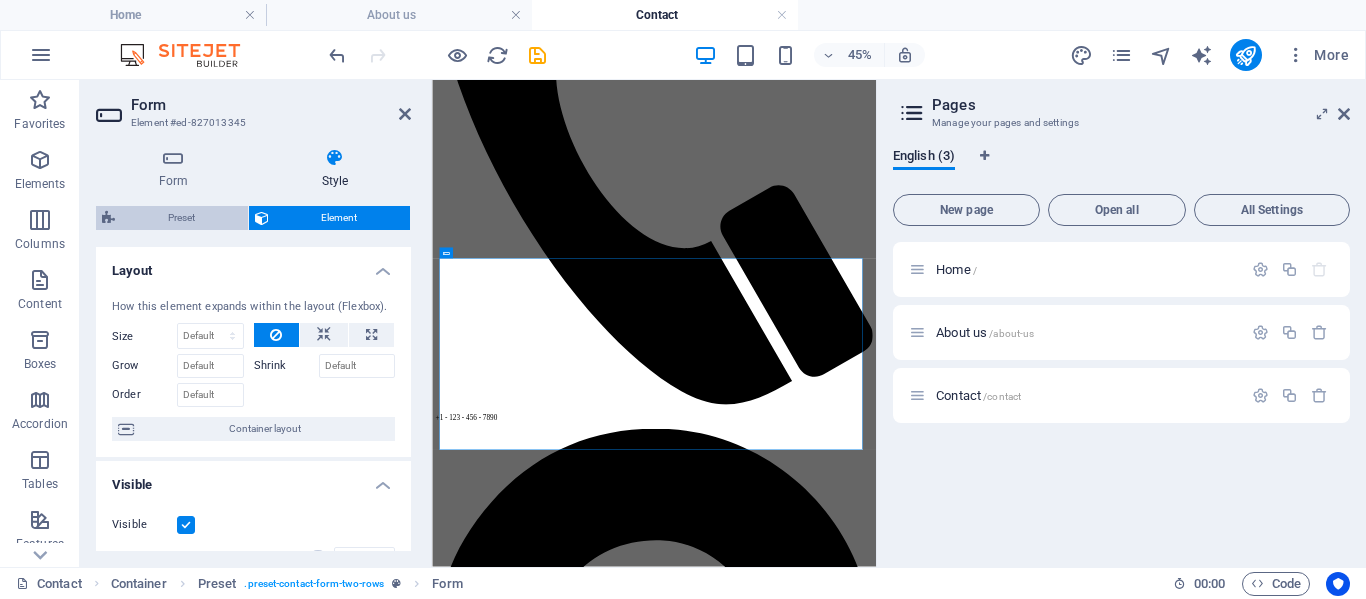 click on "Preset" at bounding box center (181, 218) 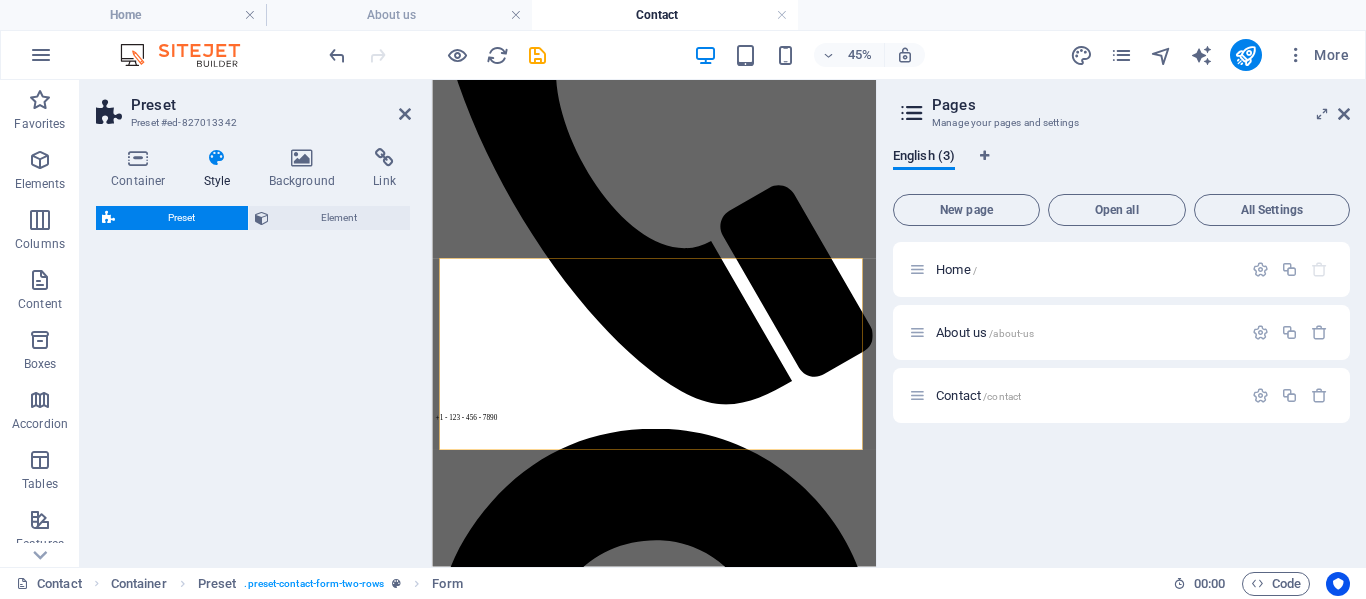 select on "px" 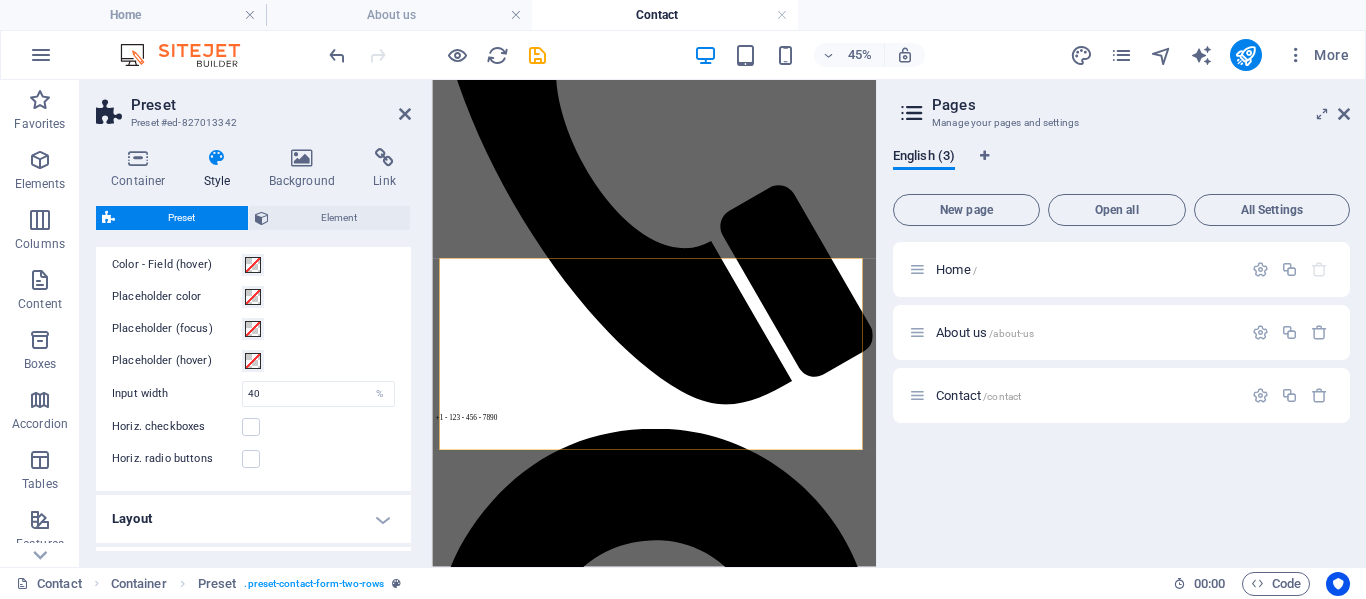 scroll, scrollTop: 781, scrollLeft: 0, axis: vertical 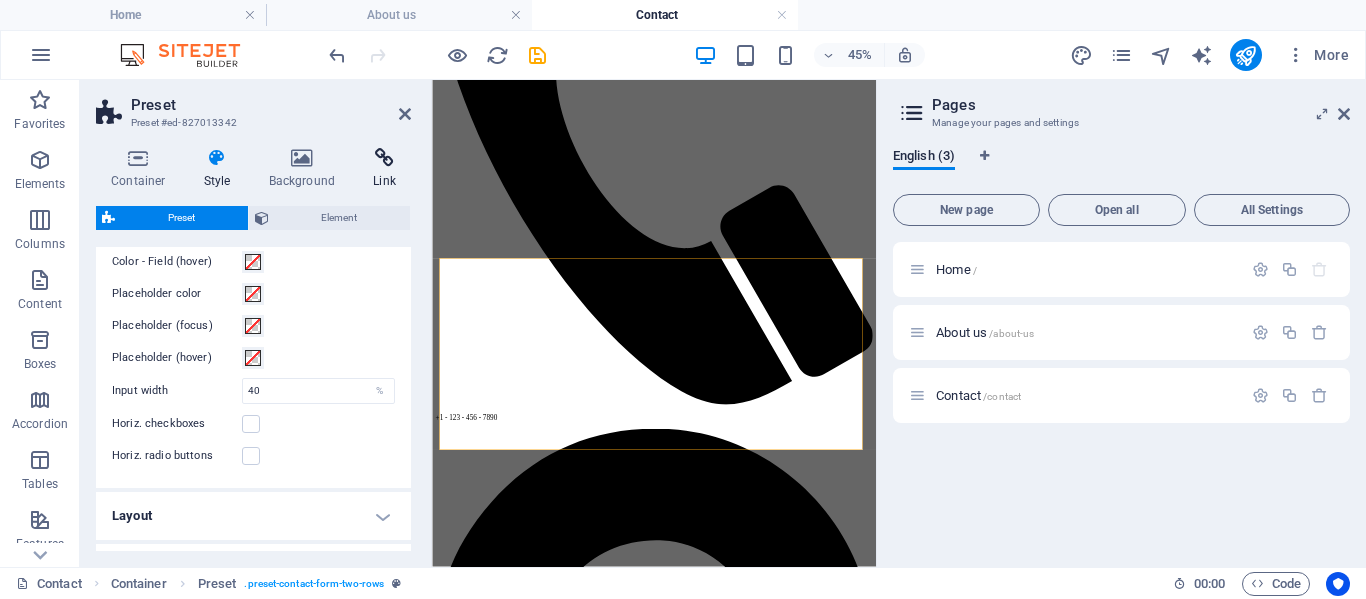 click on "Link" at bounding box center (384, 169) 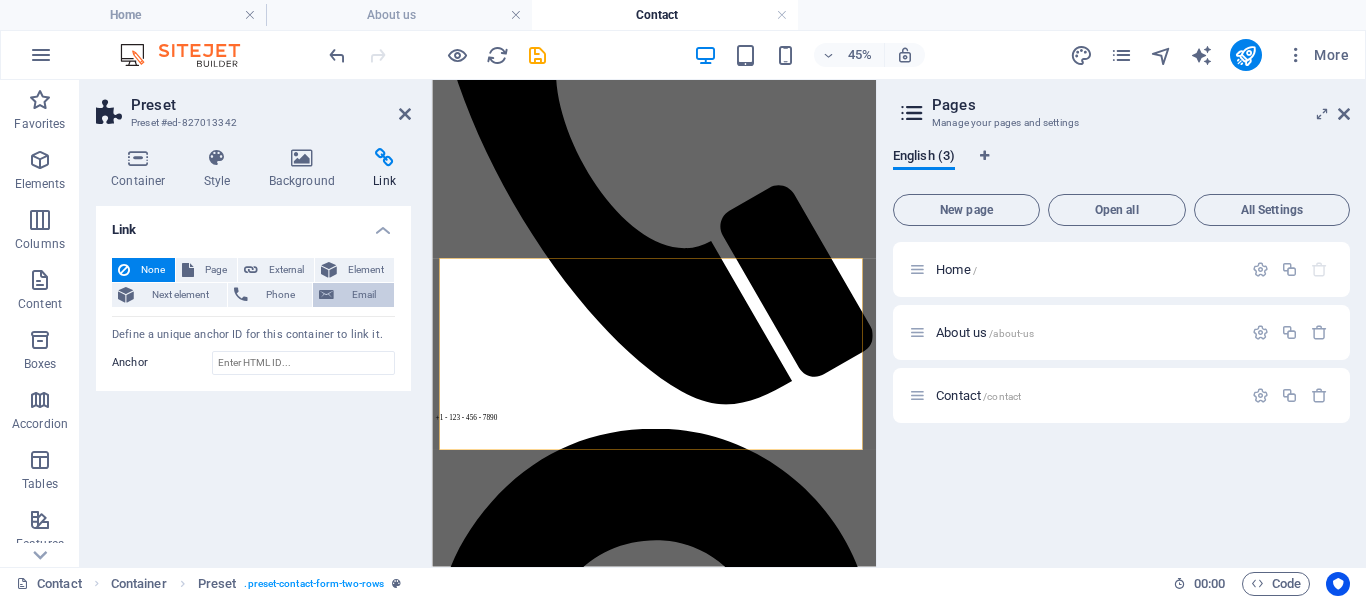 click on "Email" at bounding box center [364, 295] 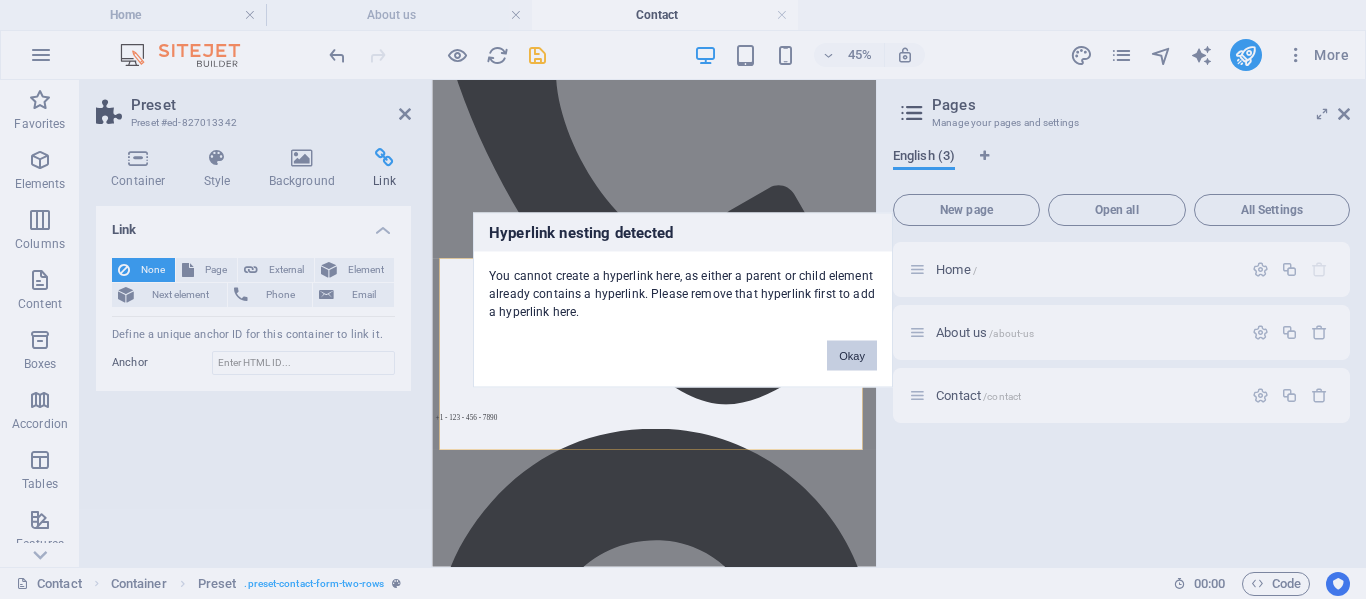 click on "Okay" at bounding box center (852, 355) 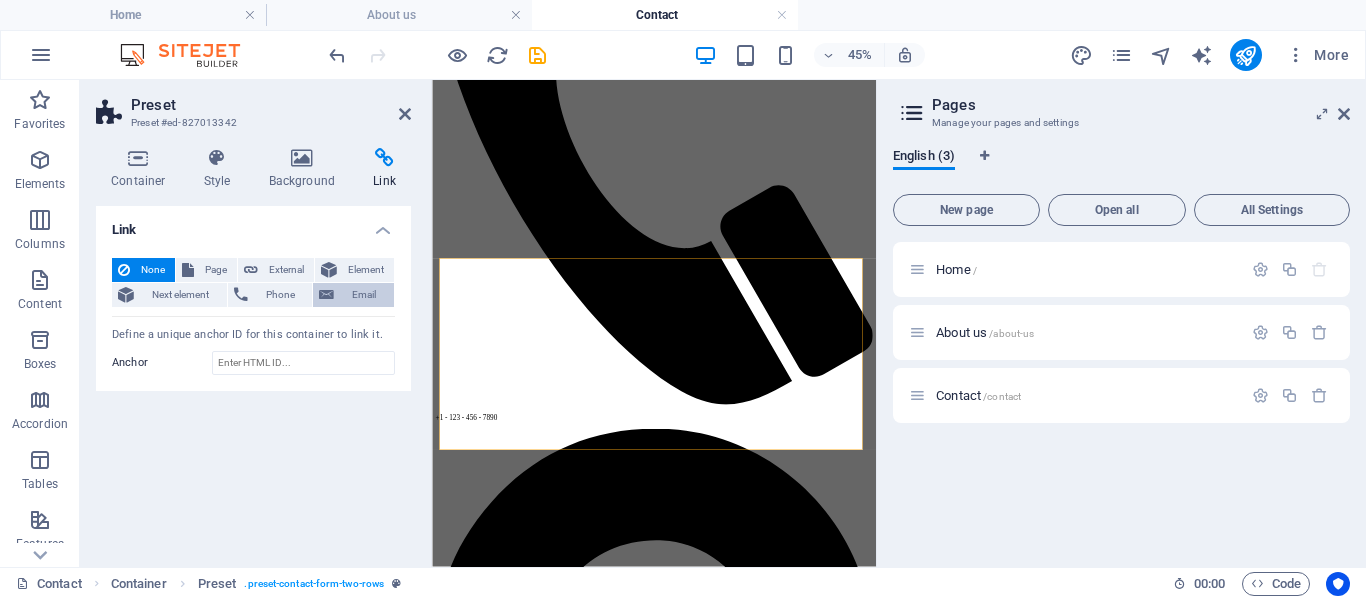 click on "Email" at bounding box center (364, 295) 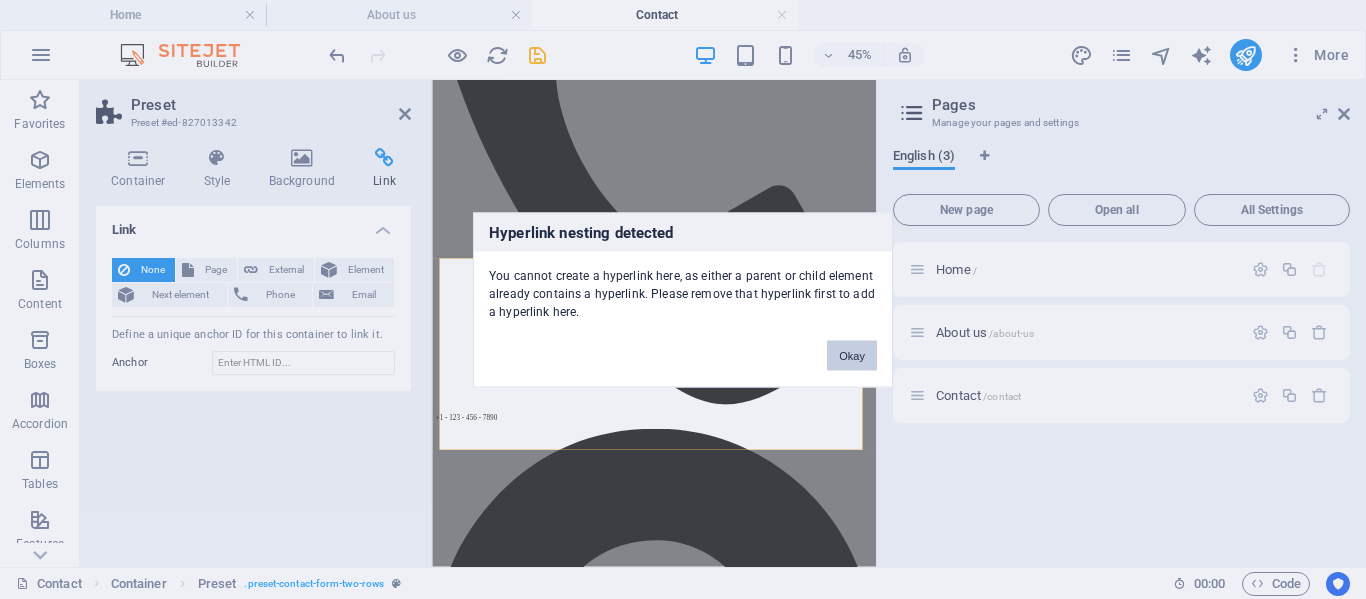 click on "Okay" at bounding box center (852, 355) 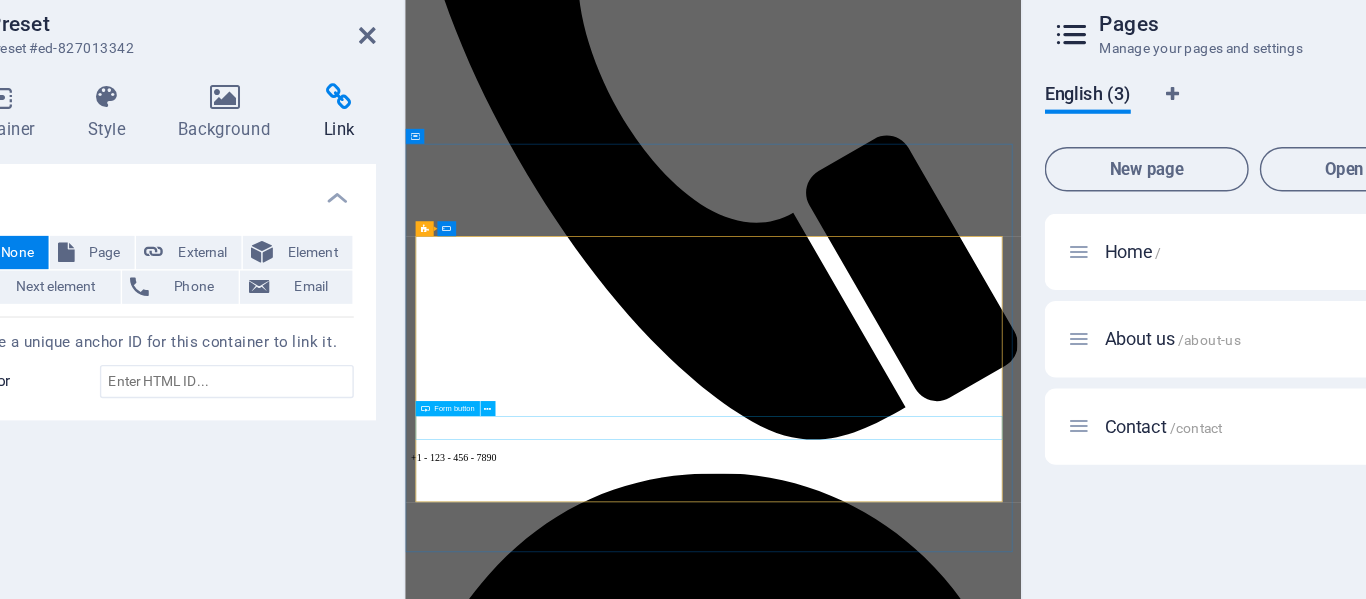 click on "Submit" 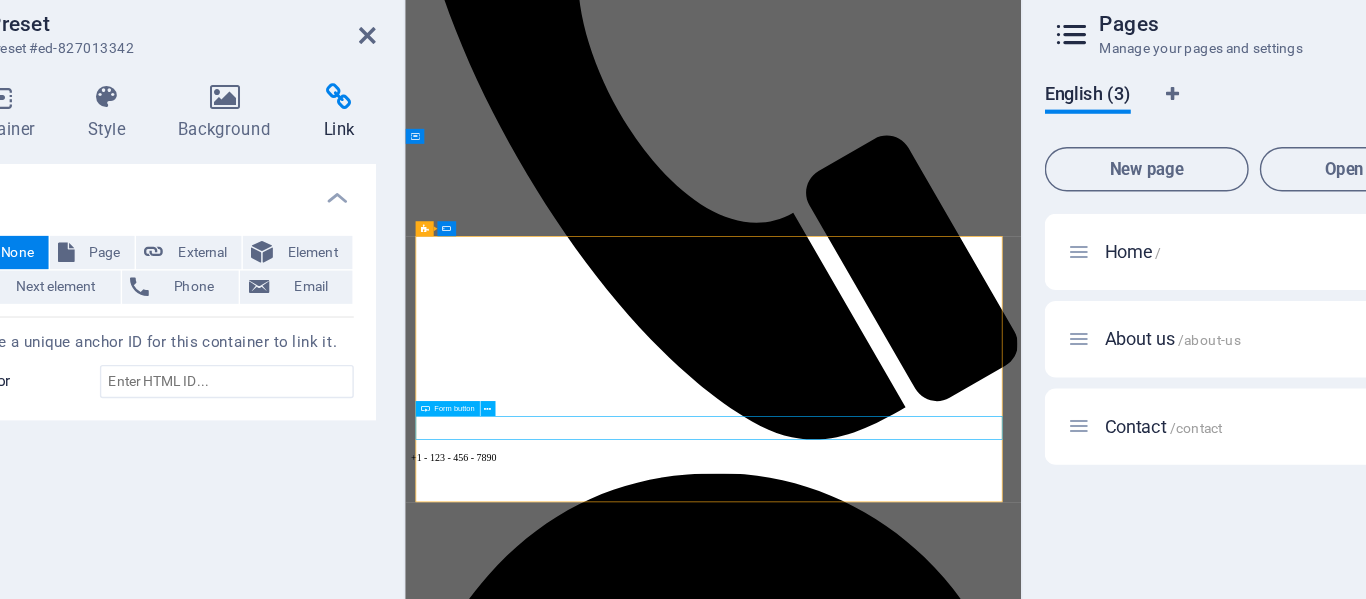 click on "Submit" 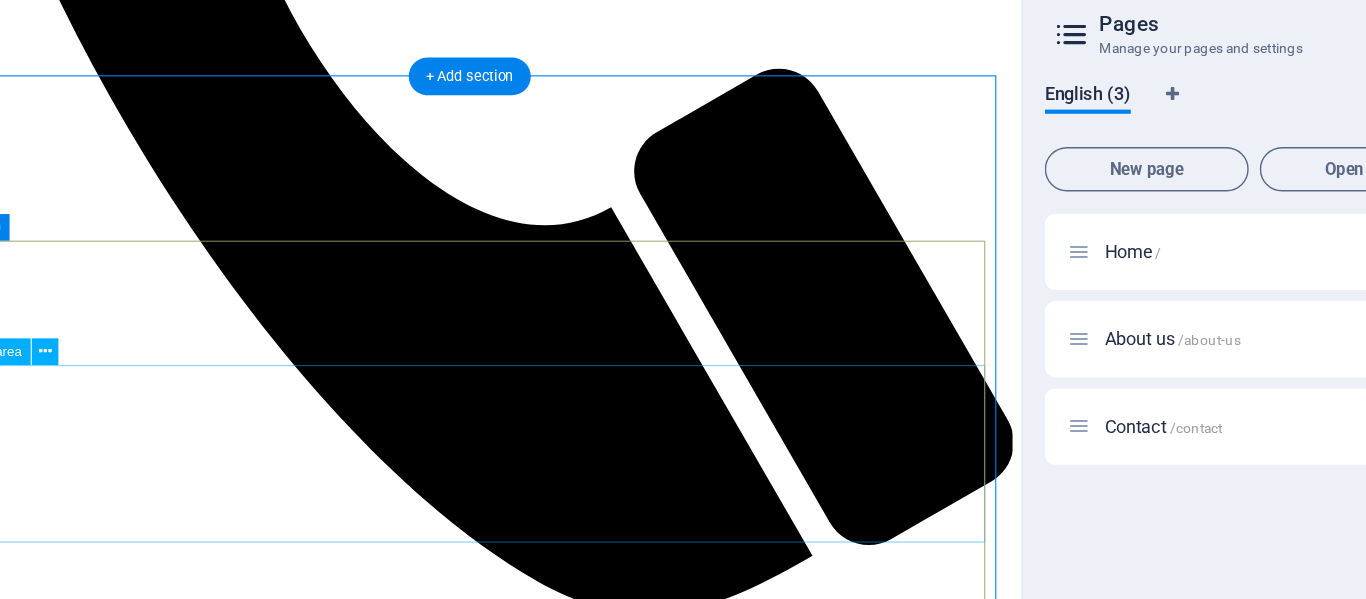 scroll, scrollTop: 763, scrollLeft: 0, axis: vertical 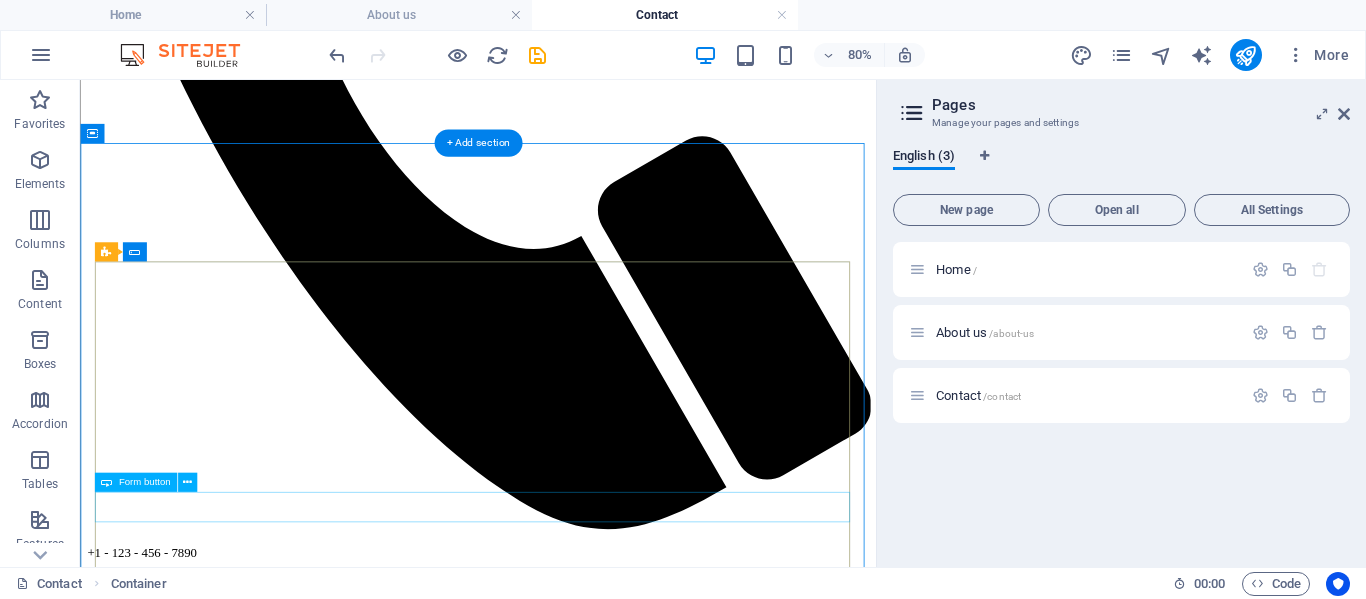 click on "Submit" 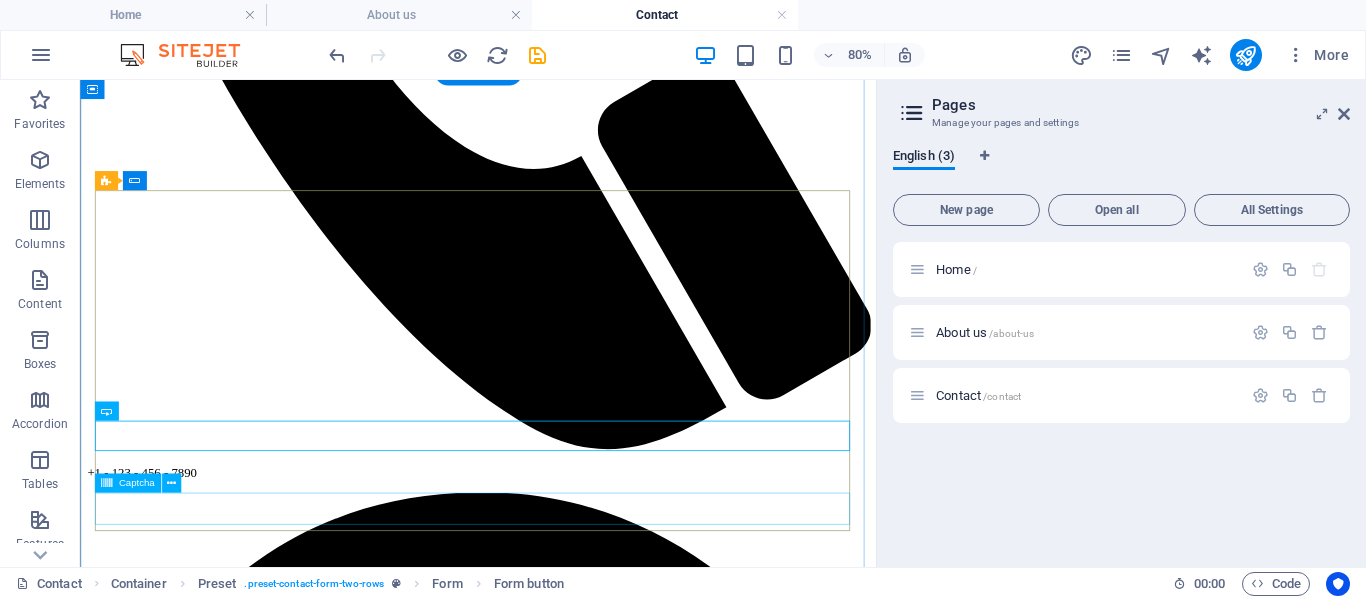scroll, scrollTop: 869, scrollLeft: 0, axis: vertical 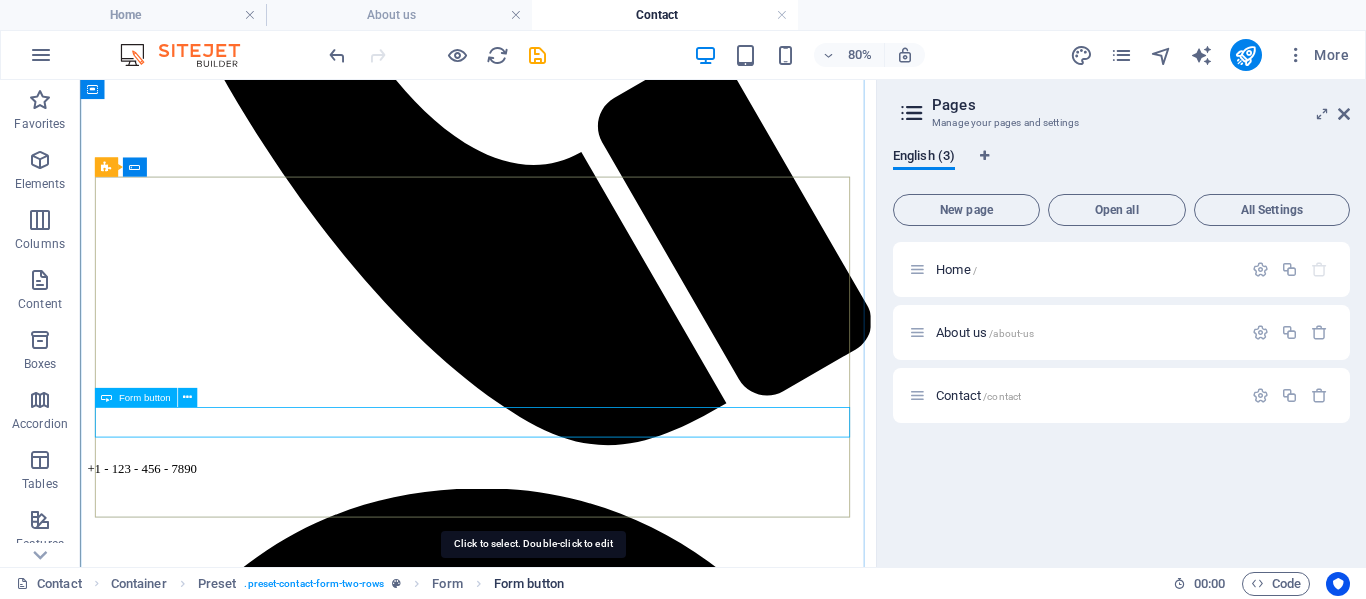 click on "Form button" at bounding box center (529, 584) 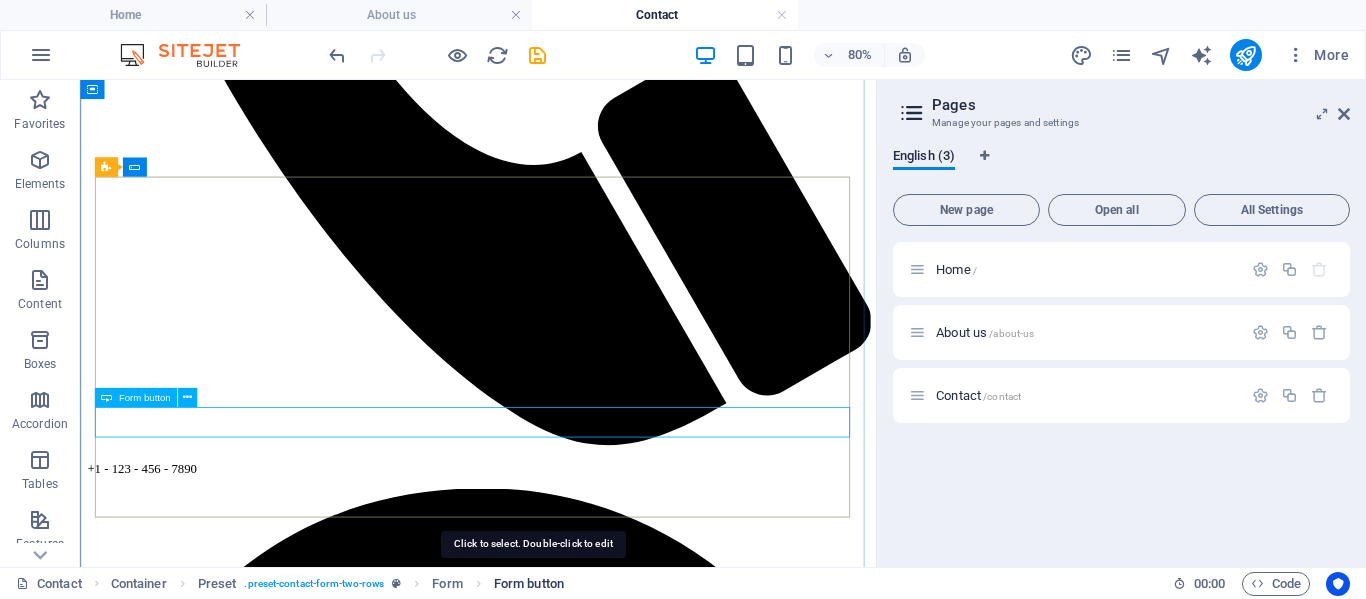 click on "Form button" at bounding box center [529, 584] 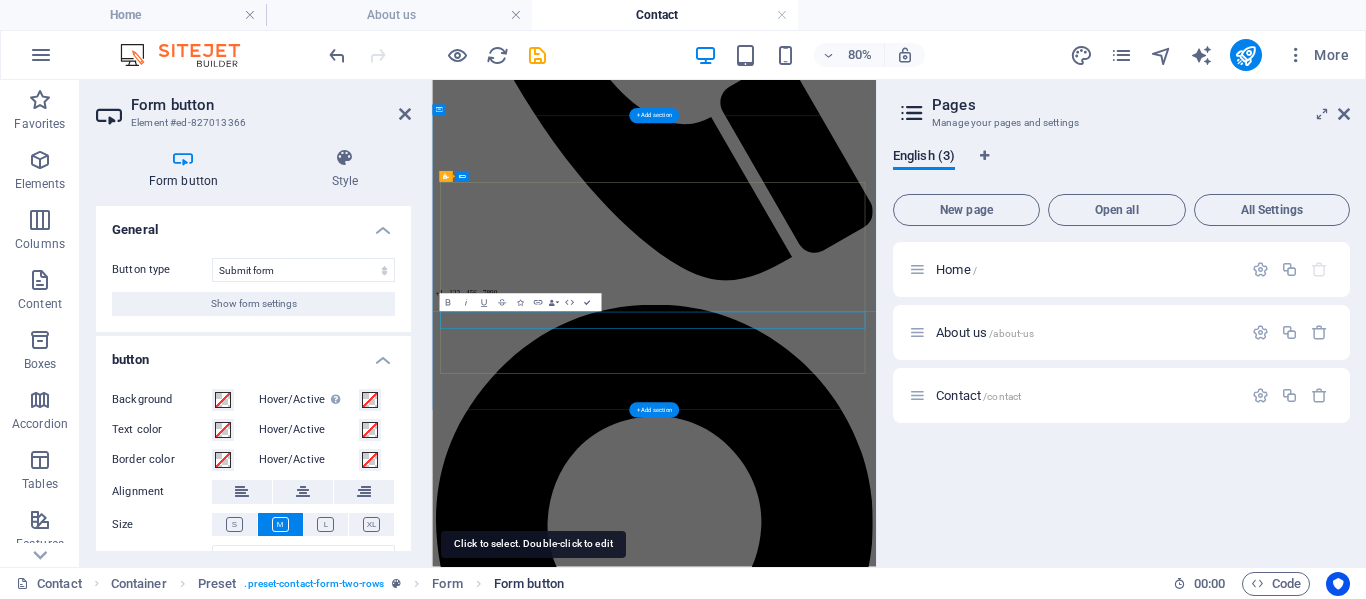 scroll, scrollTop: 762, scrollLeft: 0, axis: vertical 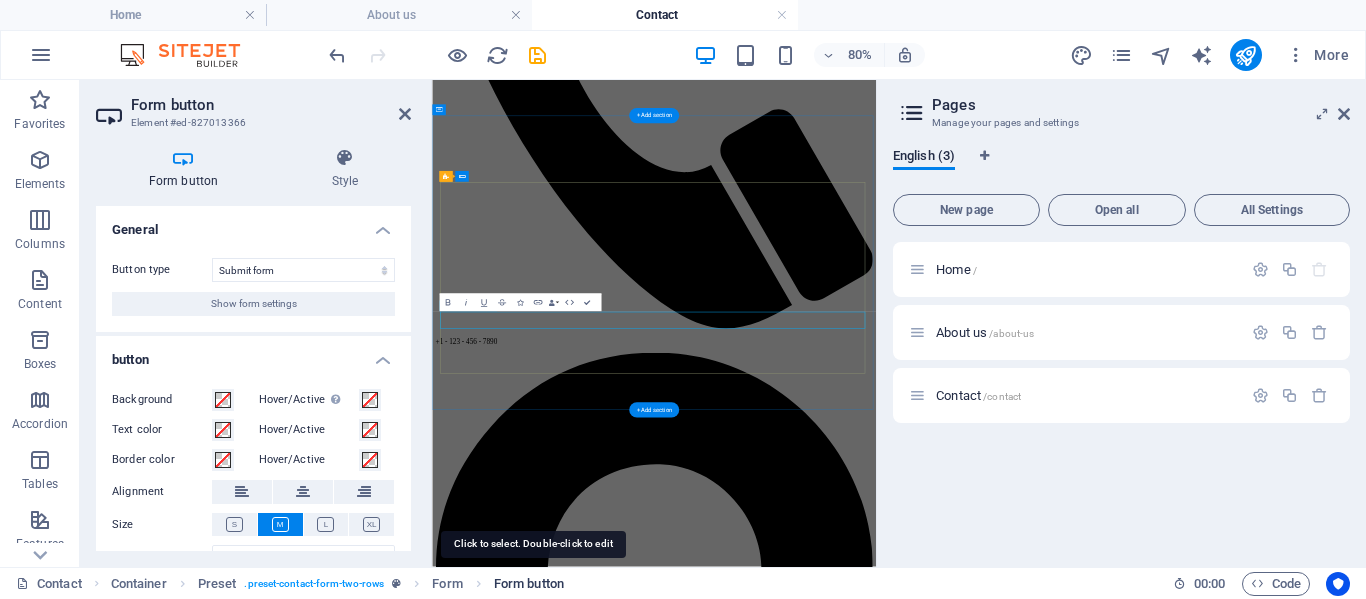 click on "Form button" at bounding box center [529, 584] 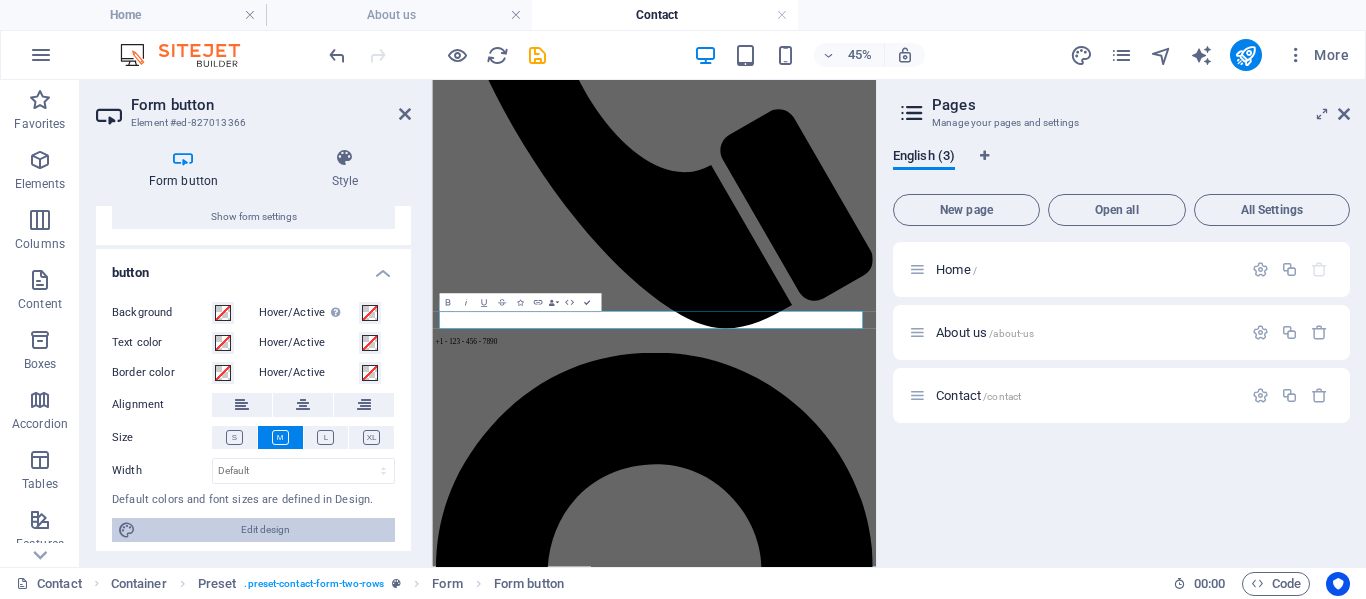 scroll, scrollTop: 94, scrollLeft: 0, axis: vertical 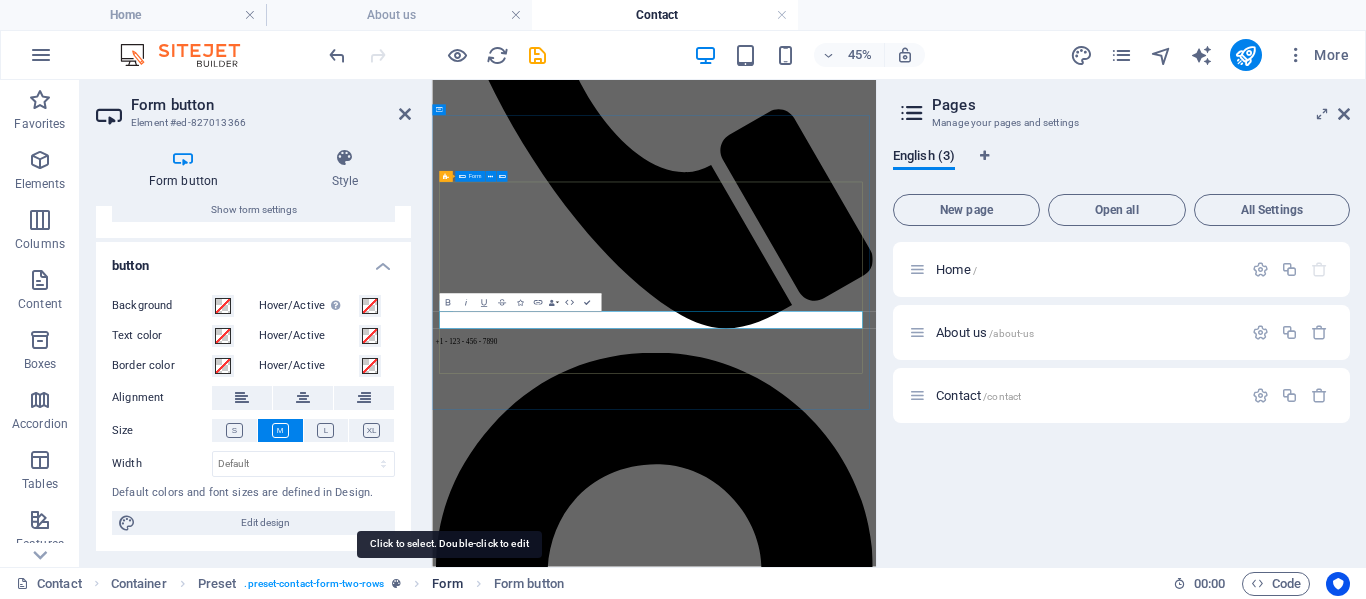 click on "Form" at bounding box center (447, 584) 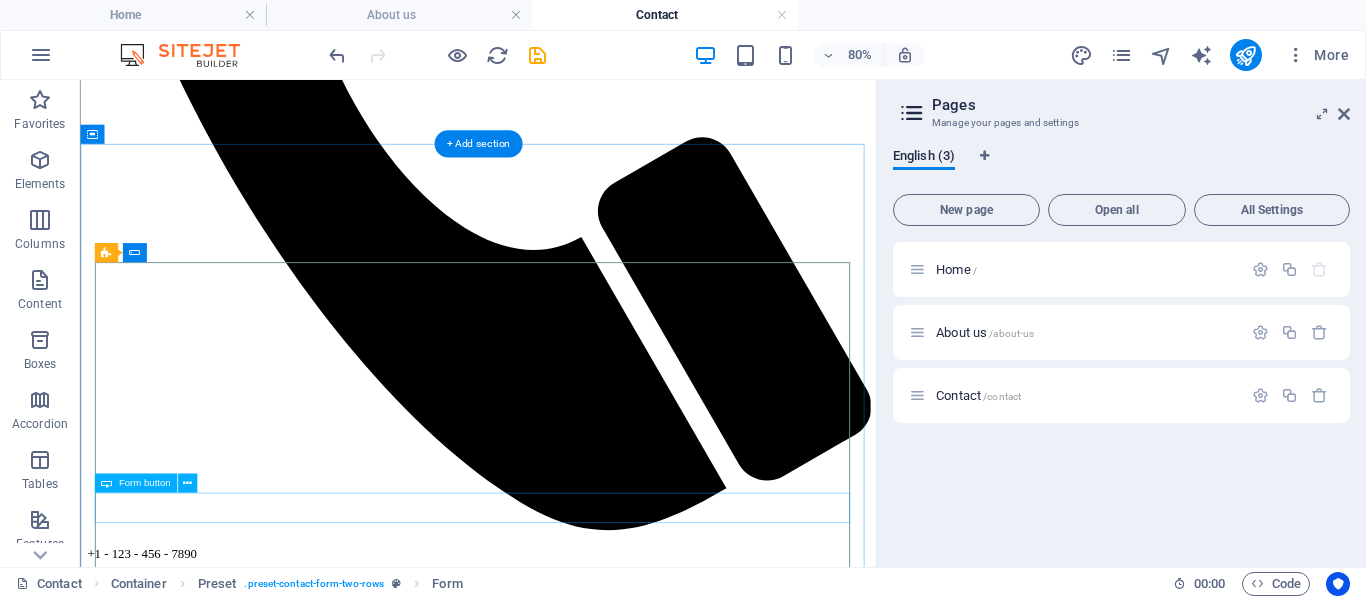 click on "Submit" 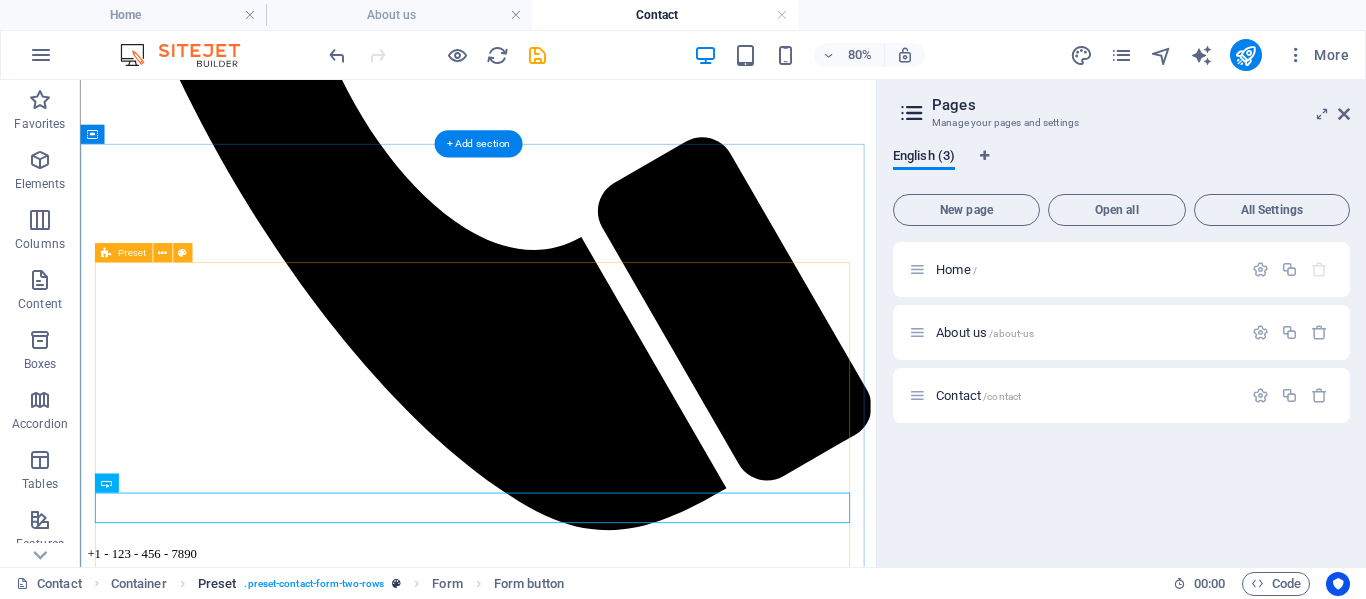 click on ". preset-contact-form-two-rows" at bounding box center [314, 584] 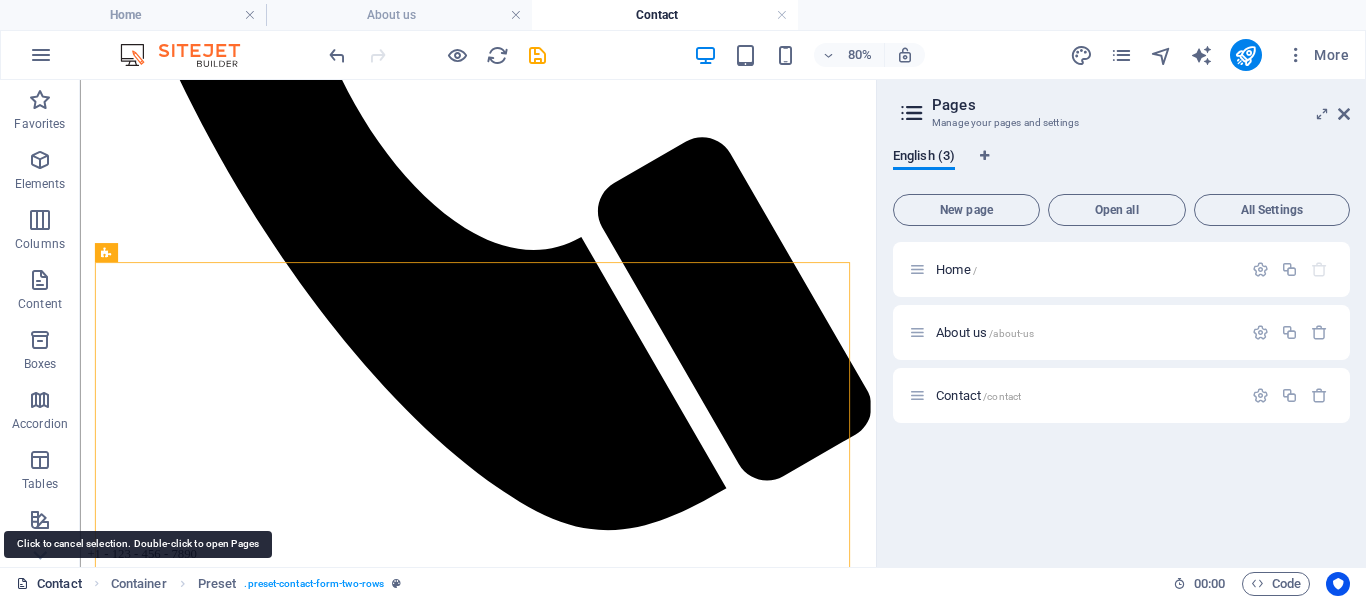 click on "Contact" at bounding box center (49, 584) 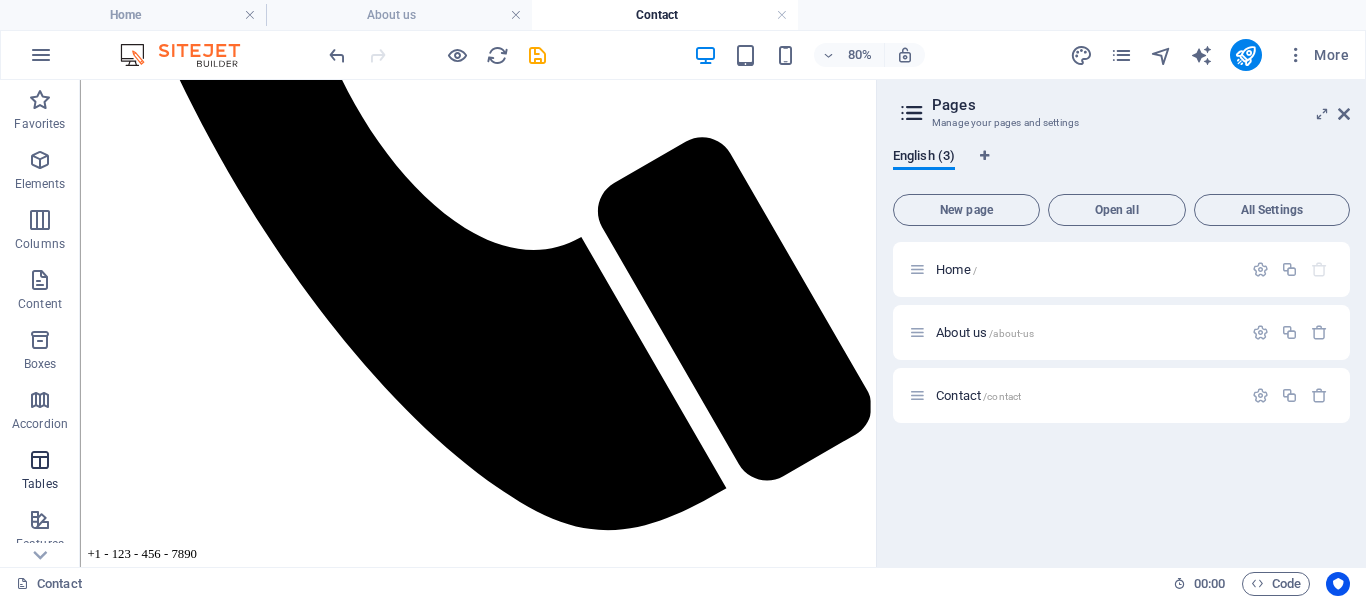 click on "Tables" at bounding box center [40, 472] 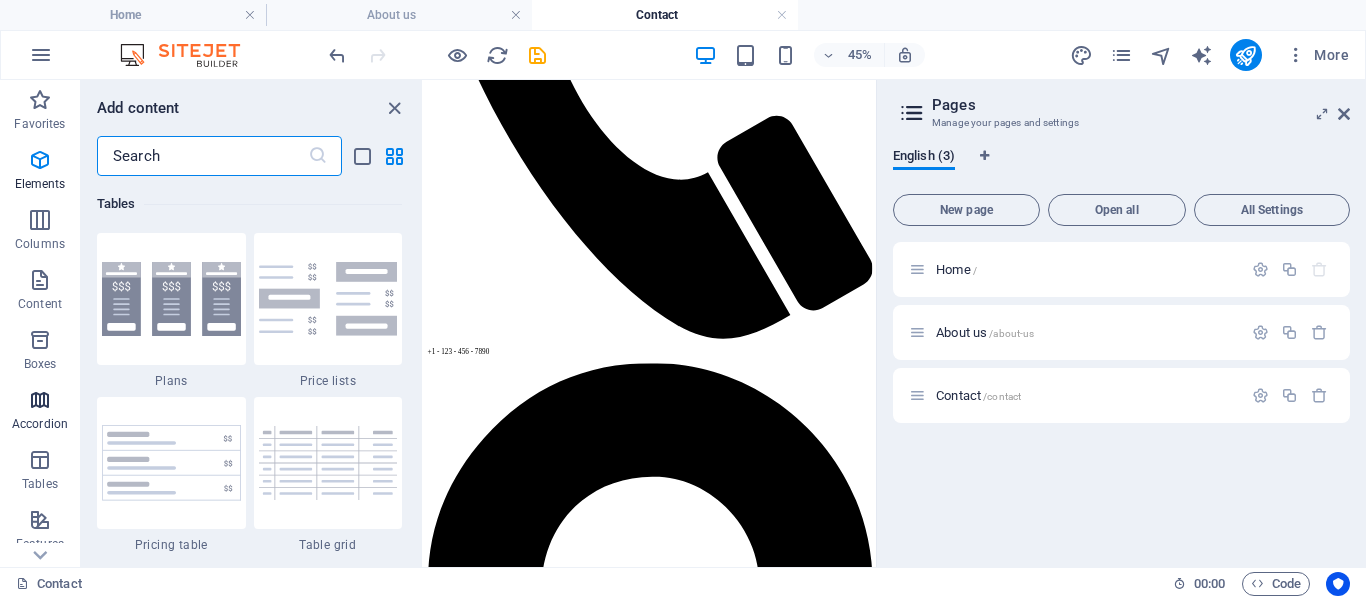 scroll, scrollTop: 6926, scrollLeft: 0, axis: vertical 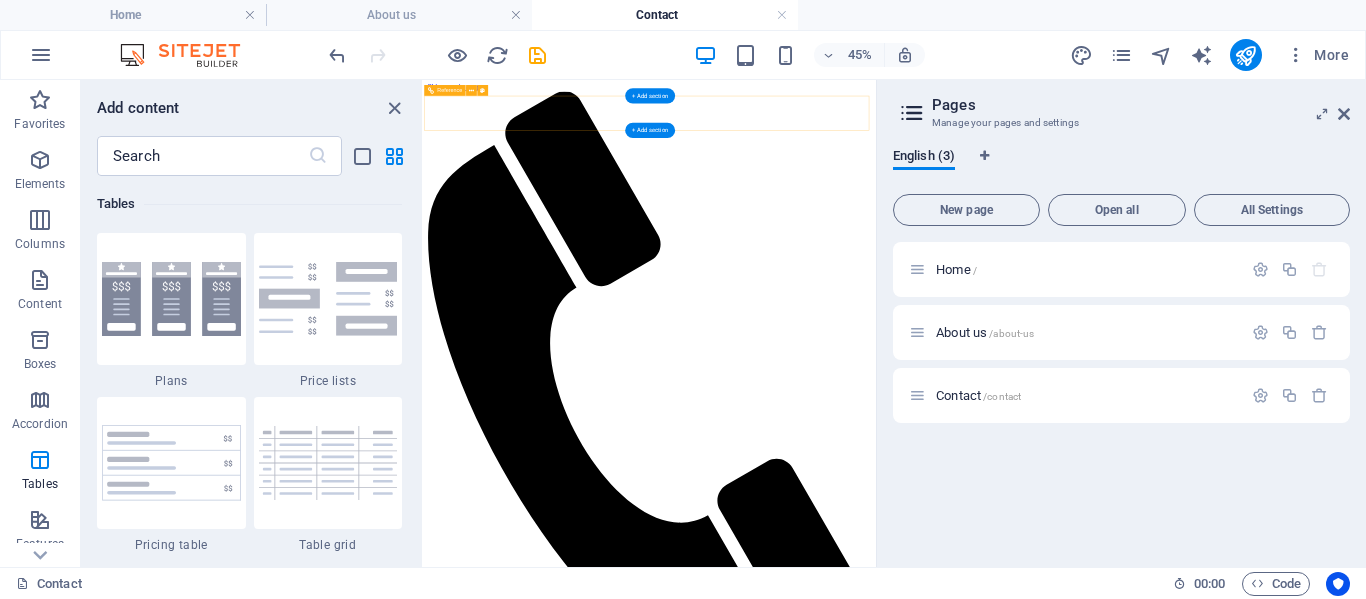 click at bounding box center (926, 3715) 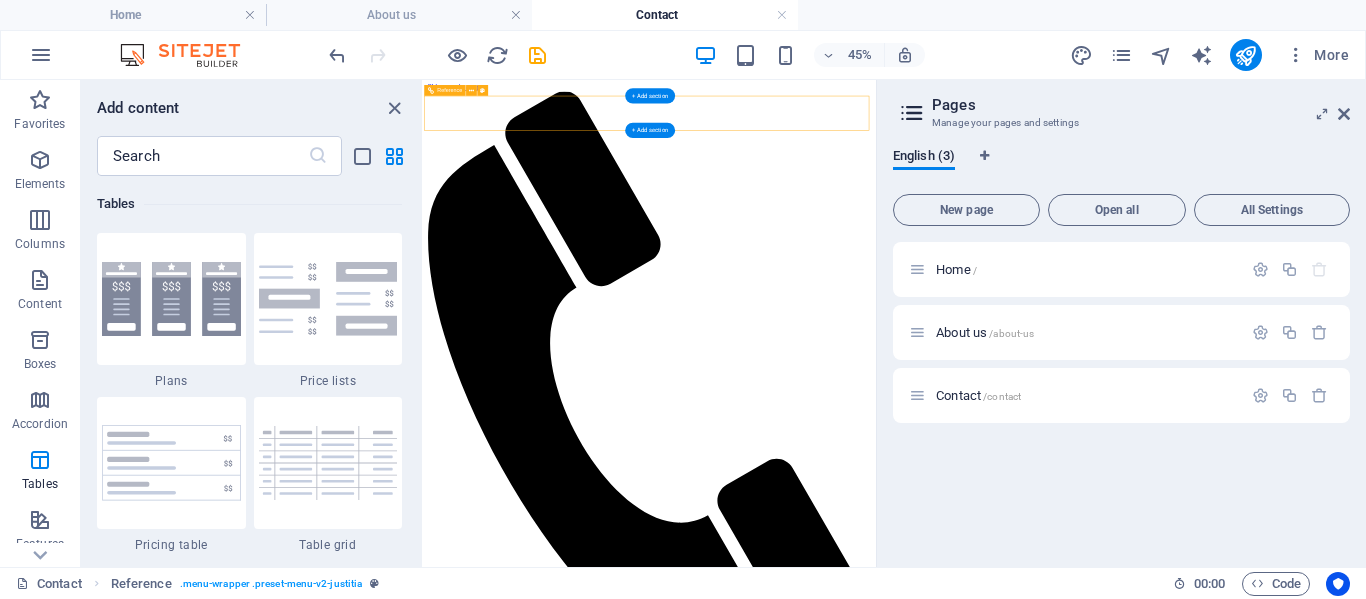 click at bounding box center [926, 3715] 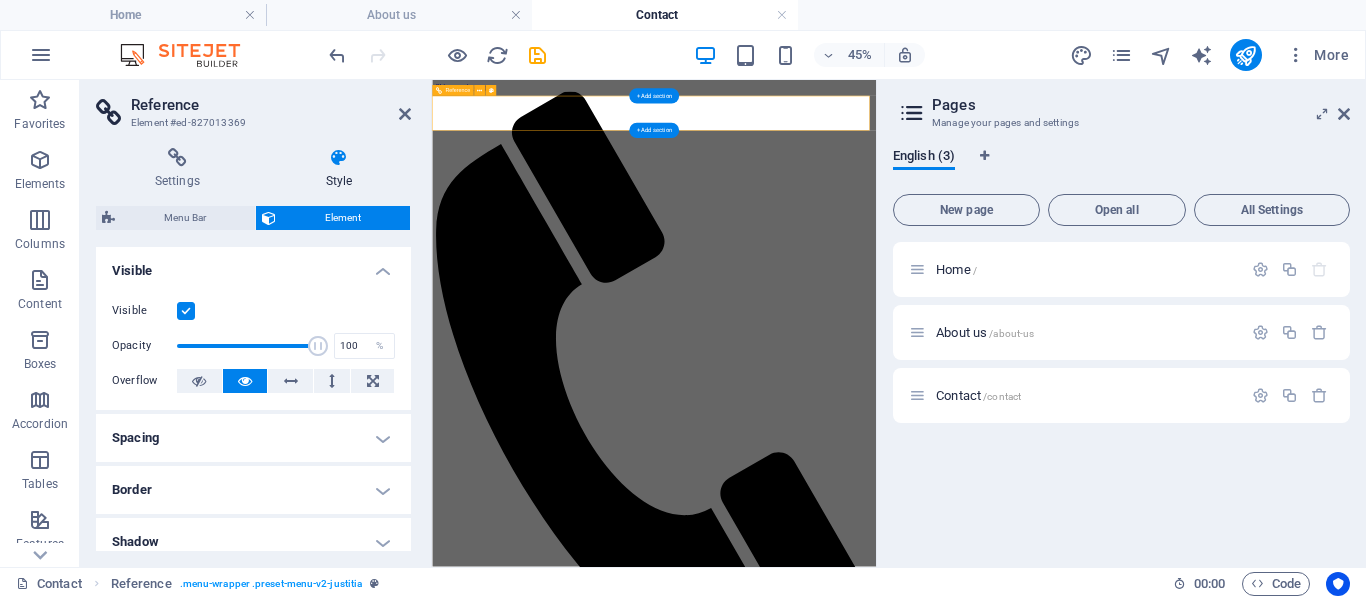 click at bounding box center [925, 3657] 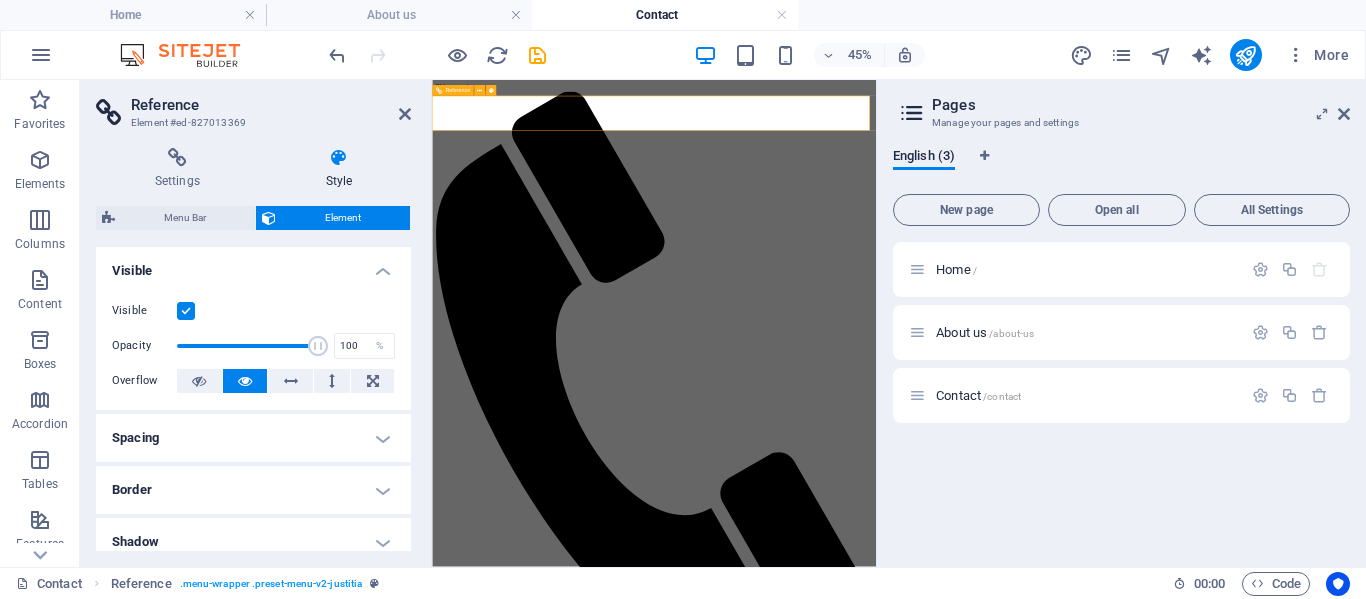 click on "Home About us Contact" at bounding box center [925, 3725] 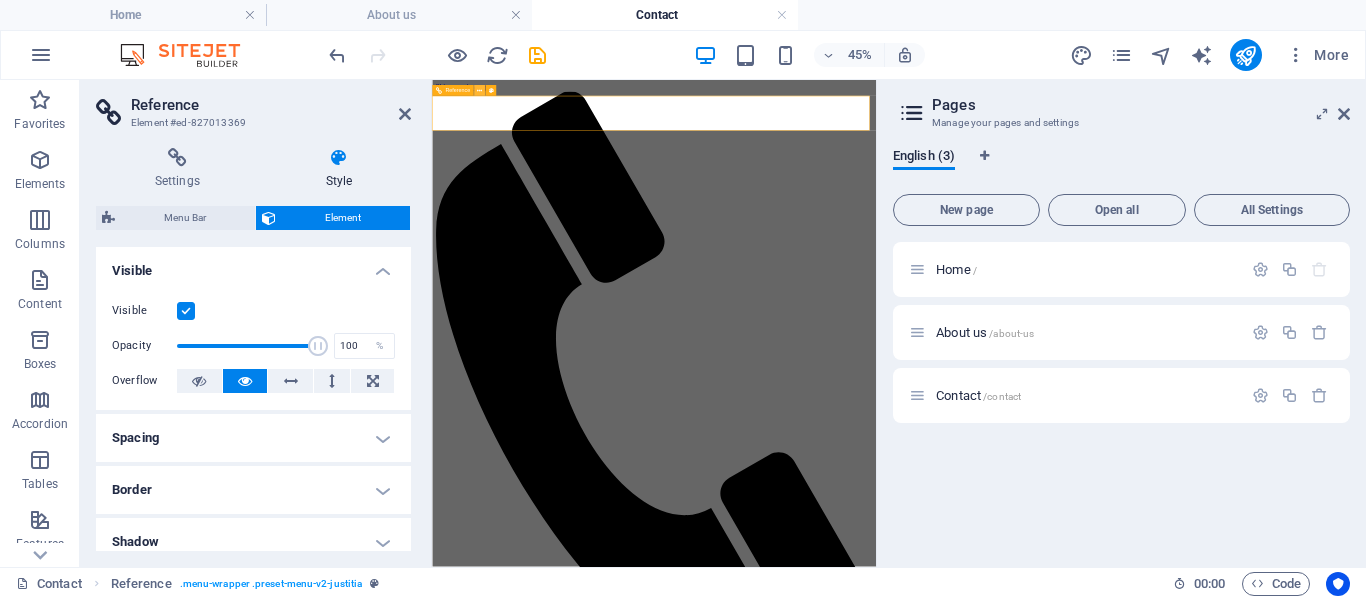 click at bounding box center [479, 90] 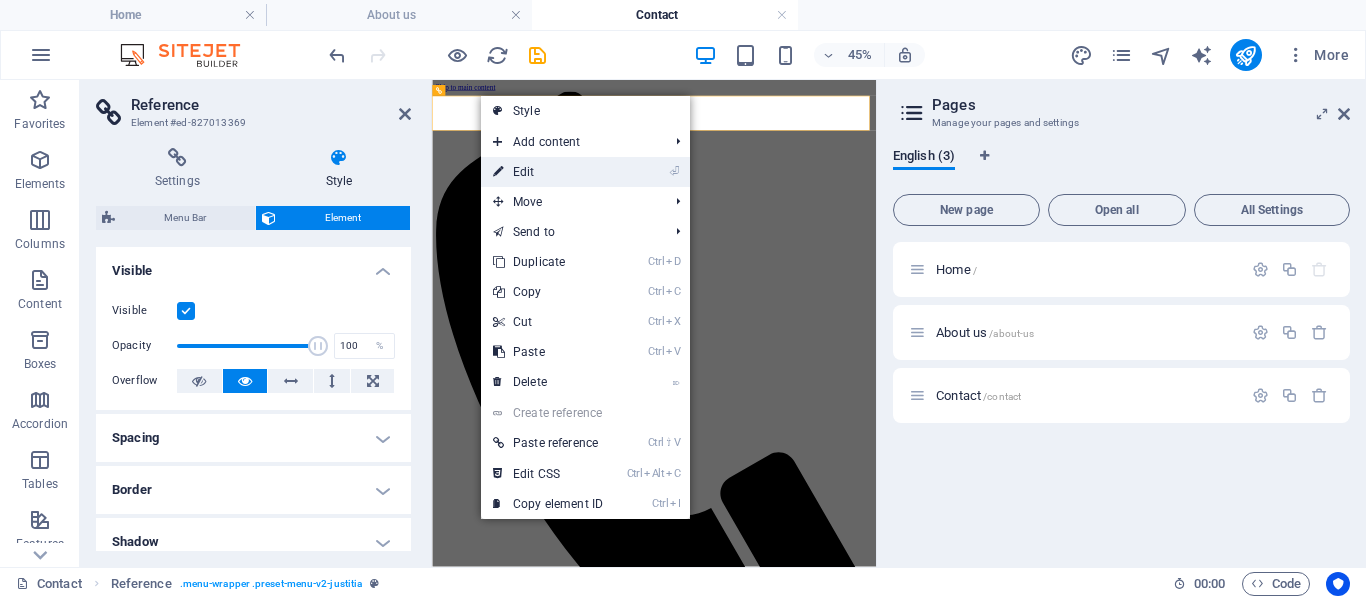 click on "⏎  Edit" at bounding box center (548, 172) 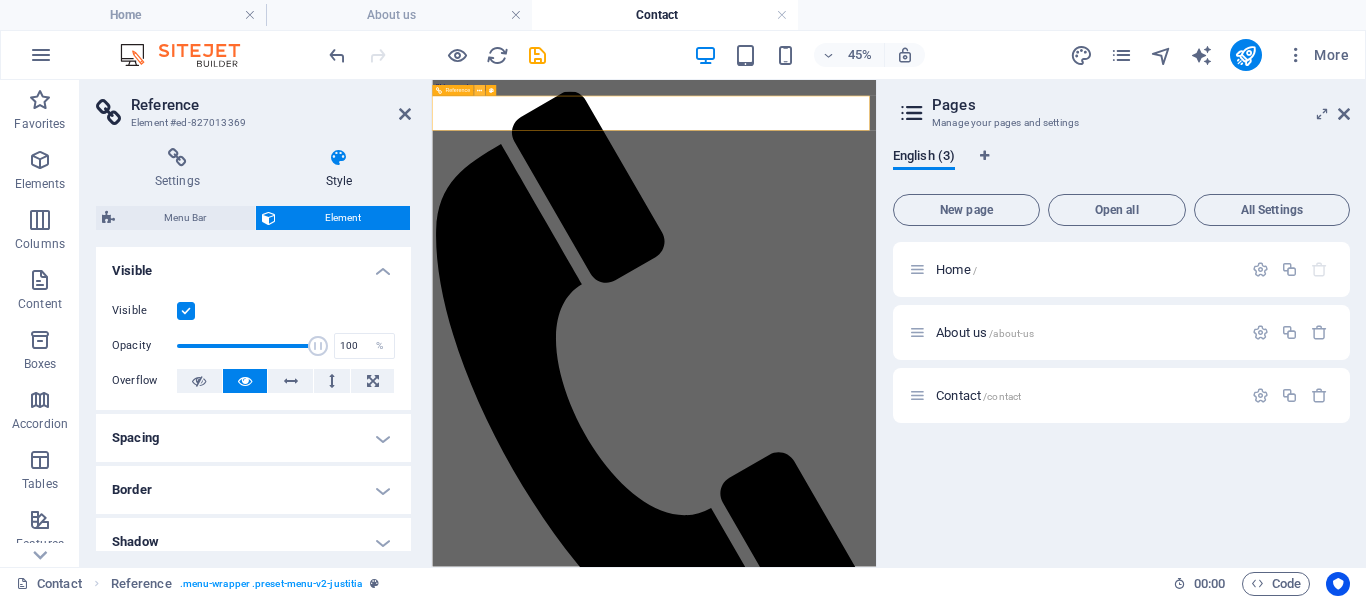 click at bounding box center (479, 90) 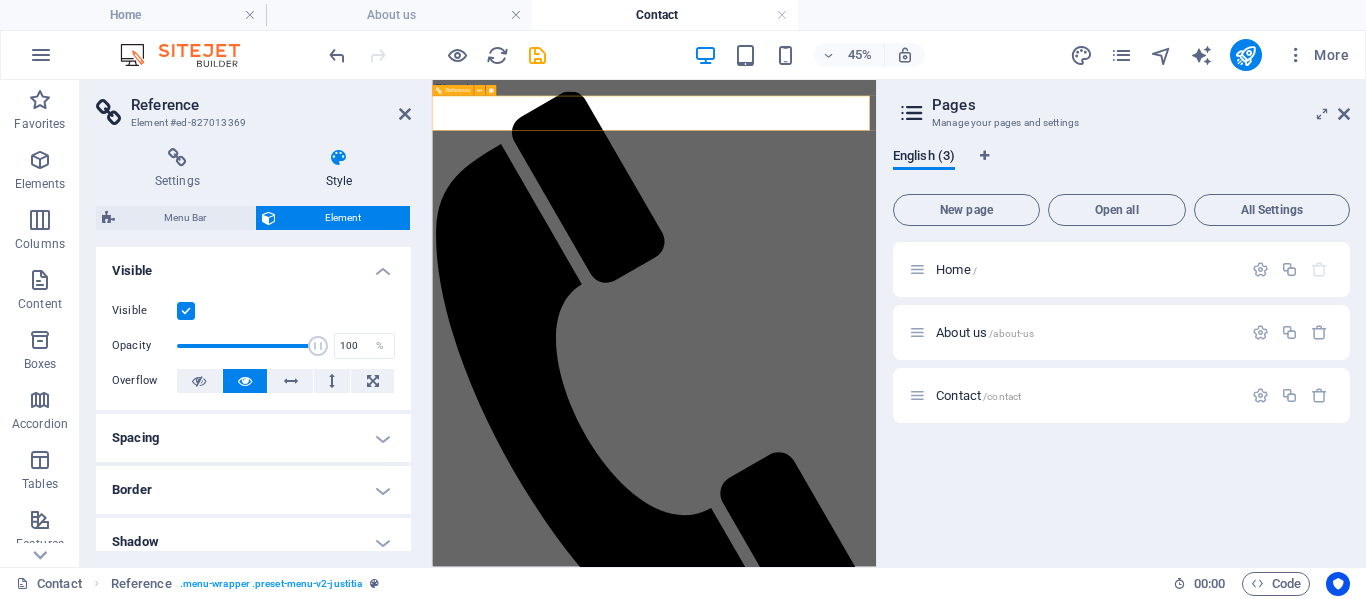 click at bounding box center (925, 3657) 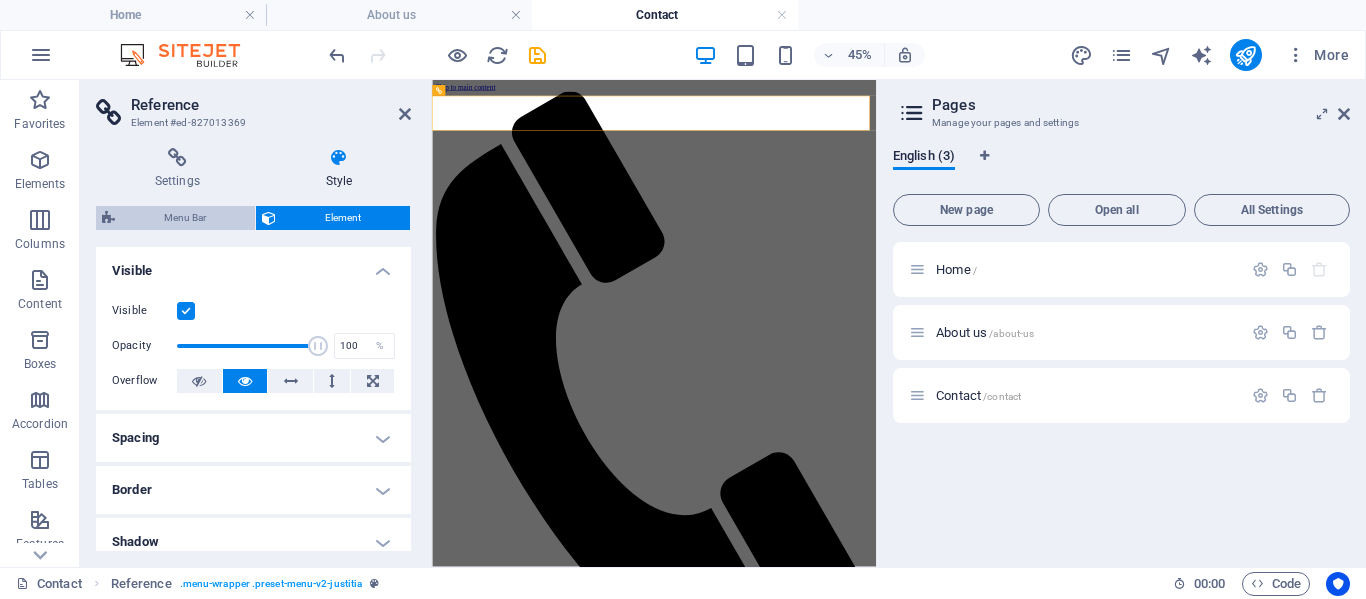 click on "Menu Bar" at bounding box center [185, 218] 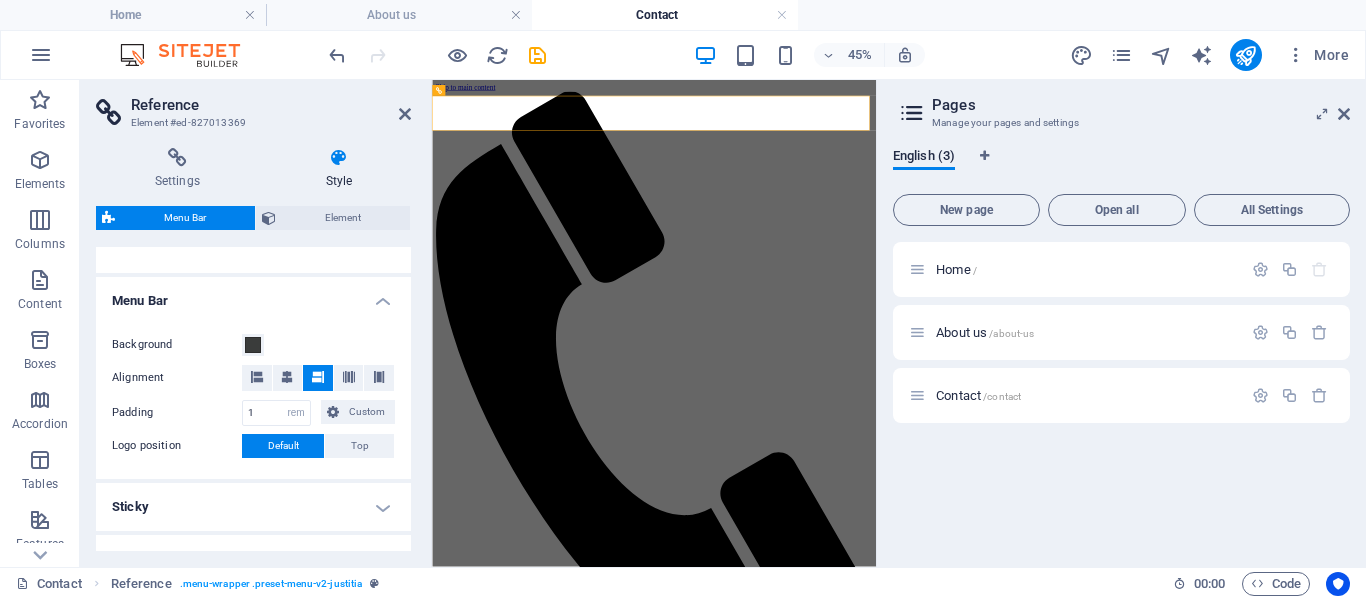 scroll, scrollTop: 0, scrollLeft: 0, axis: both 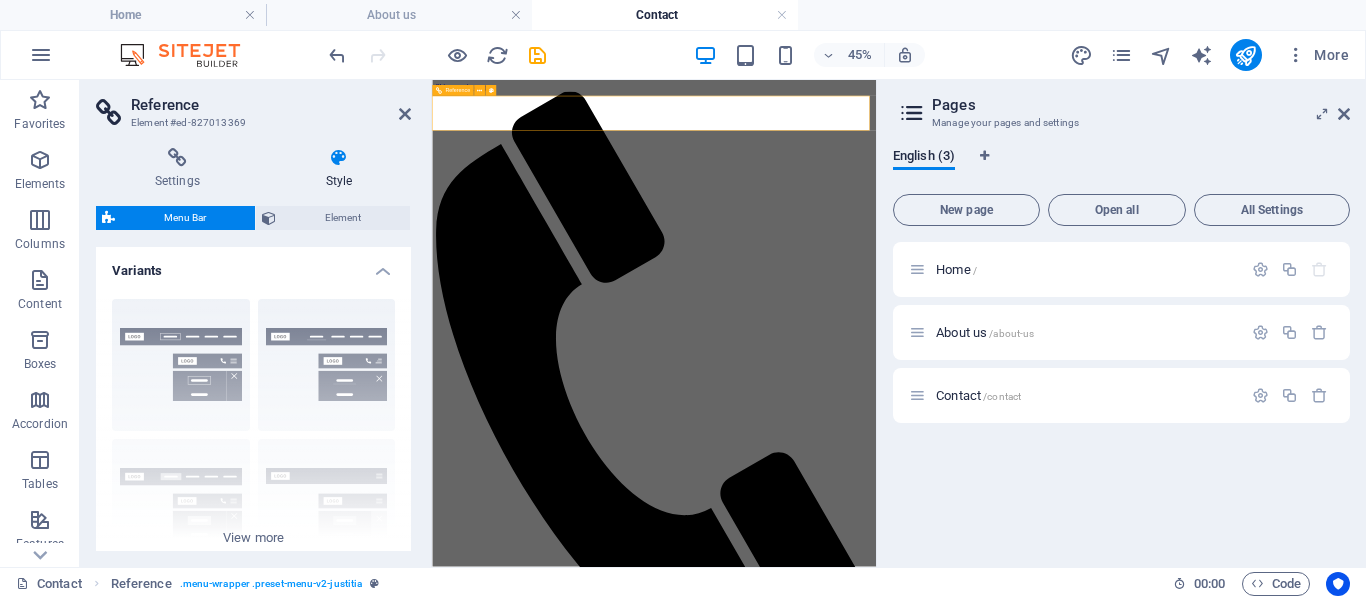 click on "Home About us Contact" at bounding box center (925, 3725) 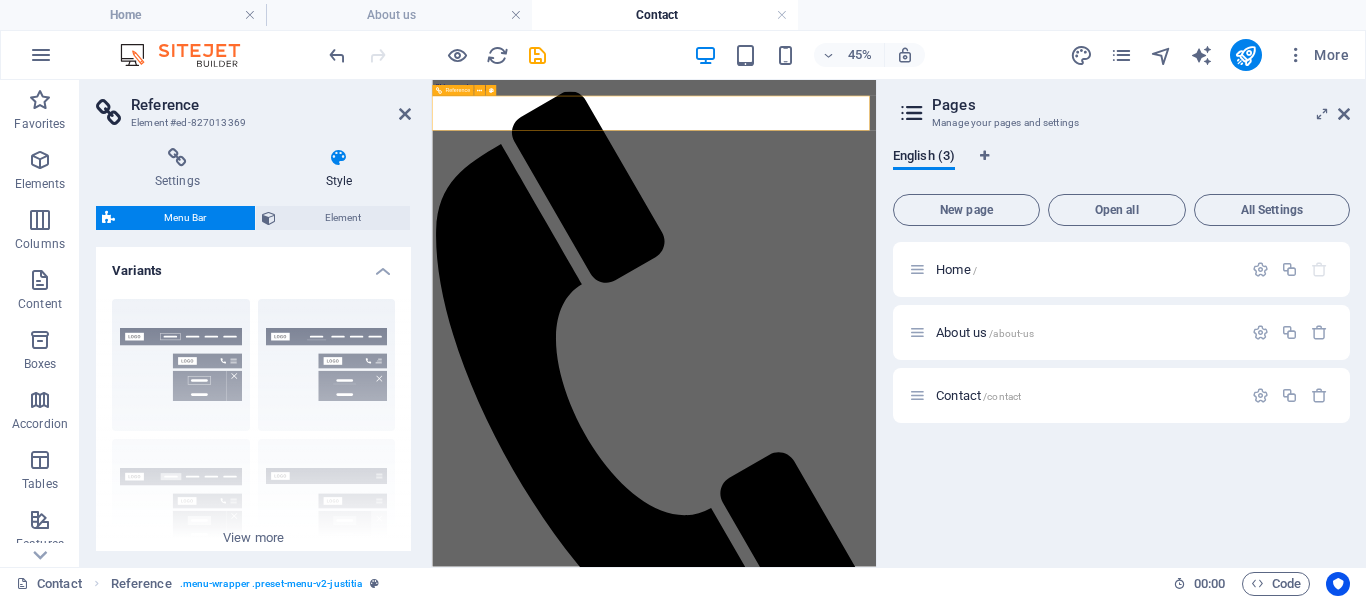 click on "Home About us Contact" at bounding box center [925, 4345] 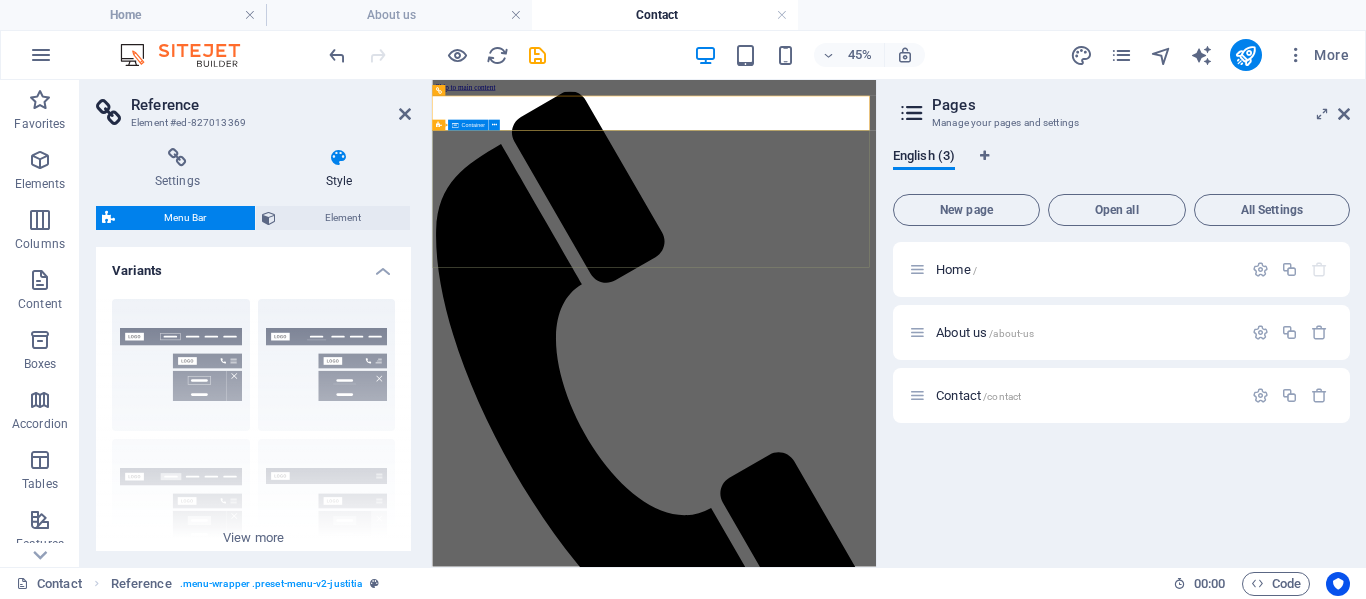 click on "Contact" at bounding box center (925, 5501) 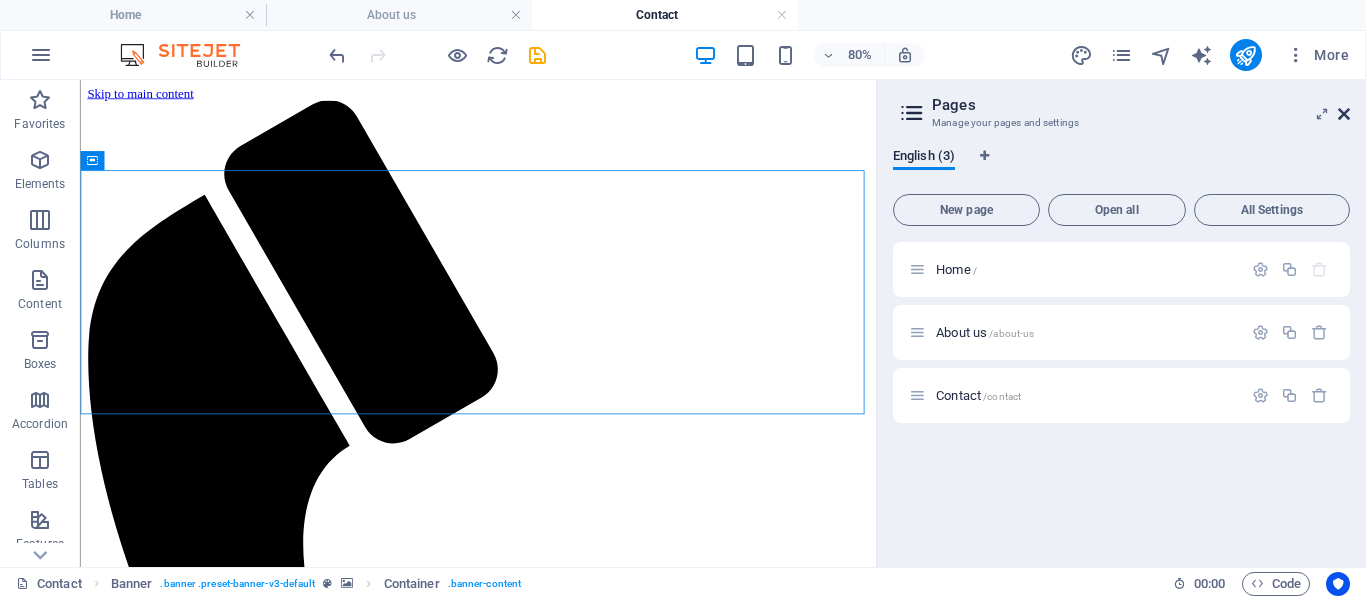 click at bounding box center [1344, 114] 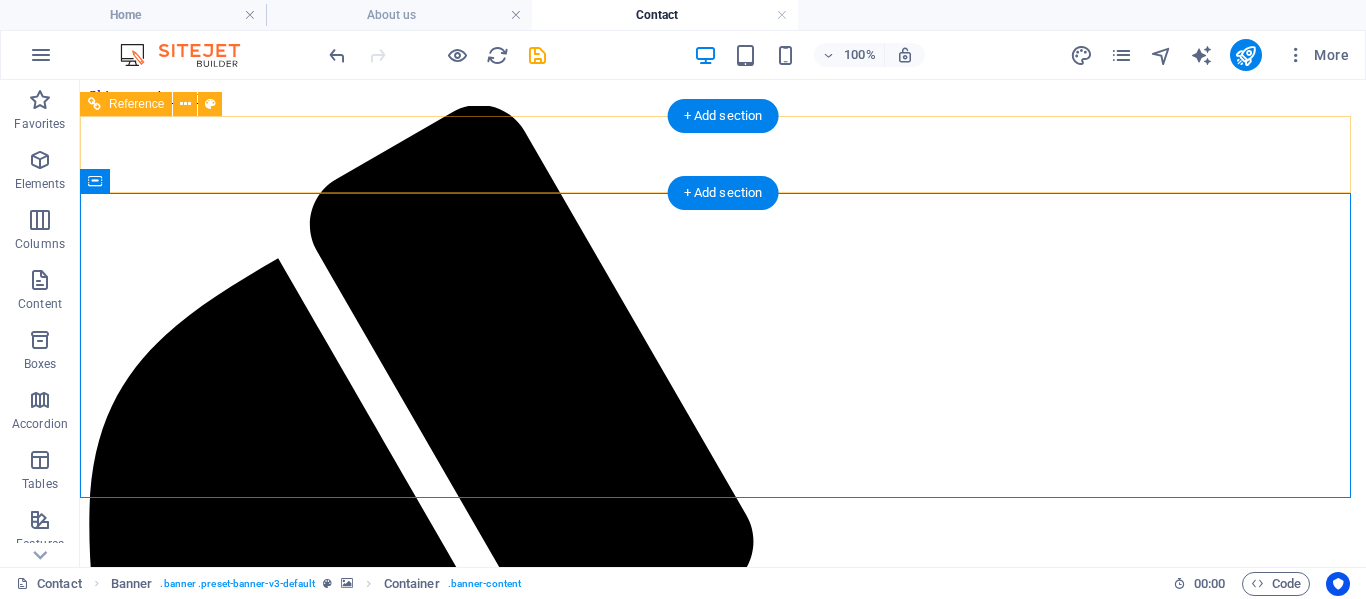 click on "Home About us Contact" at bounding box center (723, 5580) 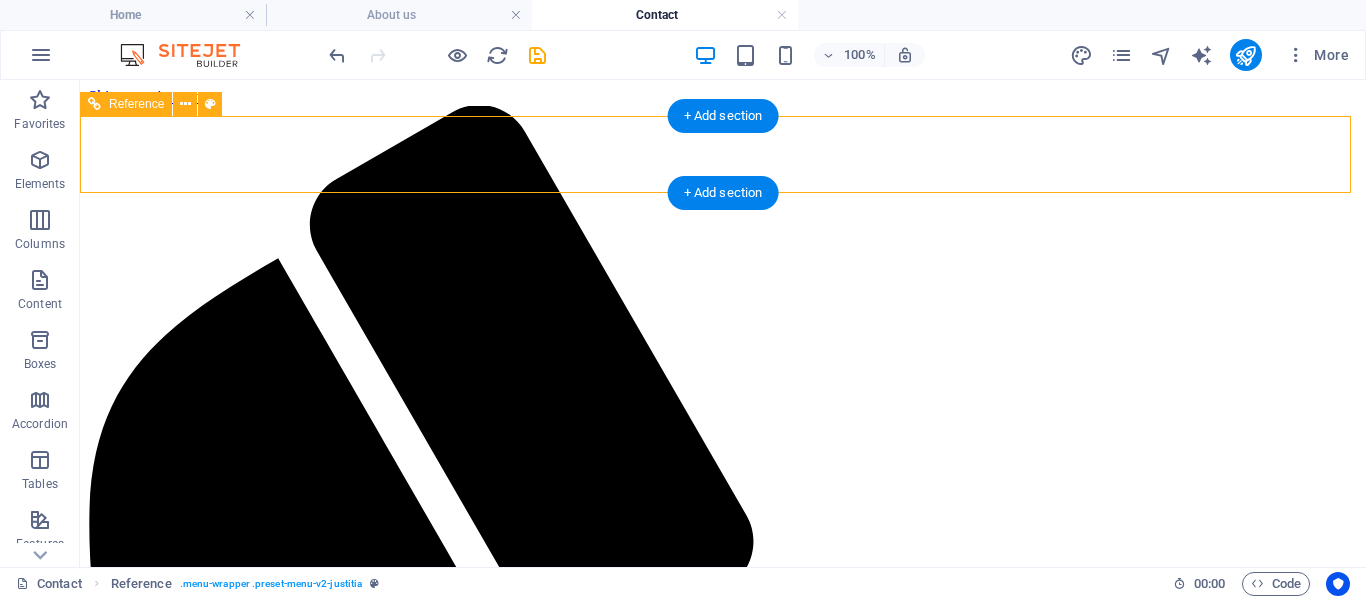click on "Home About us Contact" at bounding box center (723, 5580) 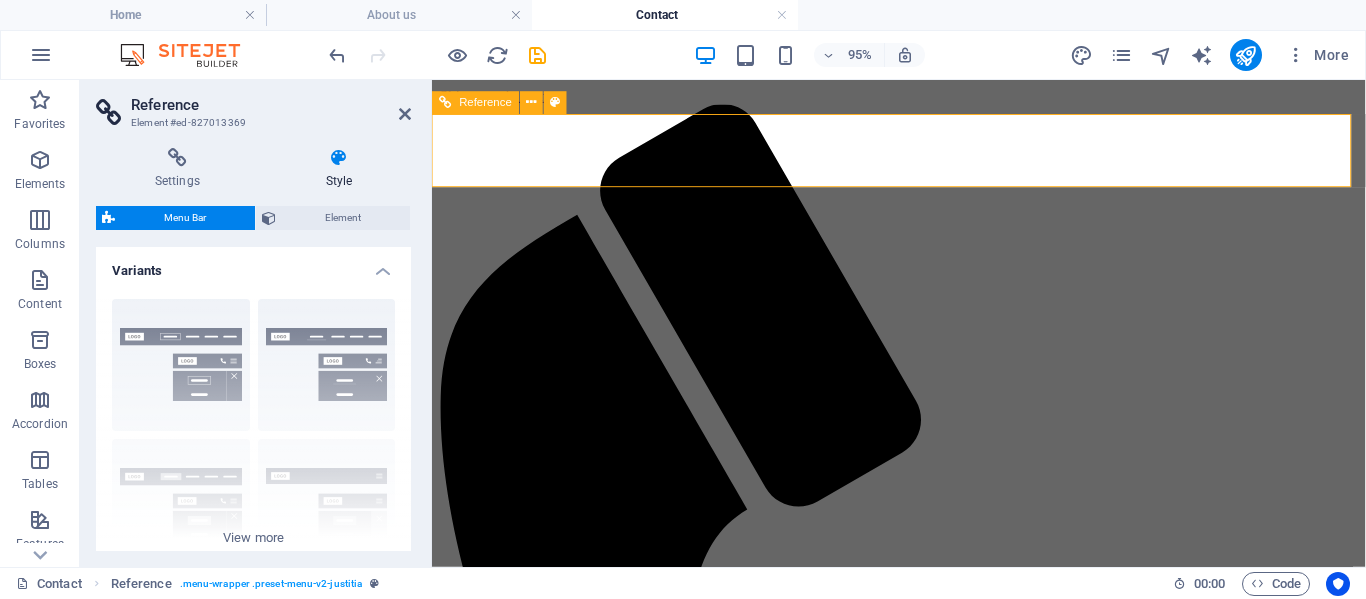 click at bounding box center (923, 3643) 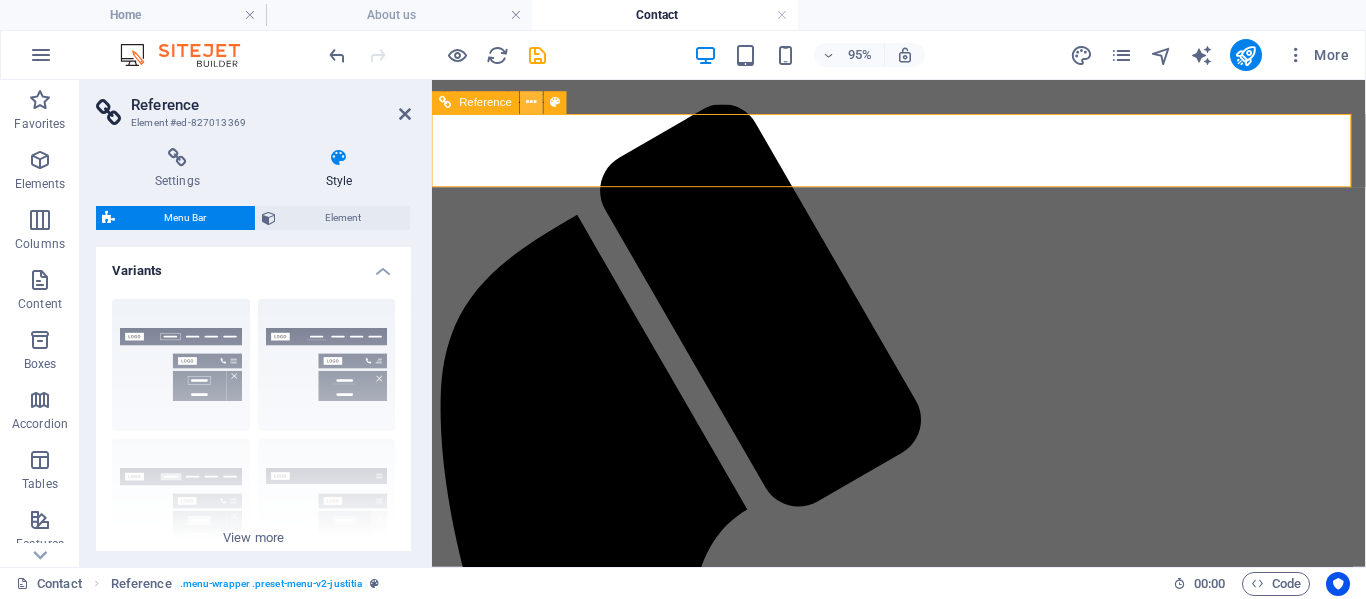 click at bounding box center (532, 103) 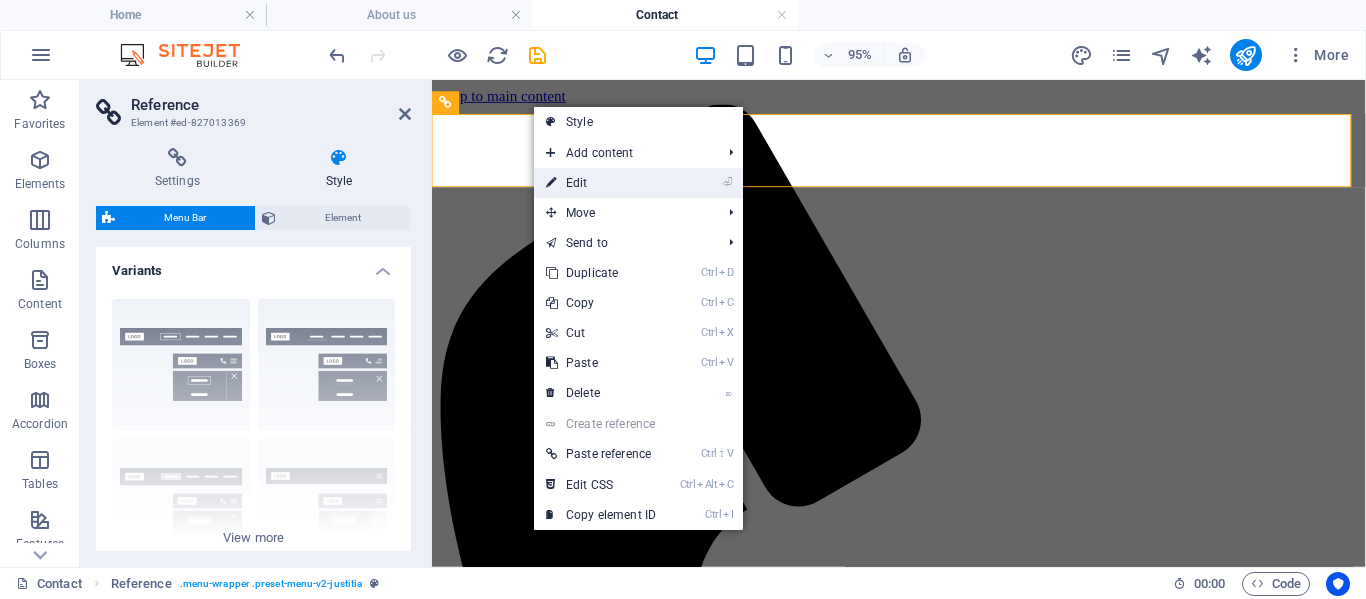 click on "⏎  Edit" at bounding box center [601, 183] 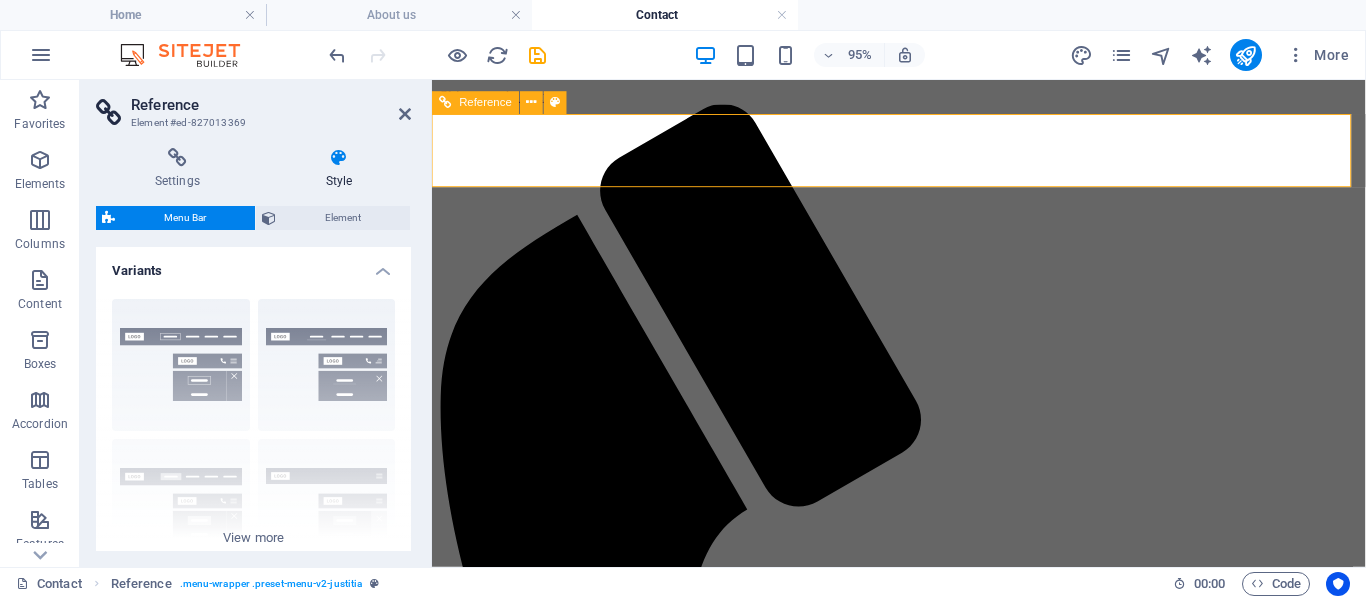 click on "Home About us Contact" at bounding box center [923, 3711] 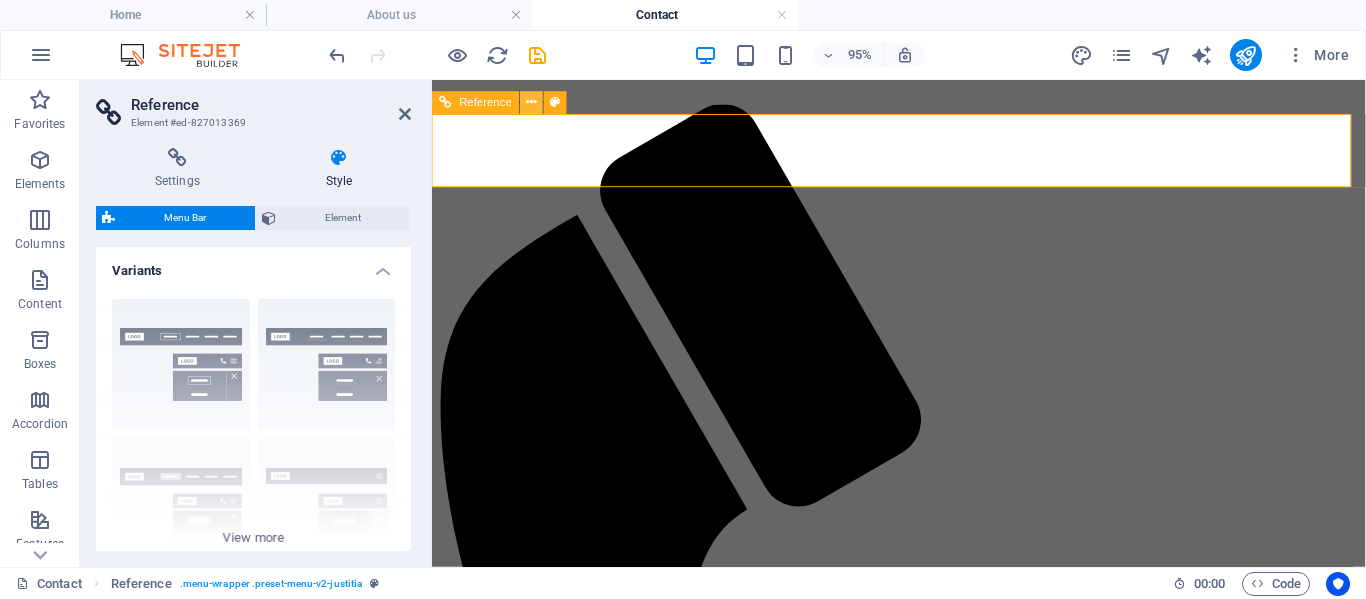 click at bounding box center [532, 103] 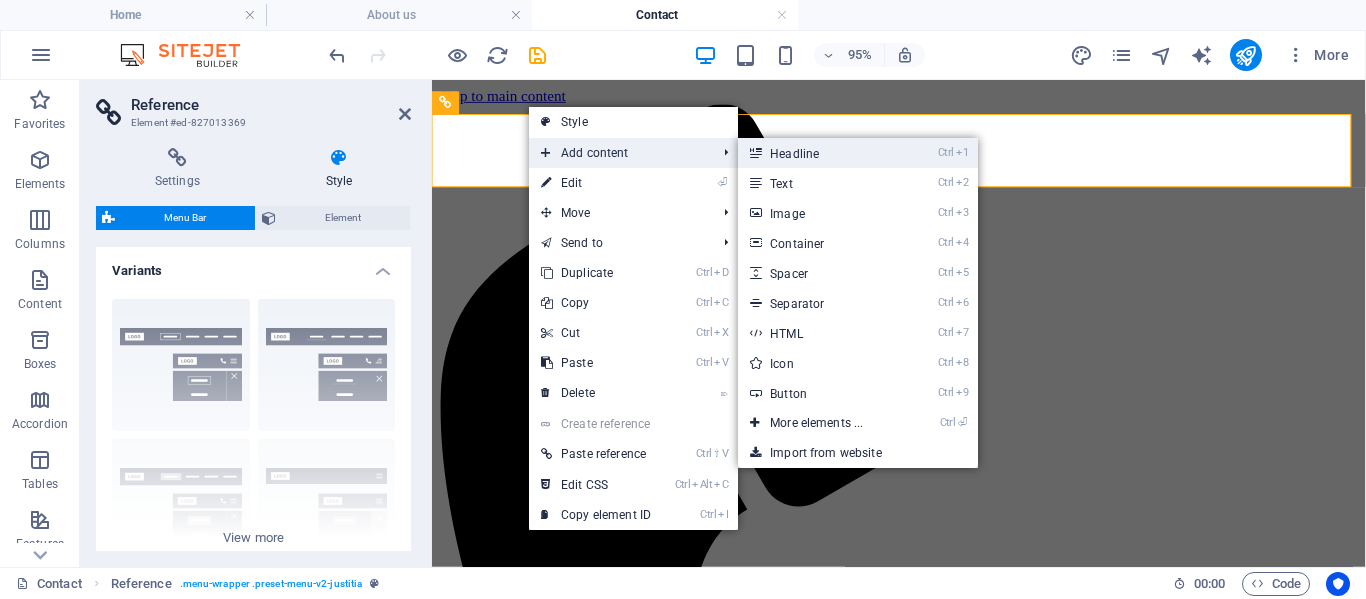 click on "Ctrl 1  Headline" at bounding box center (820, 153) 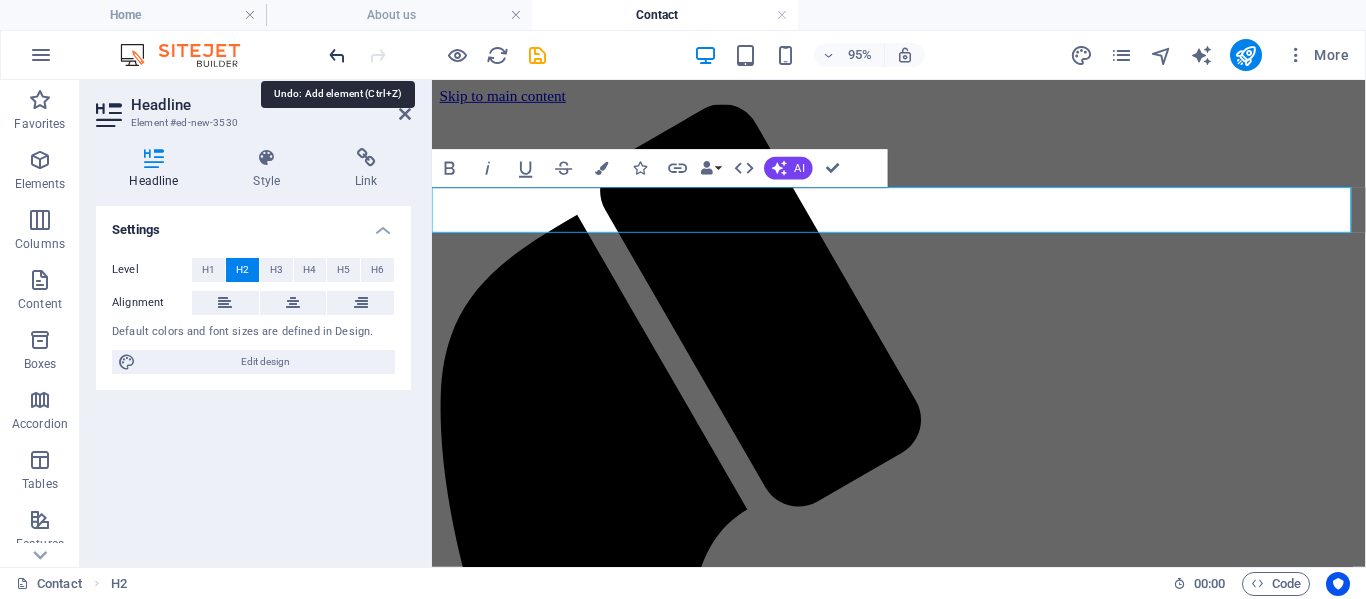 click at bounding box center (337, 55) 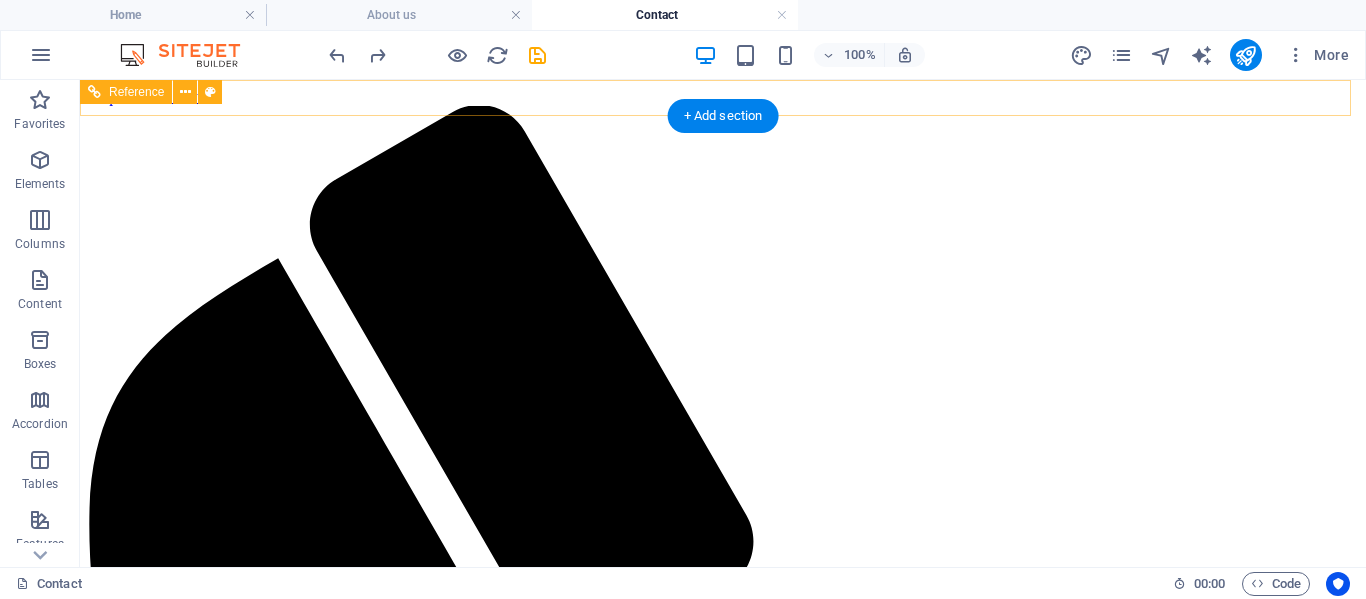click on "+1 - 123 - 456 - 7890" at bounding box center [723, 1821] 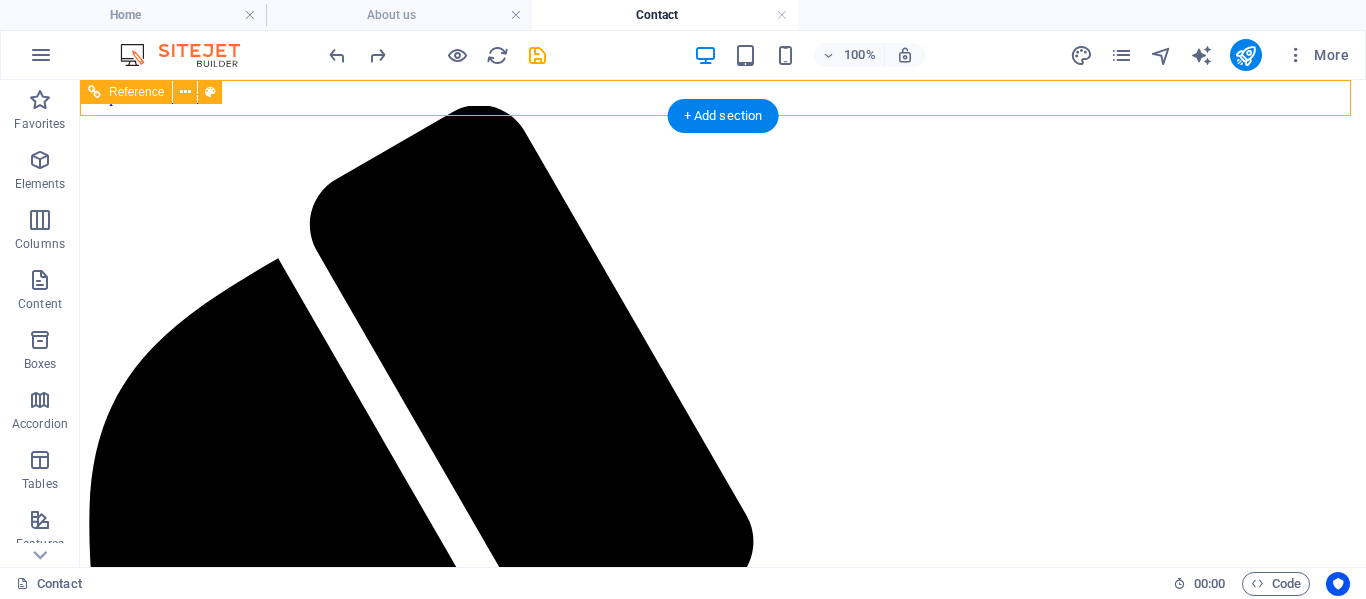 click on "+1 - 123 - 456 - 7890" at bounding box center (723, 1821) 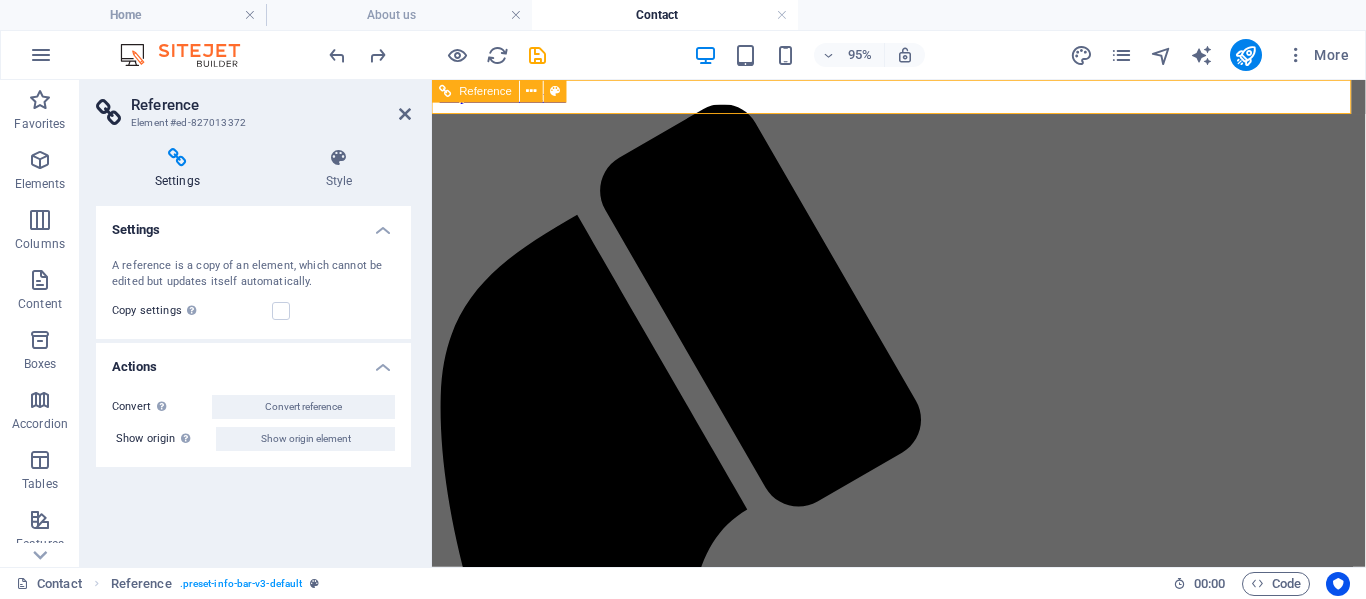 click on "+1 - 123 - 456 - 7890 950 Pennsylvania Ave NW , [CITY], [STATE] [ZIP] info@[EMAIL]" at bounding box center (923, 1862) 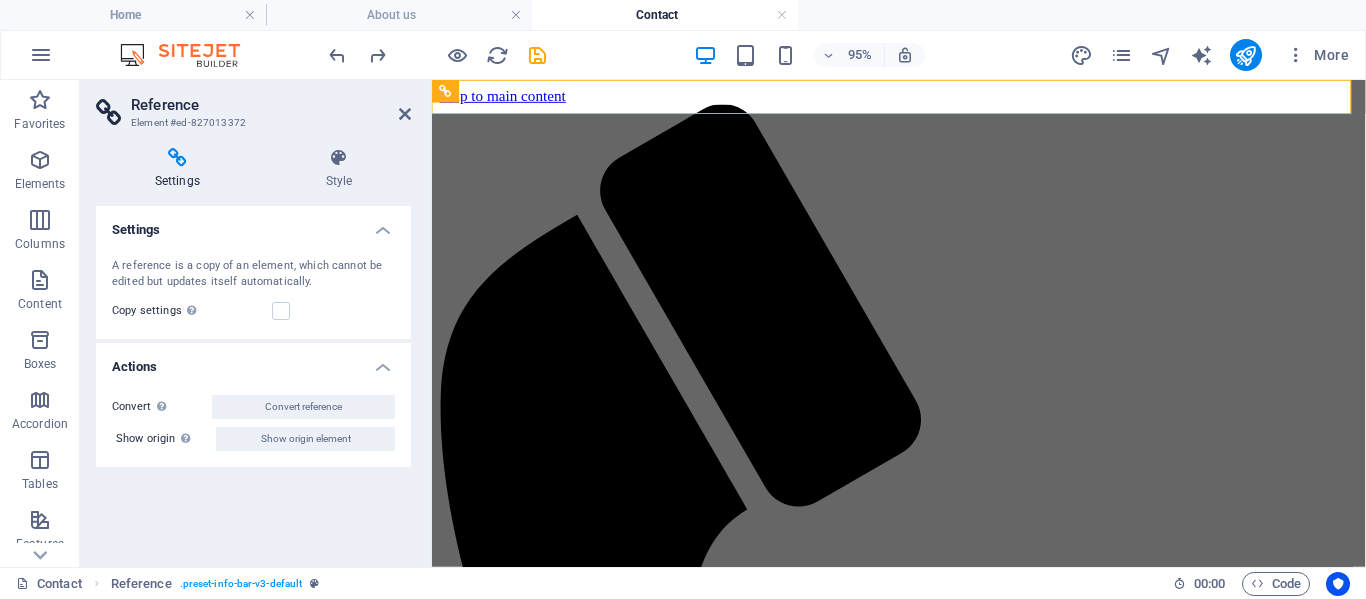 click on "Contact" at bounding box center (665, 15) 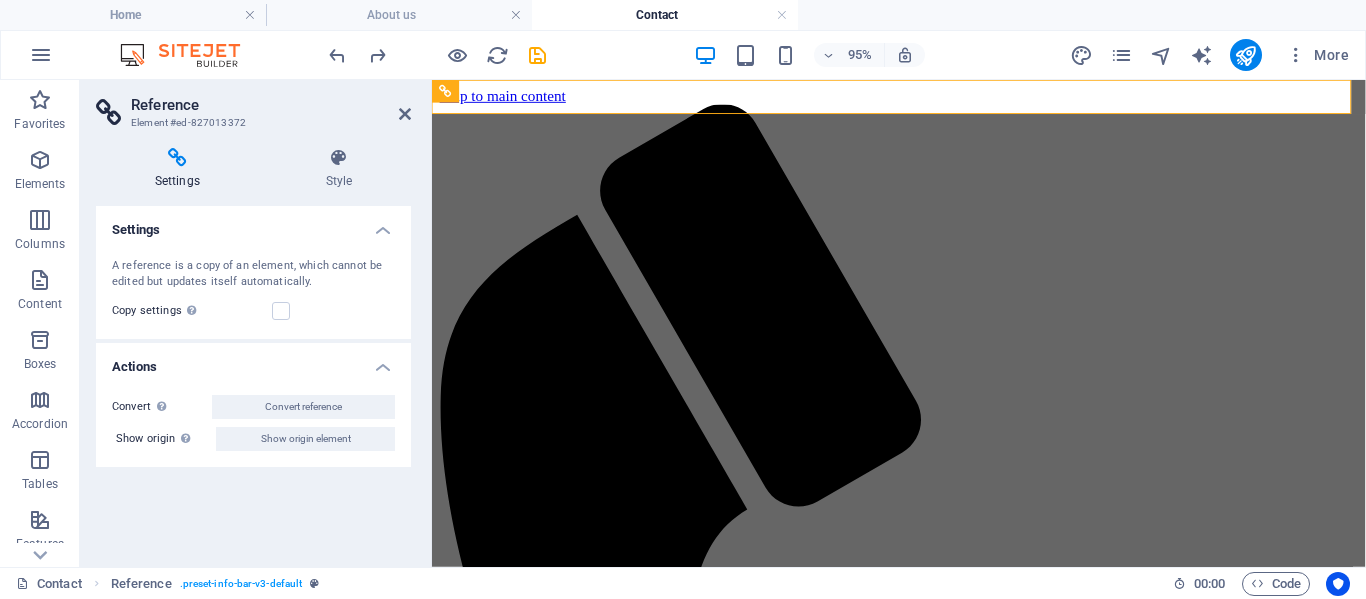 click on "Contact" at bounding box center (665, 15) 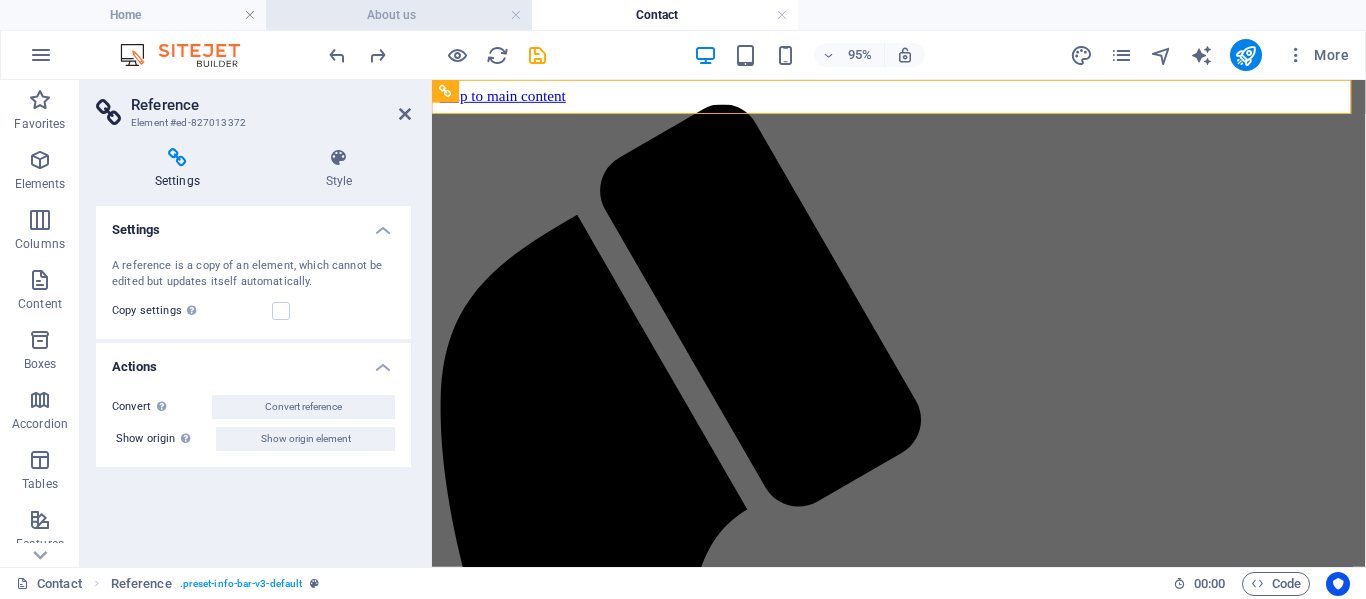 click on "About us" at bounding box center [399, 15] 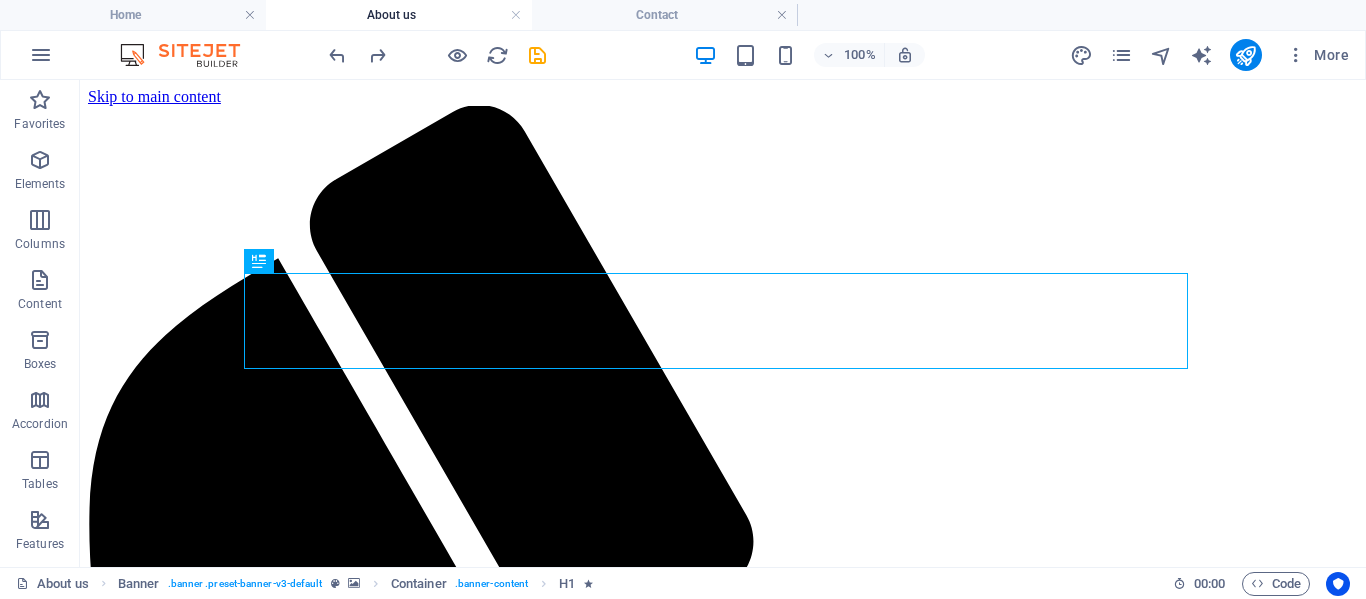 click on "About us" at bounding box center (399, 15) 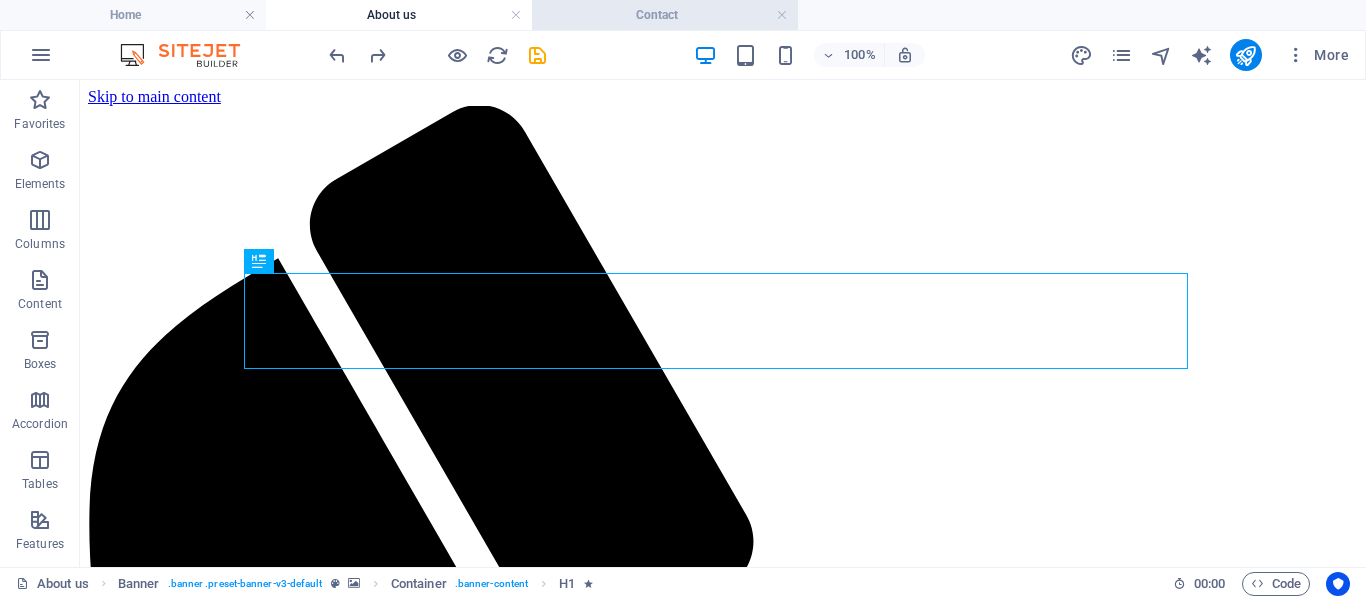 click on "Contact" at bounding box center [665, 15] 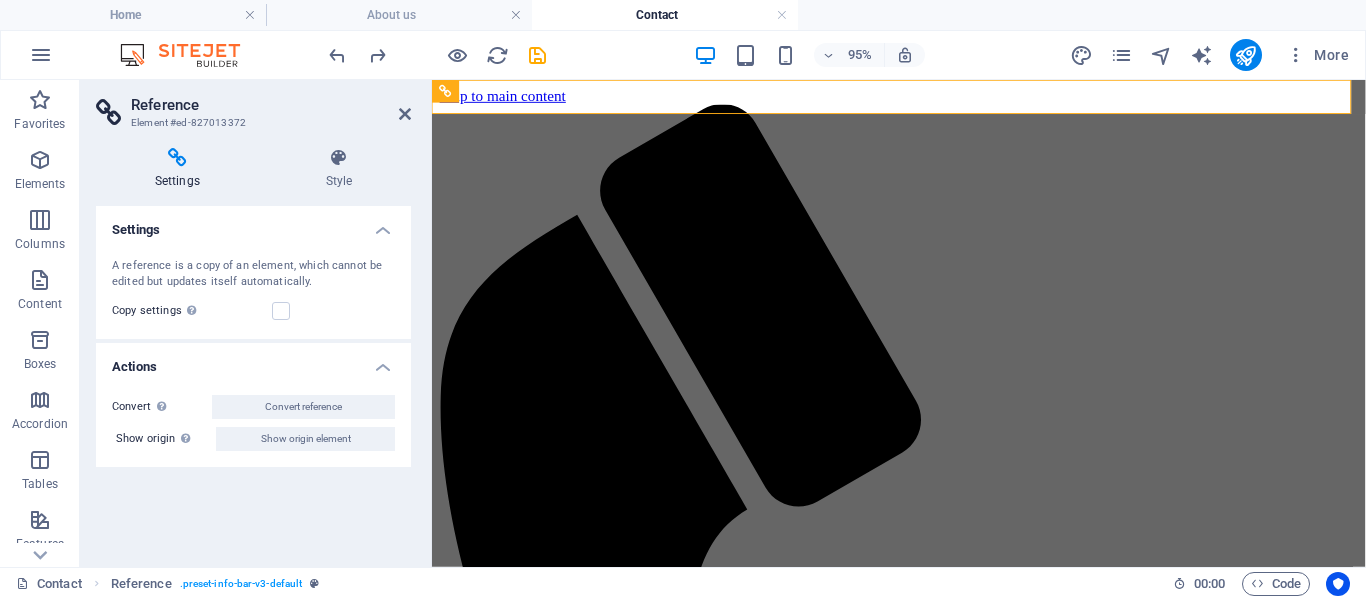 click on "Contact" at bounding box center (665, 15) 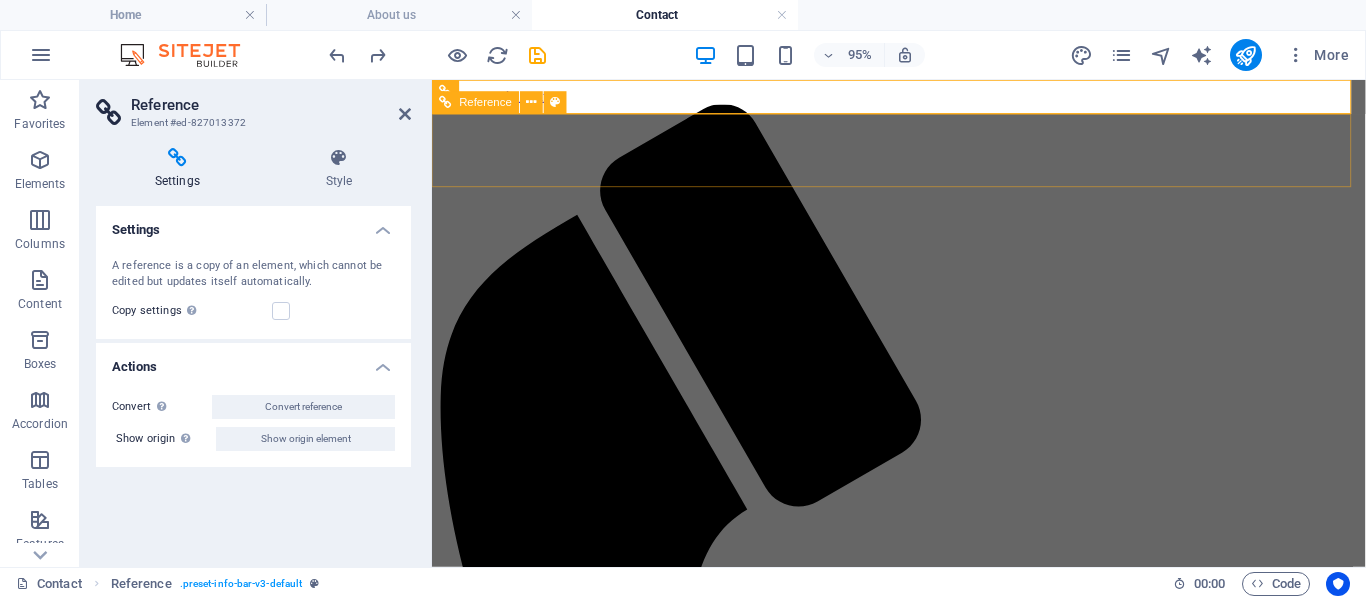 click at bounding box center (923, 3643) 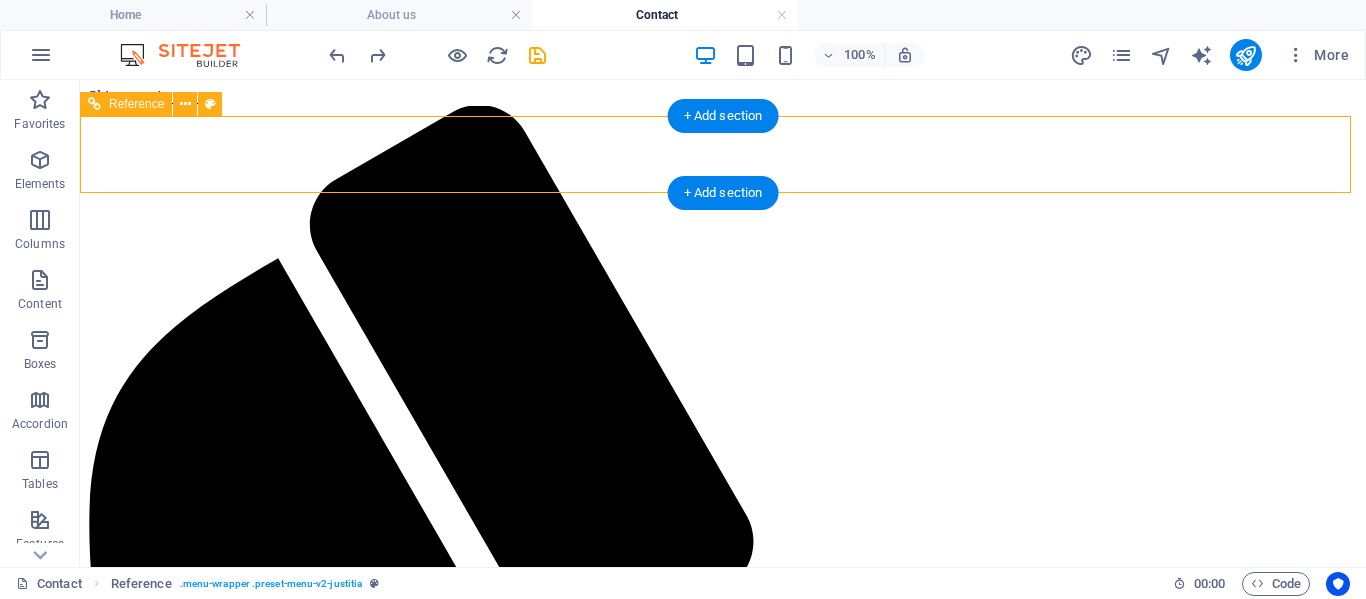 click at bounding box center (723, 4693) 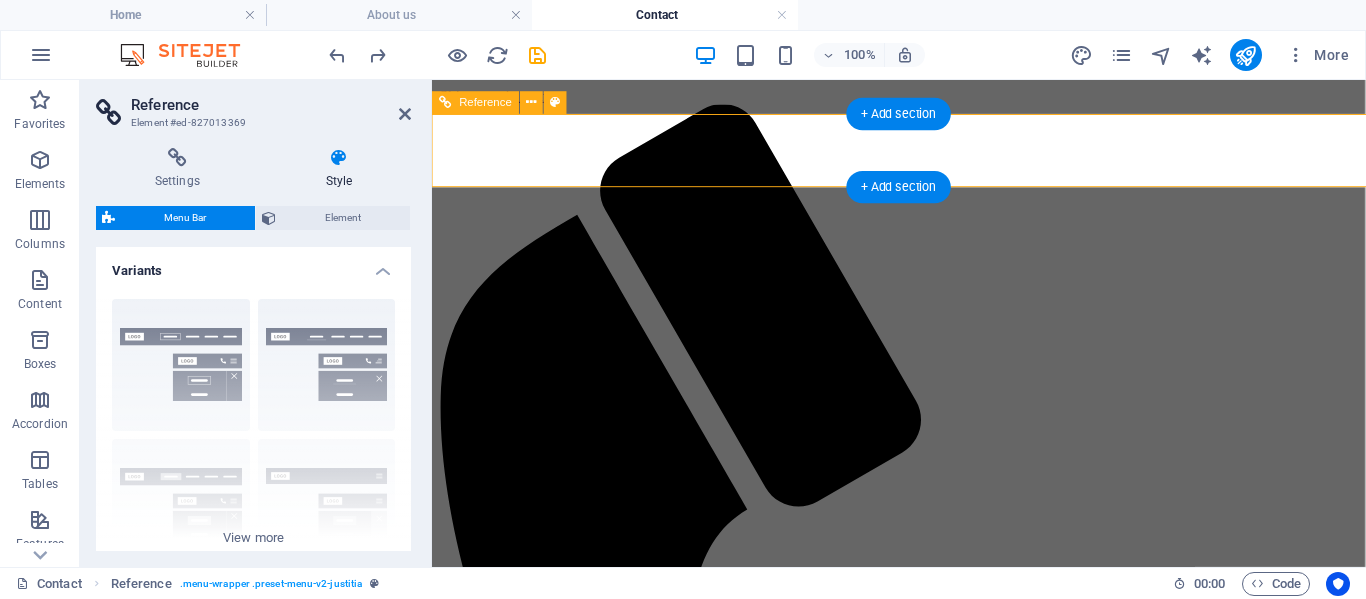 click at bounding box center (339, 158) 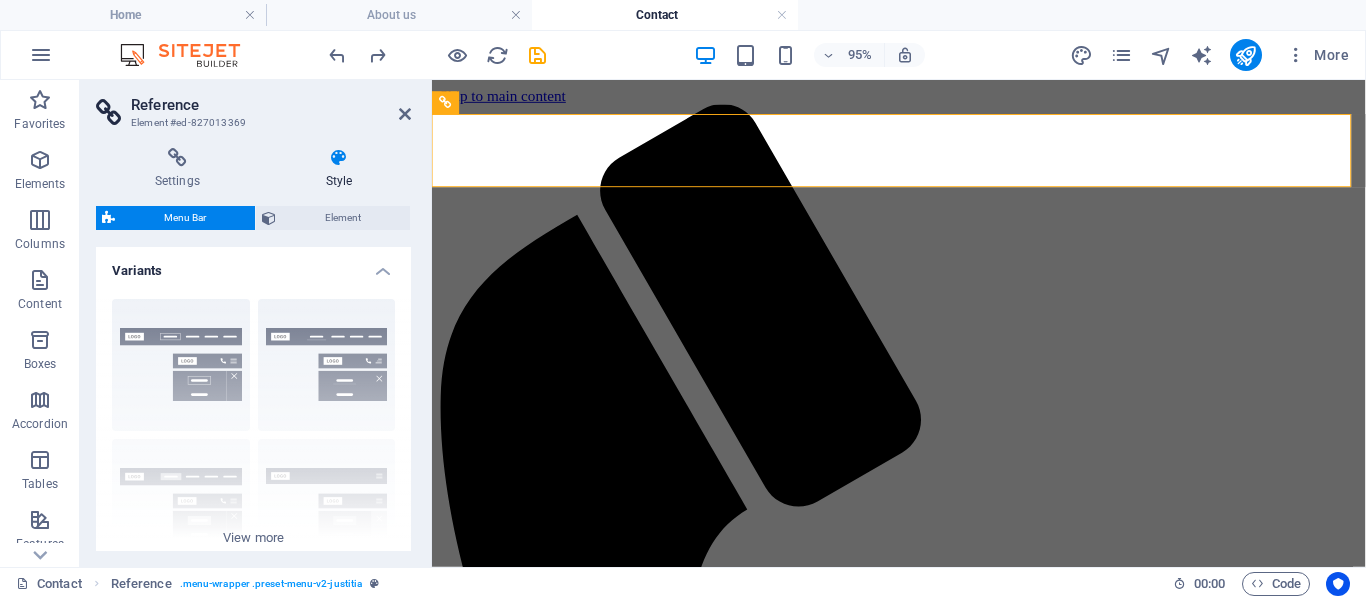 click at bounding box center (339, 158) 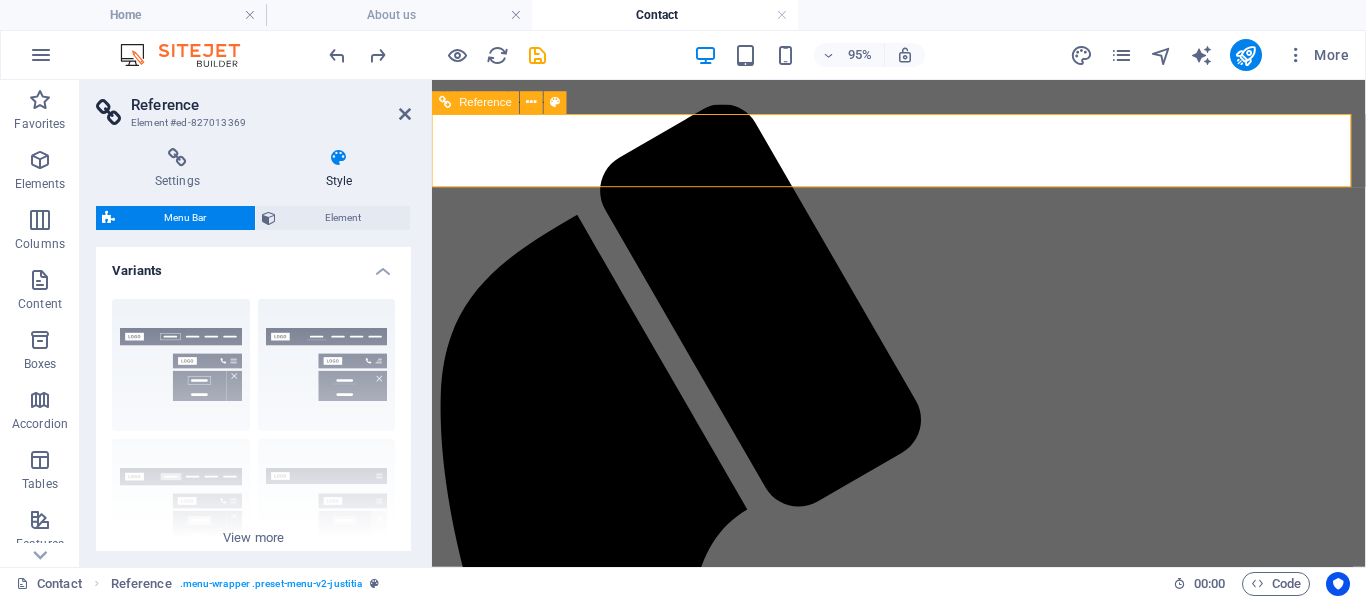 click at bounding box center [923, 3643] 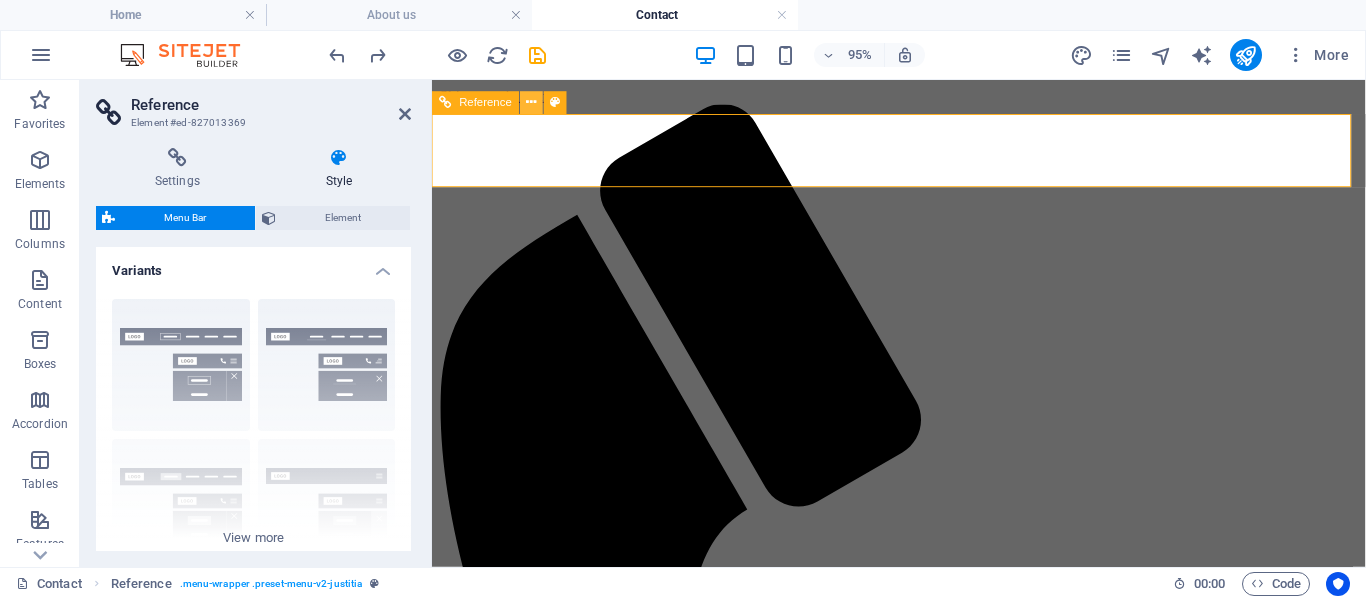 click at bounding box center [532, 103] 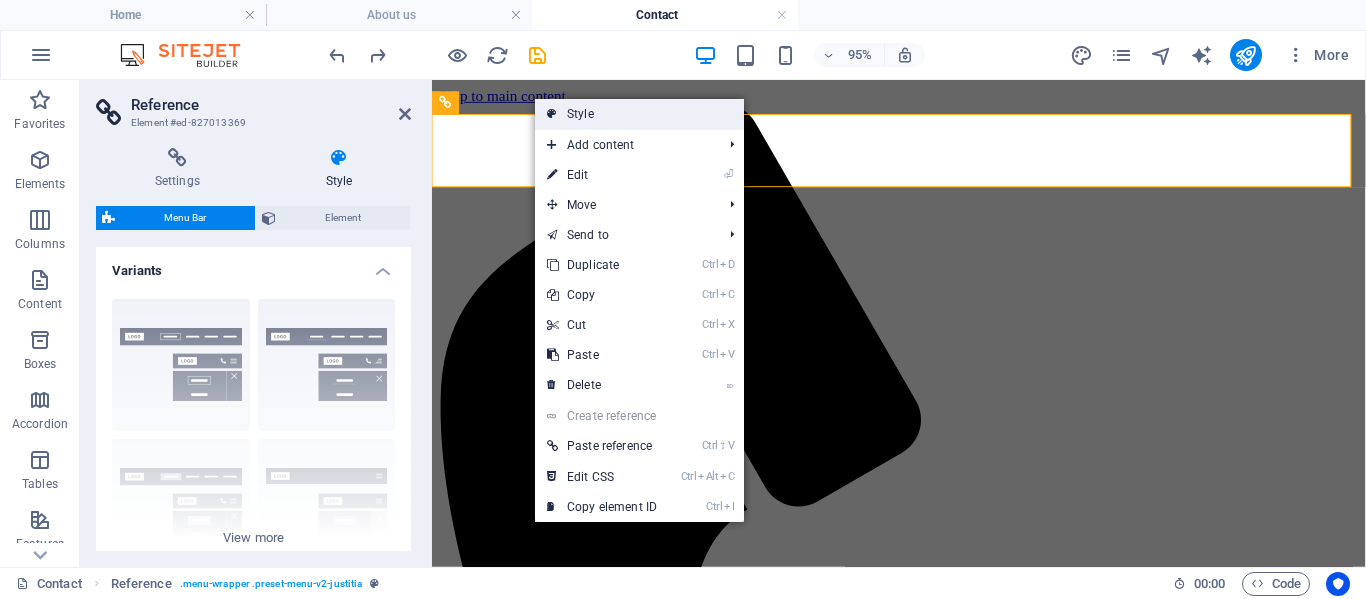 click on "Style" at bounding box center (639, 114) 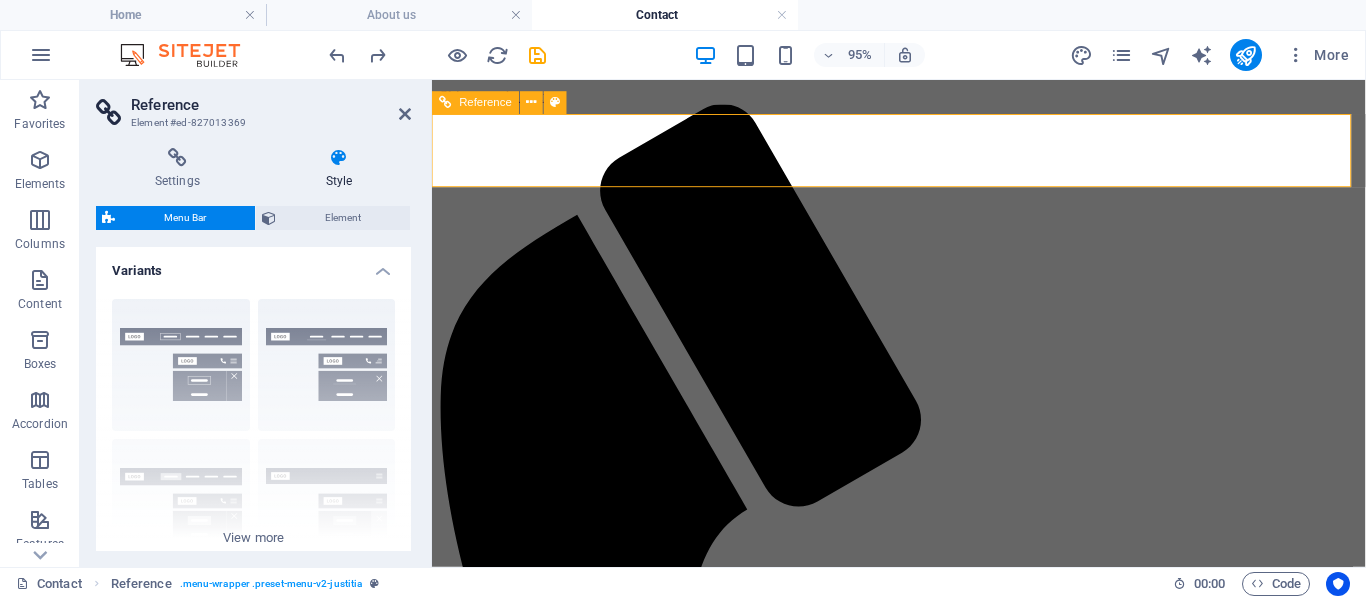 click on "Home About us Contact" at bounding box center [923, 3711] 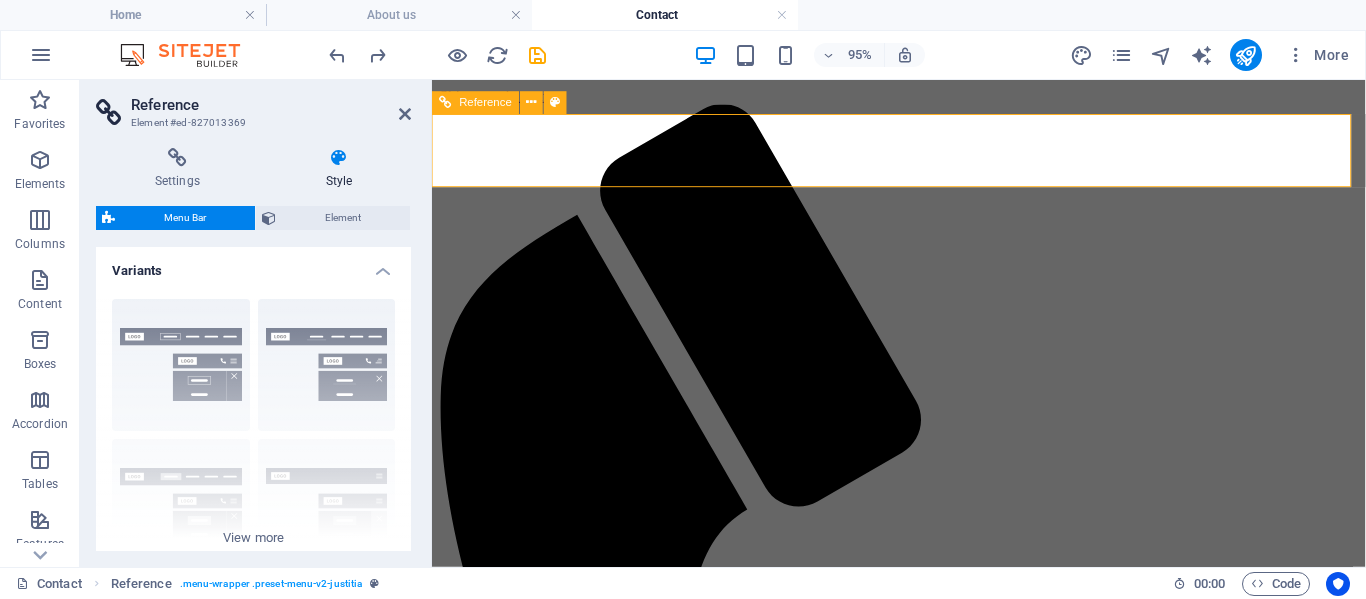 click on "Home About us Contact" at bounding box center (923, 3711) 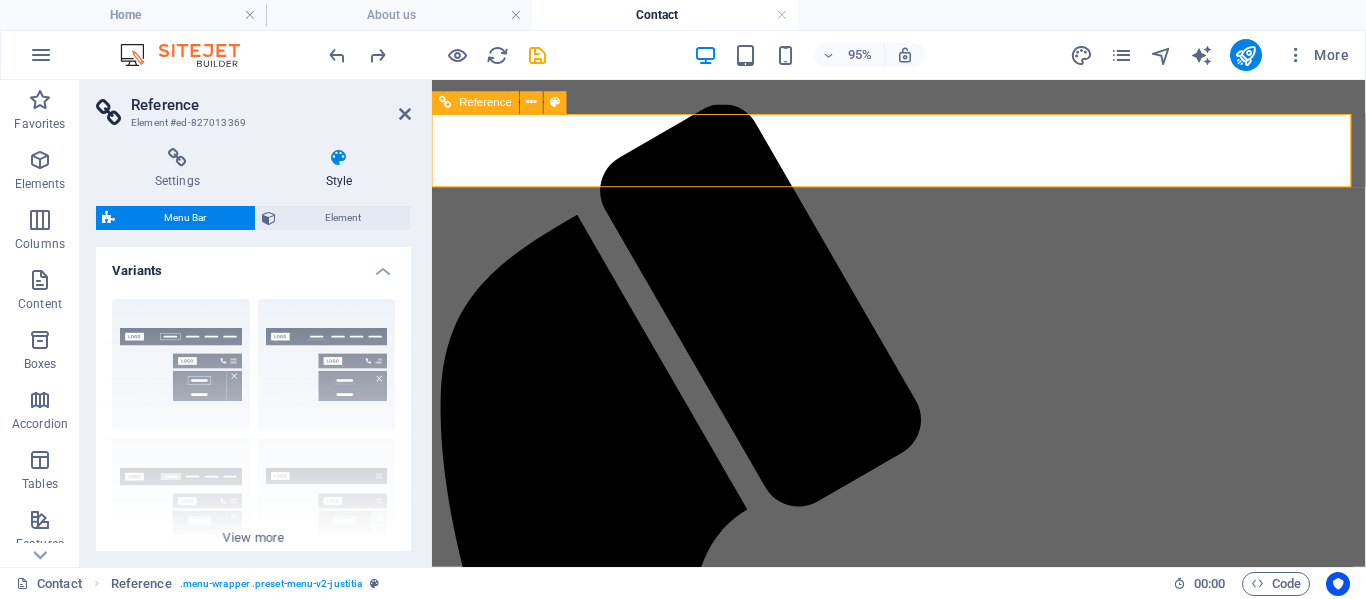 click on "Home About us Contact" at bounding box center [923, 3711] 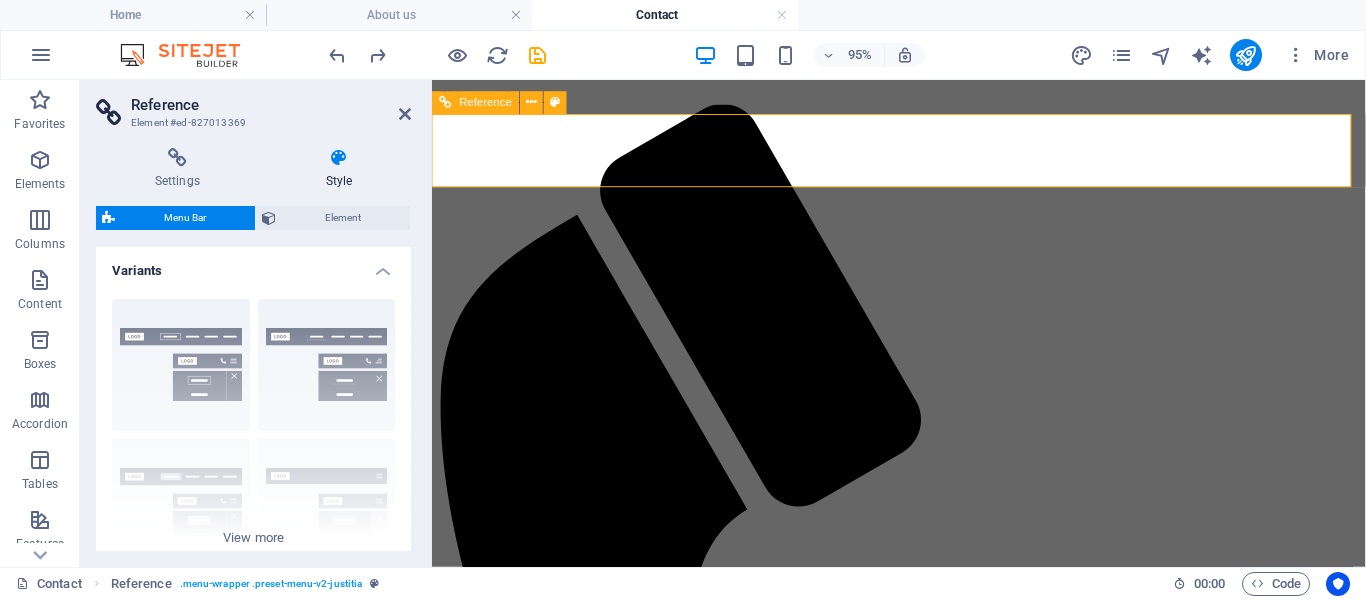 click on "Home About us Contact" at bounding box center [923, 3711] 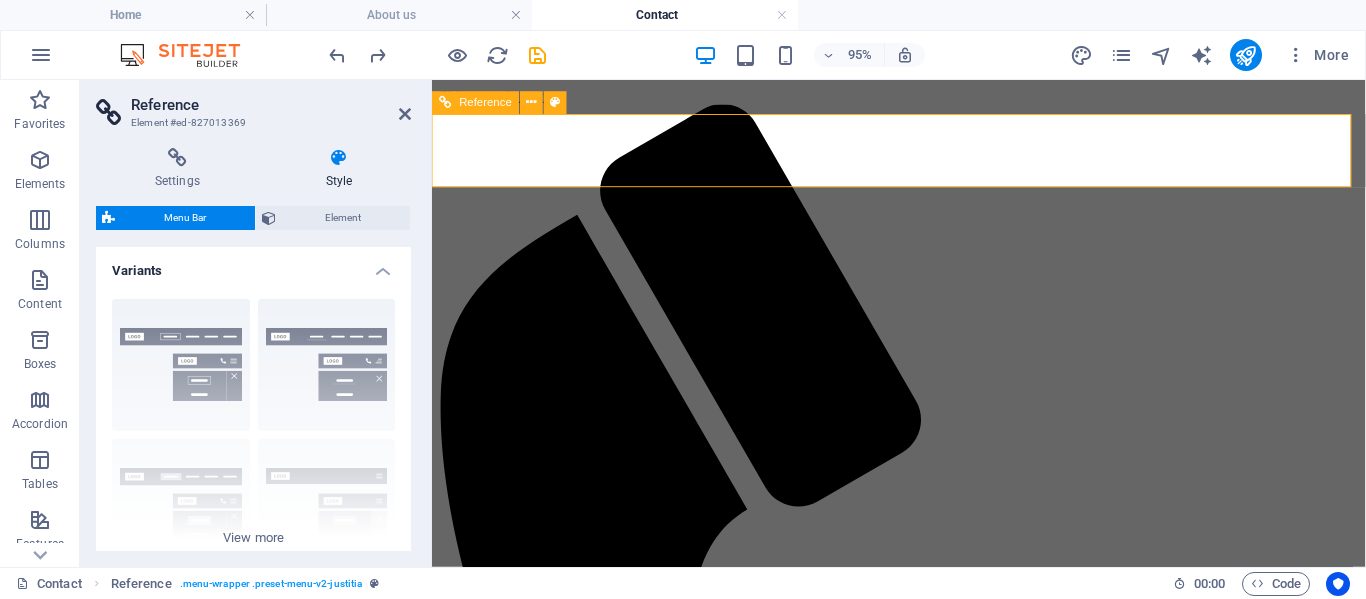 click on "Home About us Contact" at bounding box center (923, 3711) 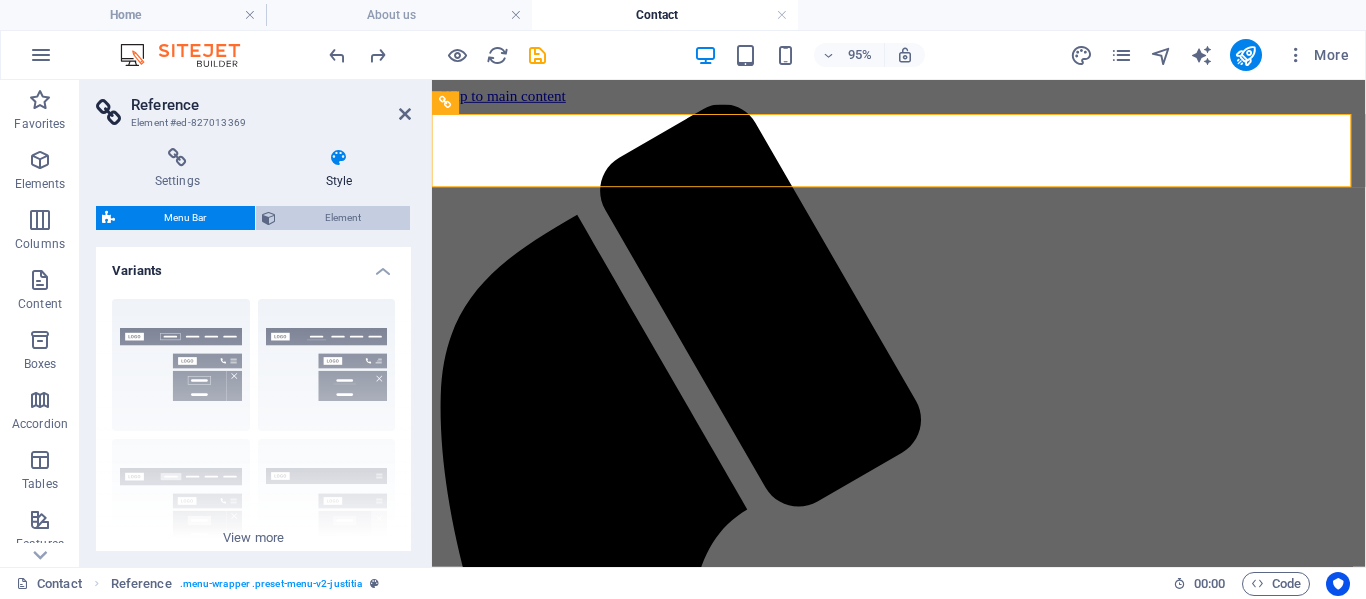 click on "Element" at bounding box center [343, 218] 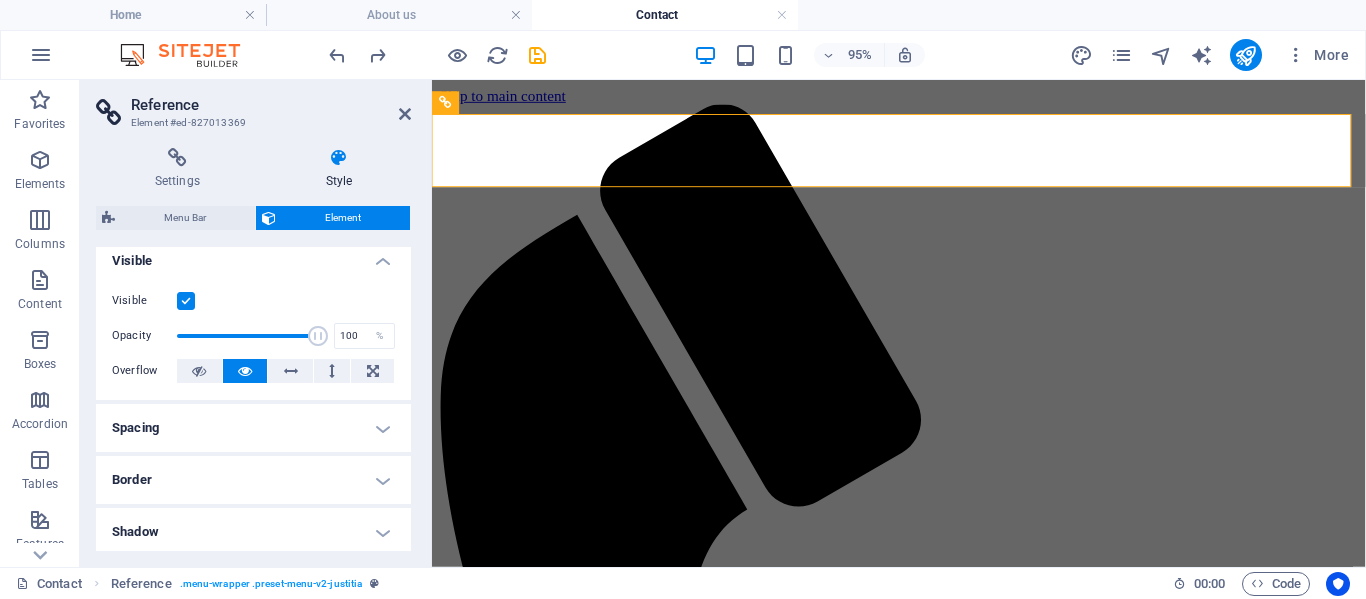 scroll, scrollTop: 0, scrollLeft: 0, axis: both 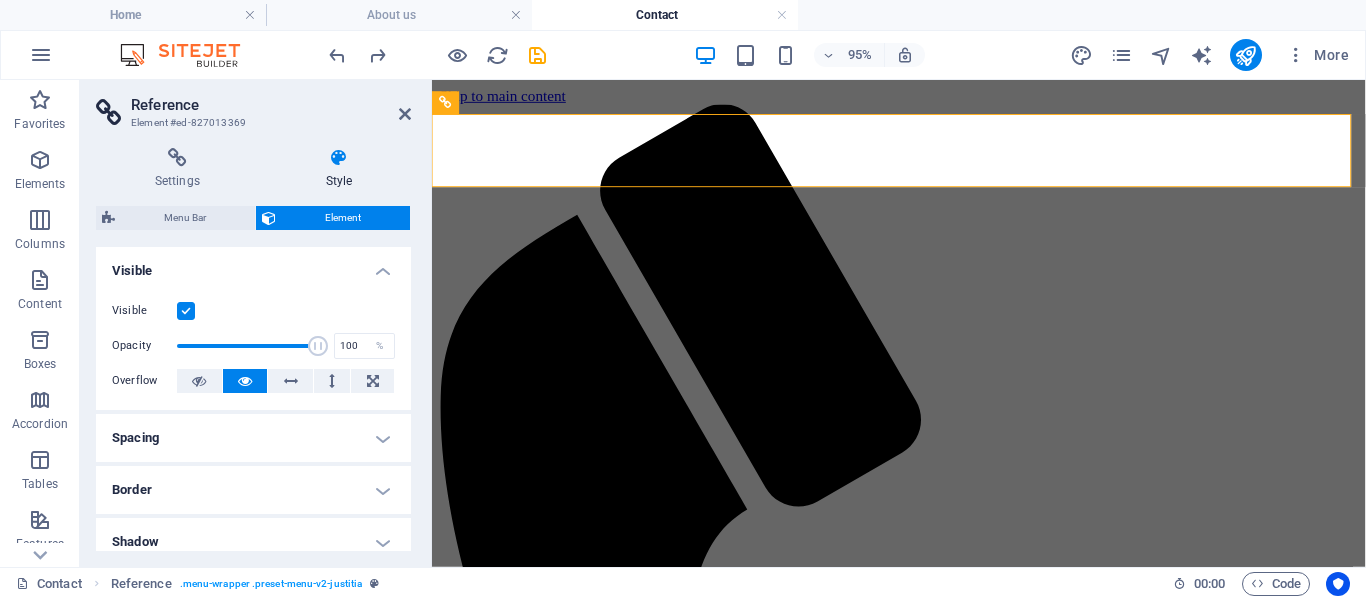 click on "Visible" at bounding box center [253, 311] 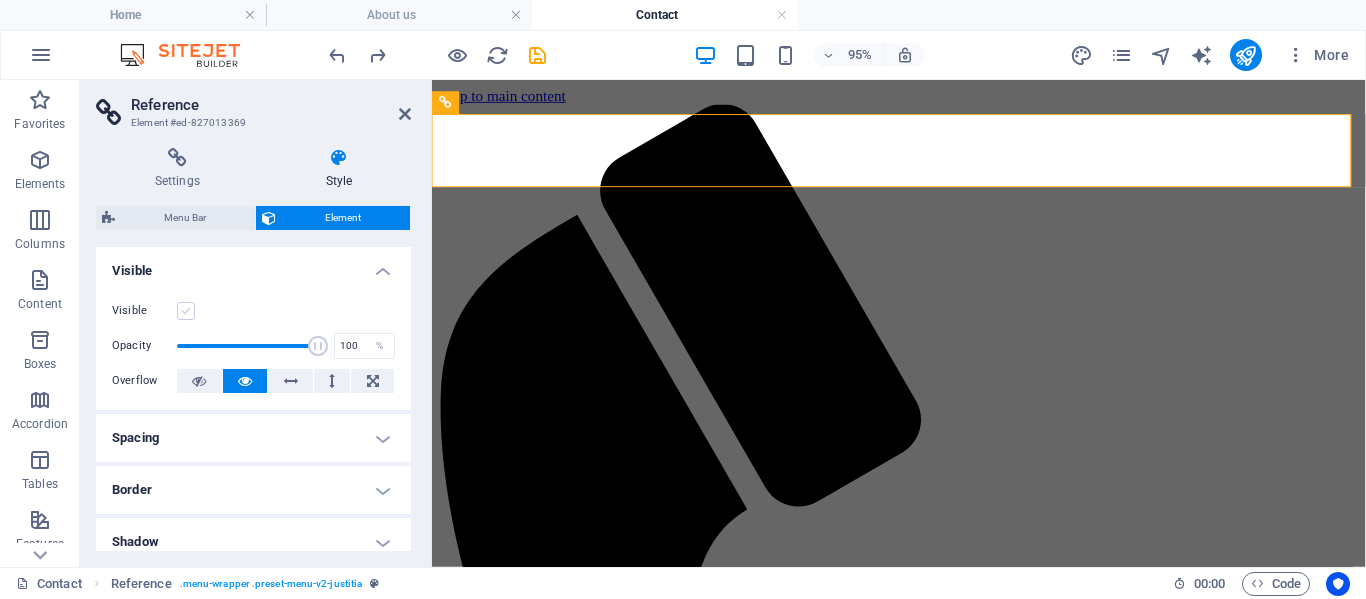 click at bounding box center (186, 311) 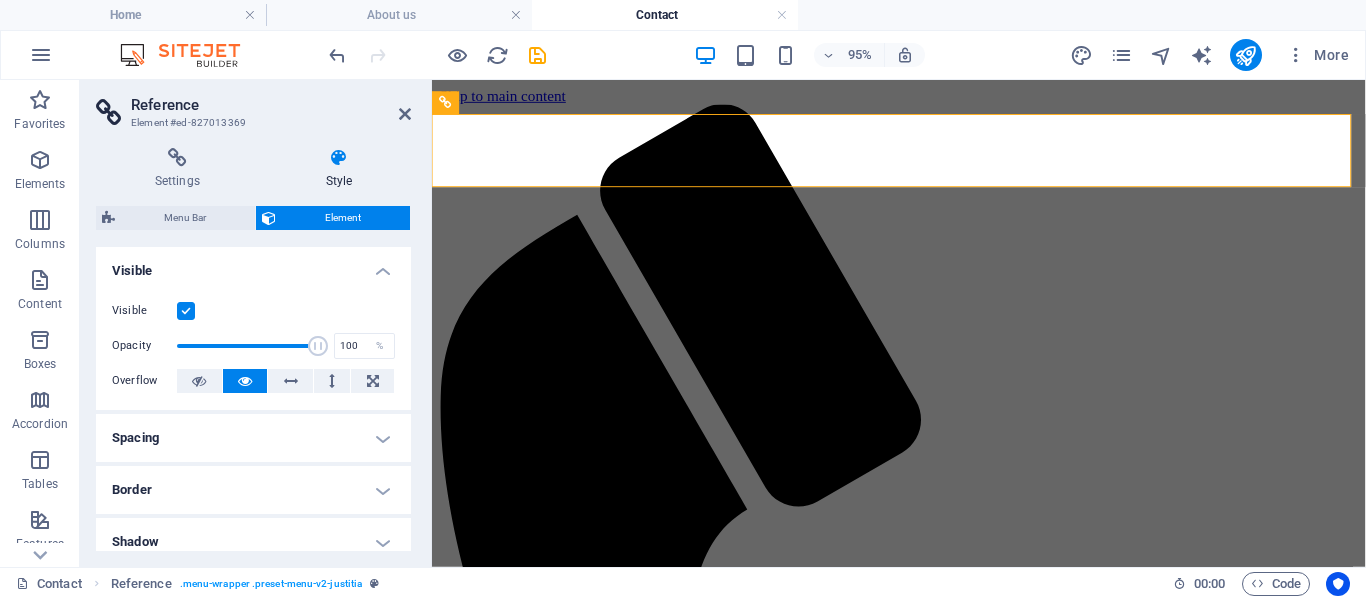 click at bounding box center (186, 311) 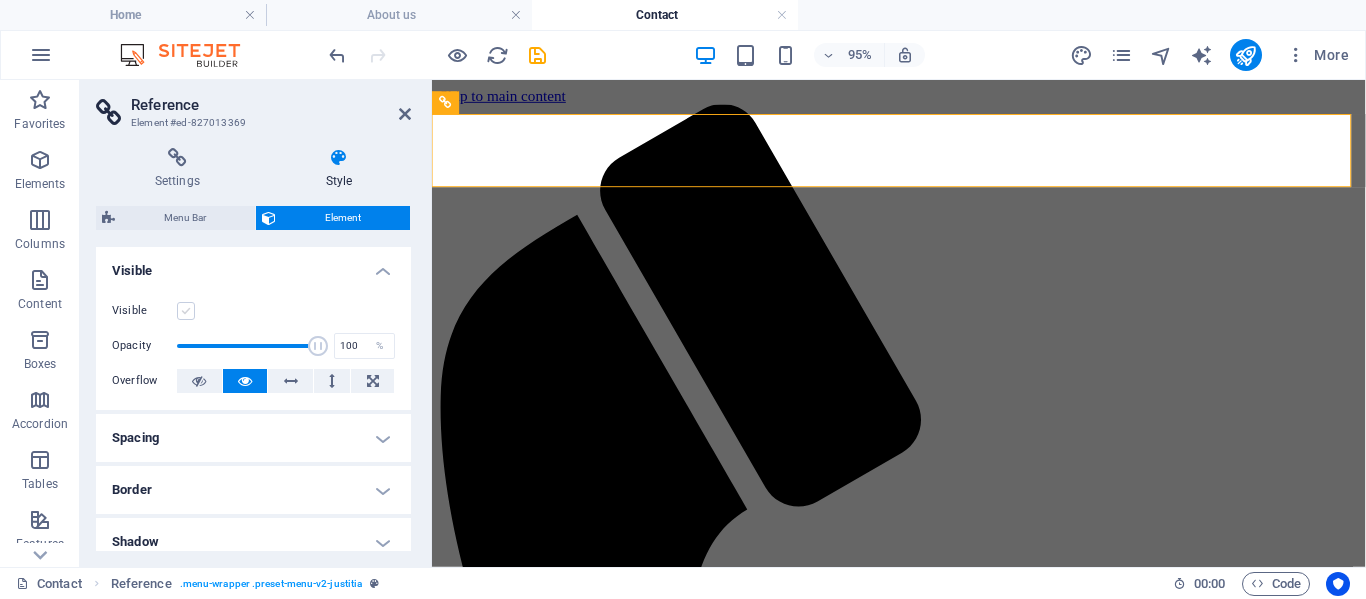 click at bounding box center [186, 311] 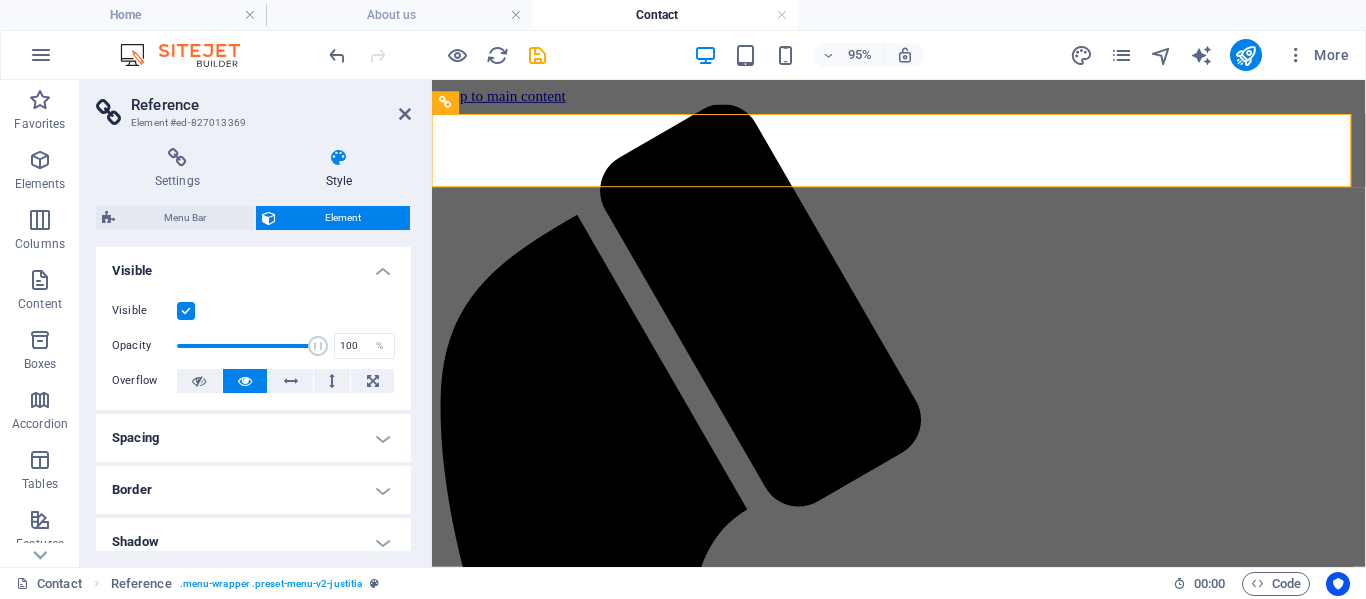 click at bounding box center (186, 311) 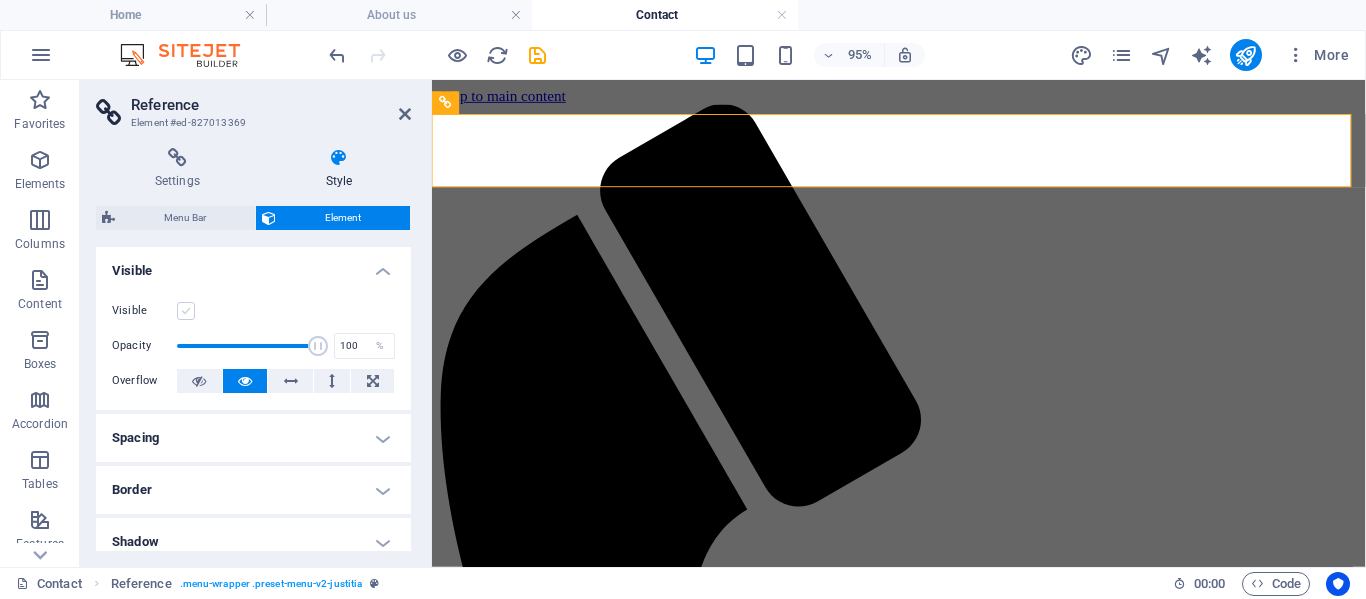 click at bounding box center [186, 311] 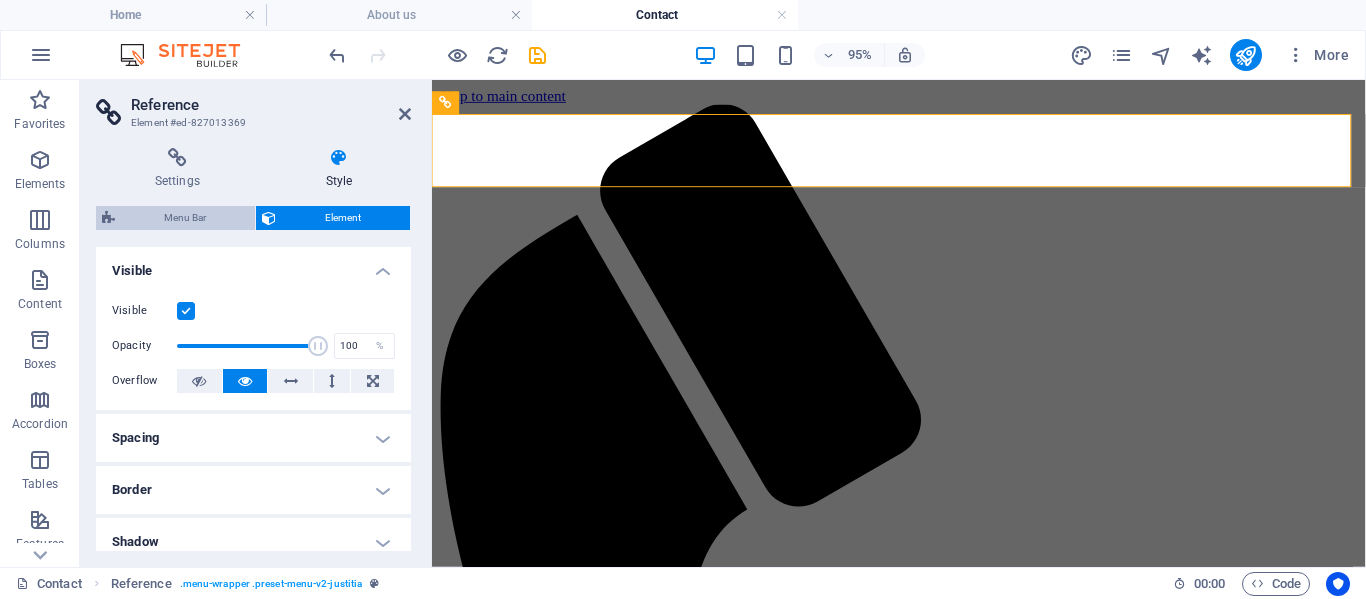click on "Menu Bar" at bounding box center (185, 218) 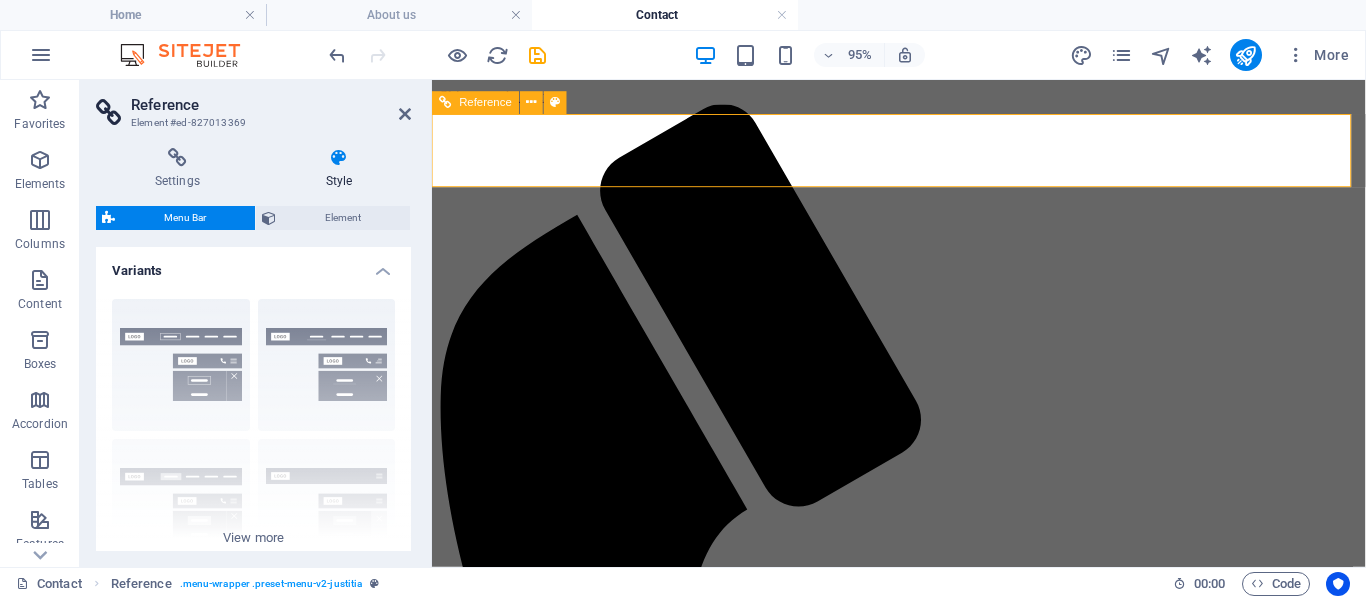 click on "Home About us Contact" at bounding box center (923, 3711) 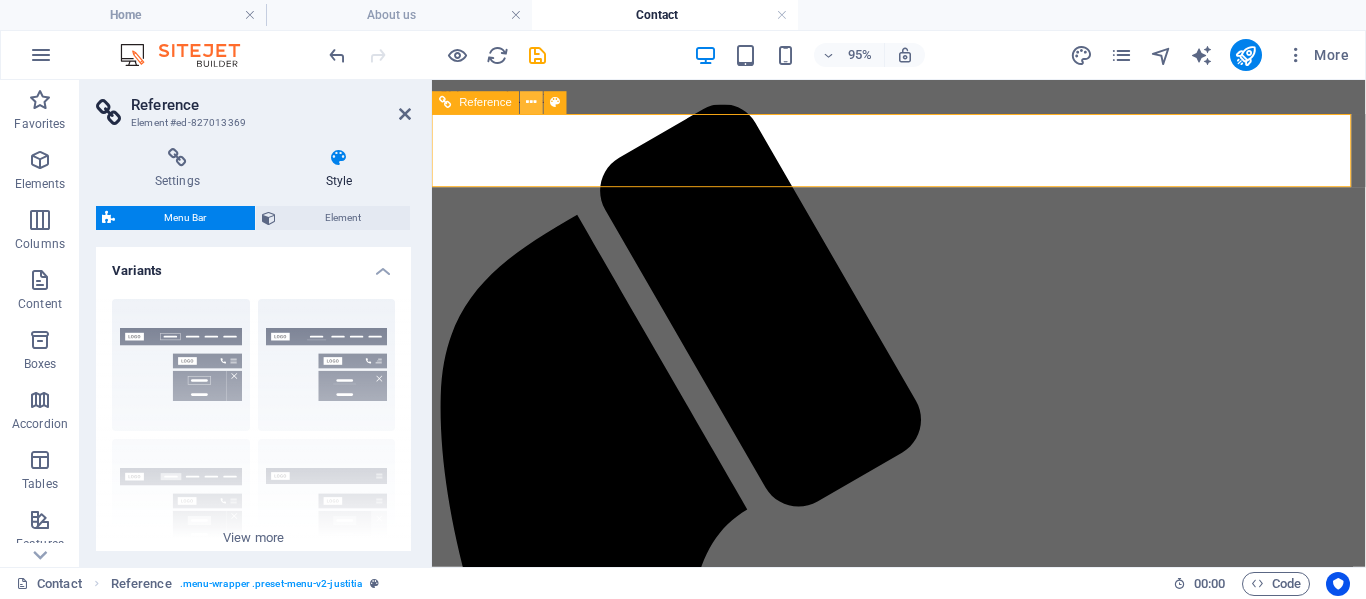 click at bounding box center [532, 103] 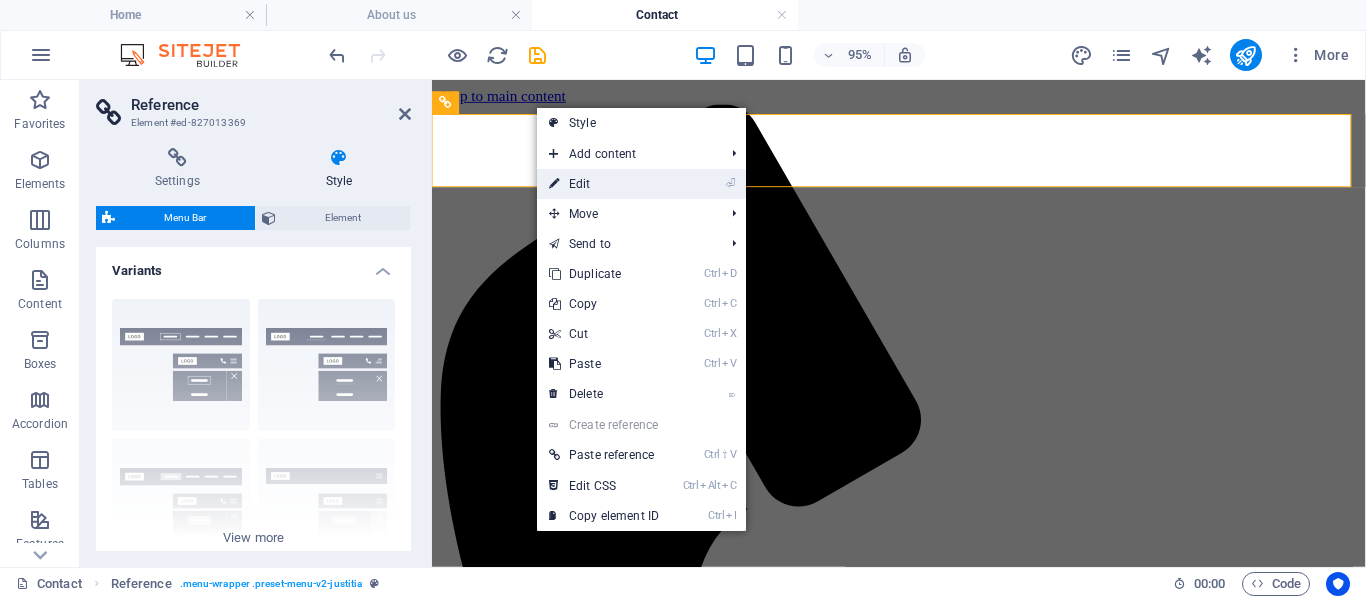 click on "⏎  Edit" at bounding box center [604, 184] 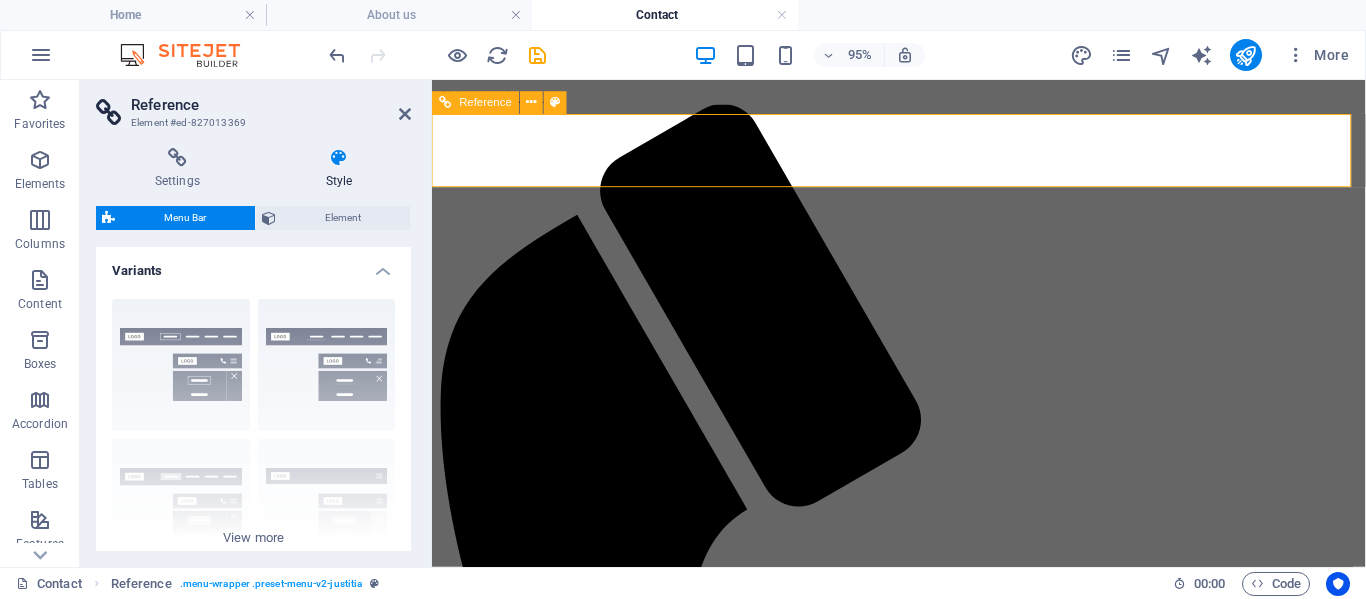 click at bounding box center (923, 3643) 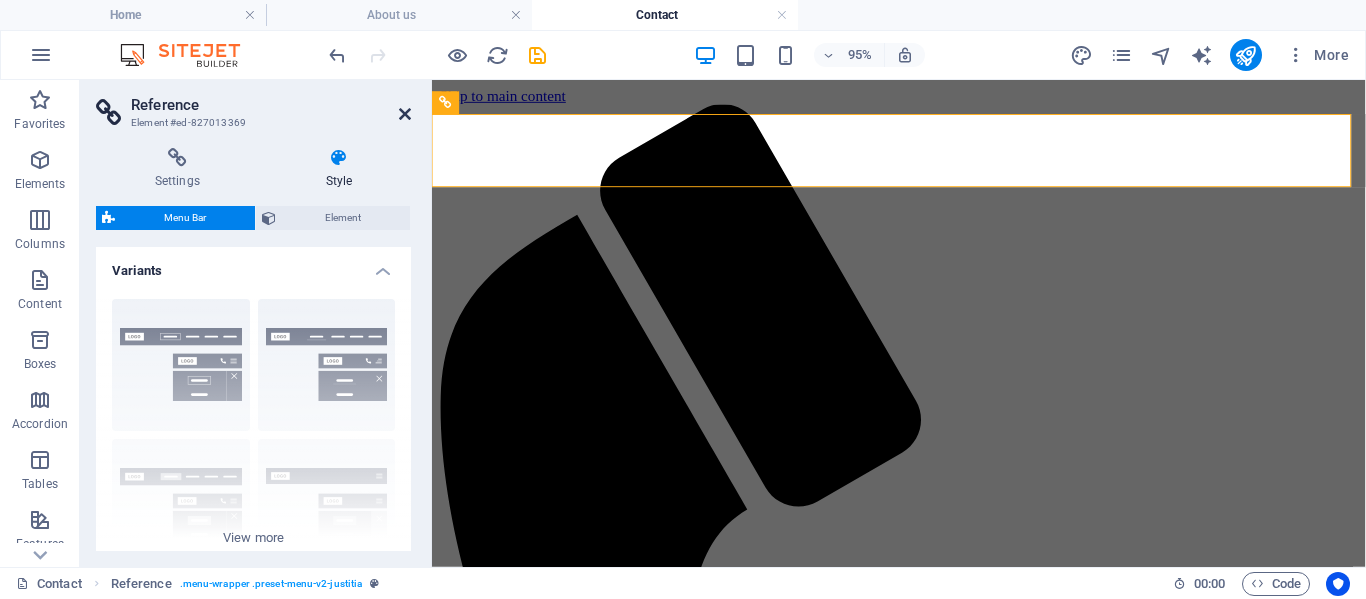 click at bounding box center [405, 114] 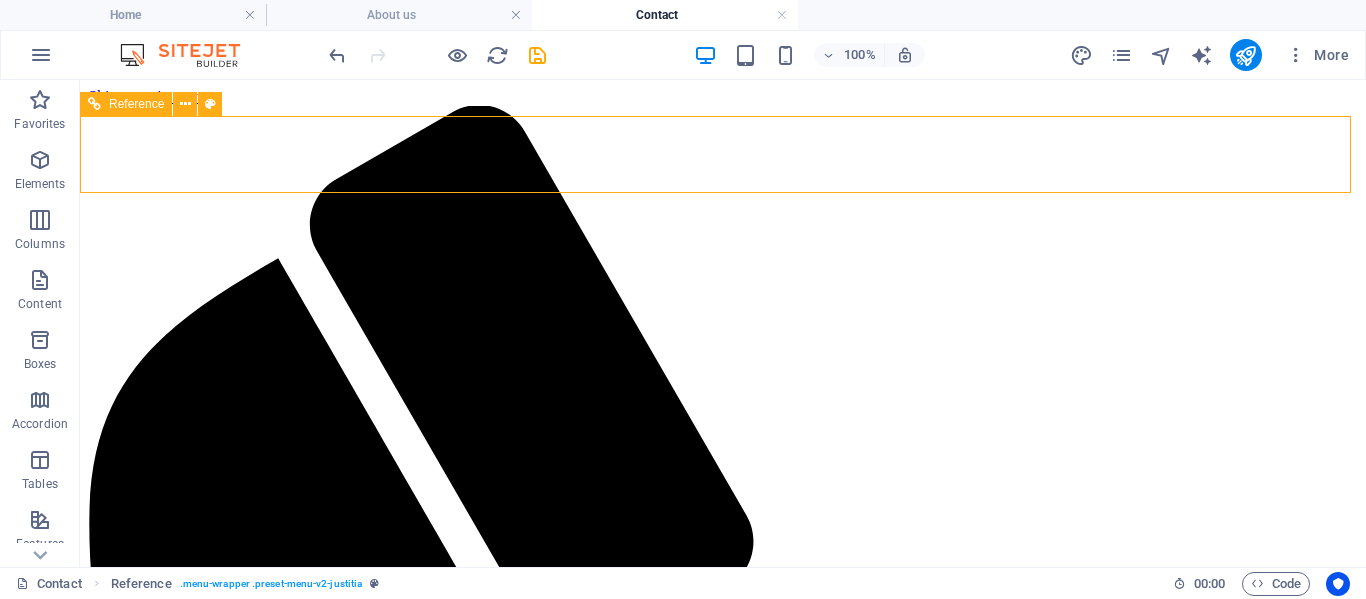 click on "Reference" at bounding box center [136, 104] 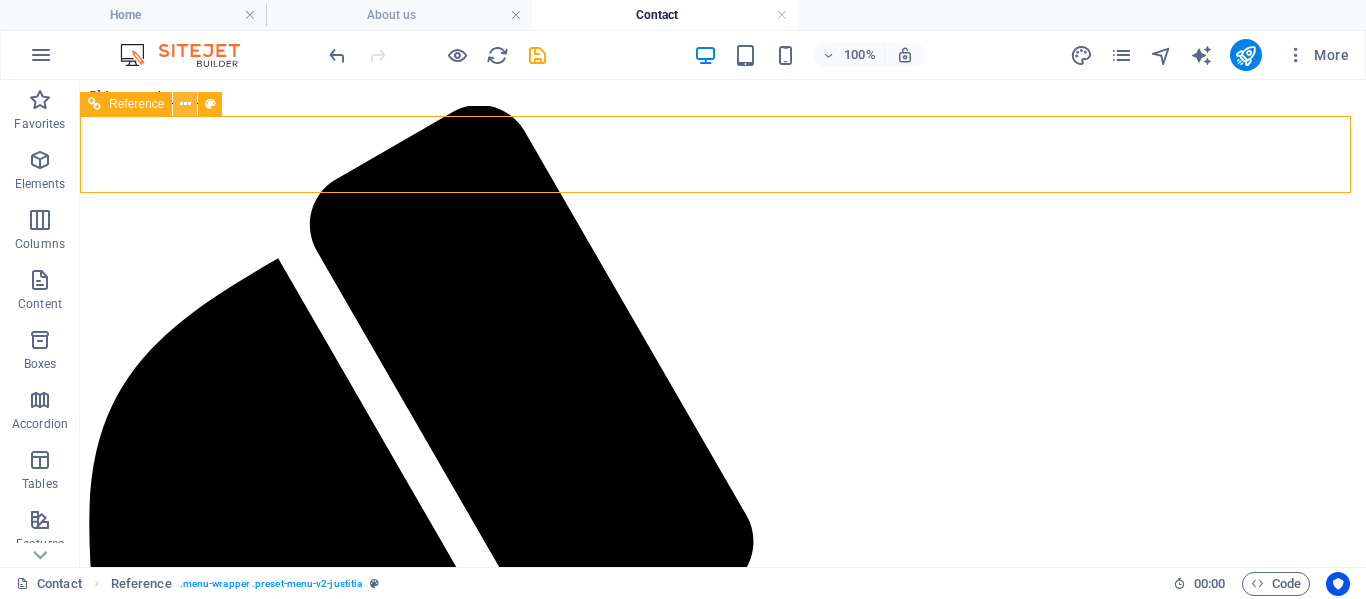 click at bounding box center [185, 104] 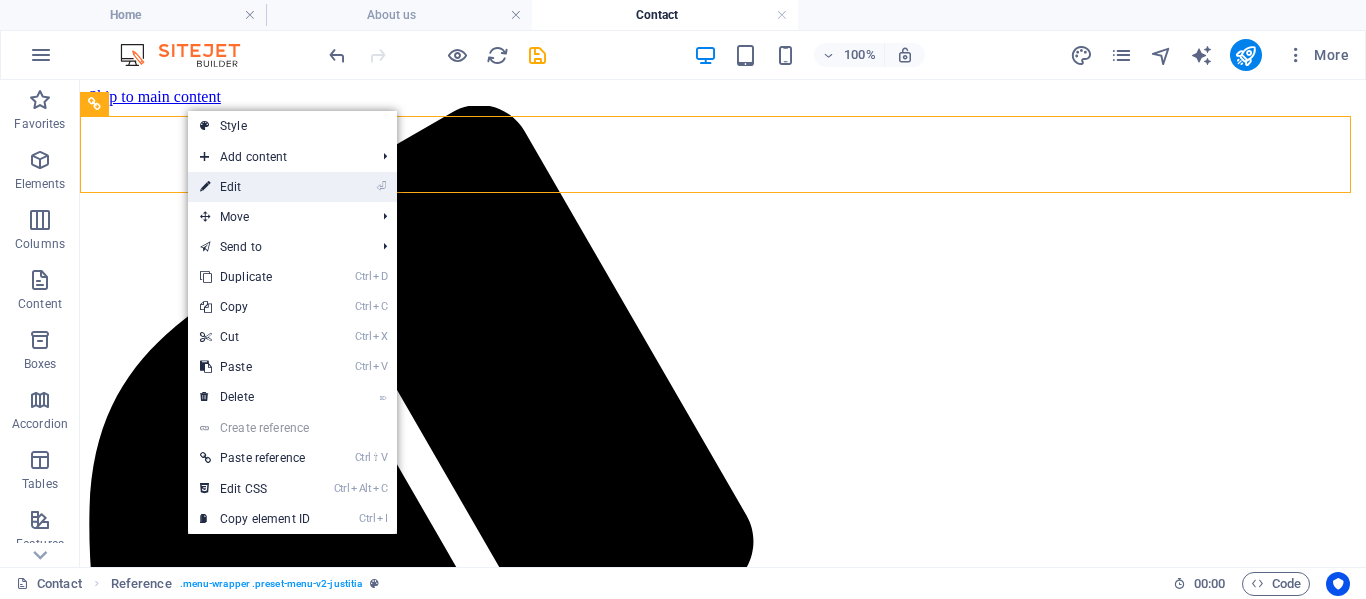 click on "⏎  Edit" at bounding box center [255, 187] 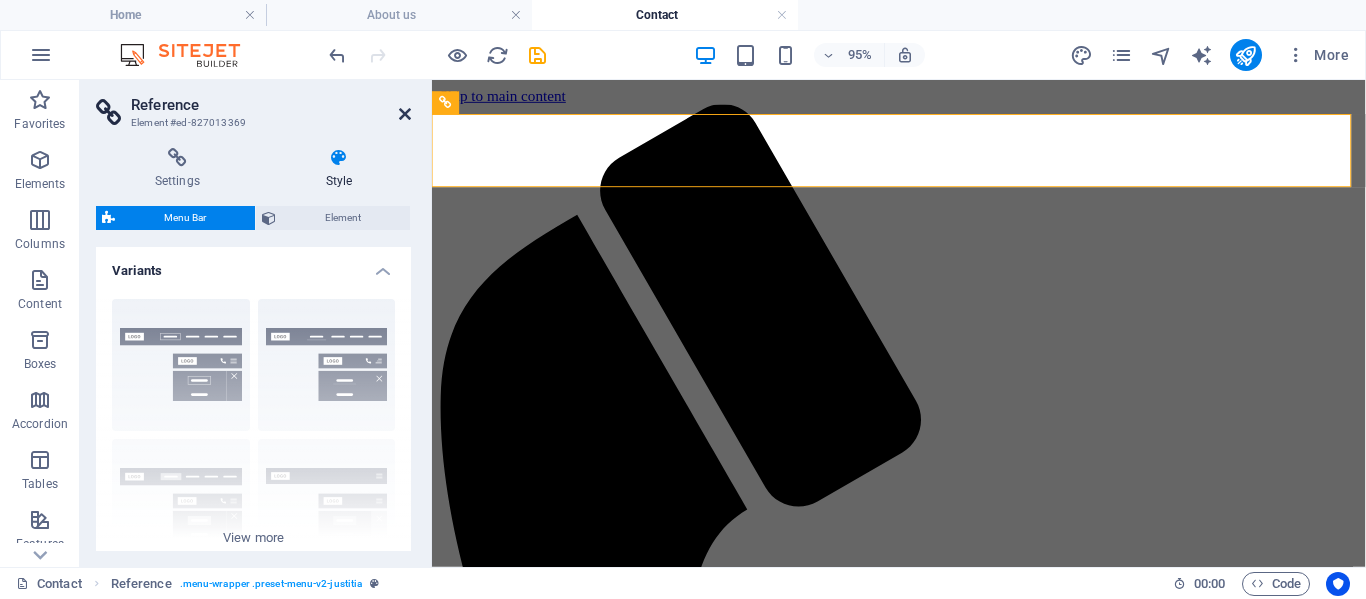 click at bounding box center [405, 114] 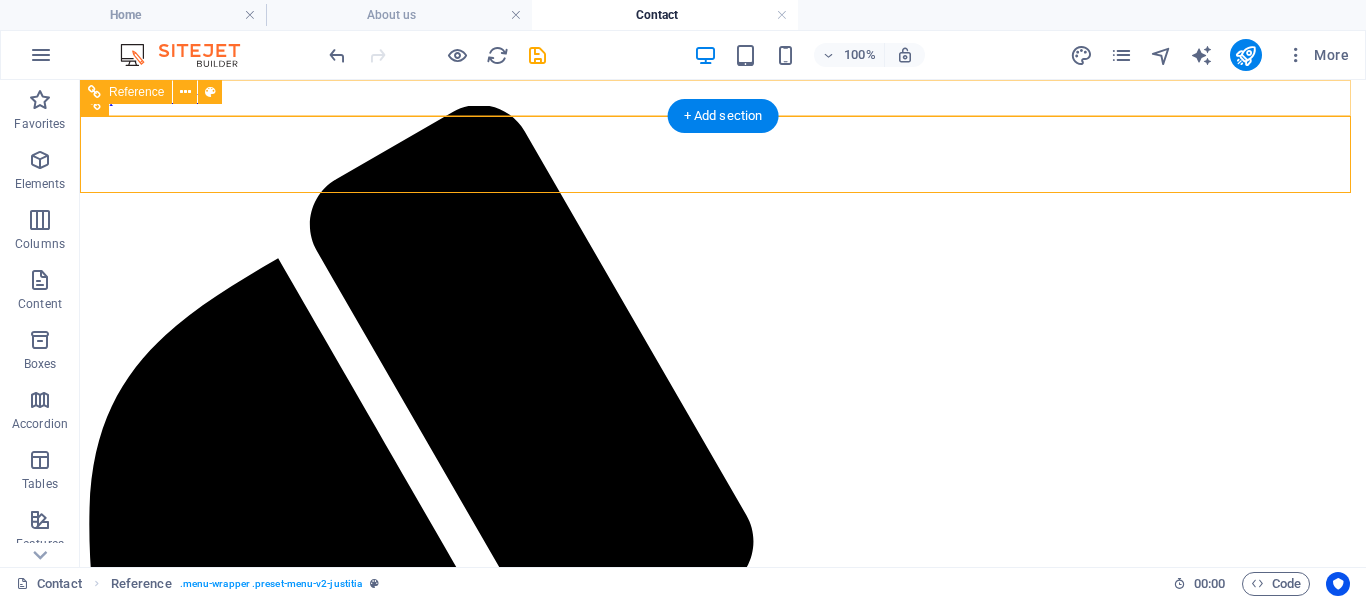 click on "+1 - 123 - 456 - 7890" at bounding box center (723, 1821) 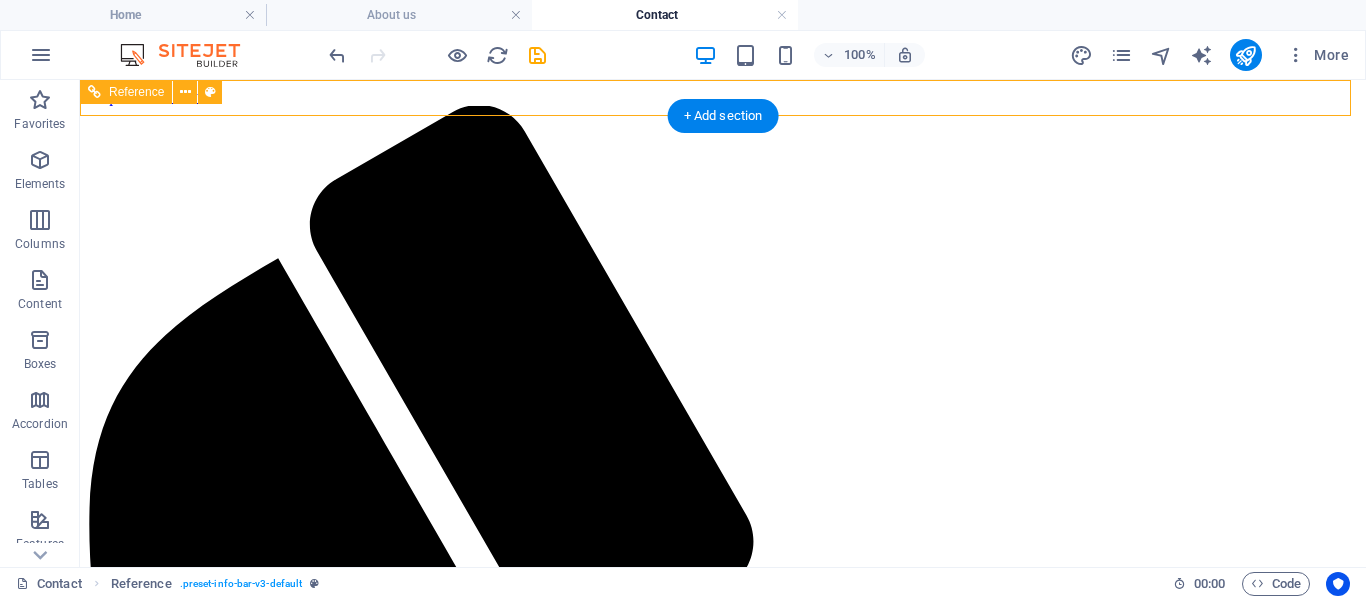 click on "+1 - 123 - 456 - 7890" at bounding box center [723, 1821] 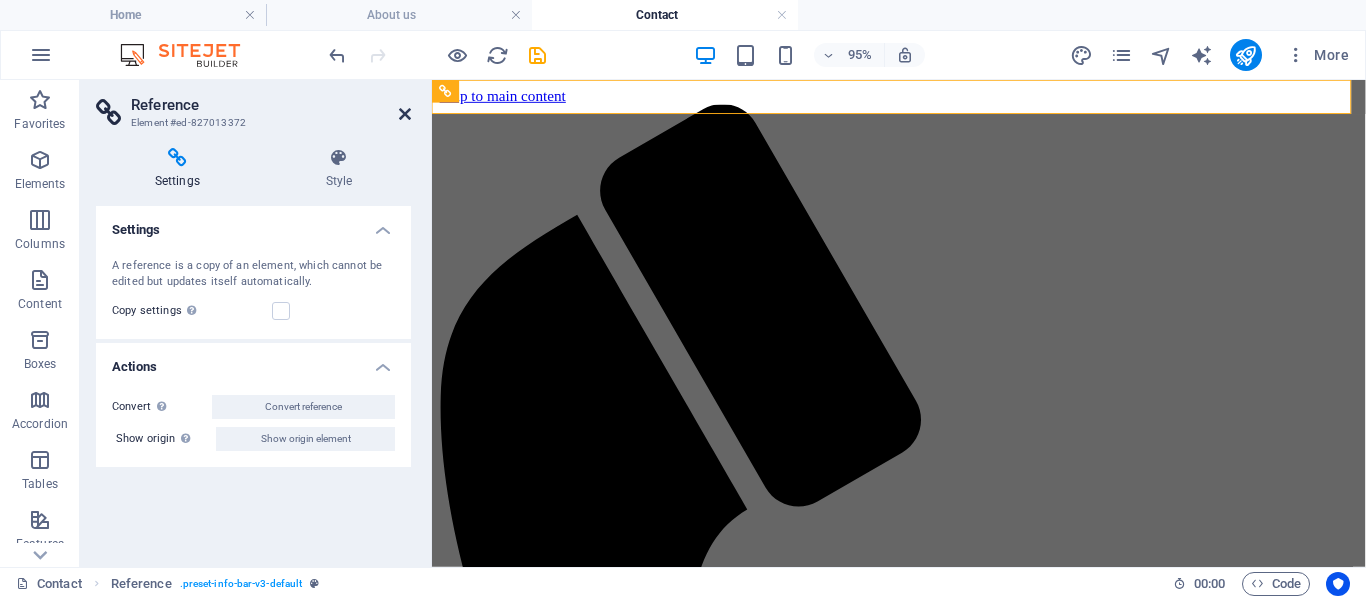 click at bounding box center (405, 114) 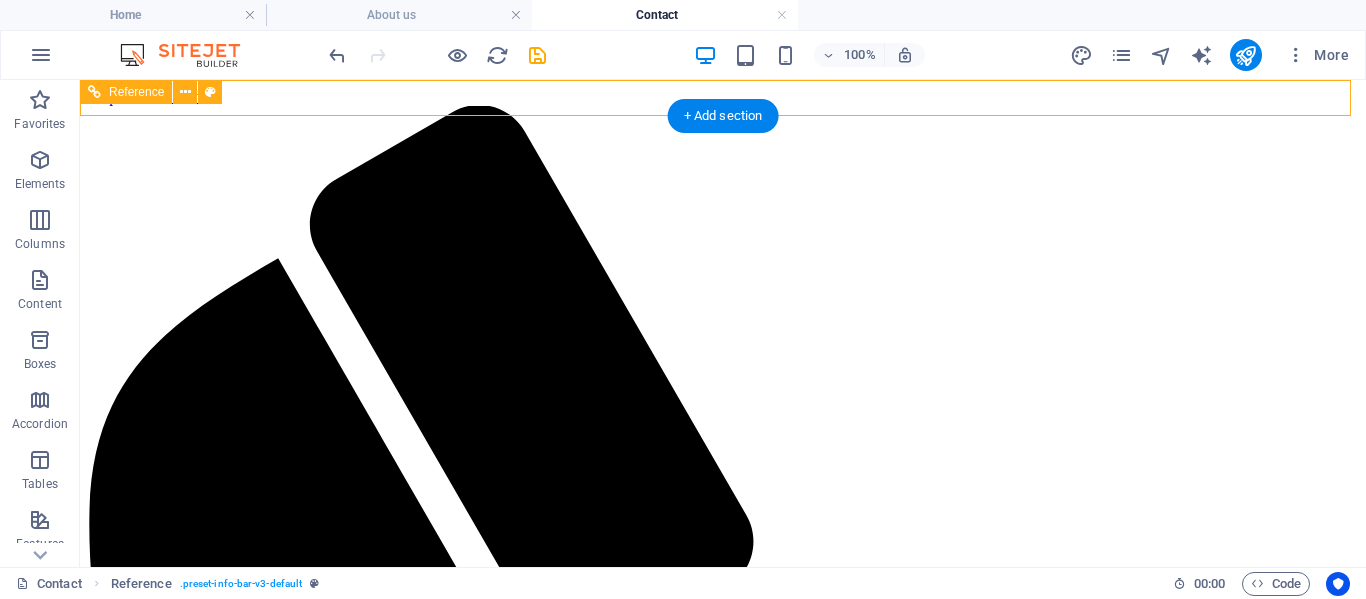 drag, startPoint x: 391, startPoint y: 102, endPoint x: 449, endPoint y: 105, distance: 58.077534 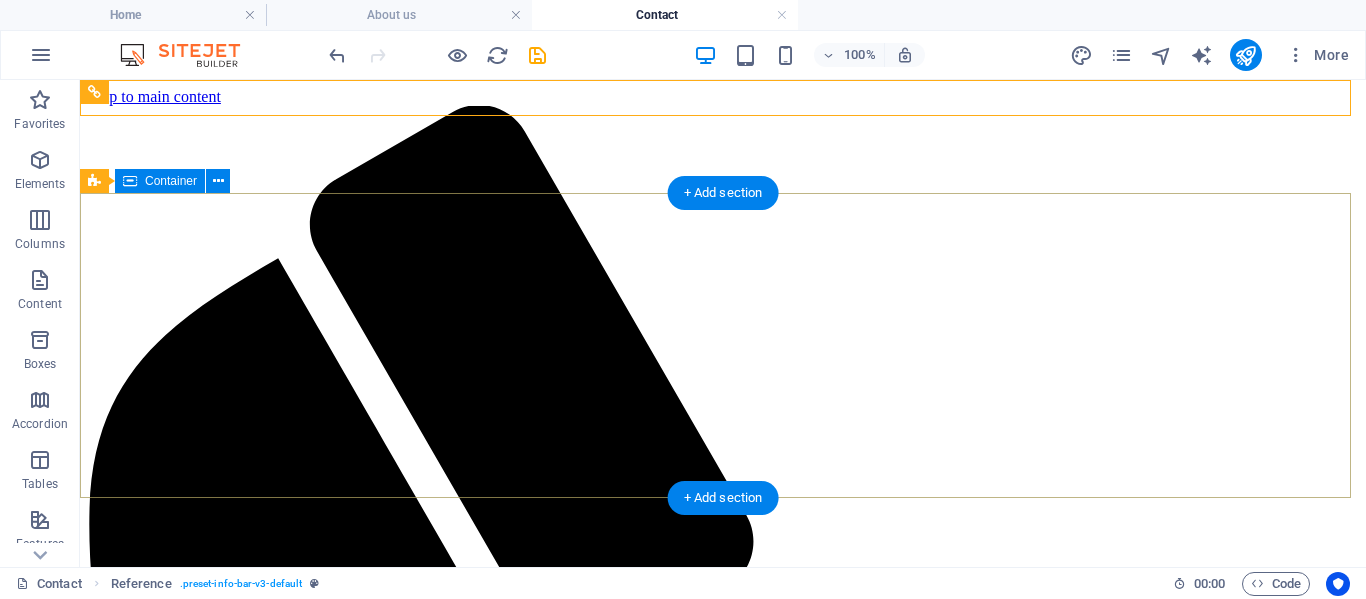 click on "Contact" at bounding box center (723, 6857) 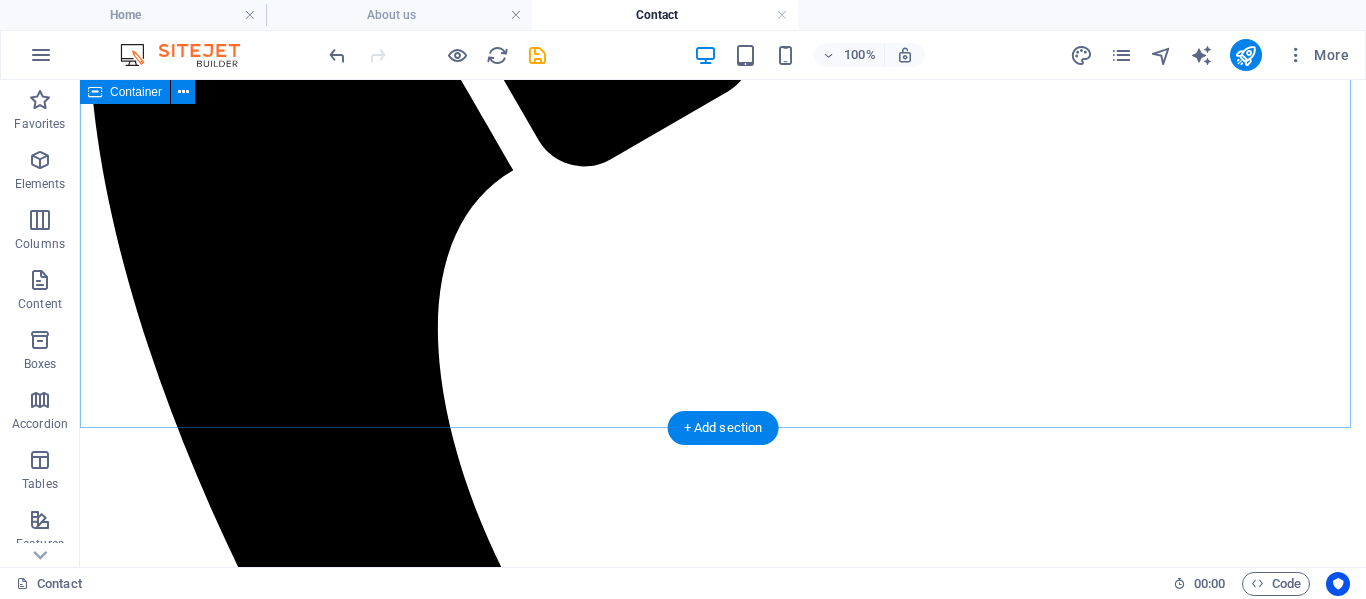 scroll, scrollTop: 494, scrollLeft: 0, axis: vertical 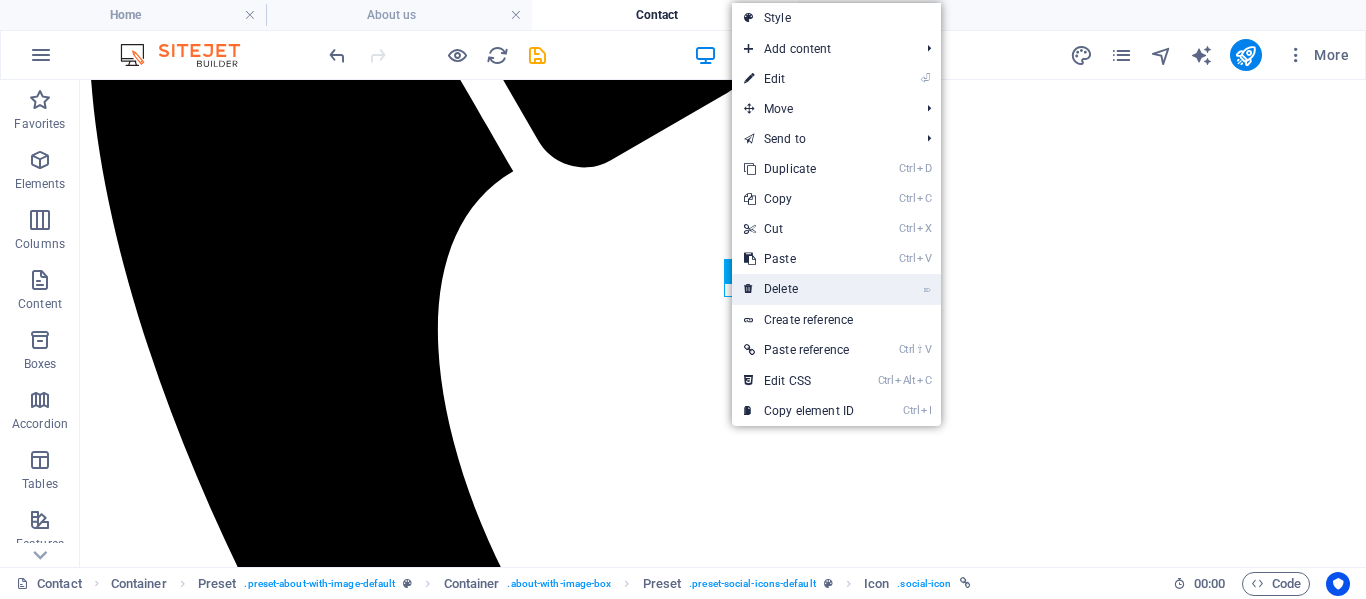 click on "⌦  Delete" at bounding box center (799, 289) 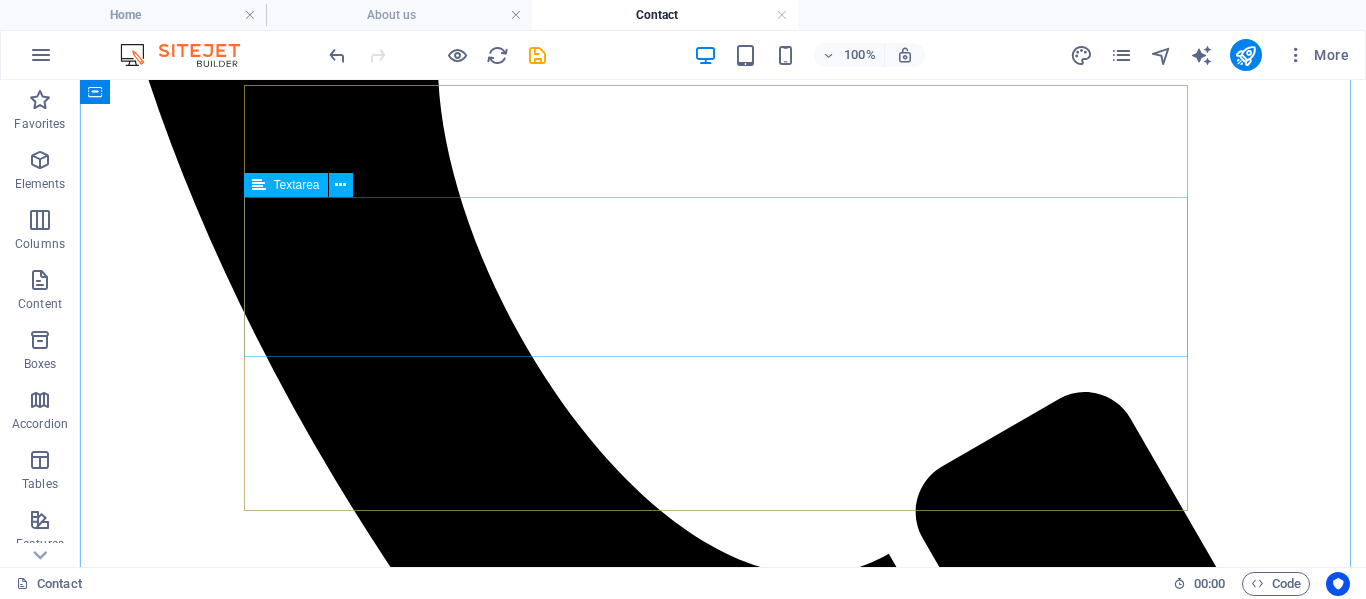 scroll, scrollTop: 989, scrollLeft: 0, axis: vertical 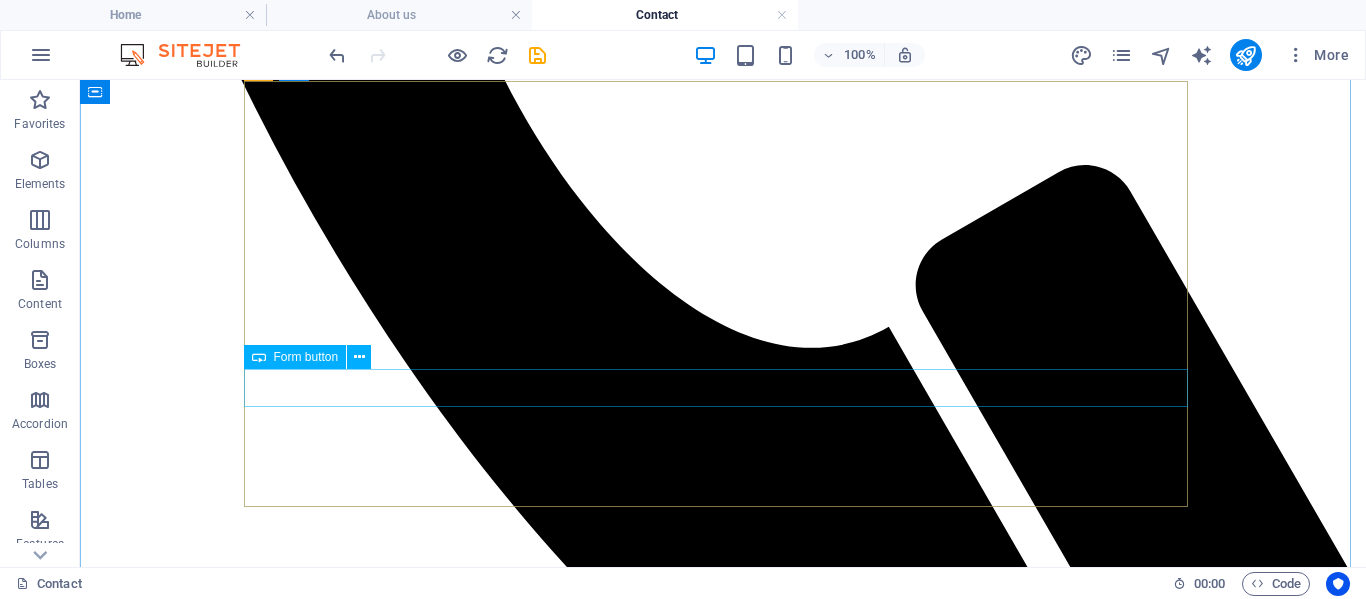 click on "Submit" 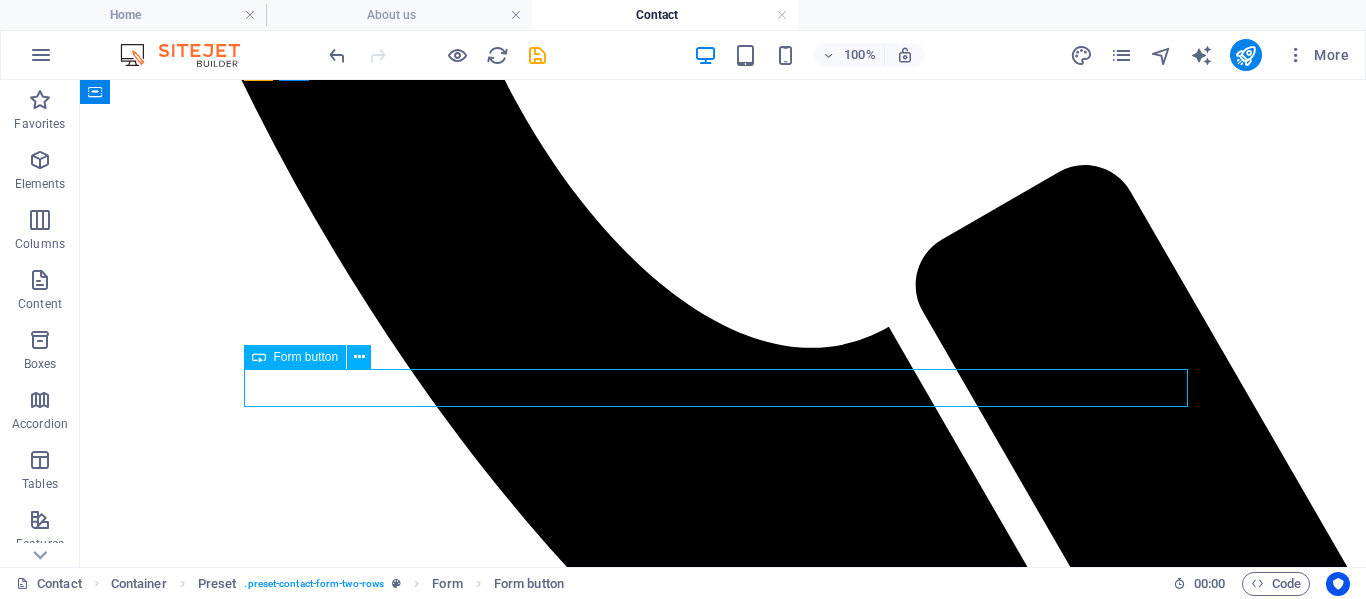 click on "Submit" 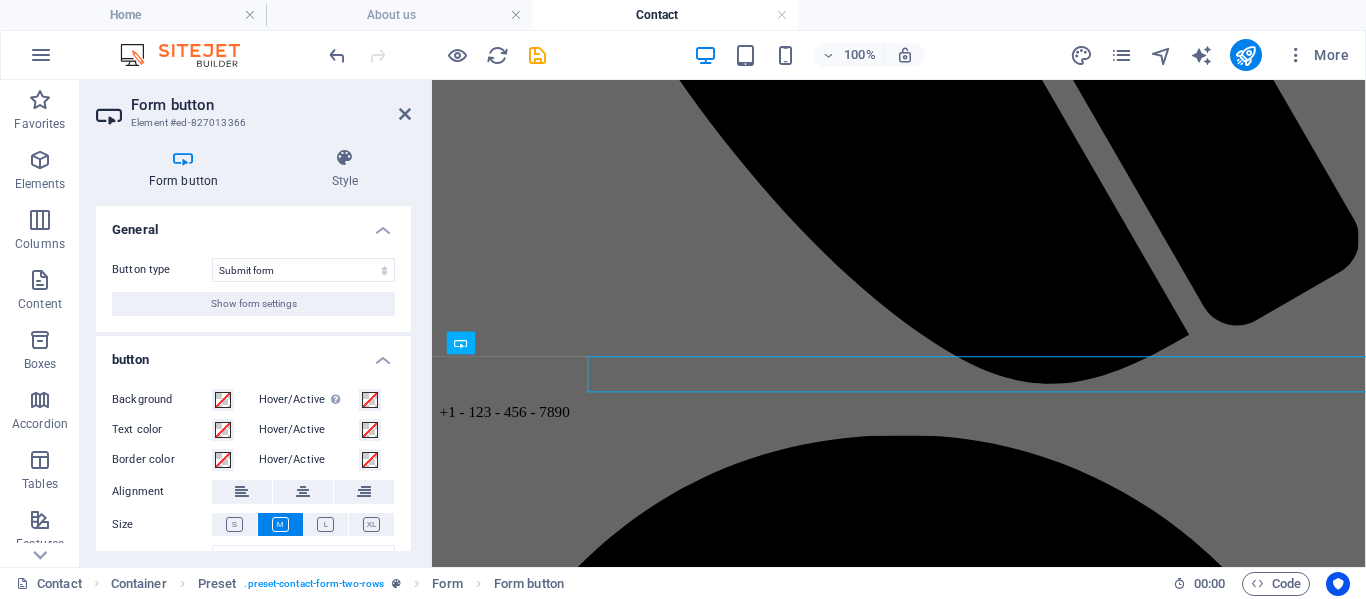 scroll, scrollTop: 987, scrollLeft: 0, axis: vertical 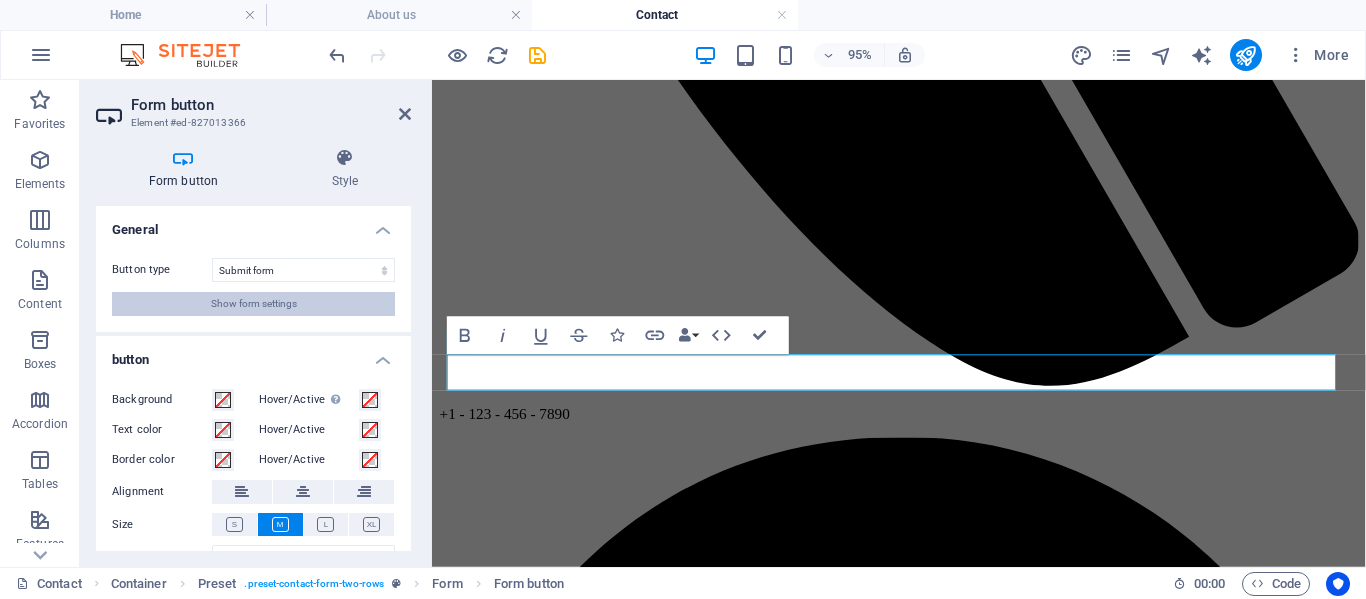 click on "Show form settings" at bounding box center [254, 304] 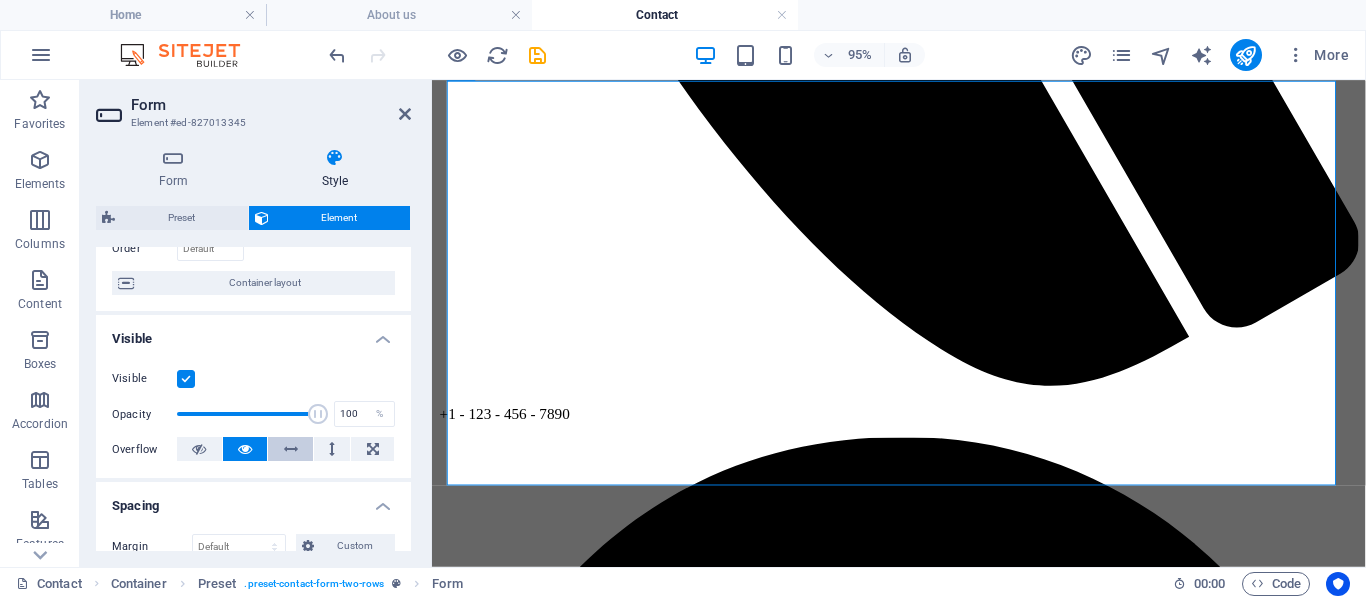 scroll, scrollTop: 0, scrollLeft: 0, axis: both 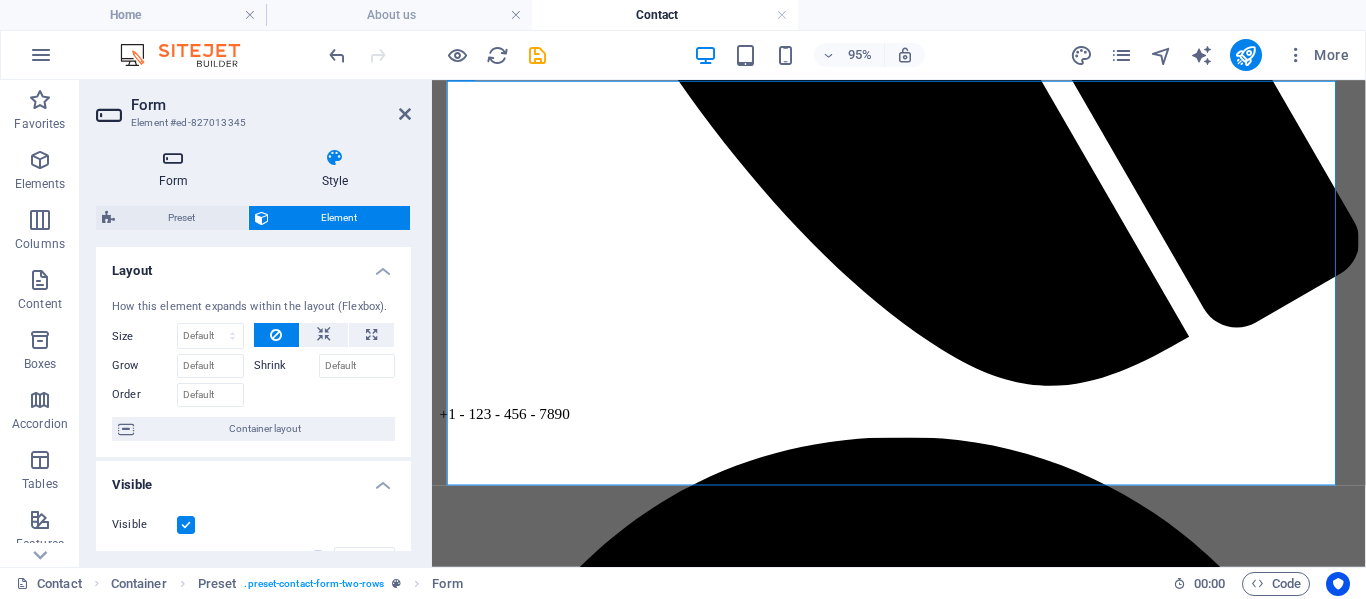 click on "Form" at bounding box center (177, 169) 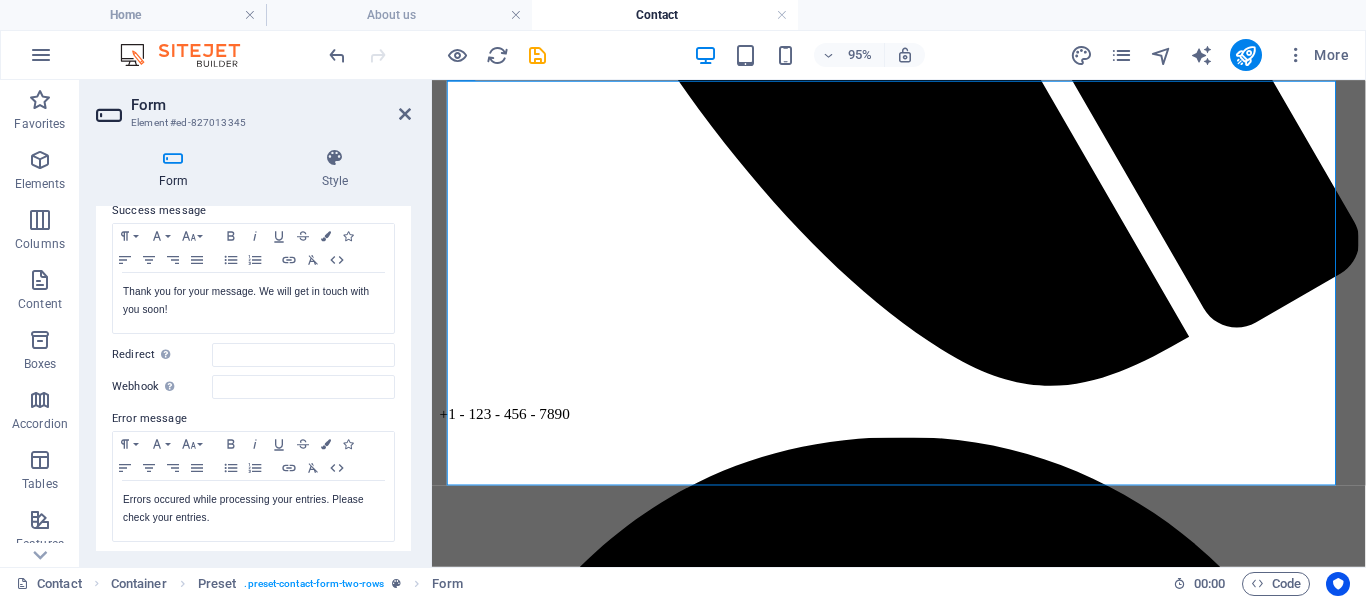 scroll, scrollTop: 163, scrollLeft: 0, axis: vertical 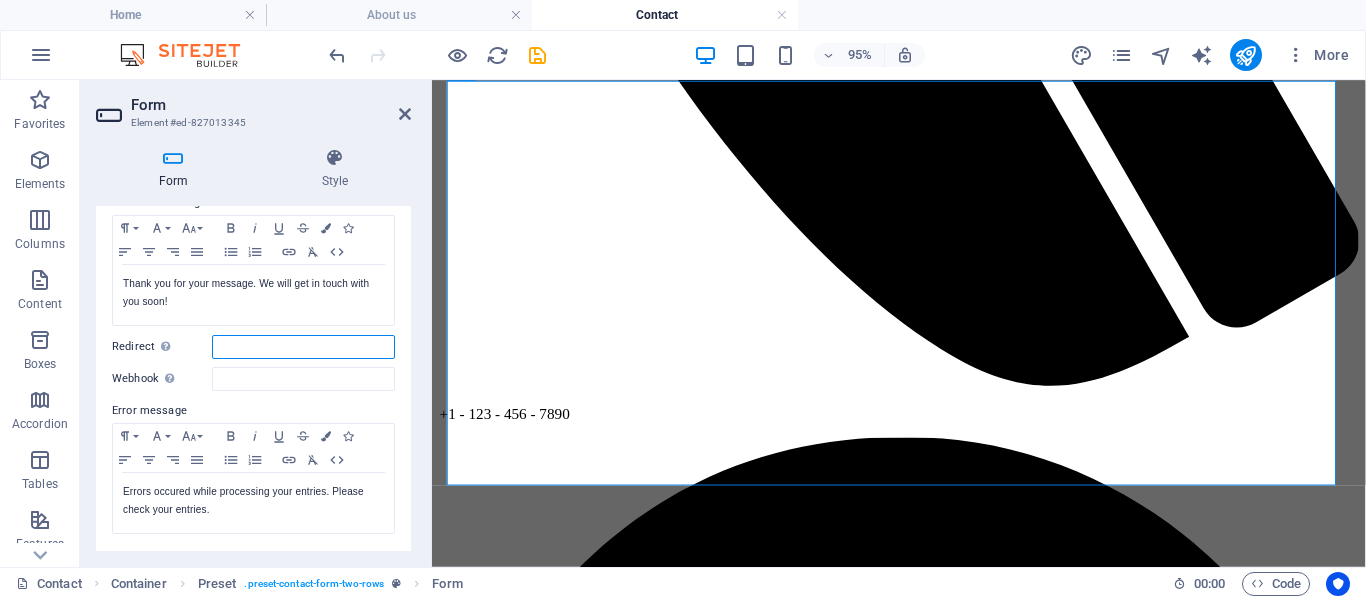 click on "Redirect Define a redirect target upon successful form submission; for example, a success page." at bounding box center [303, 347] 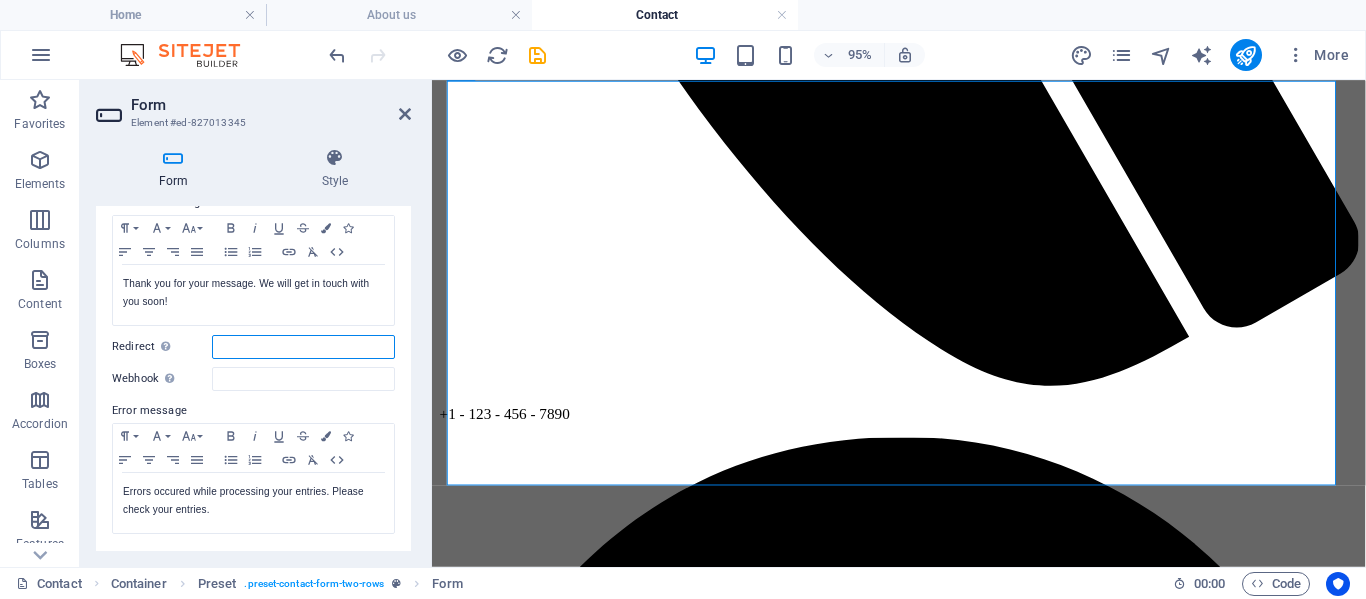 type on "e" 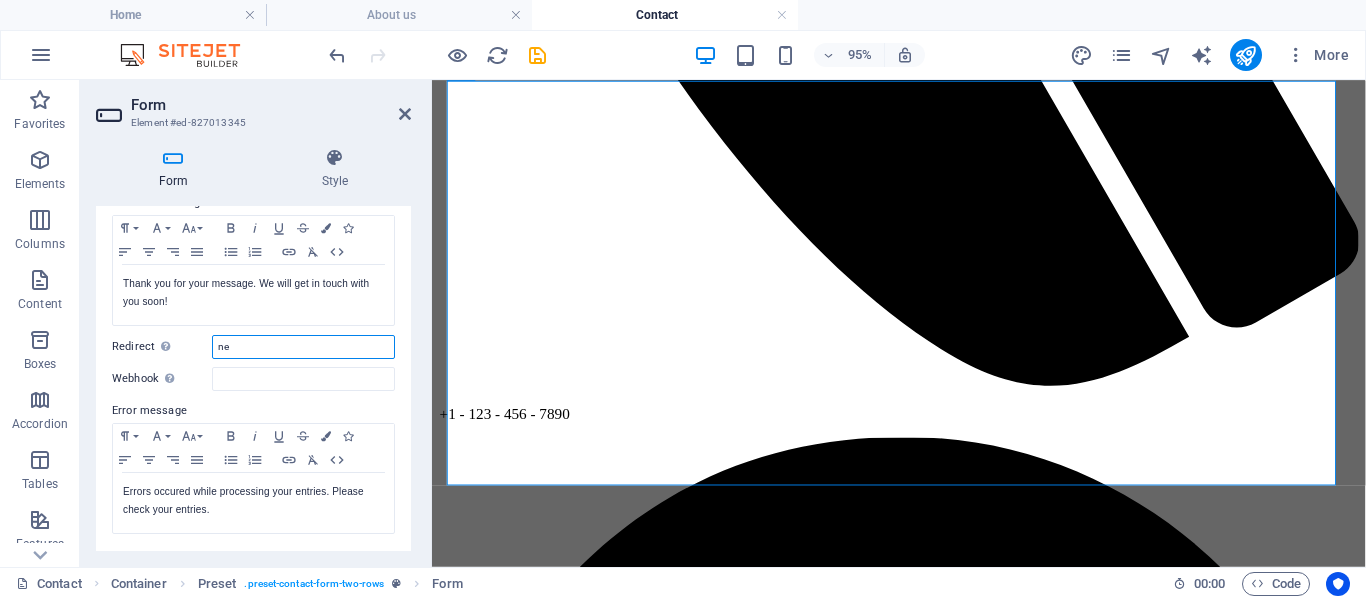 type on "n" 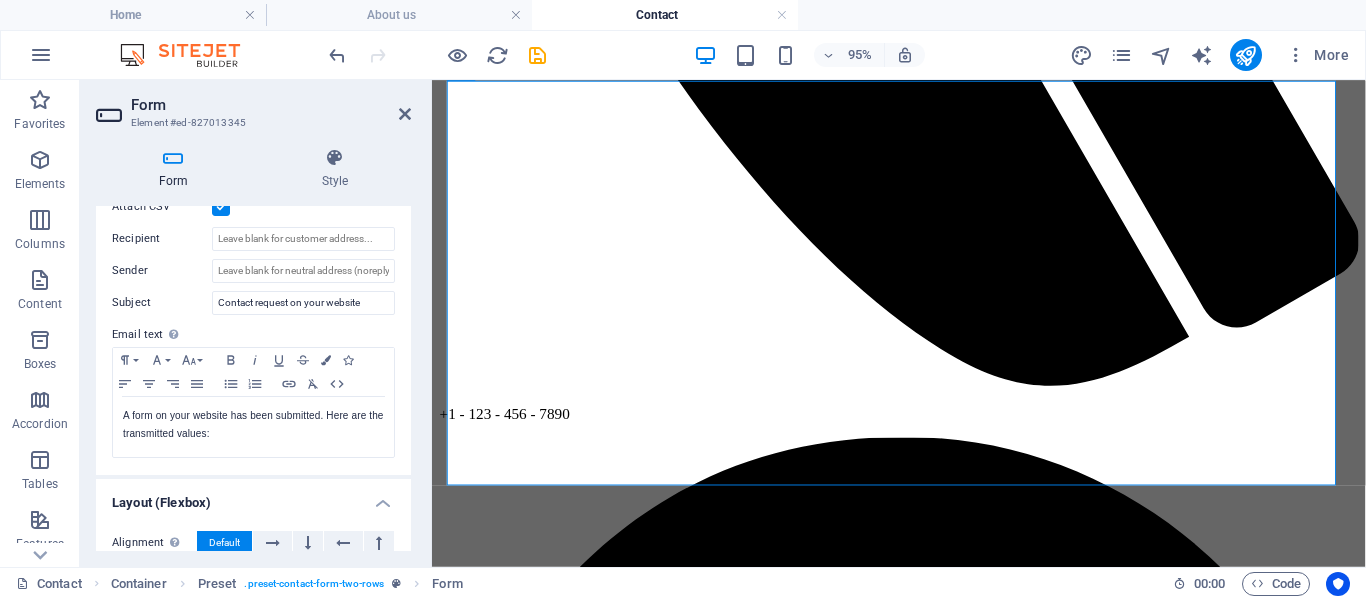 scroll, scrollTop: 608, scrollLeft: 0, axis: vertical 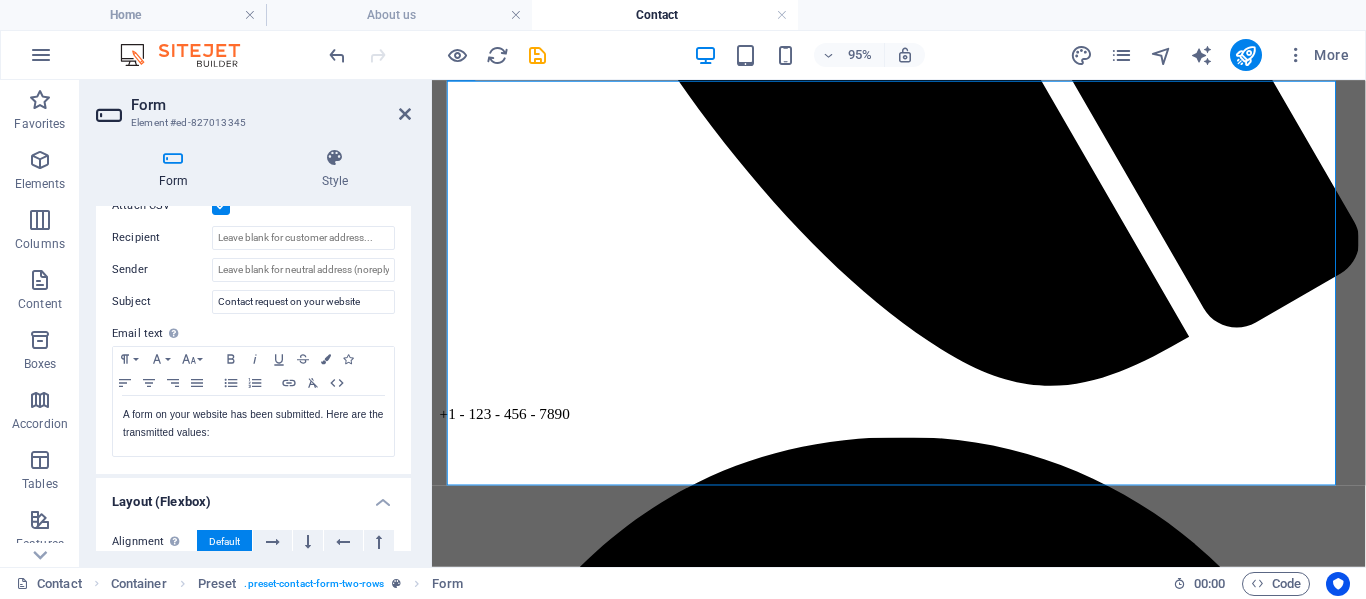 type on "info@nexa.co.za" 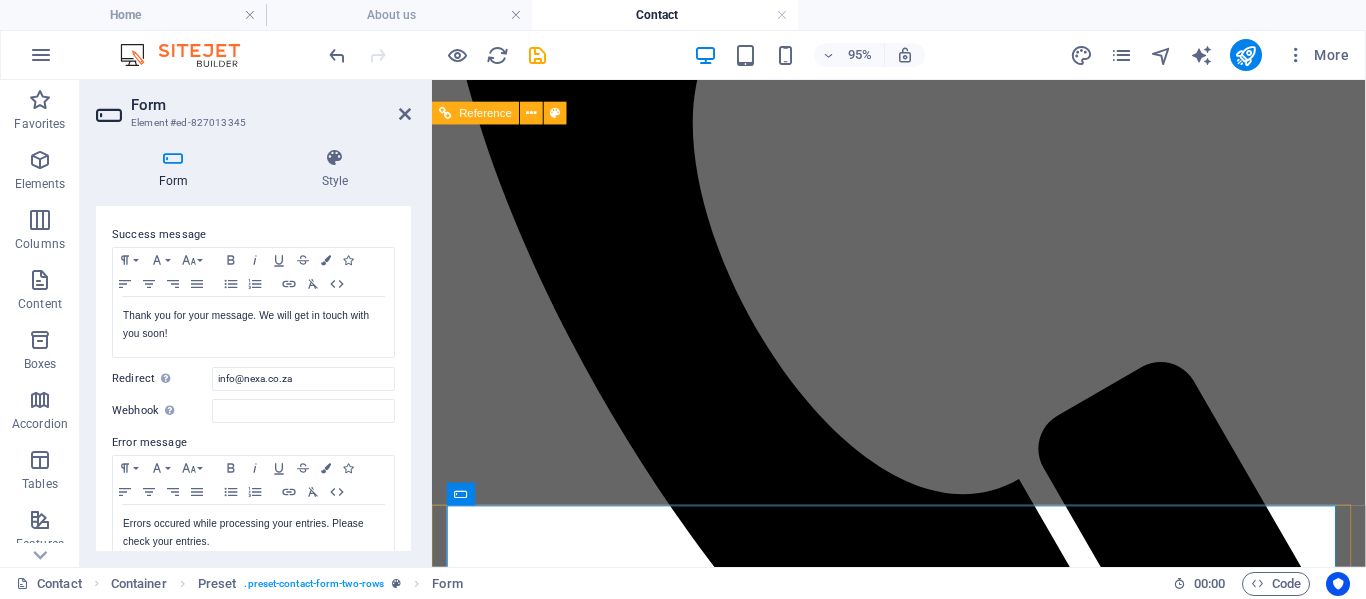 scroll, scrollTop: 0, scrollLeft: 0, axis: both 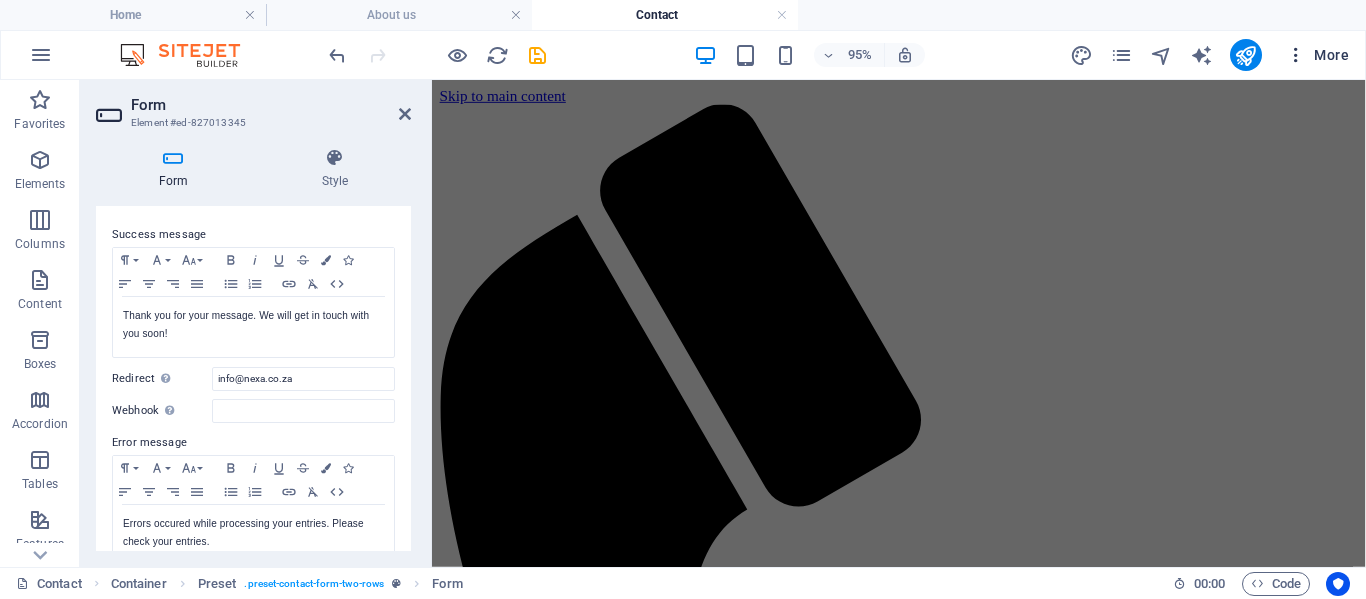 click at bounding box center (1296, 55) 